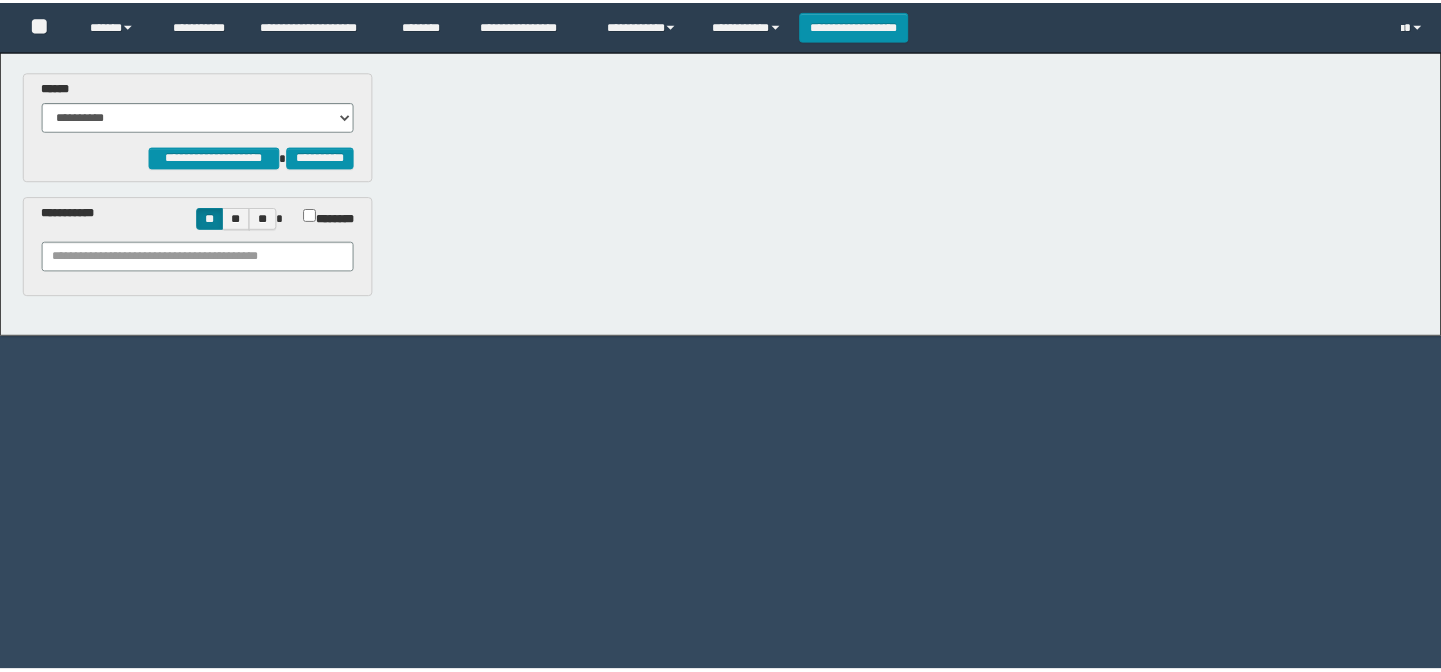 scroll, scrollTop: 0, scrollLeft: 0, axis: both 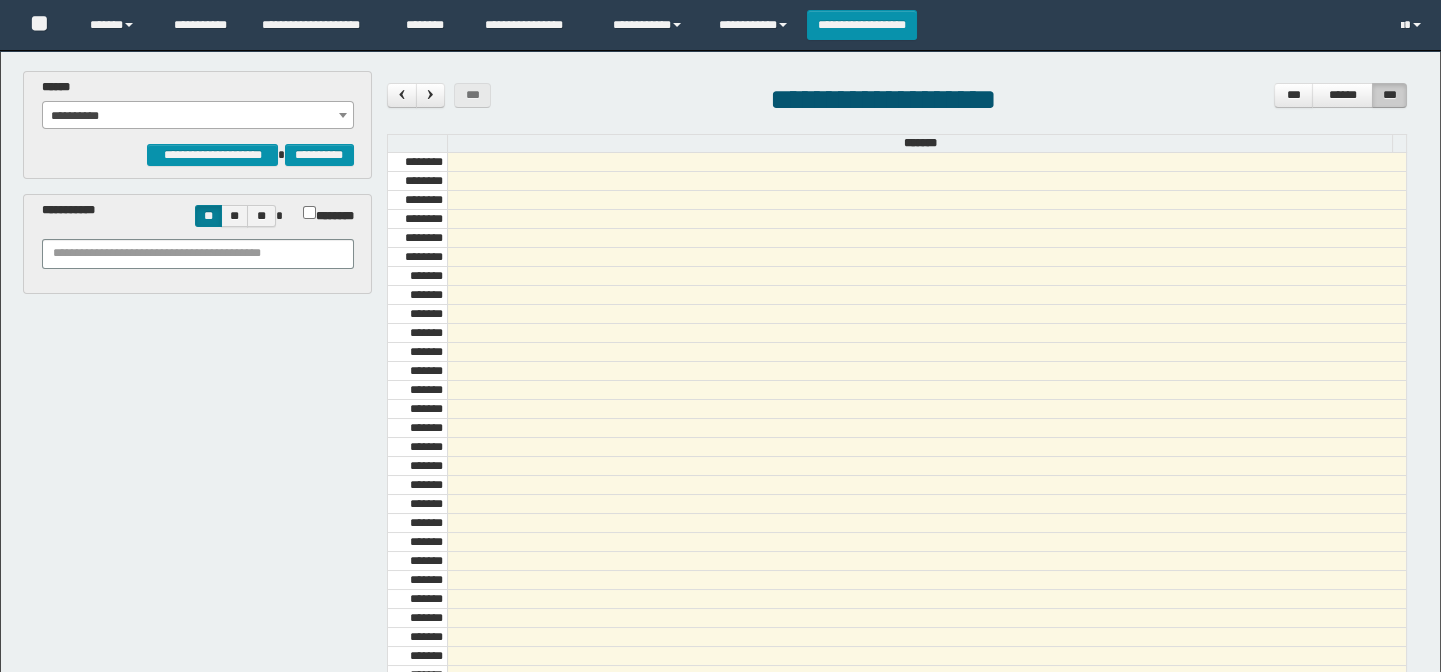 click on "**********" at bounding box center [198, 116] 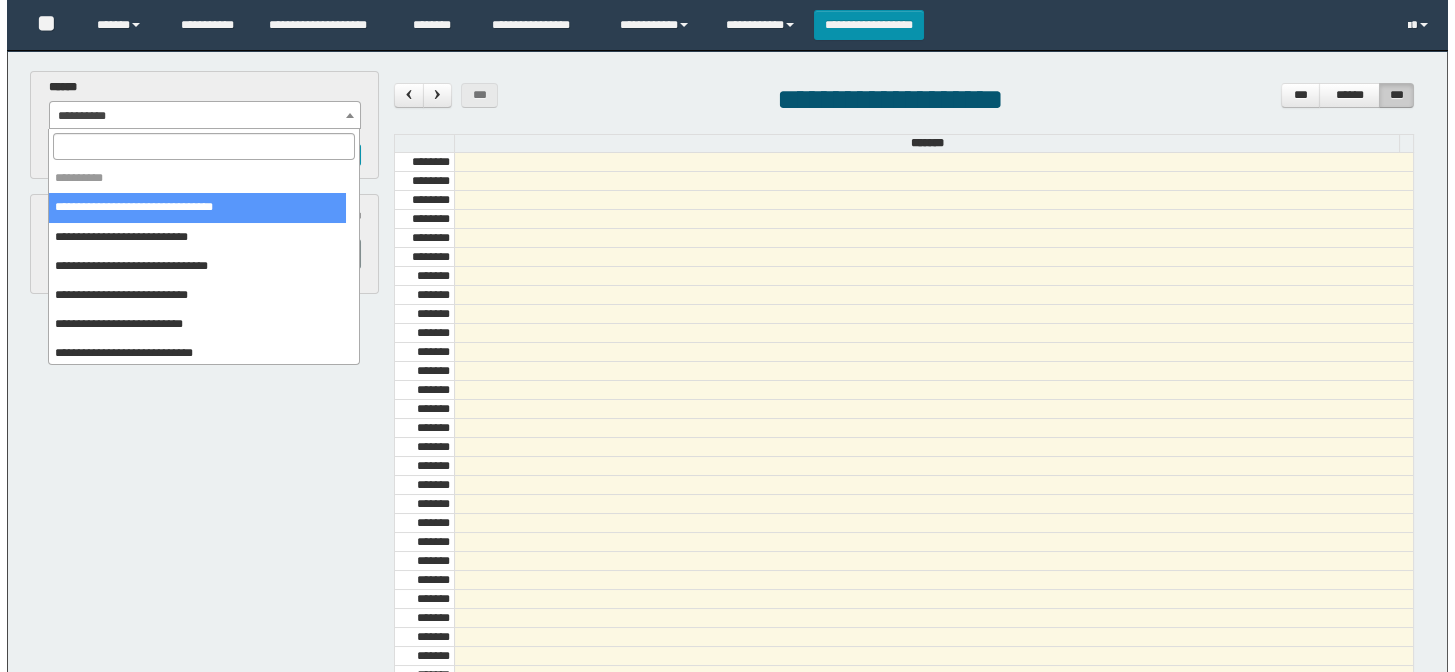 scroll, scrollTop: 681, scrollLeft: 0, axis: vertical 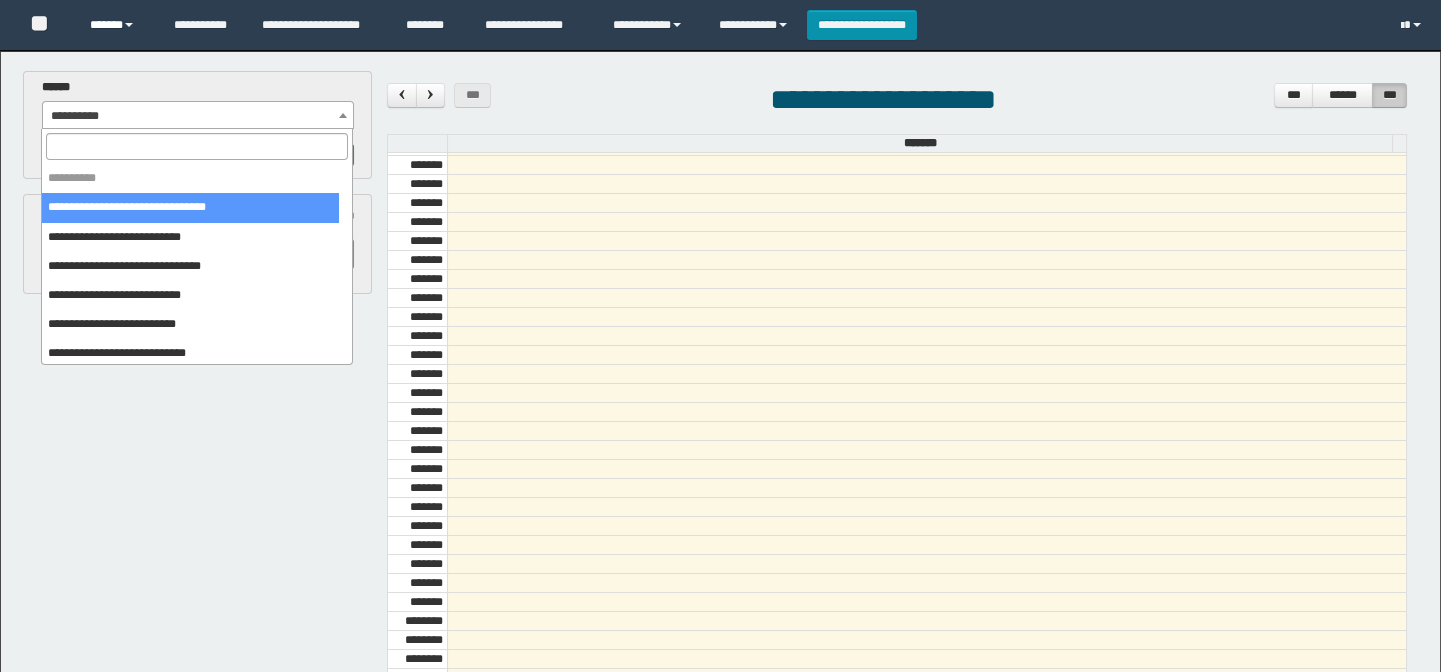 click on "**********" at bounding box center (723, 506) 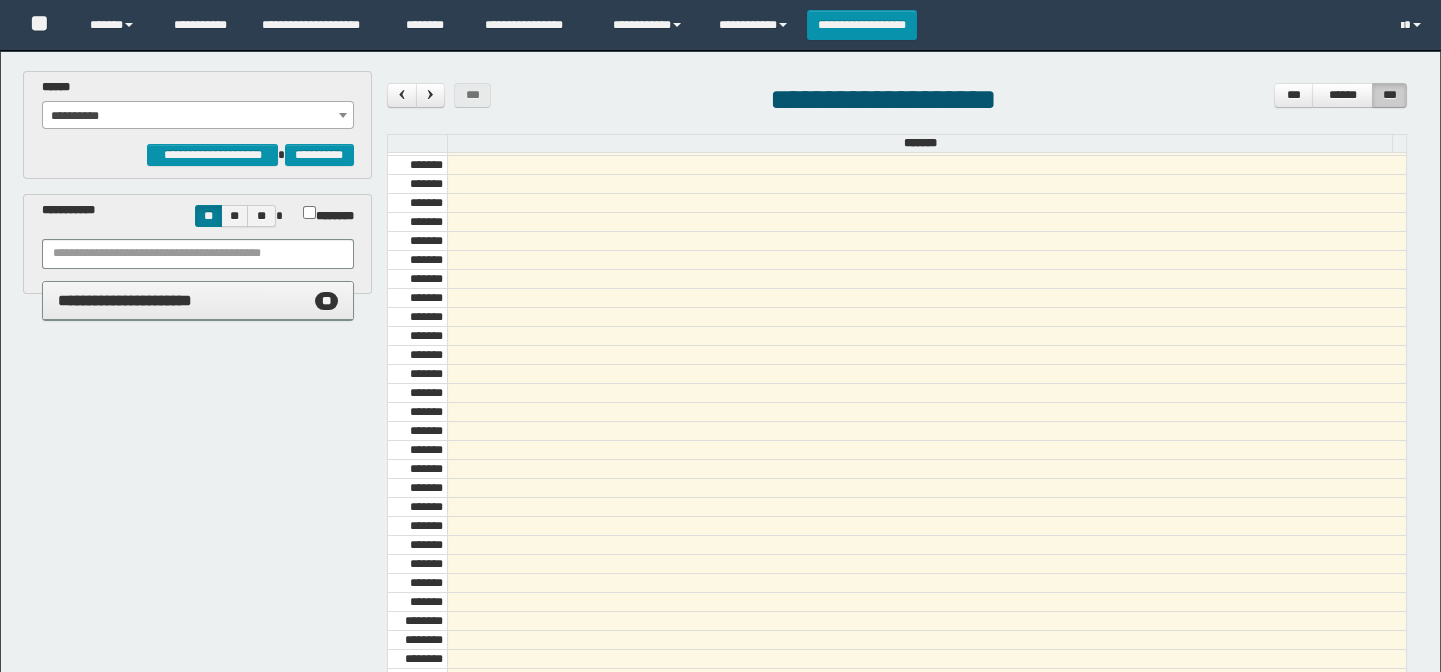 click on "**********" at bounding box center (198, 254) 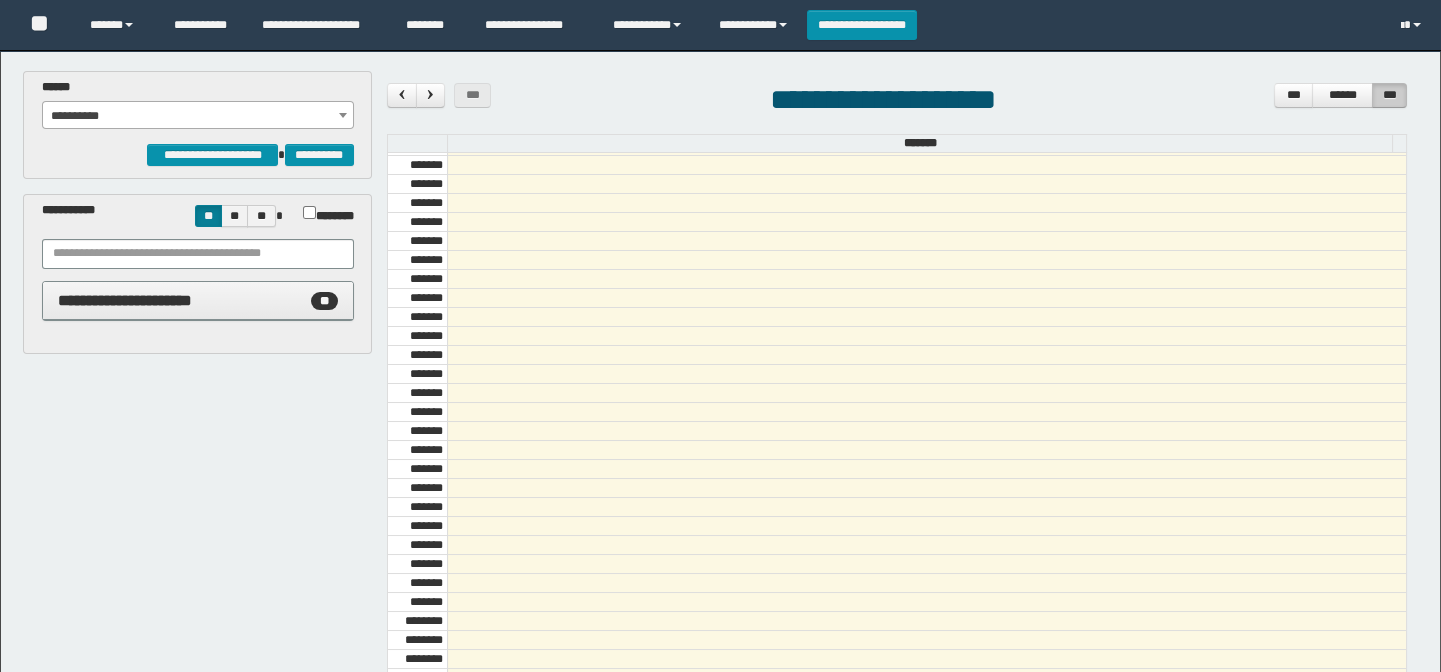click on "**********" at bounding box center [198, 116] 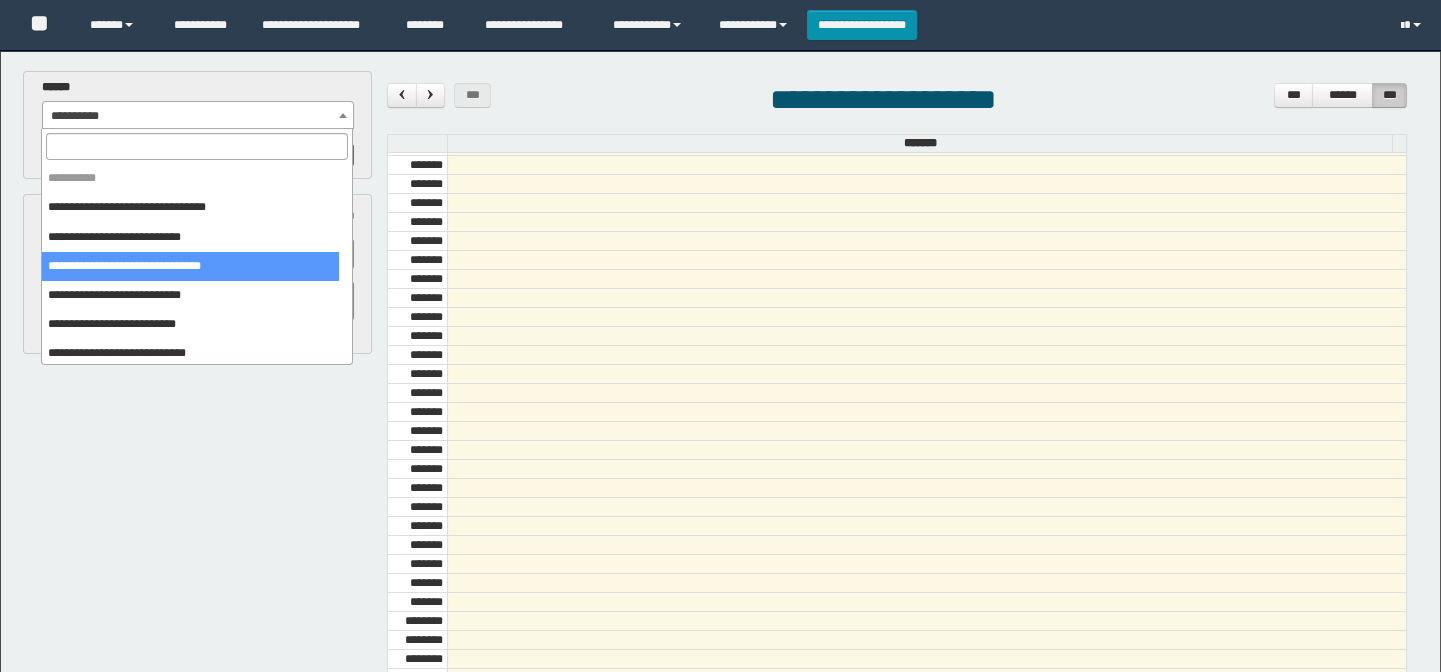 select on "******" 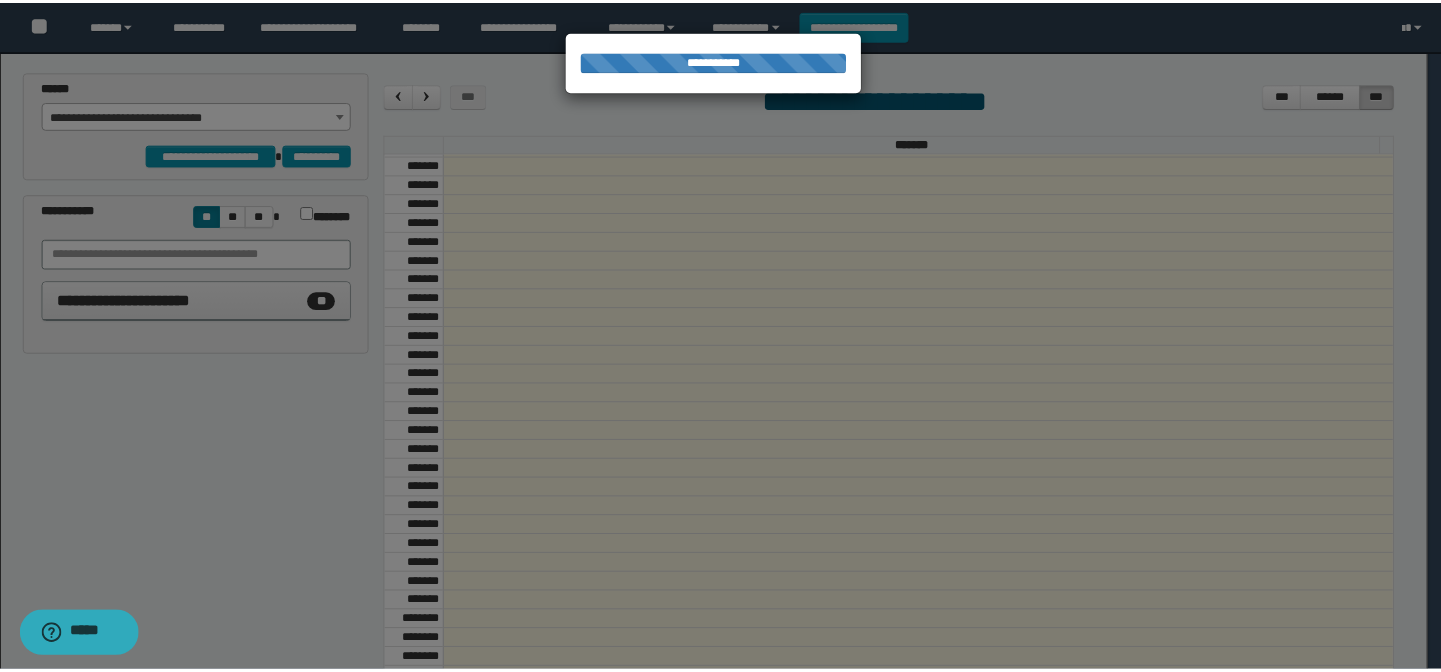 scroll, scrollTop: 0, scrollLeft: 0, axis: both 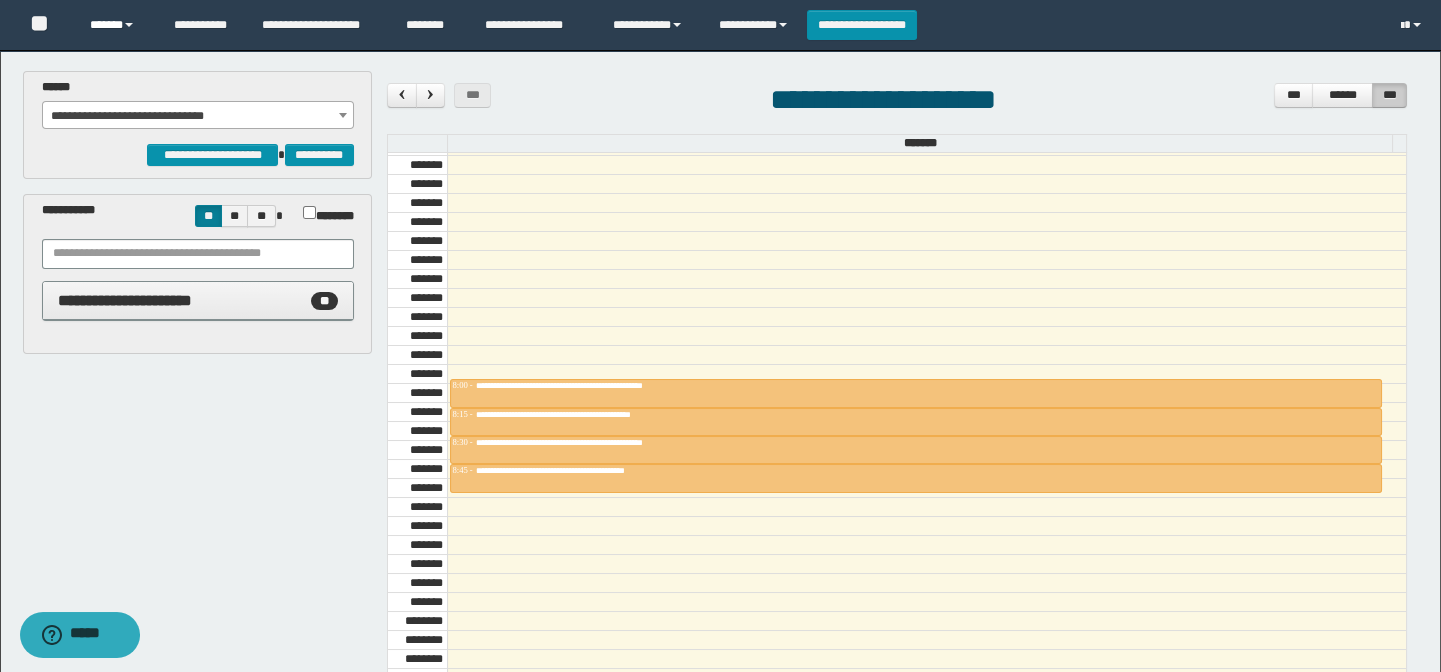 click on "******" at bounding box center [117, 25] 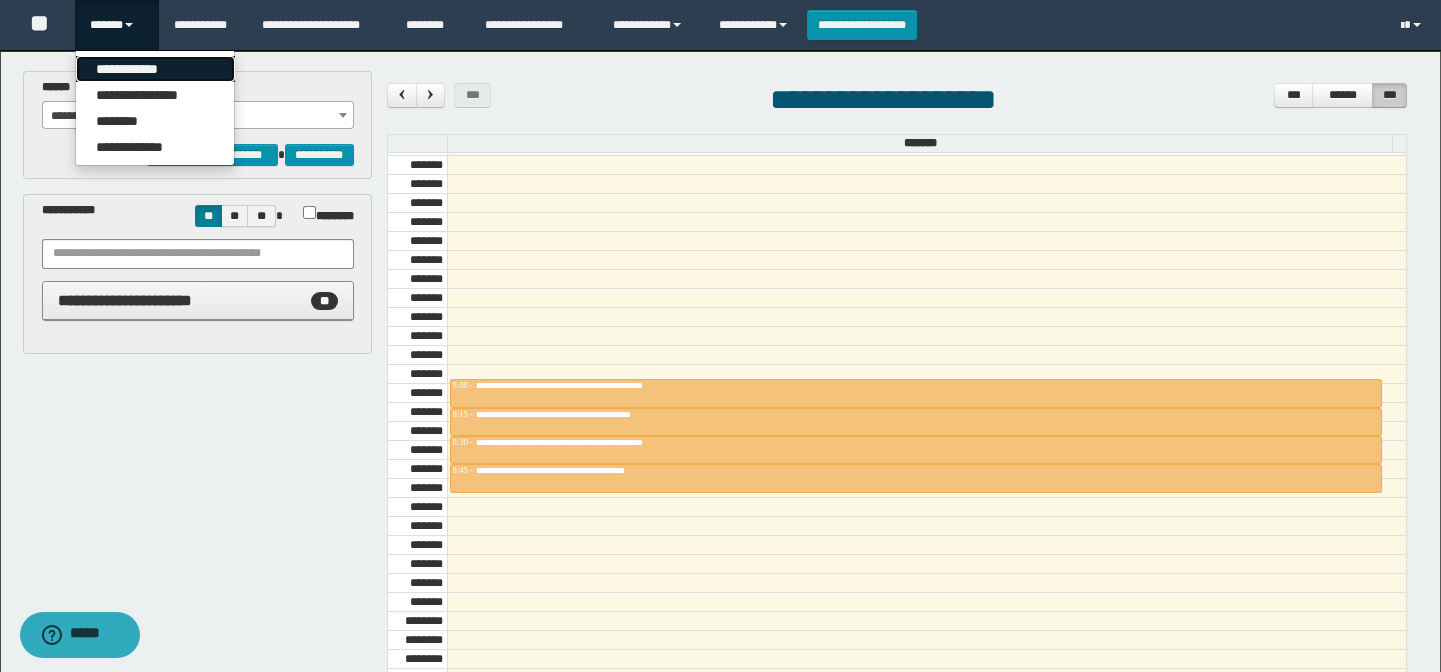 click on "**********" at bounding box center (155, 69) 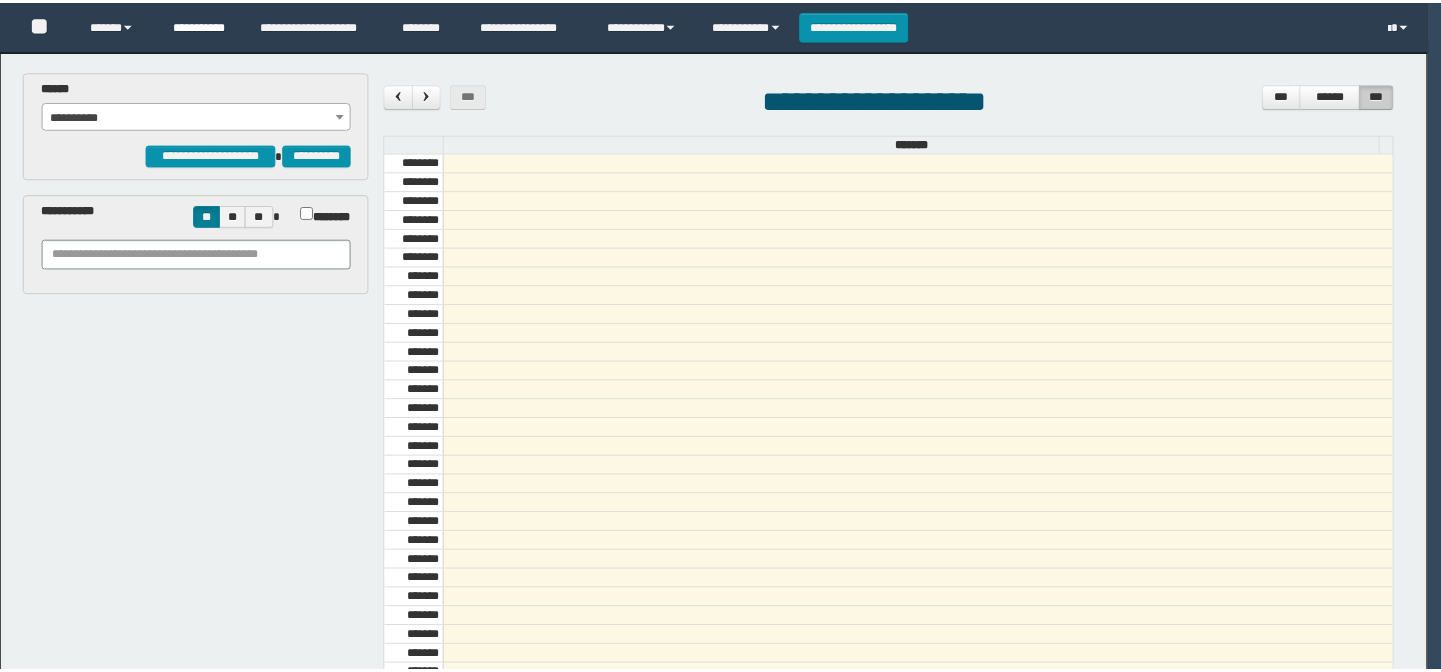 scroll, scrollTop: 0, scrollLeft: 0, axis: both 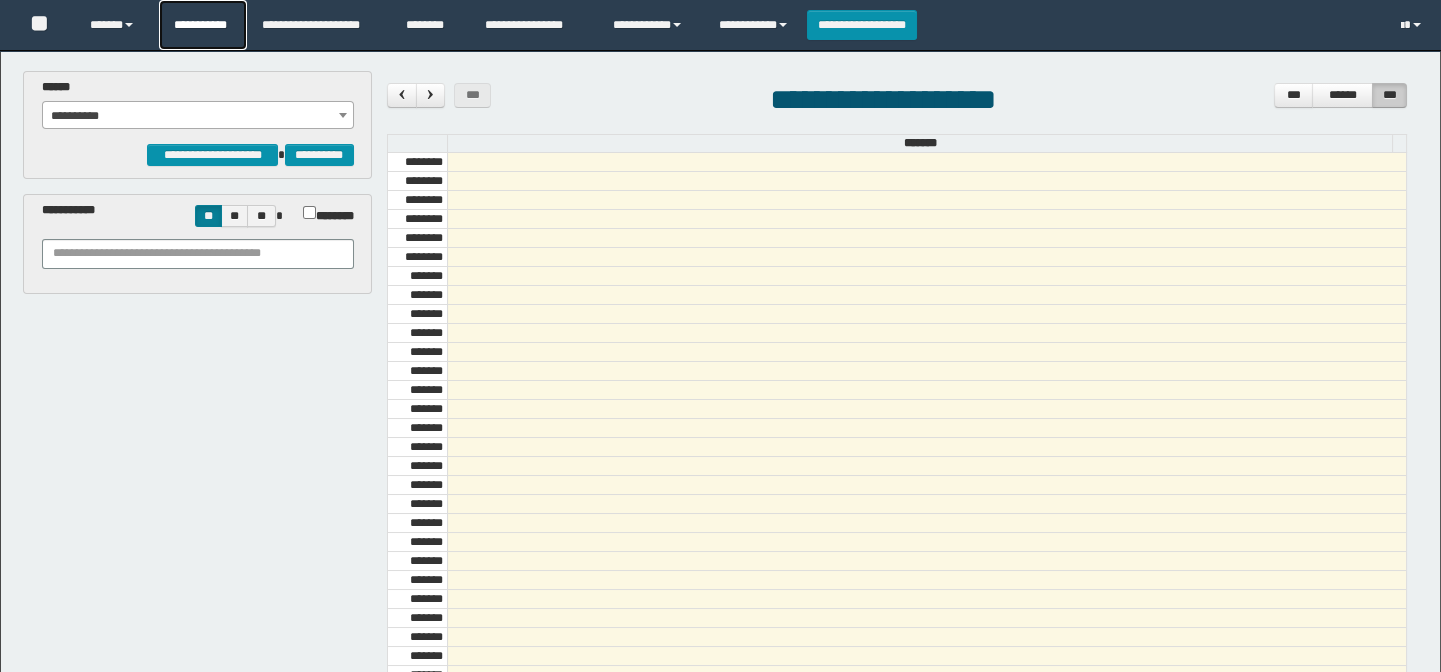 drag, startPoint x: 212, startPoint y: 20, endPoint x: 215, endPoint y: 33, distance: 13.341664 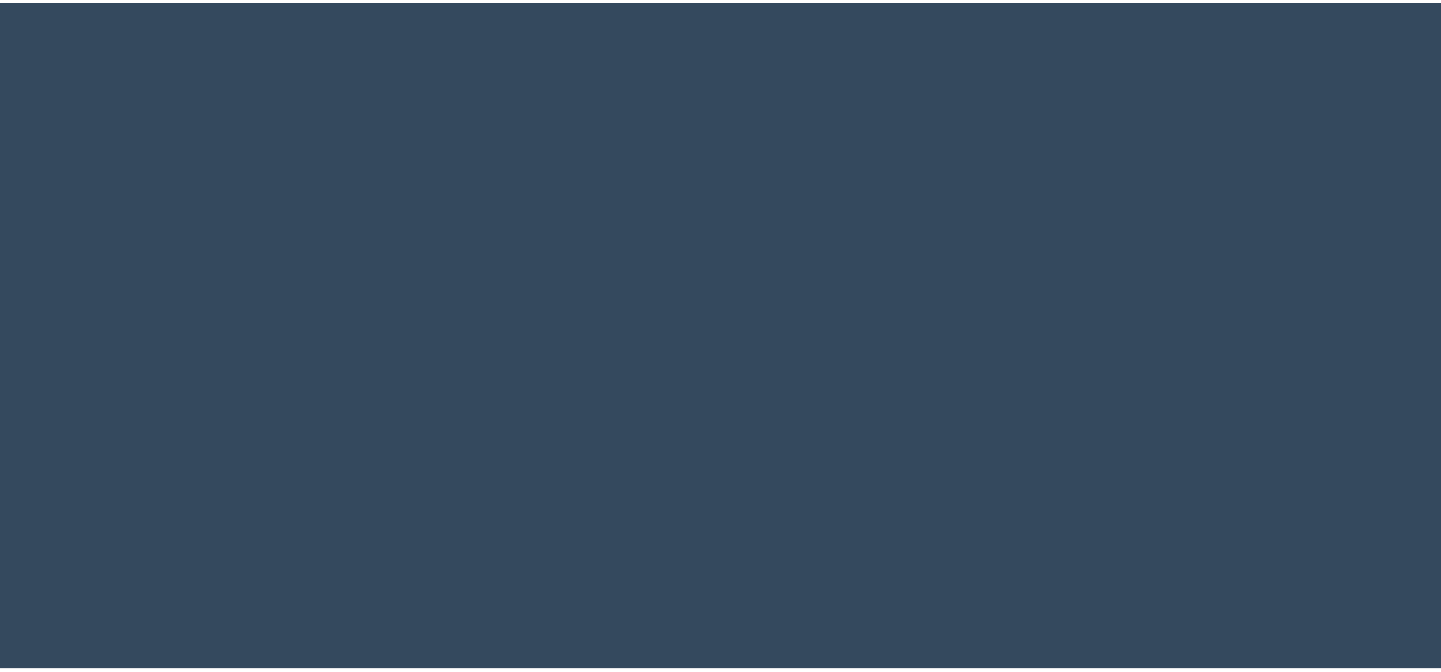 scroll, scrollTop: 0, scrollLeft: 0, axis: both 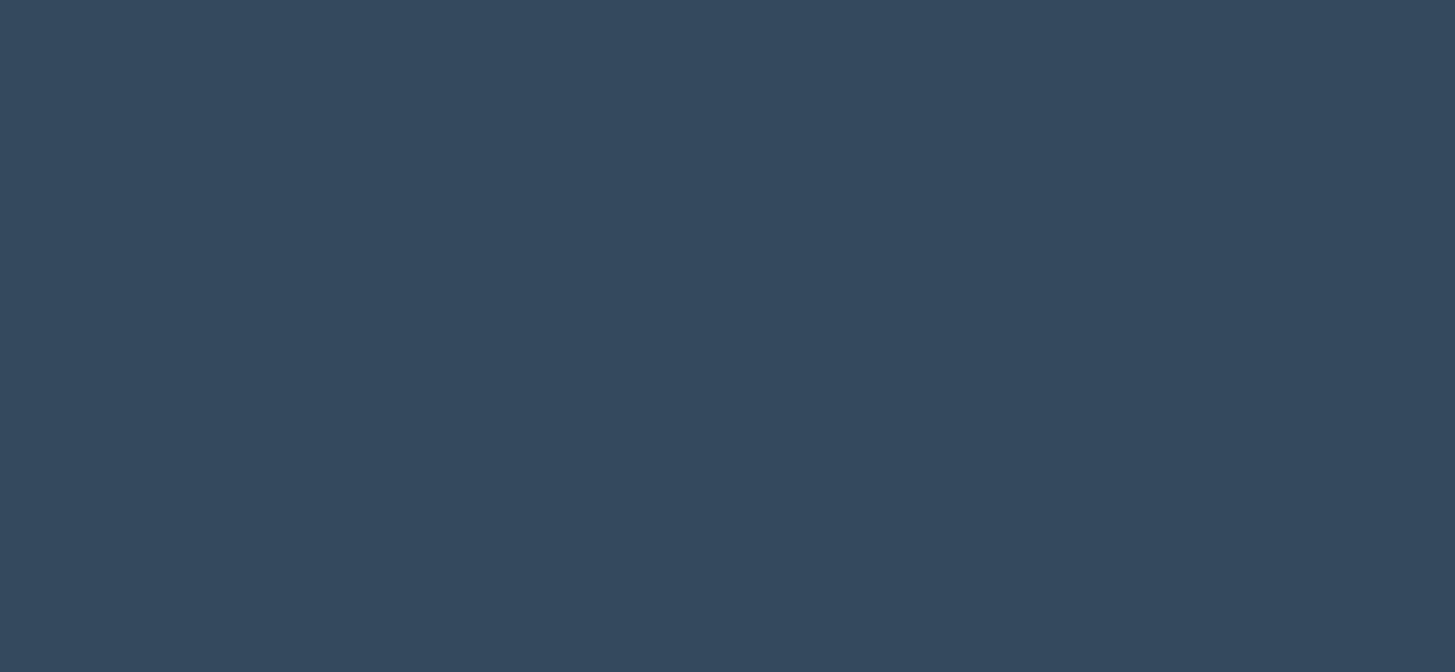 select 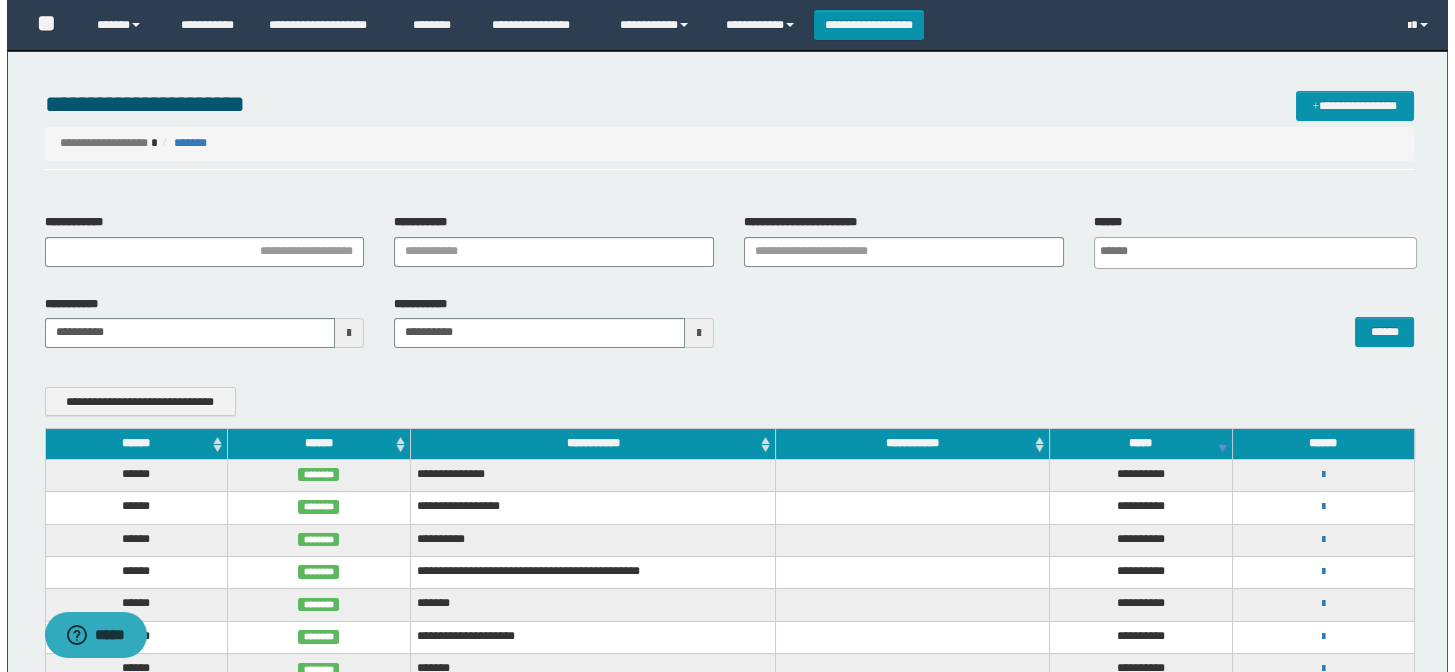 scroll, scrollTop: 0, scrollLeft: 0, axis: both 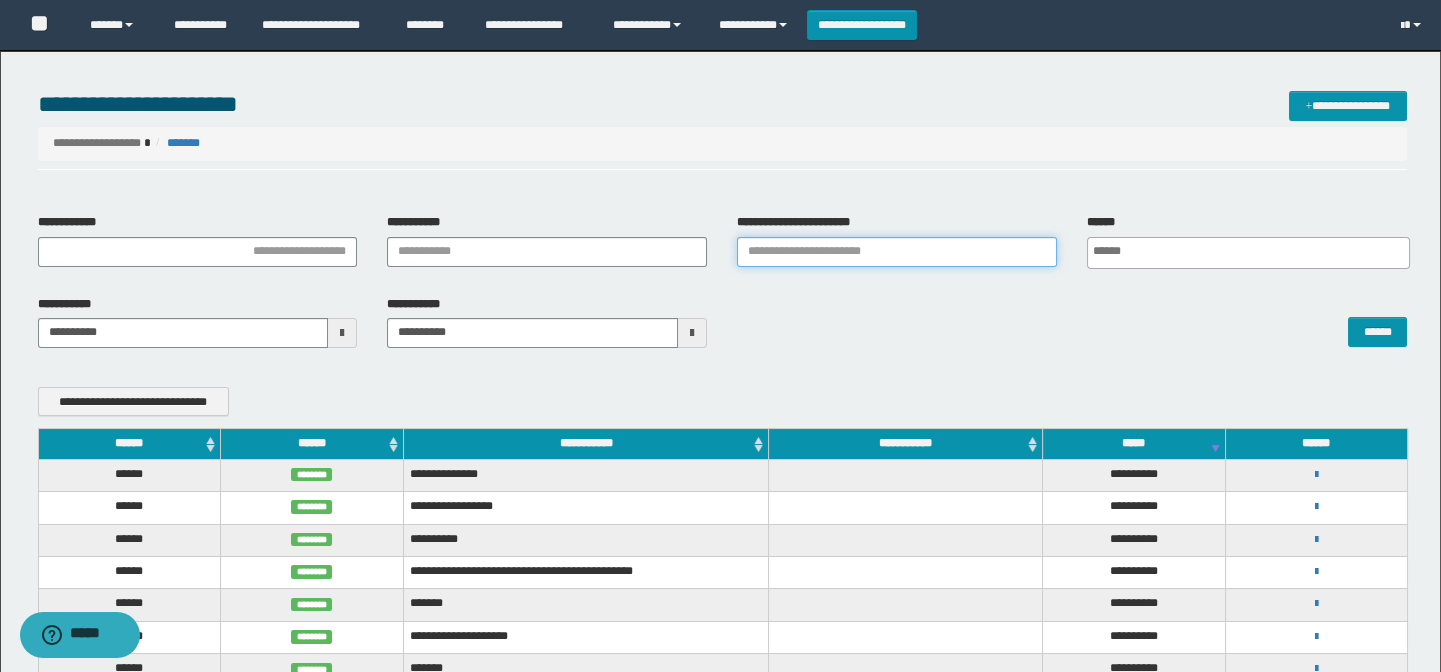 click on "**********" at bounding box center [897, 252] 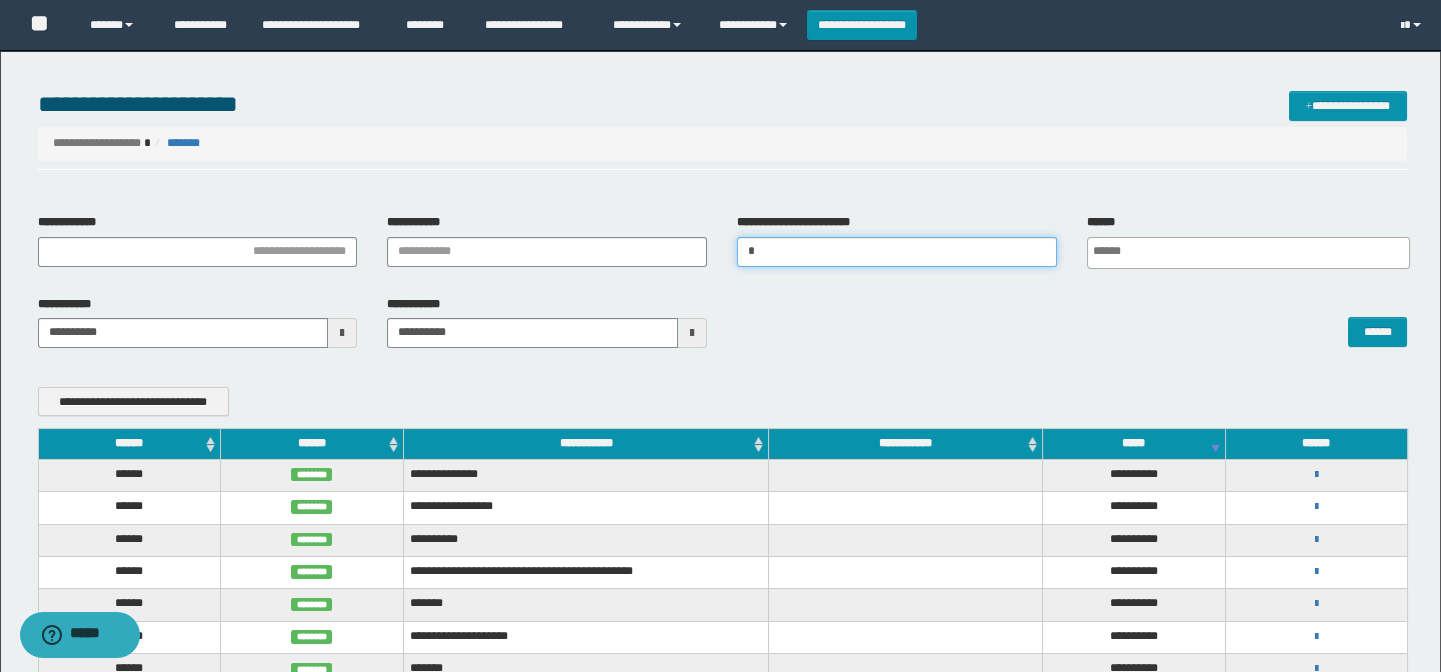 type 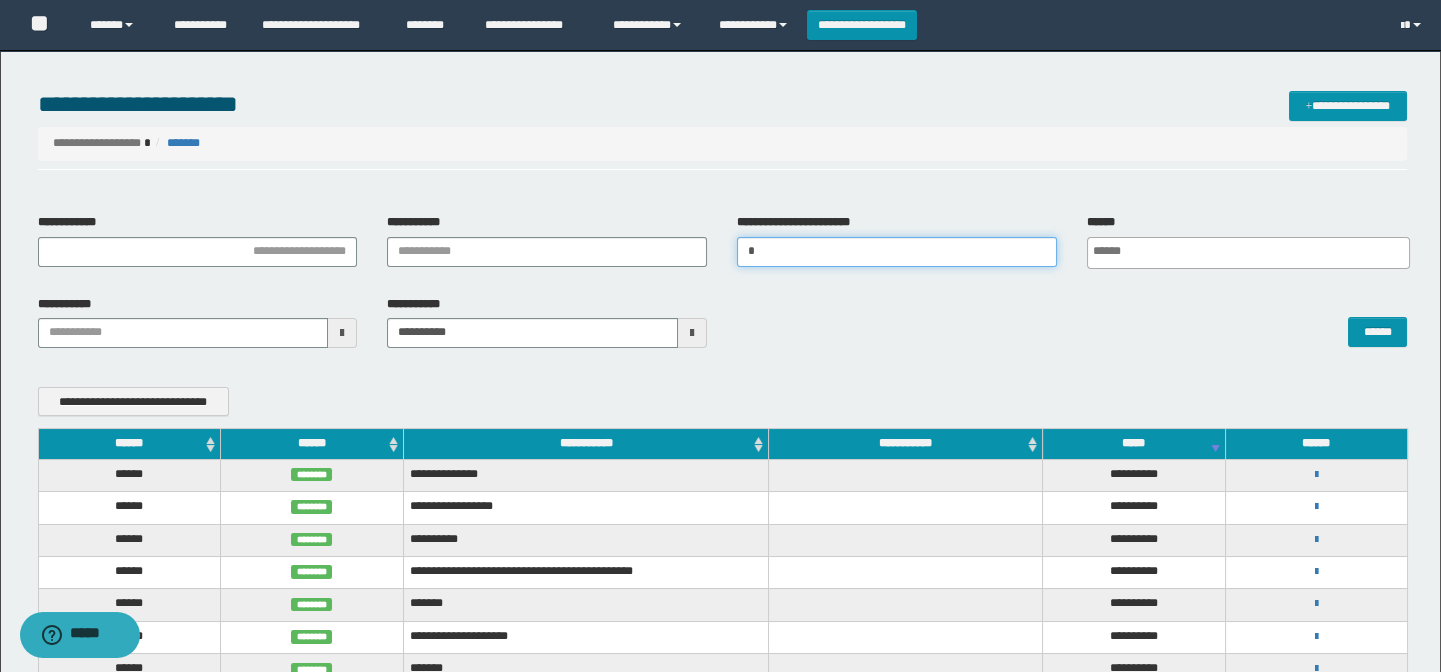 type 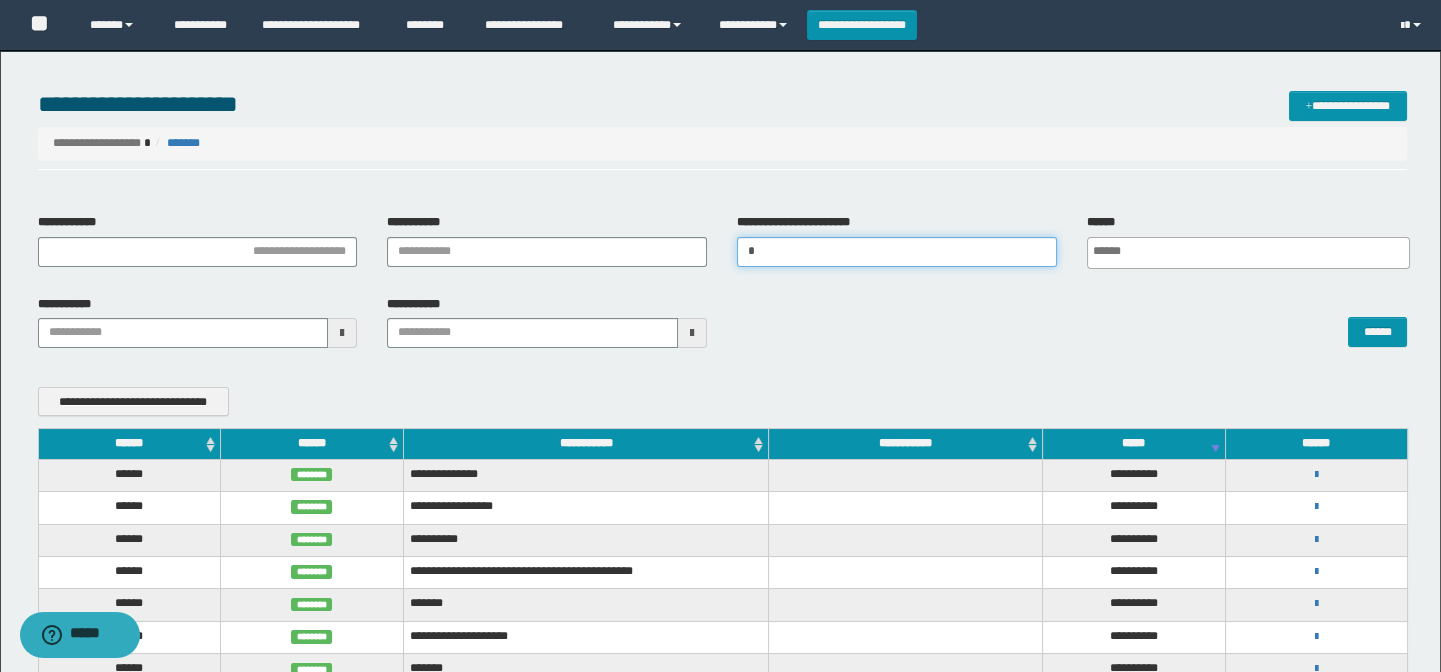 type on "**" 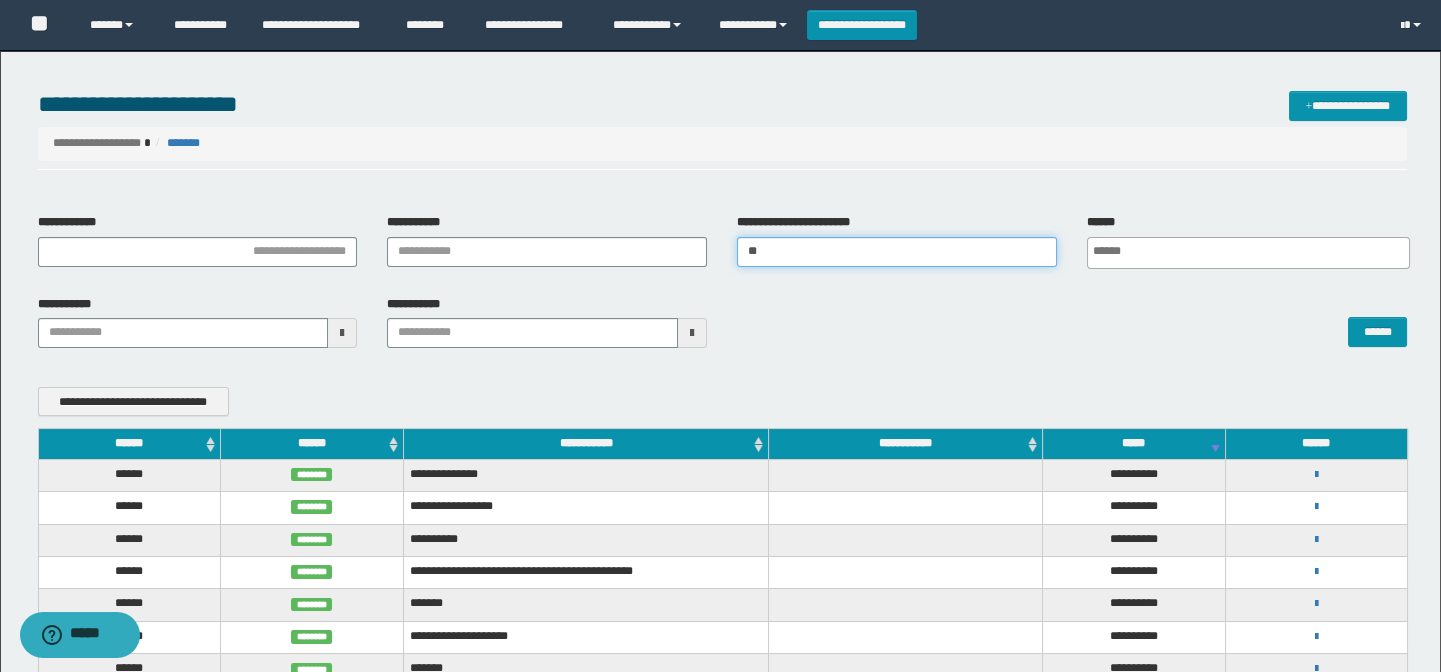 type 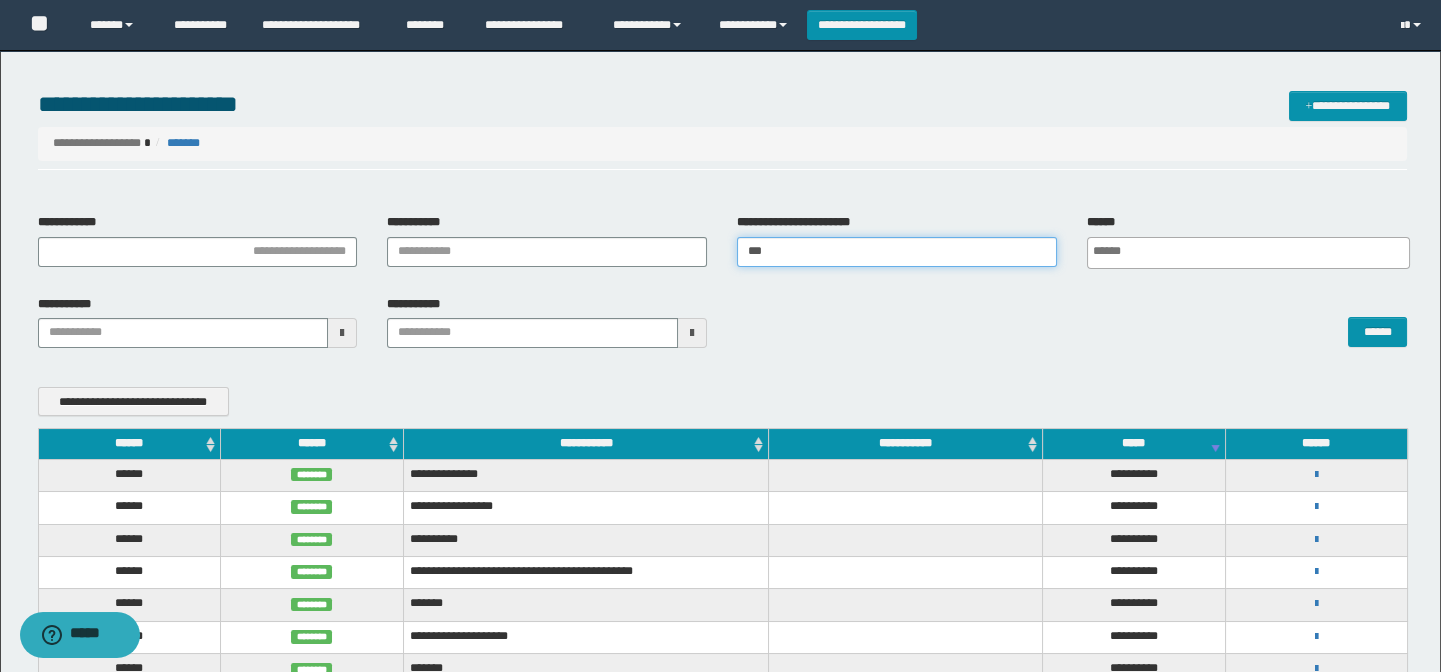 type 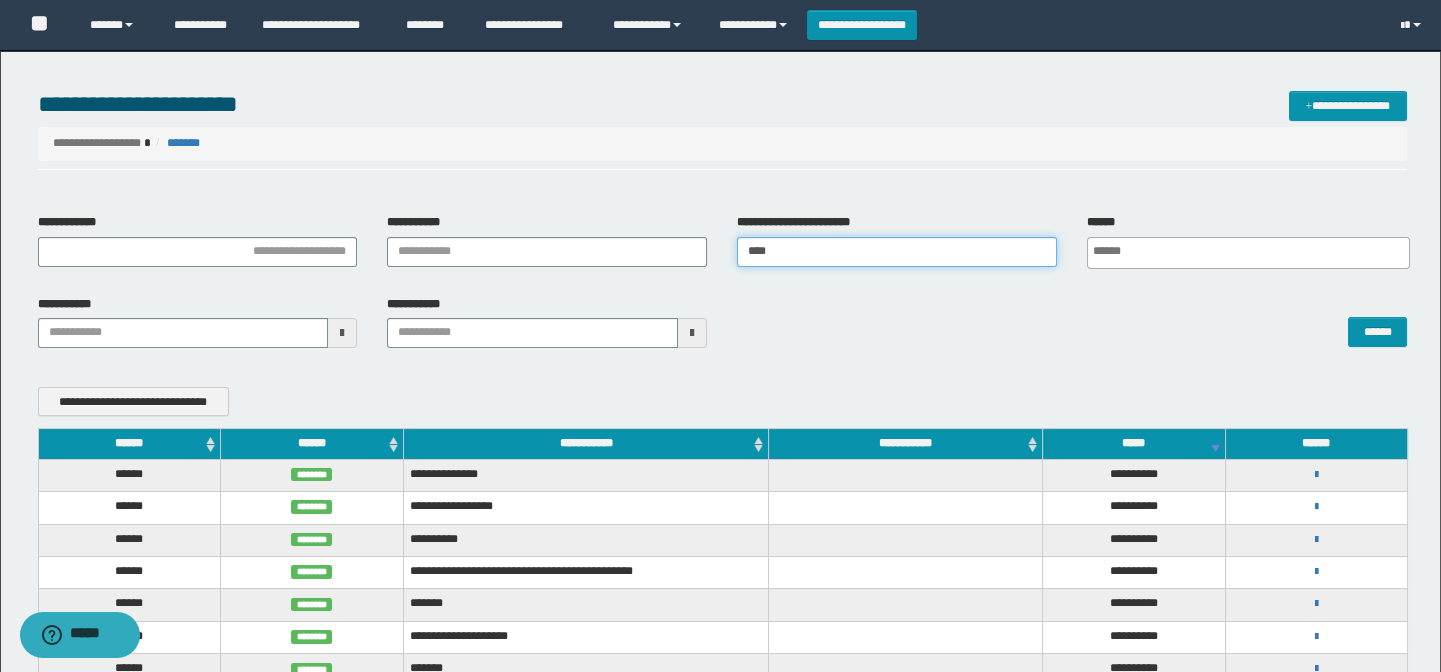 type 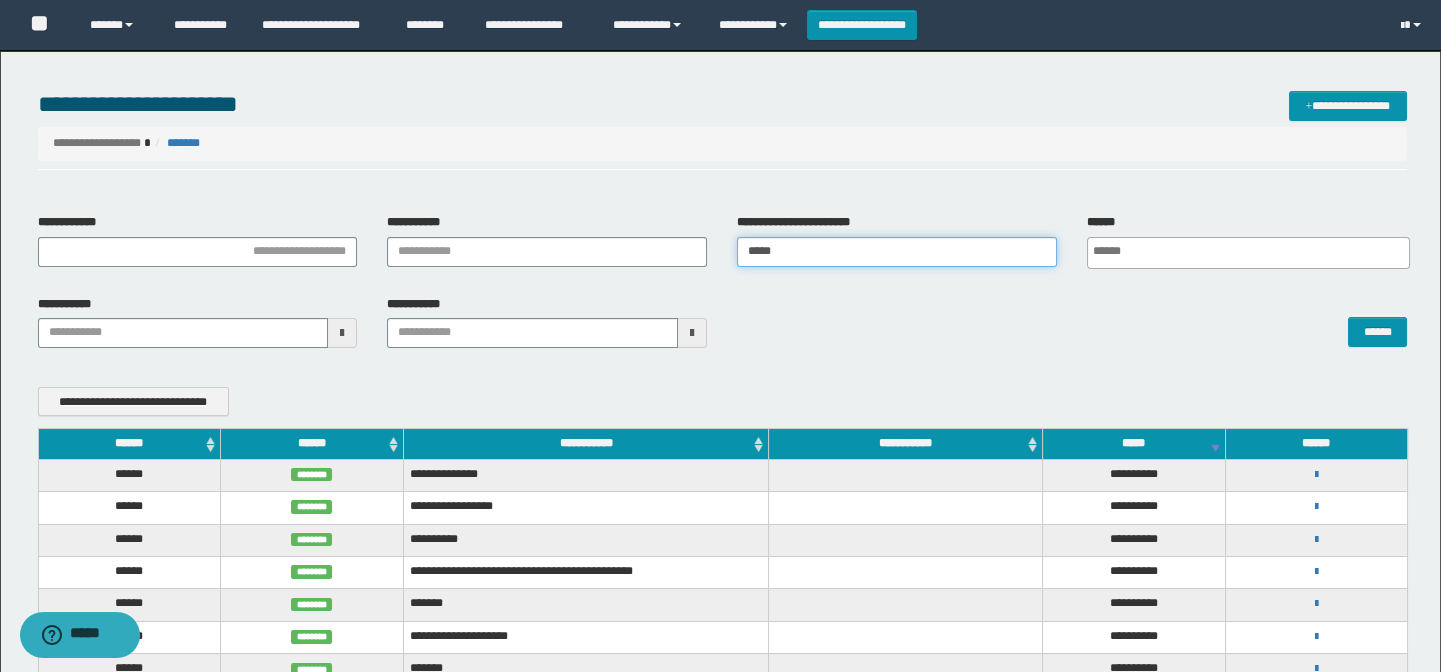type 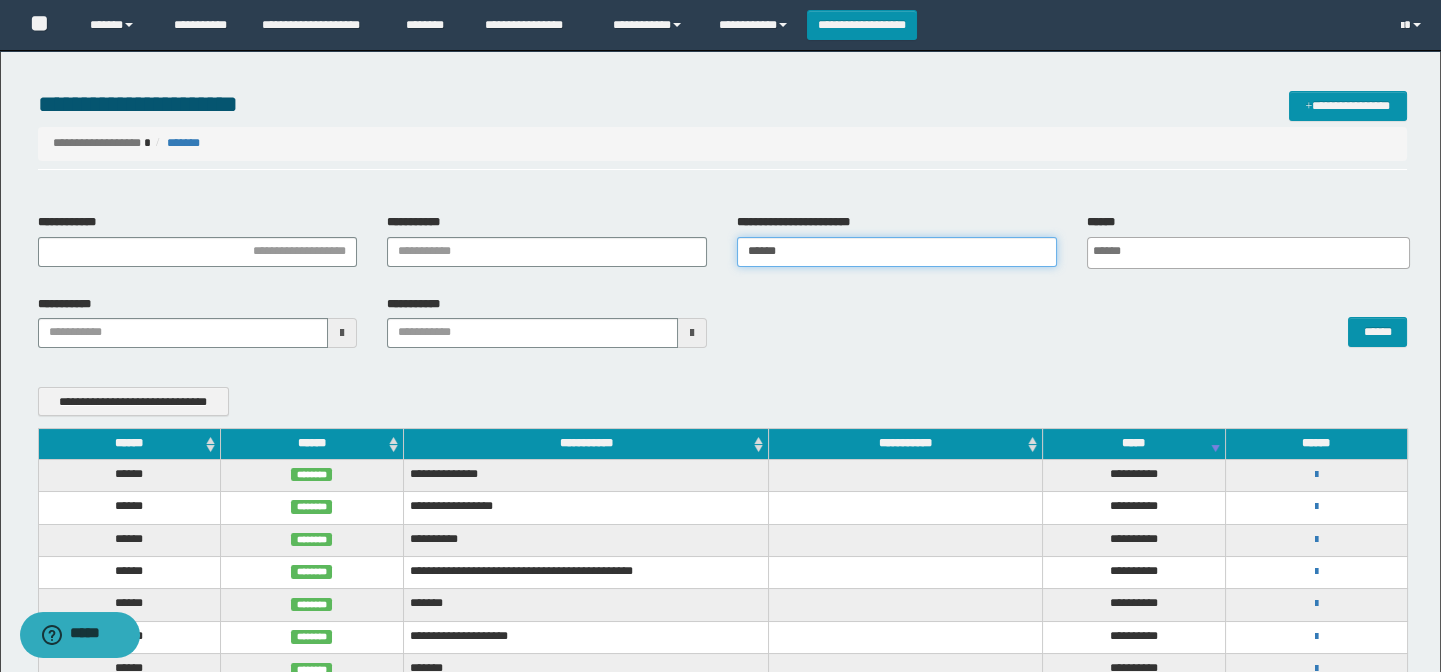 type 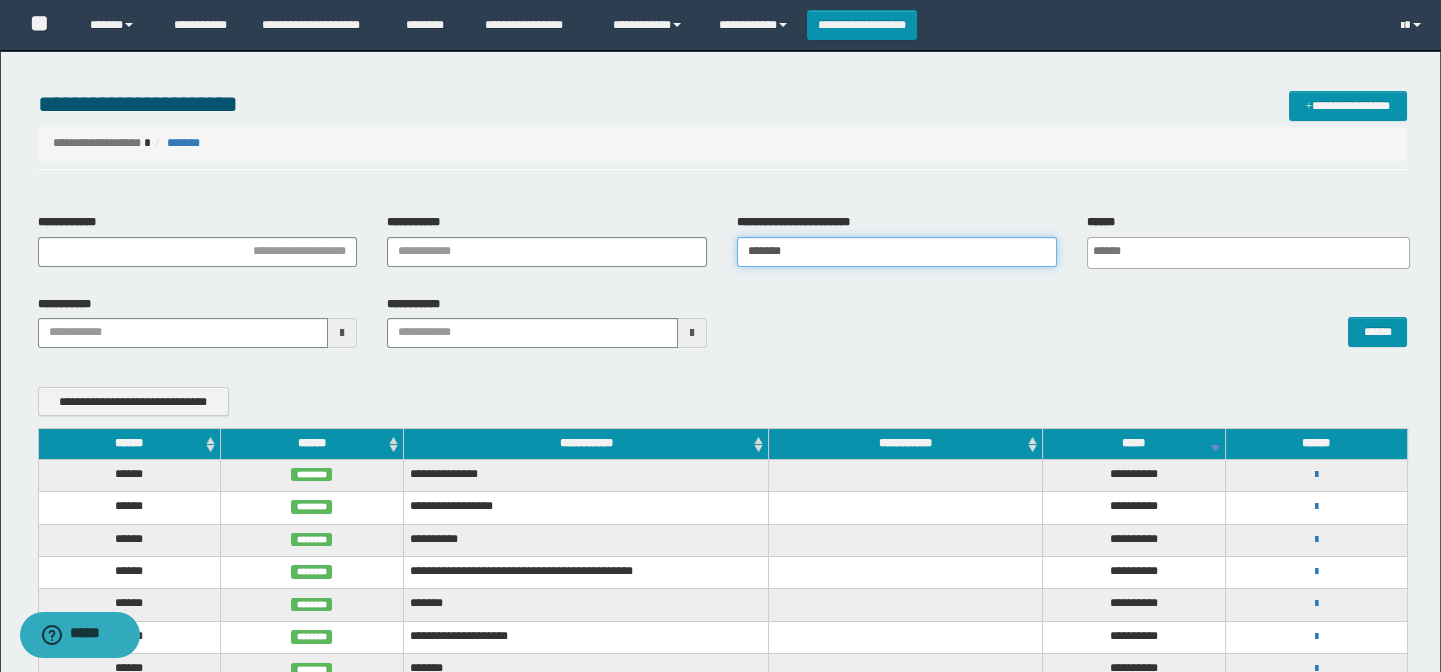type 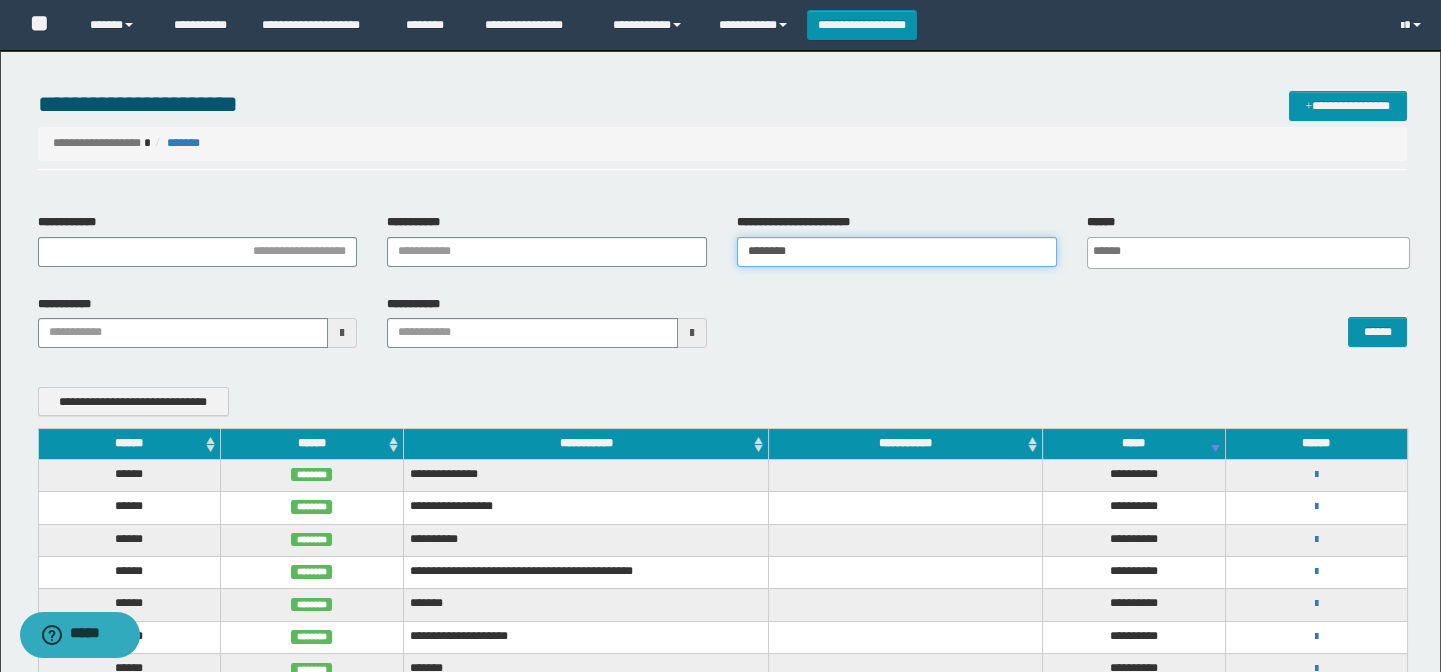 type 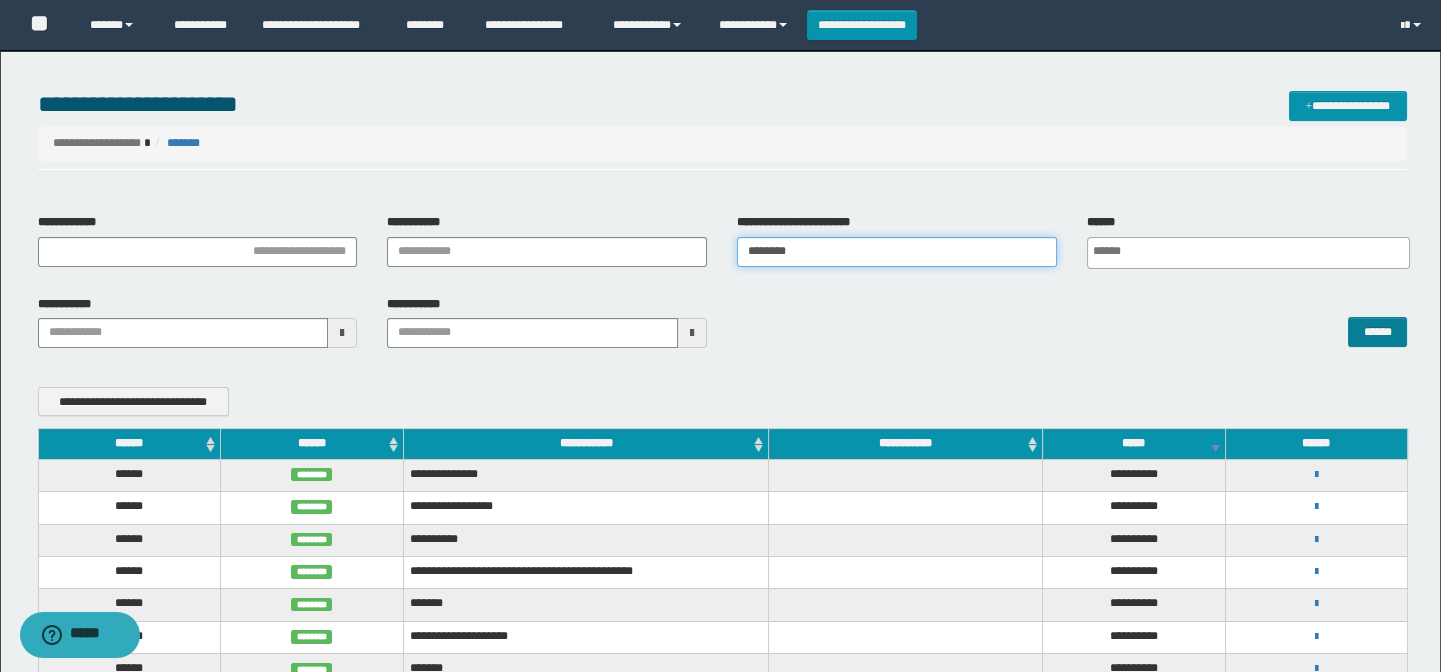 type on "********" 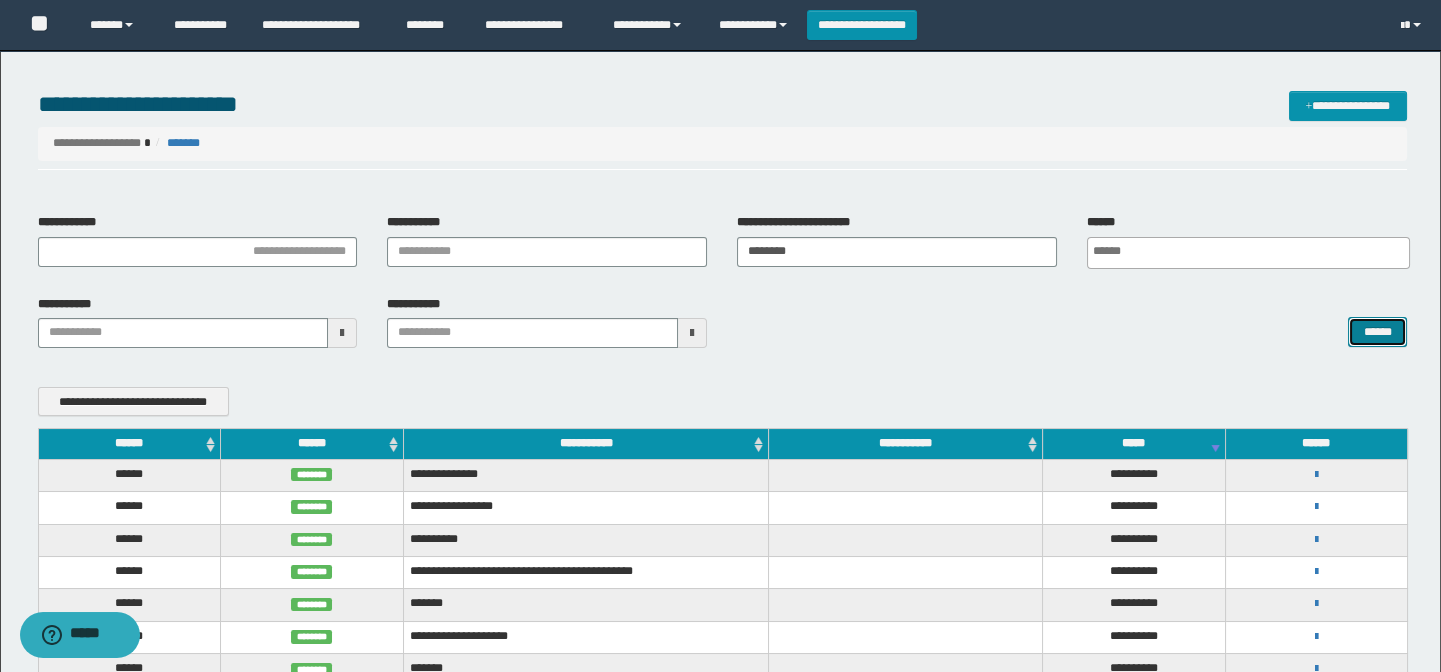 click on "******" at bounding box center (1377, 332) 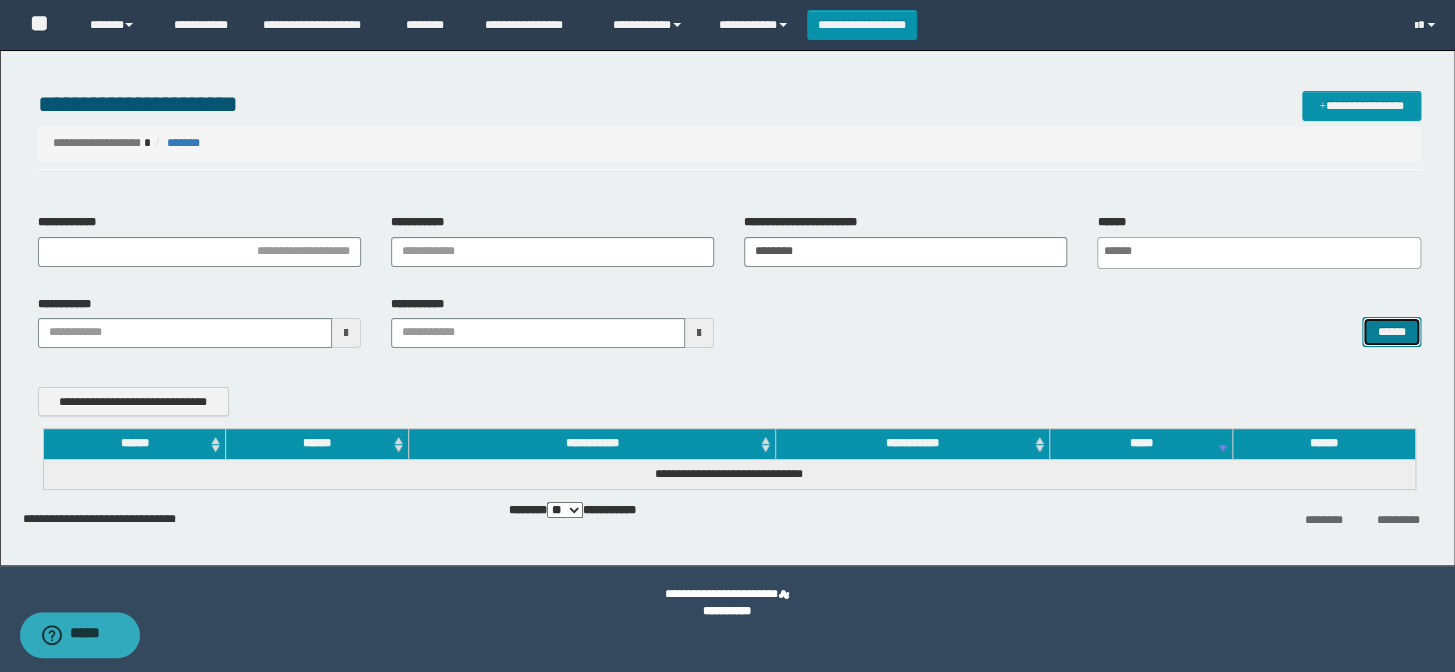 type 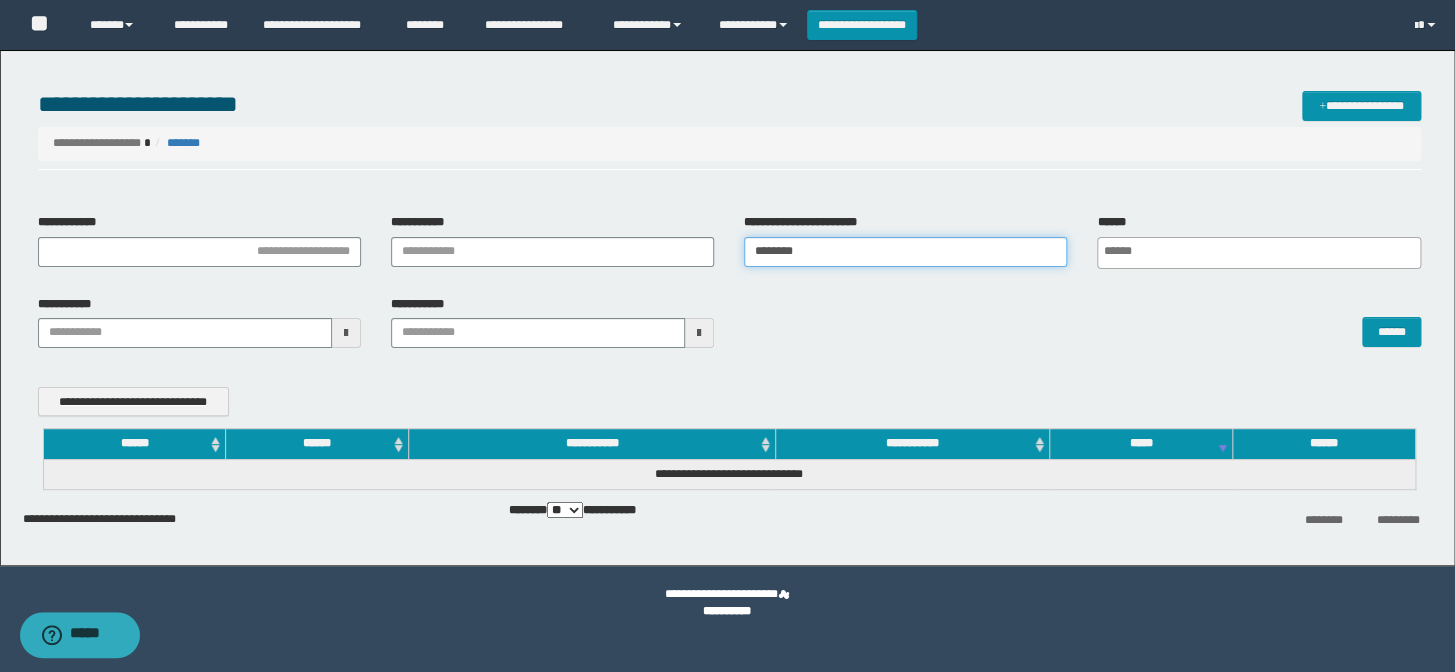 click on "********" at bounding box center [905, 252] 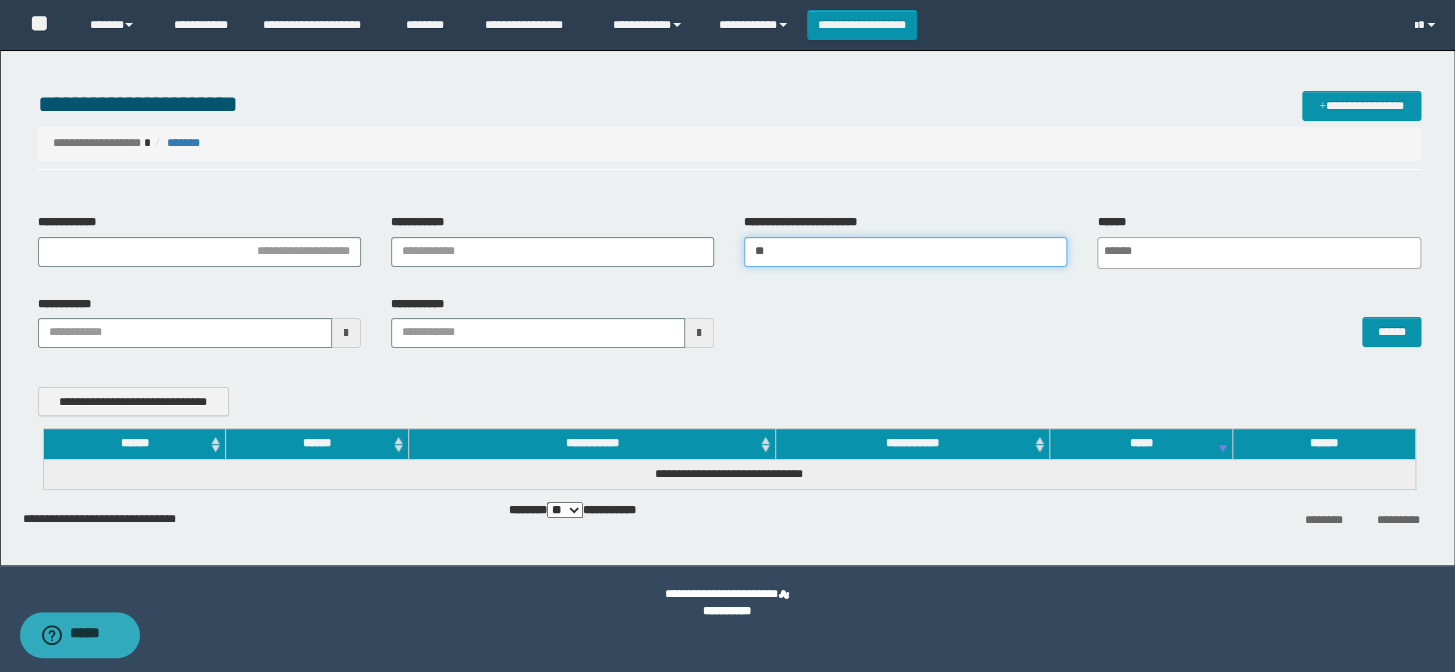 type on "*" 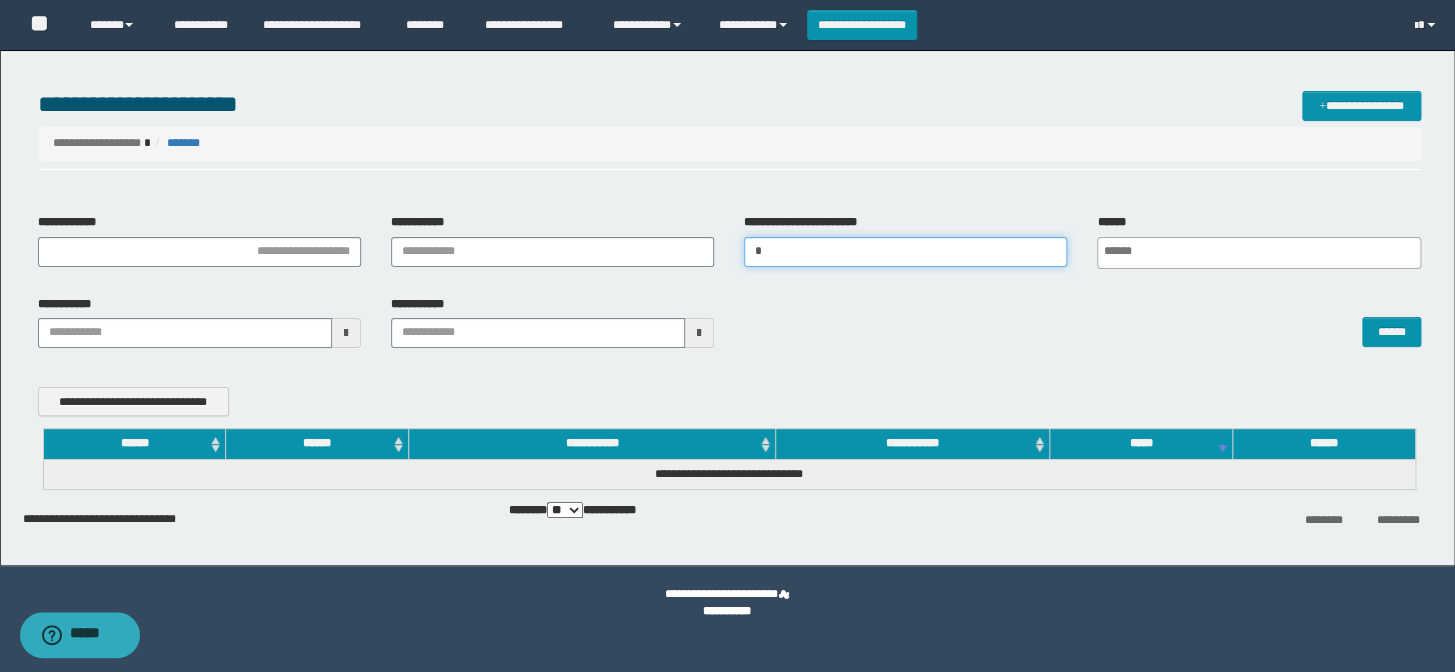 type on "**" 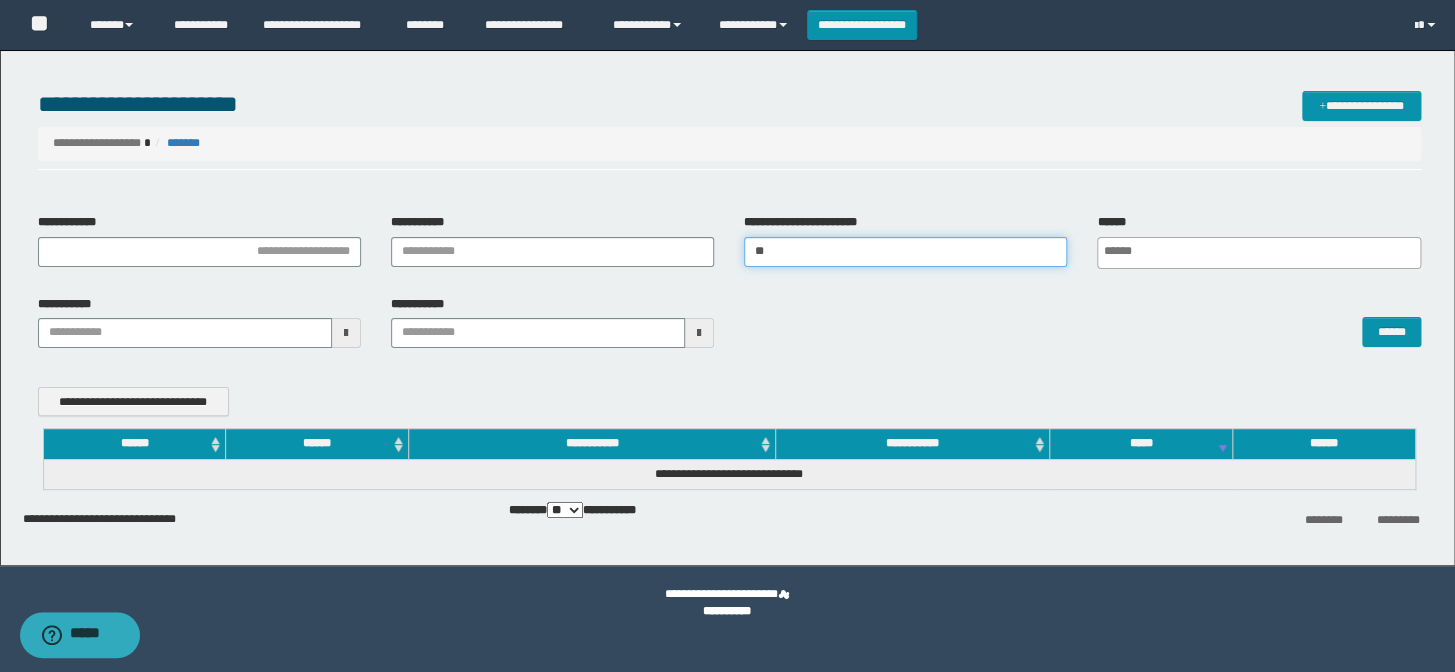 type on "***" 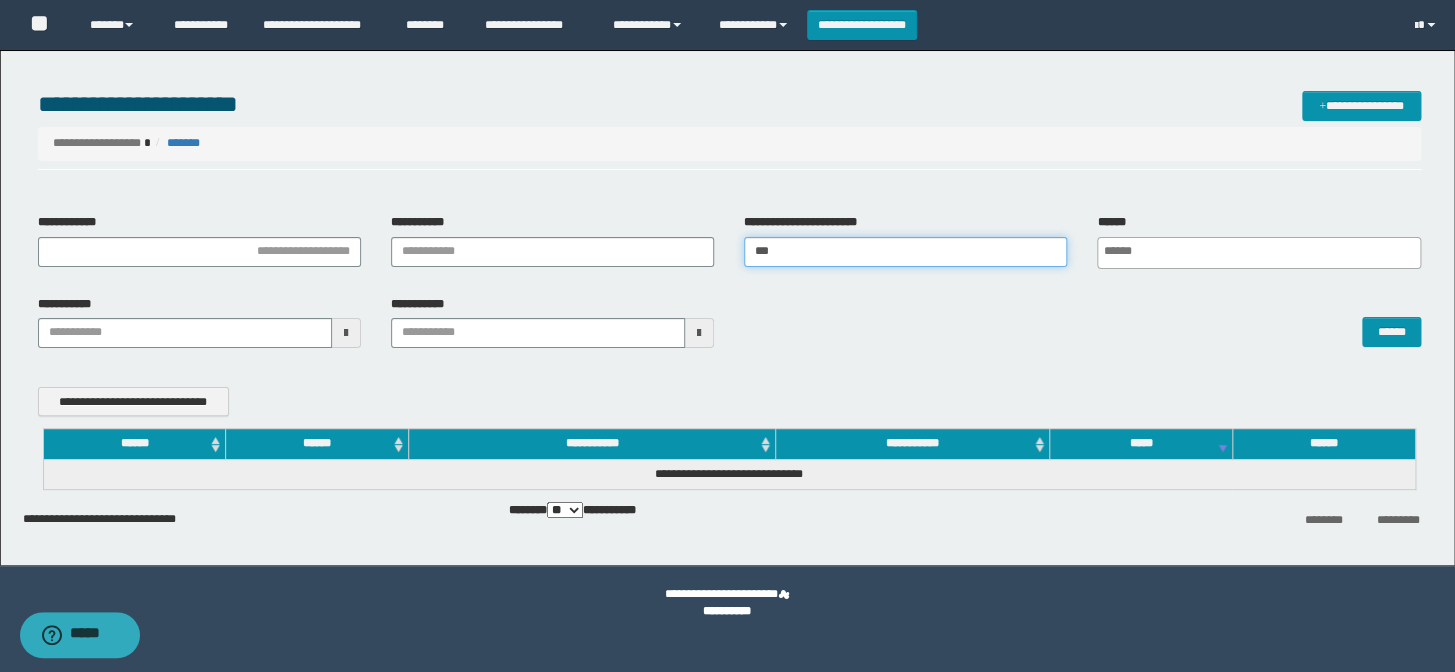 type 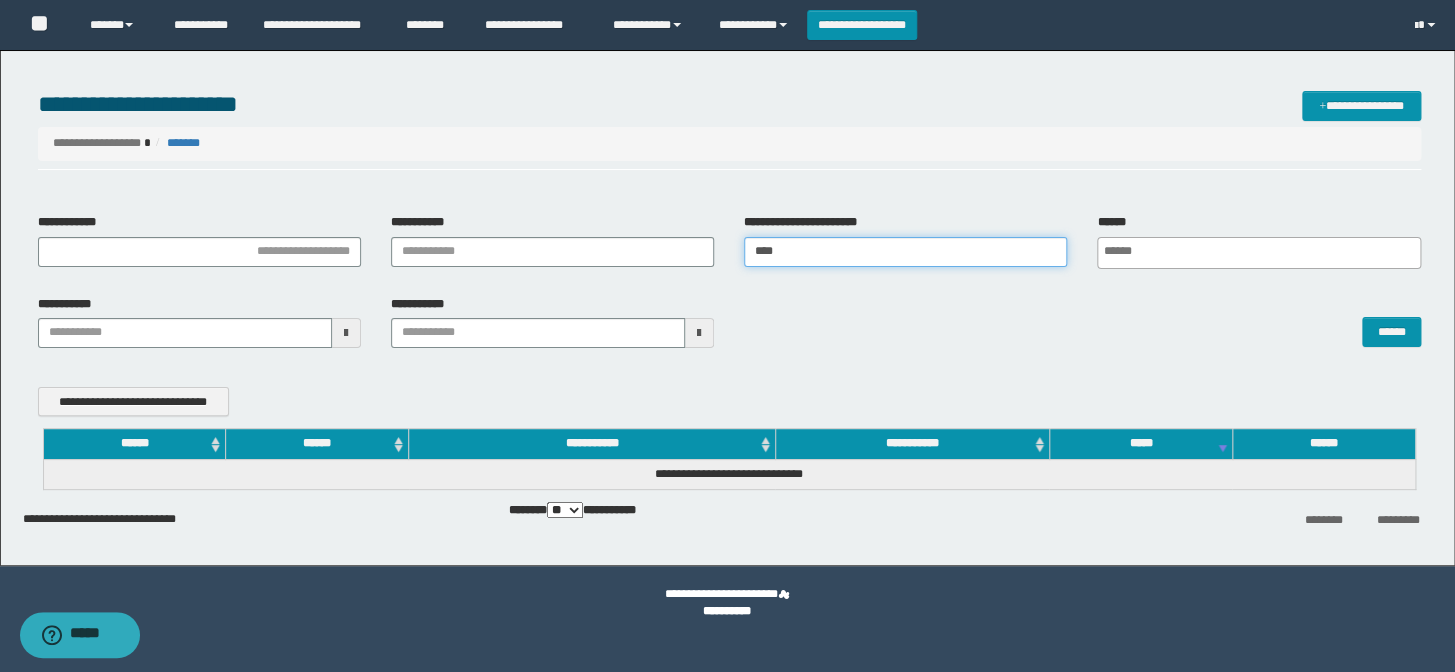 type 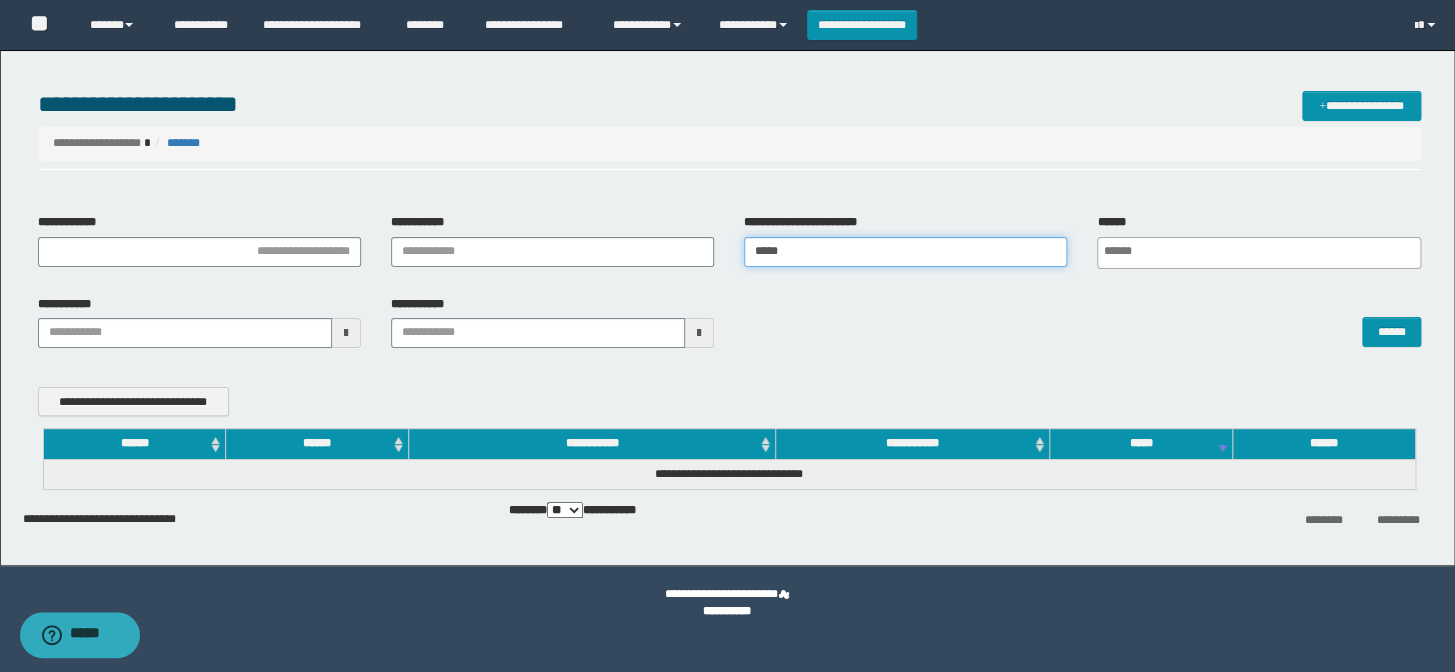 type 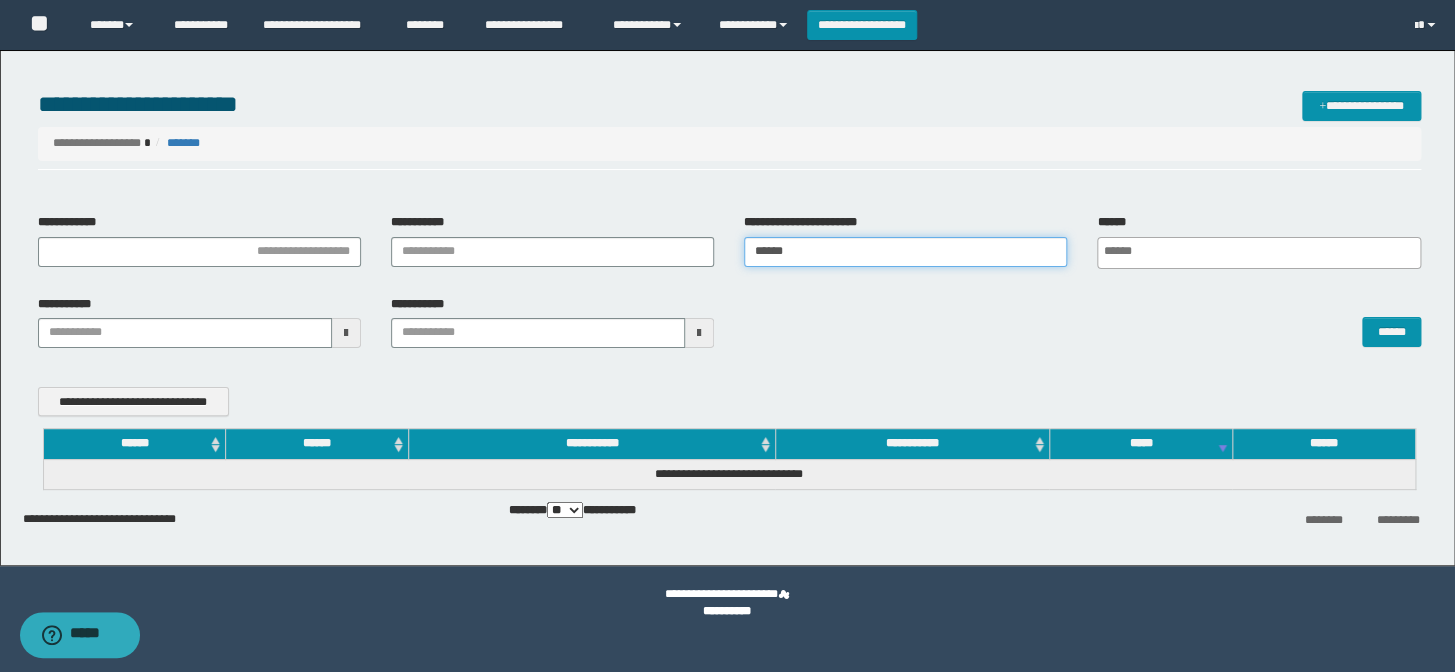type 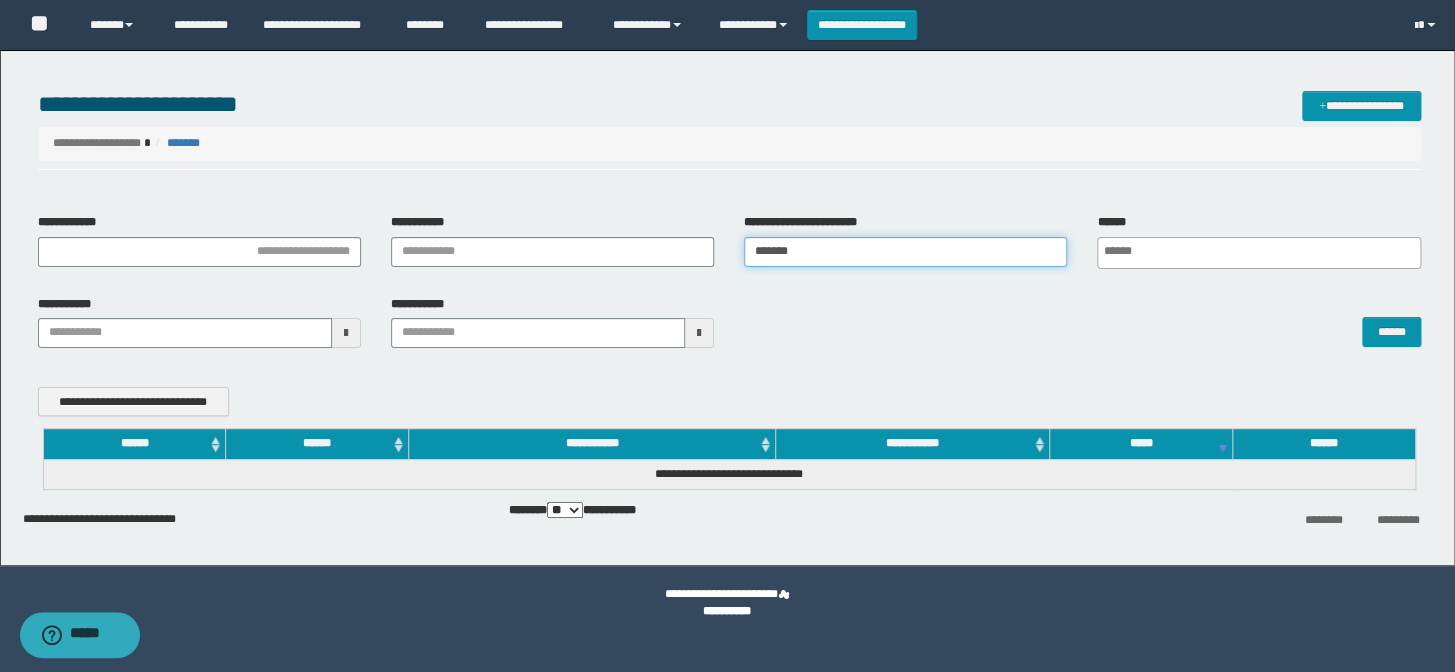type 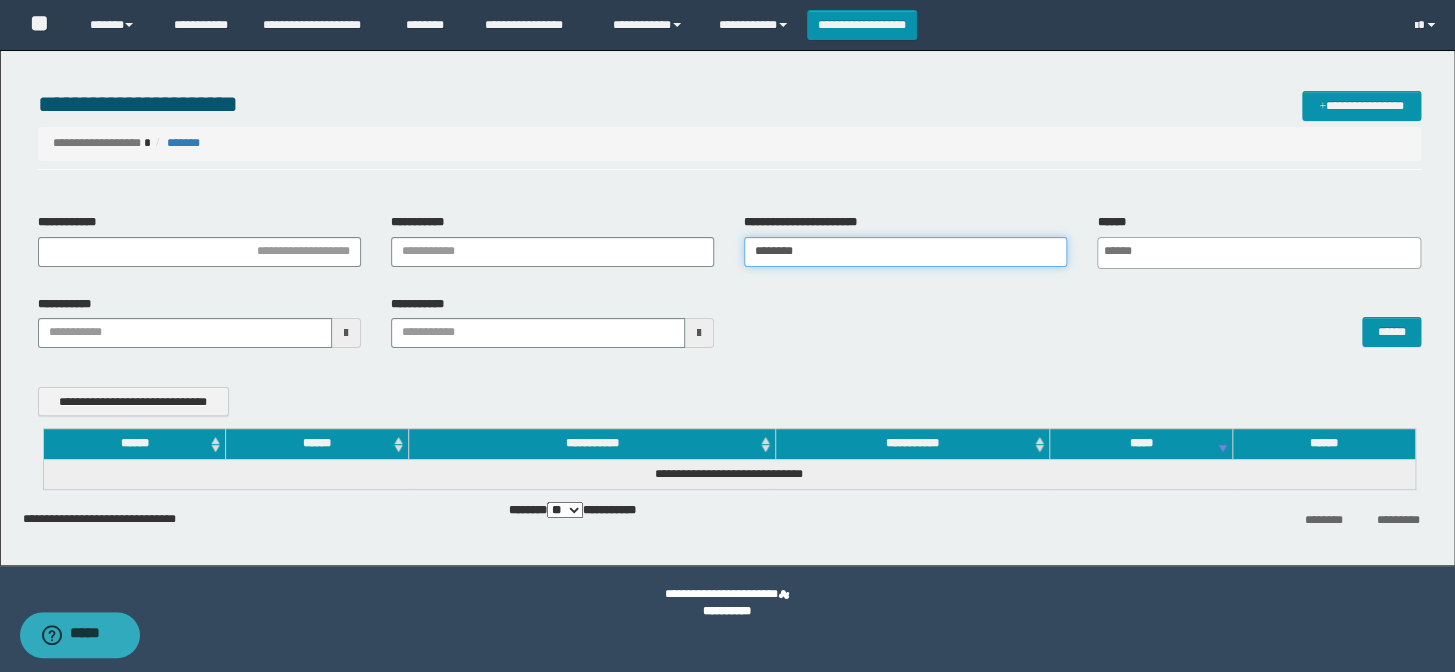 type 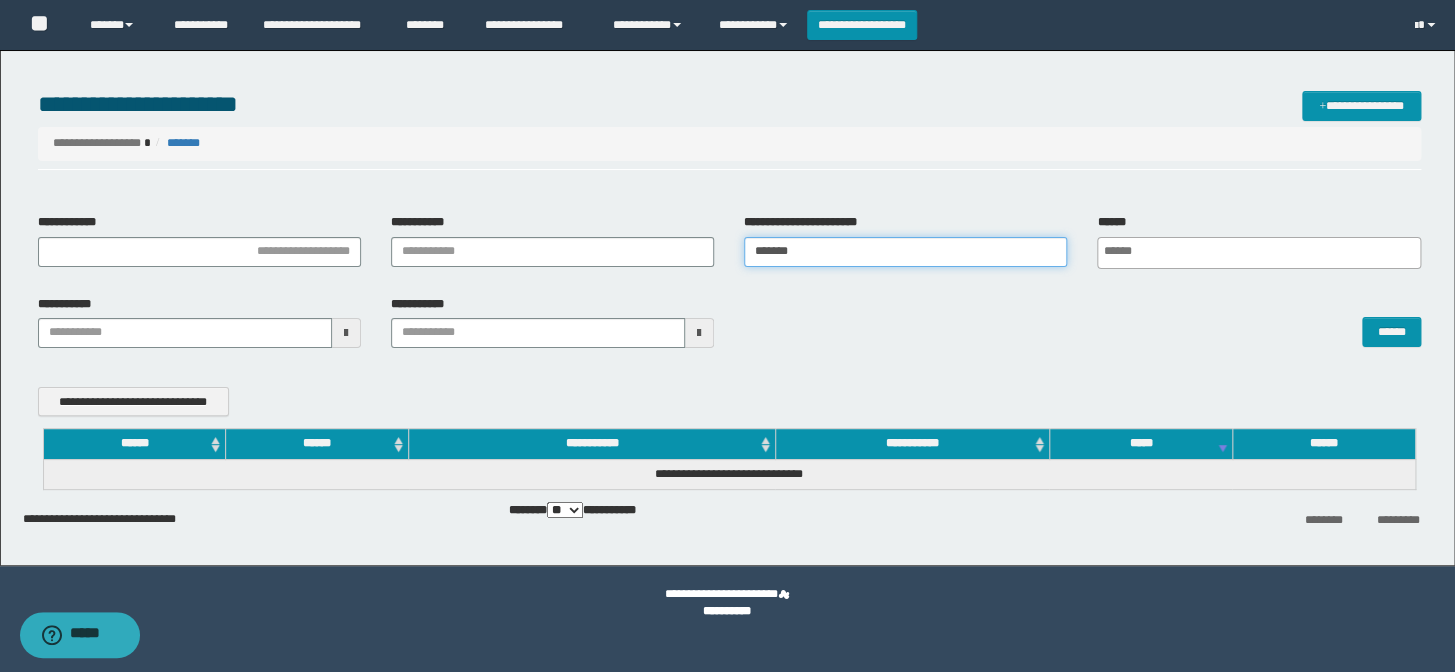 type 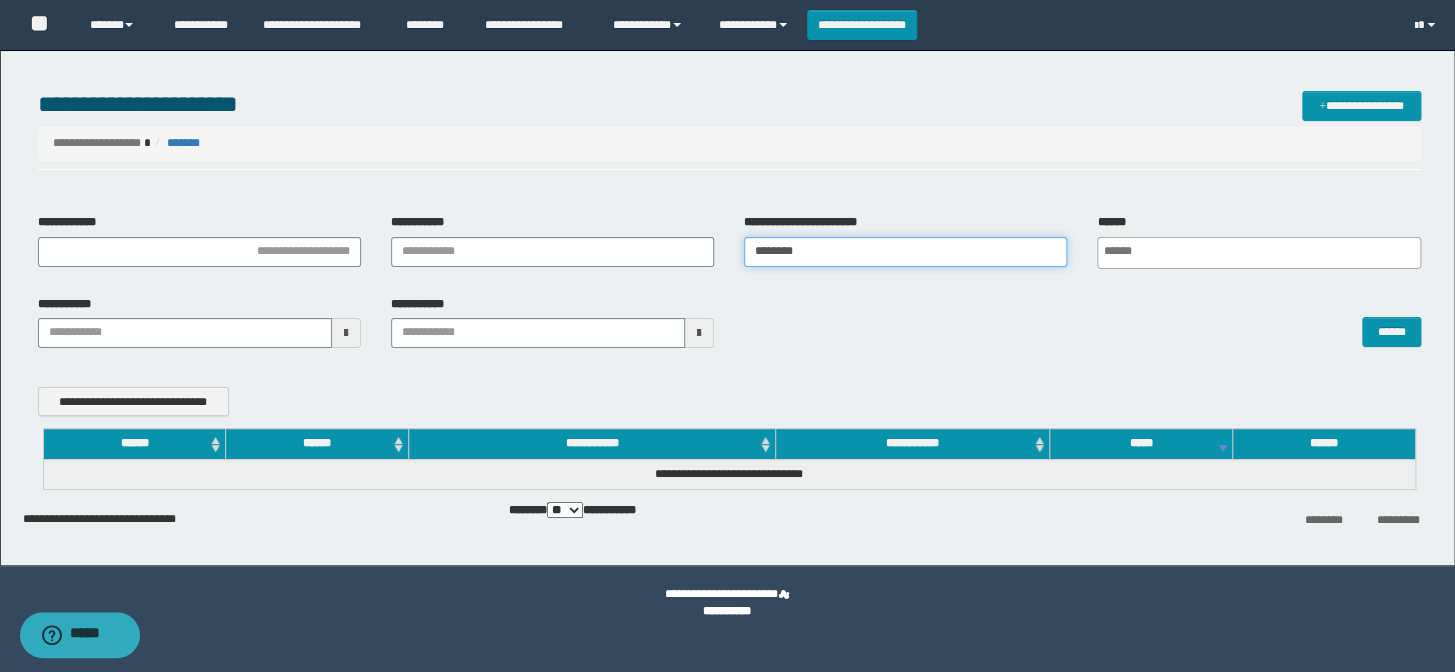 type 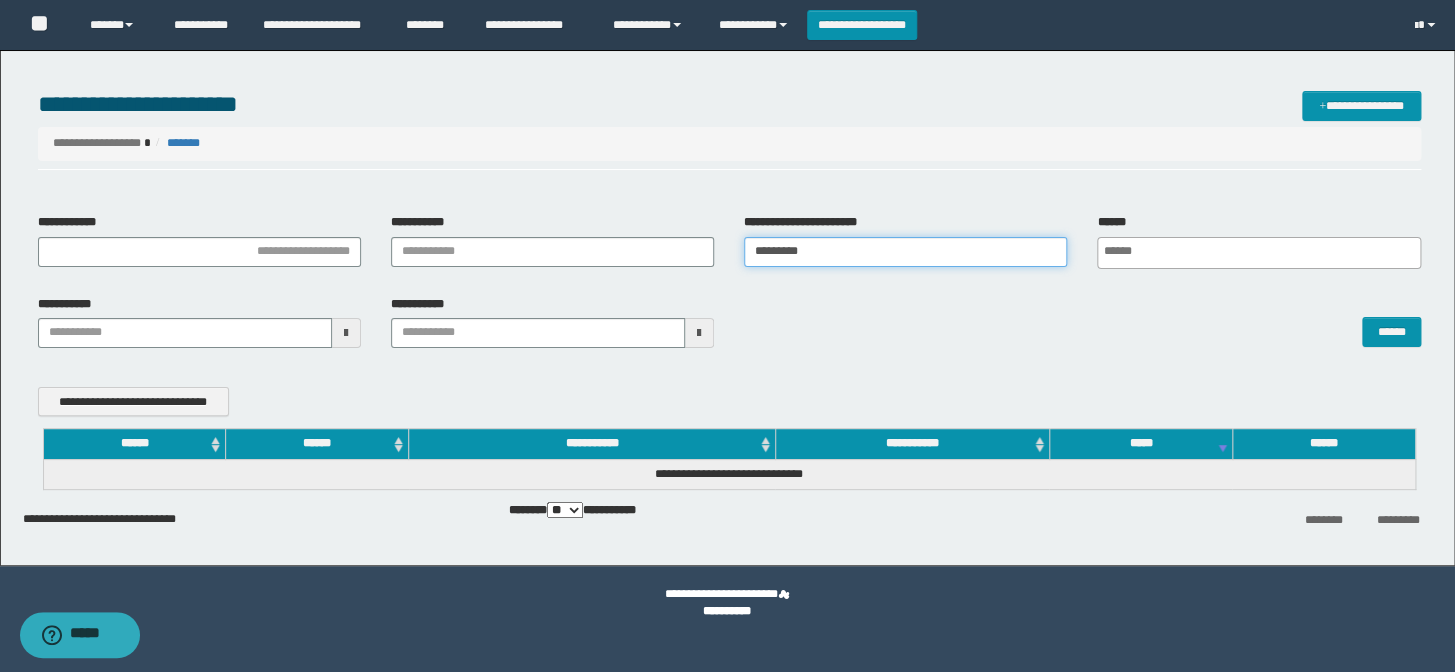 type 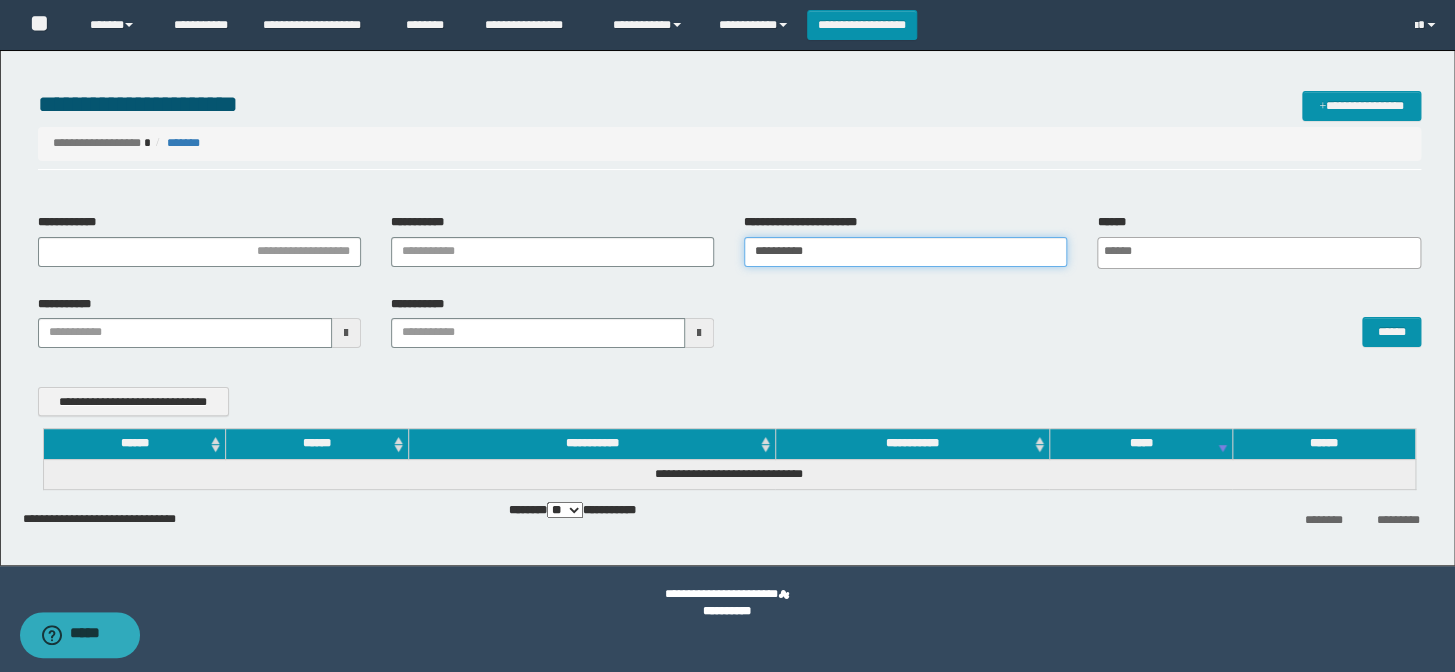 type 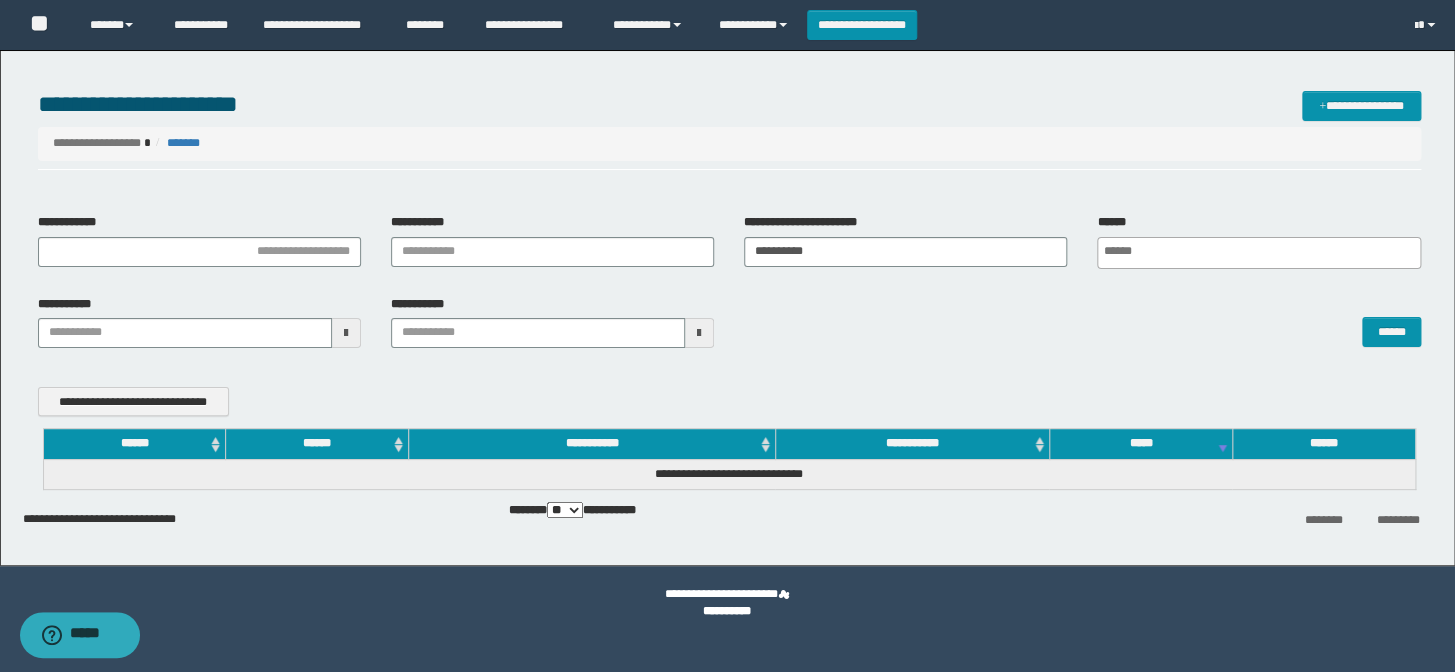type 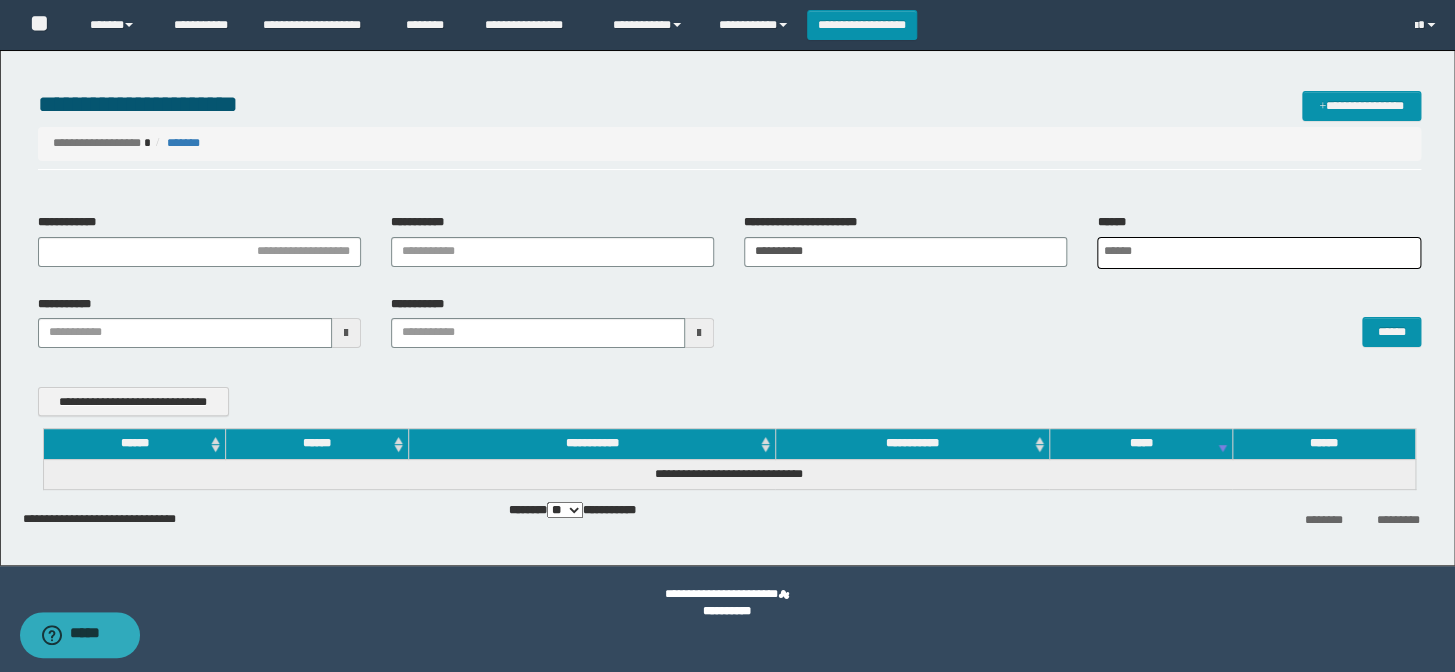 scroll, scrollTop: 0, scrollLeft: 5, axis: horizontal 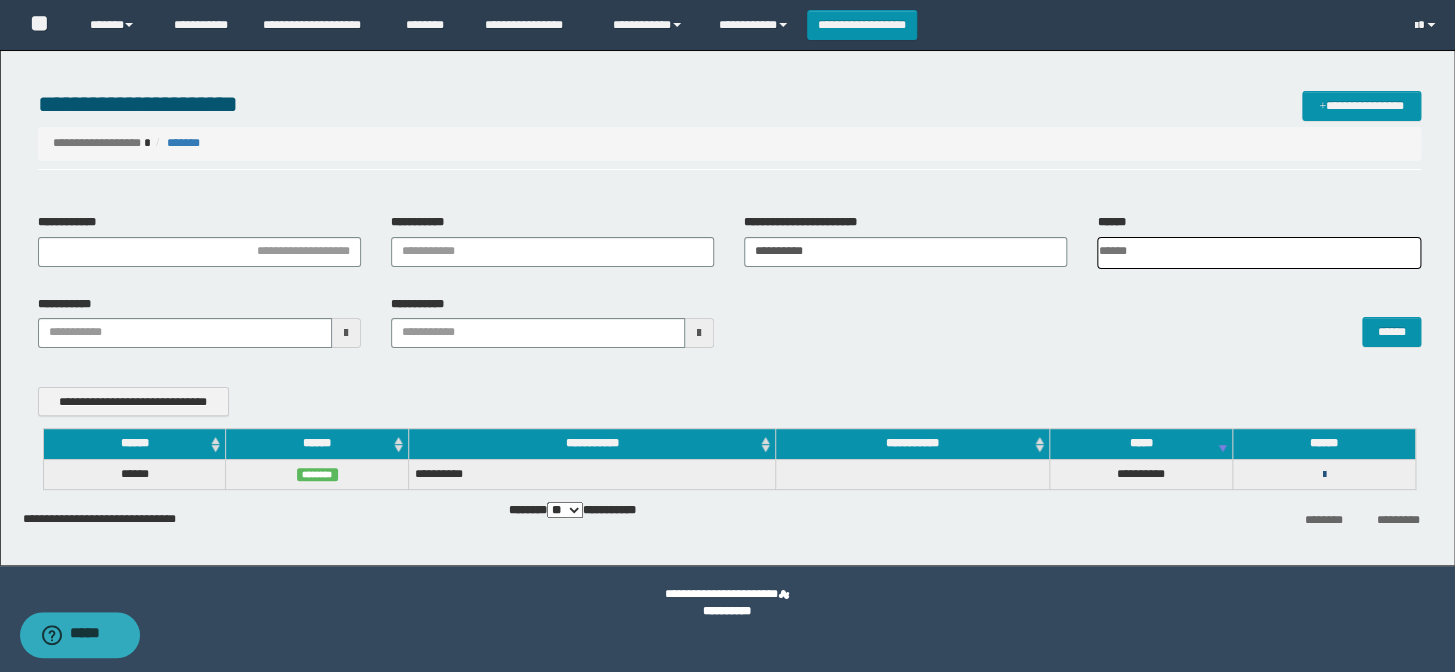 click at bounding box center [1323, 475] 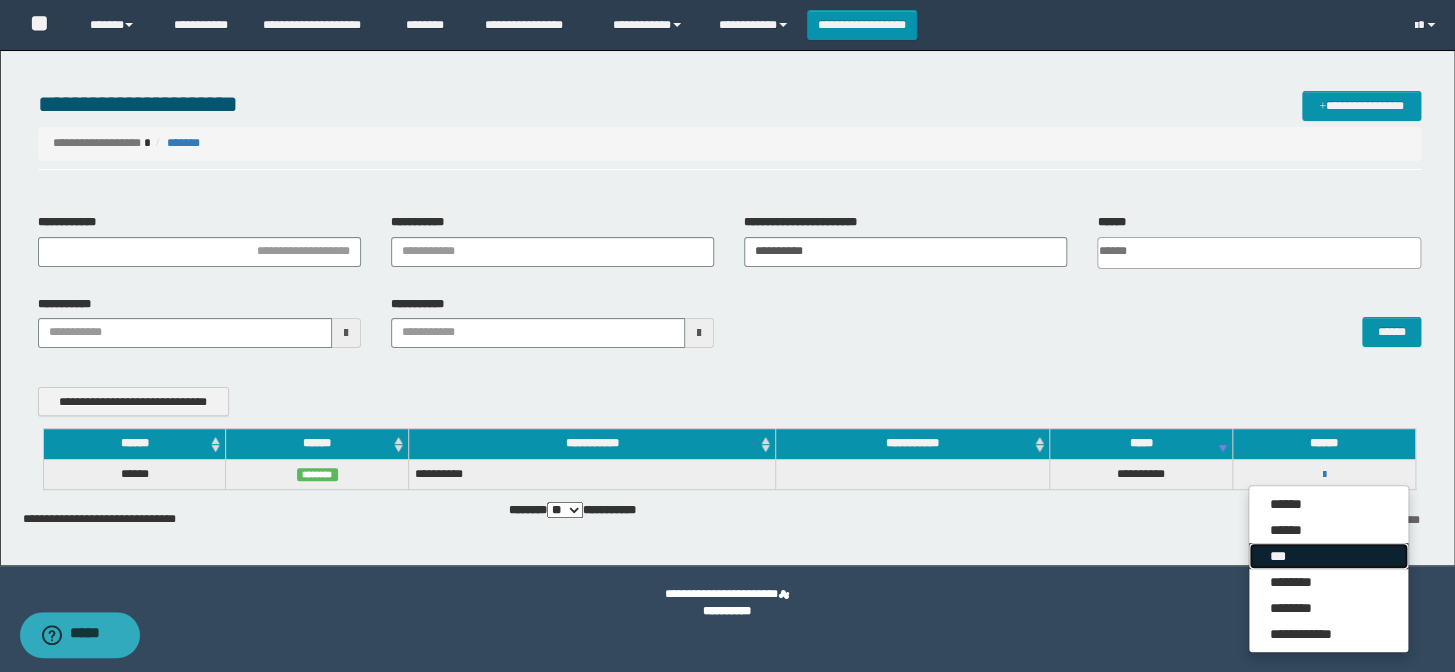 drag, startPoint x: 1286, startPoint y: 551, endPoint x: 1257, endPoint y: 516, distance: 45.453274 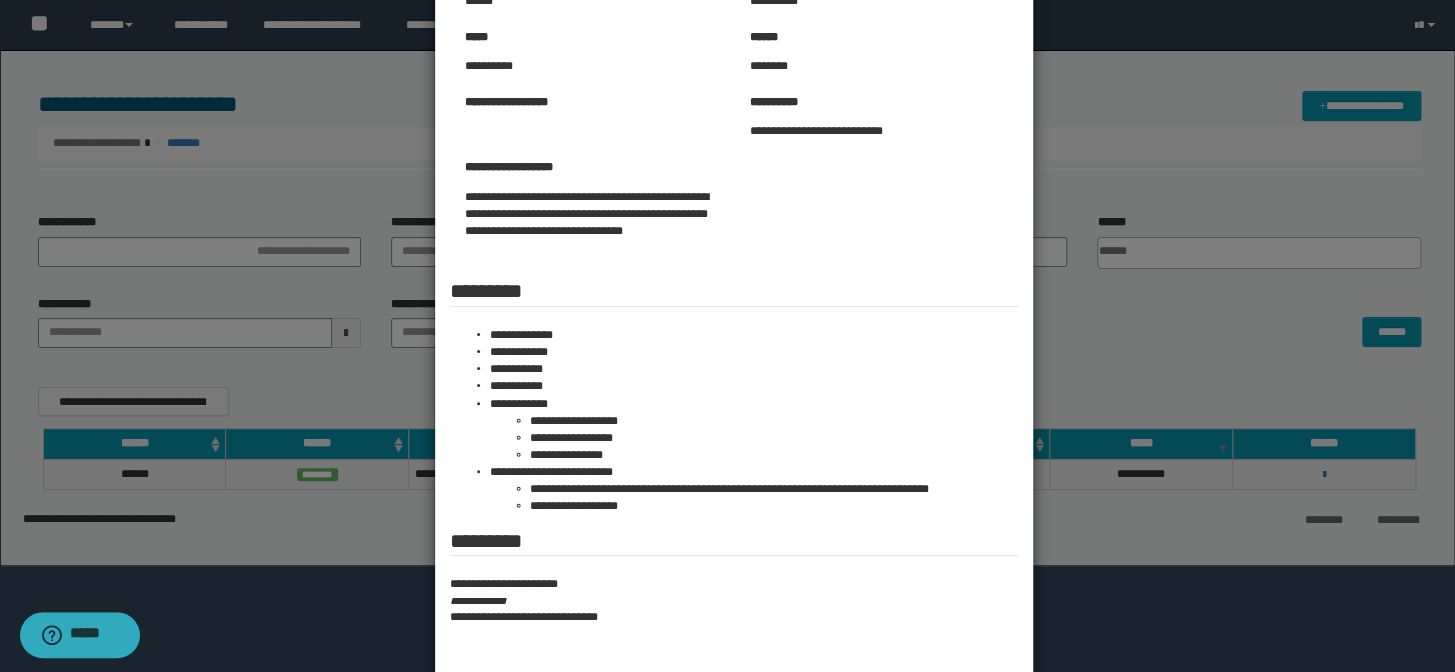 scroll, scrollTop: 181, scrollLeft: 0, axis: vertical 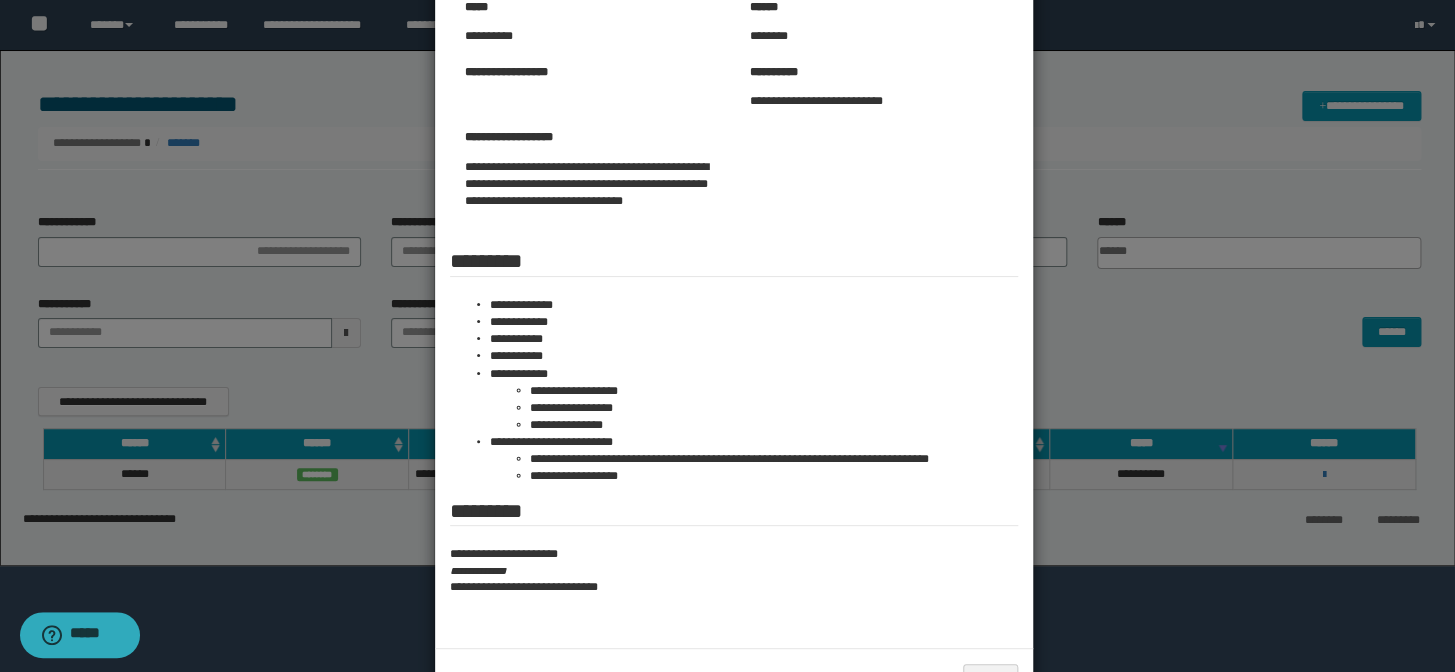 click at bounding box center [727, 279] 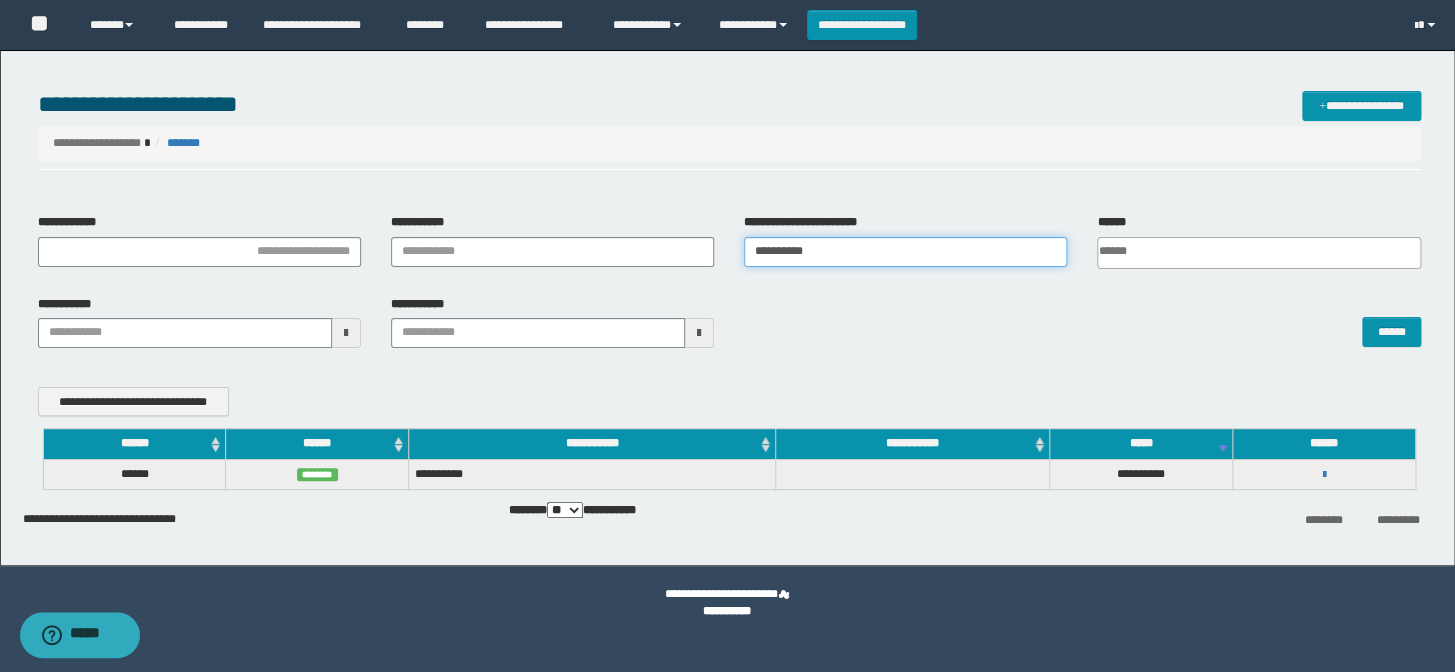 drag, startPoint x: 838, startPoint y: 253, endPoint x: 641, endPoint y: 270, distance: 197.73215 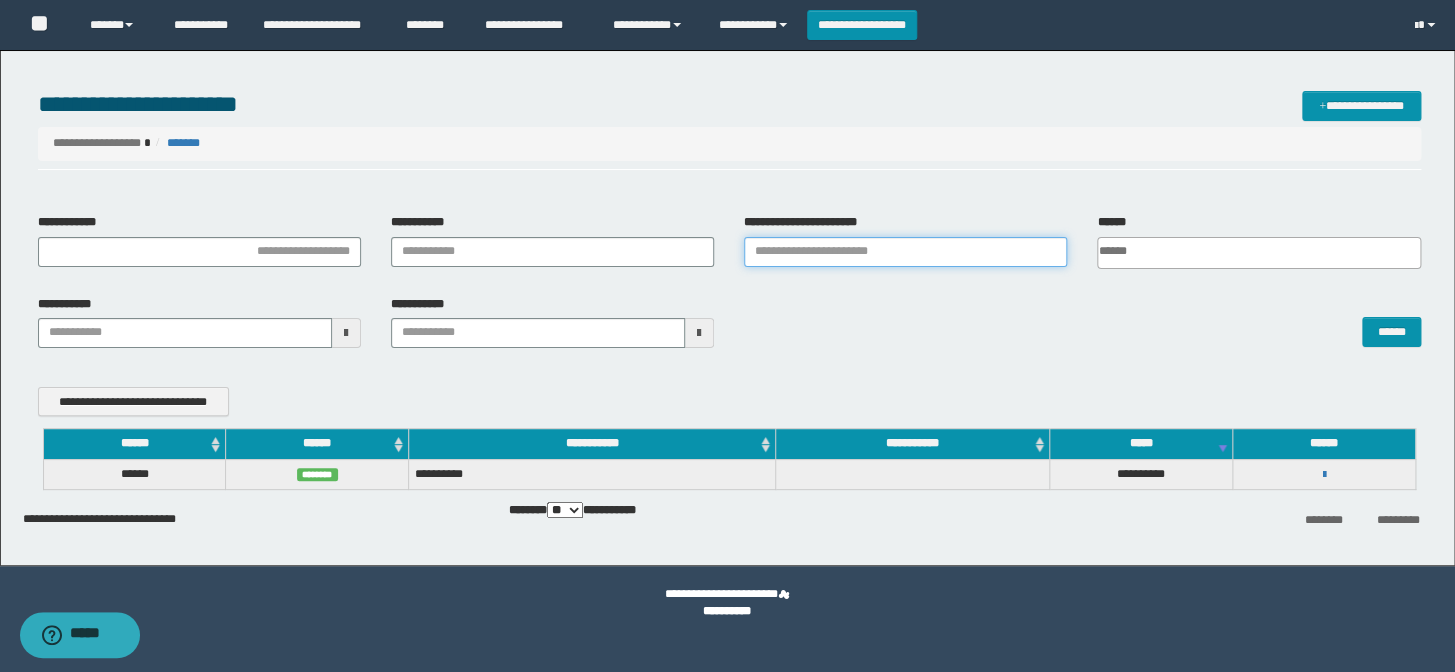 type on "*" 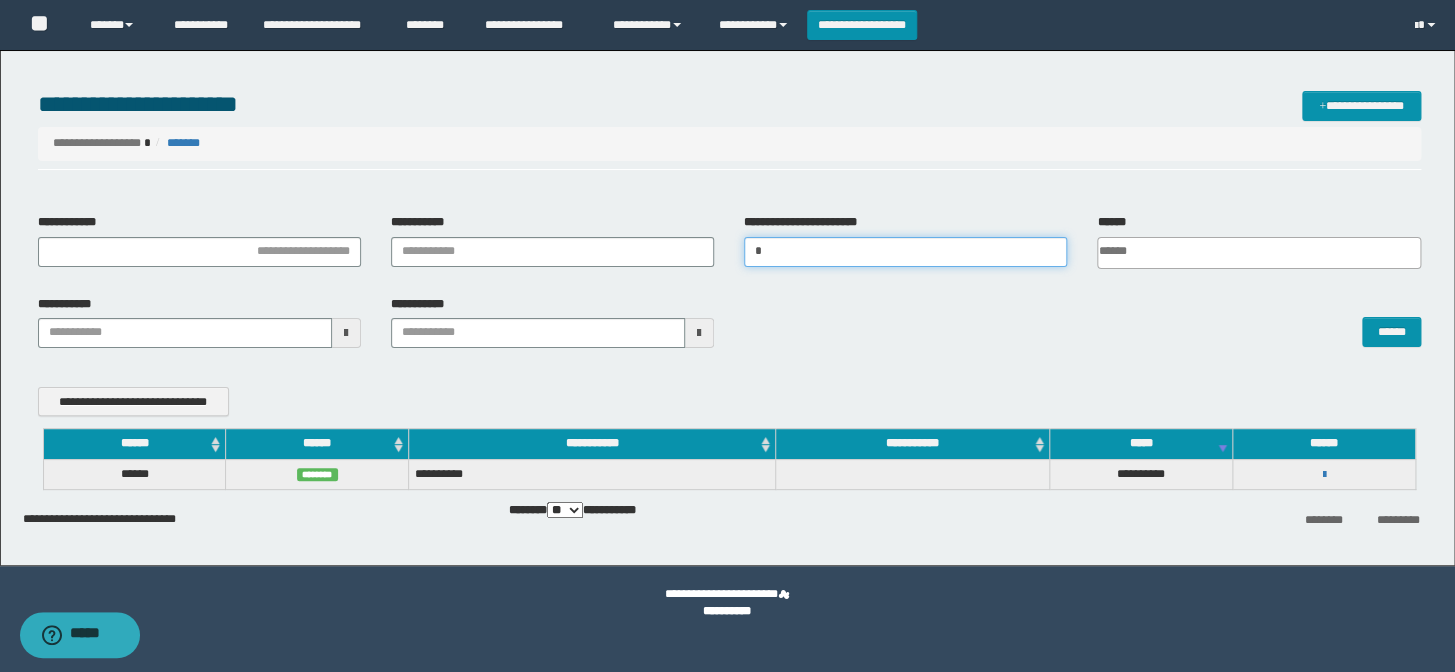 type 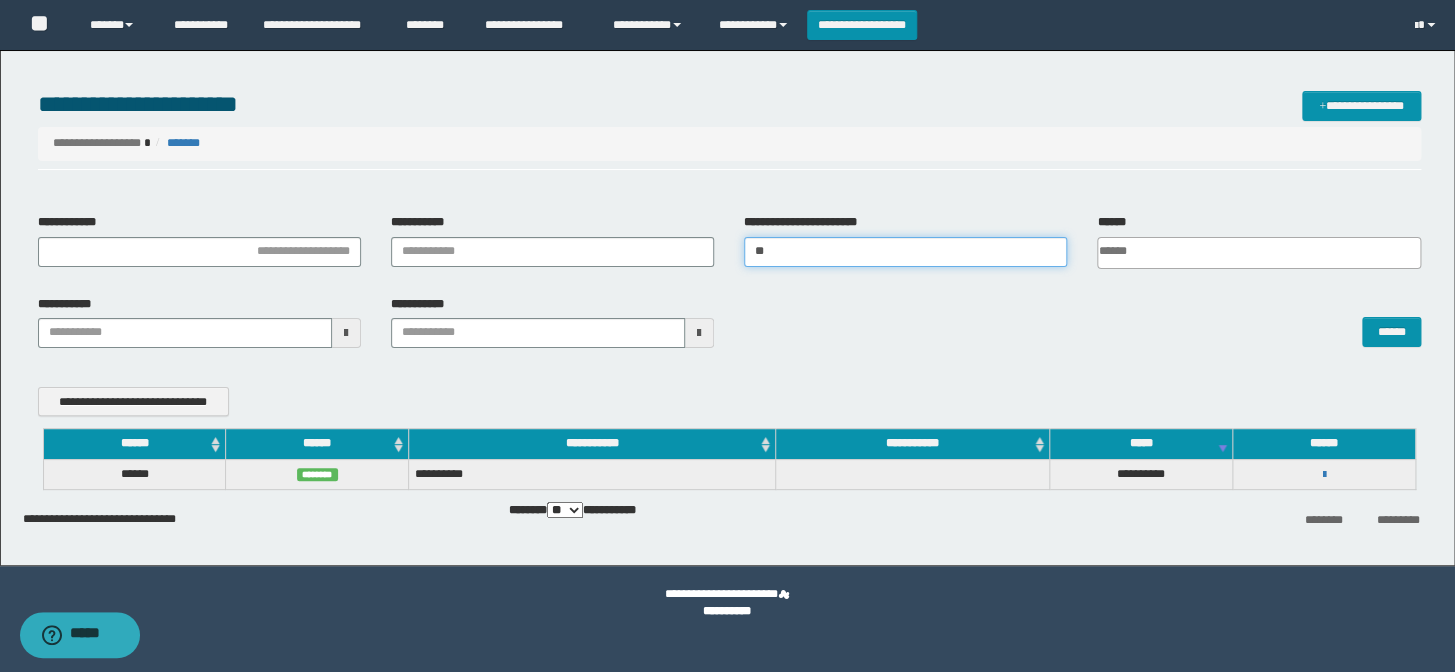 type on "***" 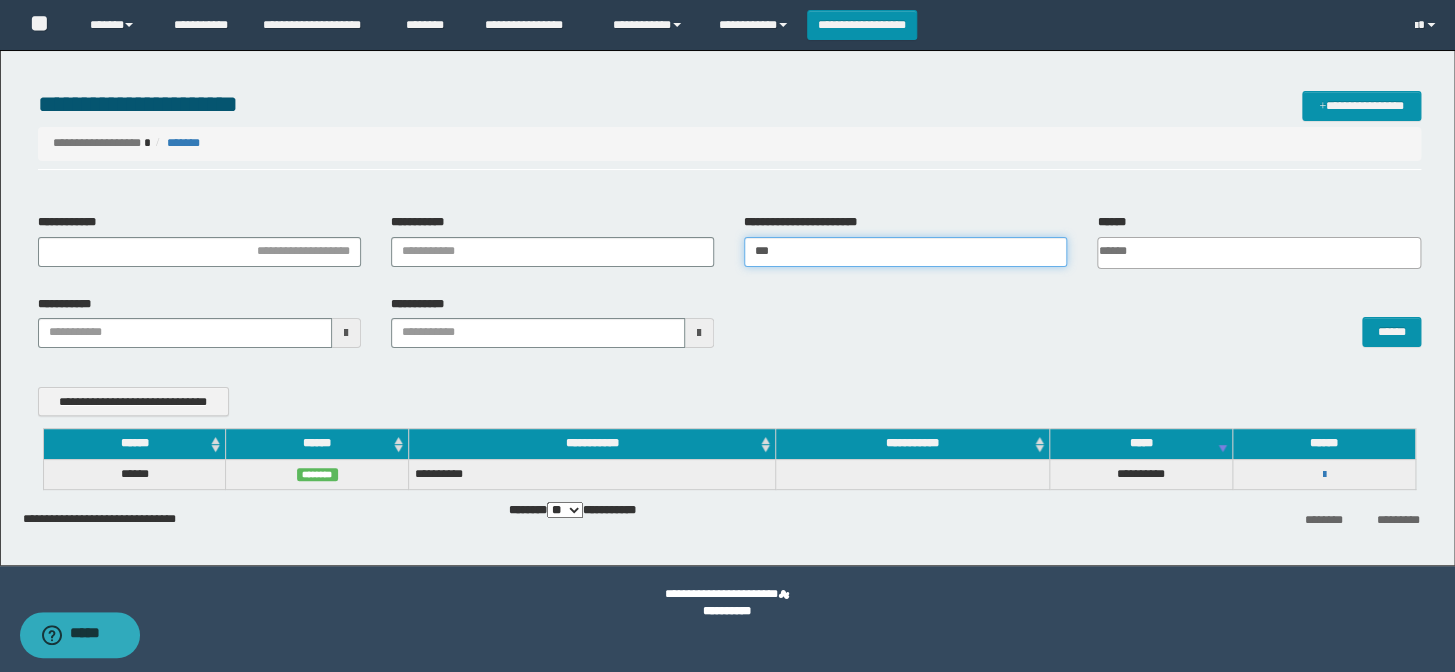 type 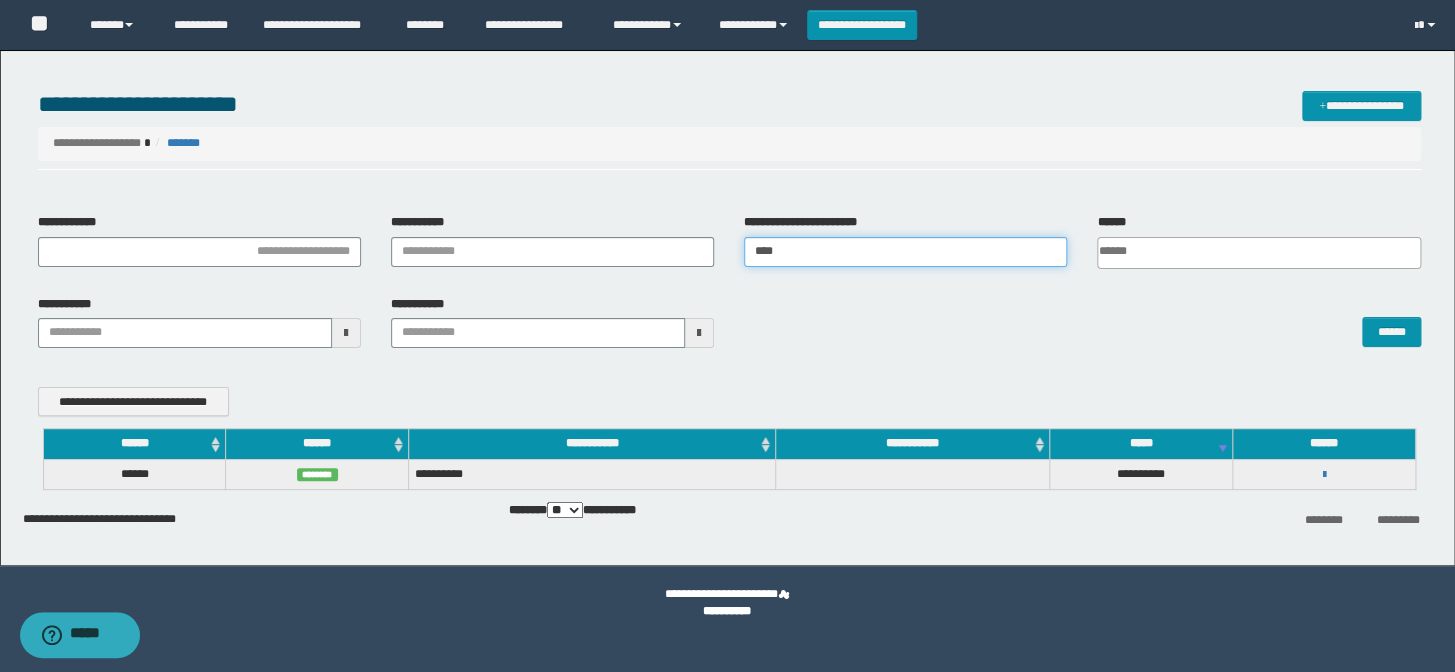 type 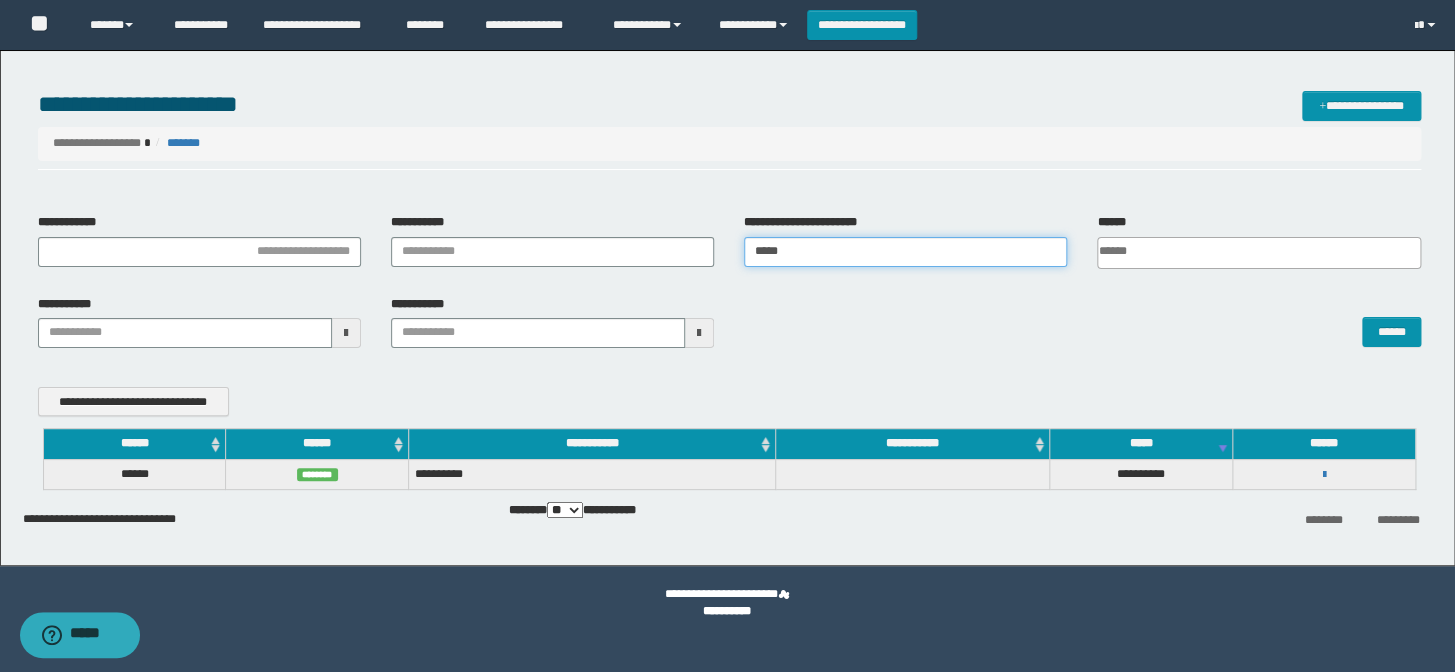 type 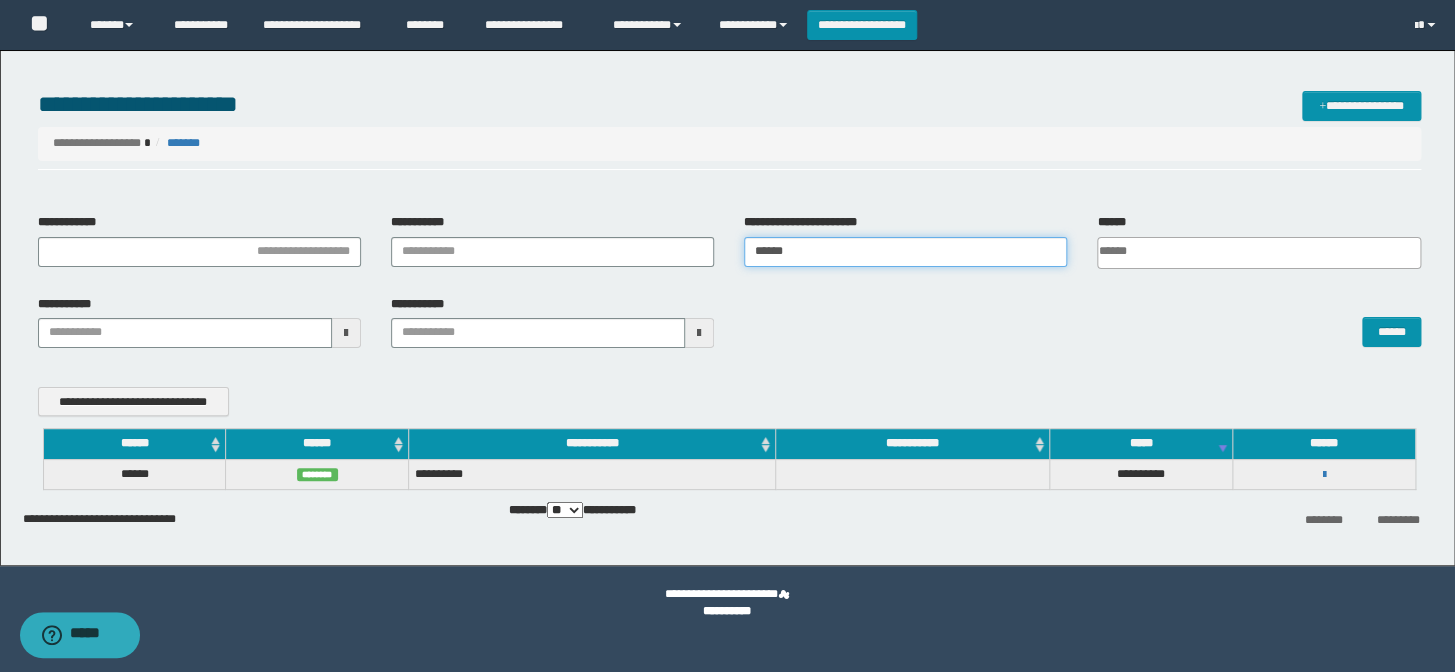 type 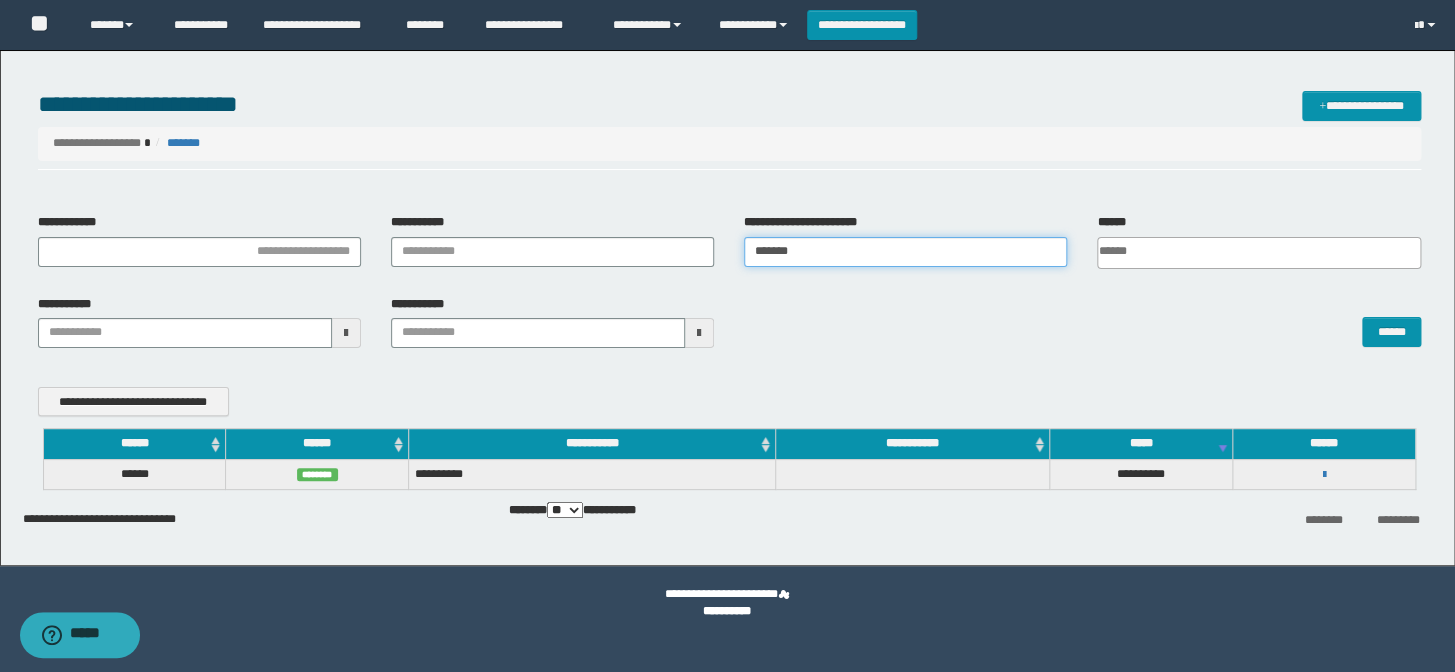 type 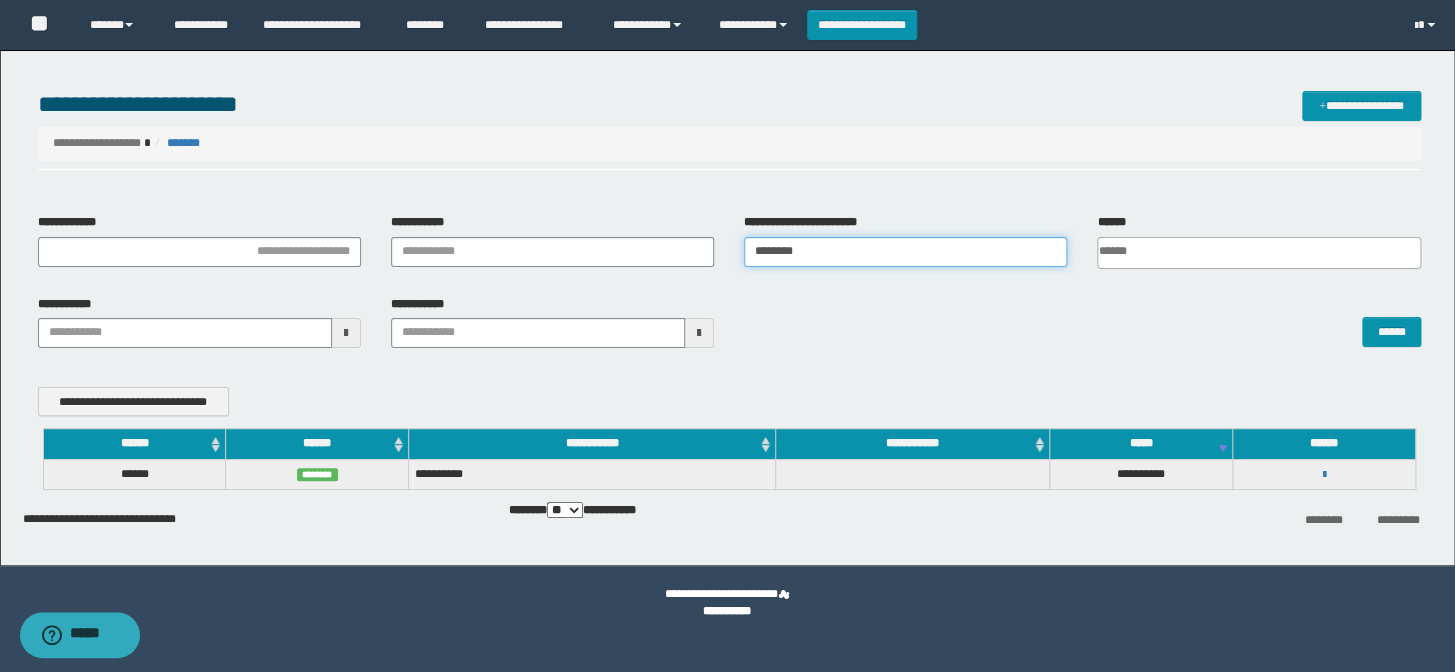 type 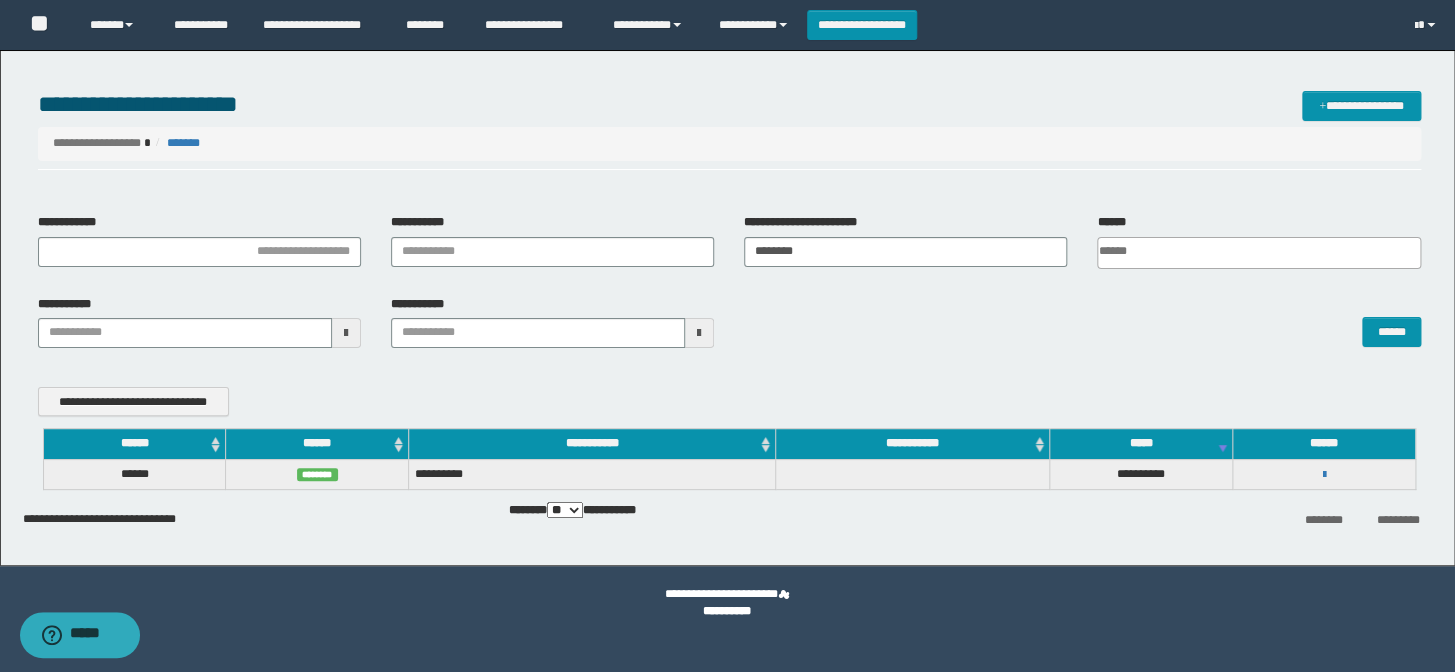 type 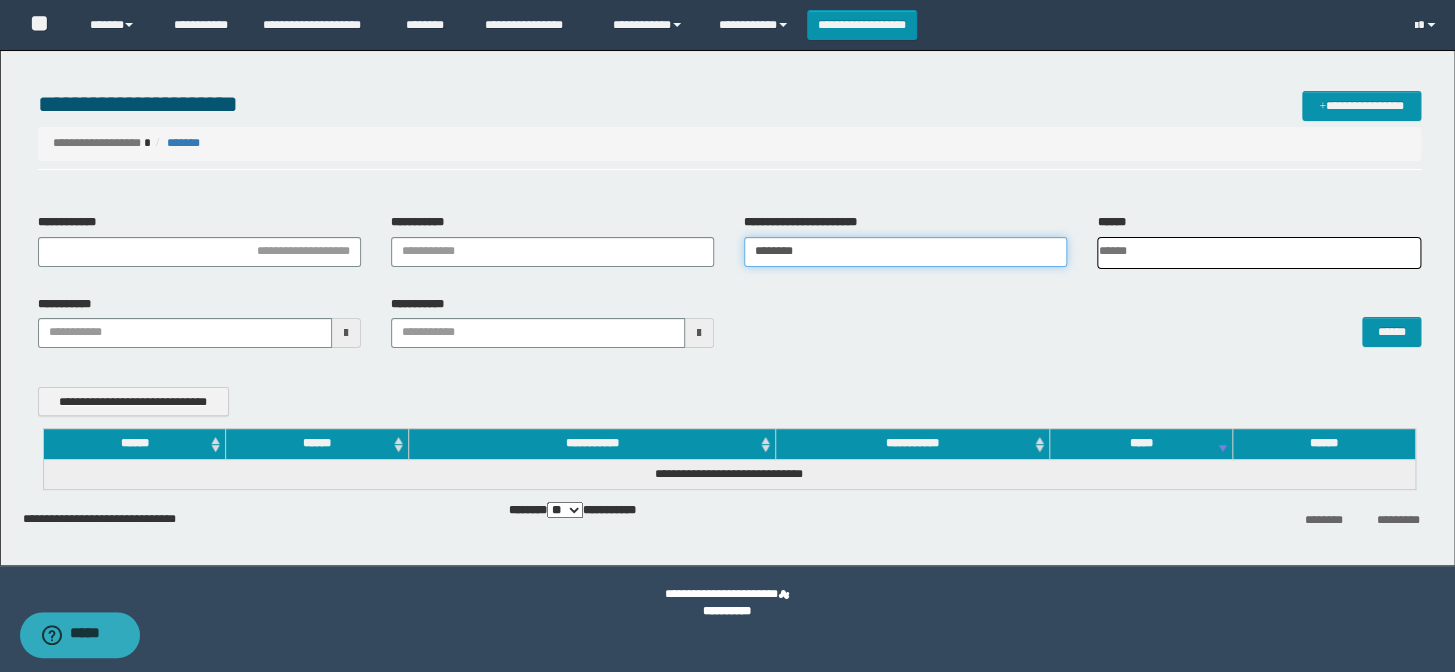 type 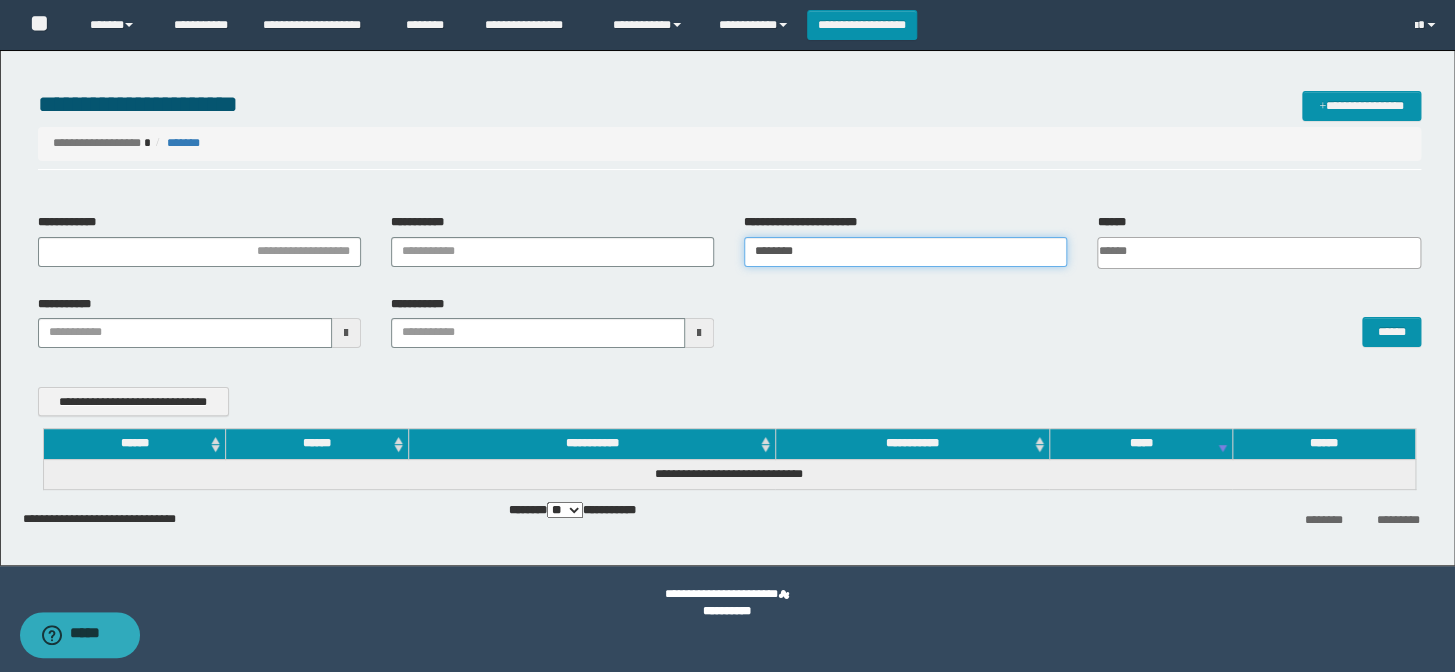 drag, startPoint x: 860, startPoint y: 249, endPoint x: 478, endPoint y: 329, distance: 390.28708 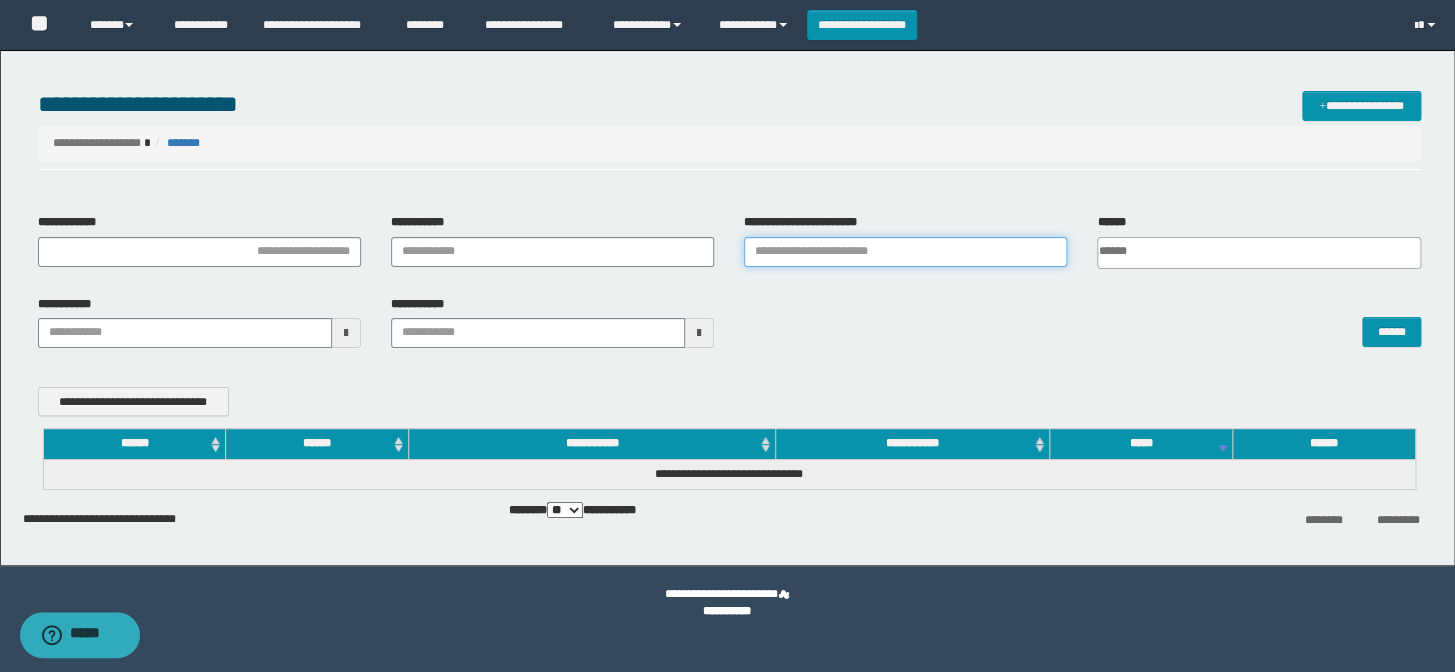 type on "*" 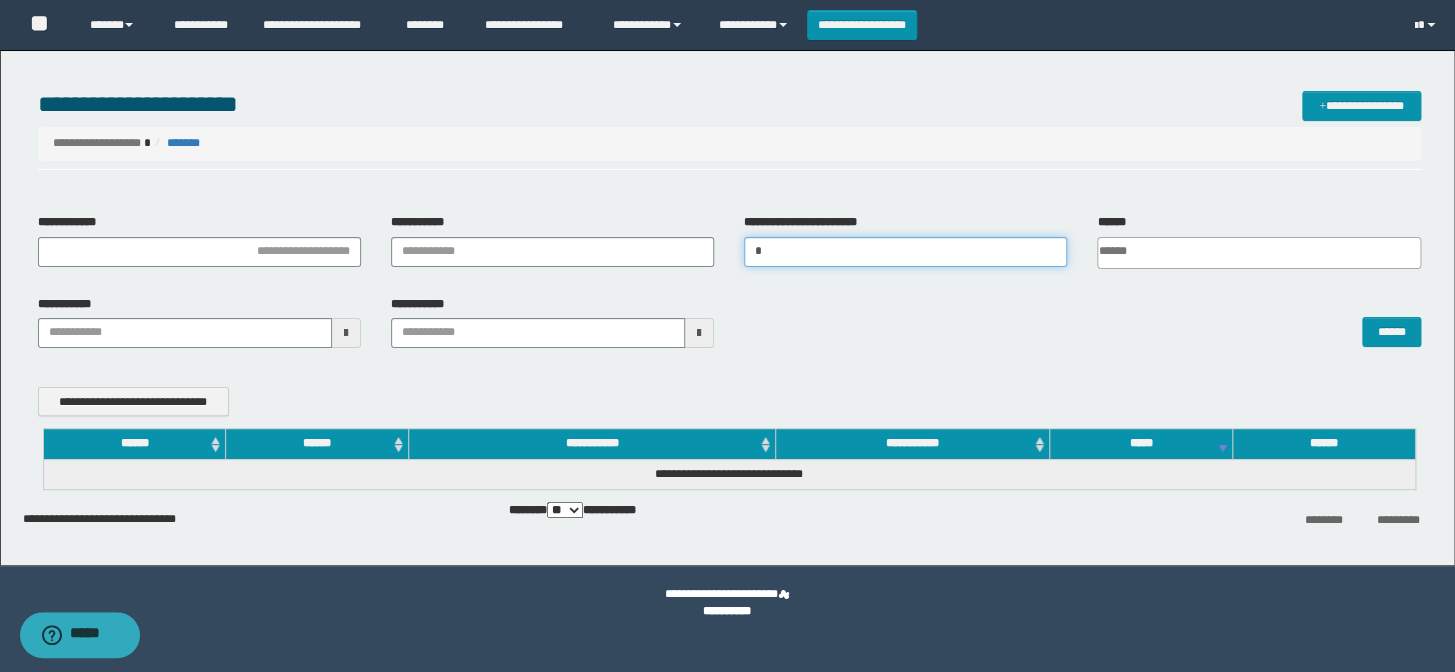 type 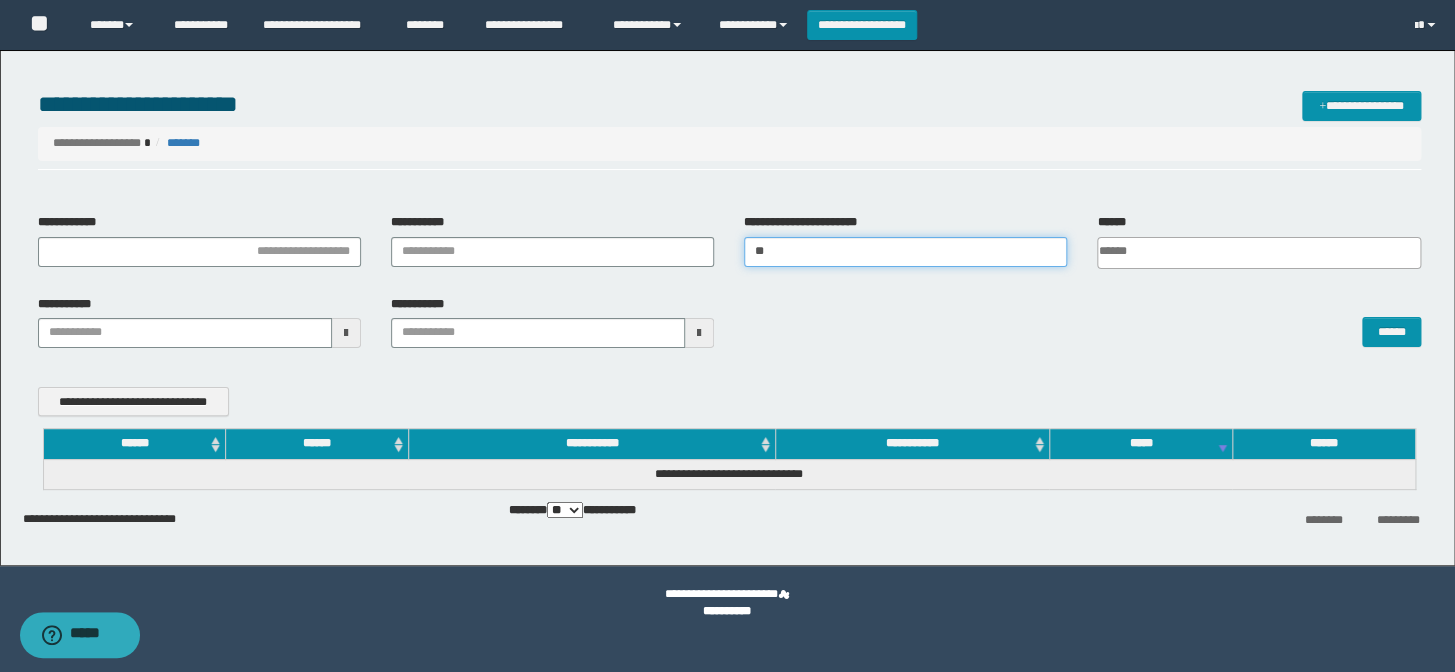 type 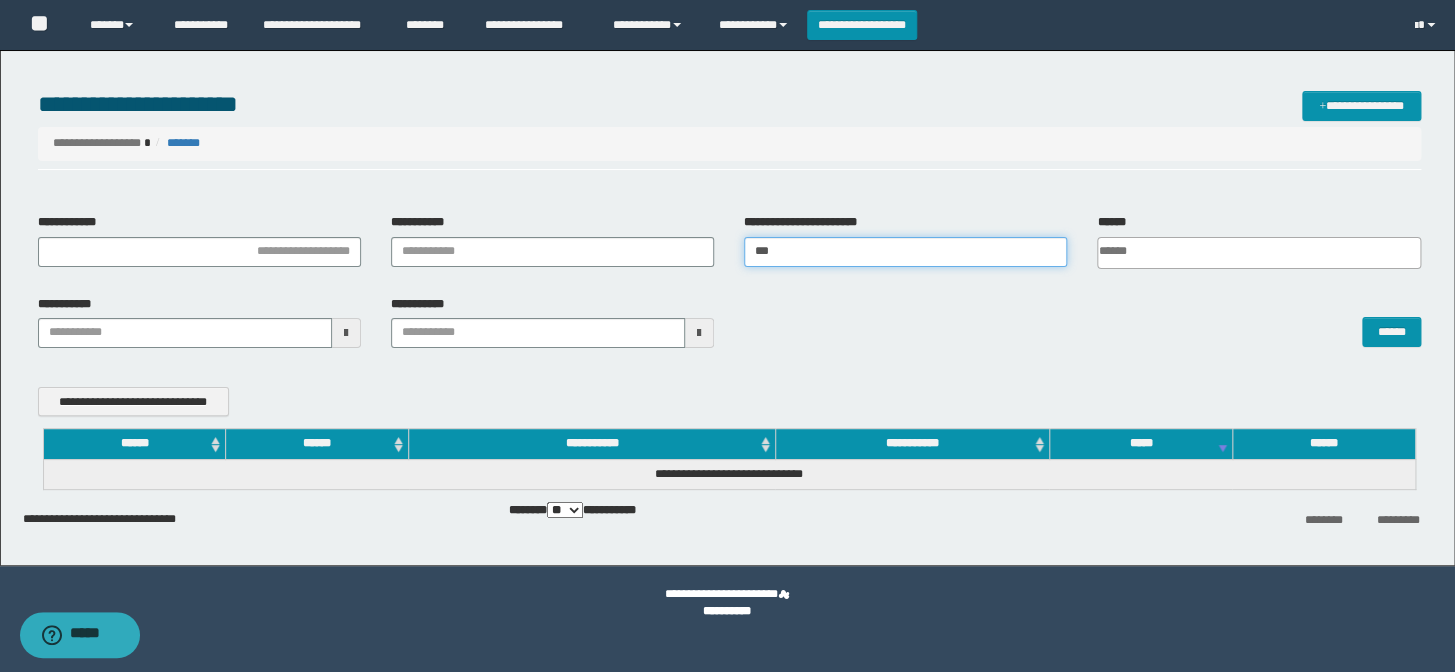 type 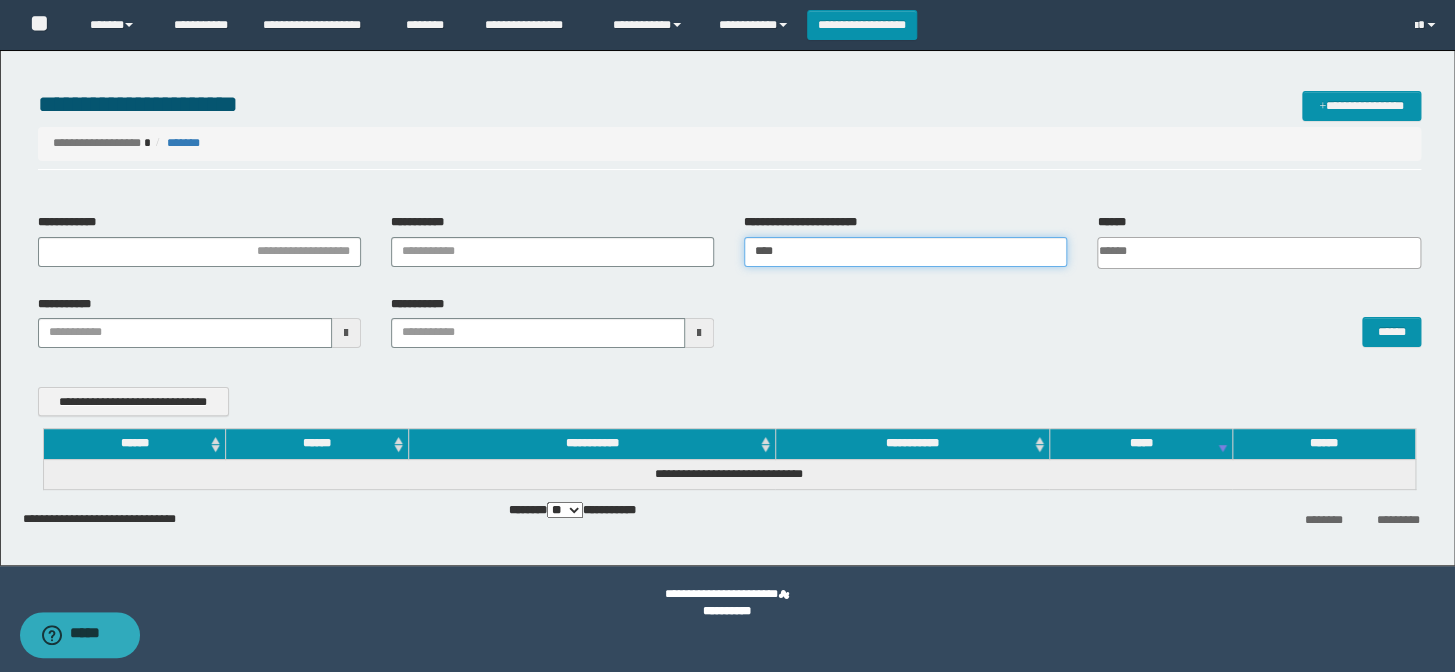 type 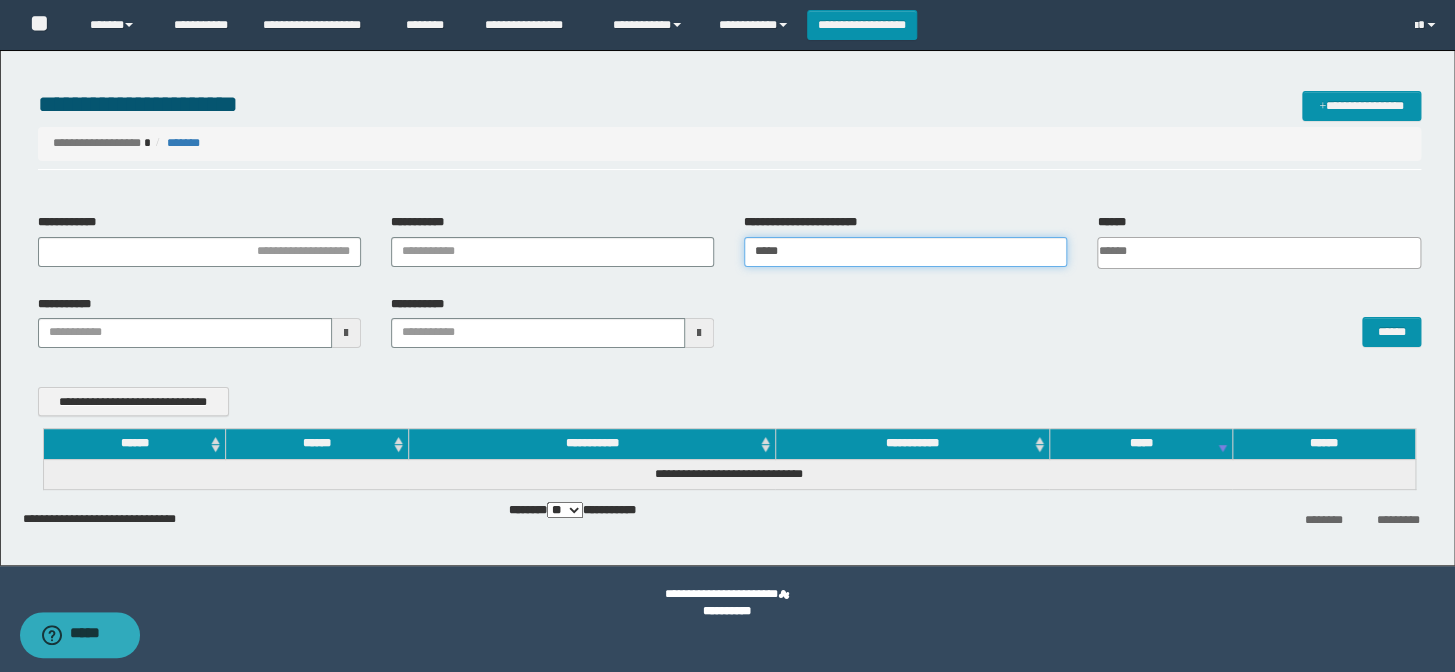type 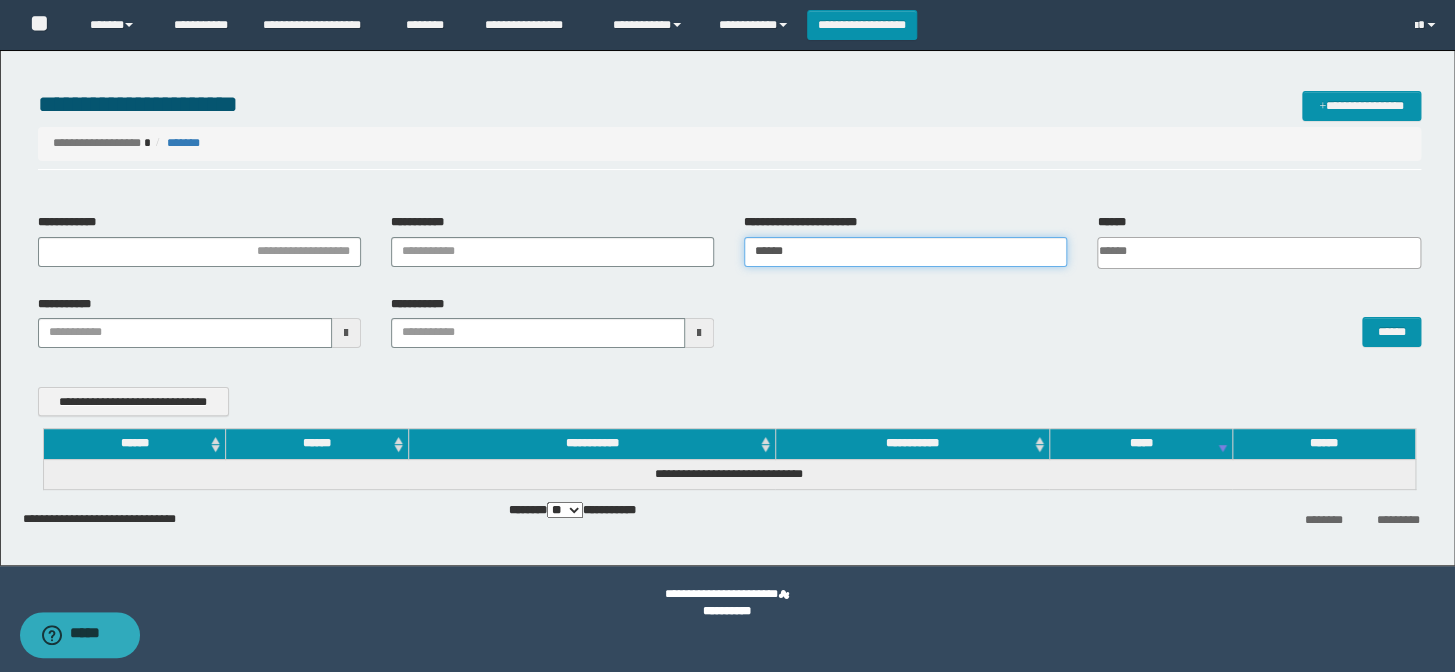 type 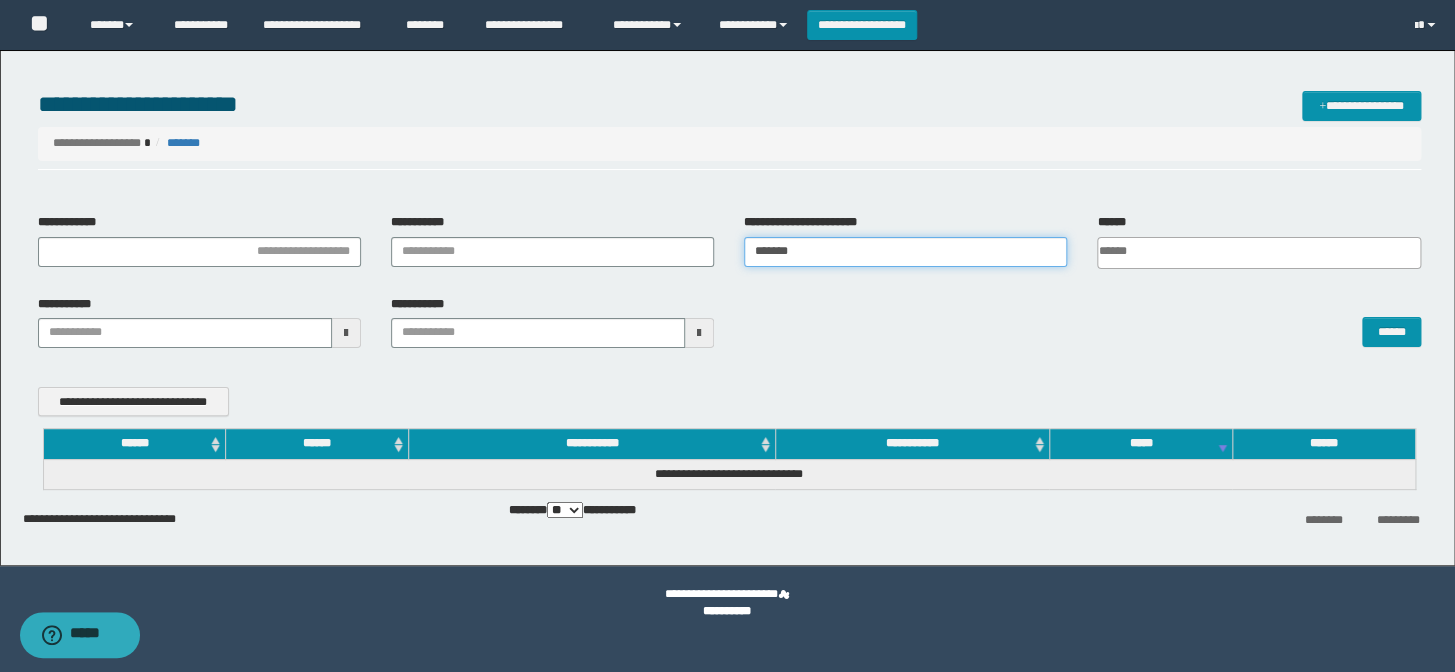 type 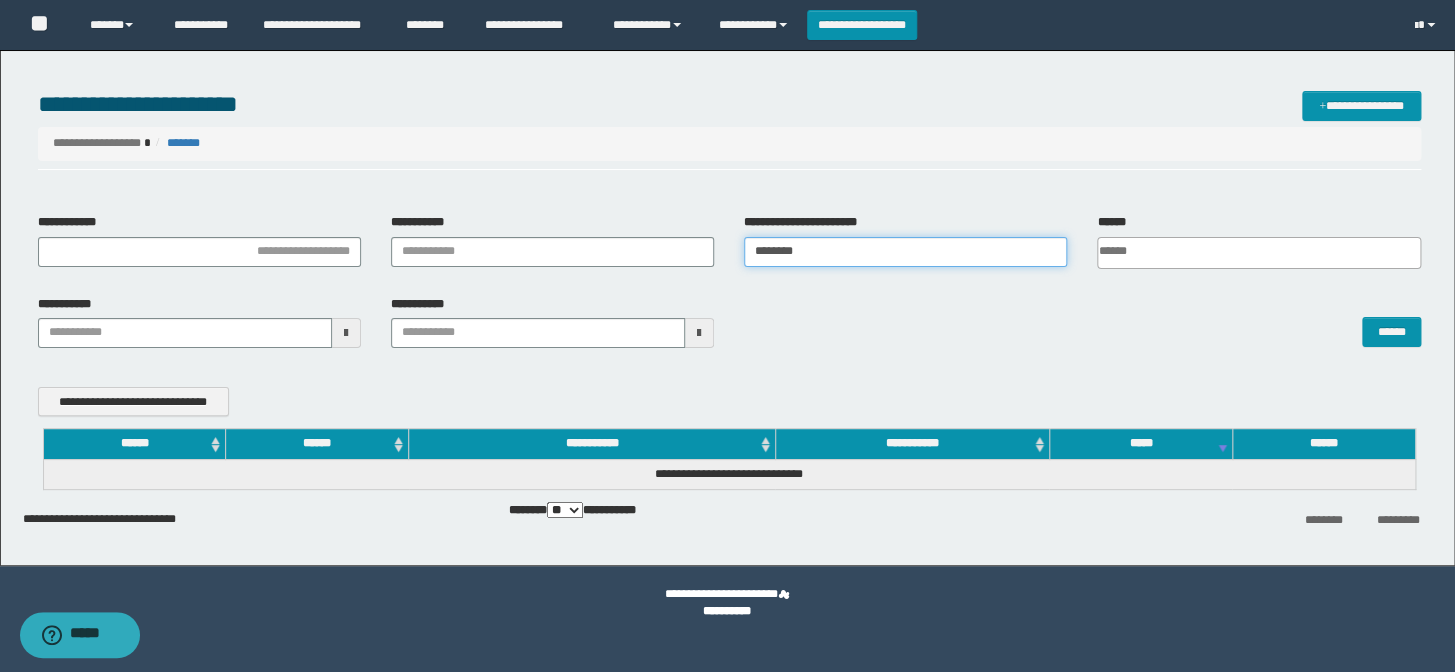 type 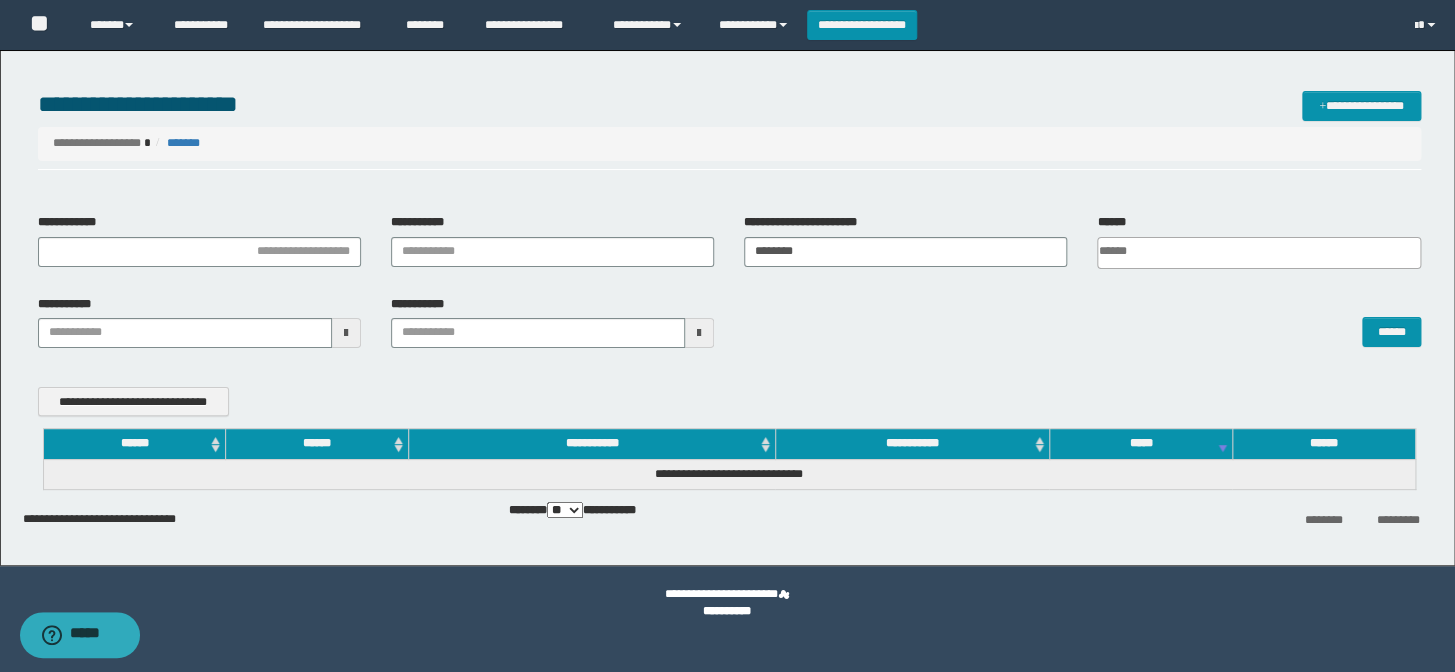 type 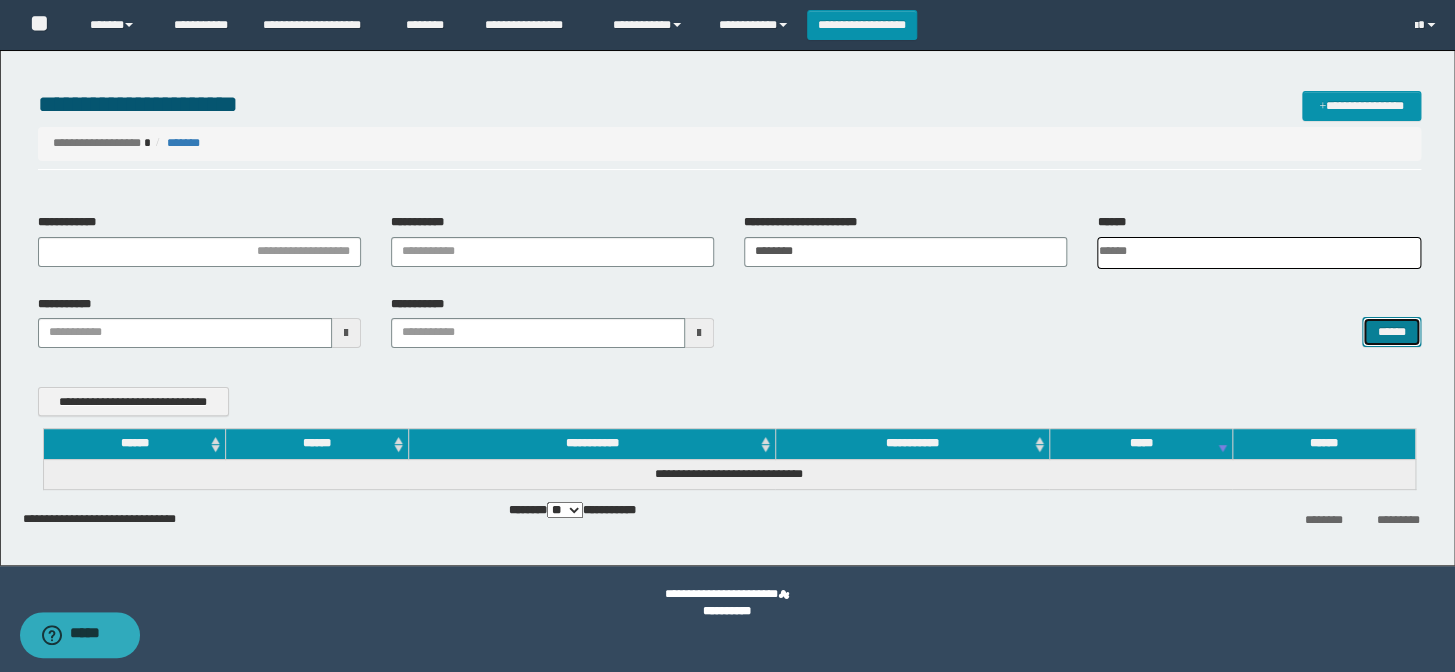 click on "******" at bounding box center (1391, 332) 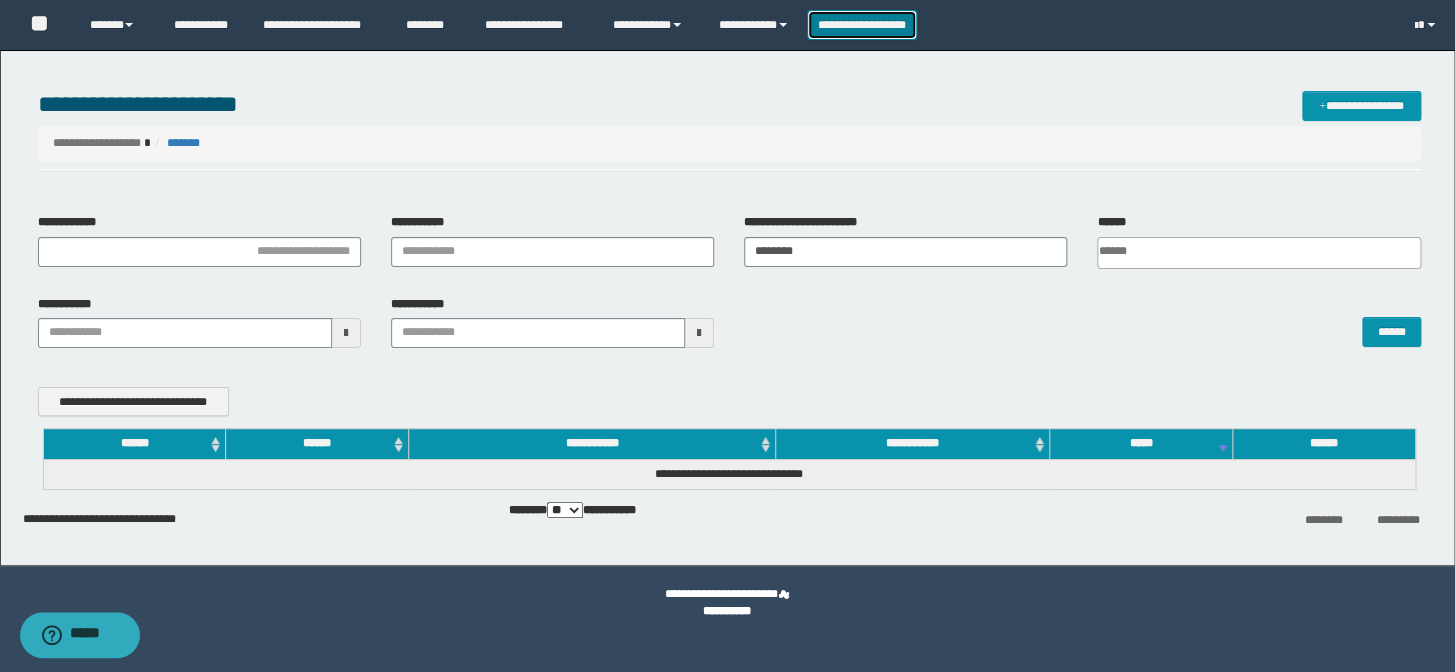 click on "**********" at bounding box center (862, 25) 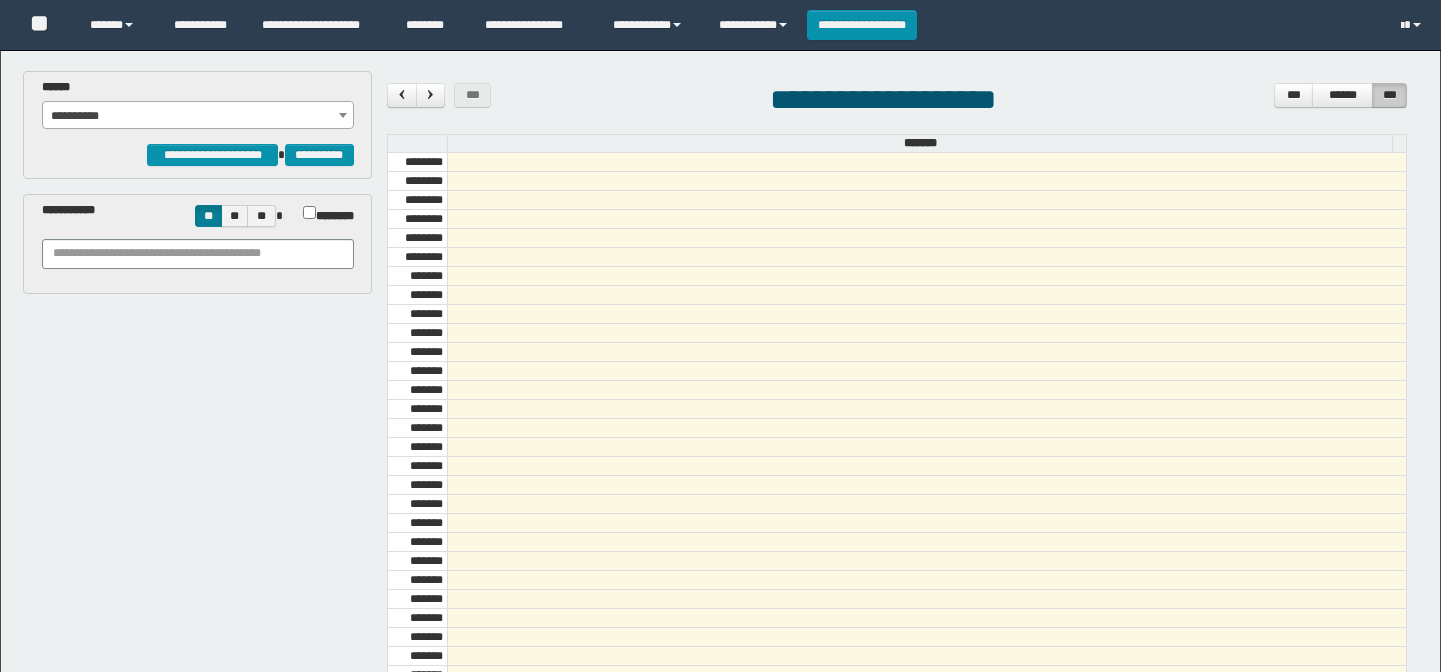 scroll, scrollTop: 0, scrollLeft: 0, axis: both 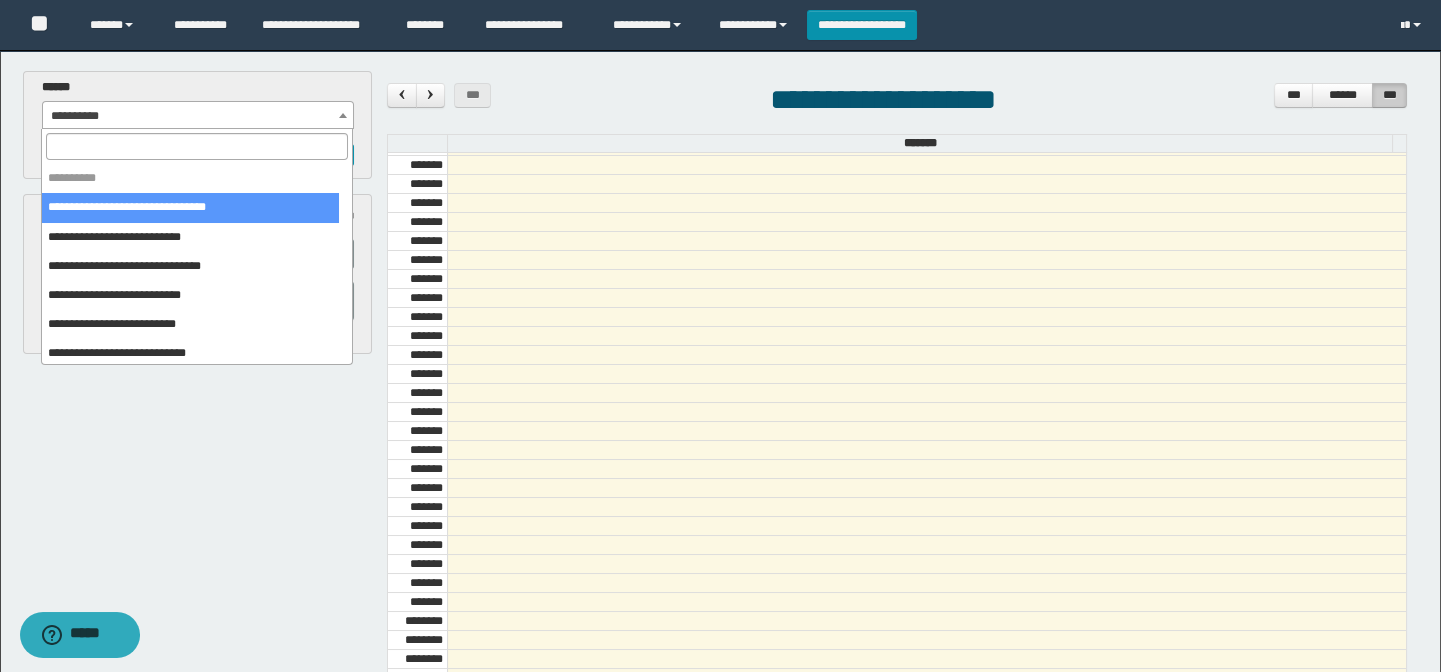 click on "**********" at bounding box center [198, 116] 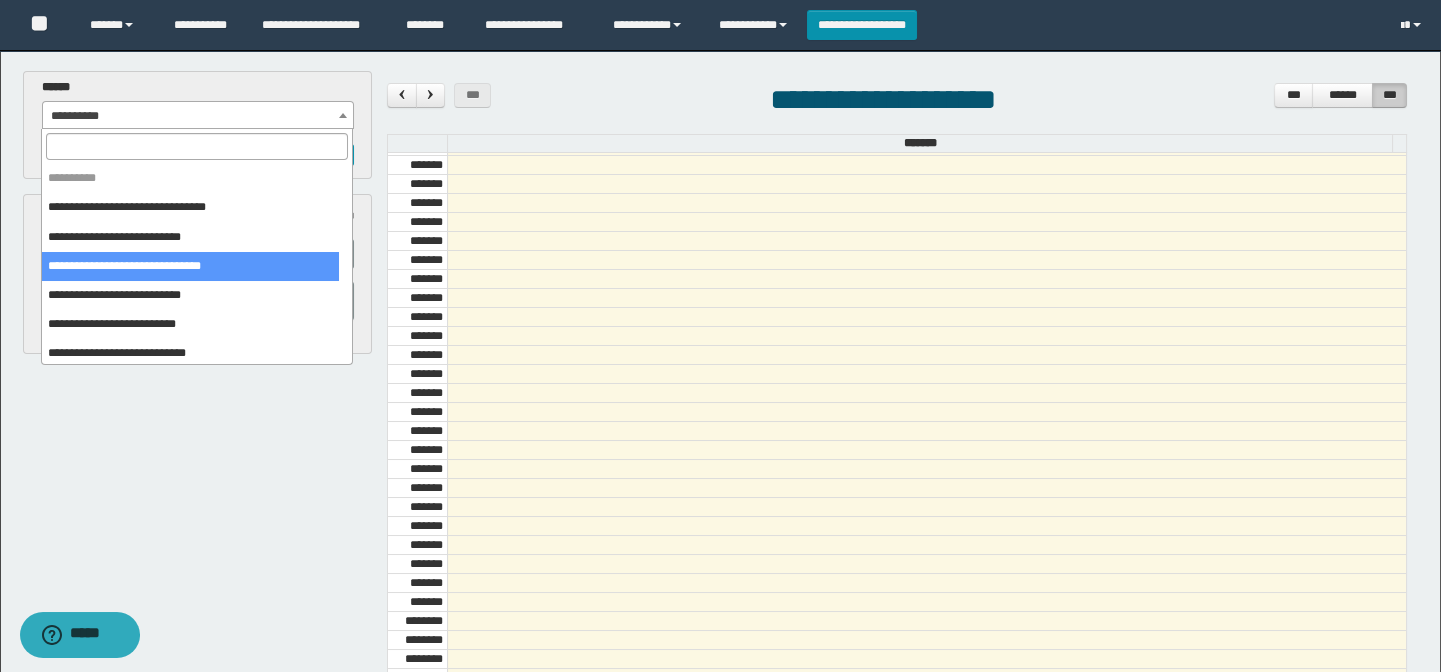 select on "******" 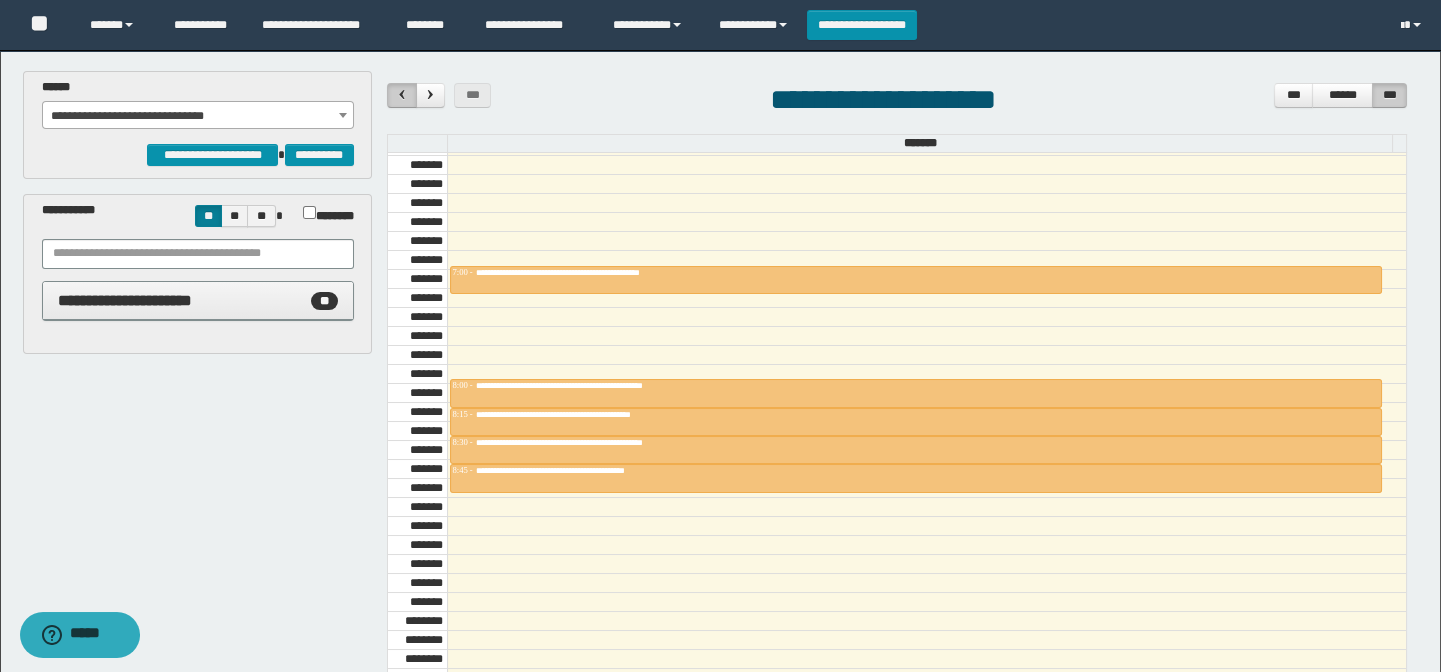 click at bounding box center (401, 95) 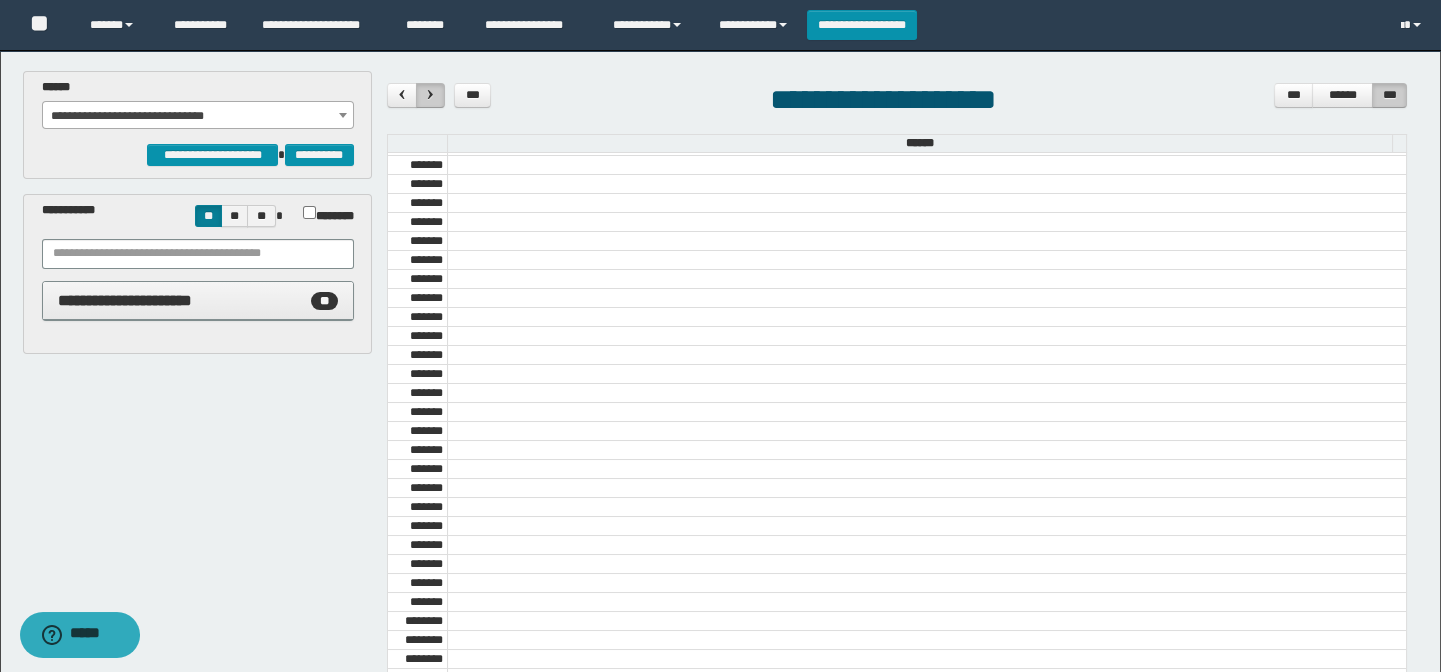 click at bounding box center (430, 94) 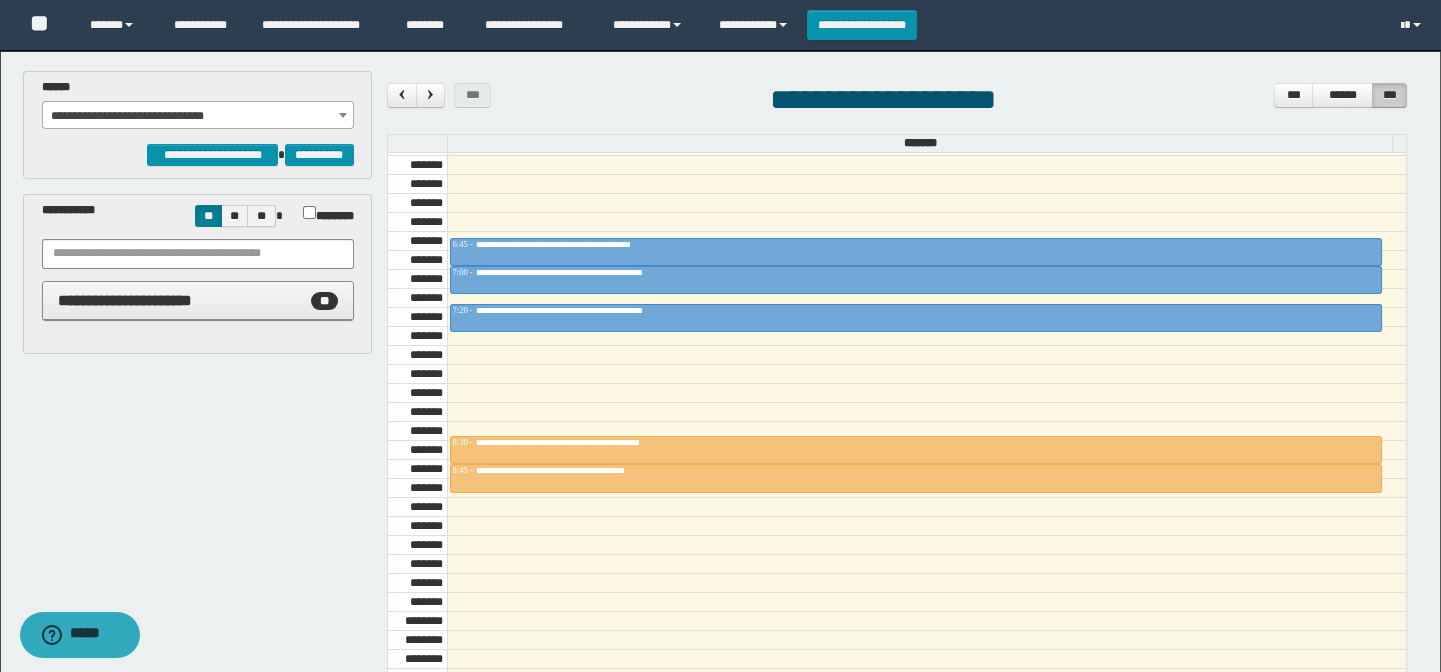 click on "**********" at bounding box center (198, 116) 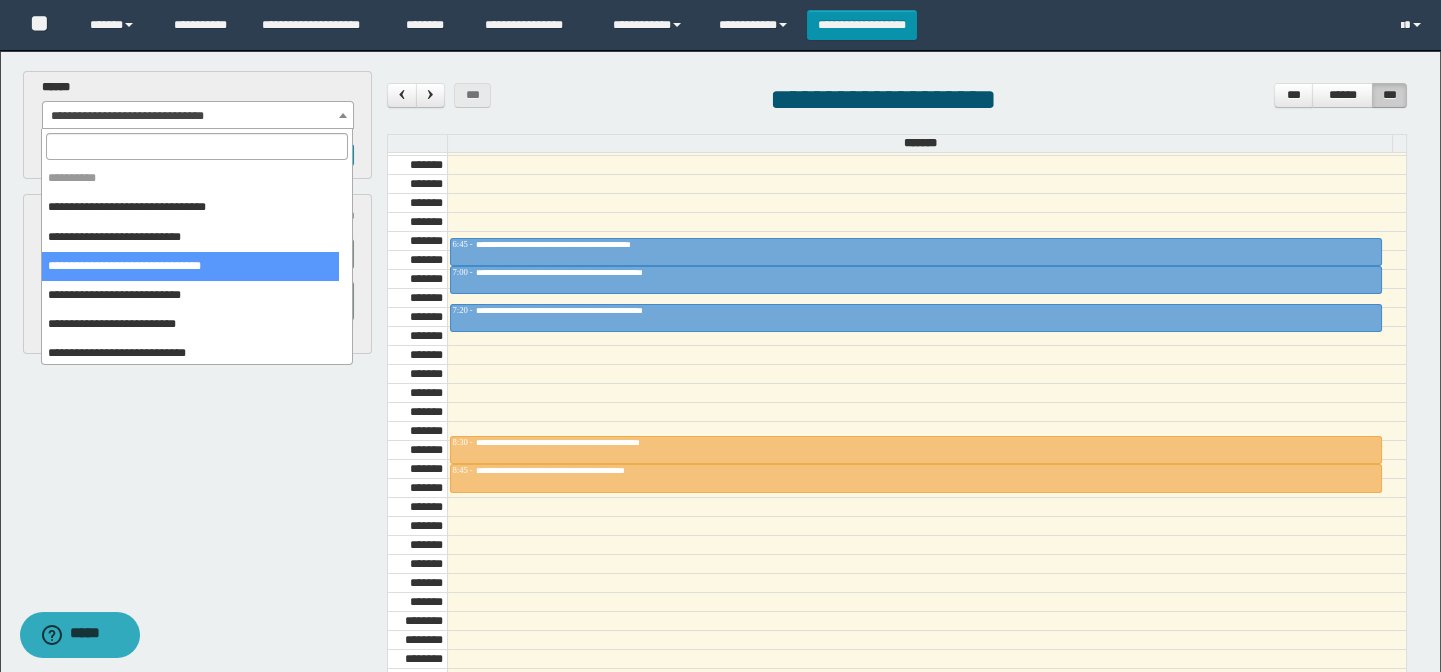 click at bounding box center (927, 412) 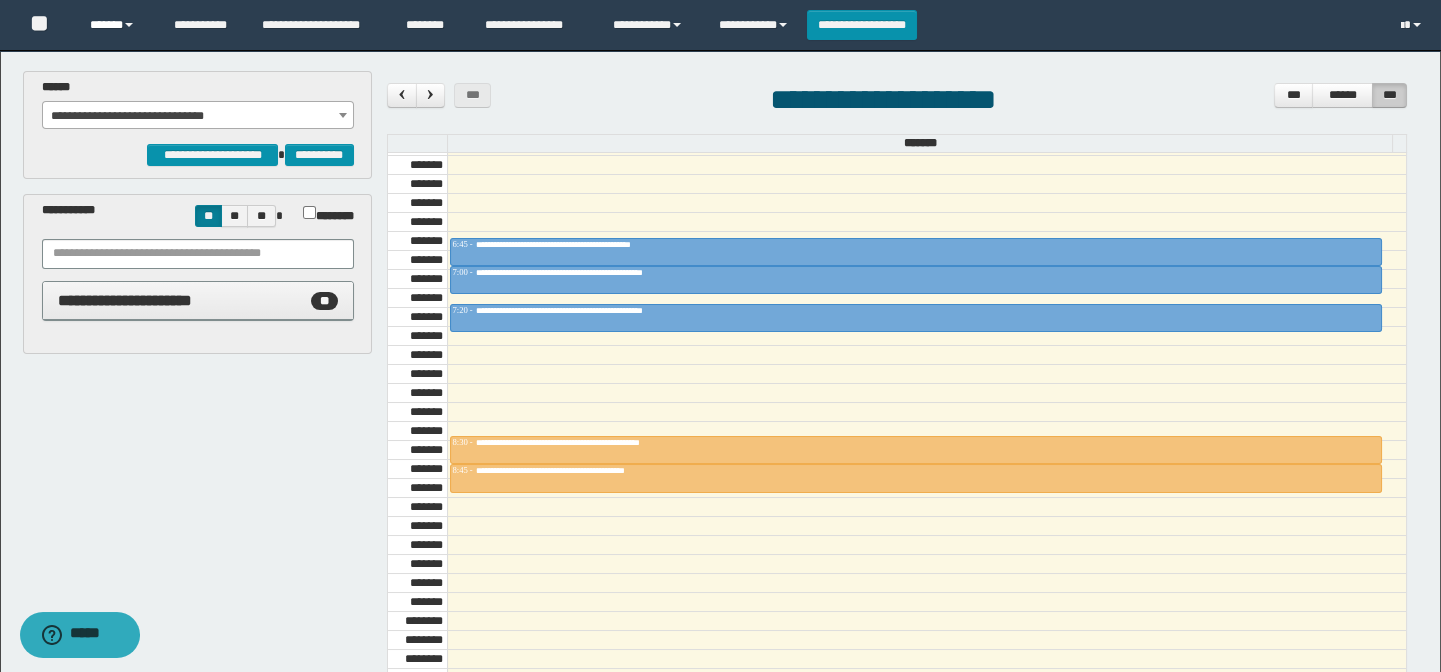 drag, startPoint x: 111, startPoint y: 37, endPoint x: 152, endPoint y: 77, distance: 57.280014 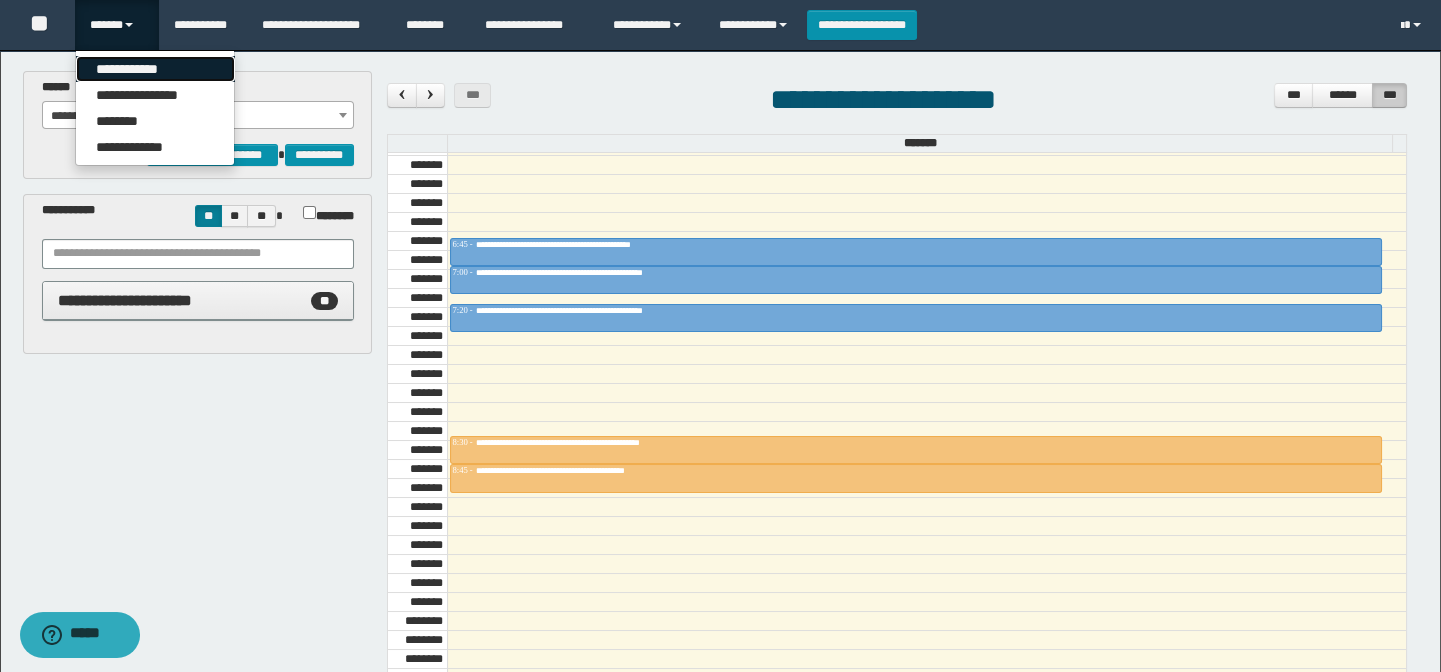 drag, startPoint x: 153, startPoint y: 75, endPoint x: 156, endPoint y: 133, distance: 58.077534 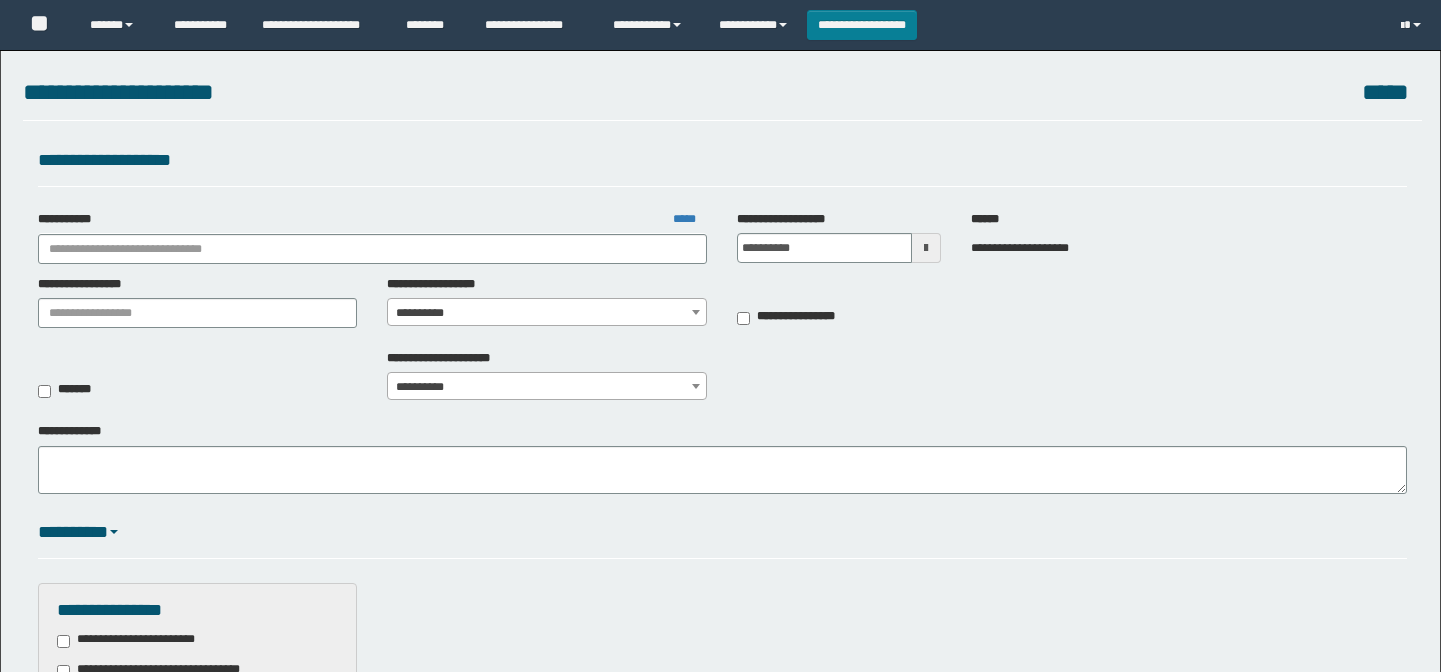 scroll, scrollTop: 0, scrollLeft: 0, axis: both 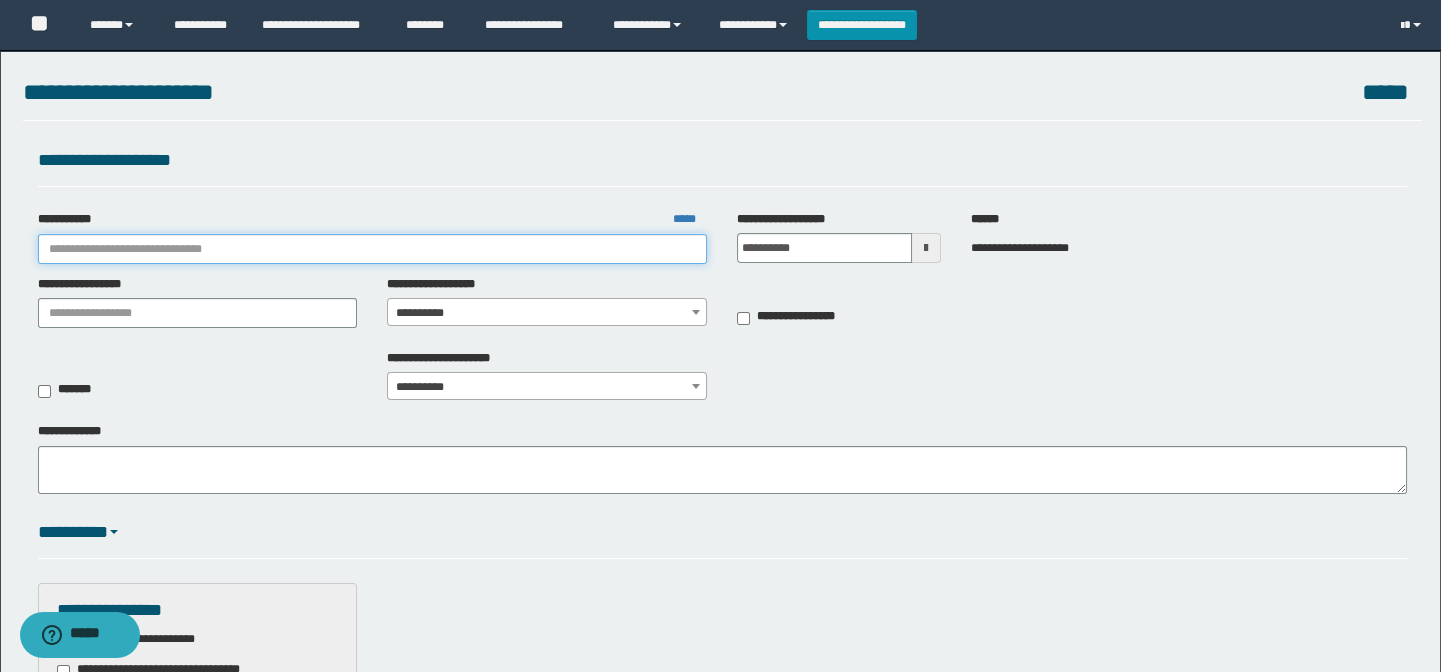 click on "**********" at bounding box center [373, 249] 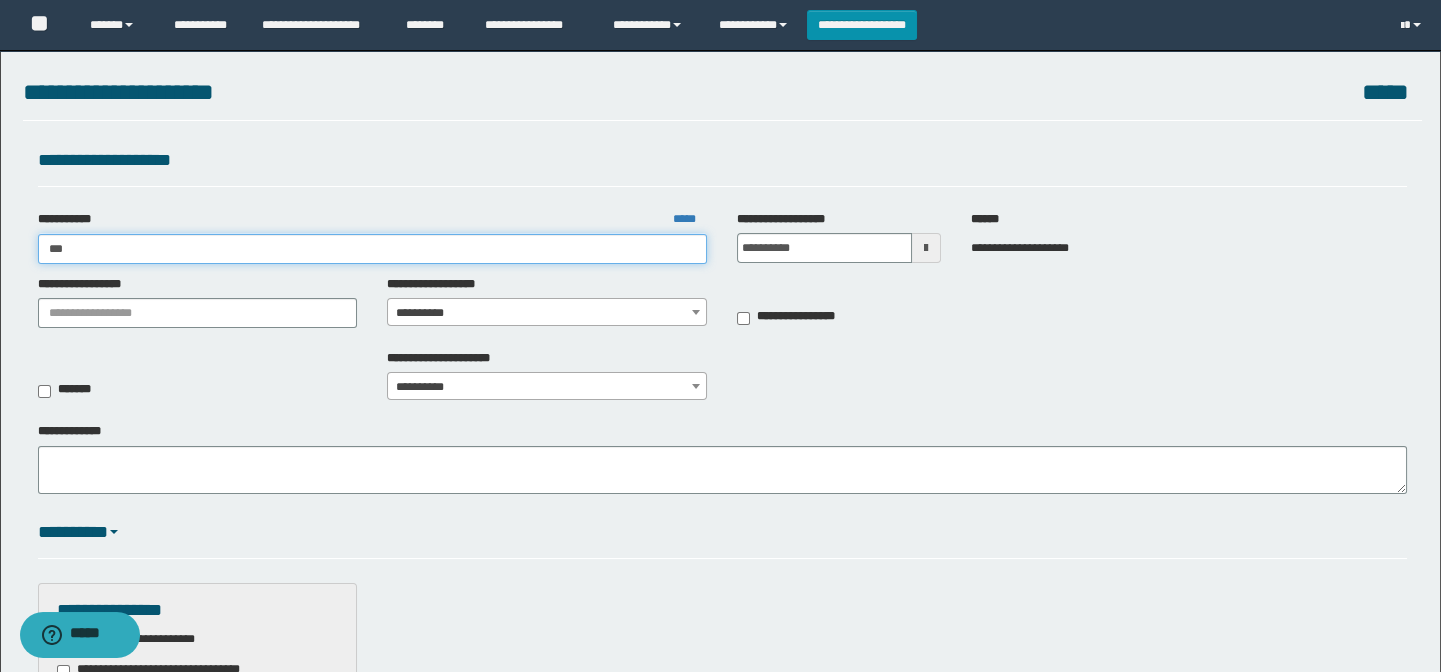 type on "****" 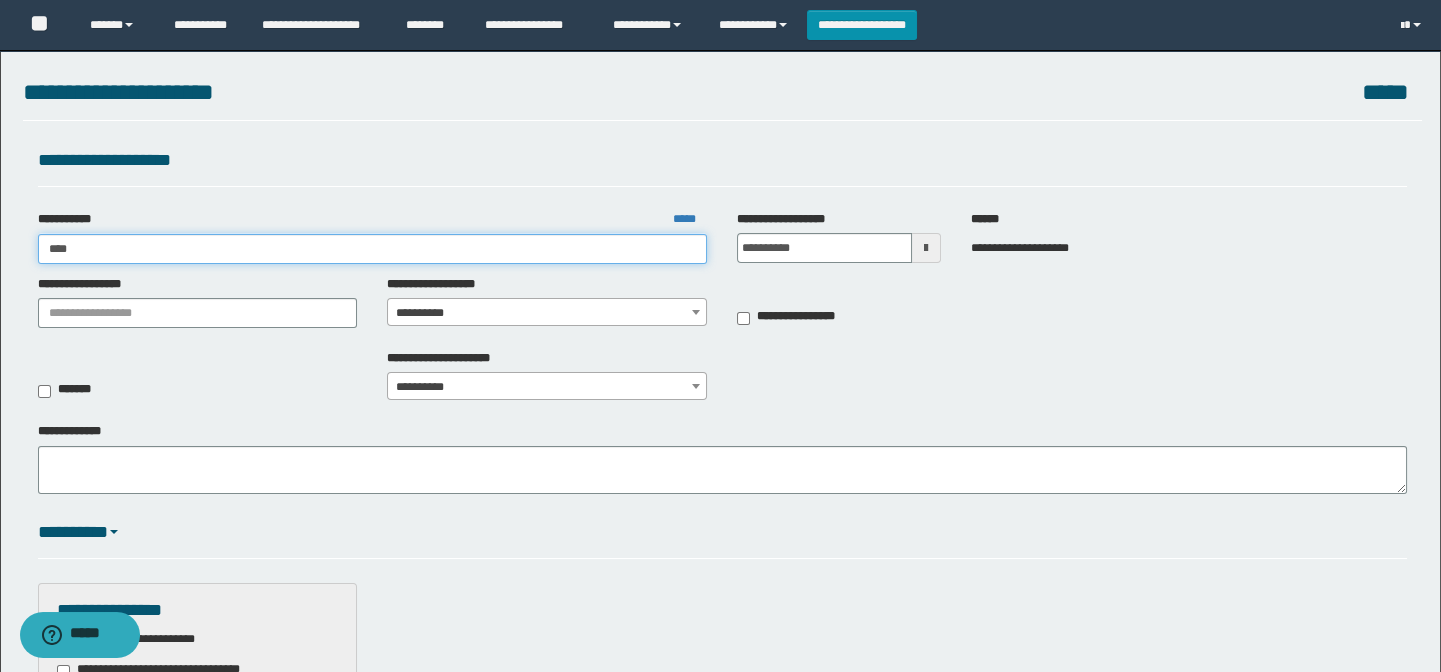 type on "****" 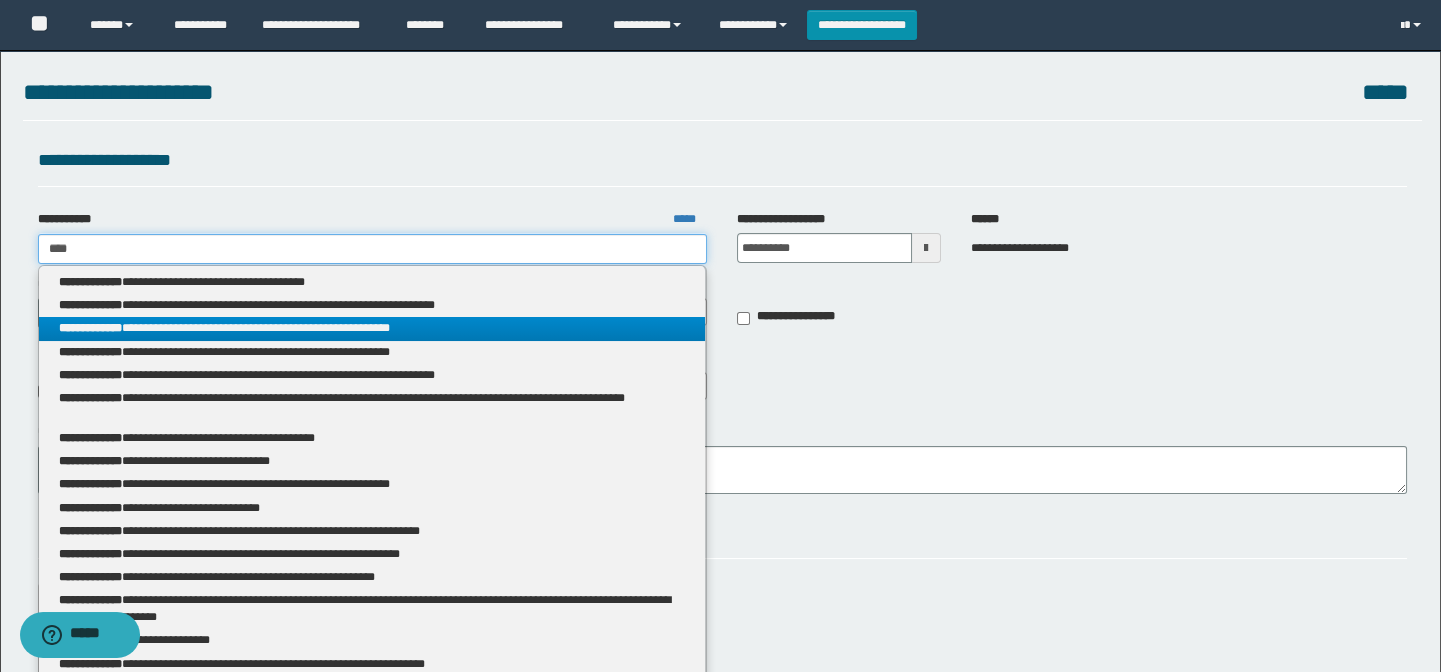 type 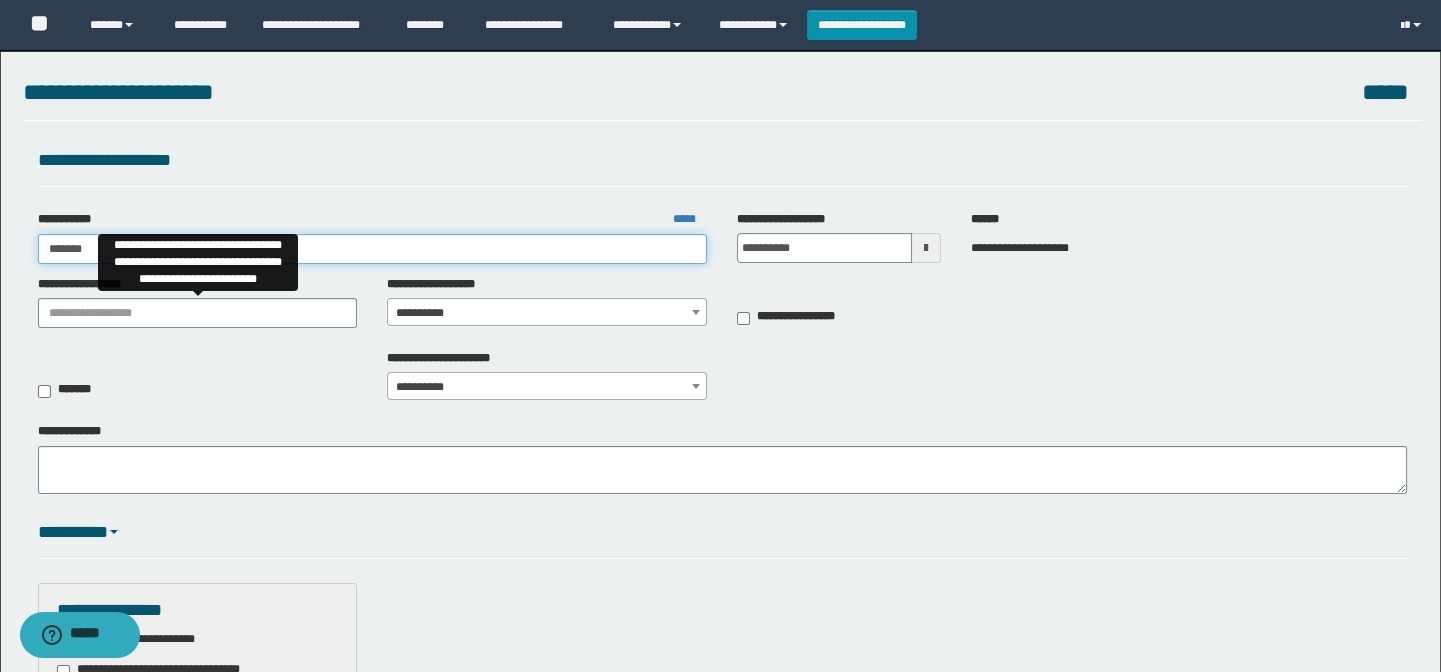 type on "********" 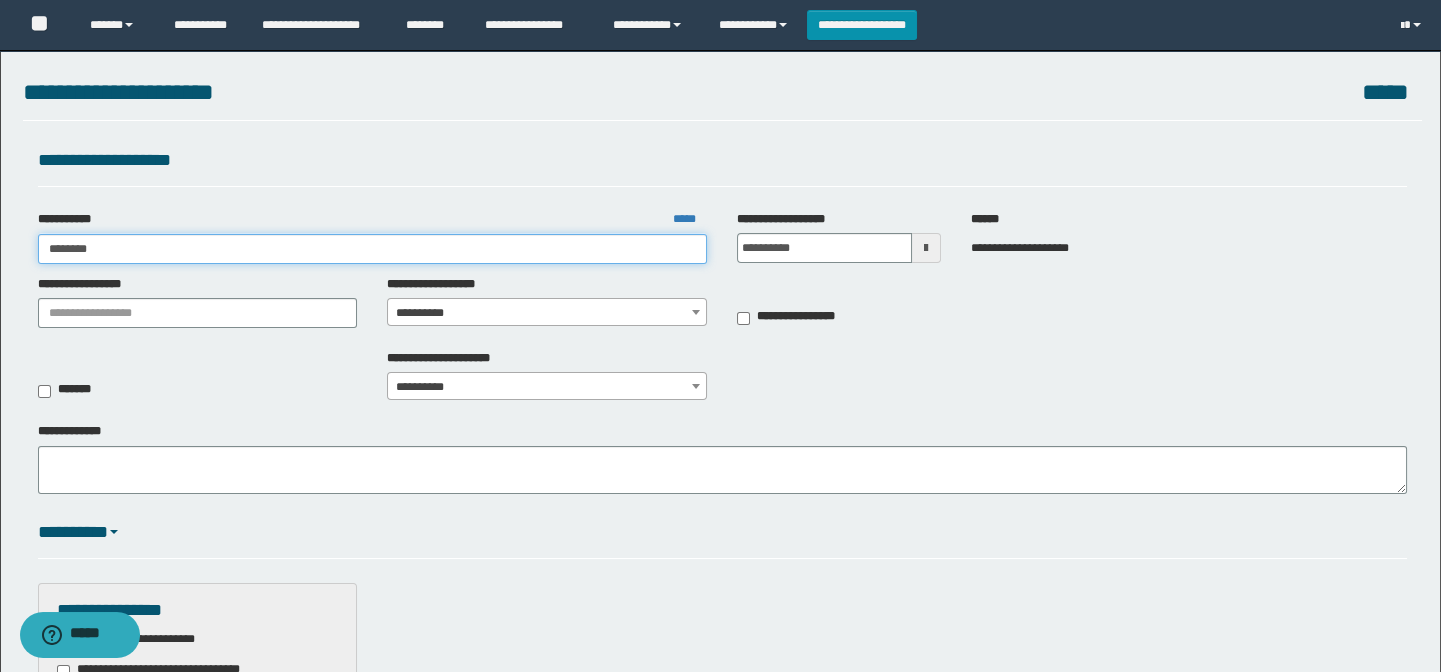 type on "********" 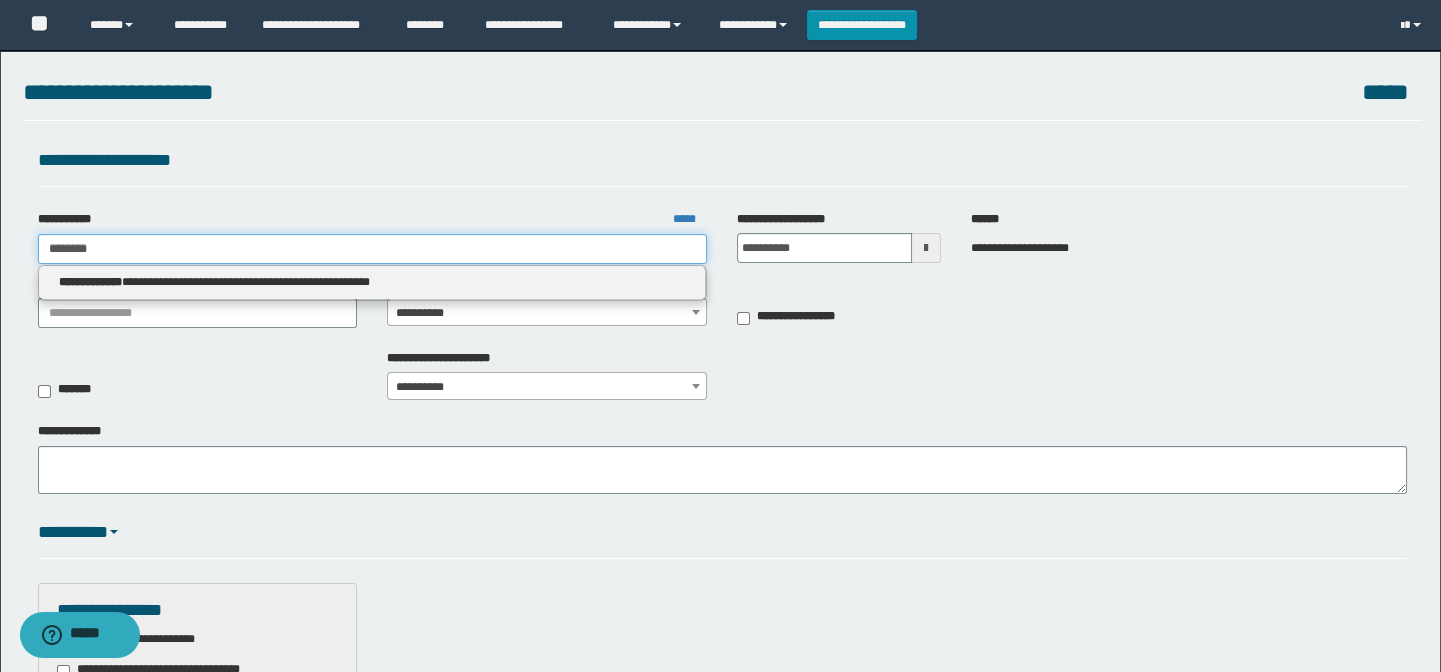 type on "********" 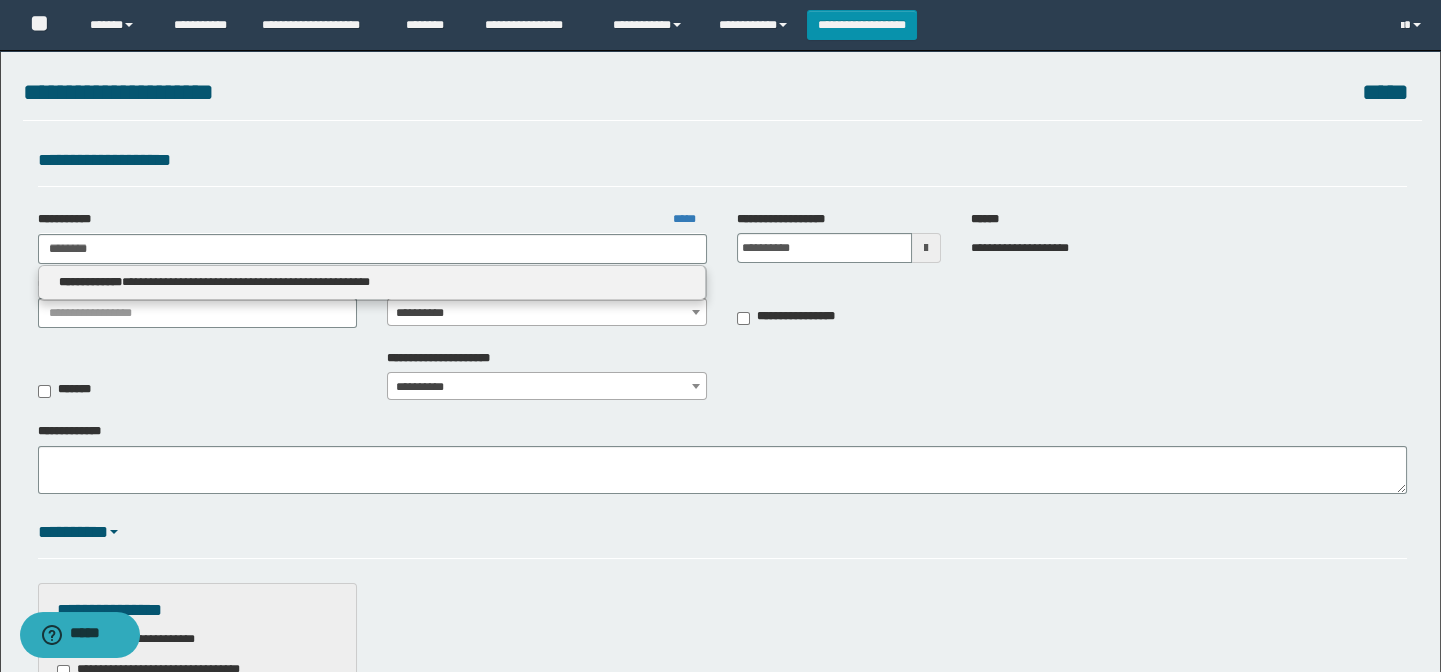 click on "**********" at bounding box center (373, 283) 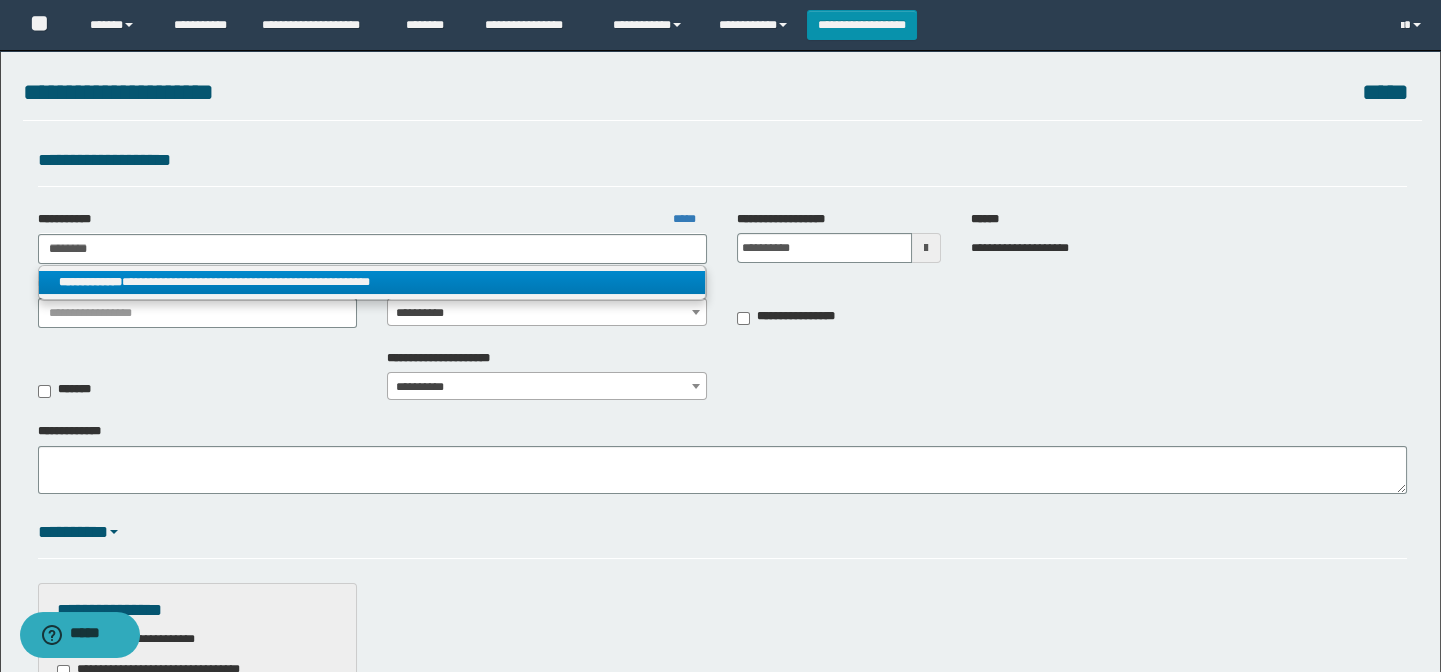click on "**********" at bounding box center (372, 282) 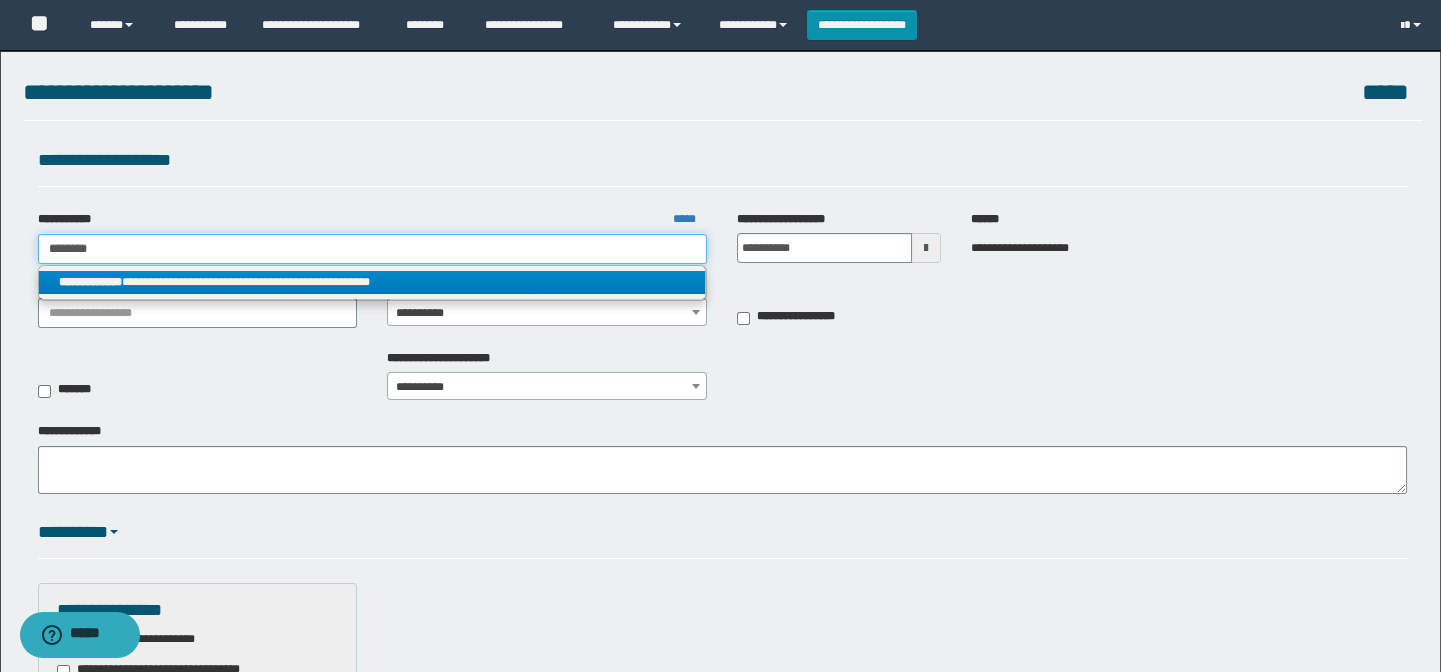 type 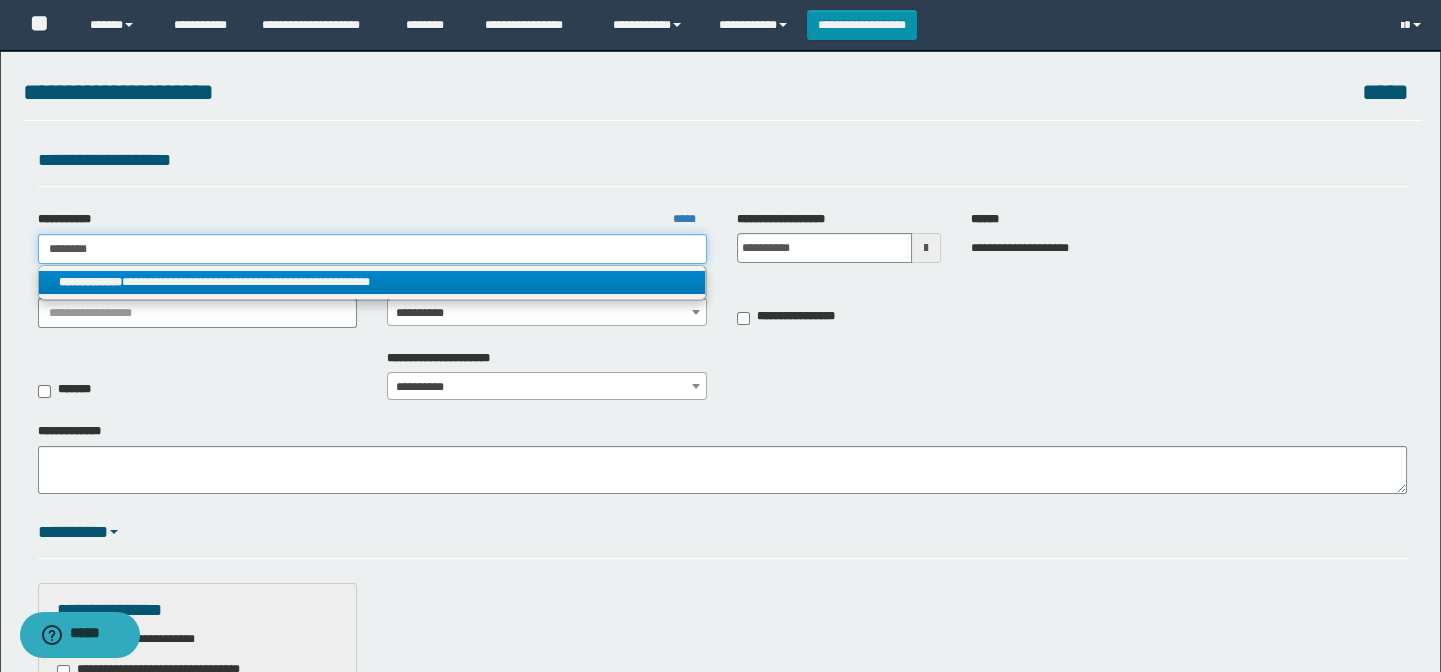 type on "**********" 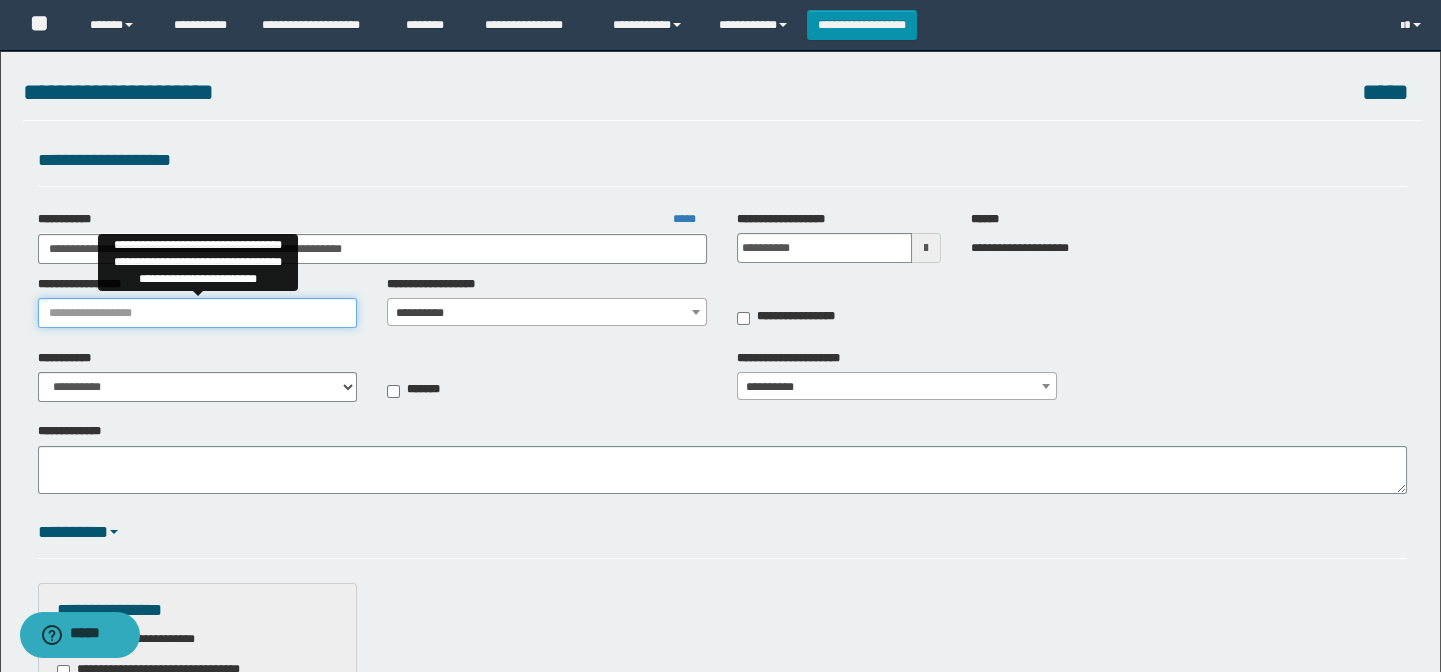 click on "**********" at bounding box center (198, 313) 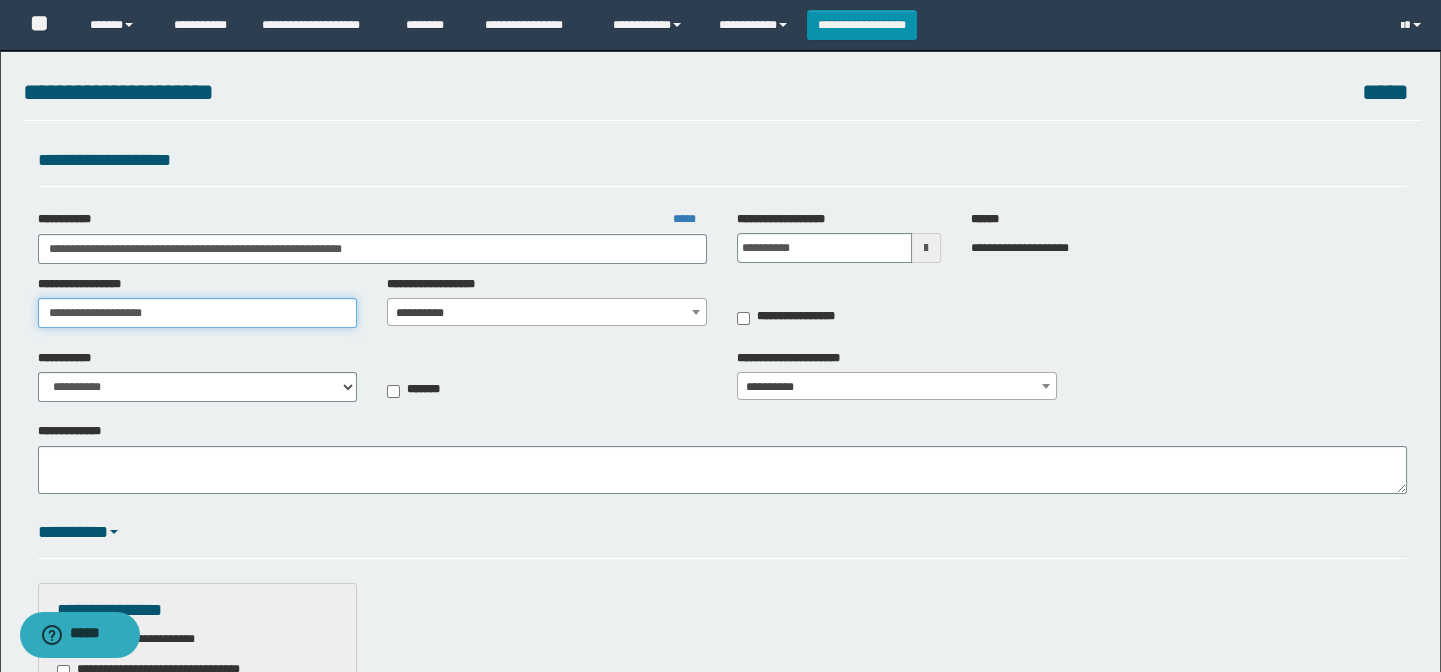 type on "**********" 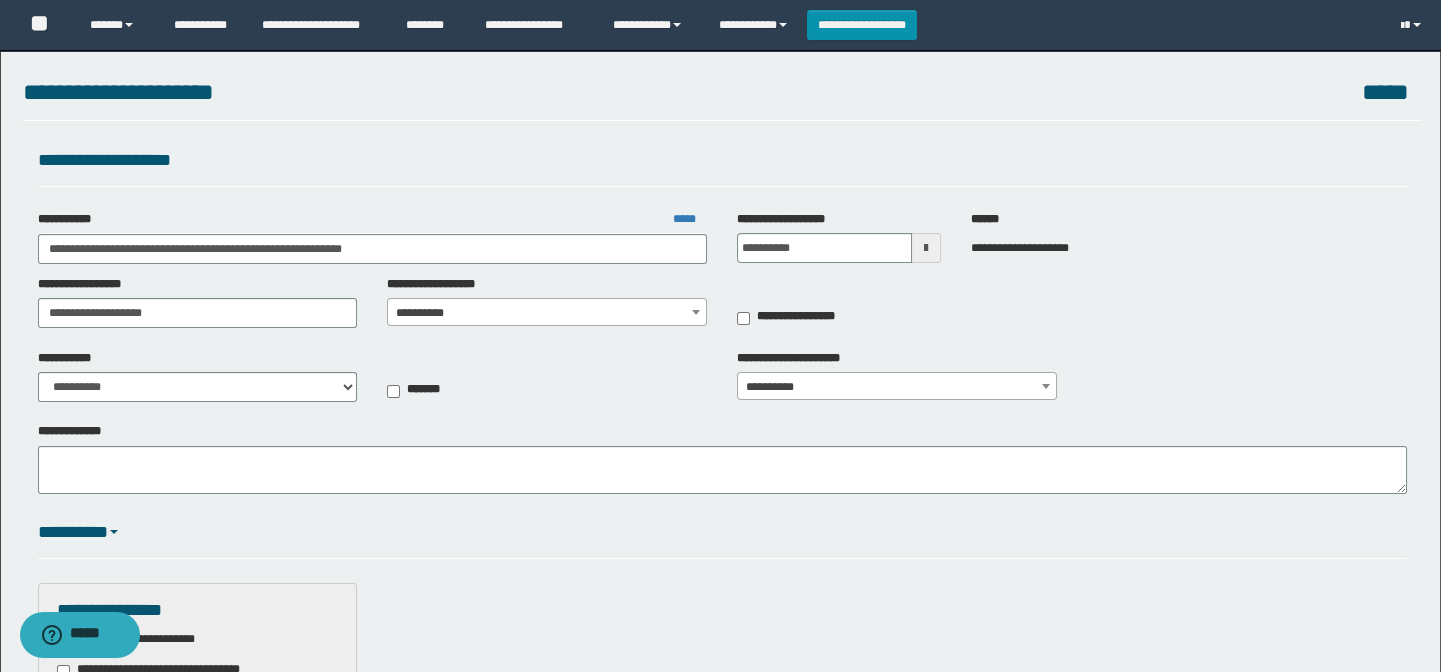 click on "**********" at bounding box center [547, 313] 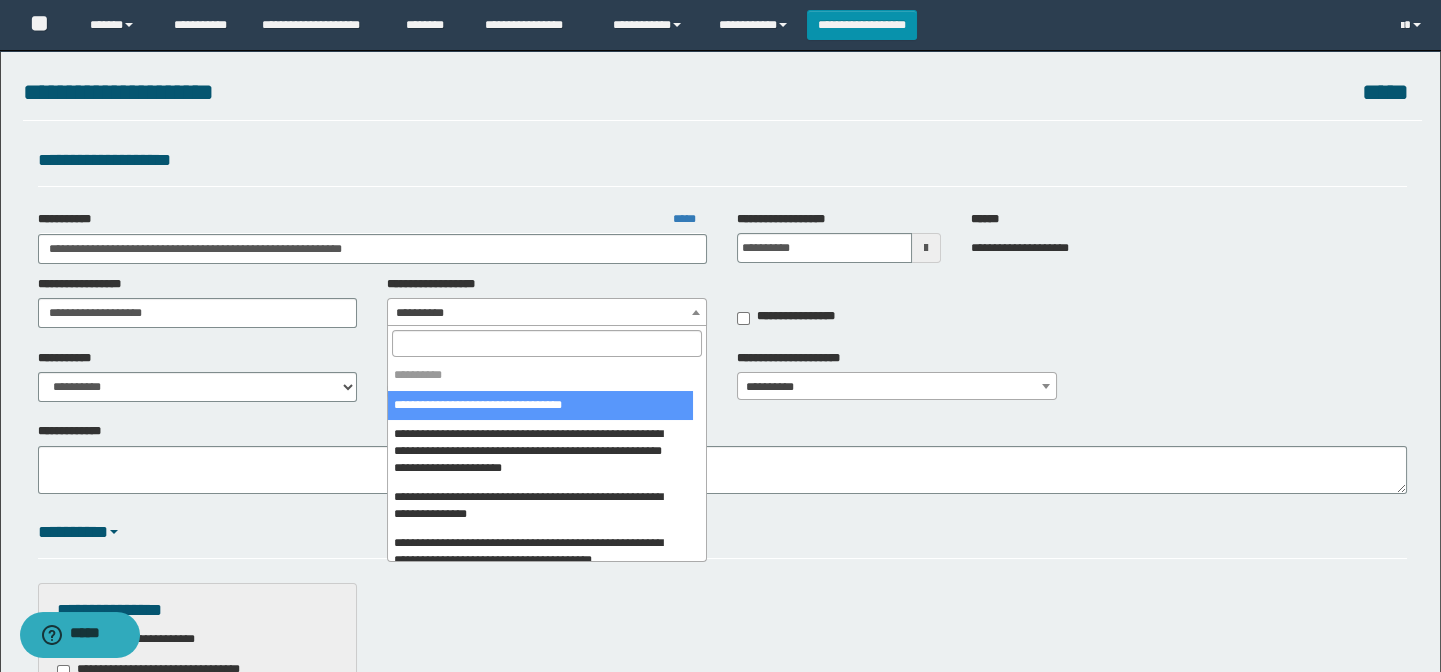 drag, startPoint x: 536, startPoint y: 340, endPoint x: 520, endPoint y: 342, distance: 16.124516 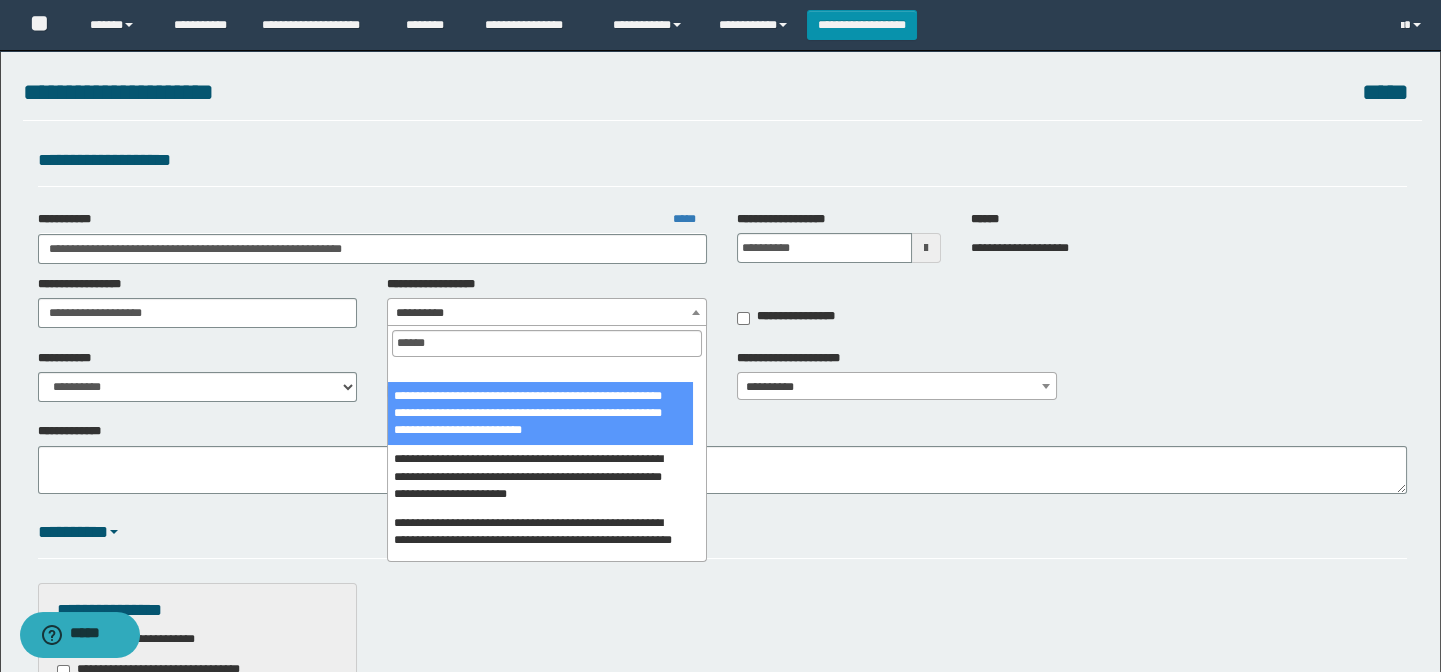 scroll, scrollTop: 636, scrollLeft: 0, axis: vertical 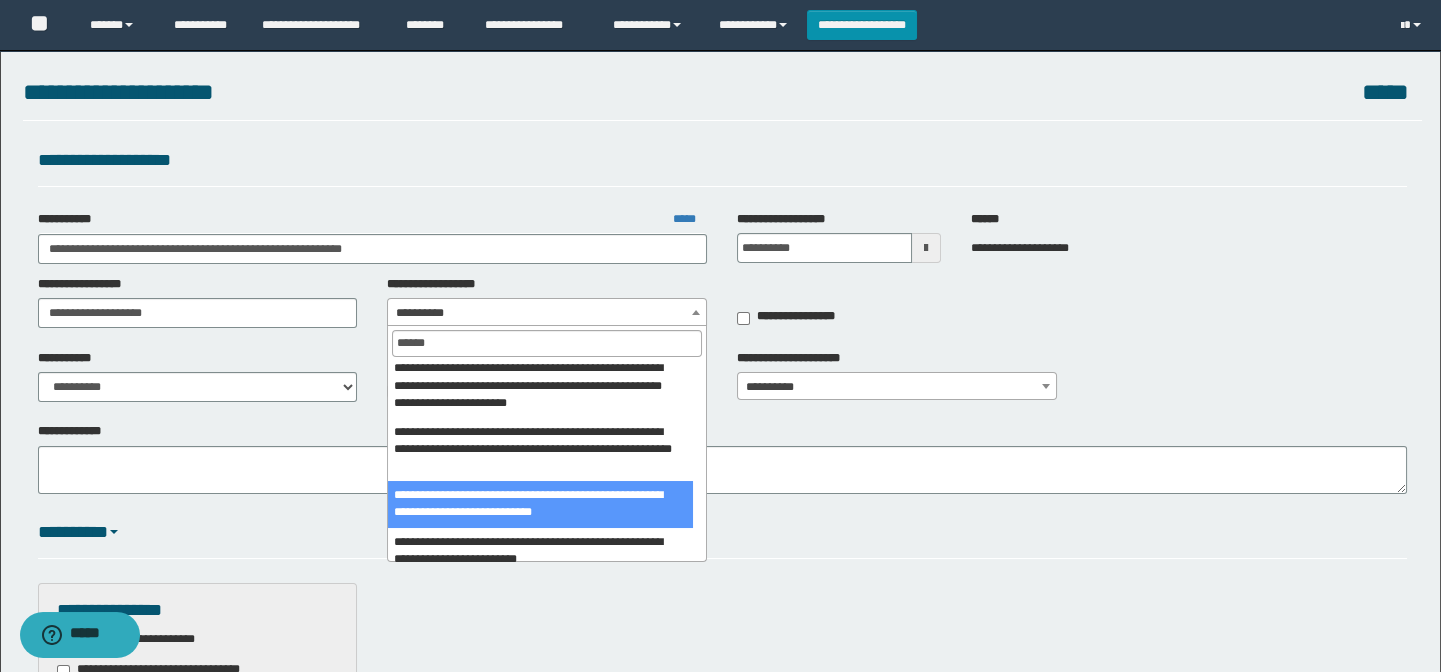 type on "******" 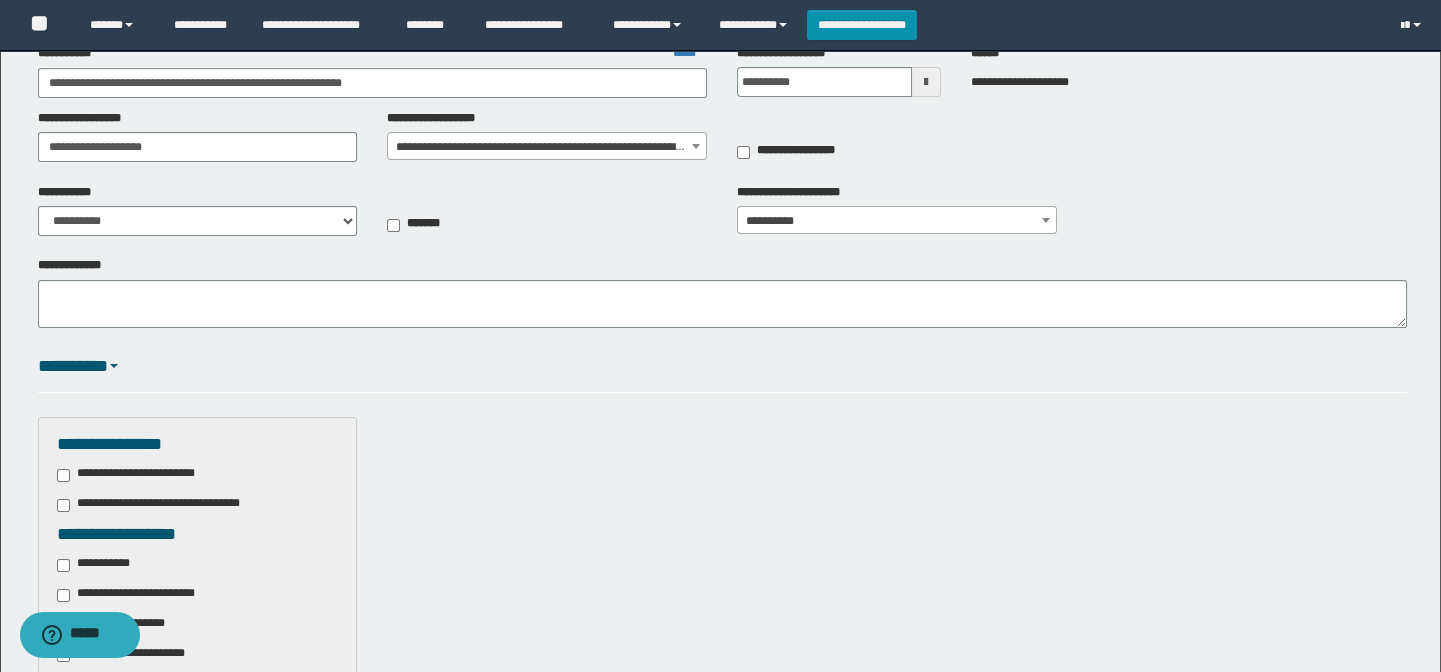 scroll, scrollTop: 454, scrollLeft: 0, axis: vertical 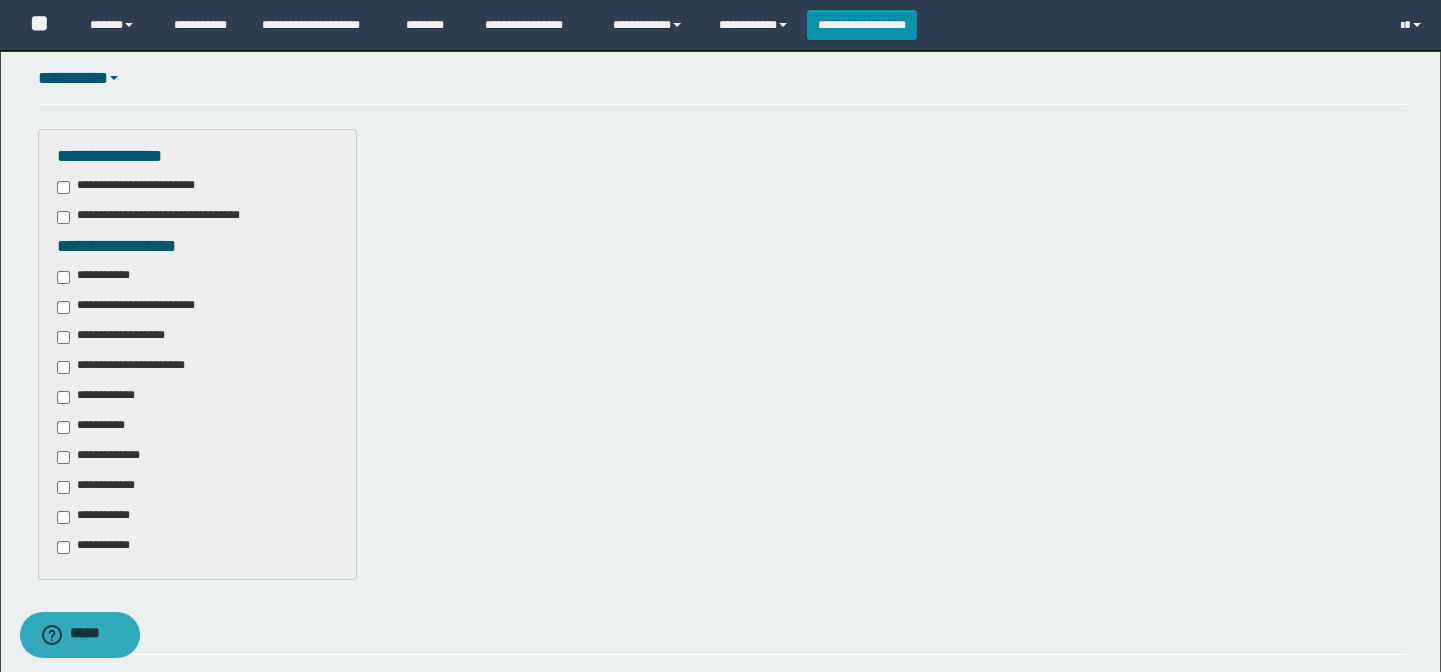 click on "**********" at bounding box center (110, 457) 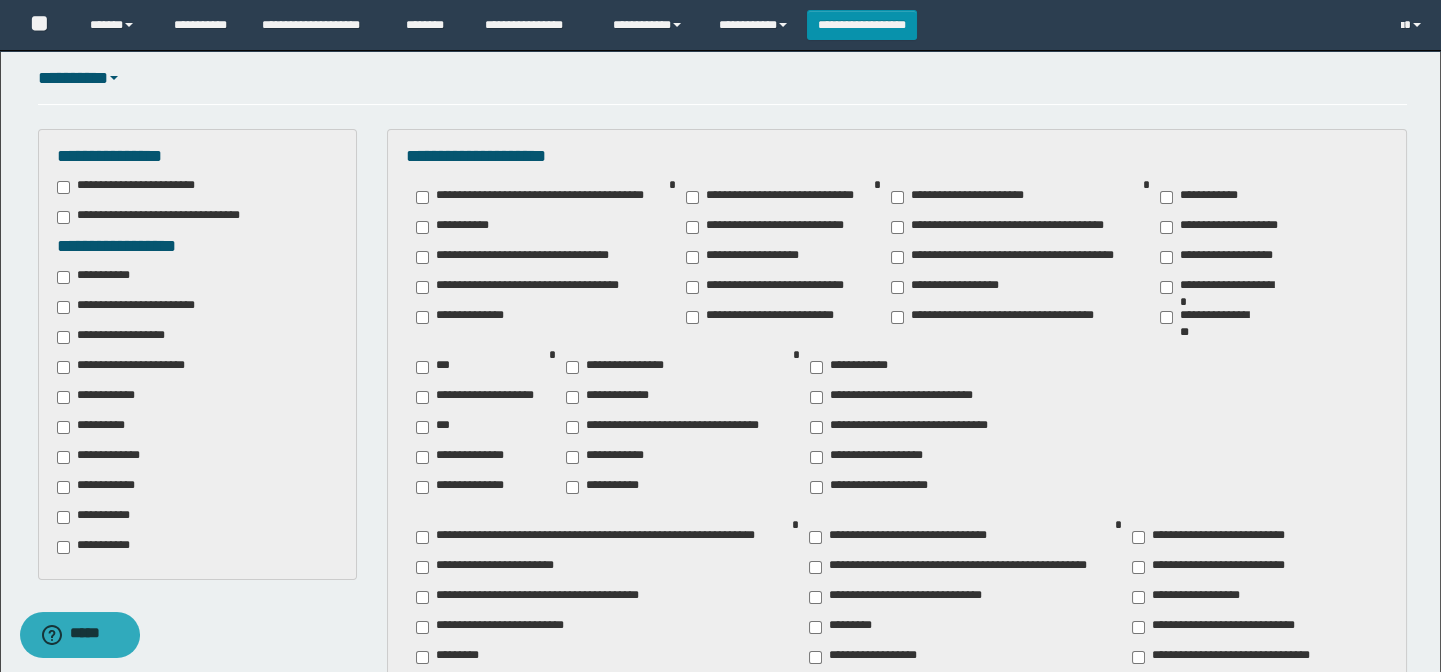 click on "**********" at bounding box center [623, 367] 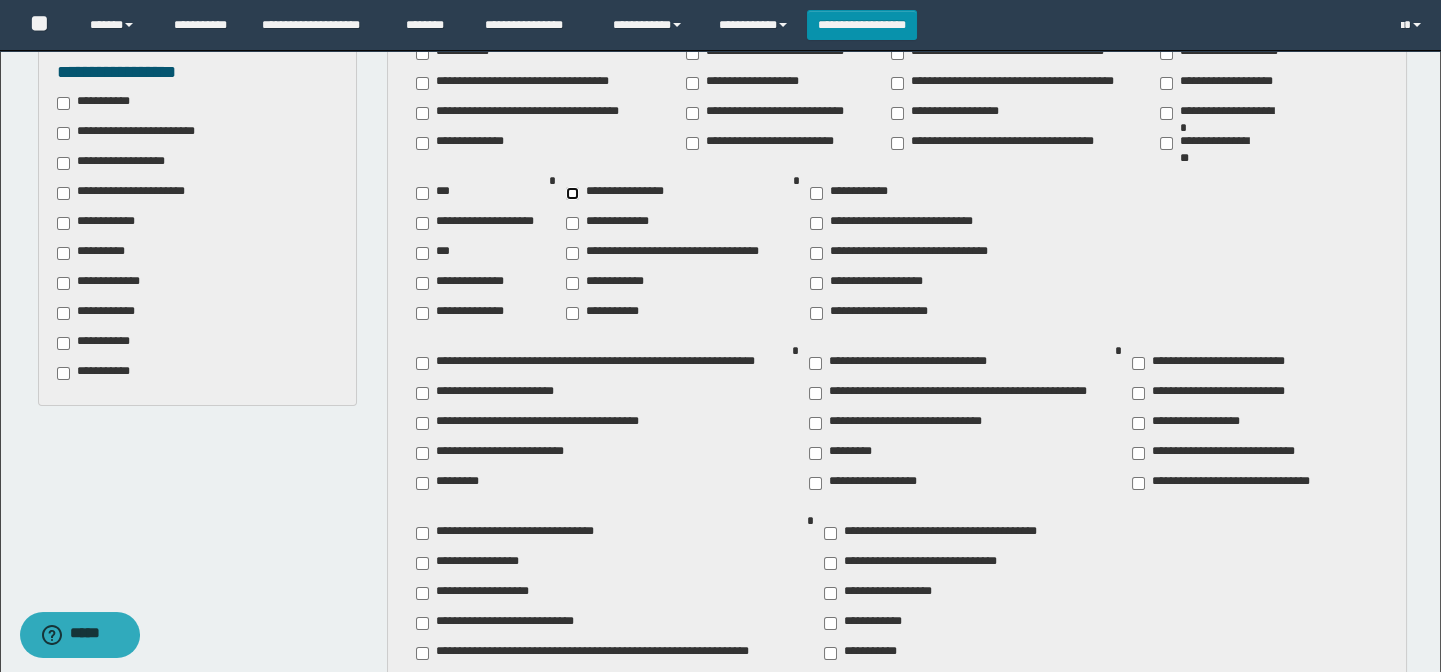scroll, scrollTop: 636, scrollLeft: 0, axis: vertical 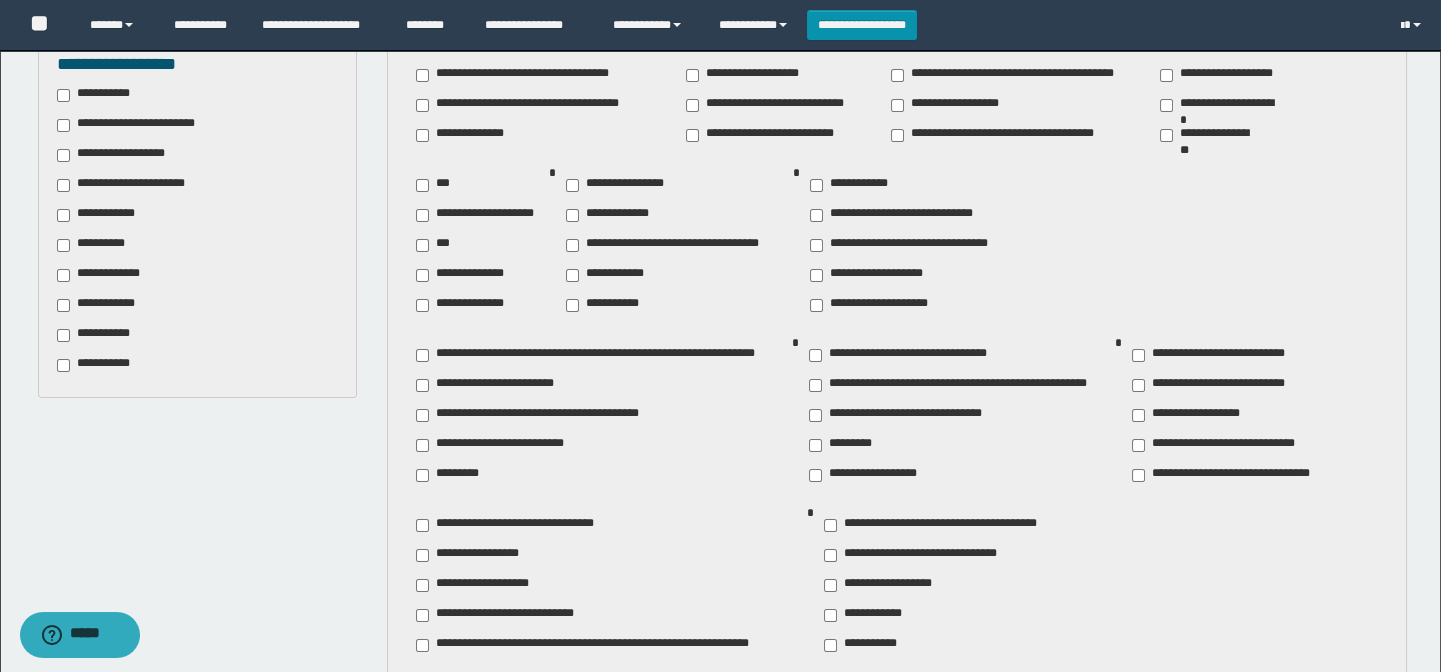click on "**********" at bounding box center (475, 555) 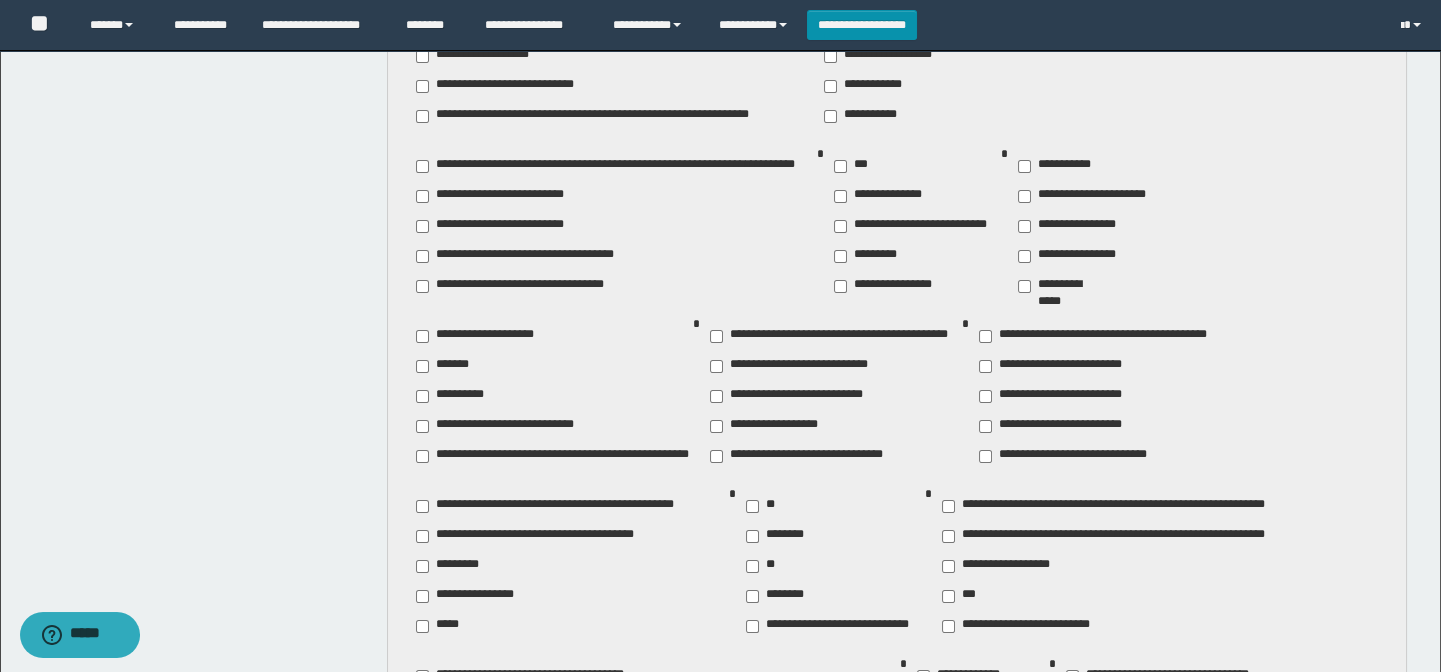 scroll, scrollTop: 1272, scrollLeft: 0, axis: vertical 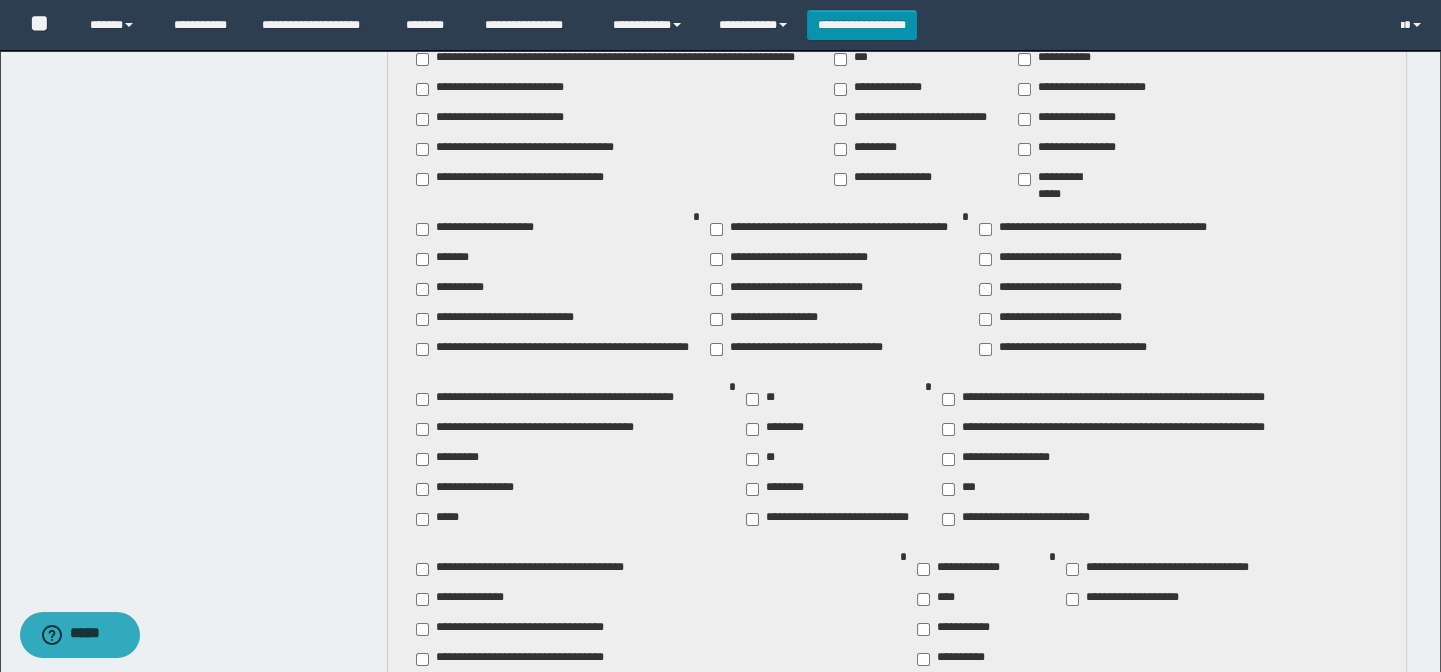 click on "**********" at bounding box center [959, 569] 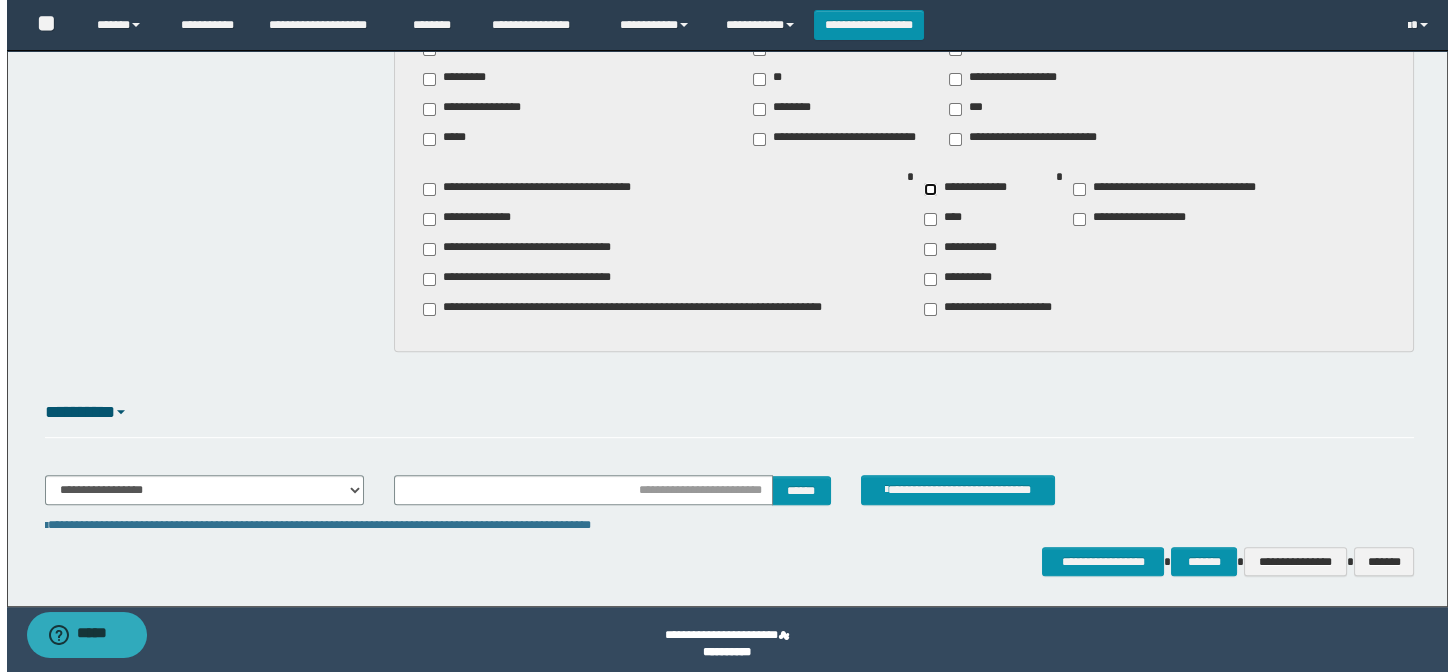 scroll, scrollTop: 1661, scrollLeft: 0, axis: vertical 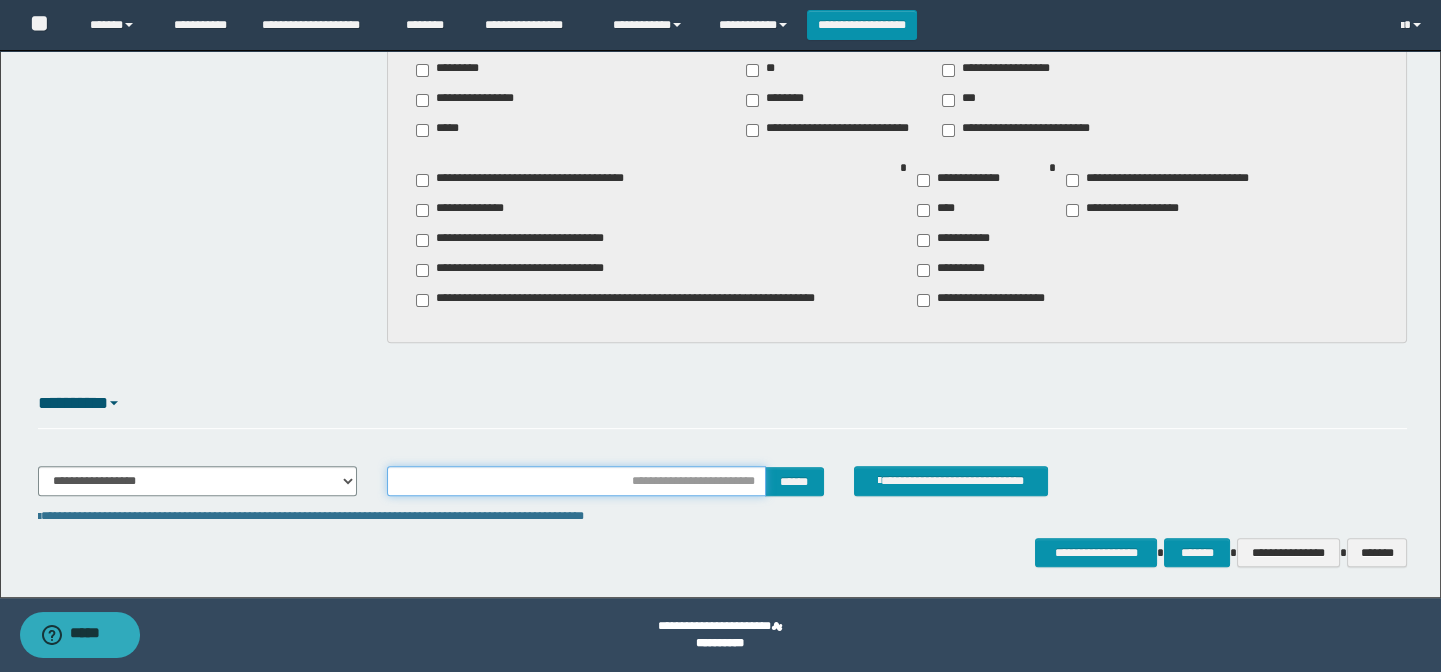 click at bounding box center [576, 481] 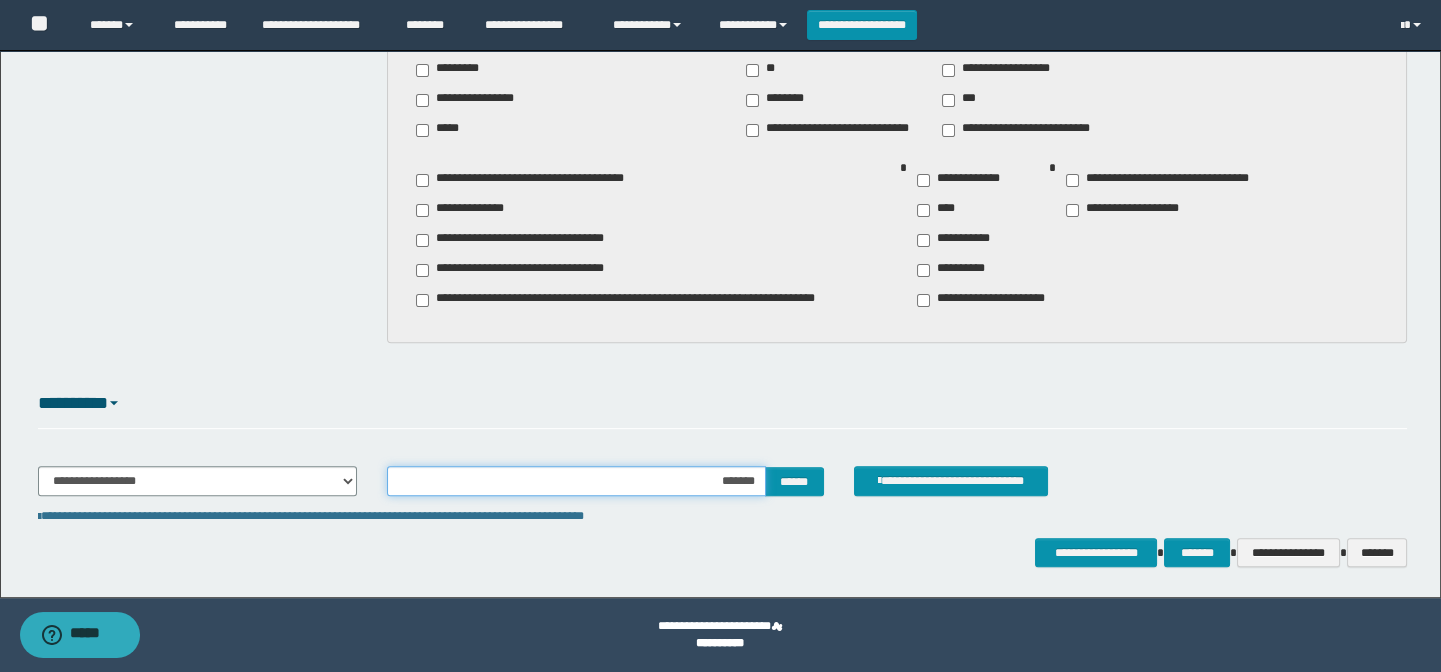 type on "********" 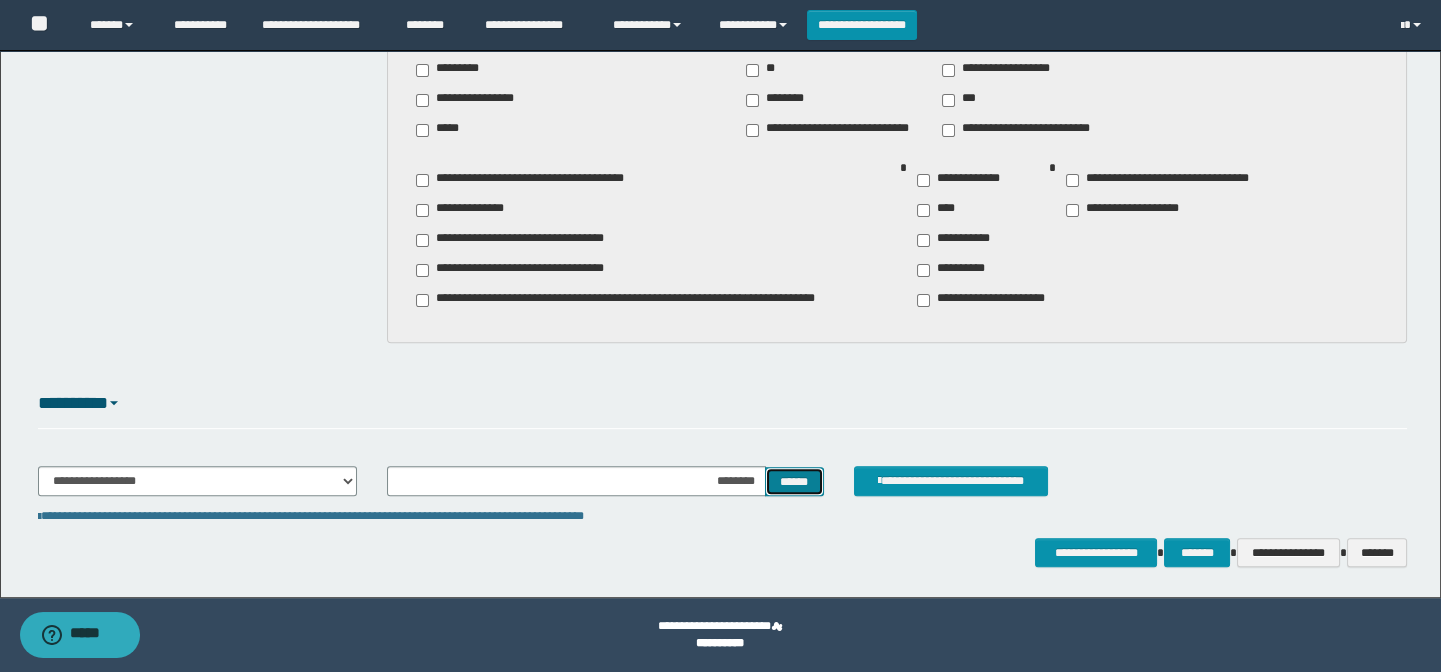 click on "******" at bounding box center [794, 482] 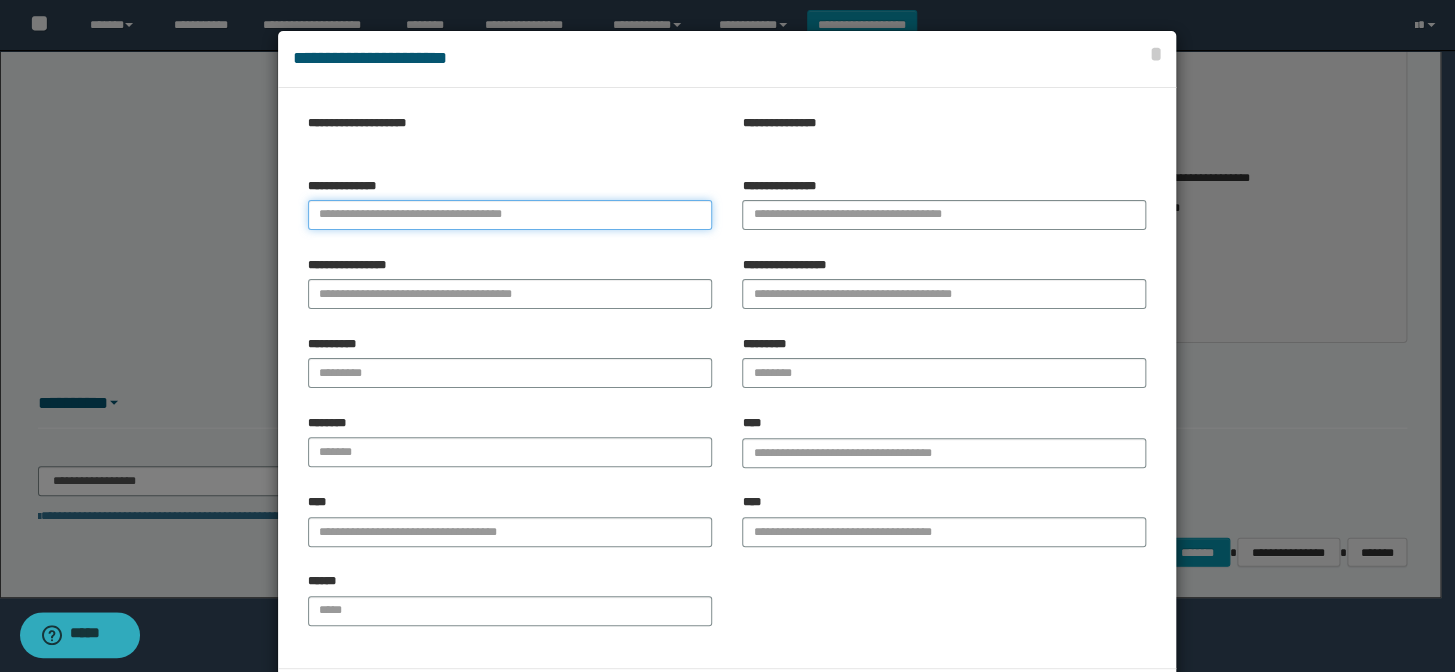 type on "*" 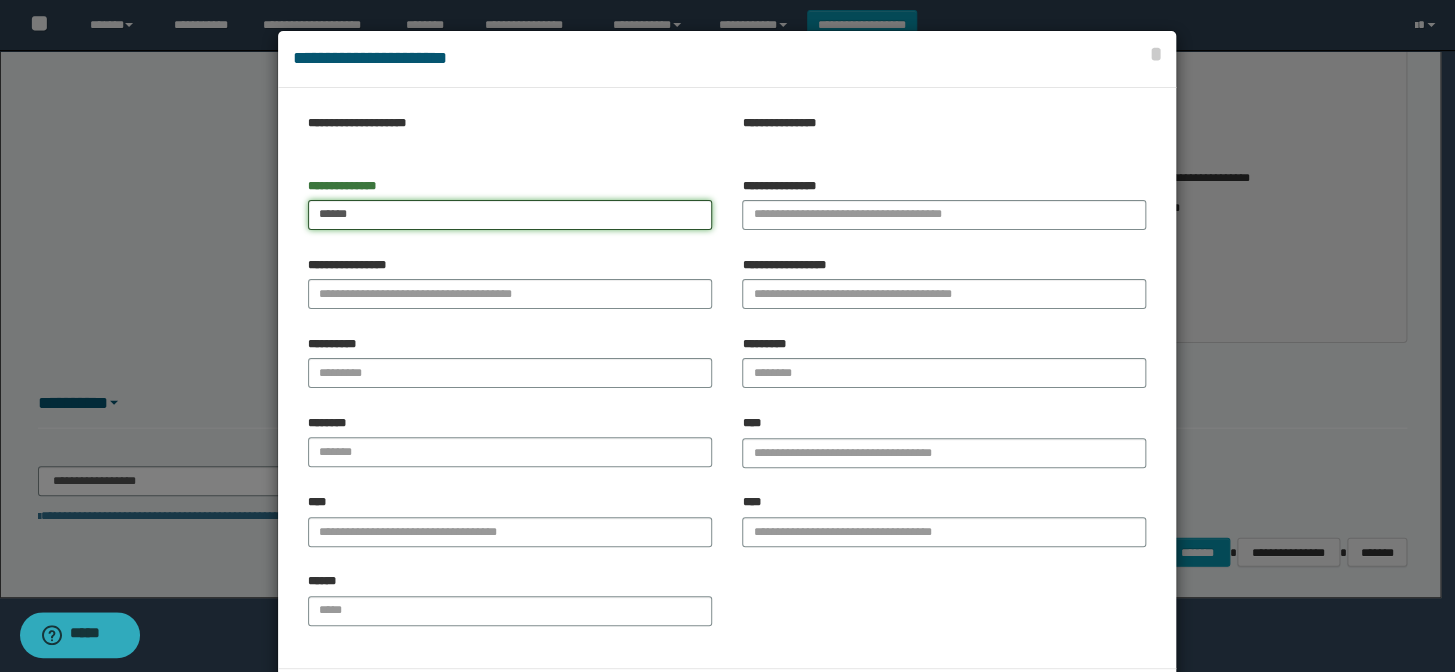 type on "******" 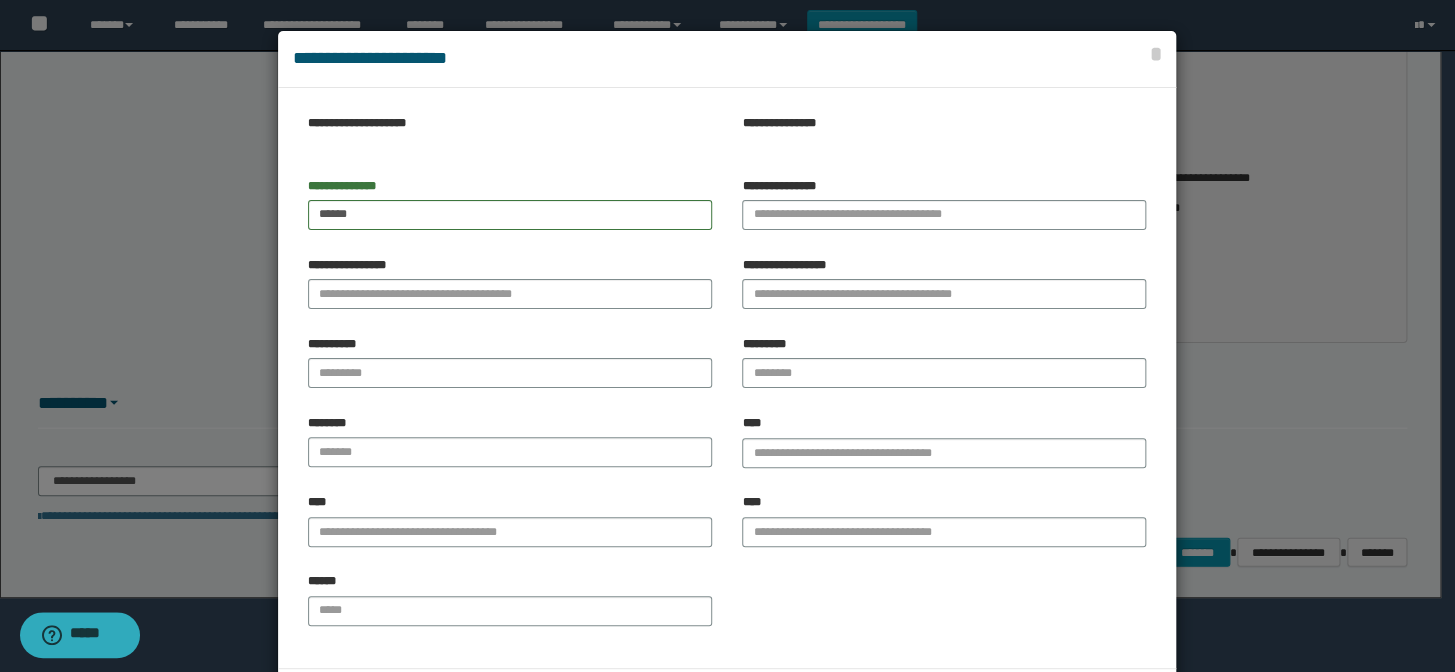 click on "**********" at bounding box center [944, 204] 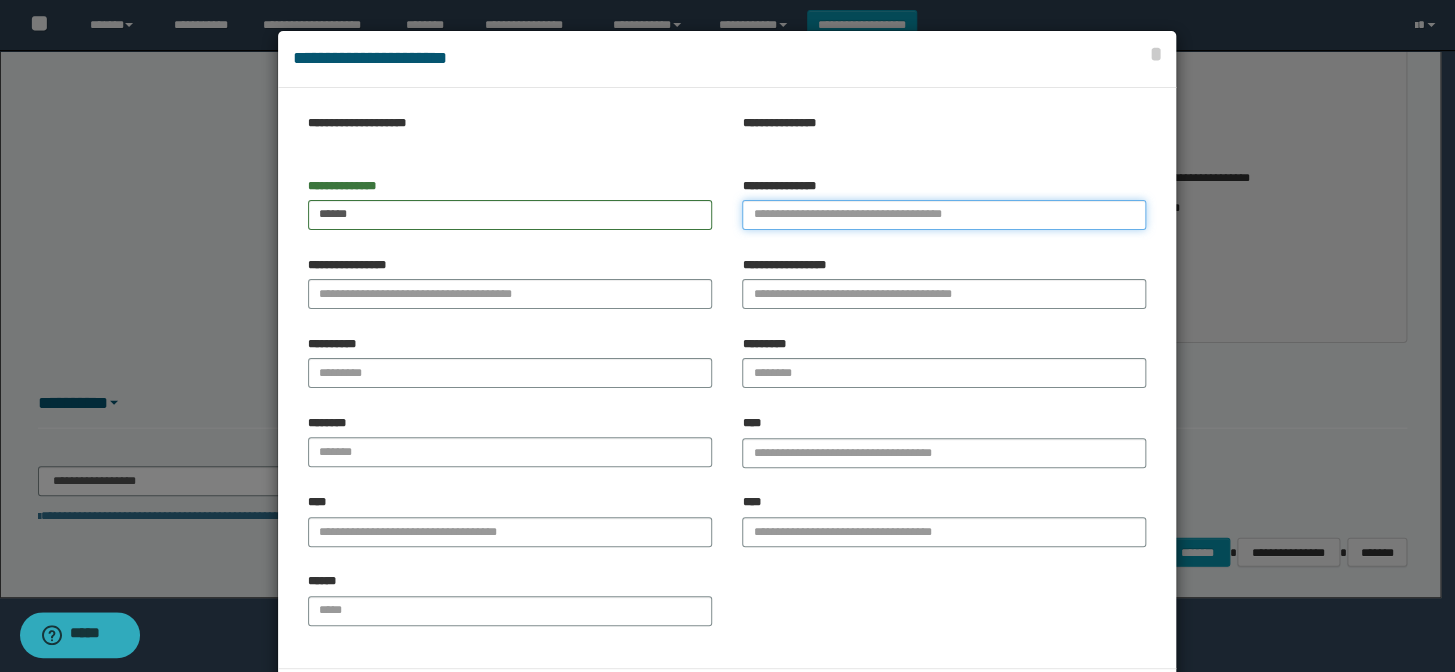 click on "**********" at bounding box center [944, 215] 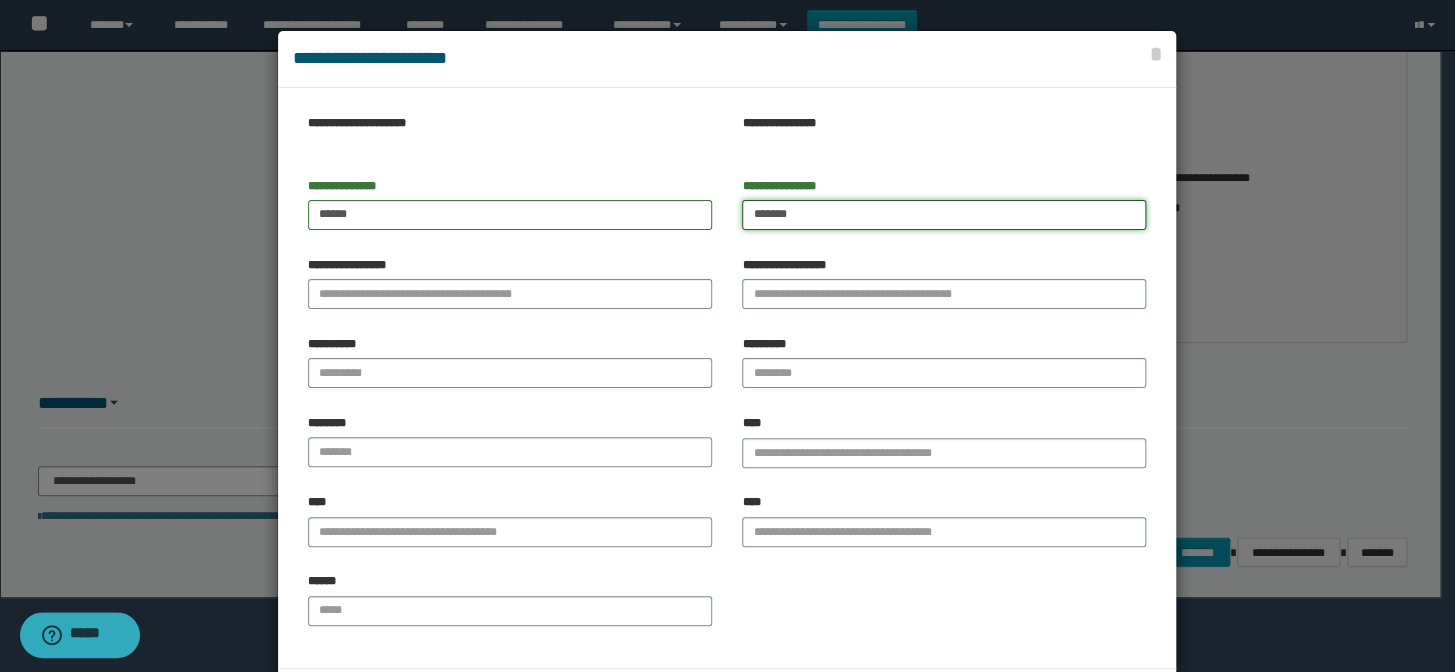 type on "*******" 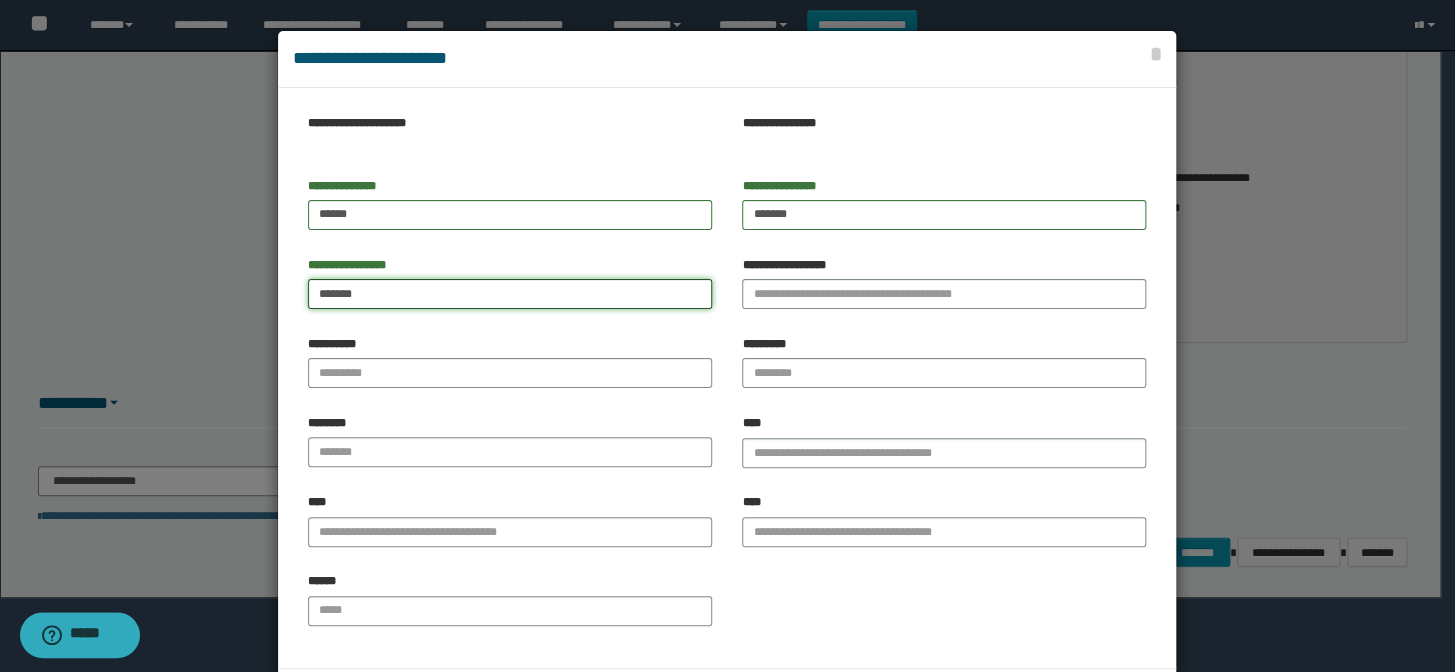 type on "*******" 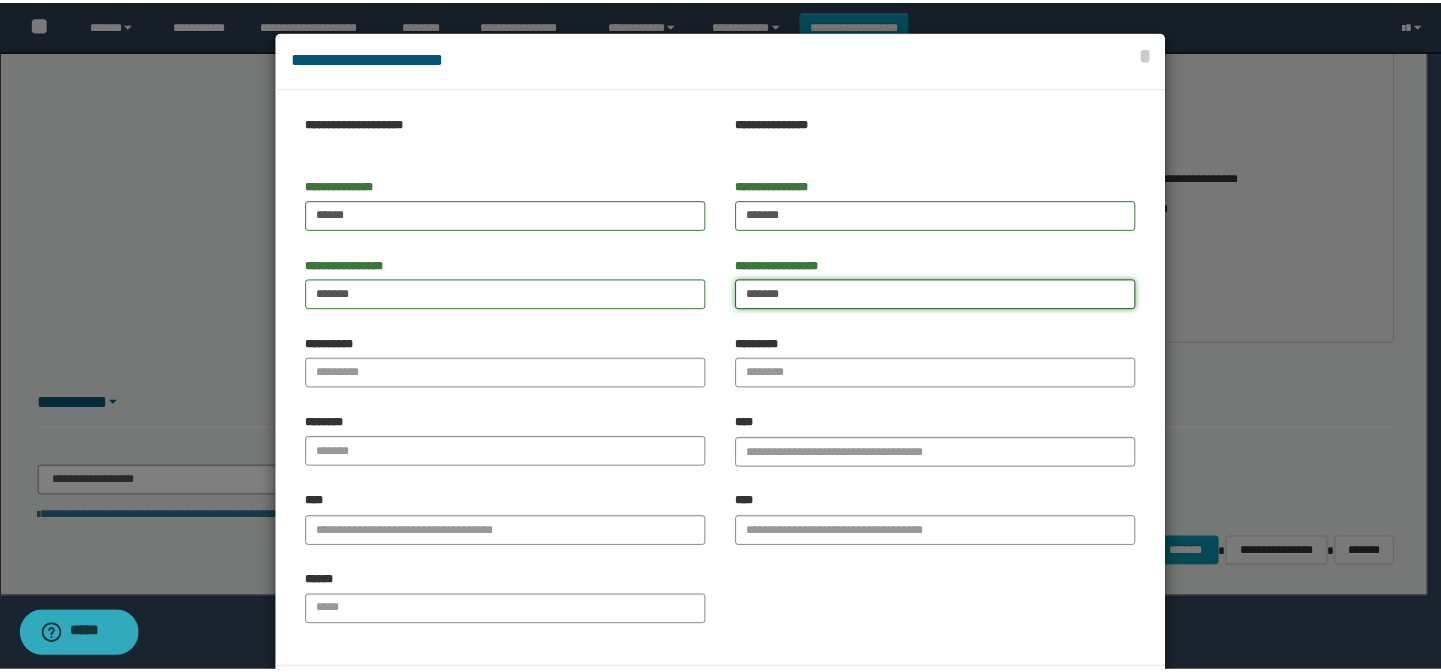 scroll, scrollTop: 87, scrollLeft: 0, axis: vertical 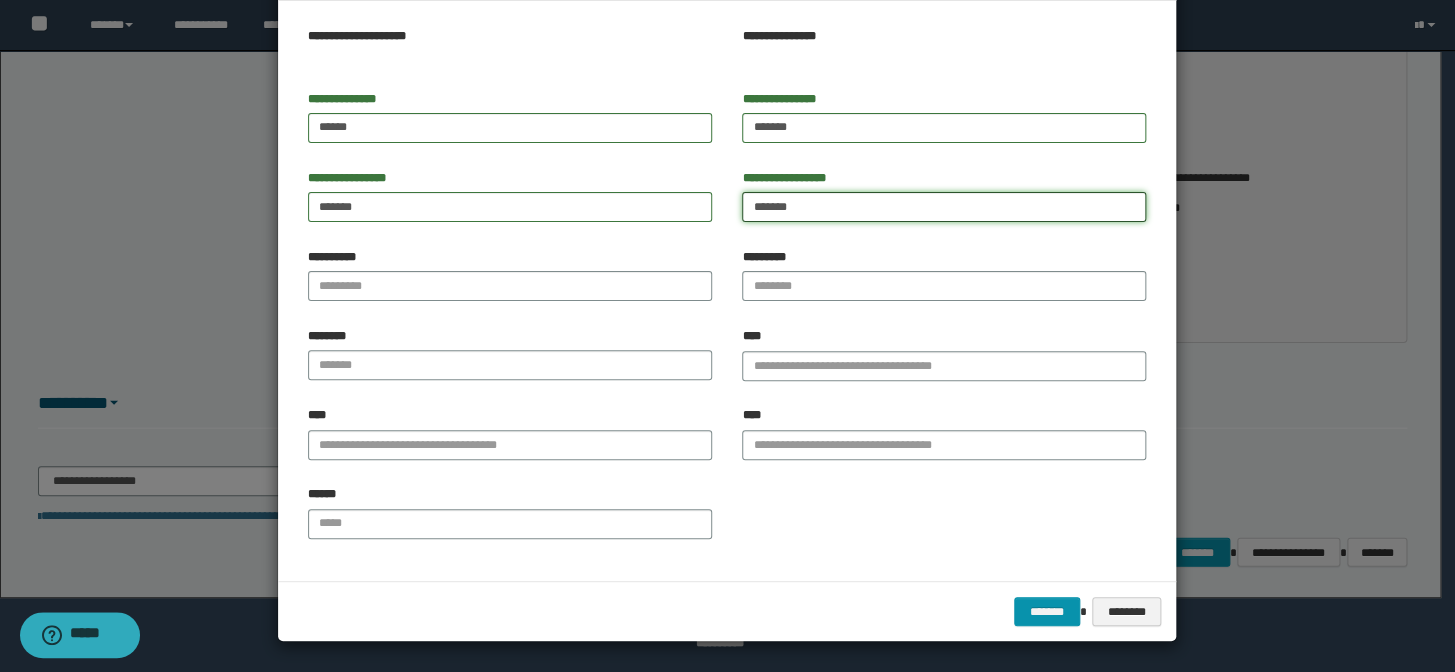 type on "*******" 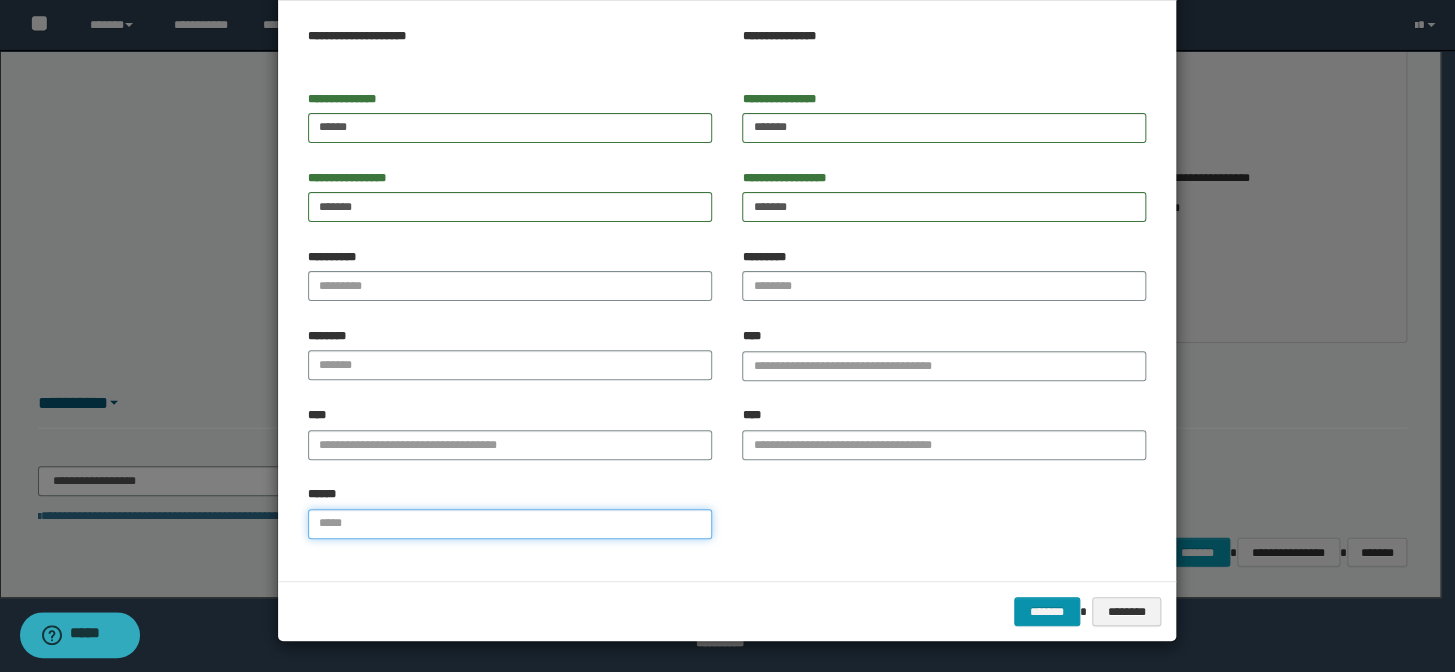 click on "******" at bounding box center [510, 524] 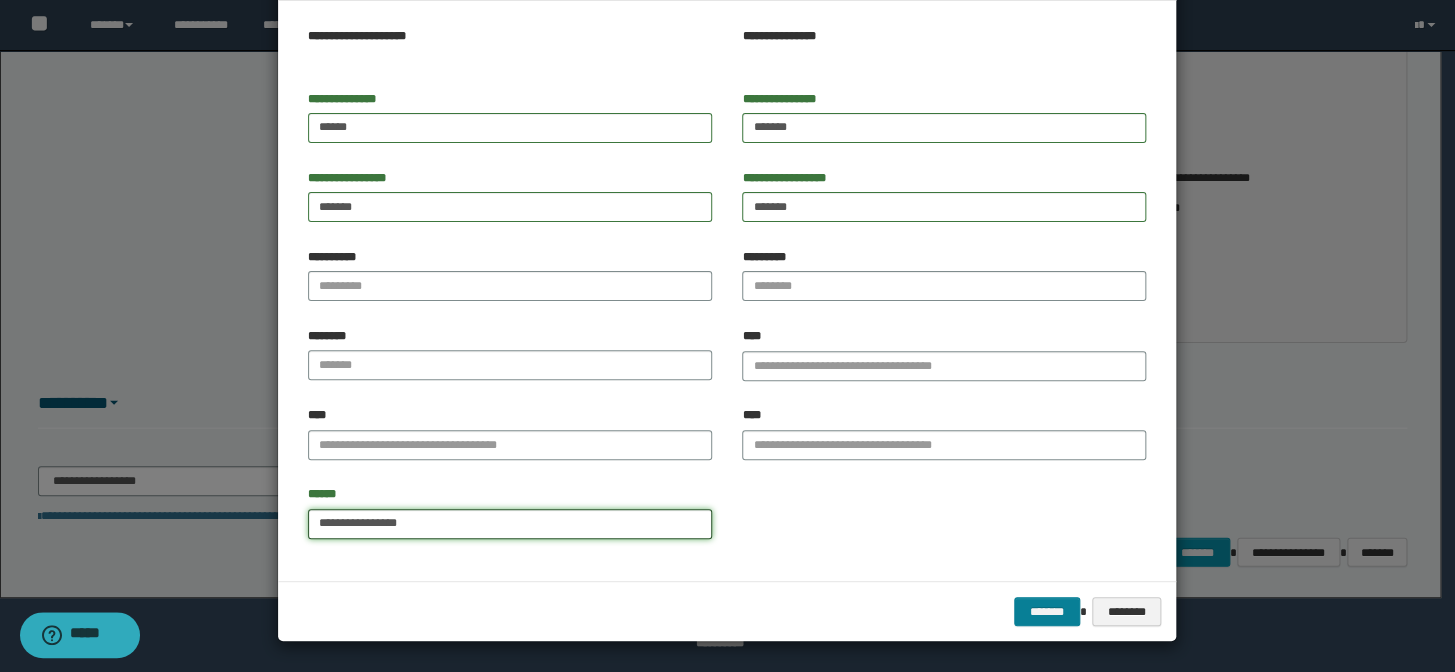type on "**********" 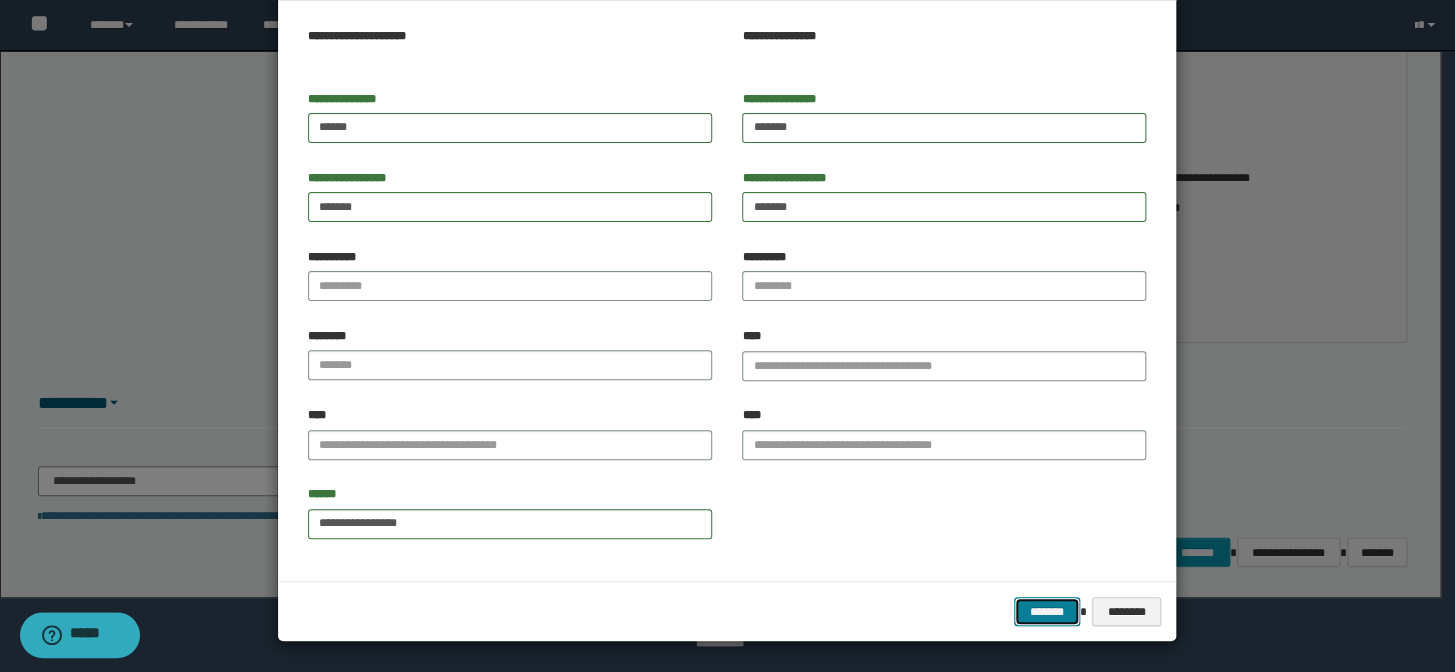 drag, startPoint x: 1045, startPoint y: 611, endPoint x: 1080, endPoint y: 568, distance: 55.443665 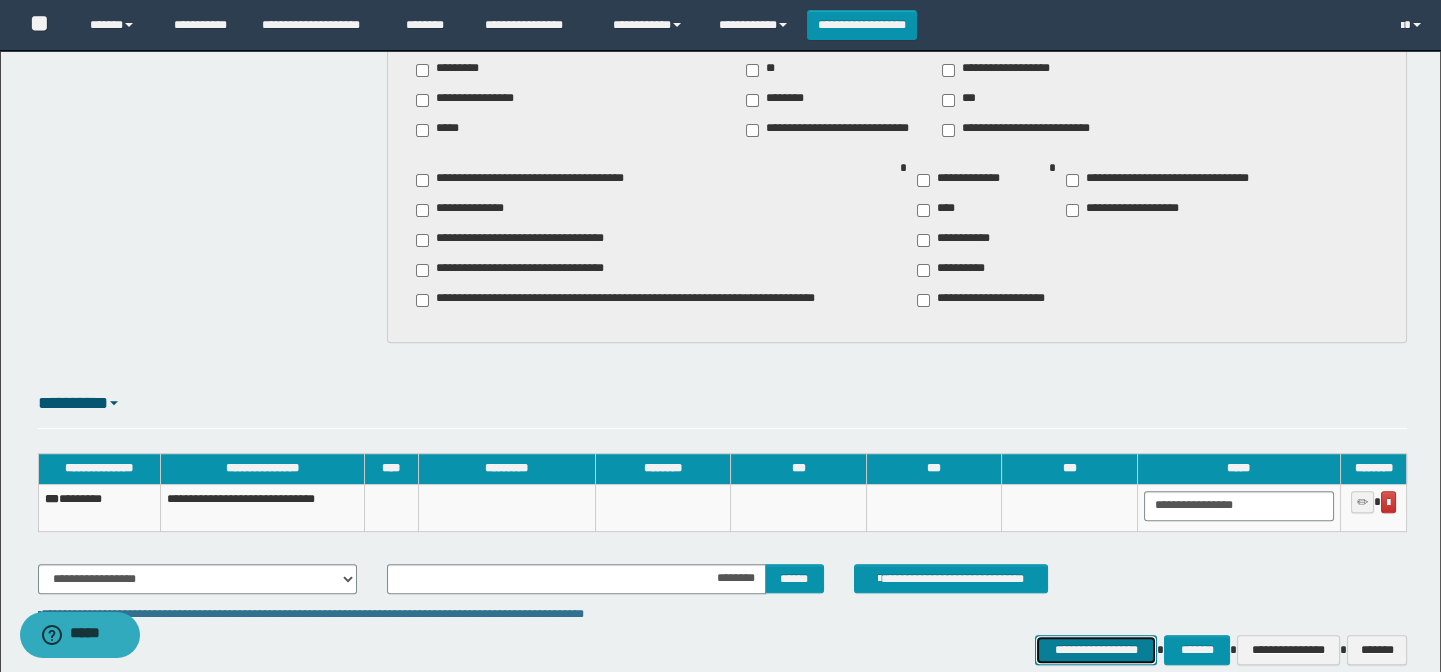 click on "**********" at bounding box center [1096, 650] 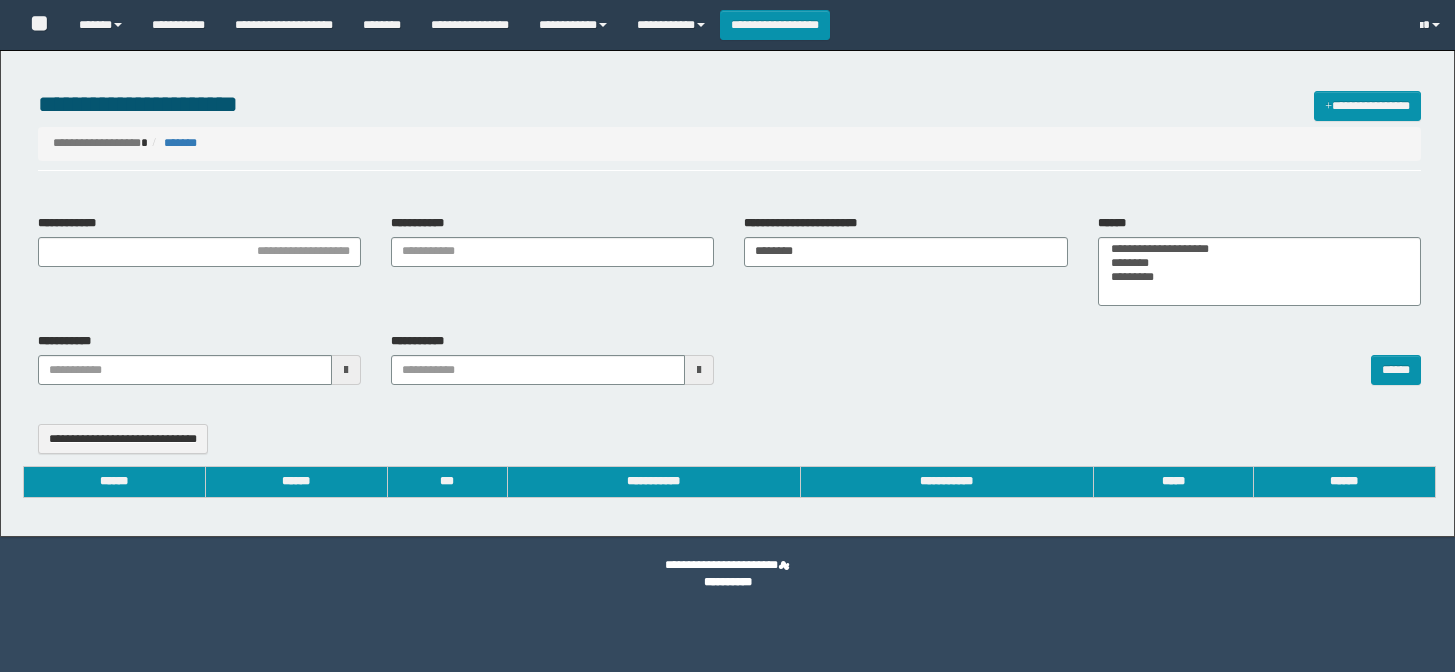 select 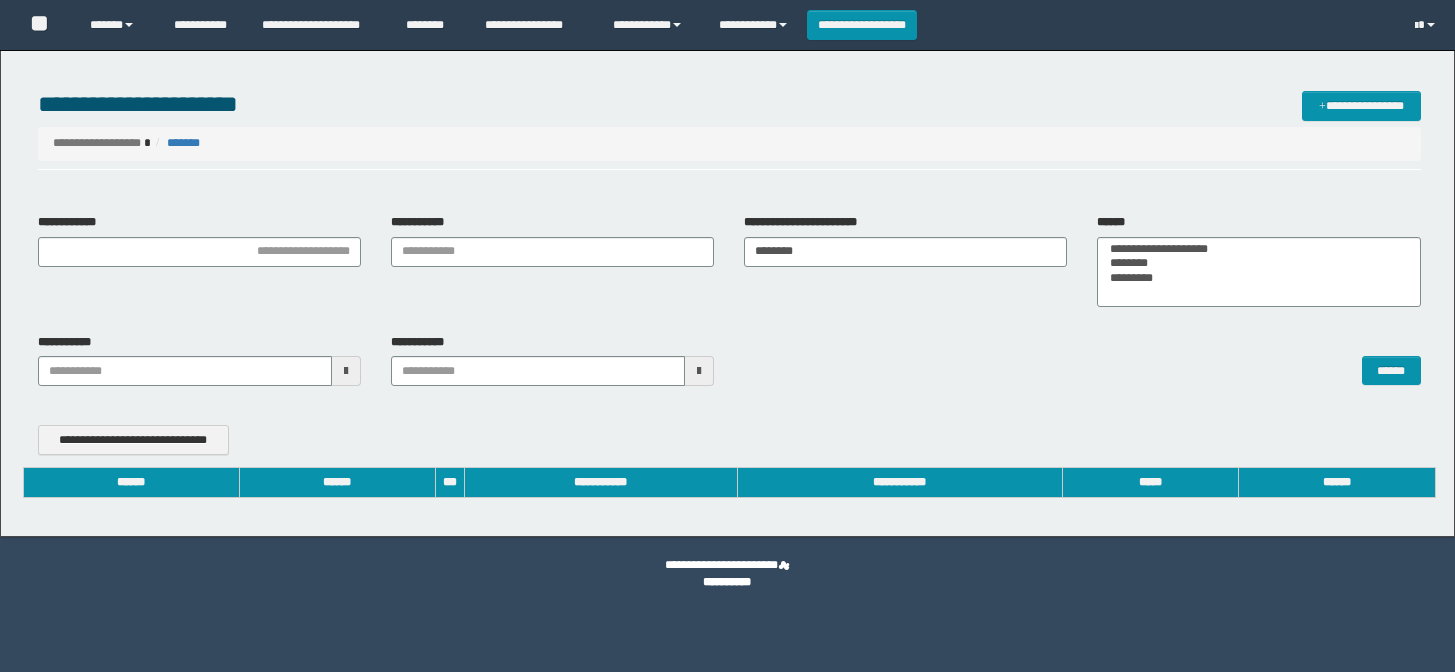 scroll, scrollTop: 0, scrollLeft: 0, axis: both 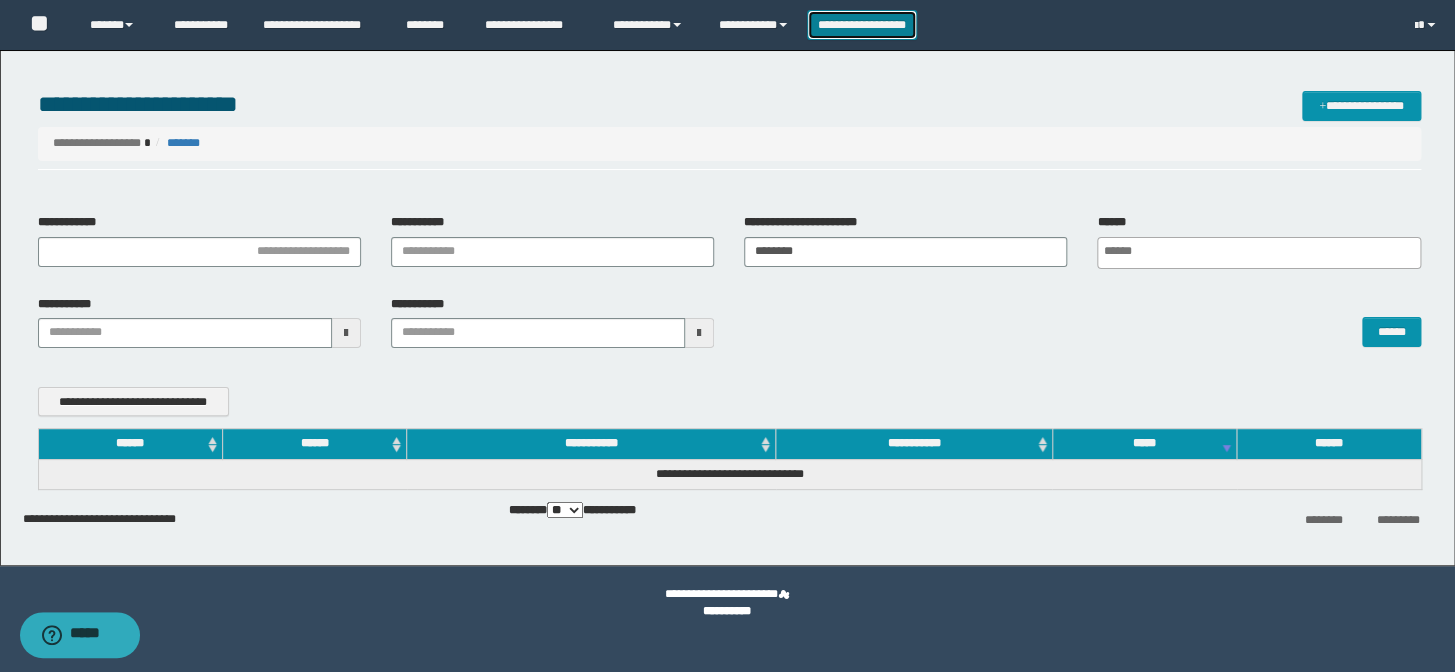 click on "**********" at bounding box center [862, 25] 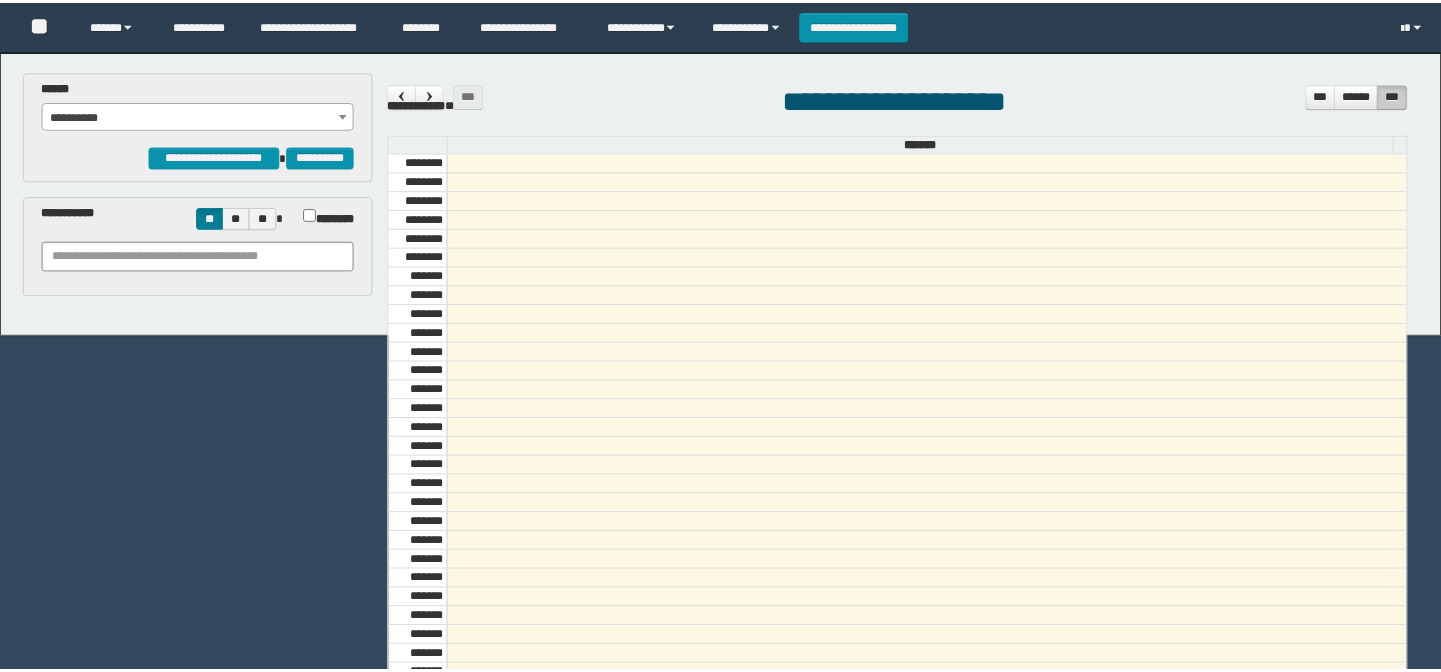 scroll, scrollTop: 0, scrollLeft: 0, axis: both 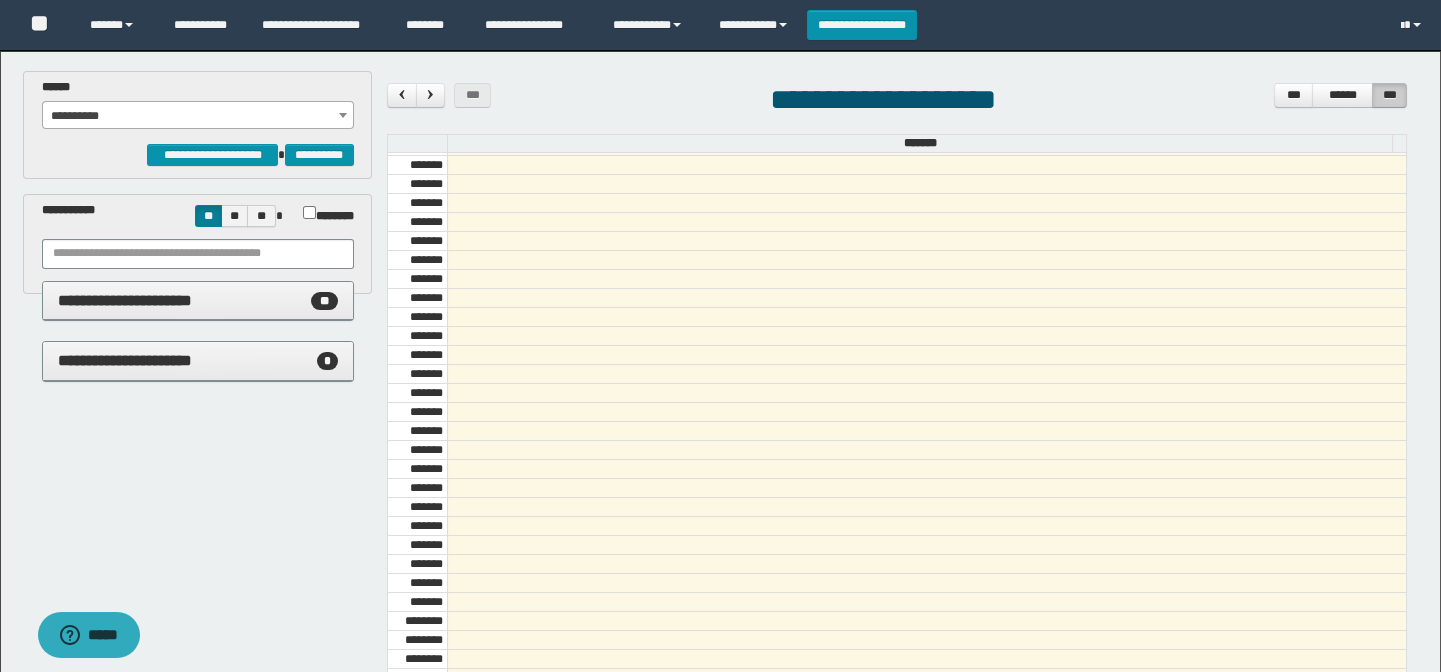 click on "**********" at bounding box center (198, 361) 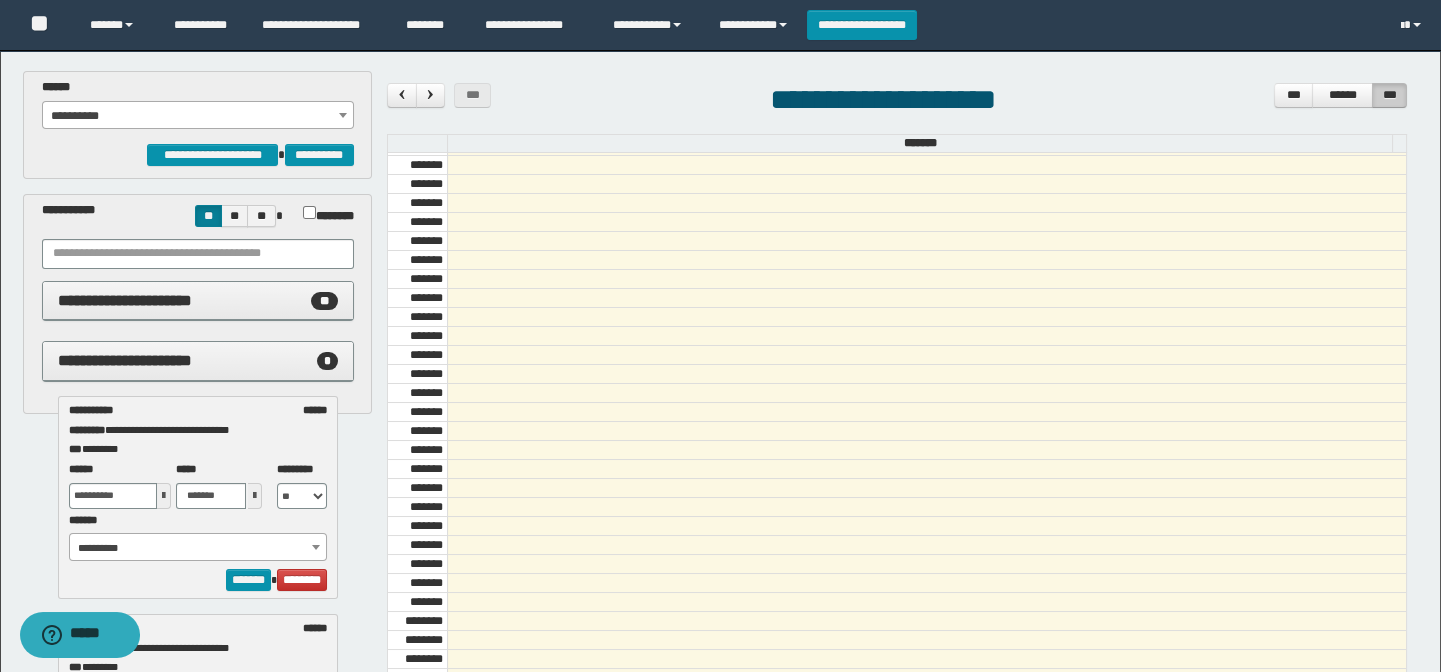 scroll, scrollTop: 0, scrollLeft: 0, axis: both 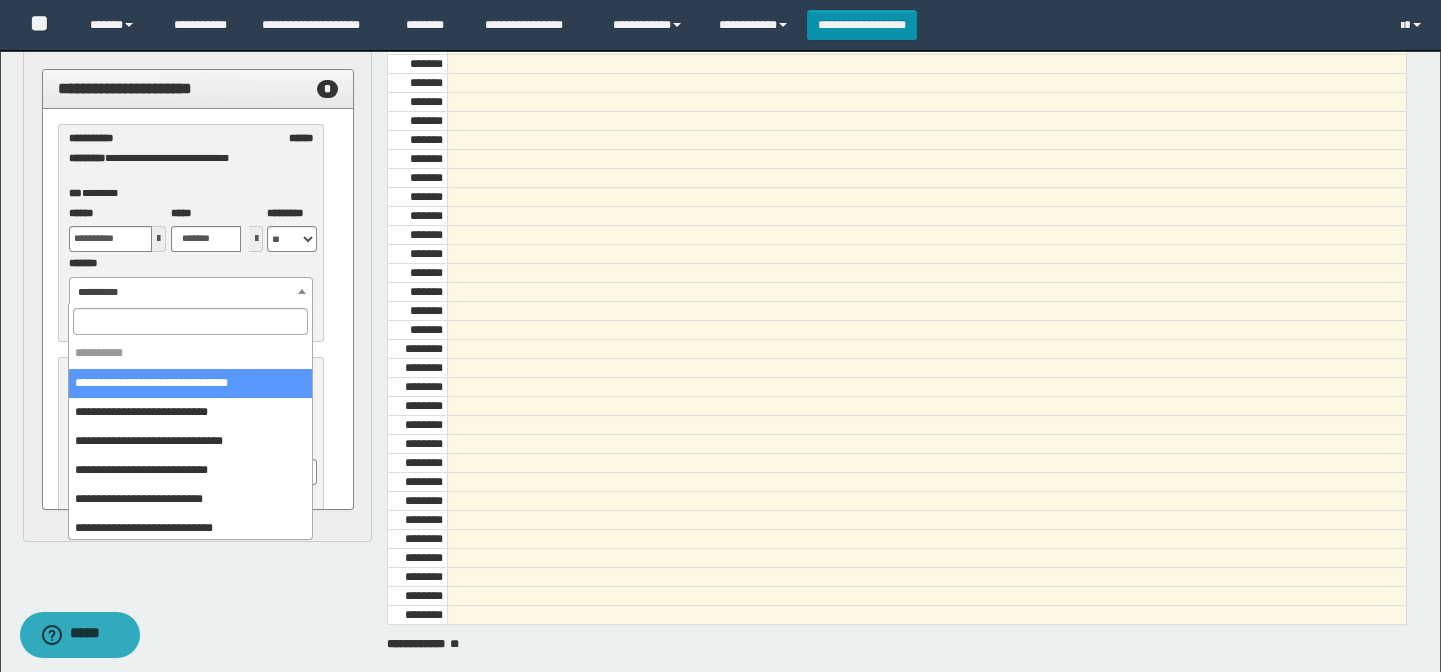 click on "**********" at bounding box center (191, 292) 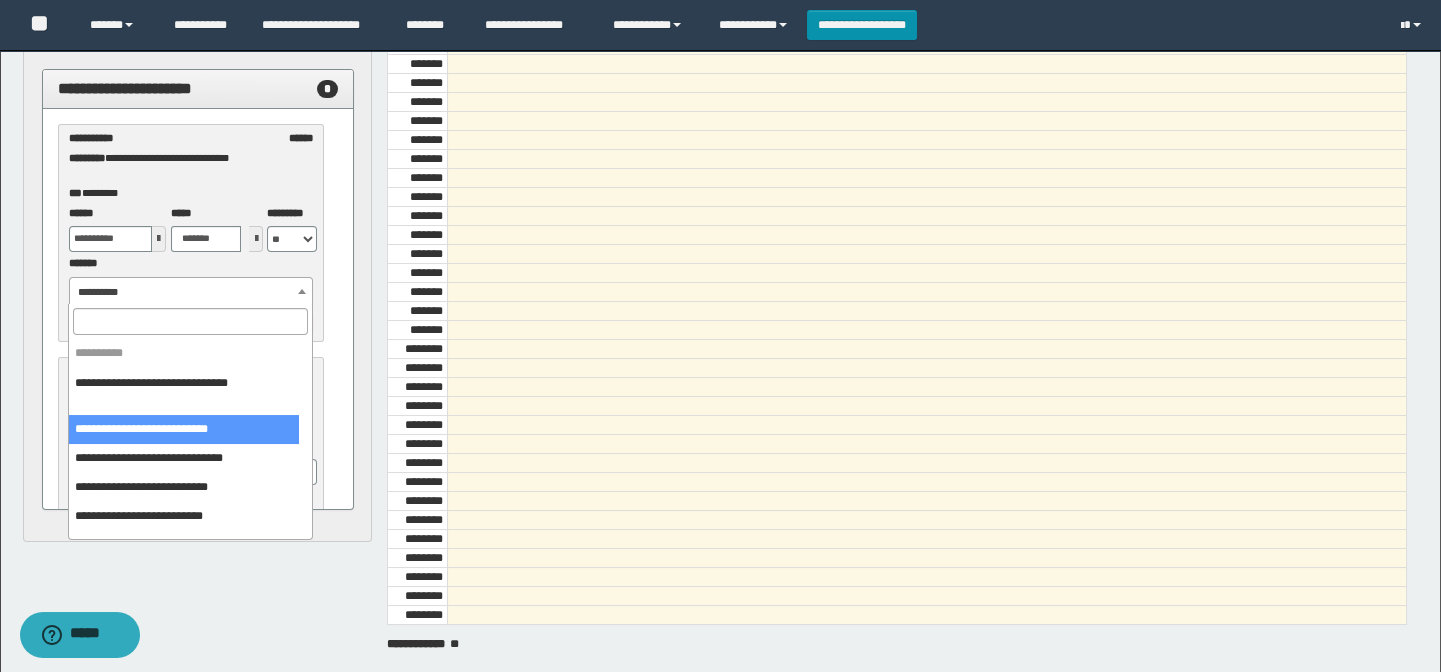 select on "******" 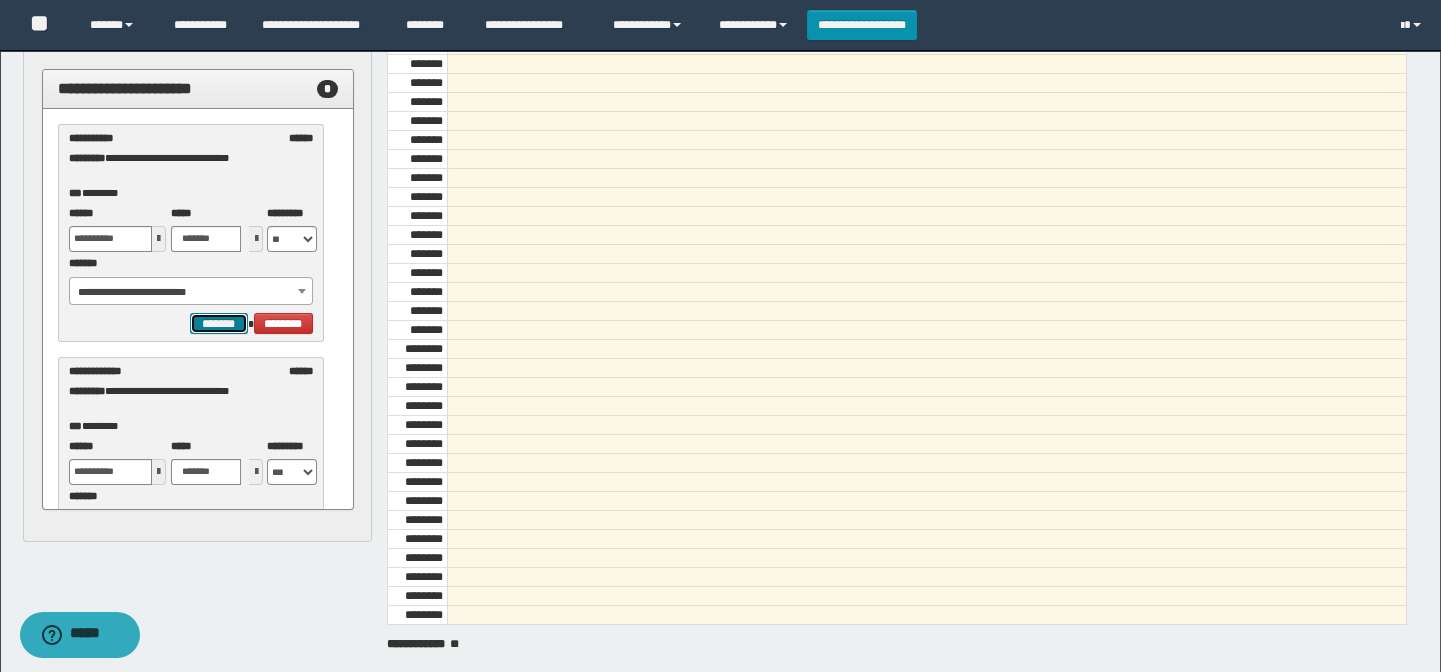 click on "*******" at bounding box center (218, 324) 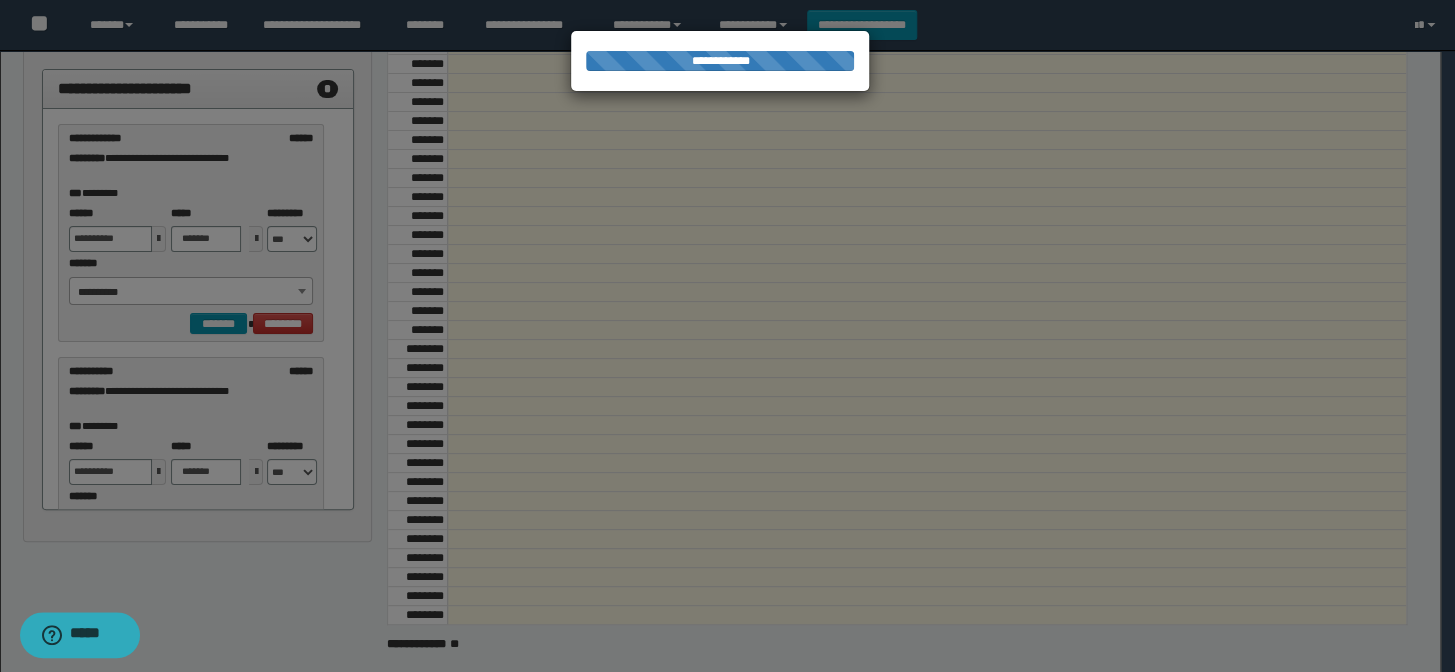 select on "******" 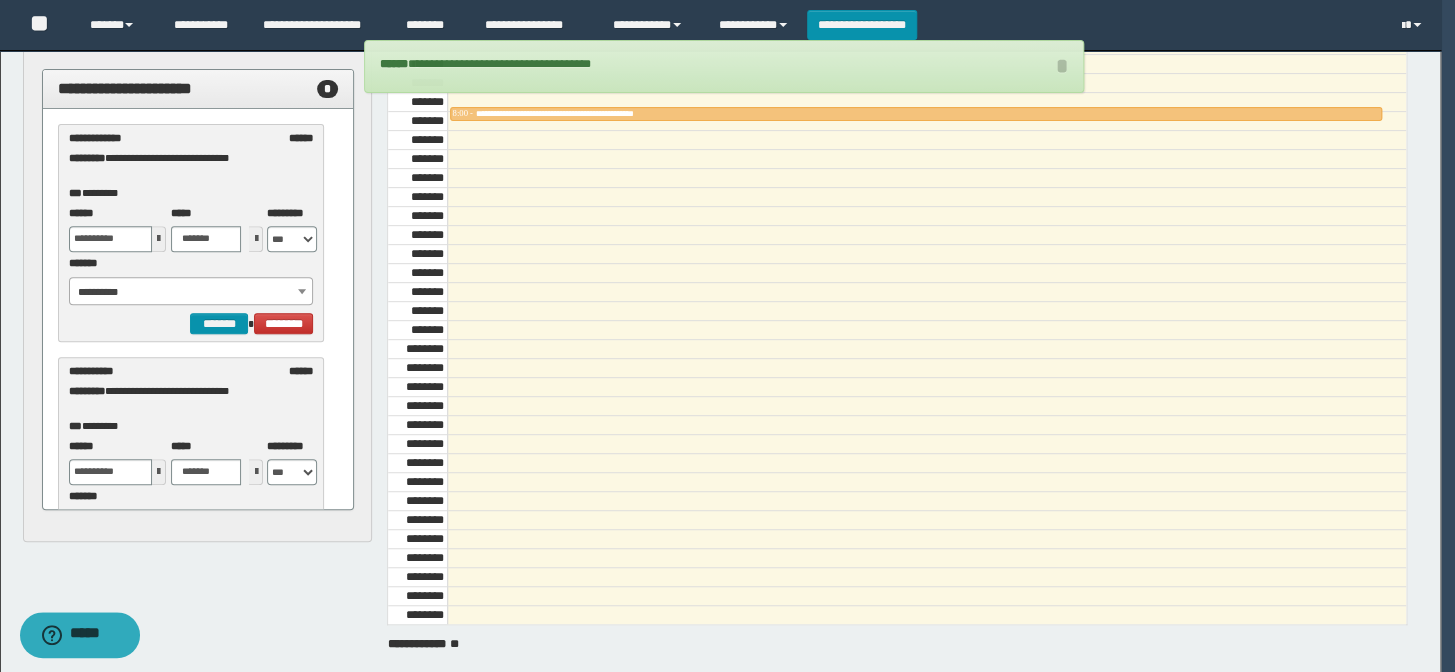 click on "**********" at bounding box center (720, 64) 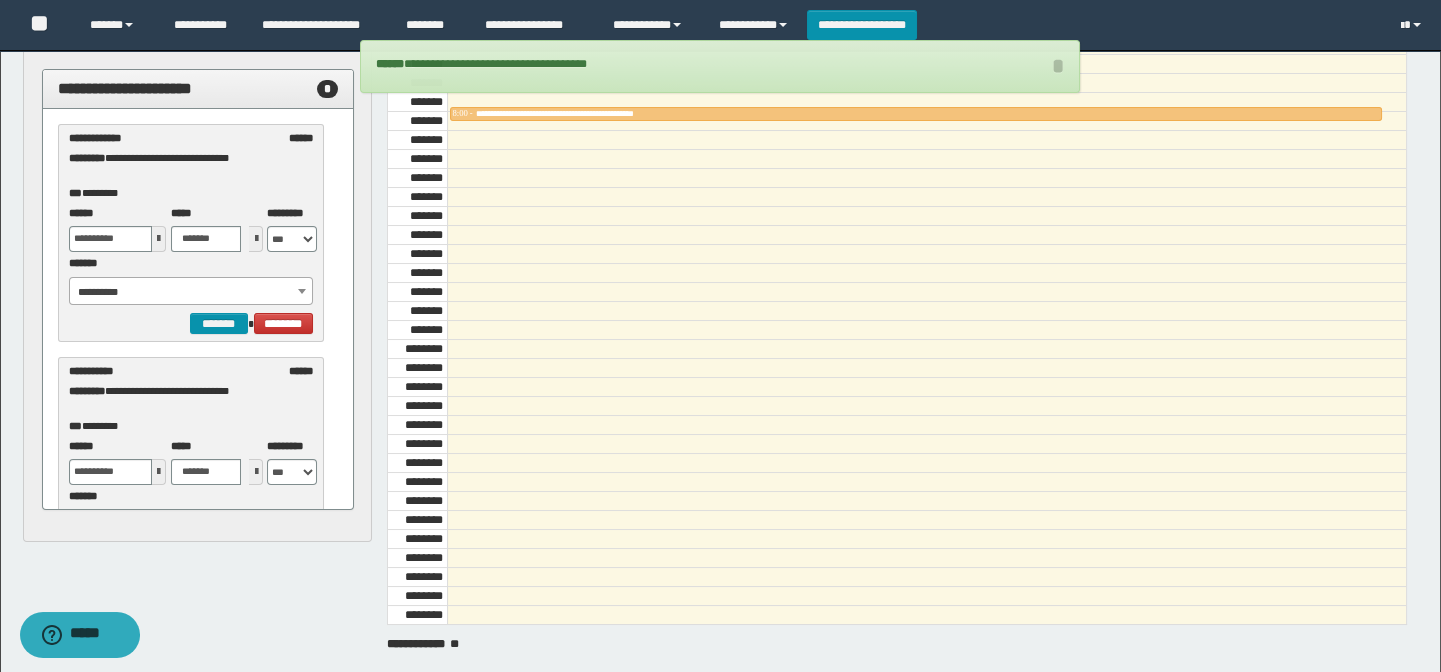 click on "**********" at bounding box center [191, 292] 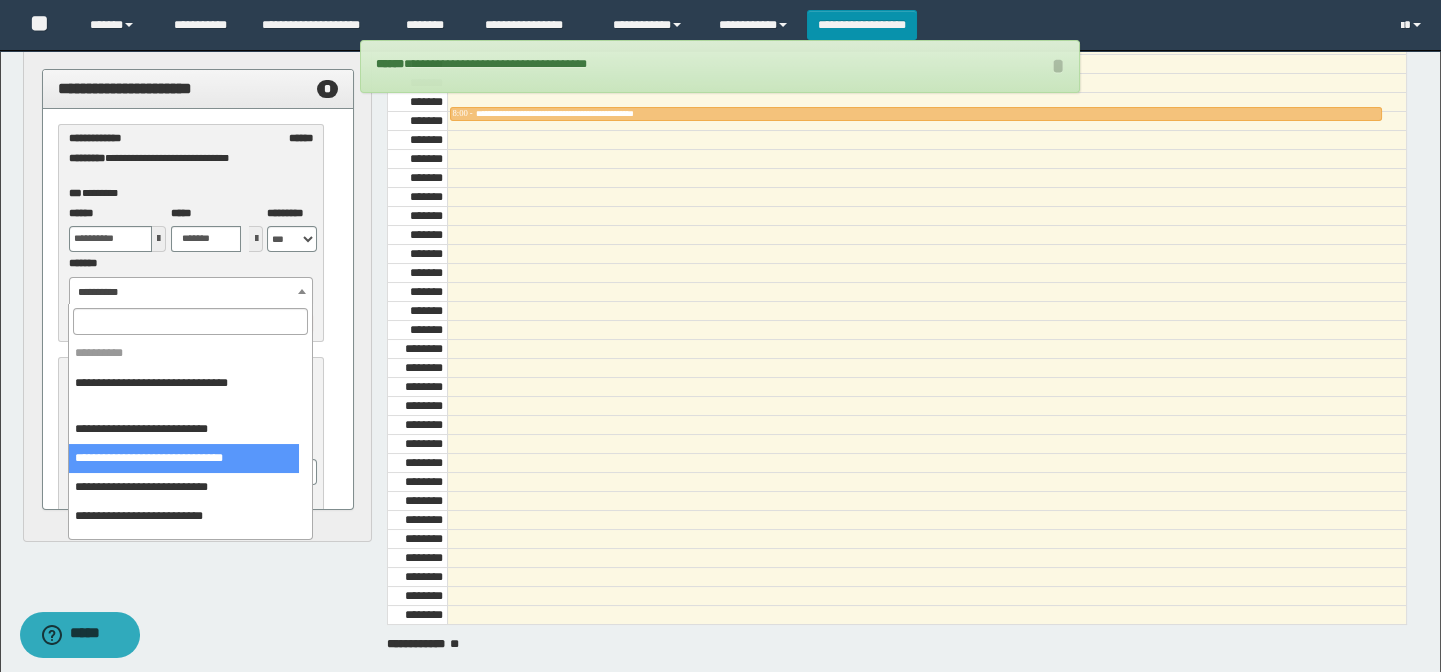 select on "******" 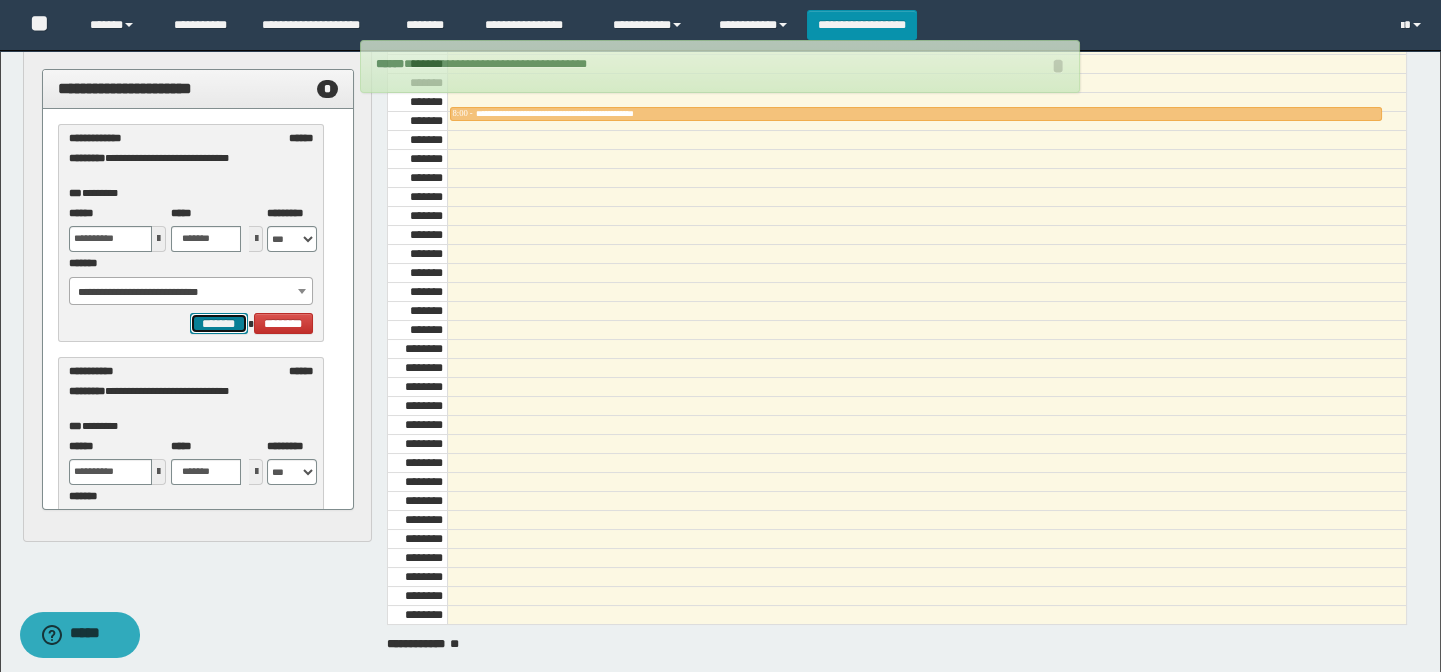 click on "*******" at bounding box center [218, 324] 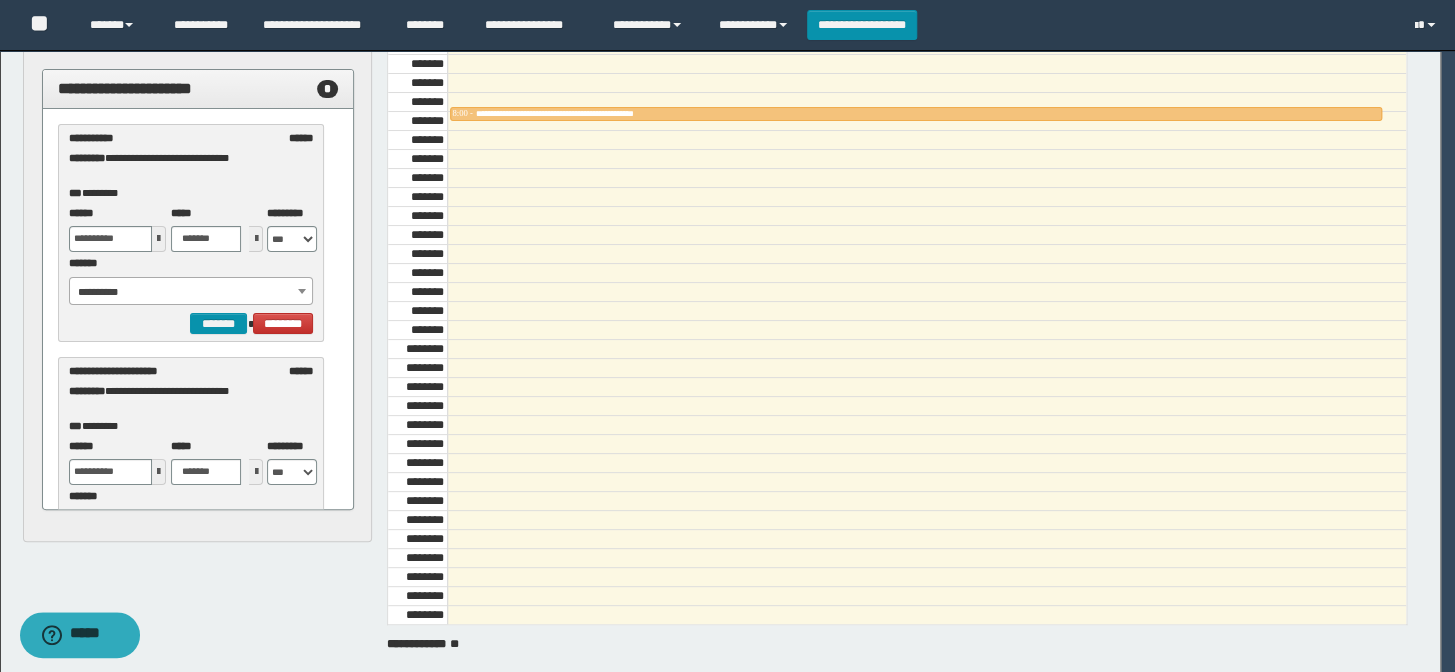 select on "******" 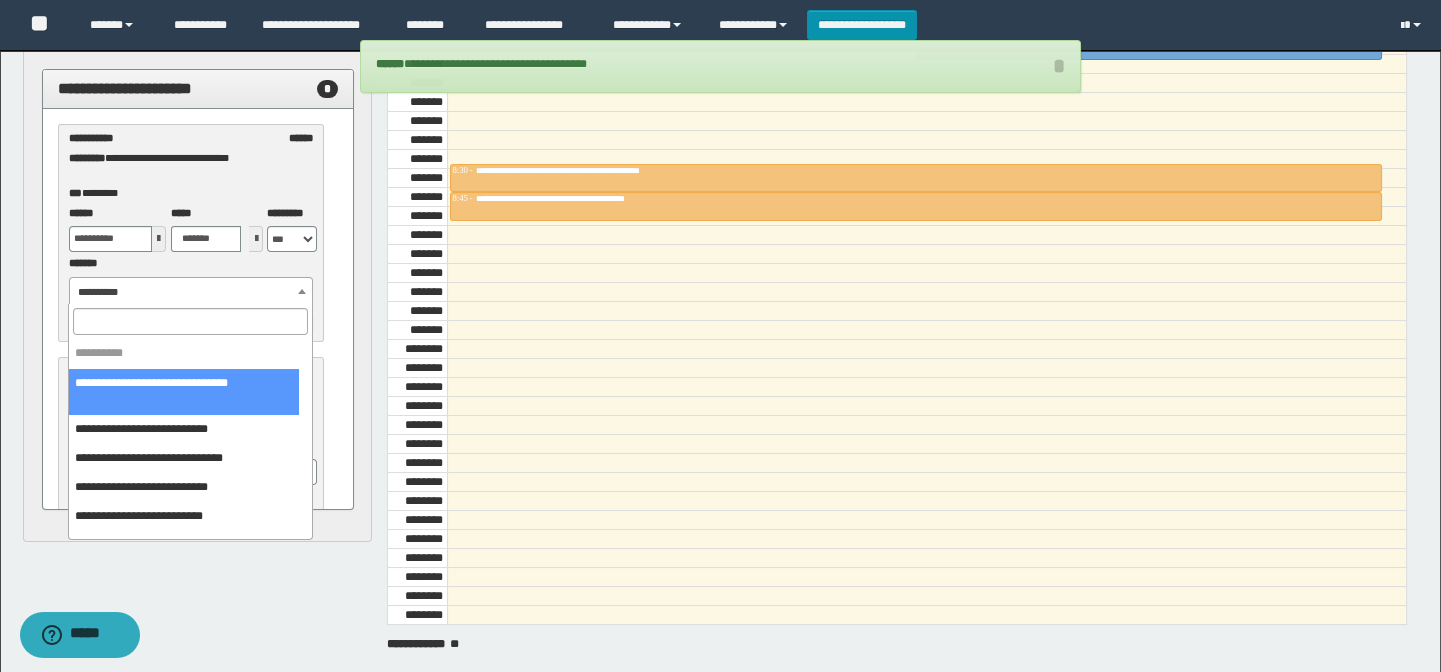 click on "**********" at bounding box center [191, 292] 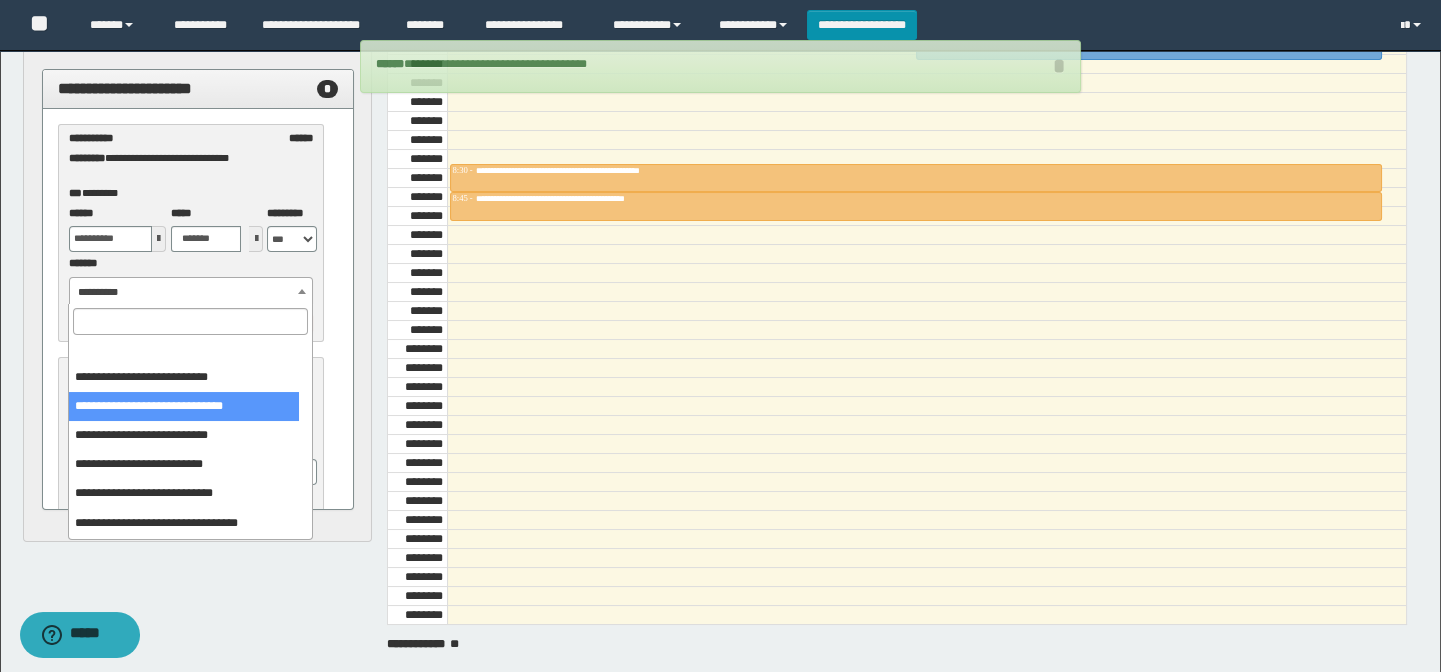 scroll, scrollTop: 90, scrollLeft: 0, axis: vertical 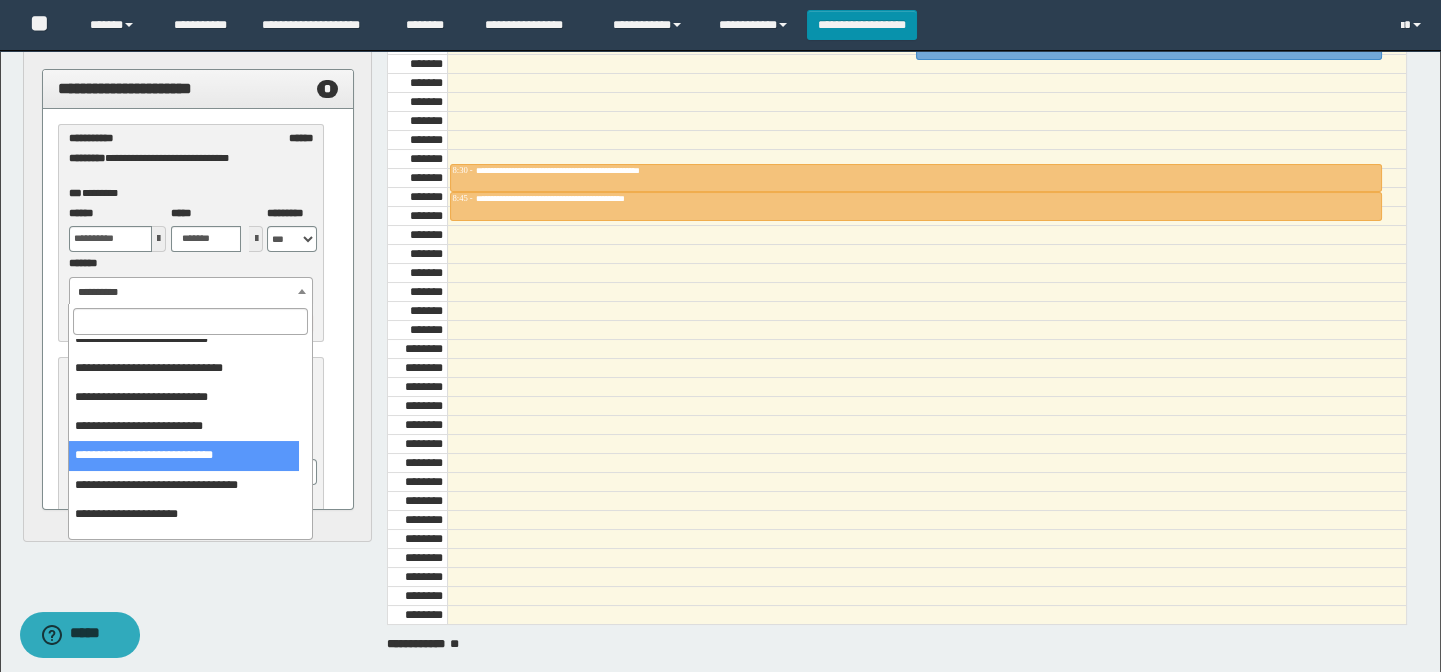 select on "******" 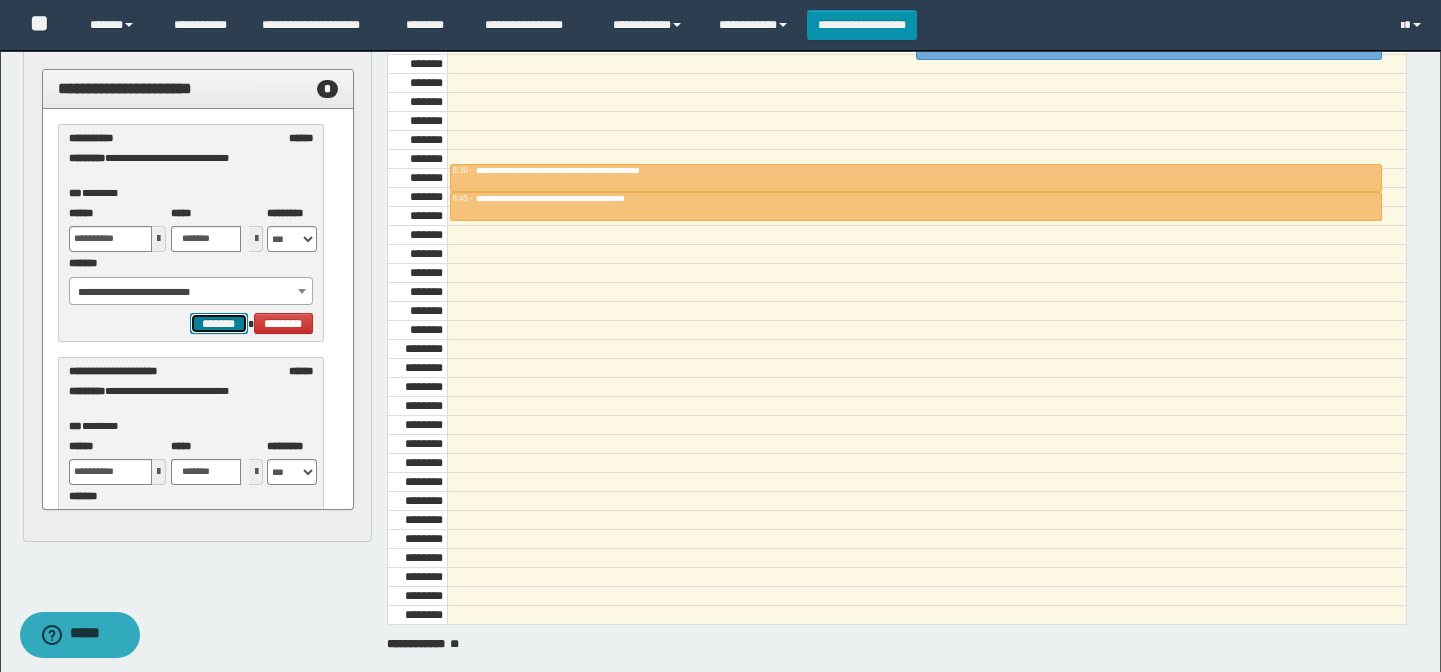 click on "*******" at bounding box center [218, 324] 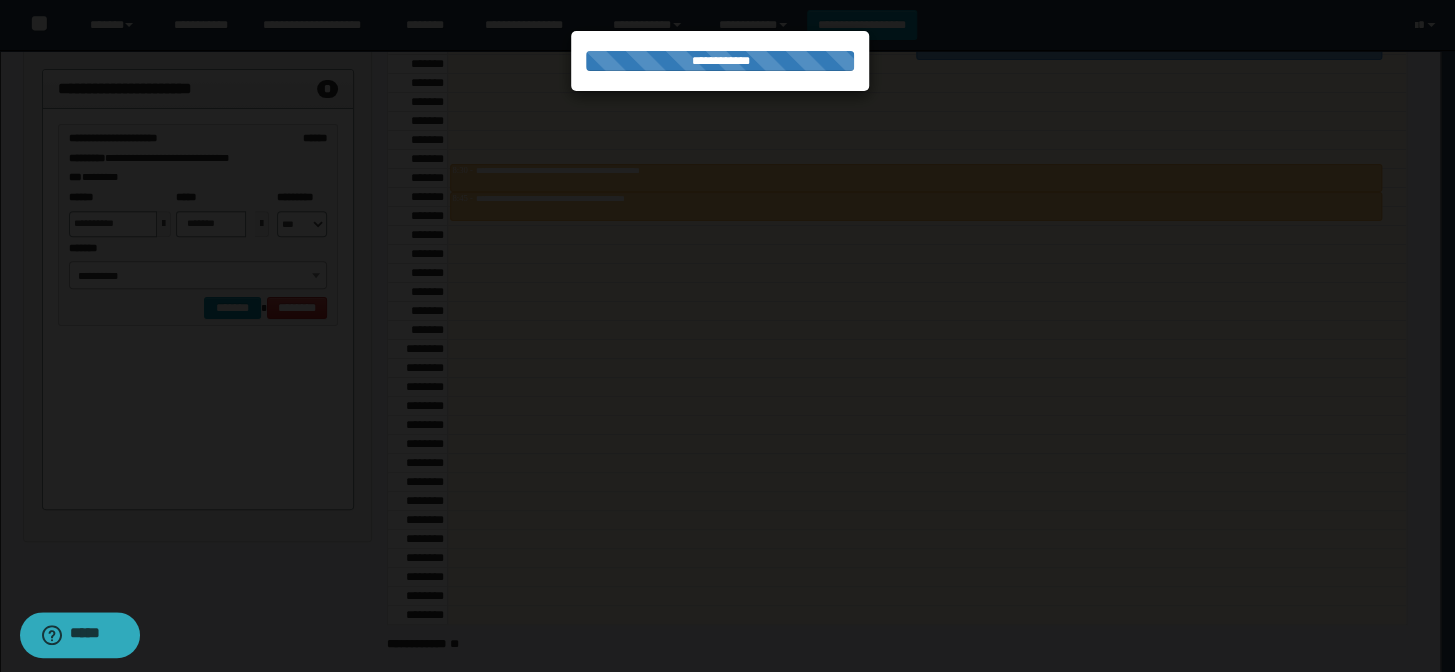 select on "******" 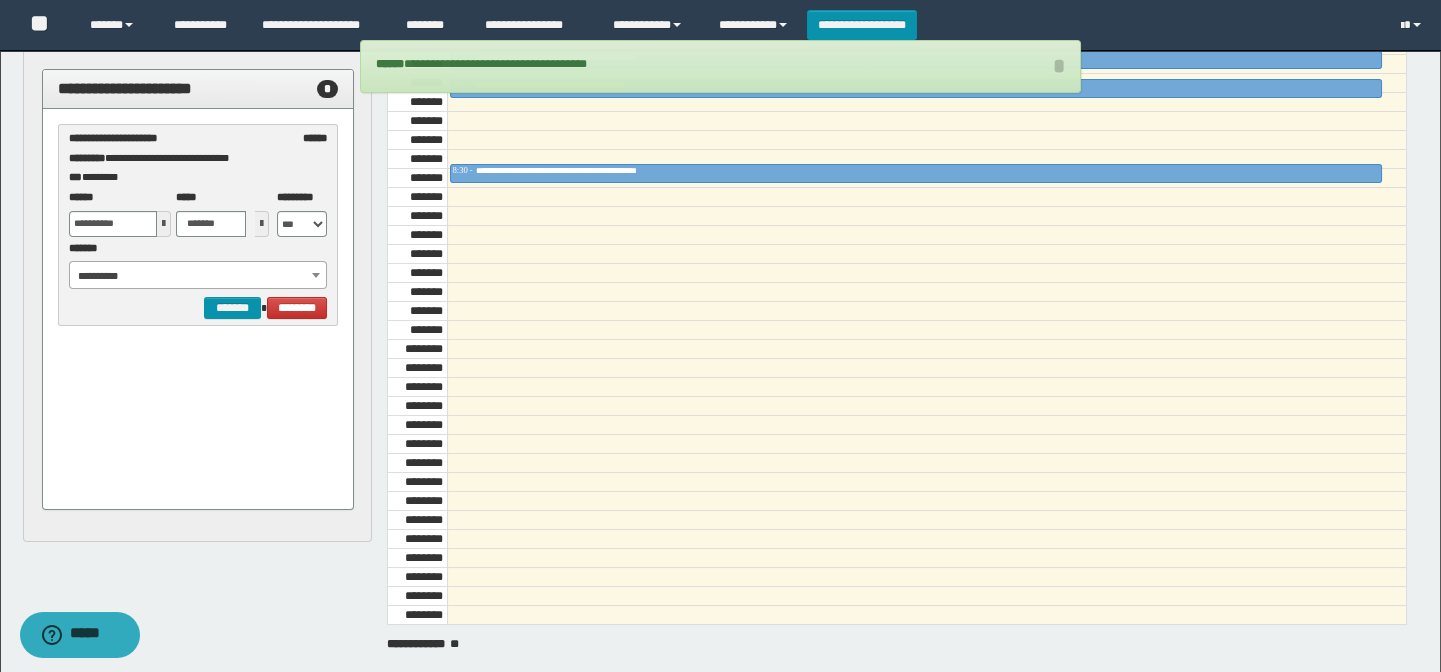 click on "**********" at bounding box center [198, 276] 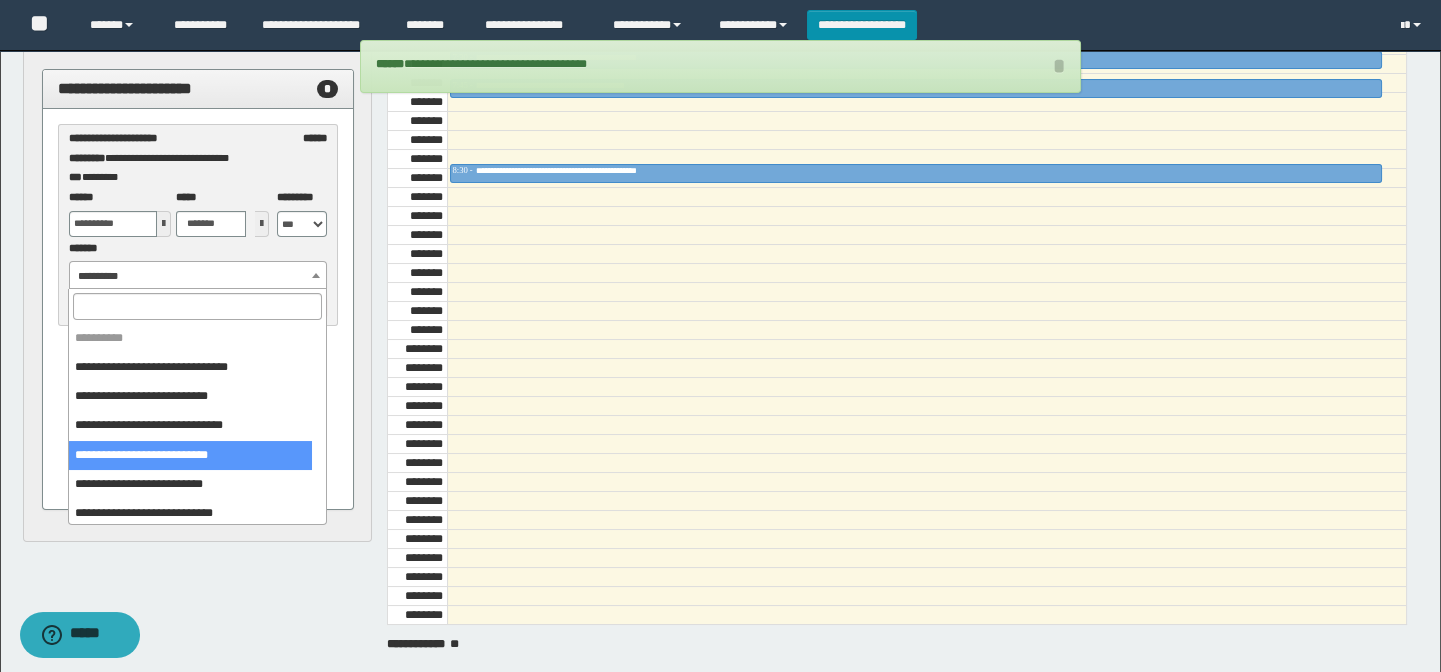 select on "******" 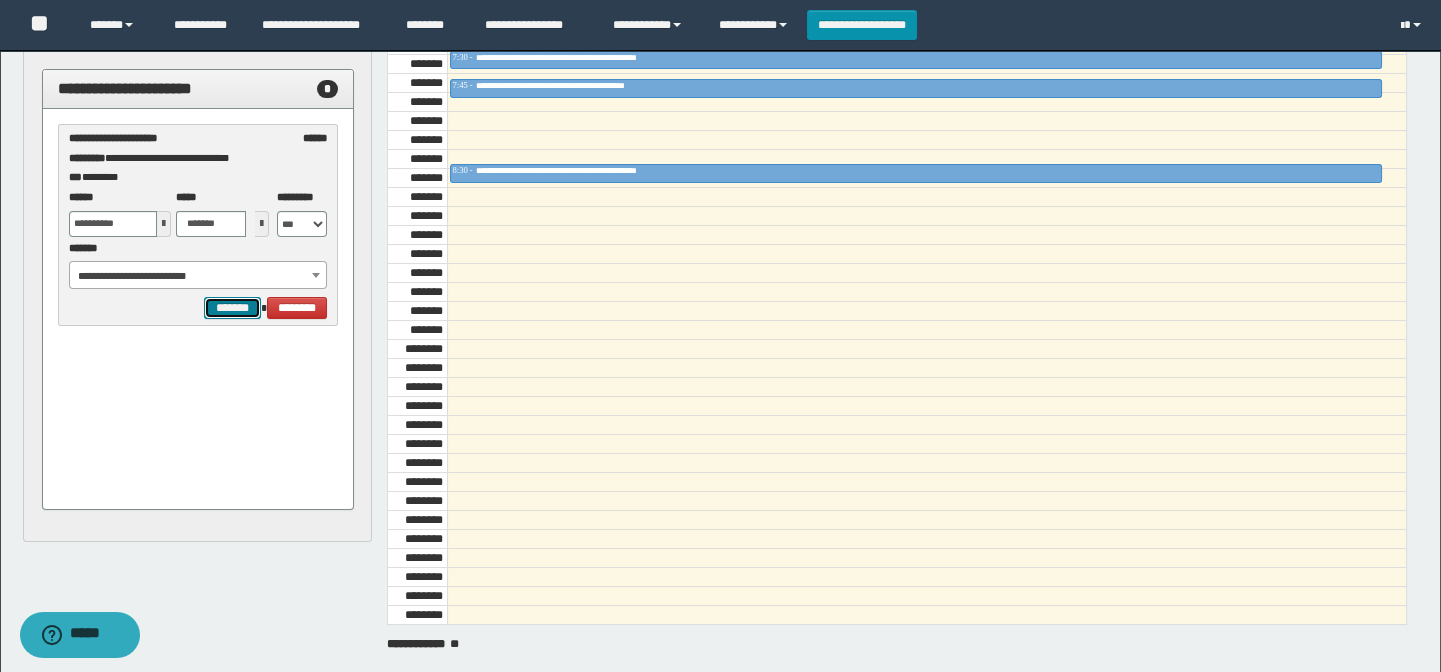 click on "*******" at bounding box center (232, 308) 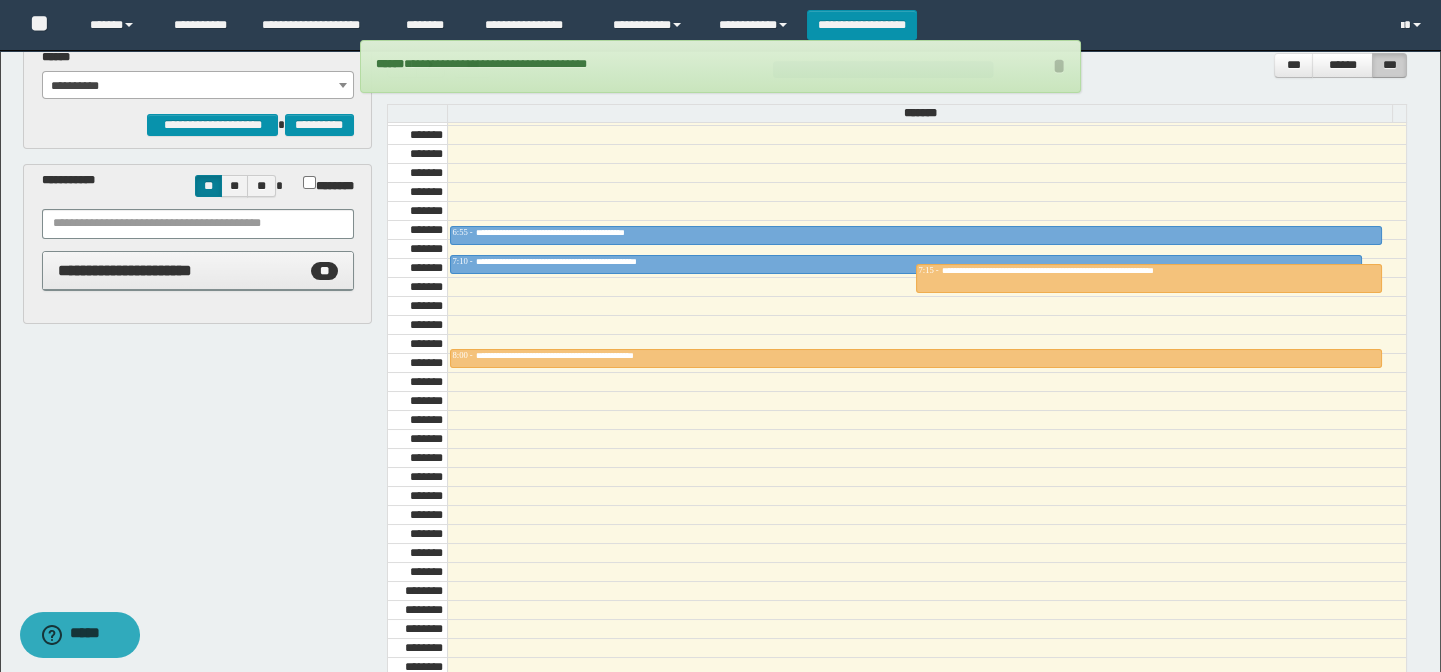 scroll, scrollTop: 0, scrollLeft: 0, axis: both 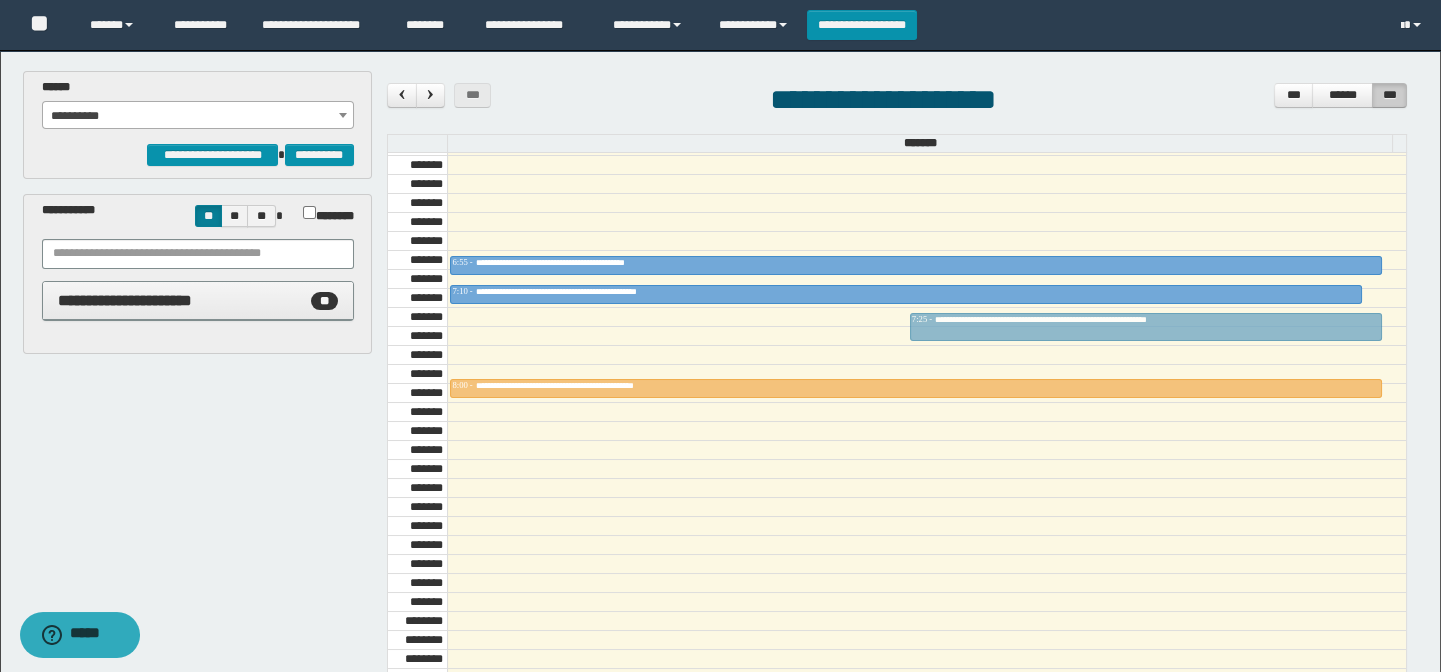 drag, startPoint x: 1036, startPoint y: 304, endPoint x: 1040, endPoint y: 325, distance: 21.377558 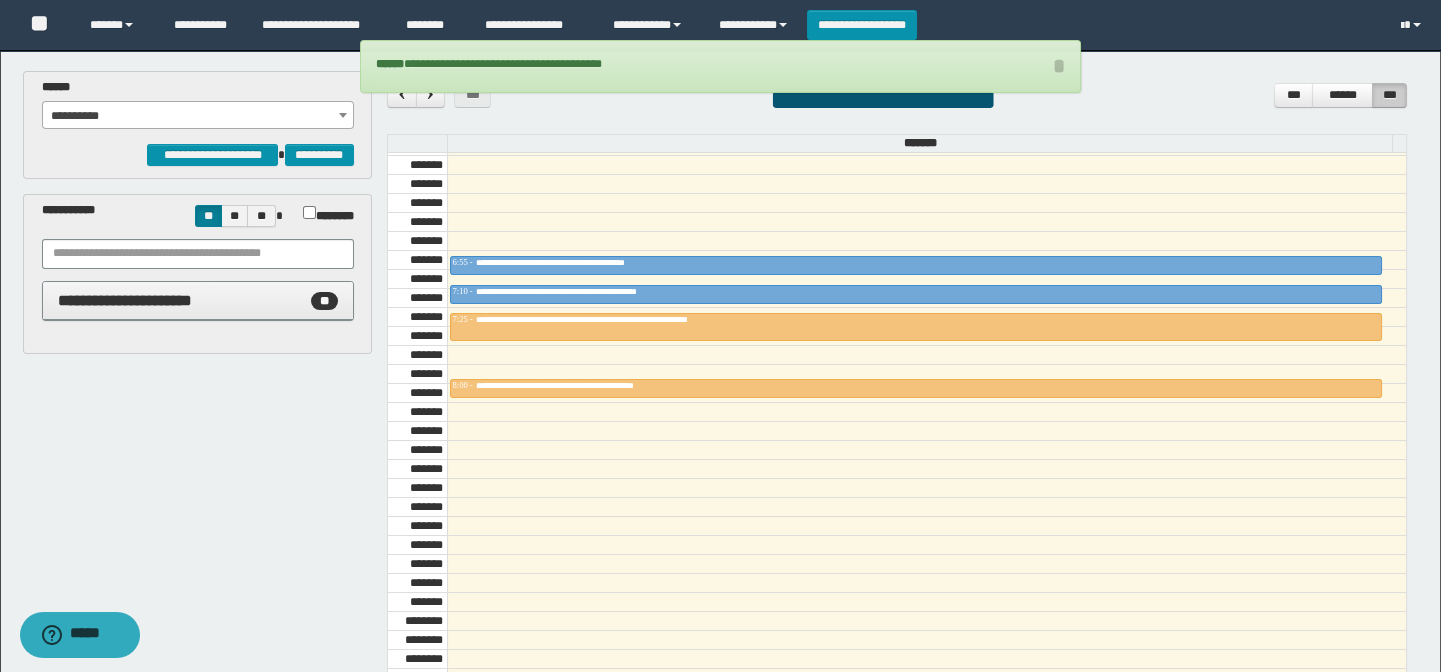click on "**********" at bounding box center (198, 116) 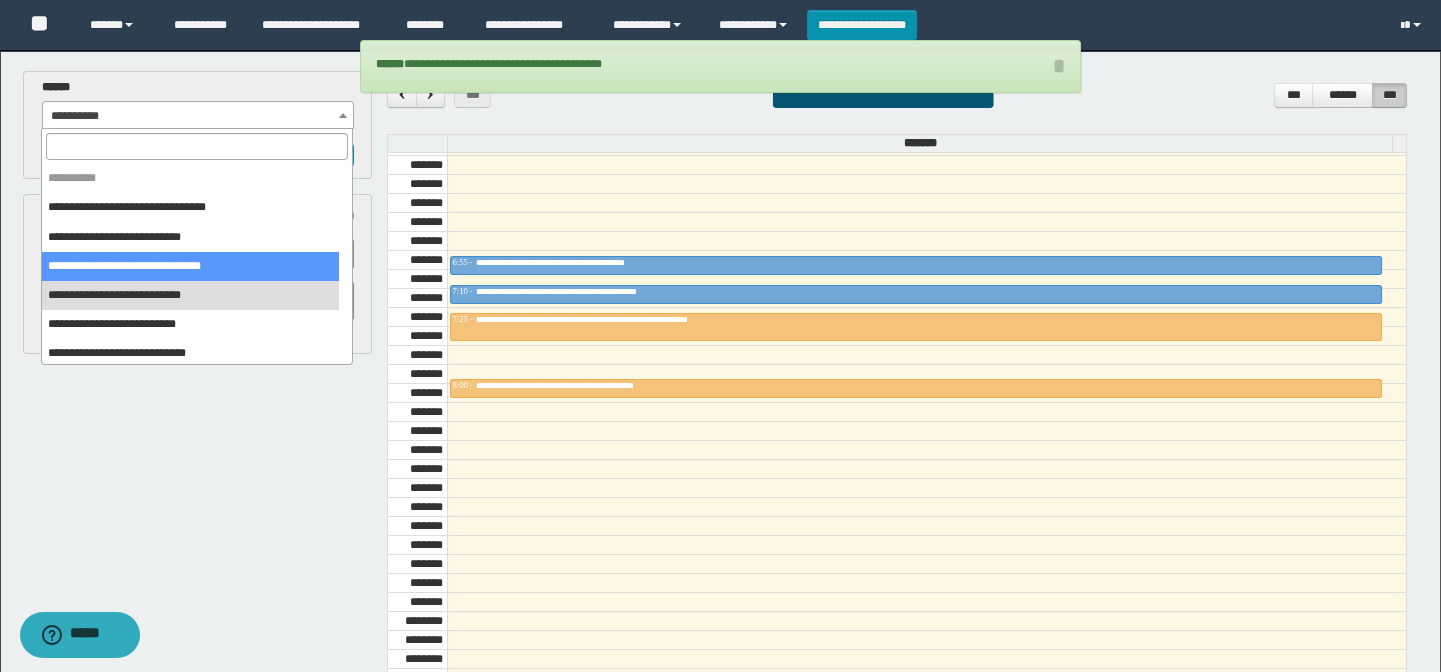 select on "******" 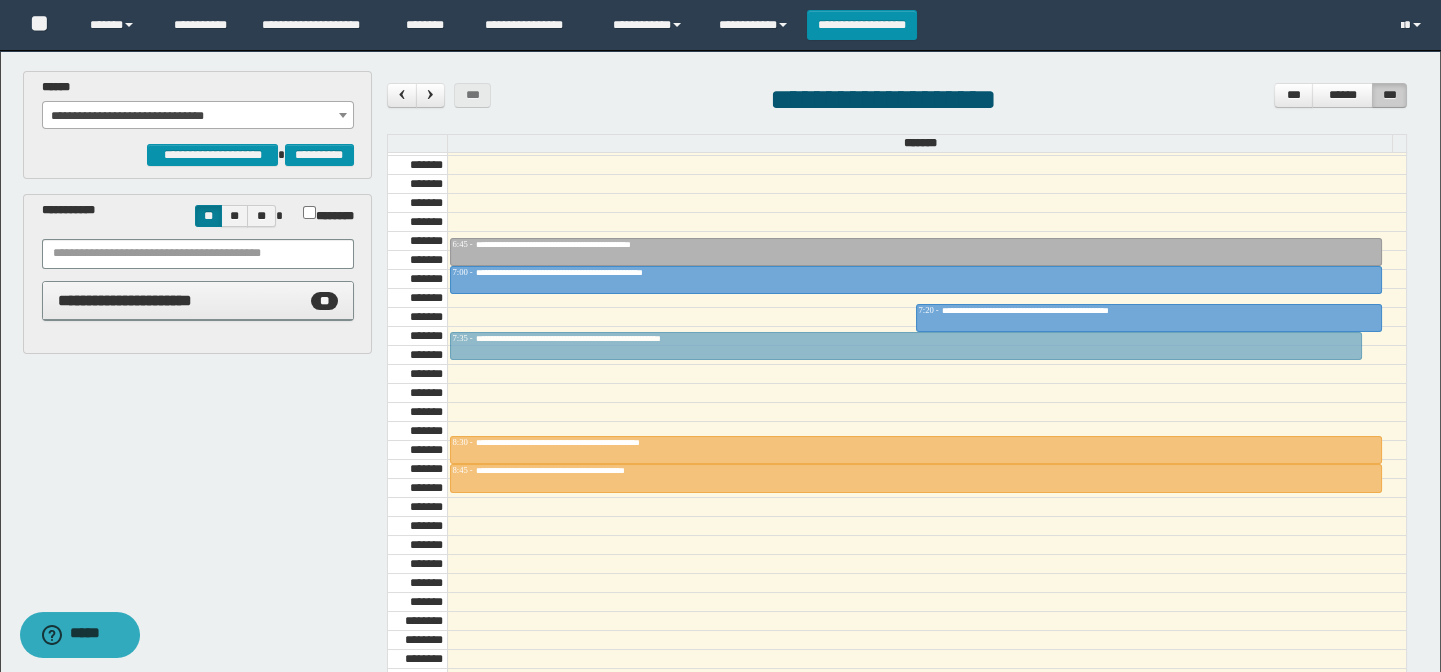drag, startPoint x: 690, startPoint y: 307, endPoint x: 700, endPoint y: 340, distance: 34.48188 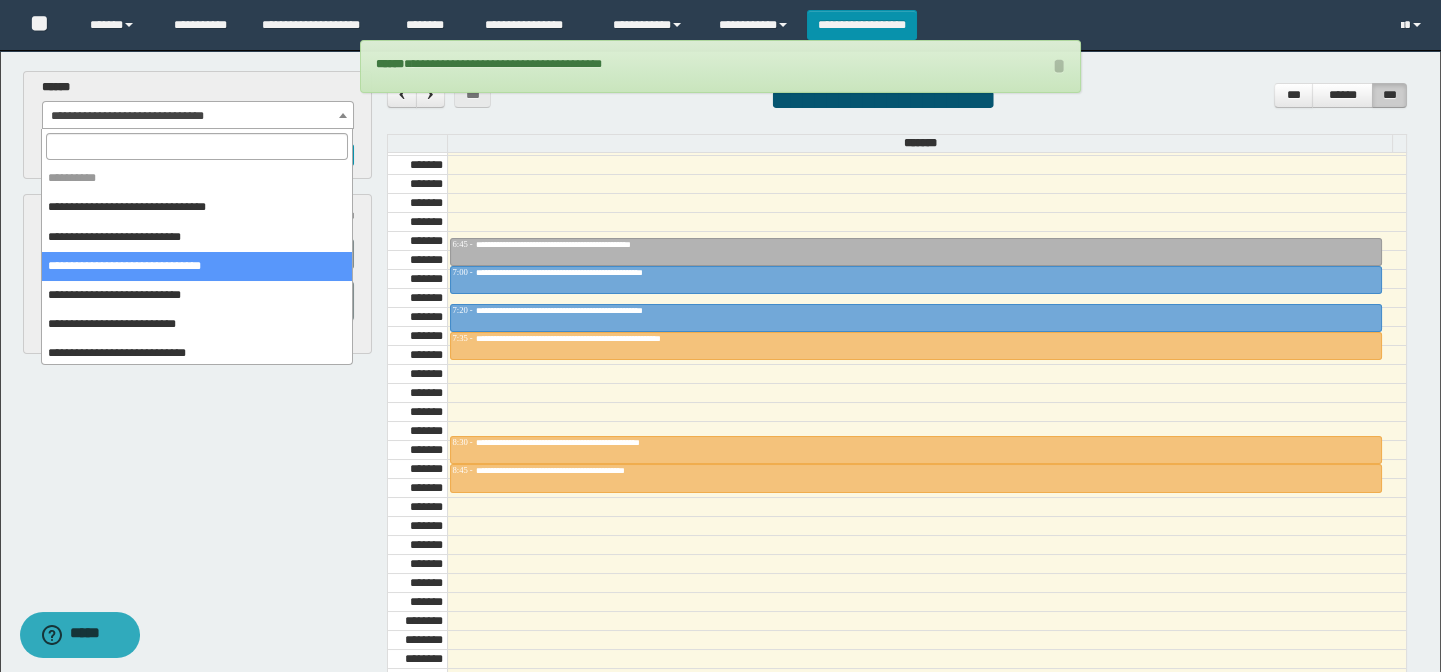 click on "**********" at bounding box center [198, 116] 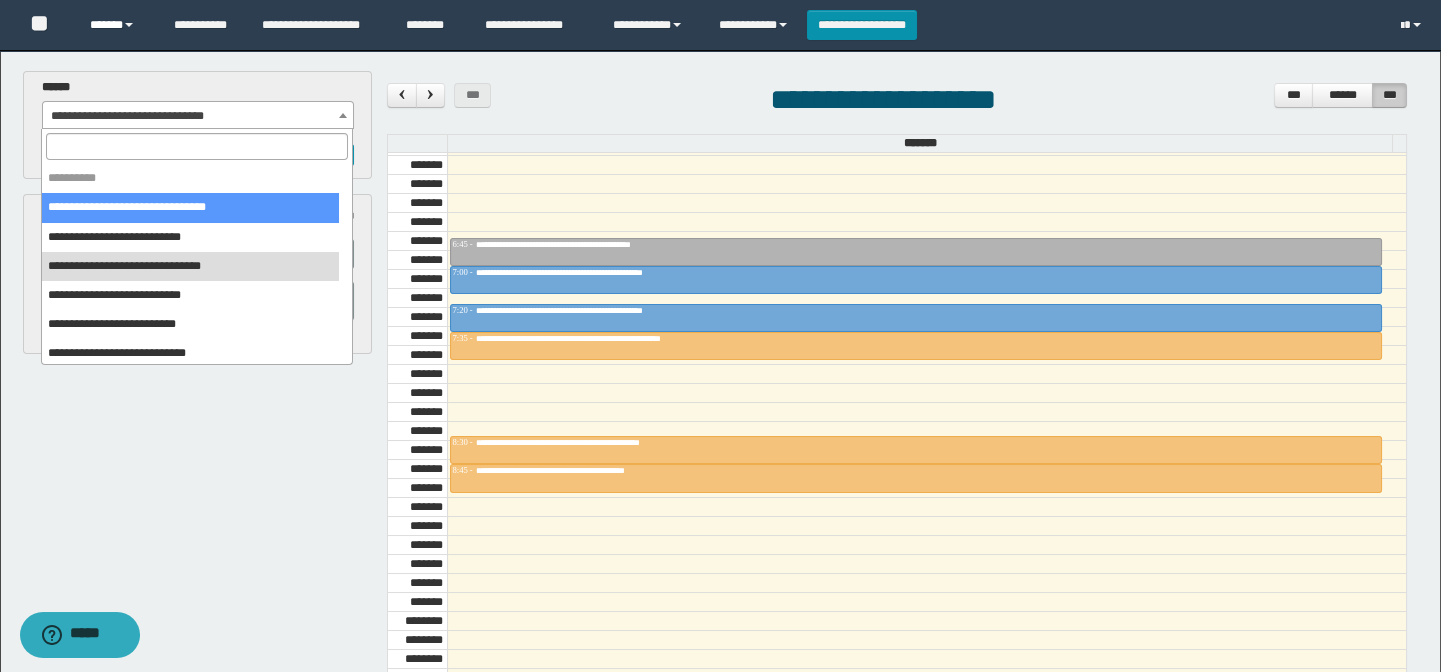 click on "******" at bounding box center [117, 25] 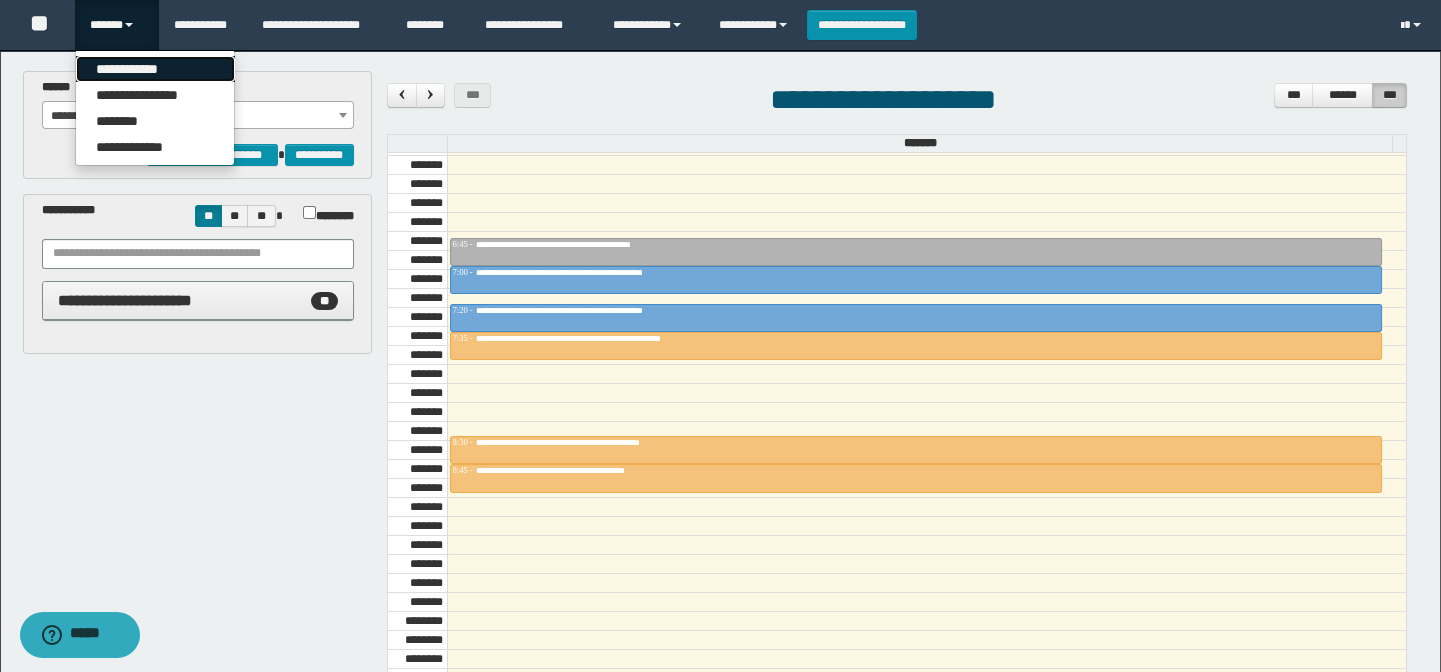click on "**********" at bounding box center (155, 69) 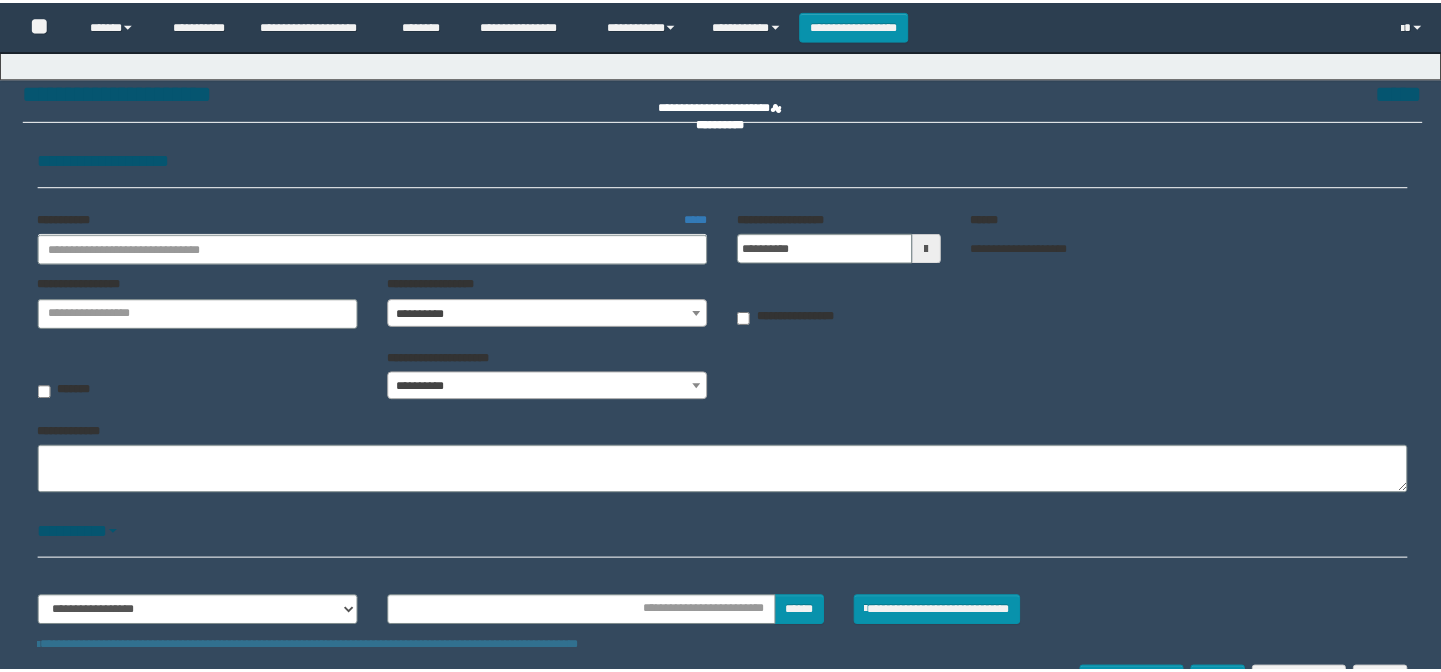 scroll, scrollTop: 0, scrollLeft: 0, axis: both 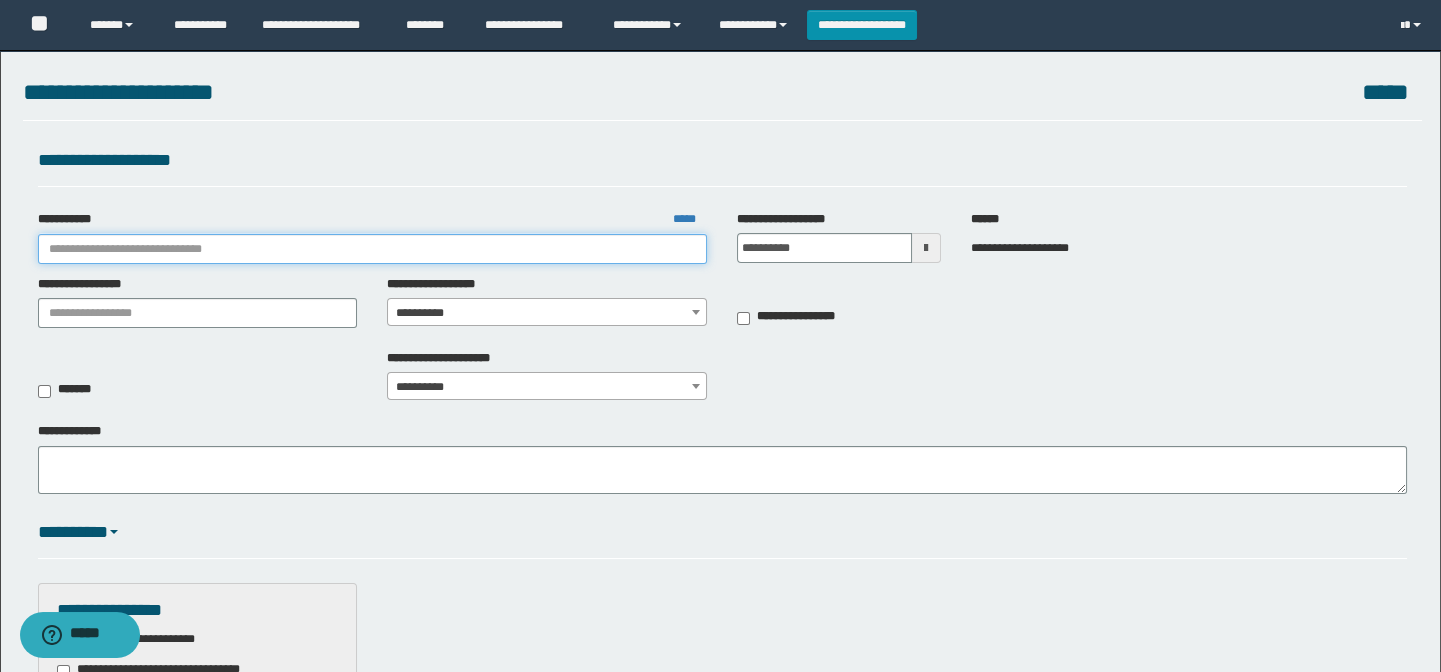click on "**********" at bounding box center (373, 249) 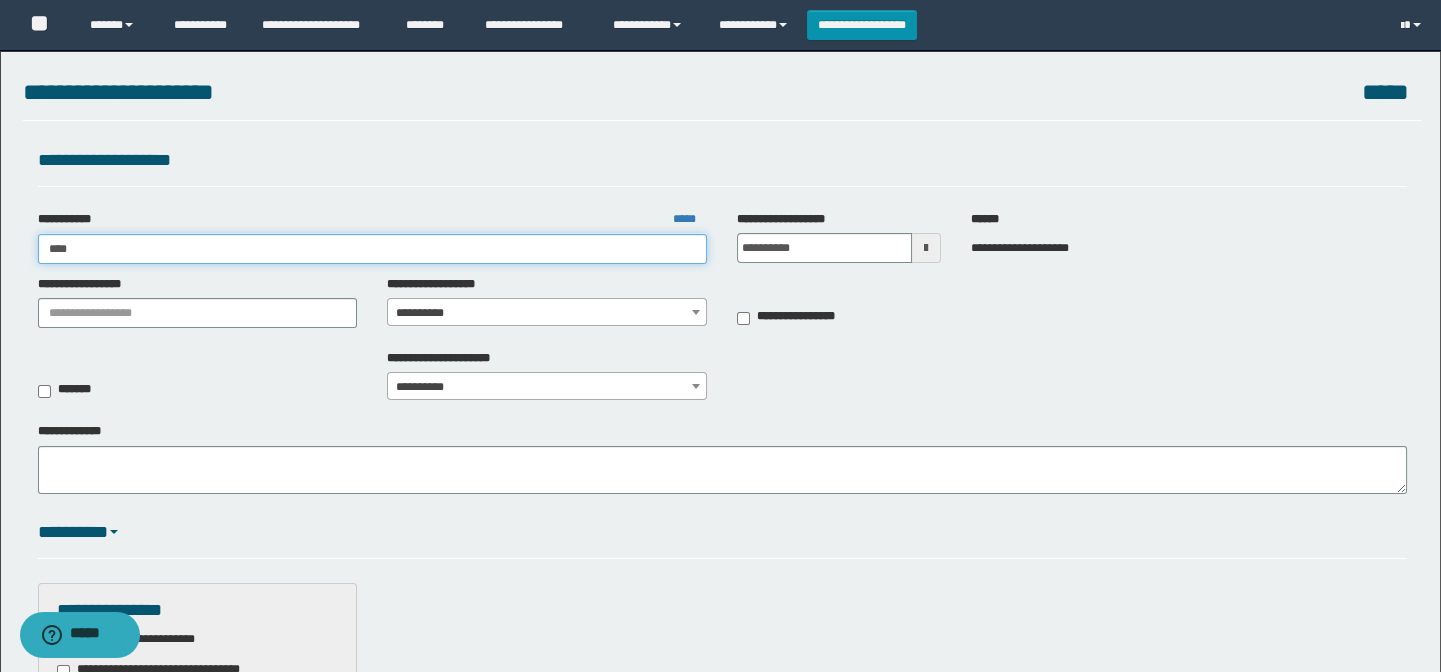 type on "*****" 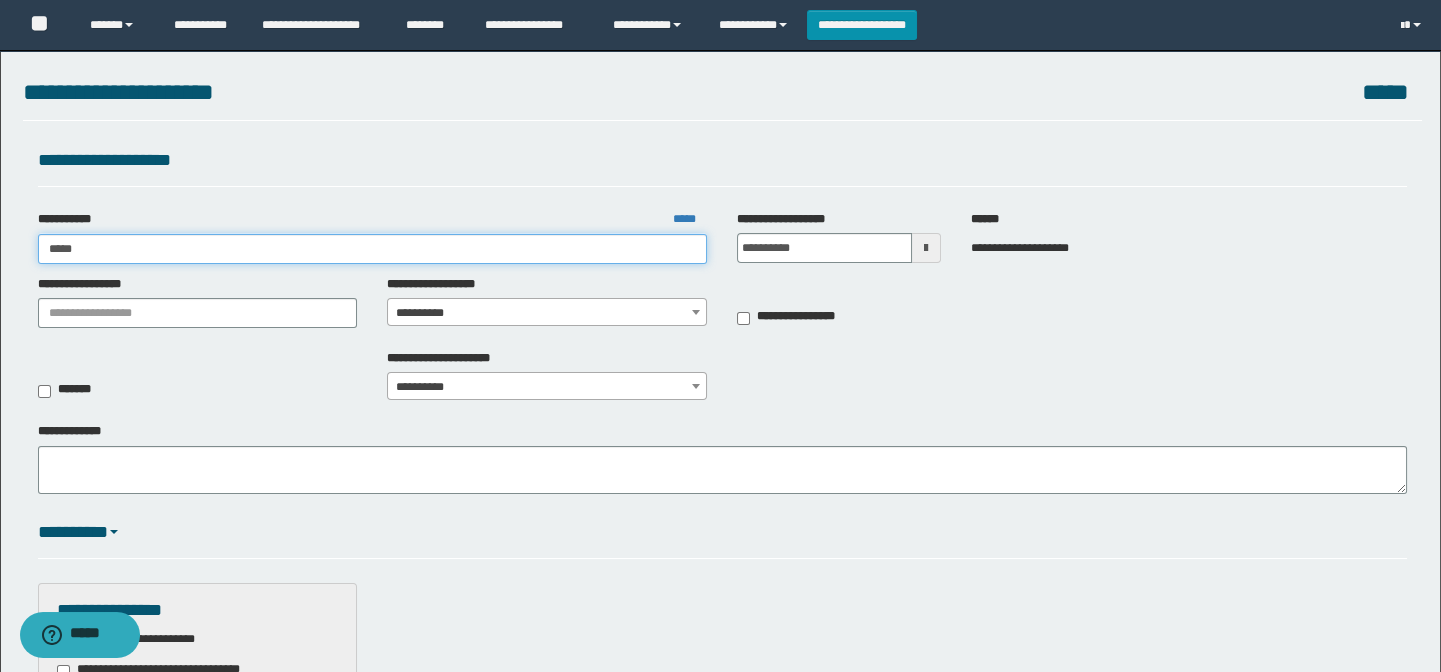 type on "*****" 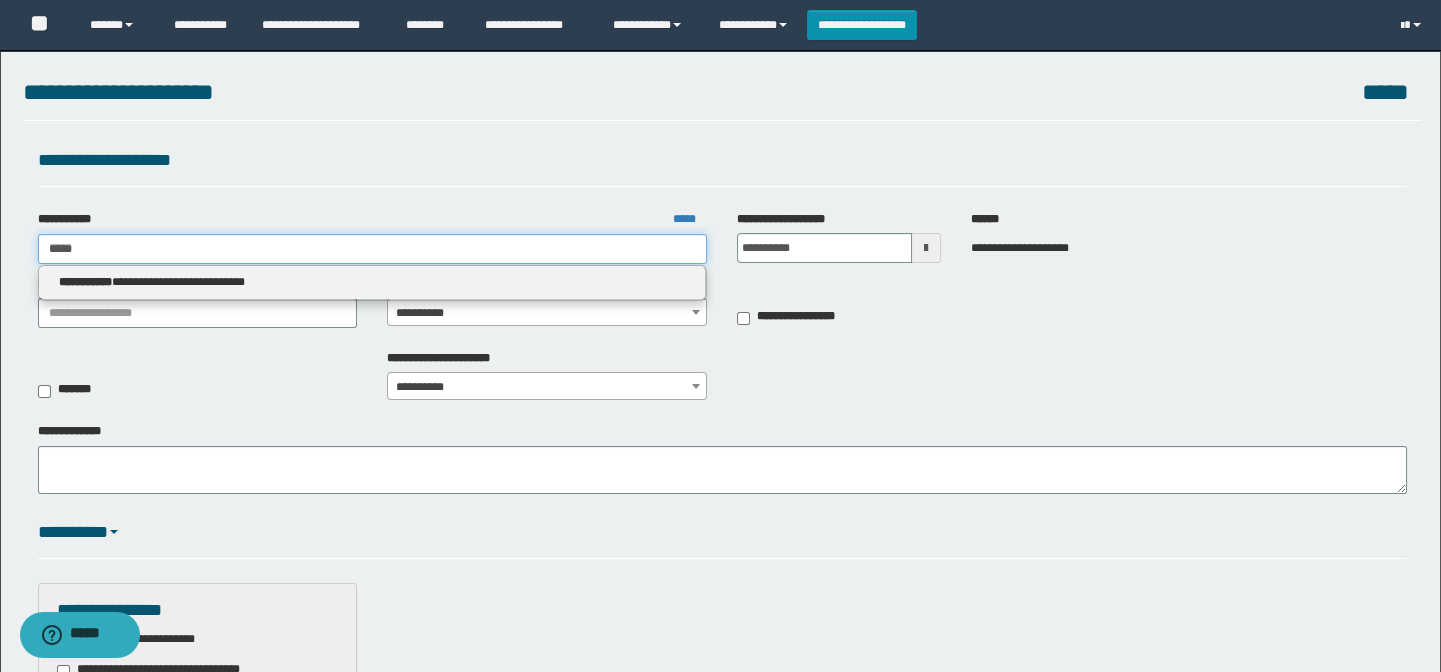 type on "******" 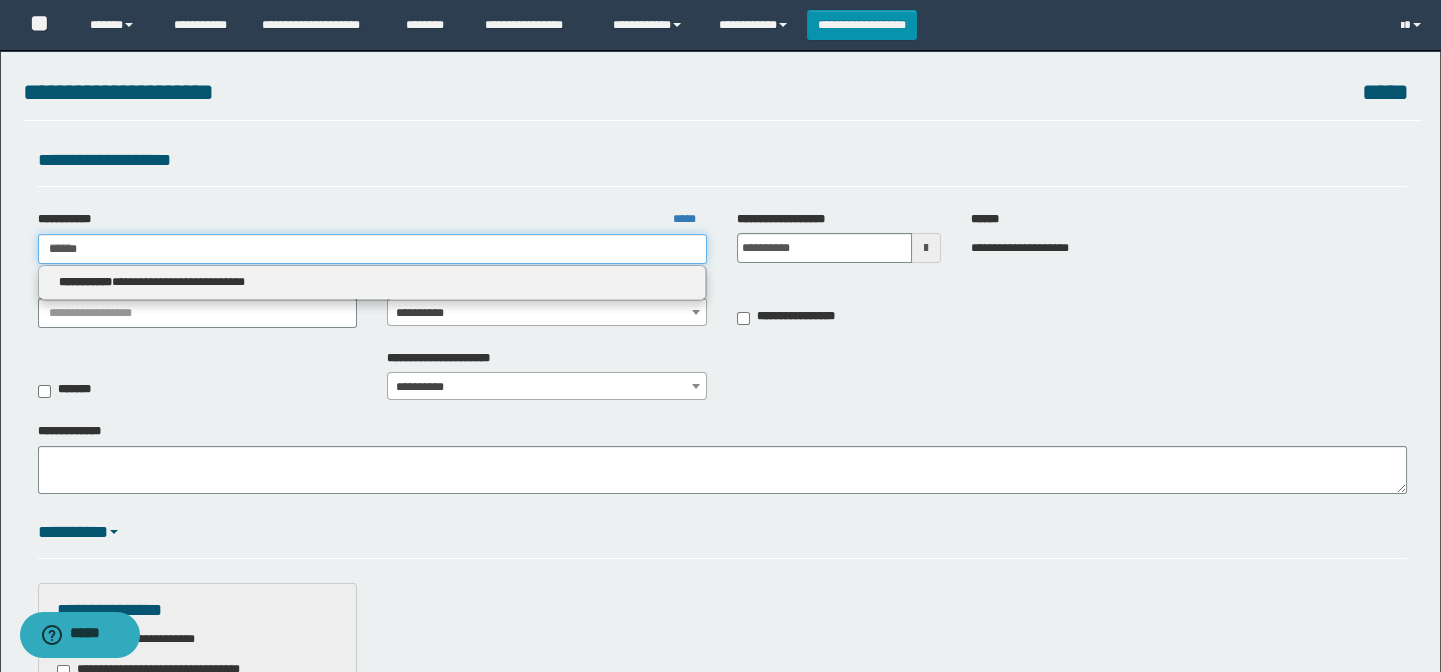 type 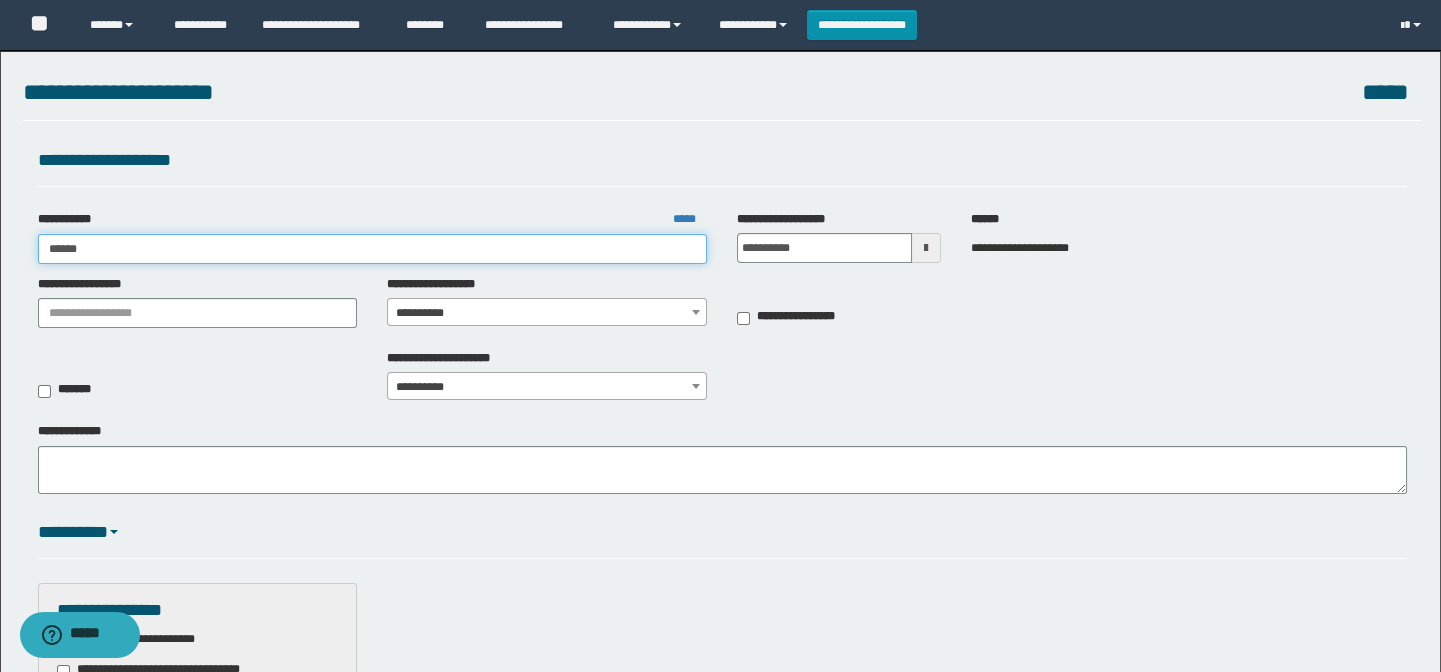 type on "*****" 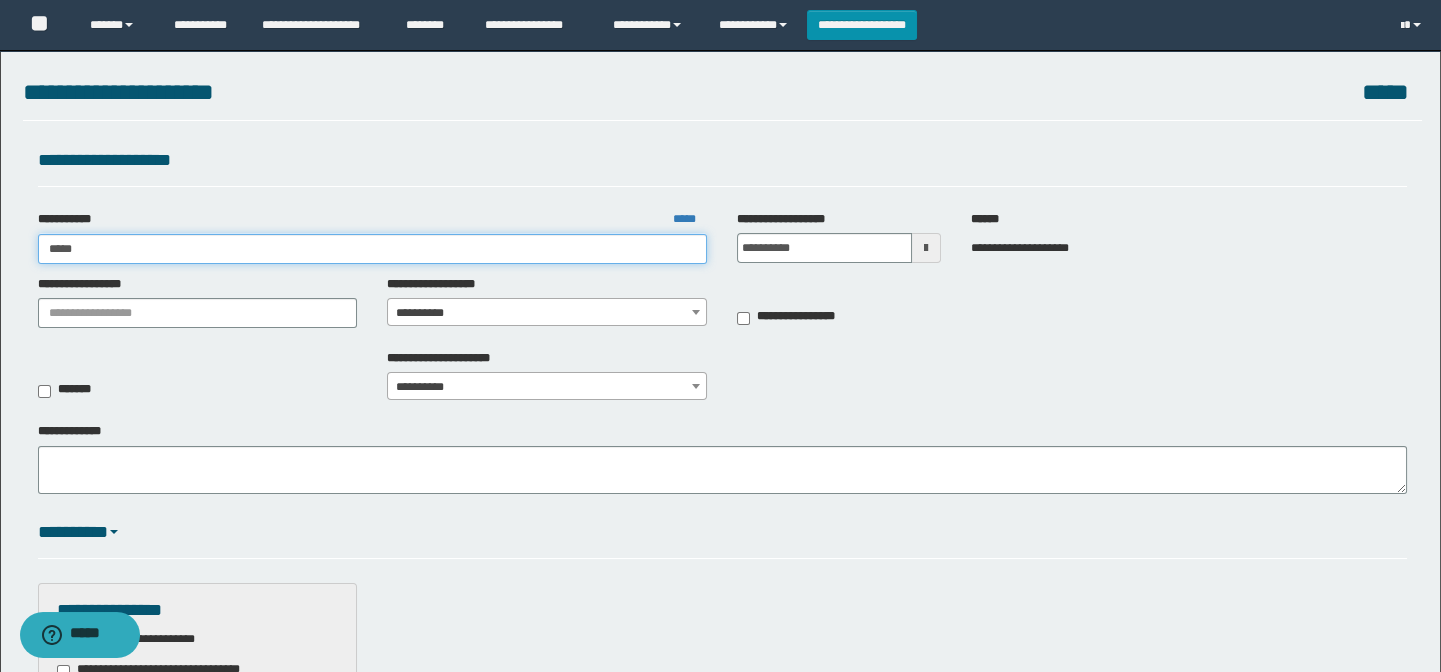 type on "*****" 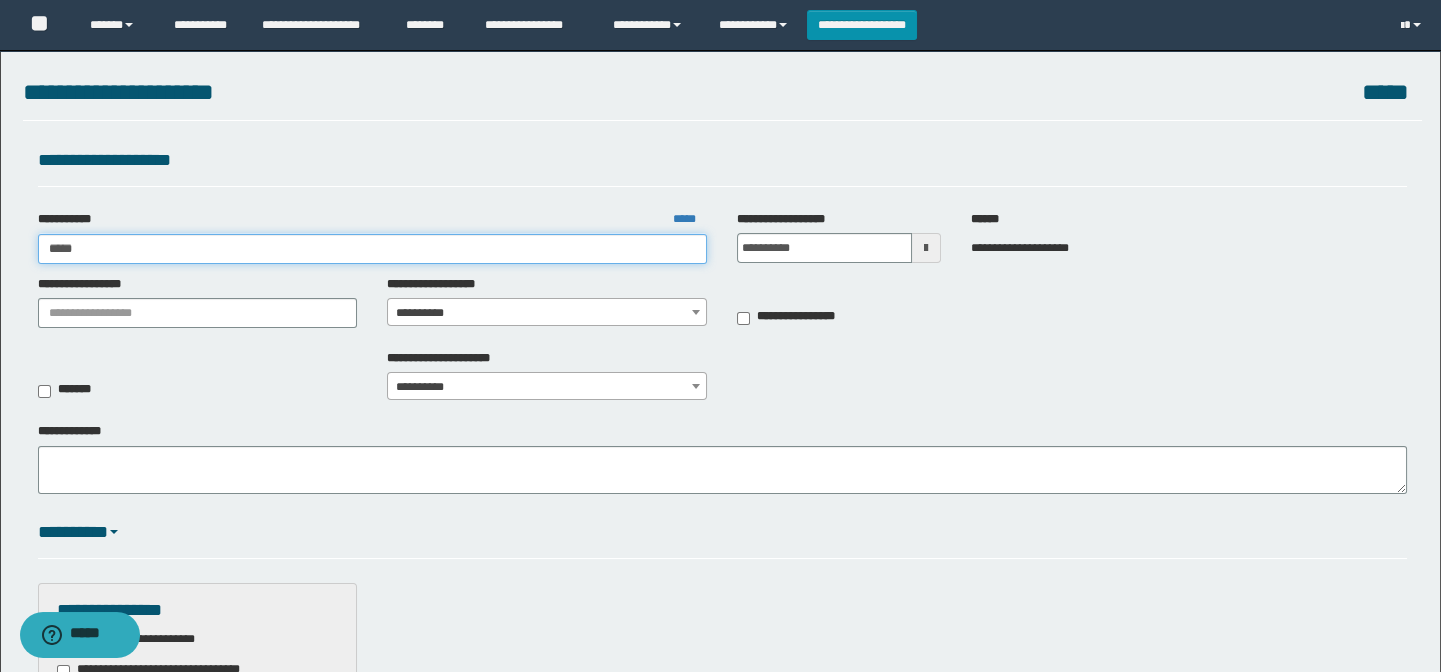 type on "****" 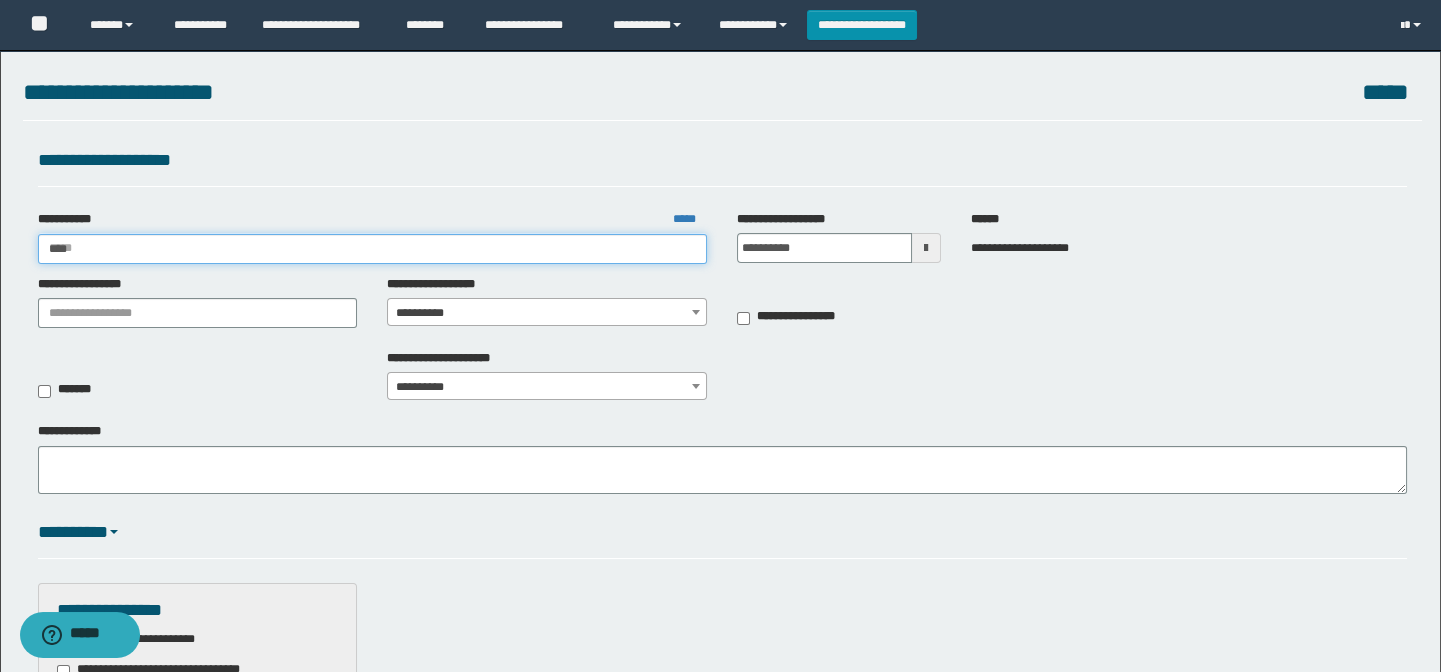 type 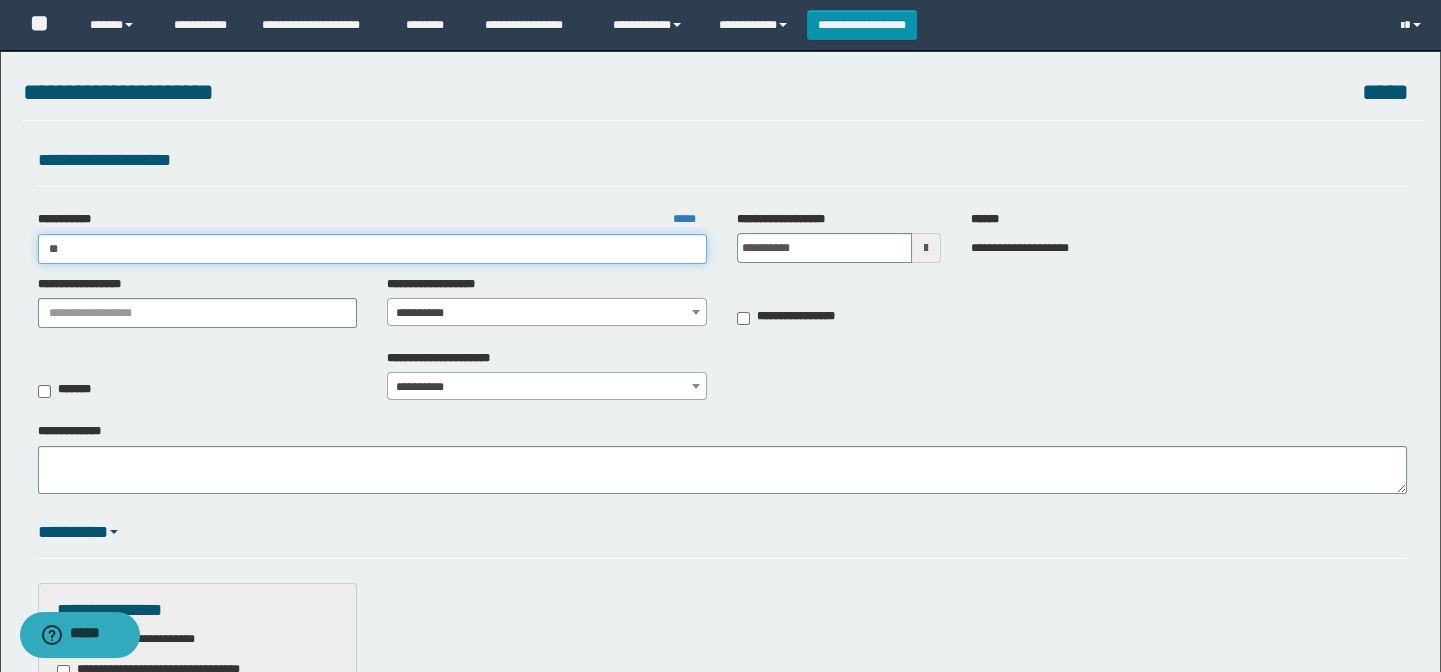 type on "*" 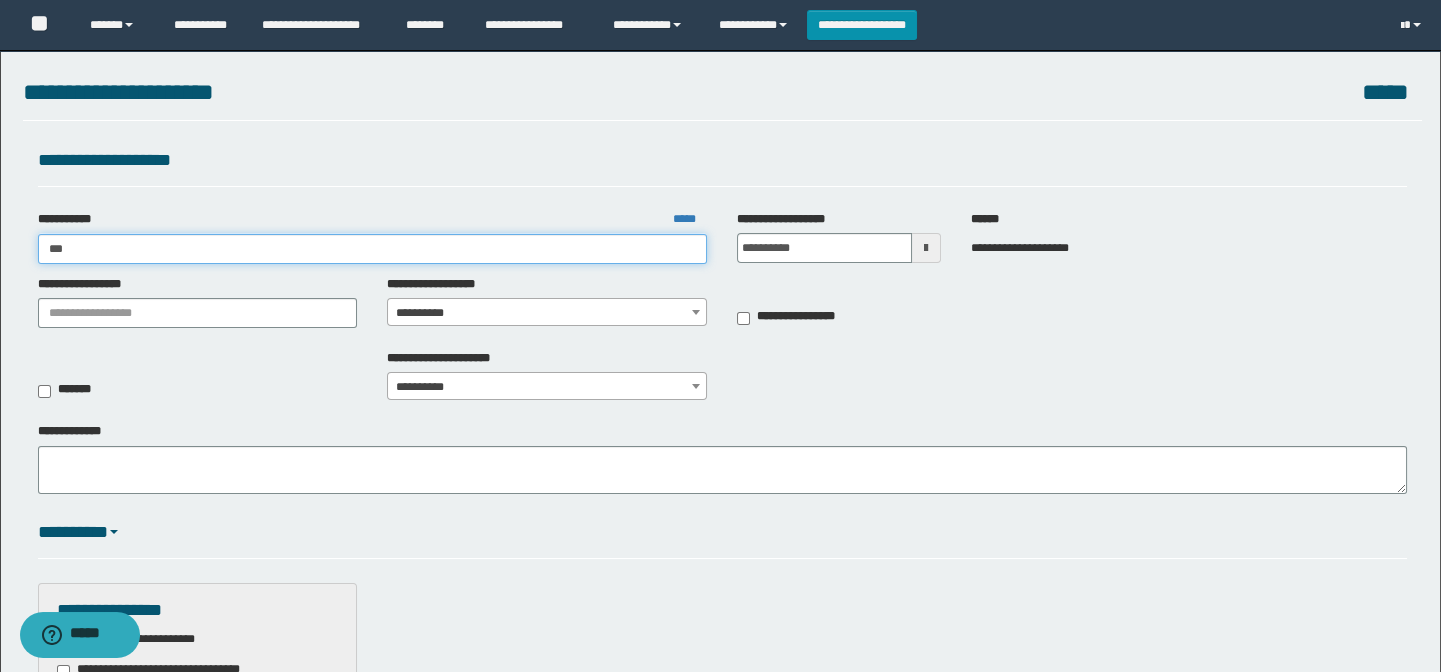 type on "****" 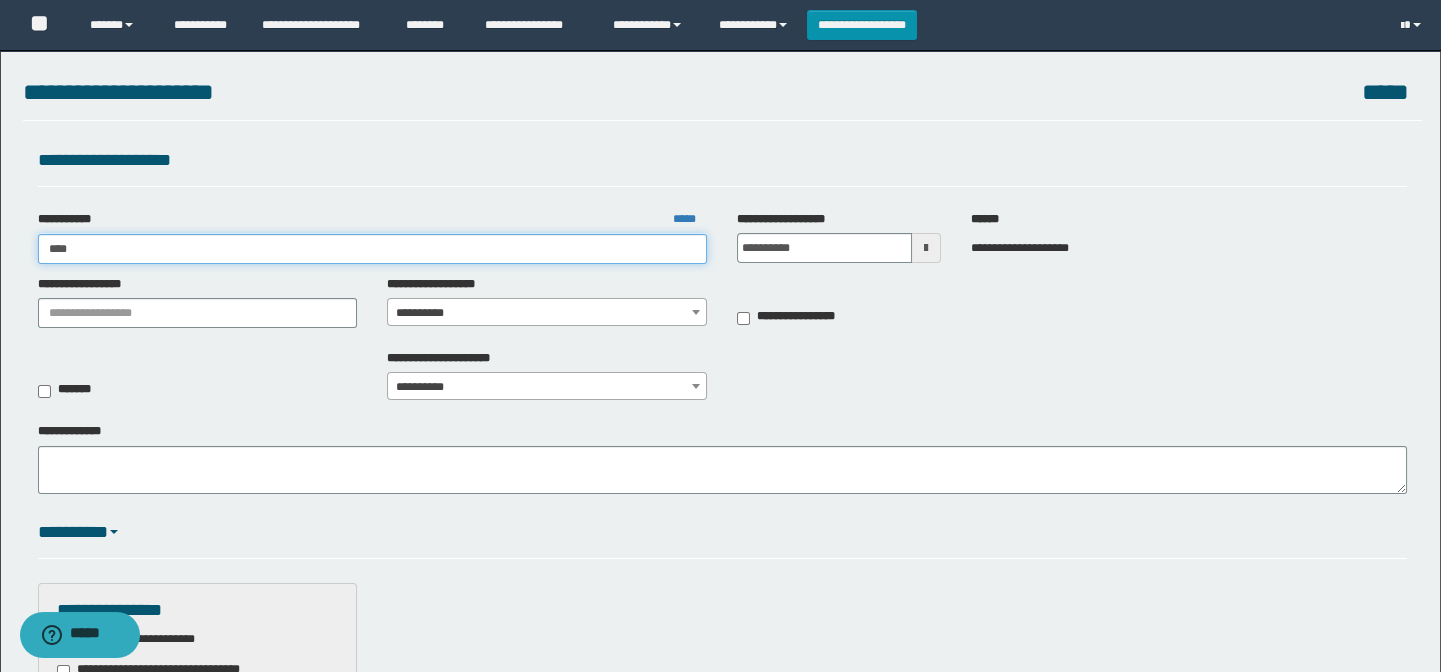 type on "****" 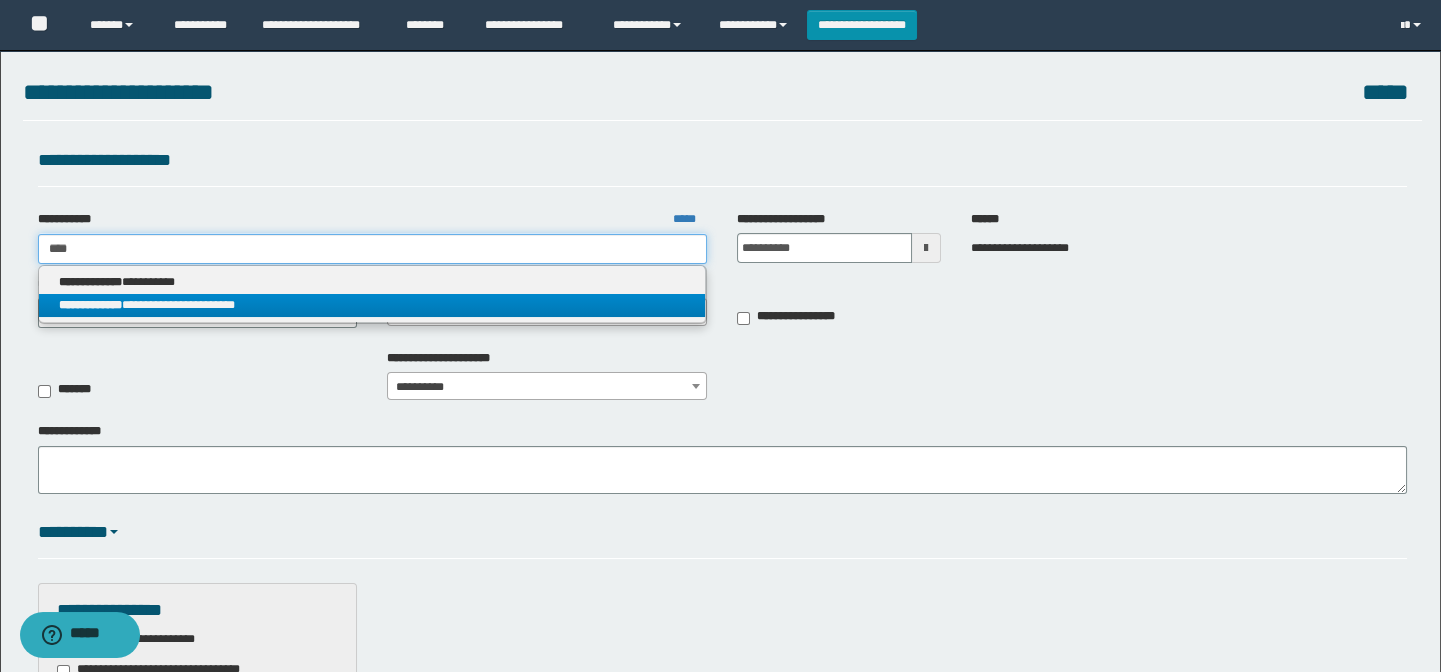 type on "****" 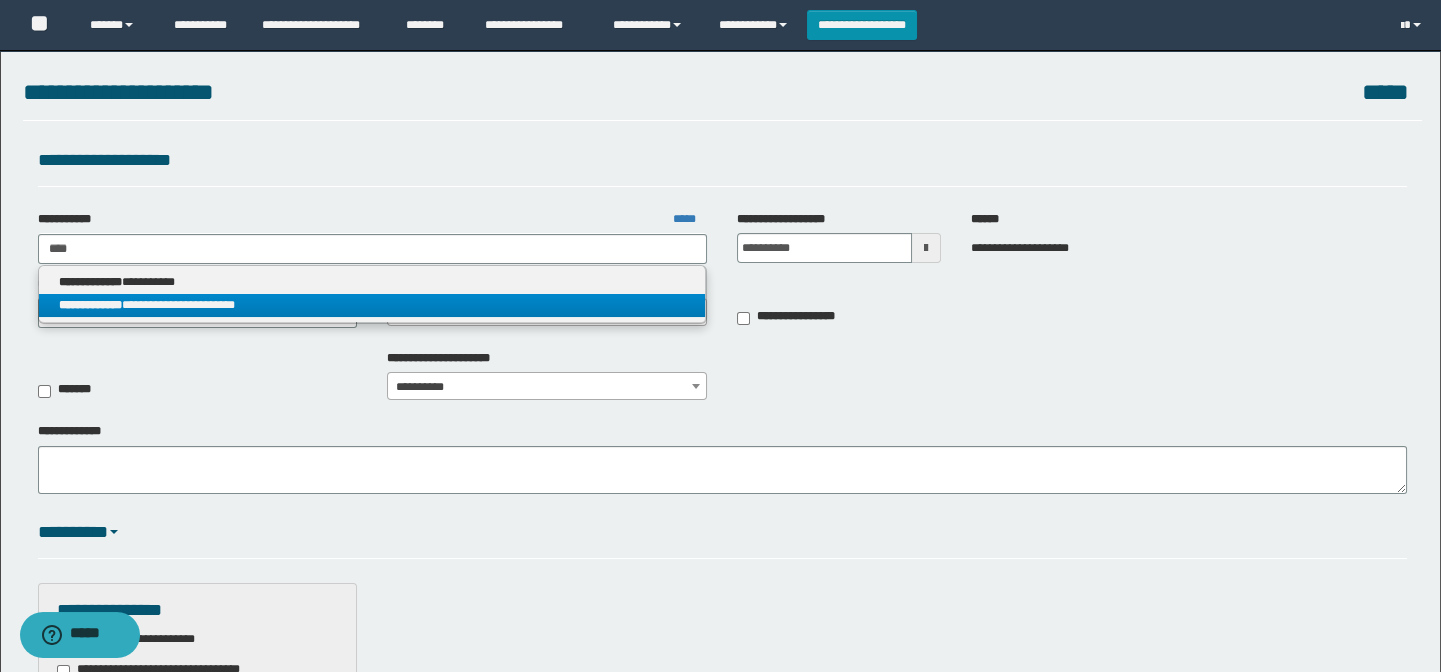 drag, startPoint x: 294, startPoint y: 307, endPoint x: 319, endPoint y: 307, distance: 25 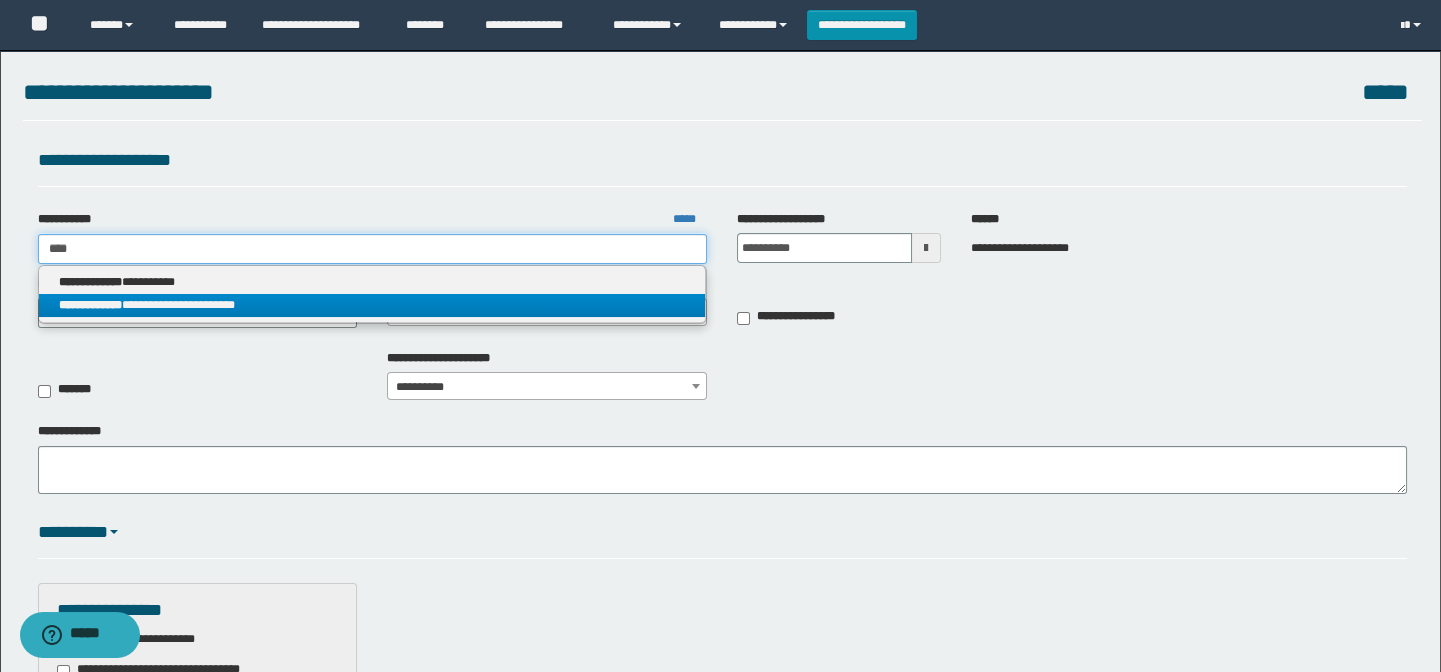 type 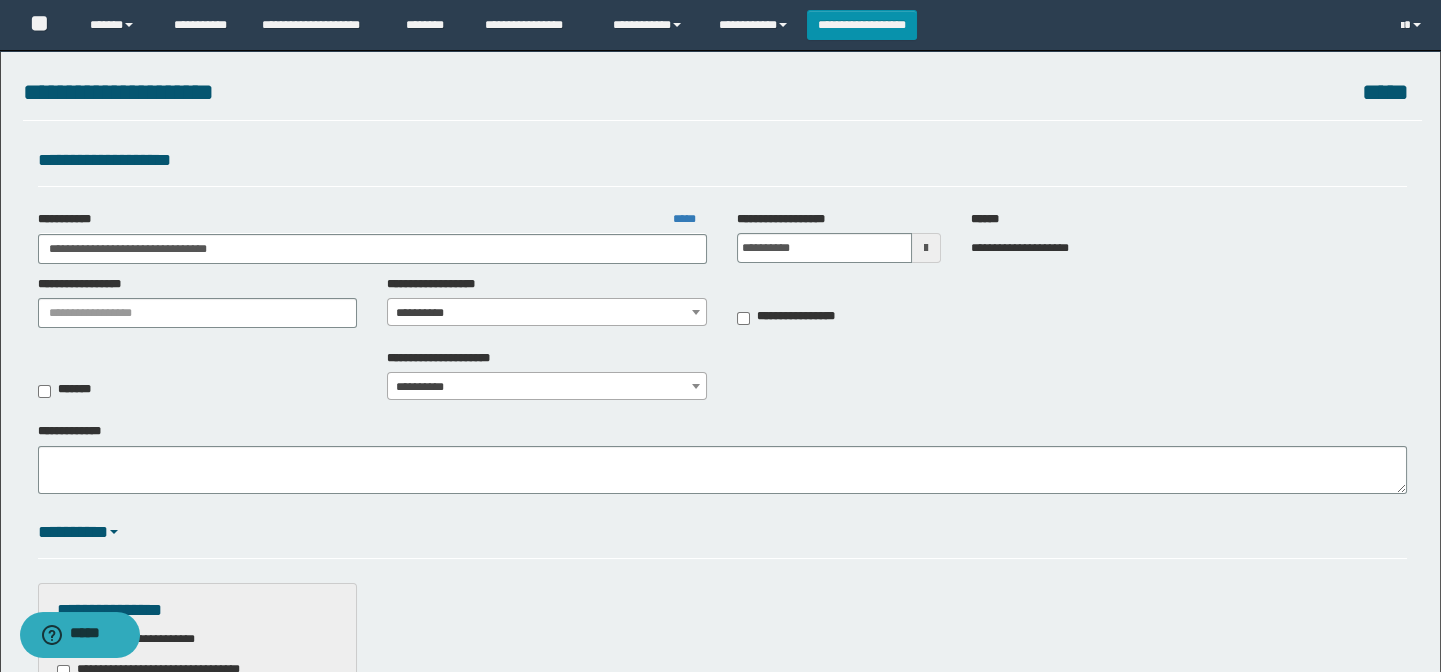 click on "**********" at bounding box center [547, 313] 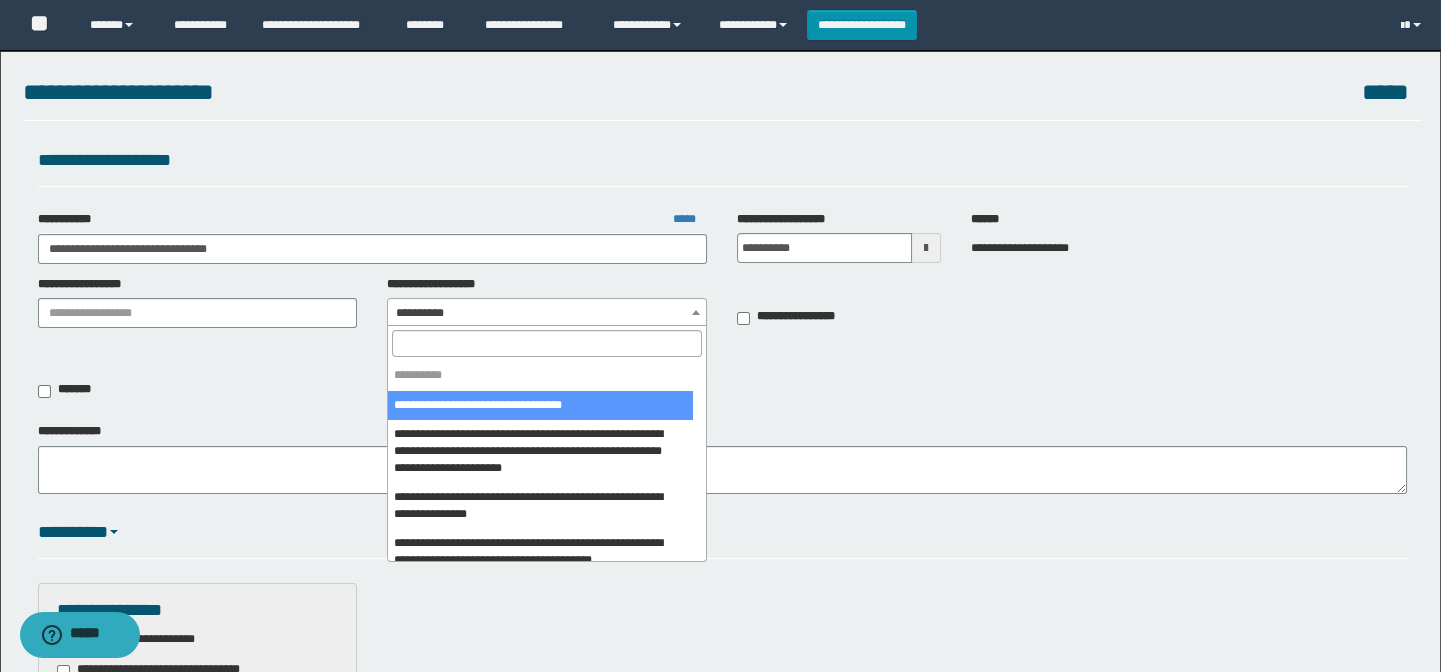 click at bounding box center (547, 343) 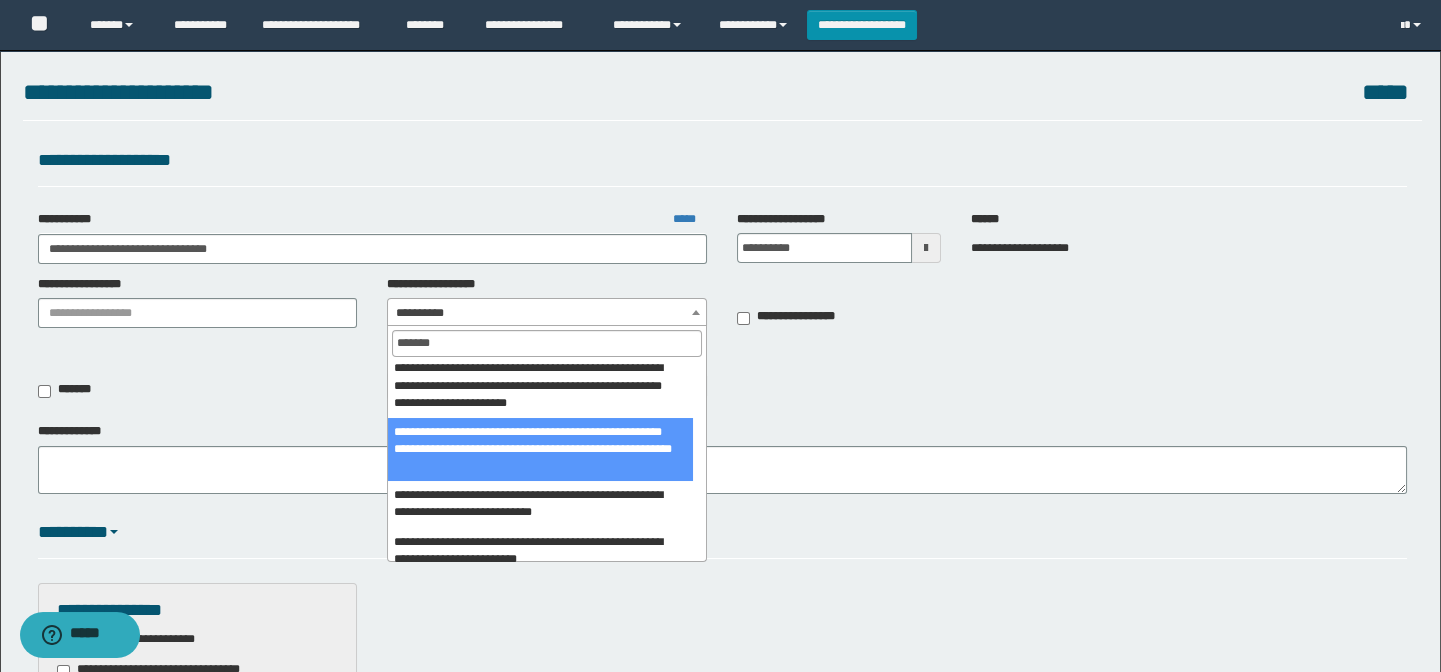scroll, scrollTop: 727, scrollLeft: 0, axis: vertical 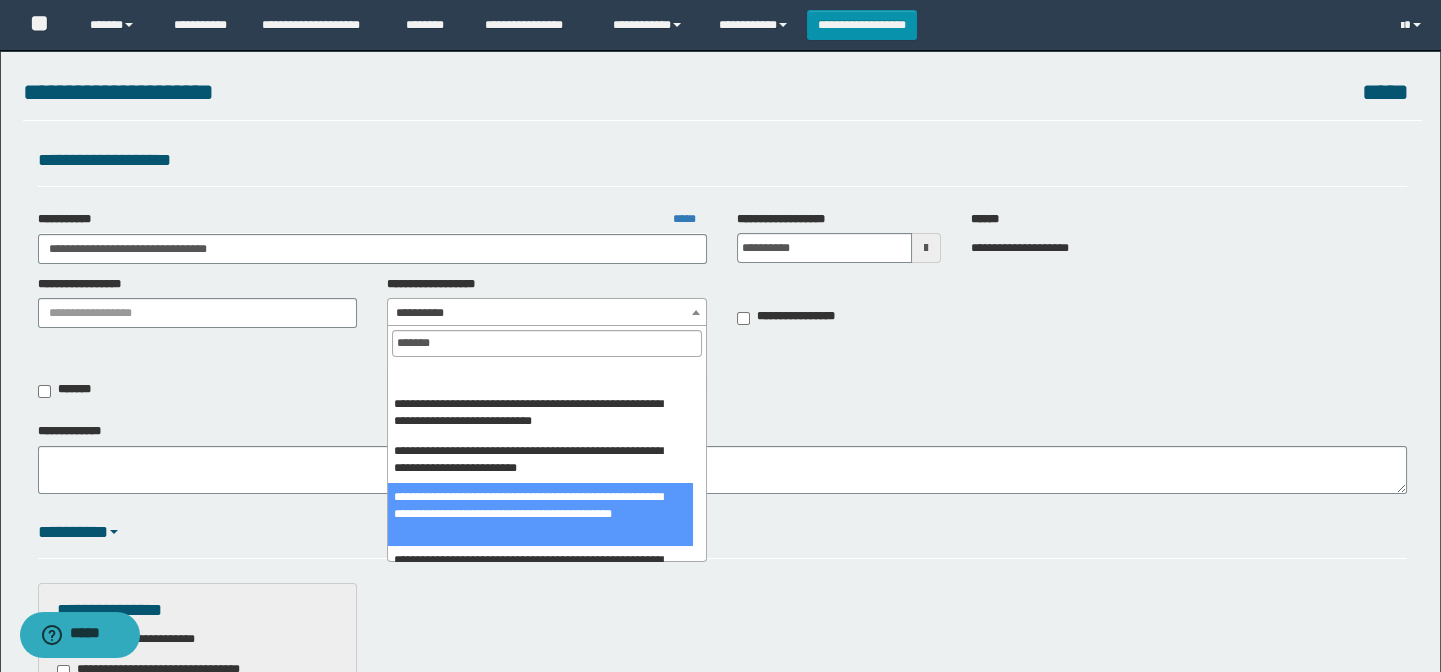 type on "*******" 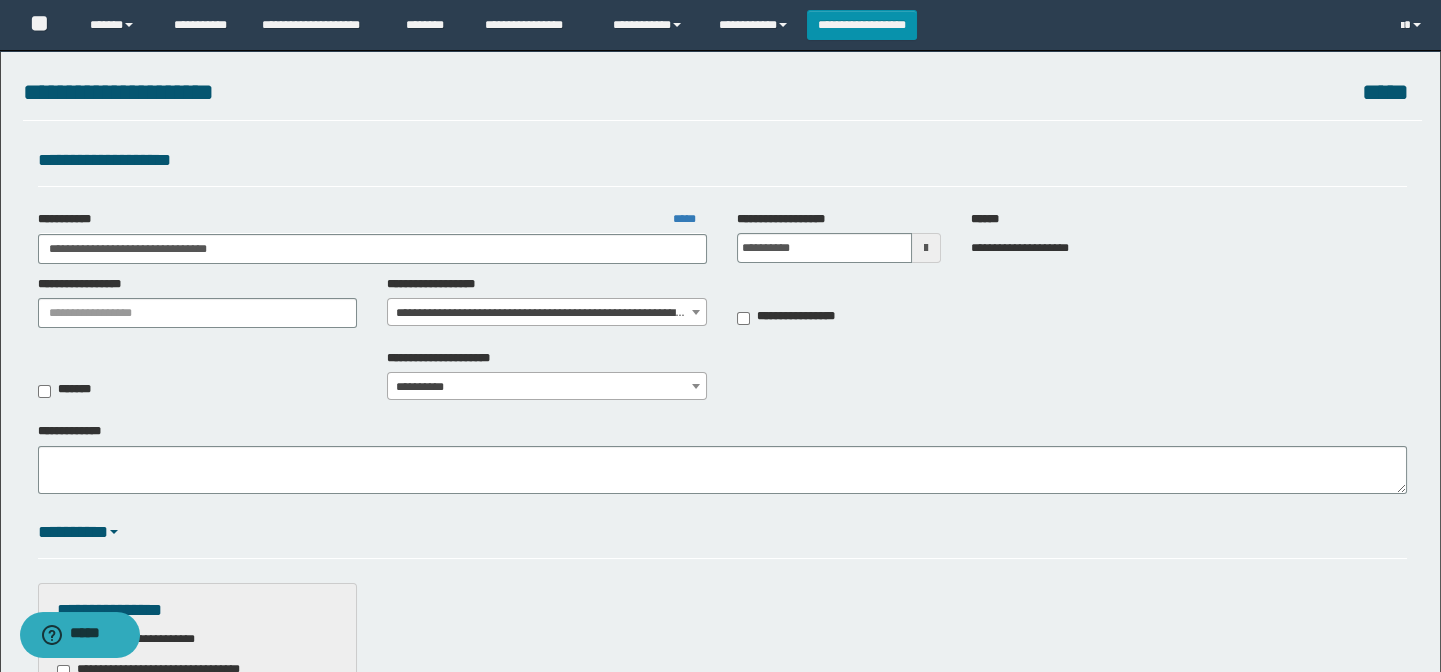 scroll, scrollTop: 454, scrollLeft: 0, axis: vertical 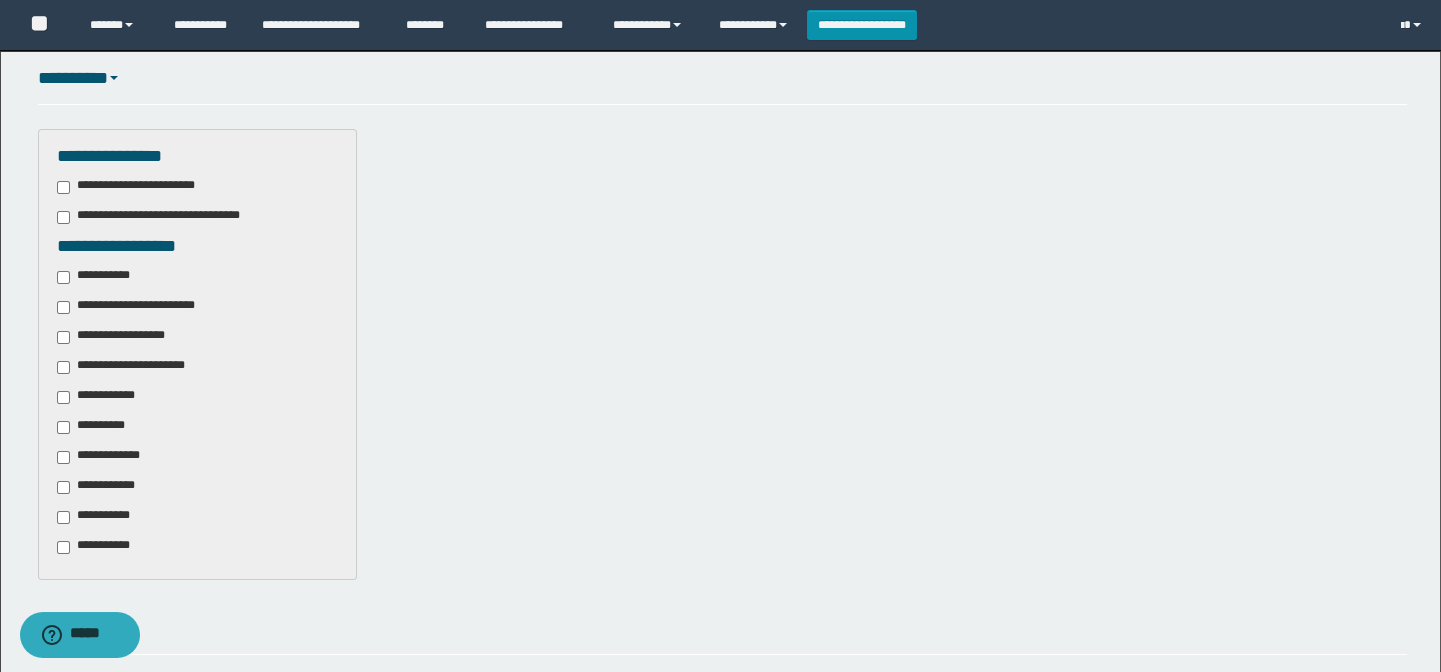 click on "**********" at bounding box center (110, 457) 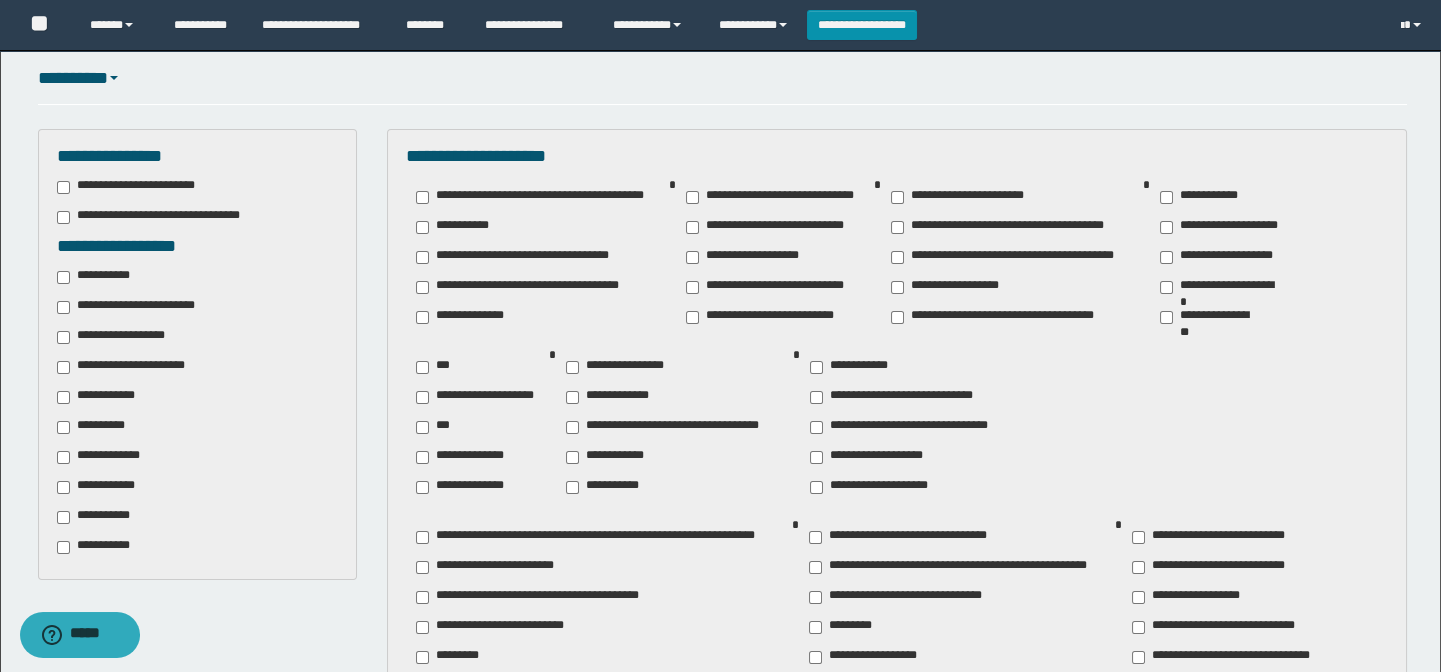 click on "**********" at bounding box center (137, 307) 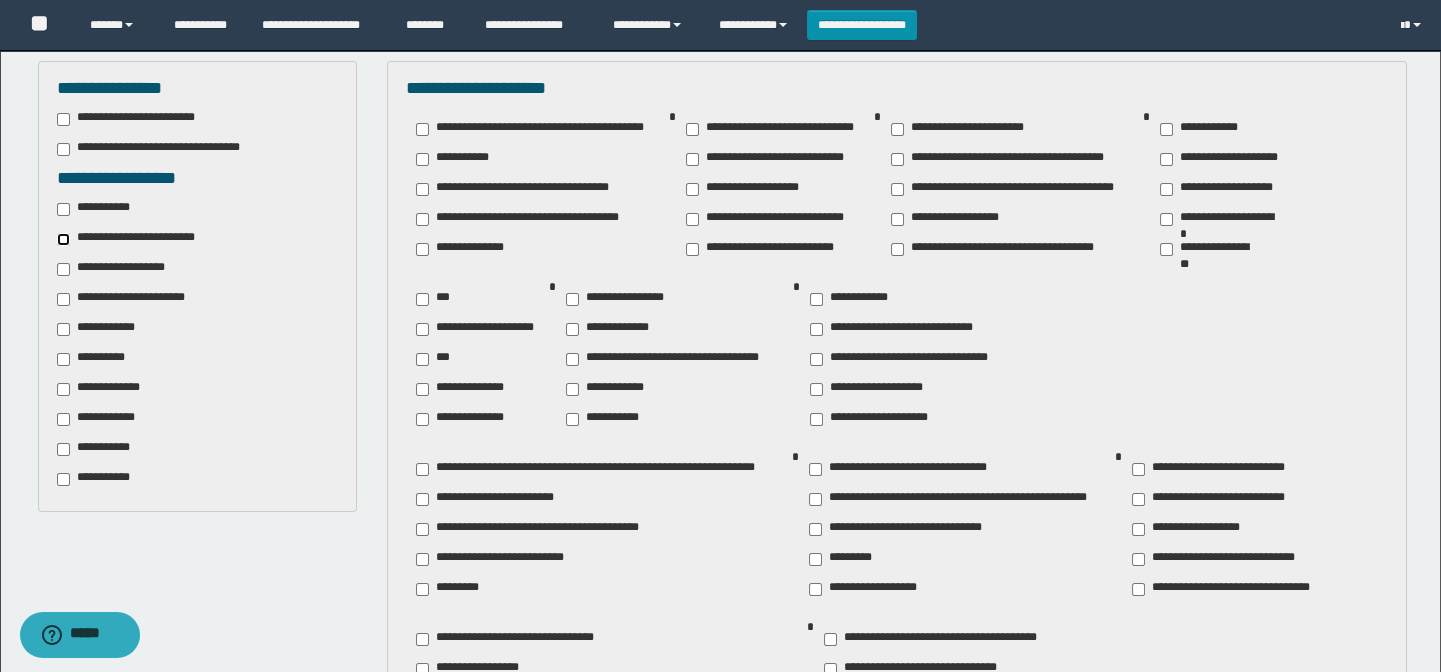 scroll, scrollTop: 818, scrollLeft: 0, axis: vertical 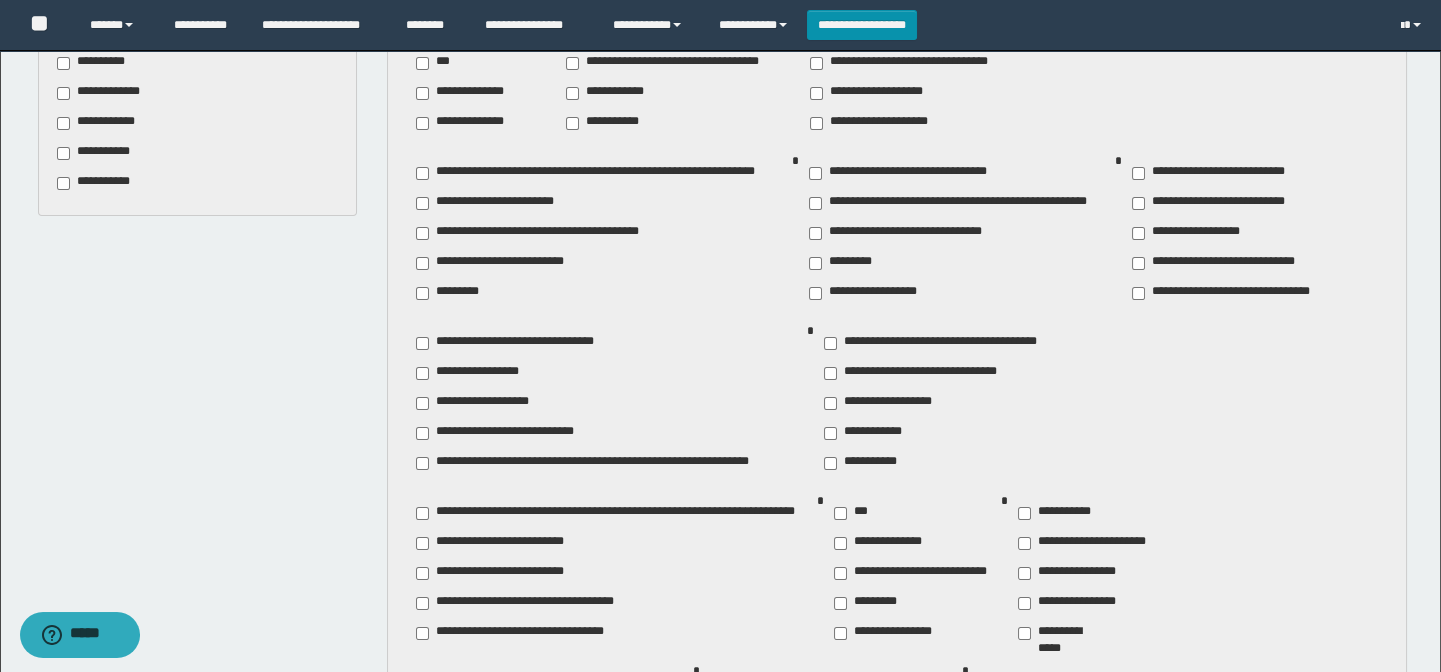 click on "**********" at bounding box center (894, 403) 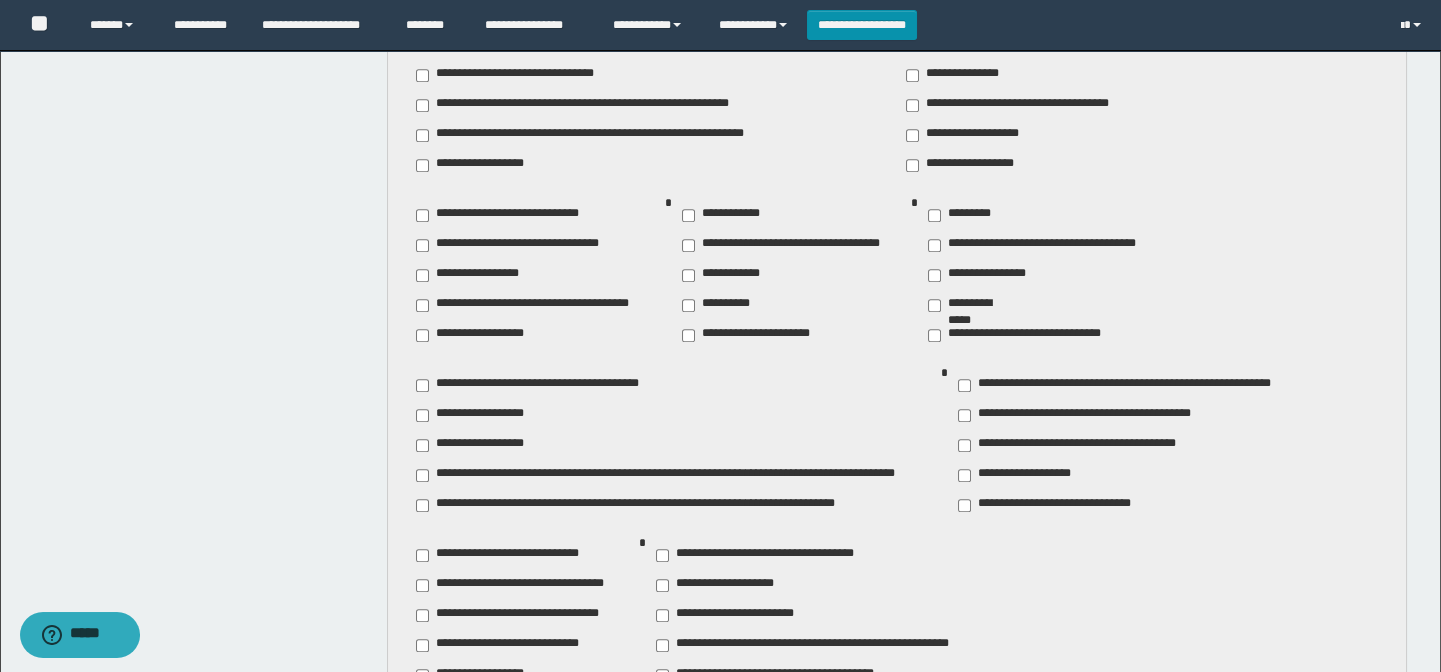 scroll, scrollTop: 2545, scrollLeft: 0, axis: vertical 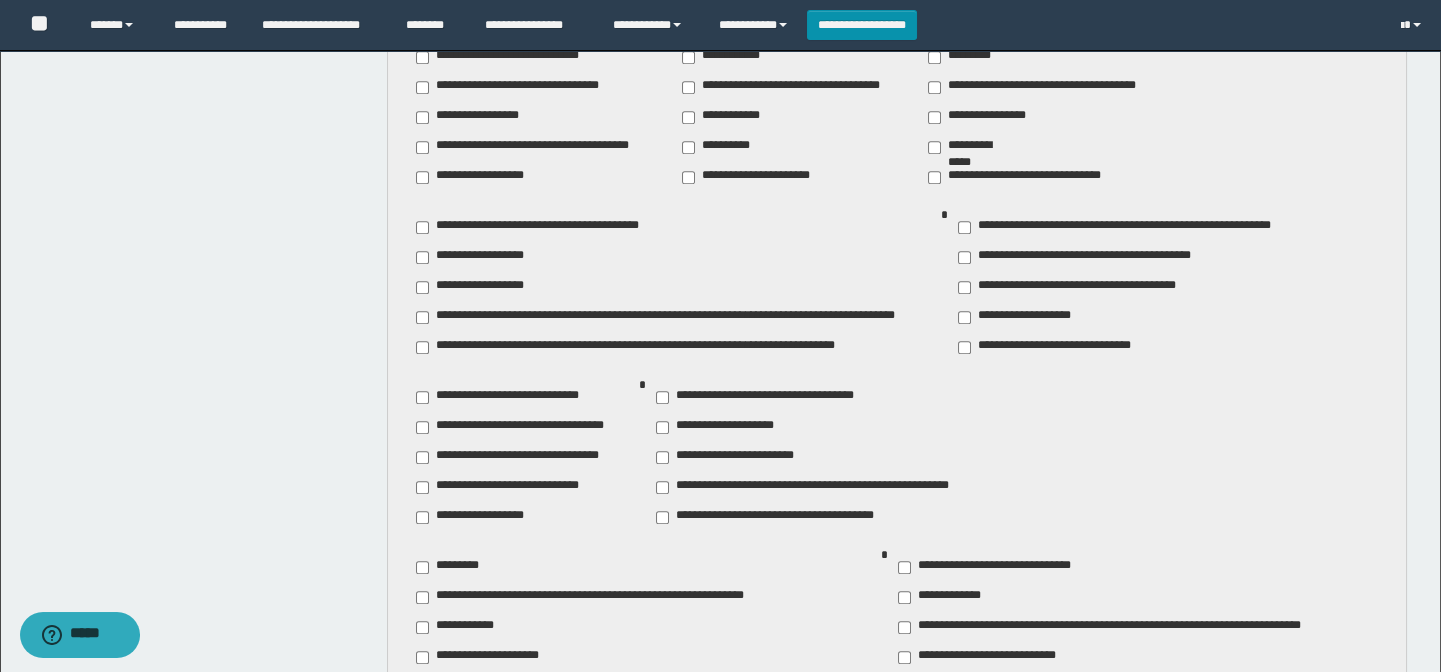 click on "**********" at bounding box center [525, 457] 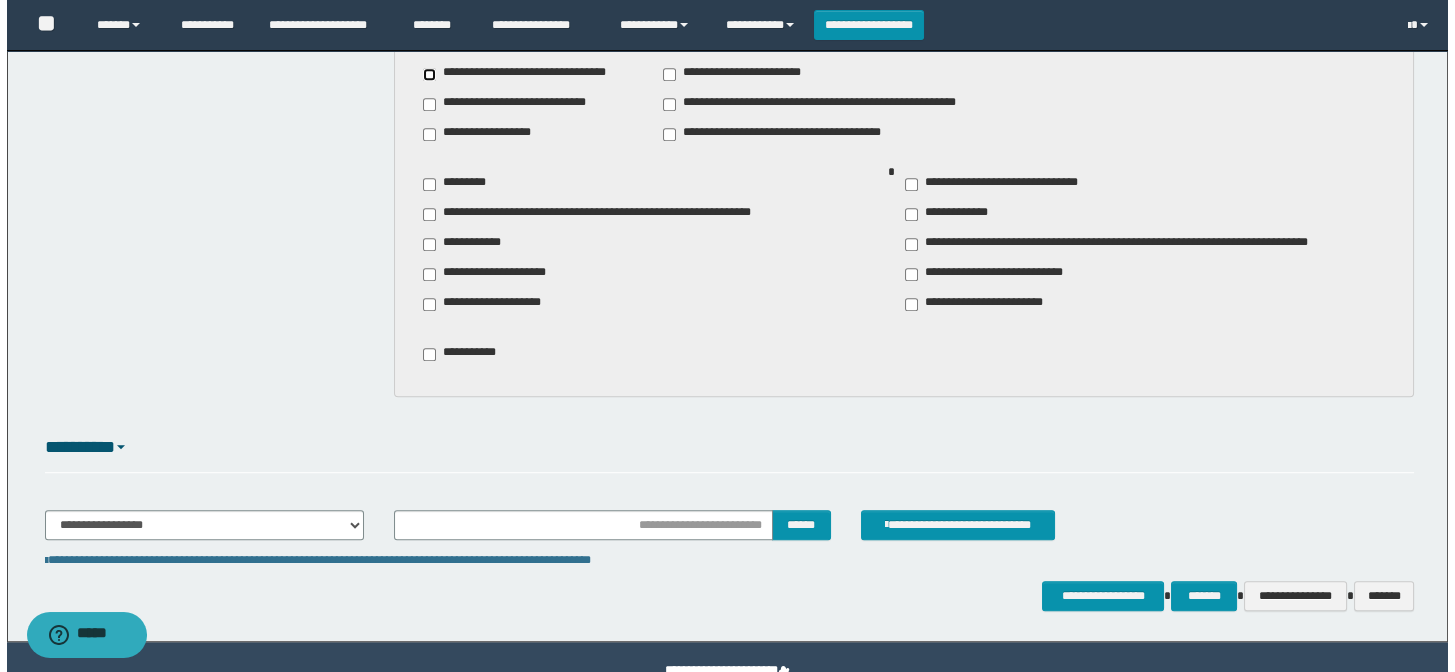 scroll, scrollTop: 2972, scrollLeft: 0, axis: vertical 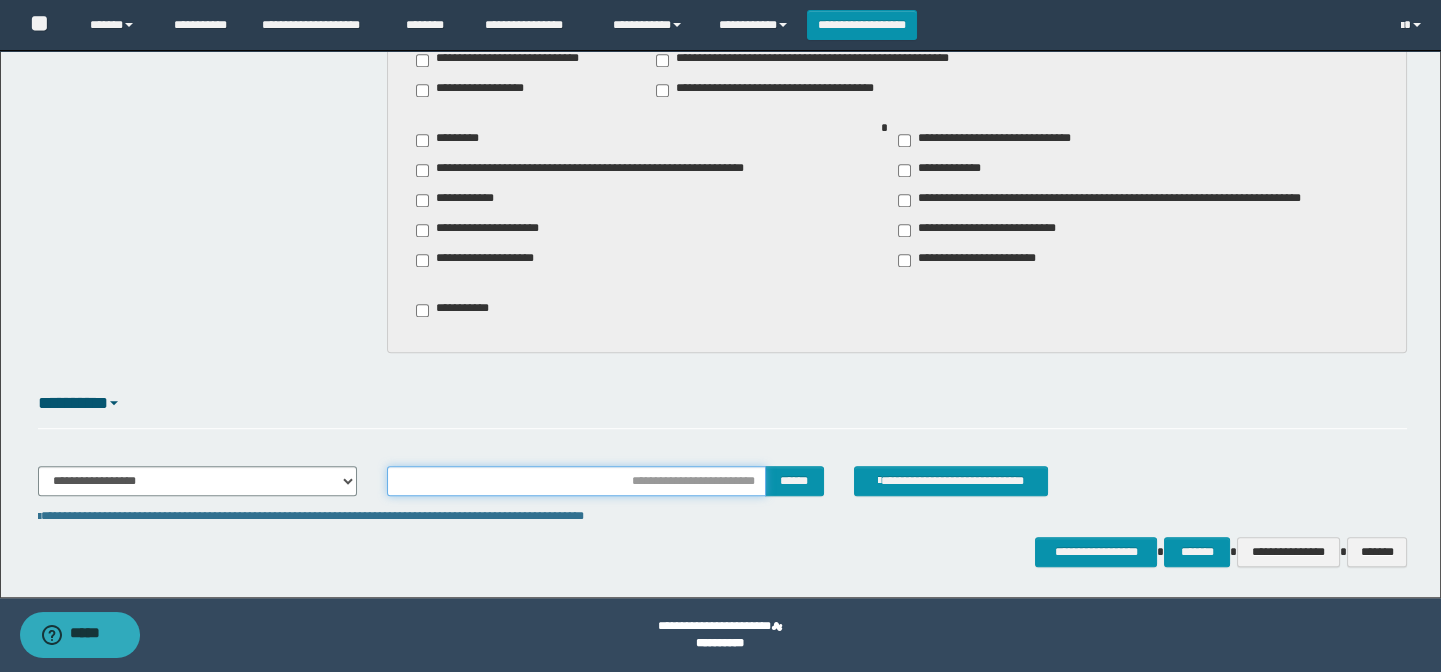 click at bounding box center (576, 481) 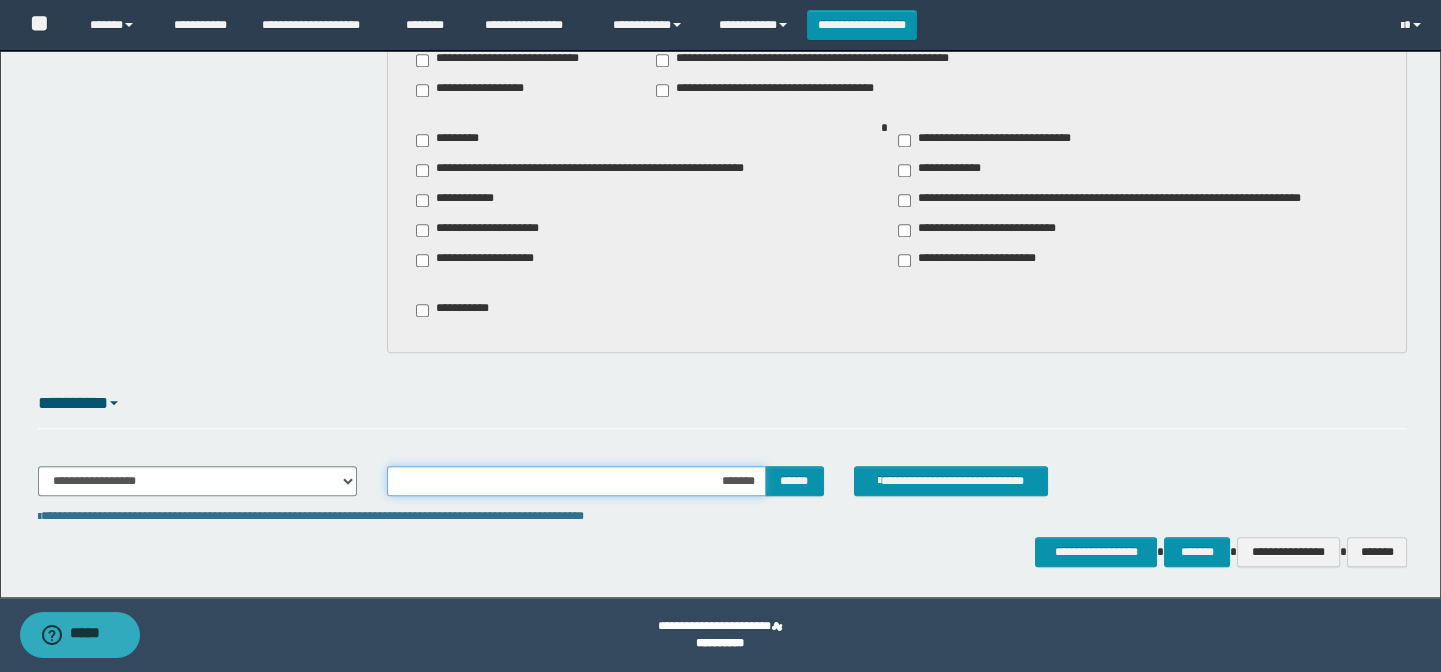 type on "********" 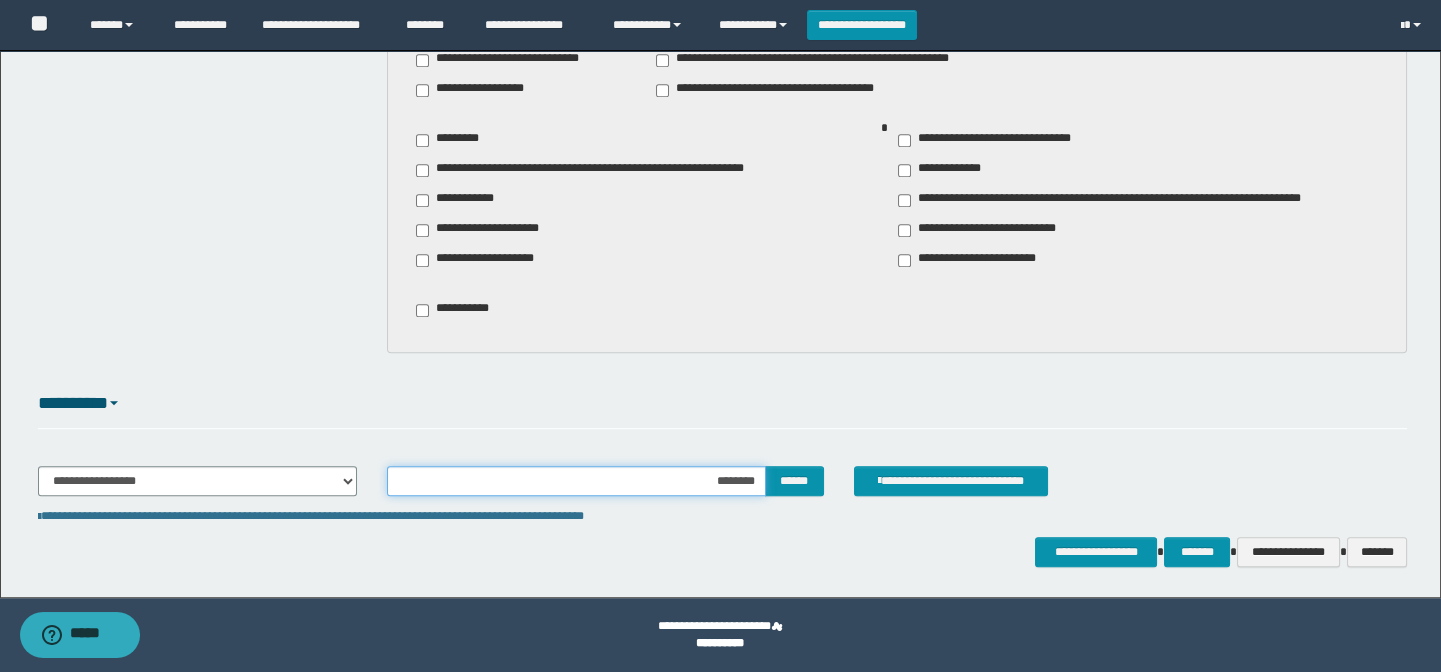 type 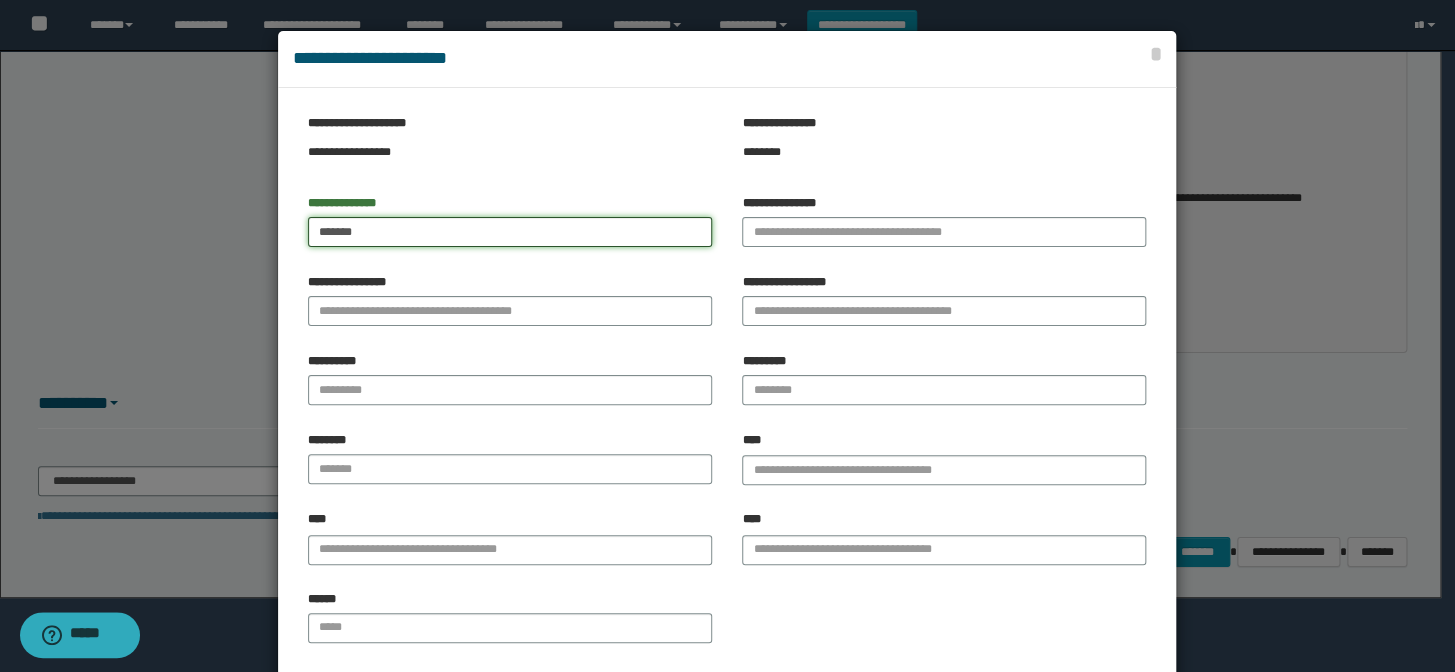 type on "*******" 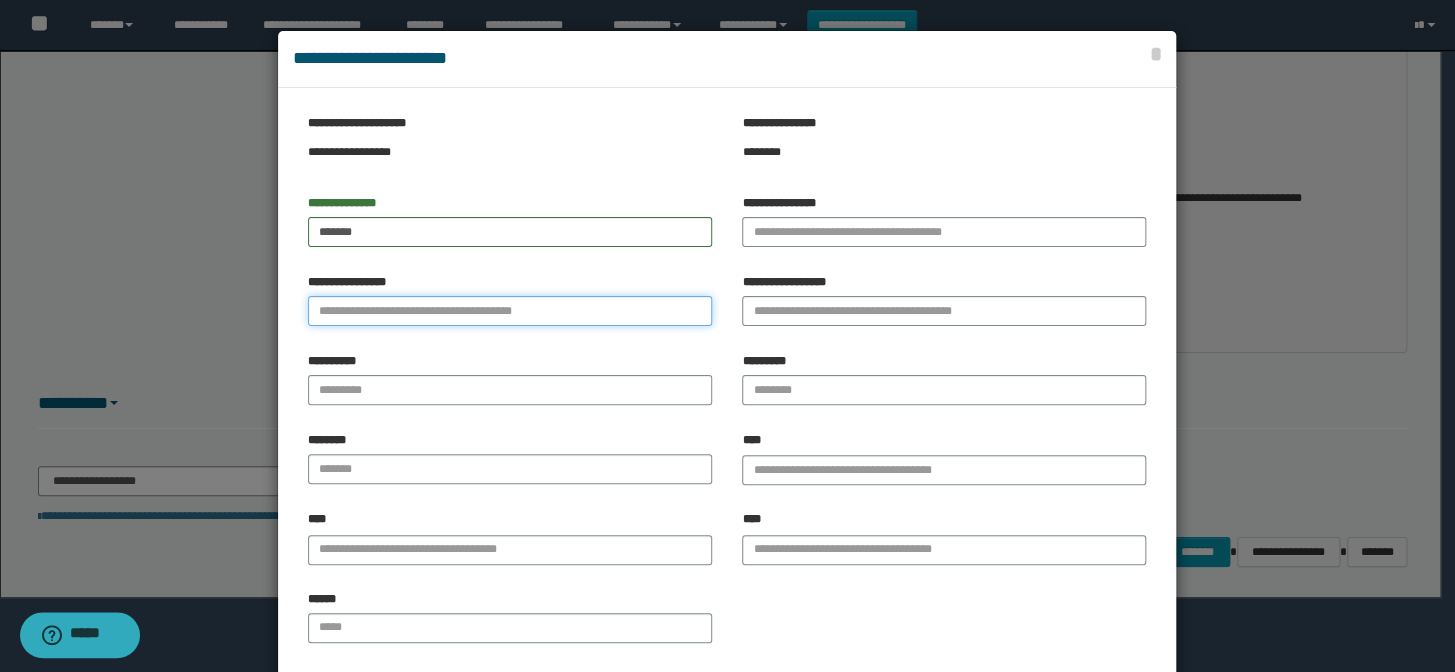 click on "**********" at bounding box center [510, 311] 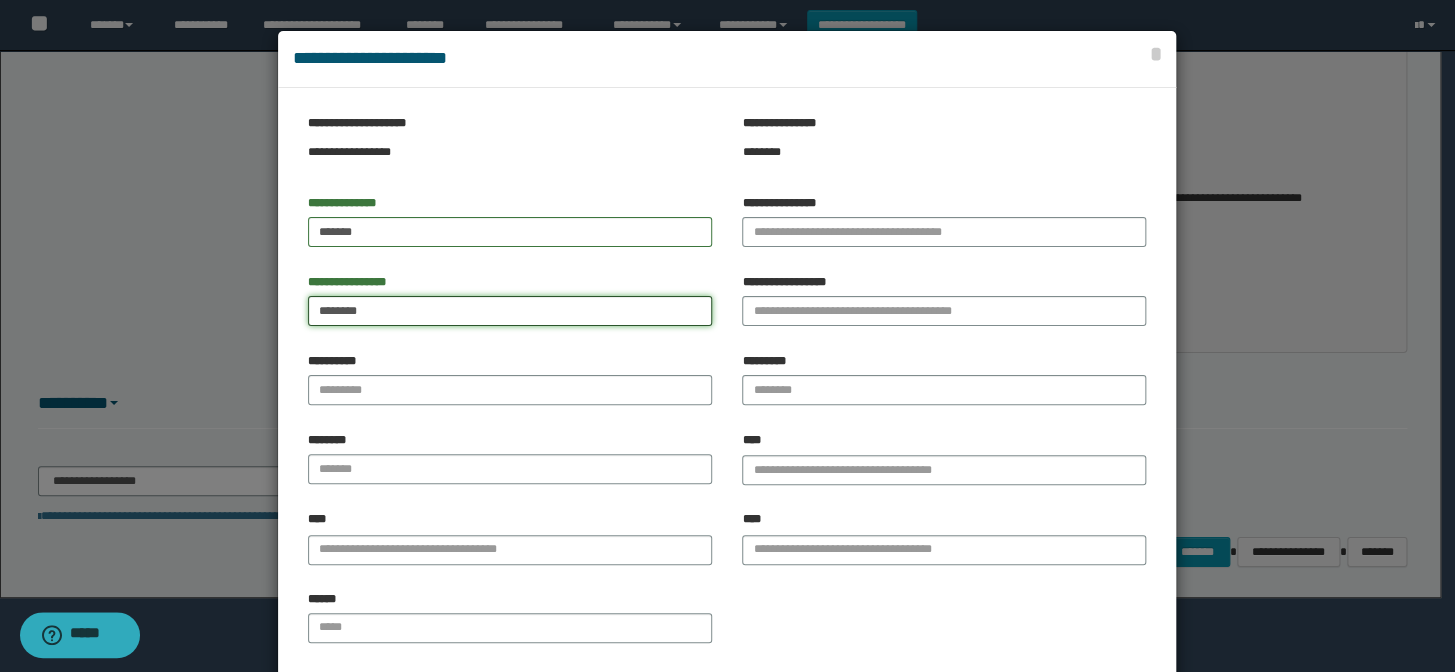 type on "********" 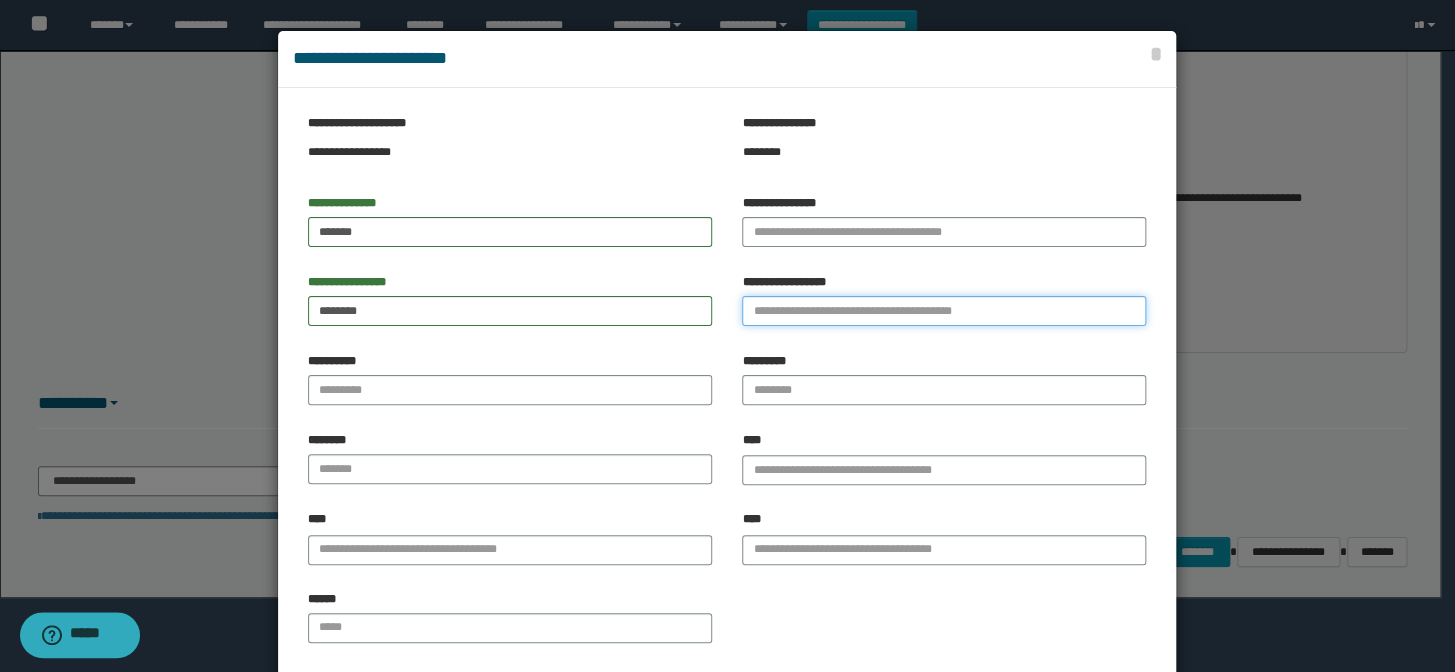 drag, startPoint x: 800, startPoint y: 298, endPoint x: 786, endPoint y: 303, distance: 14.866069 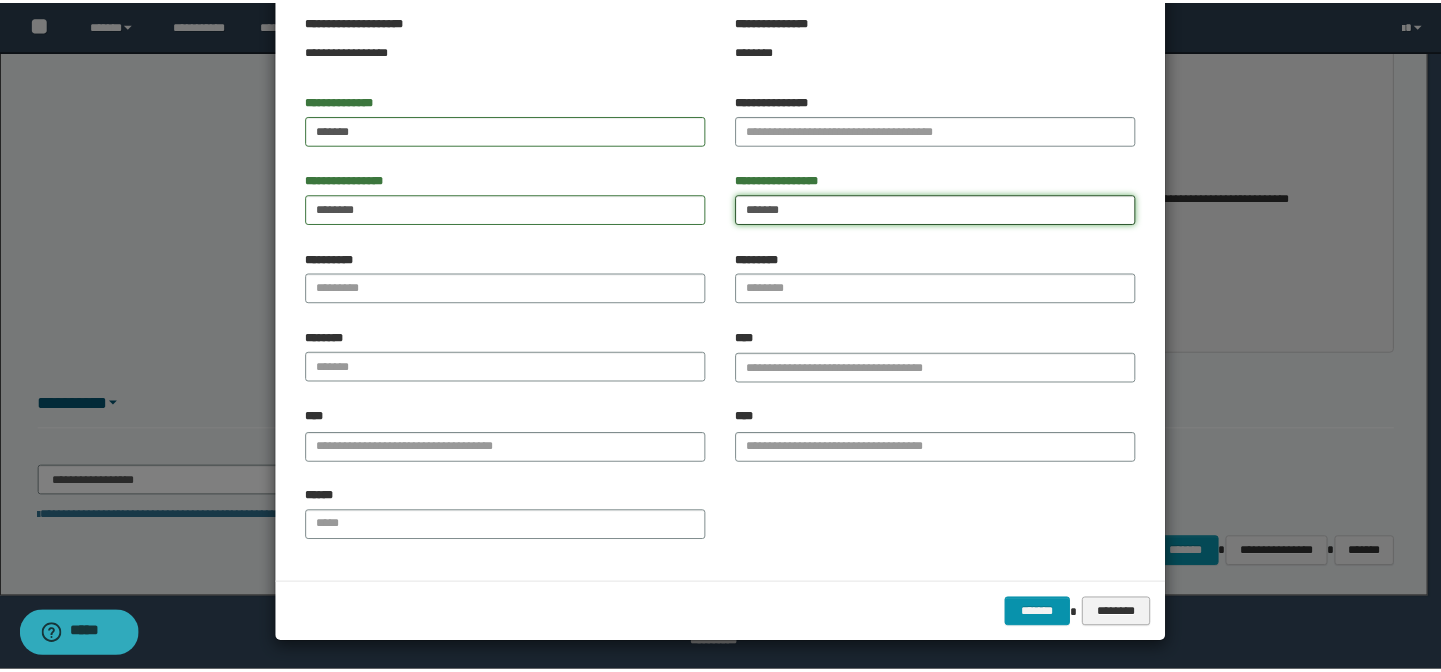 scroll, scrollTop: 104, scrollLeft: 0, axis: vertical 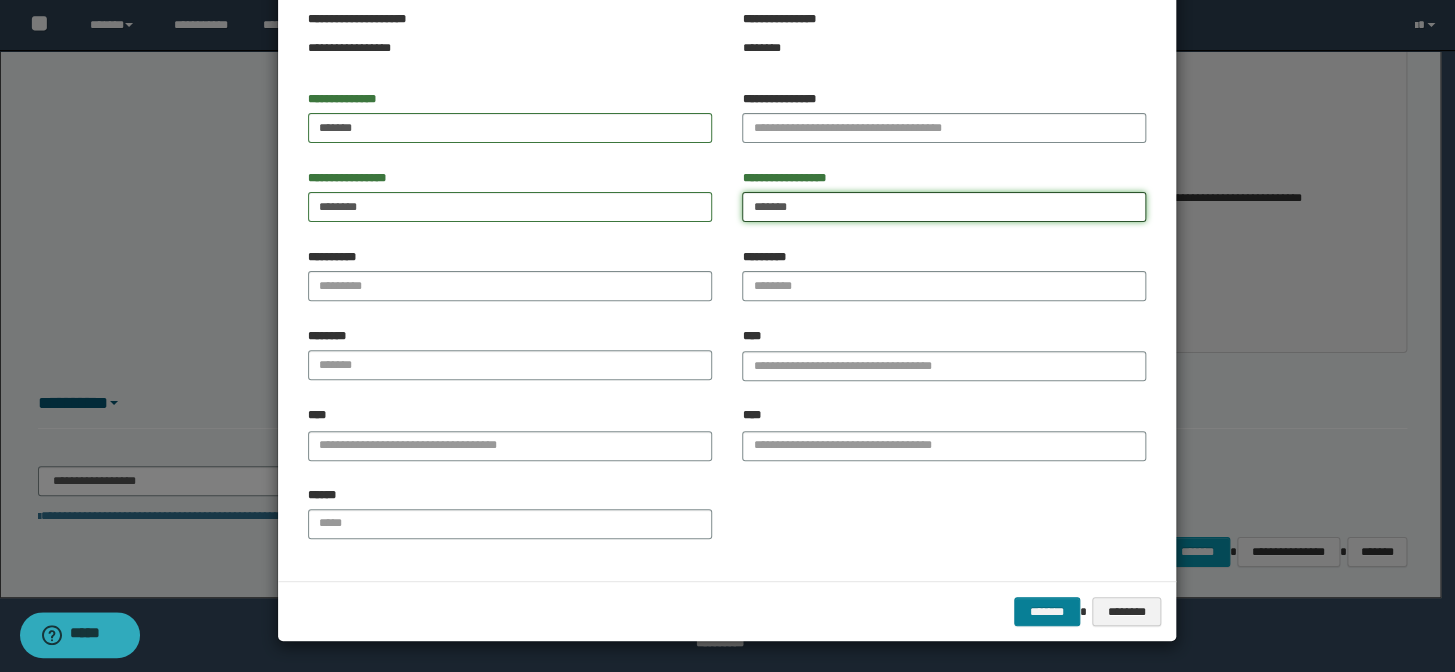 type on "*******" 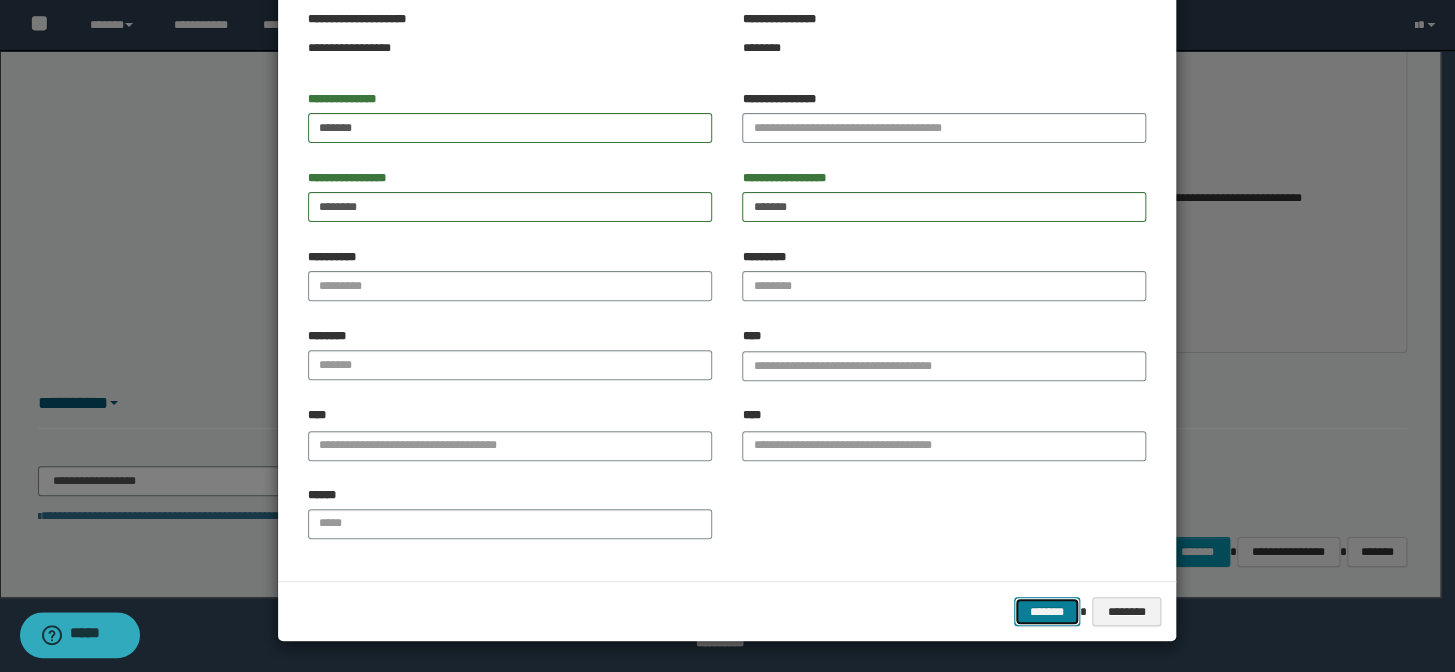 click on "*******" at bounding box center [1047, 612] 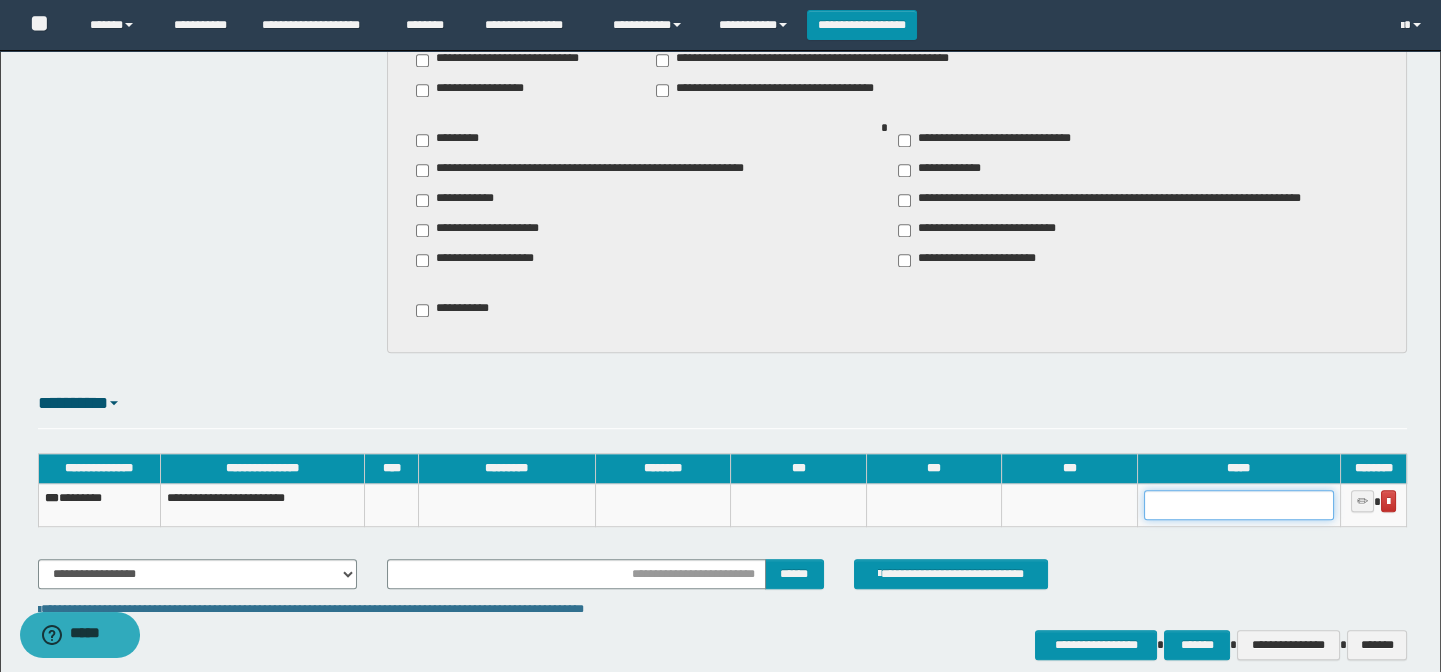 click at bounding box center (1239, 505) 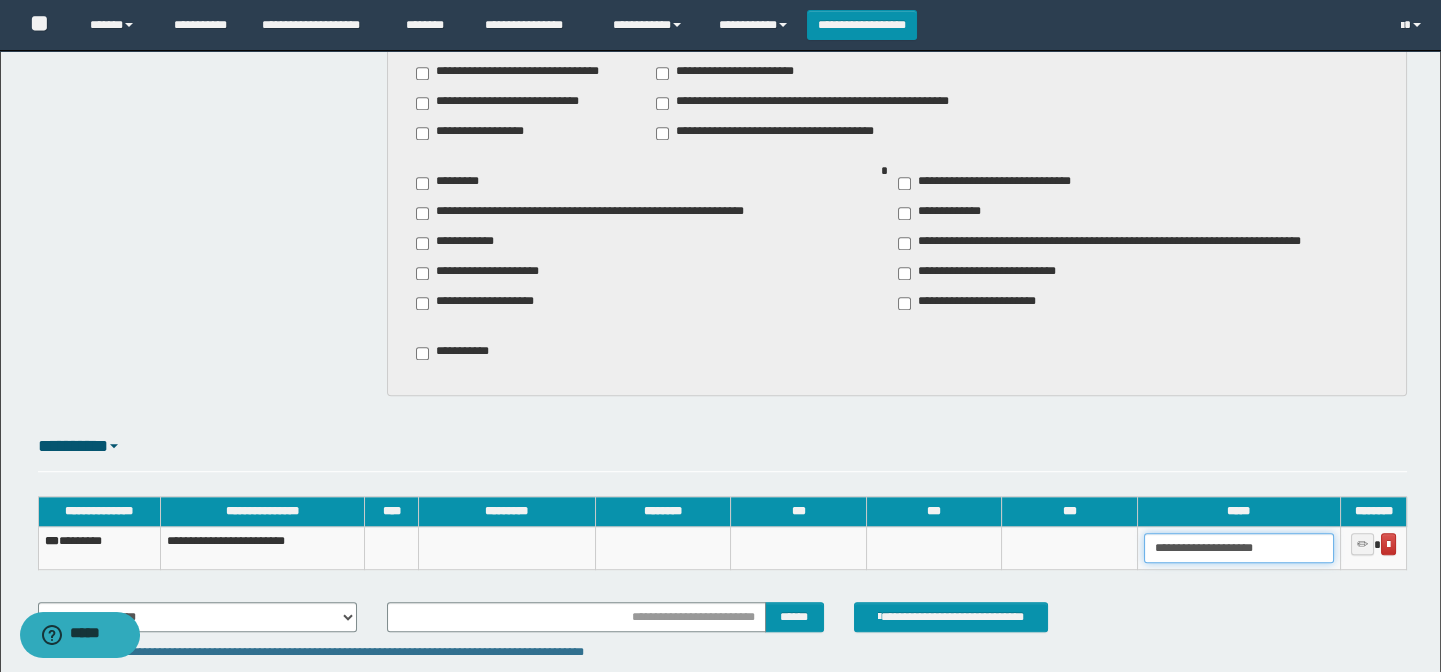 scroll, scrollTop: 3065, scrollLeft: 0, axis: vertical 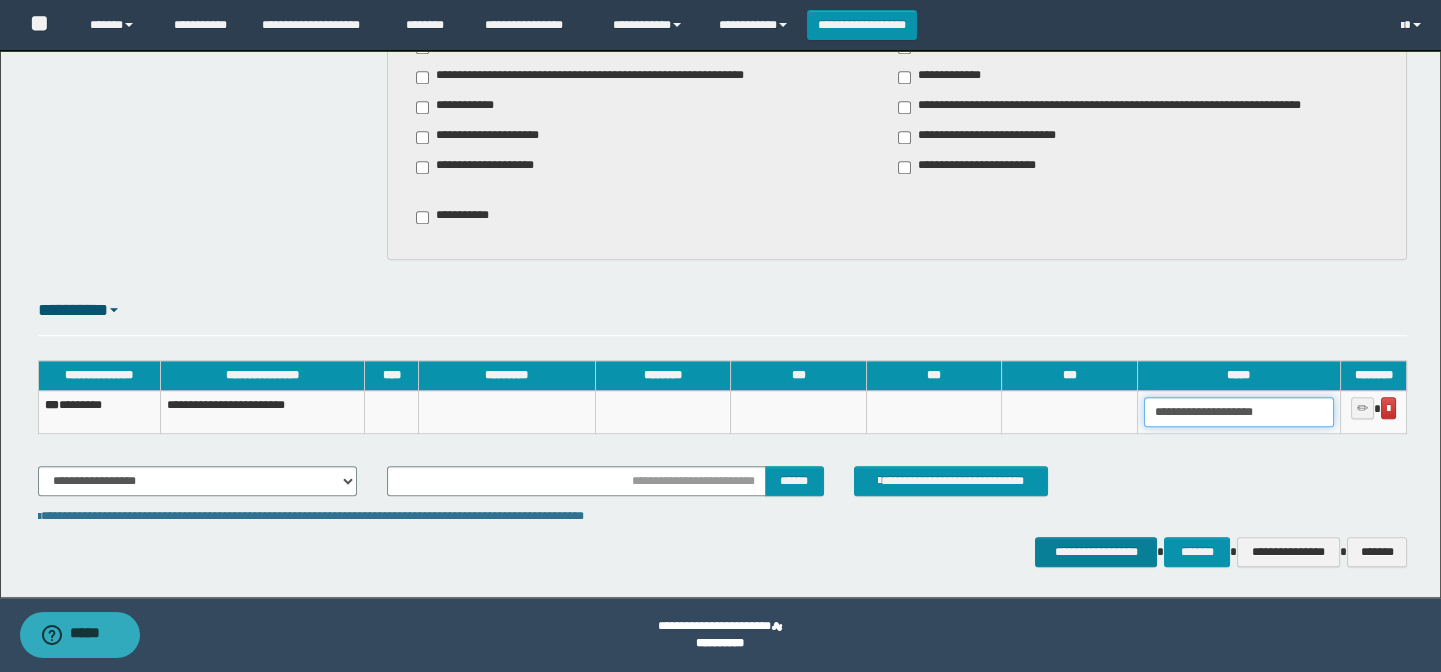 type on "**********" 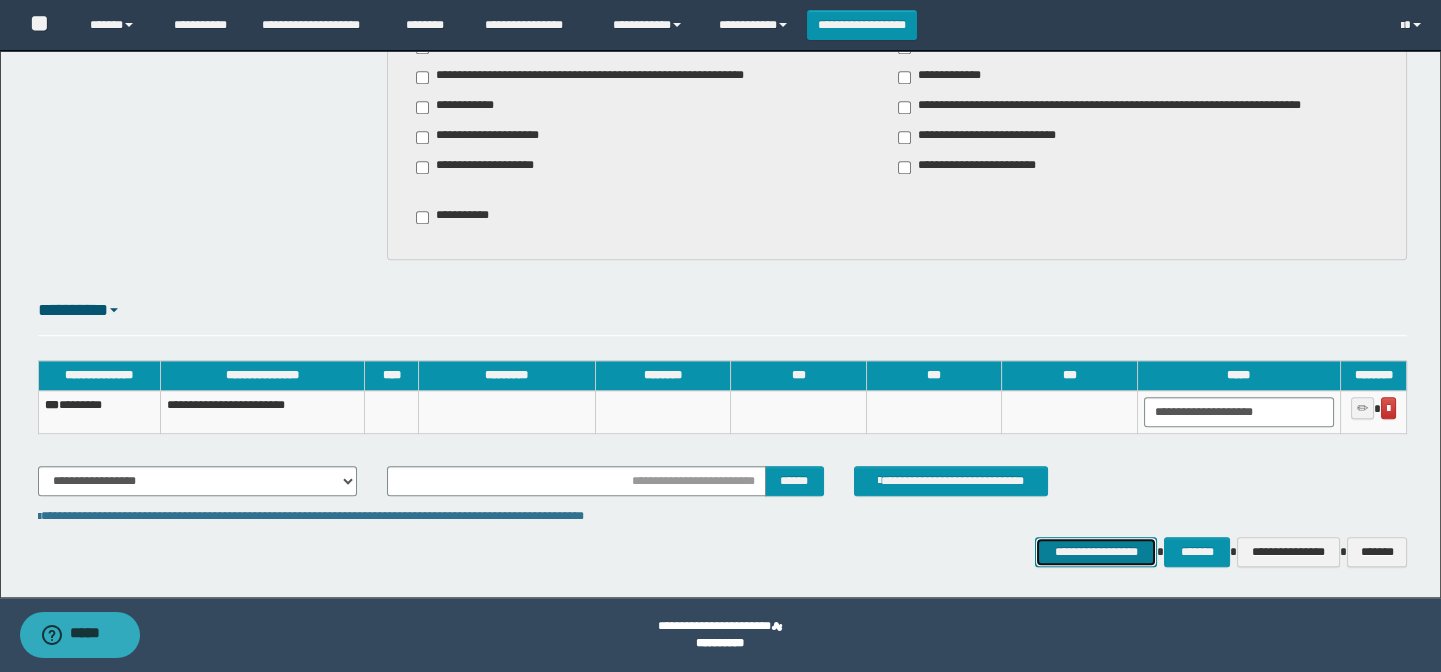 drag, startPoint x: 1097, startPoint y: 547, endPoint x: 1034, endPoint y: 455, distance: 111.503365 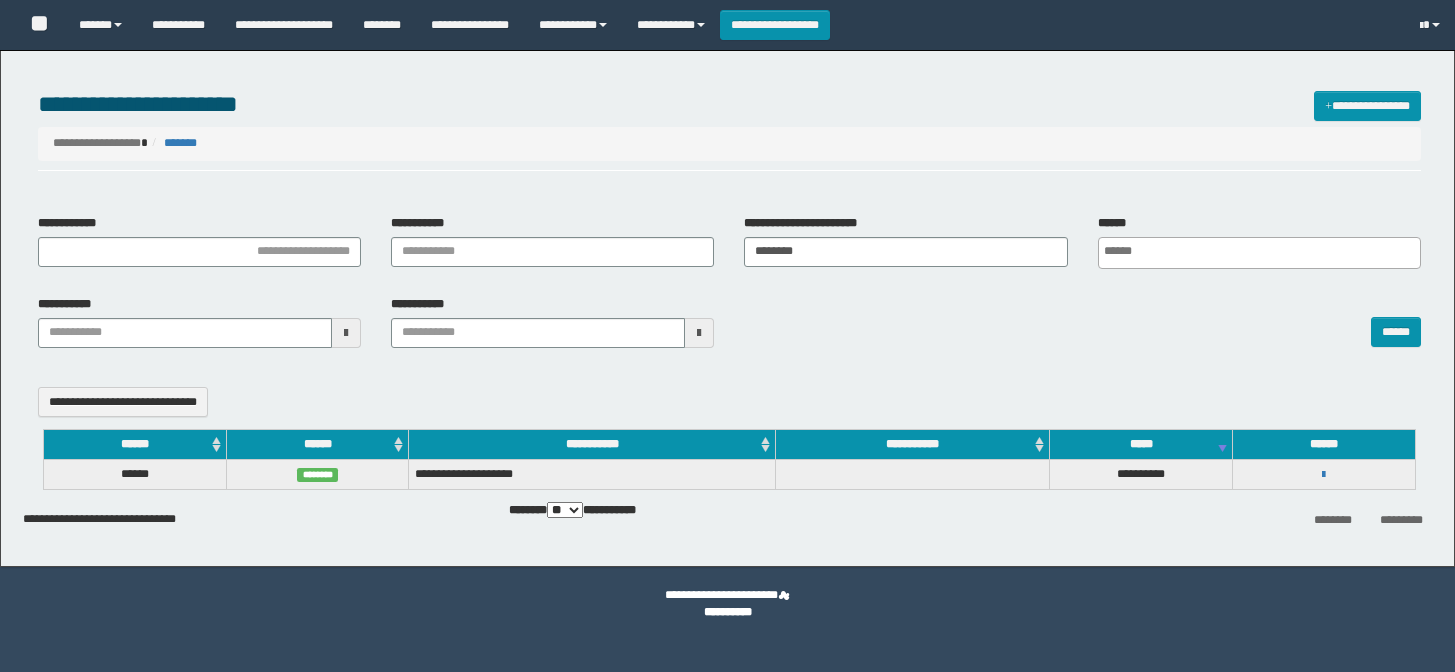 select 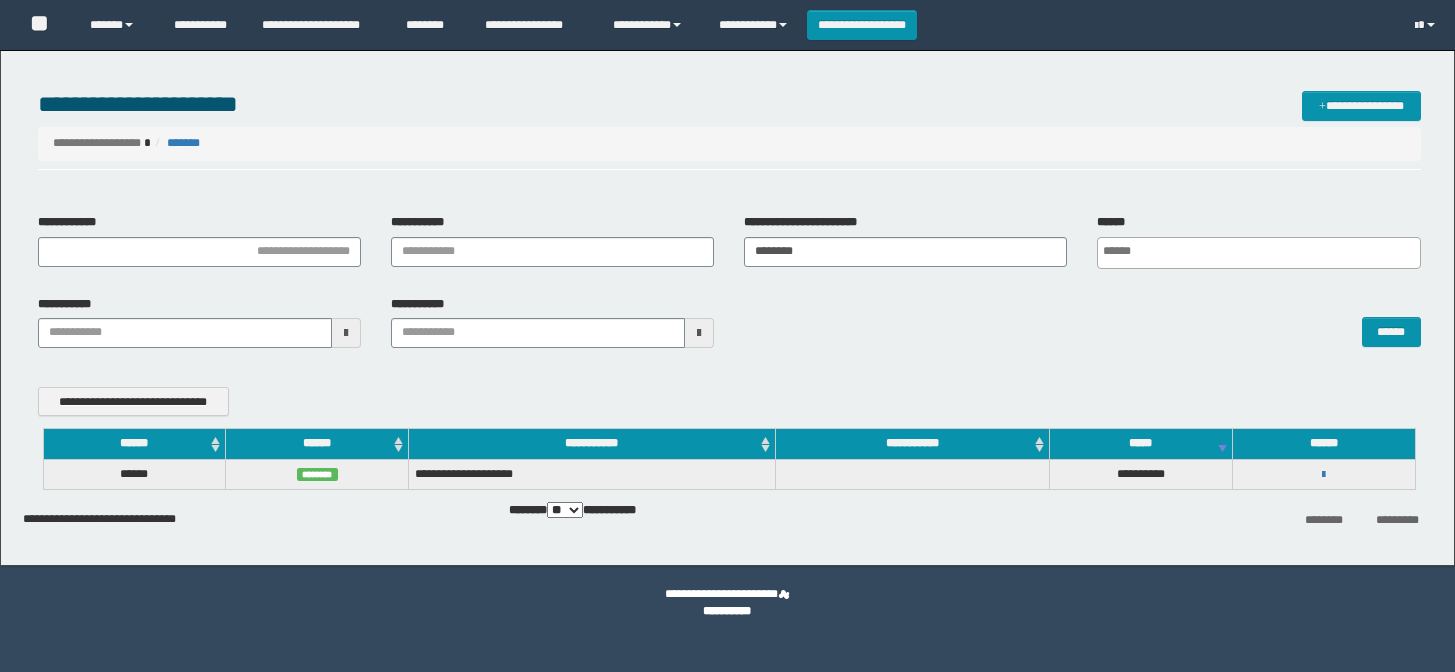 scroll, scrollTop: 0, scrollLeft: 0, axis: both 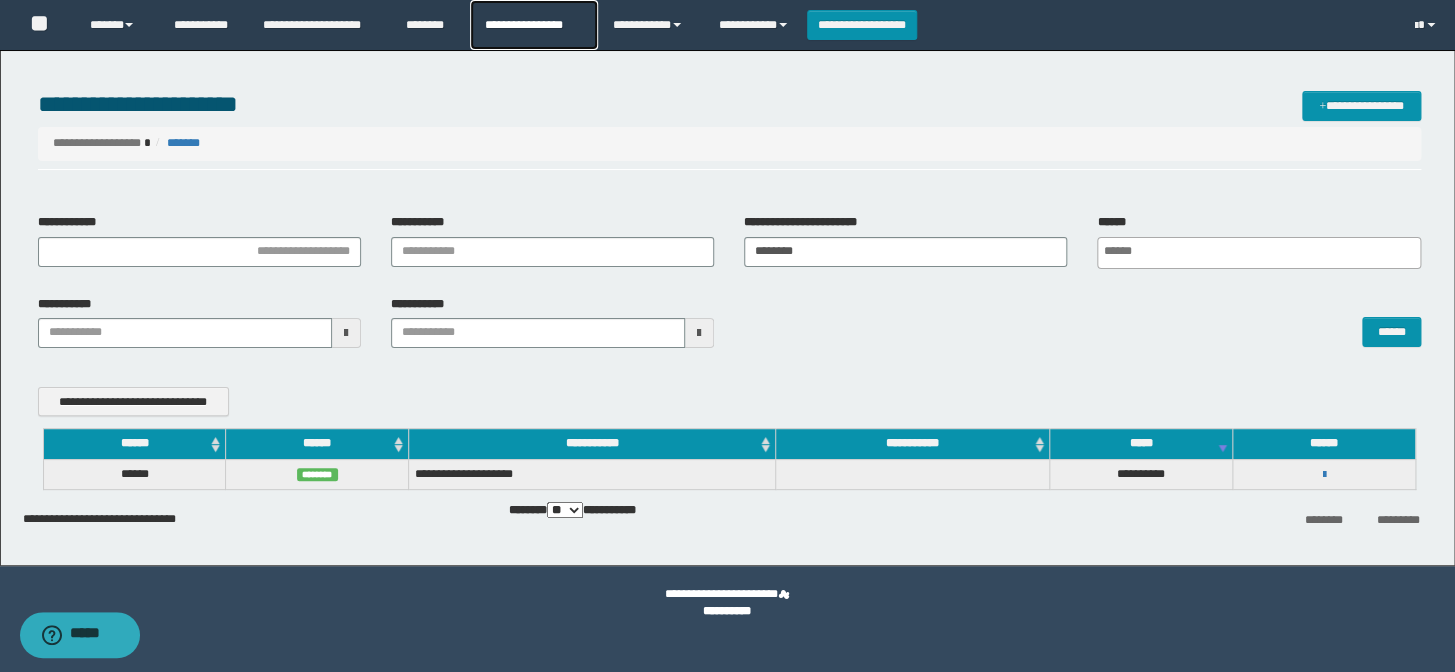 click on "**********" at bounding box center [534, 25] 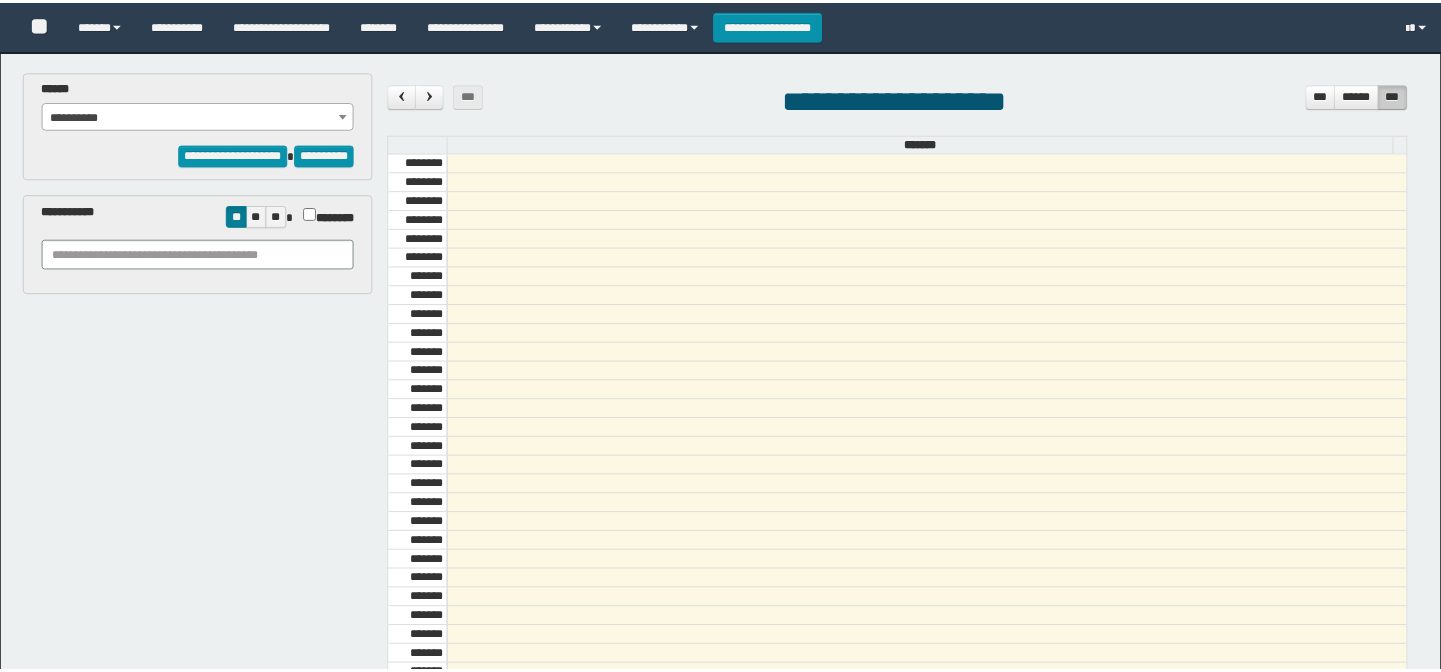 scroll, scrollTop: 0, scrollLeft: 0, axis: both 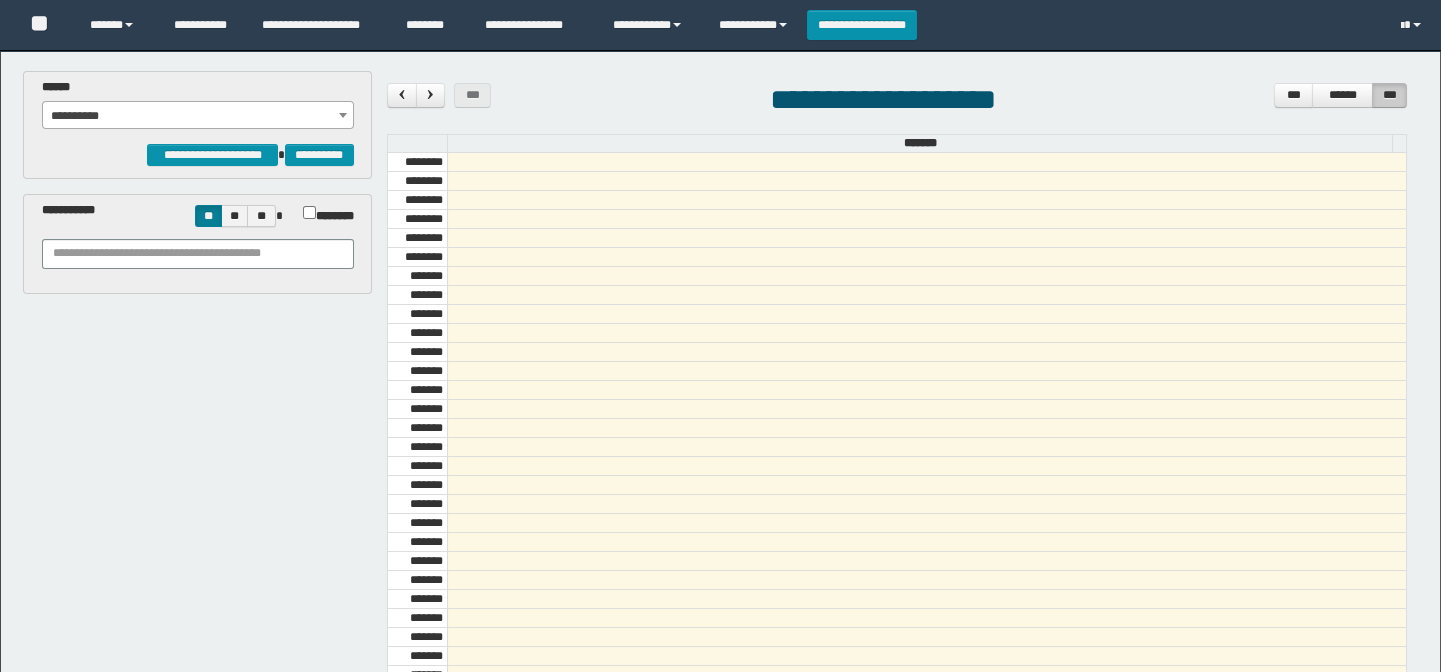 click on "**********" at bounding box center [198, 116] 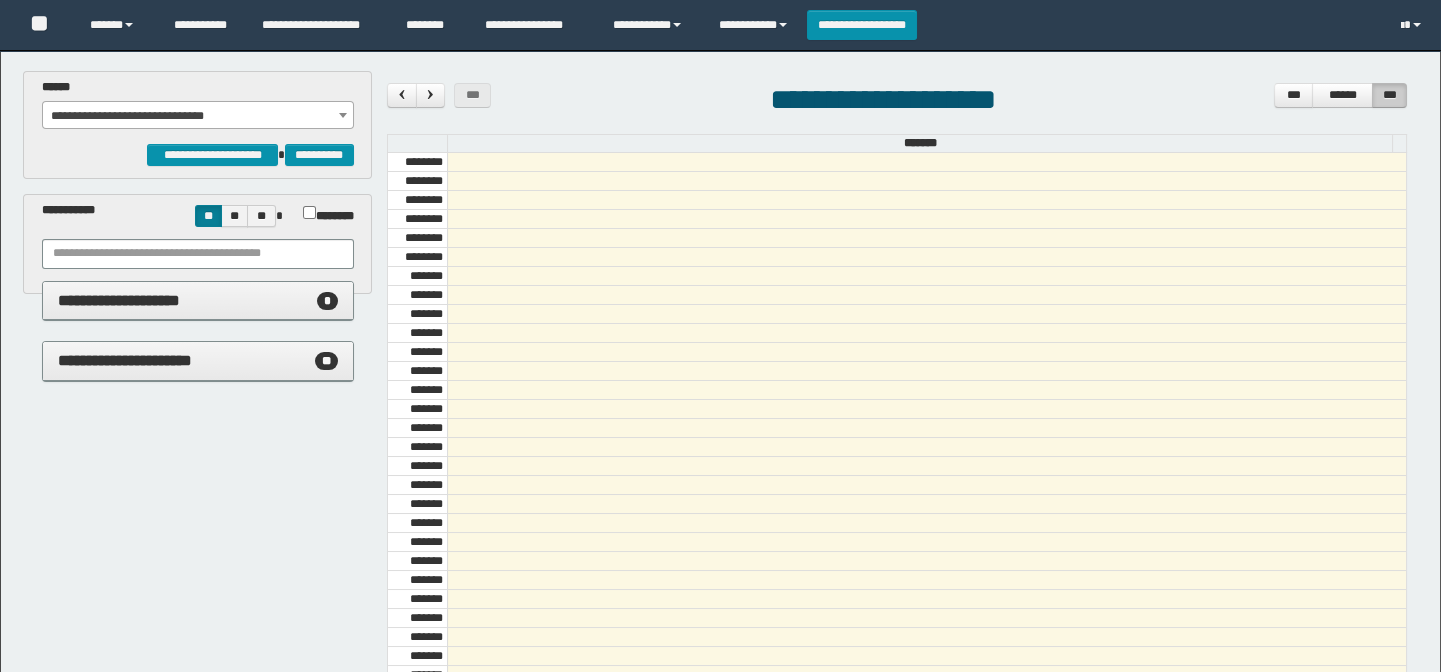 select on "******" 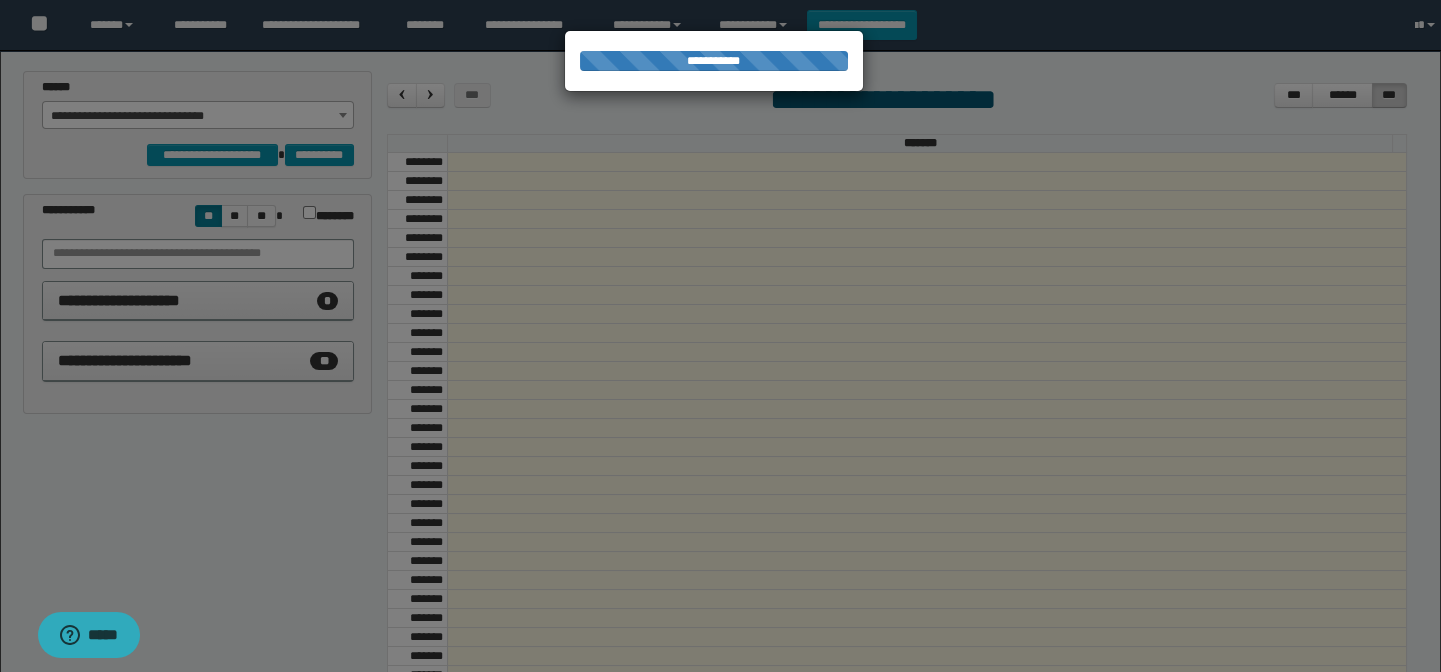 scroll, scrollTop: 0, scrollLeft: 0, axis: both 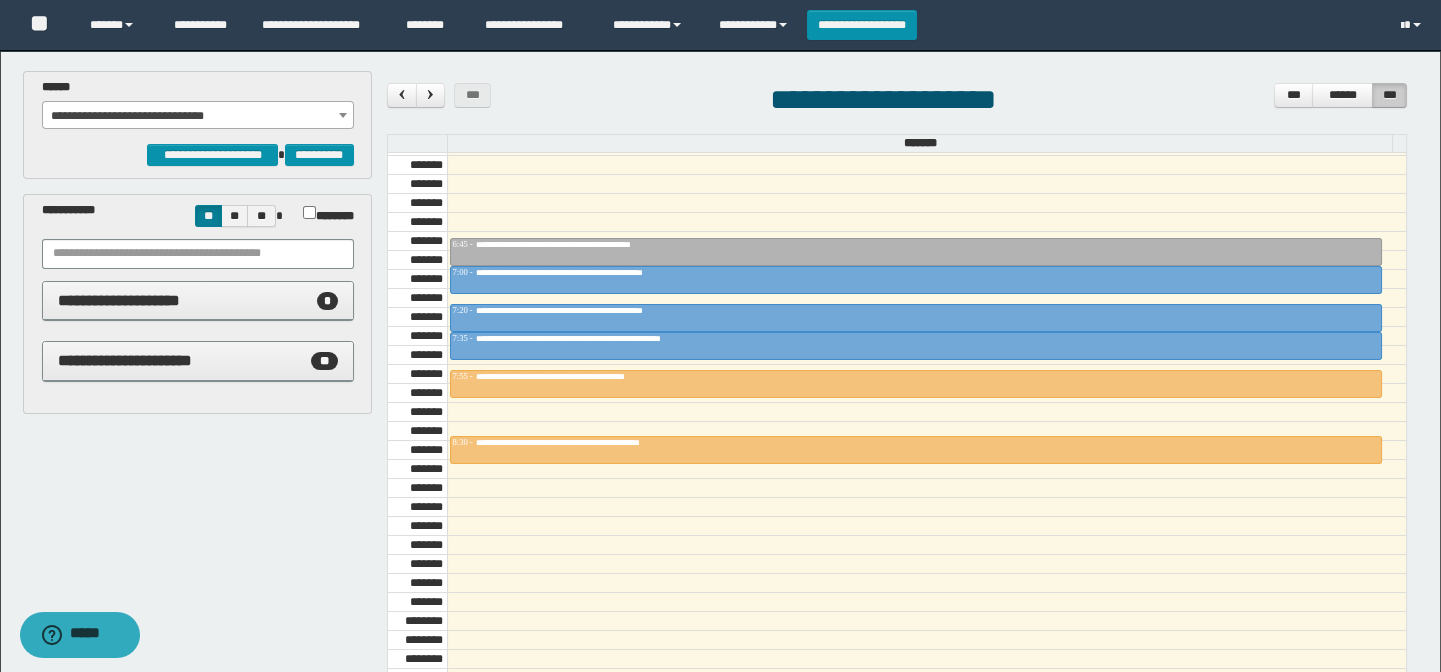 click on "**********" at bounding box center [198, 301] 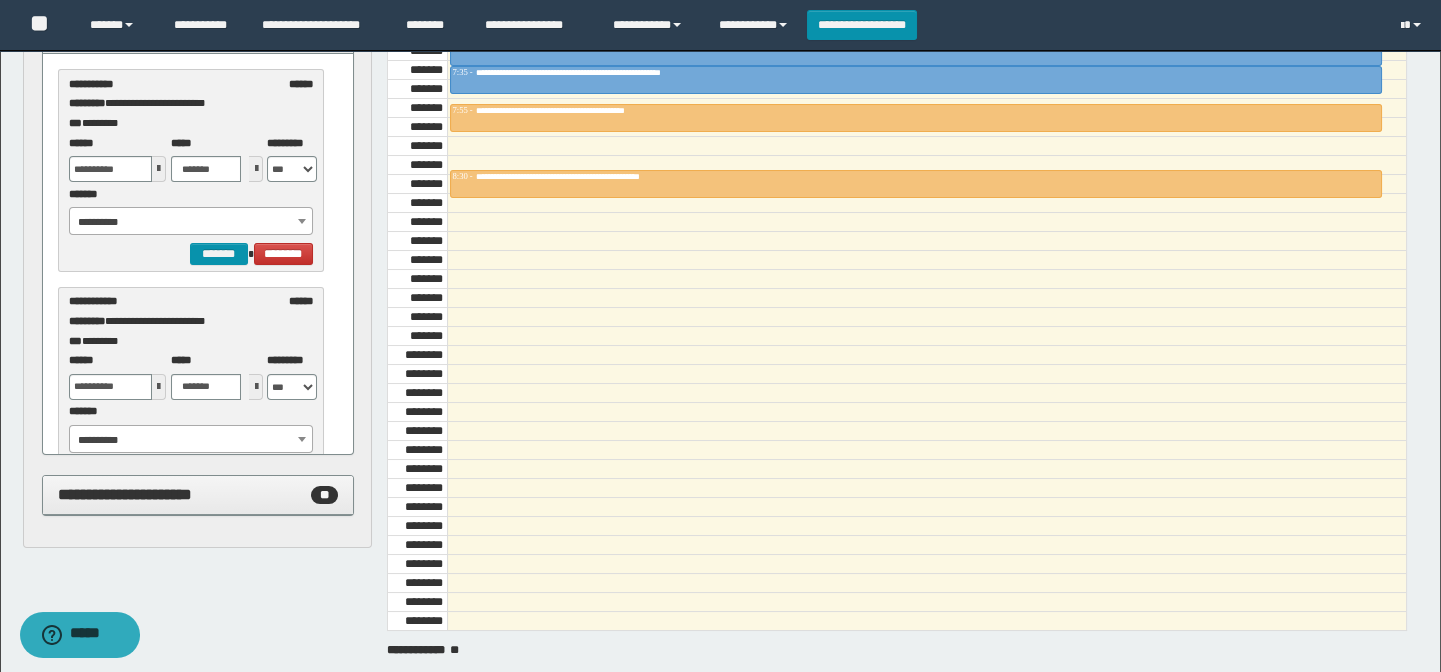 scroll, scrollTop: 272, scrollLeft: 0, axis: vertical 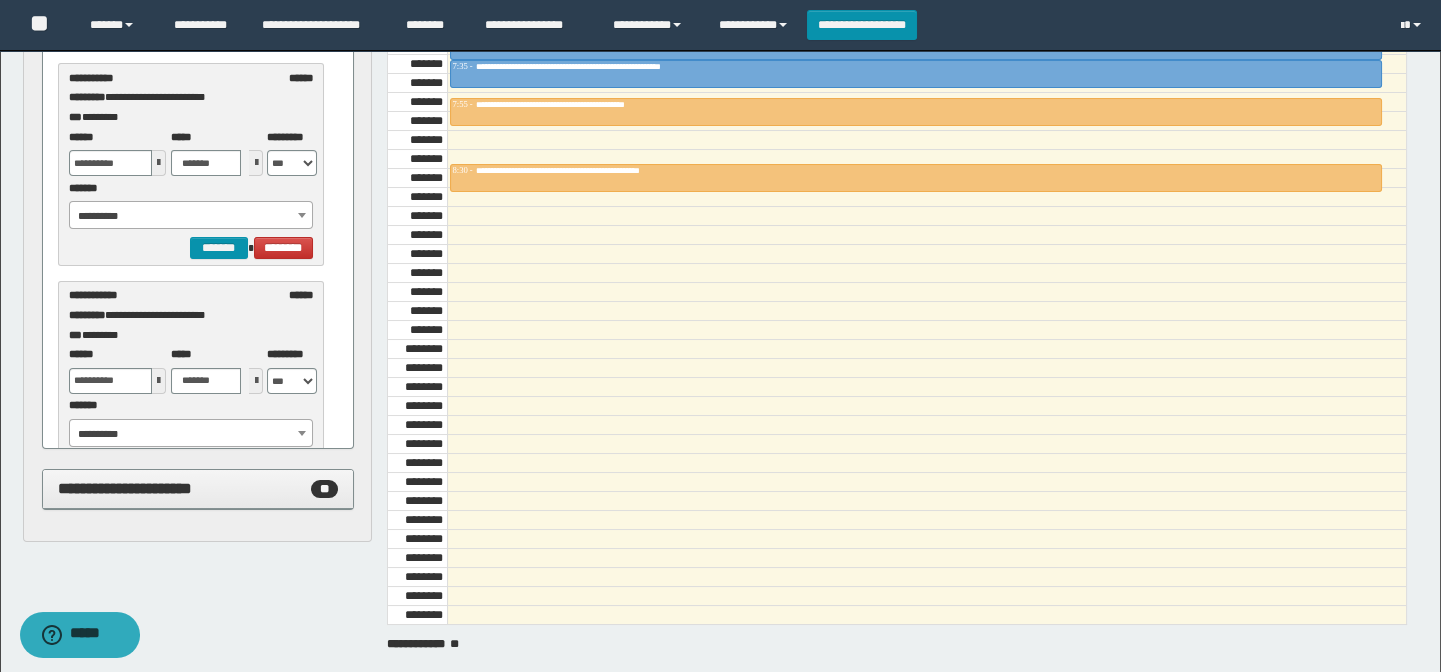 click on "**********" at bounding box center (191, 216) 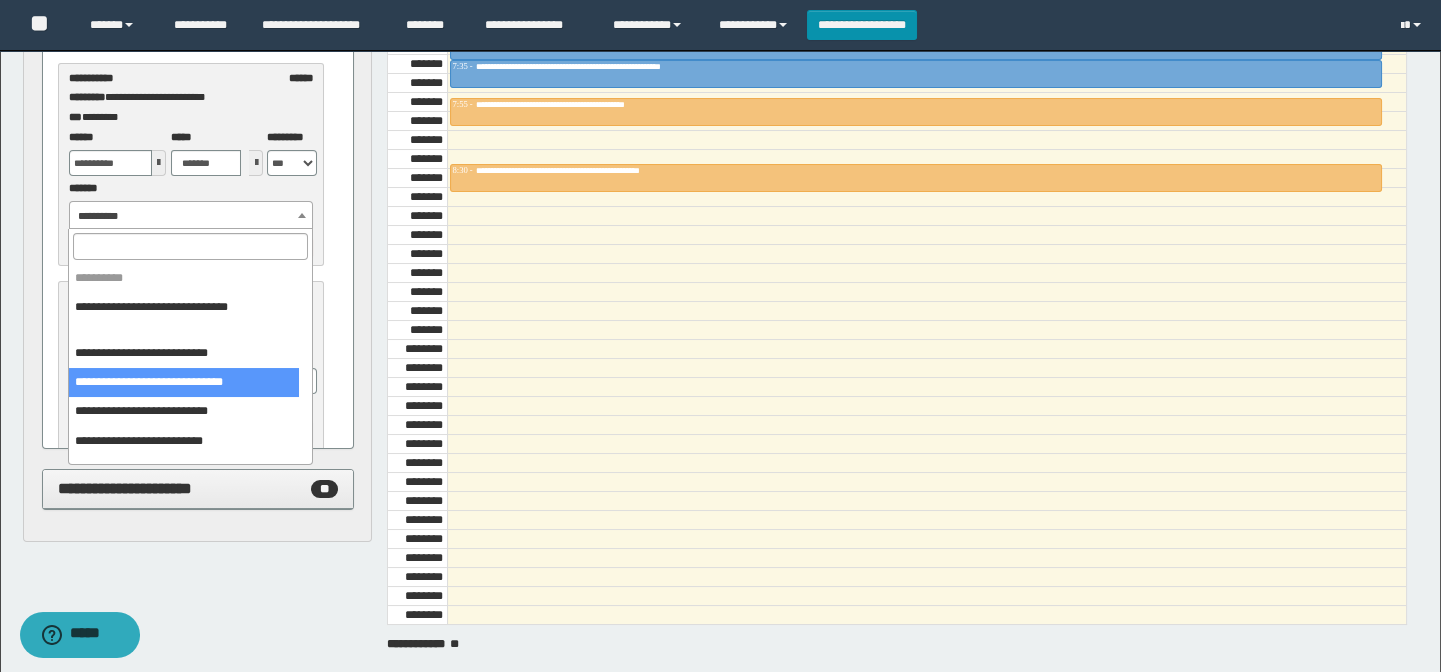 scroll, scrollTop: 90, scrollLeft: 0, axis: vertical 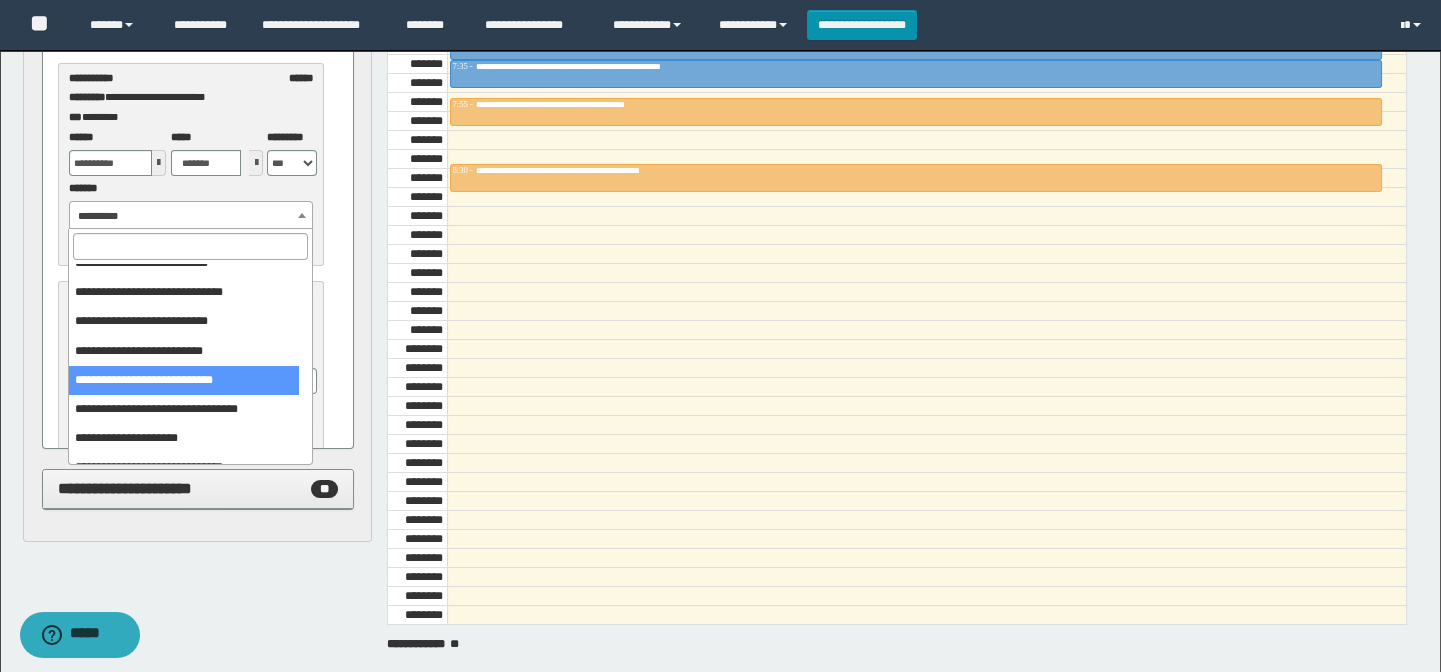 select on "******" 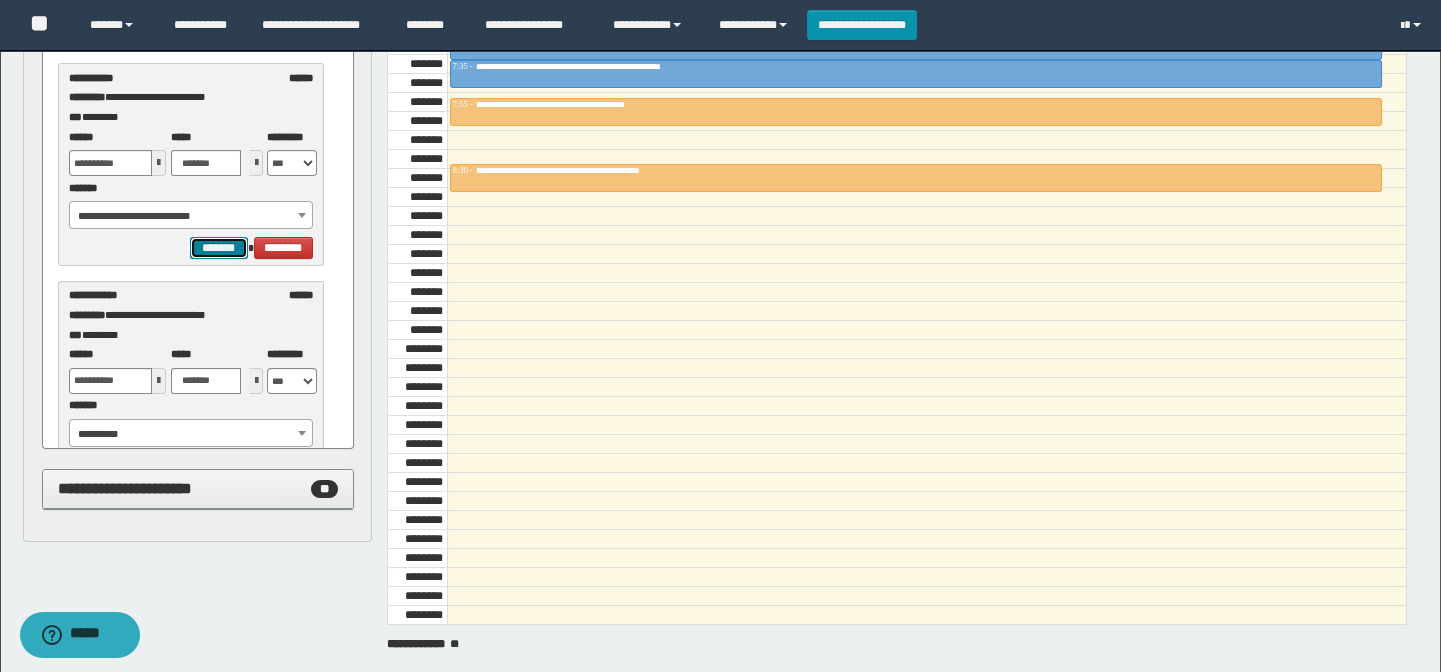 click on "*******" at bounding box center [218, 248] 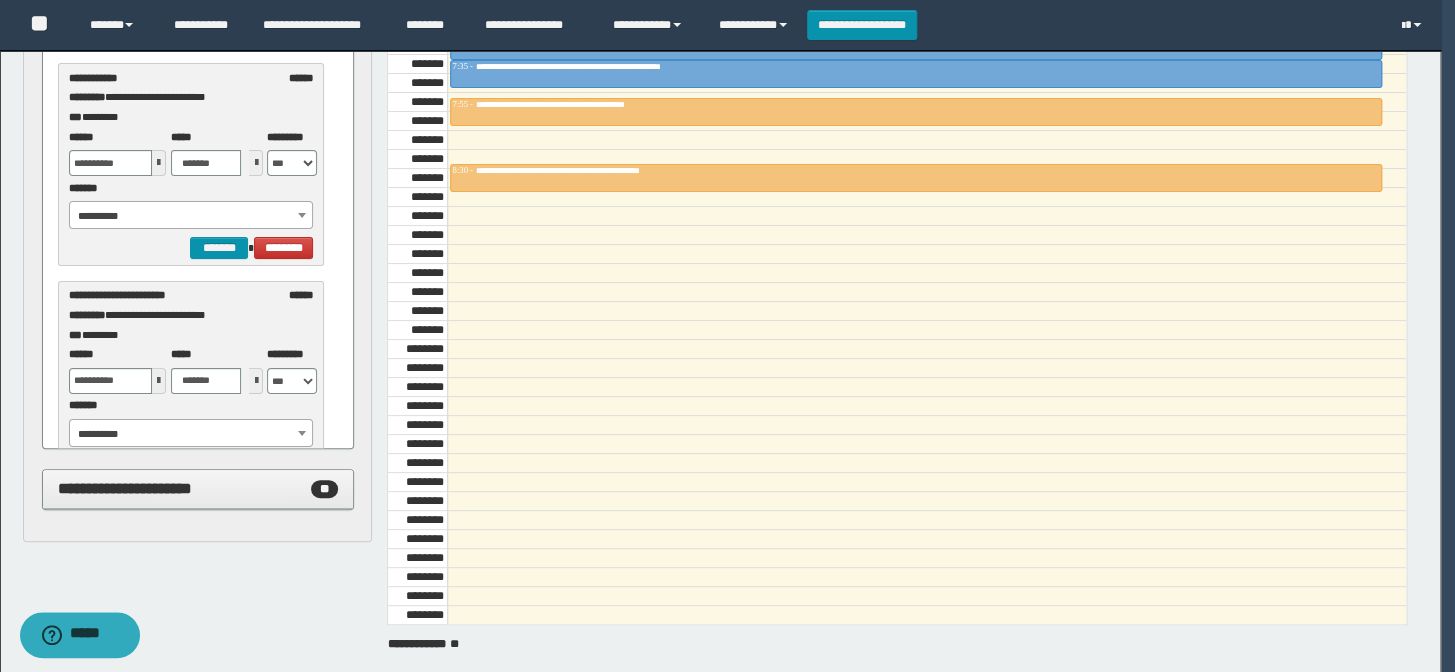 select on "******" 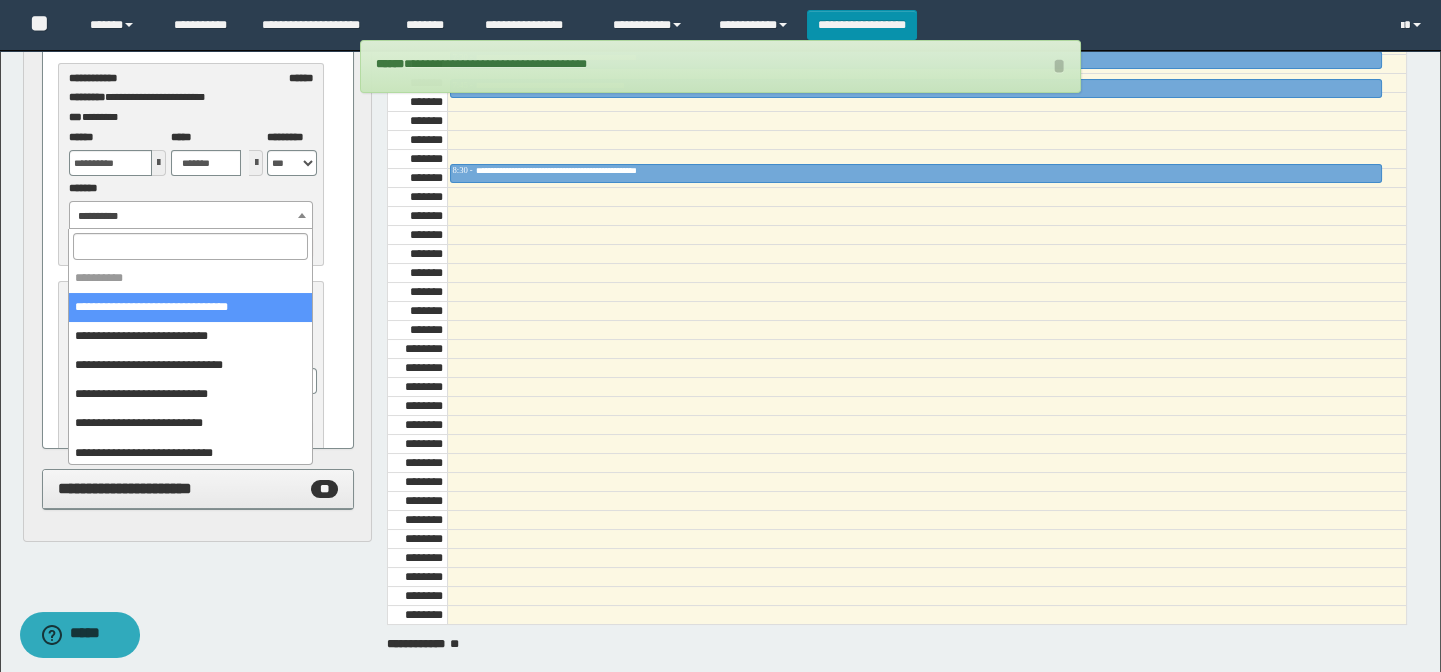 click on "**********" at bounding box center [191, 216] 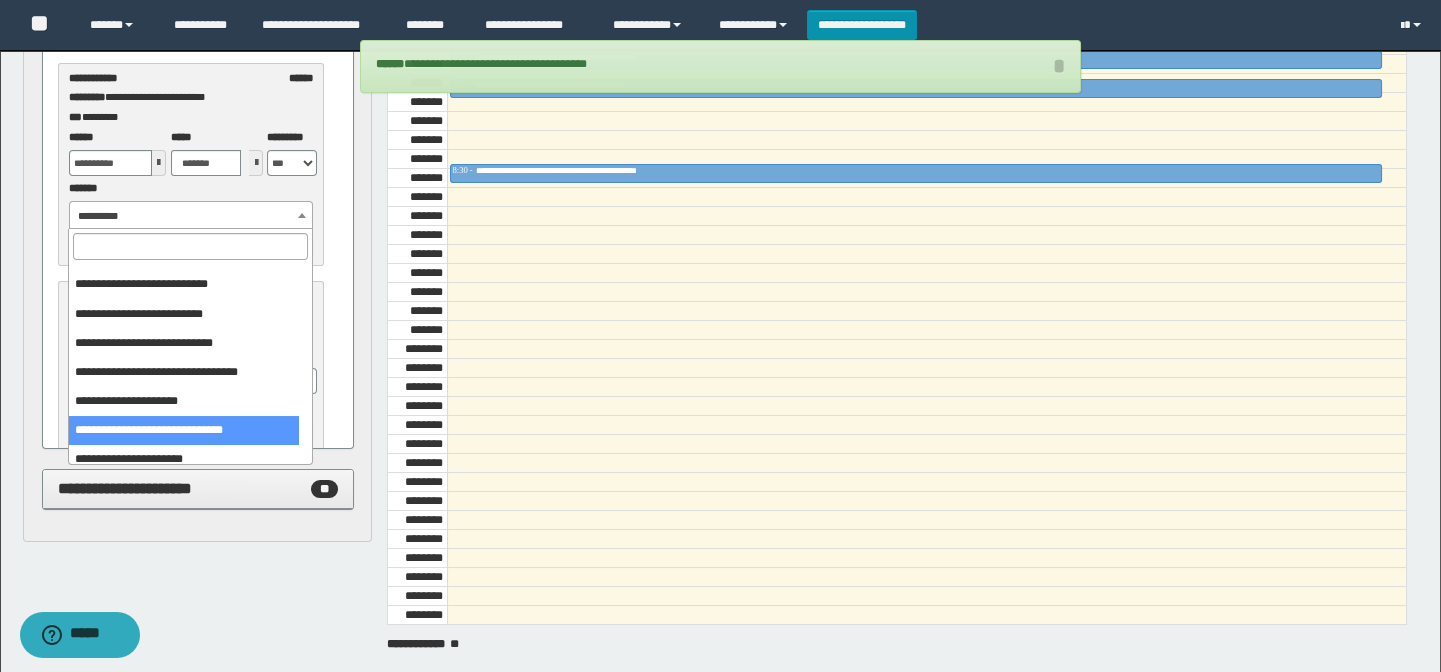 scroll, scrollTop: 166, scrollLeft: 0, axis: vertical 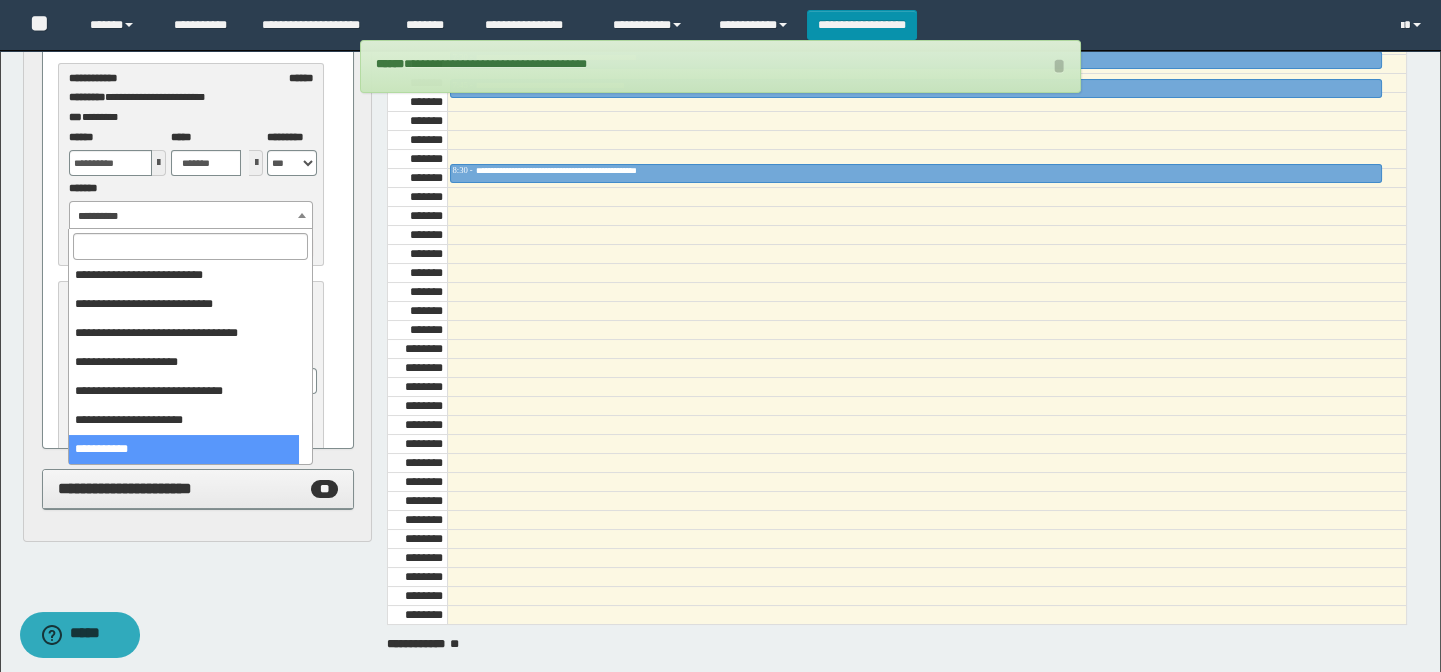 drag, startPoint x: 167, startPoint y: 453, endPoint x: 163, endPoint y: 437, distance: 16.492422 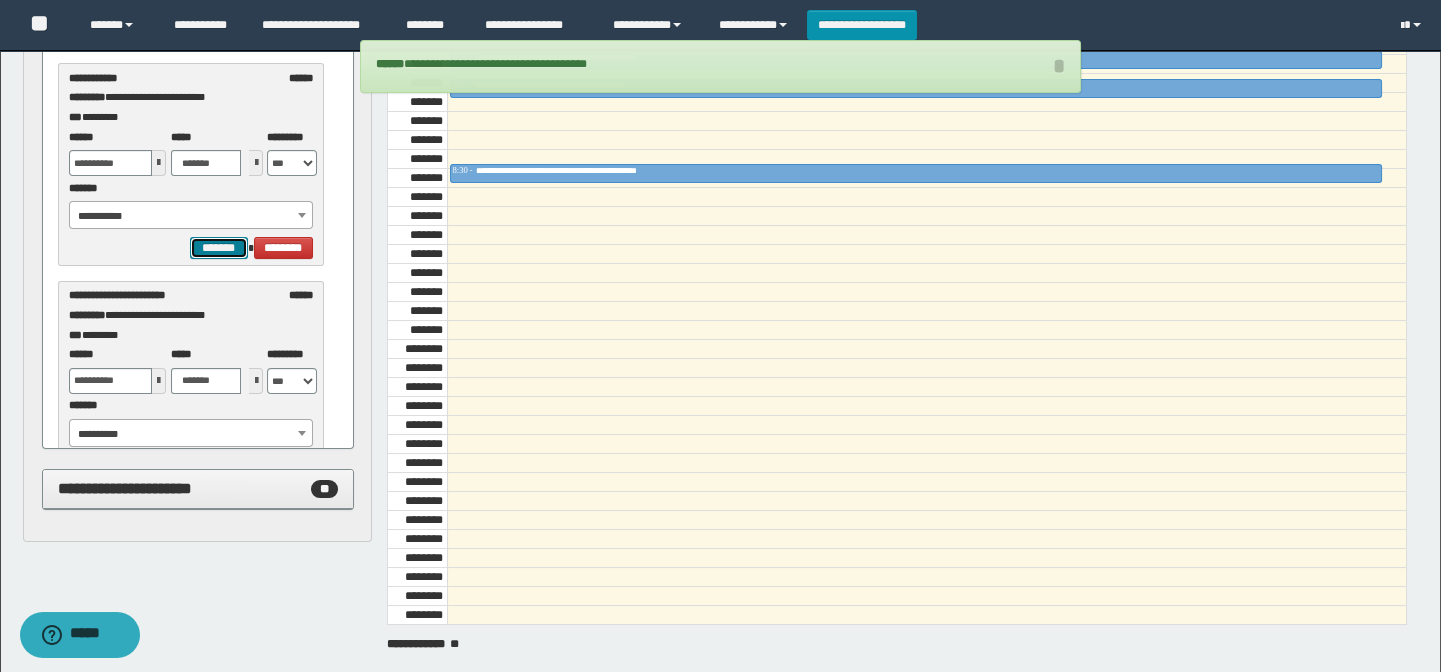 click on "*******" at bounding box center (218, 248) 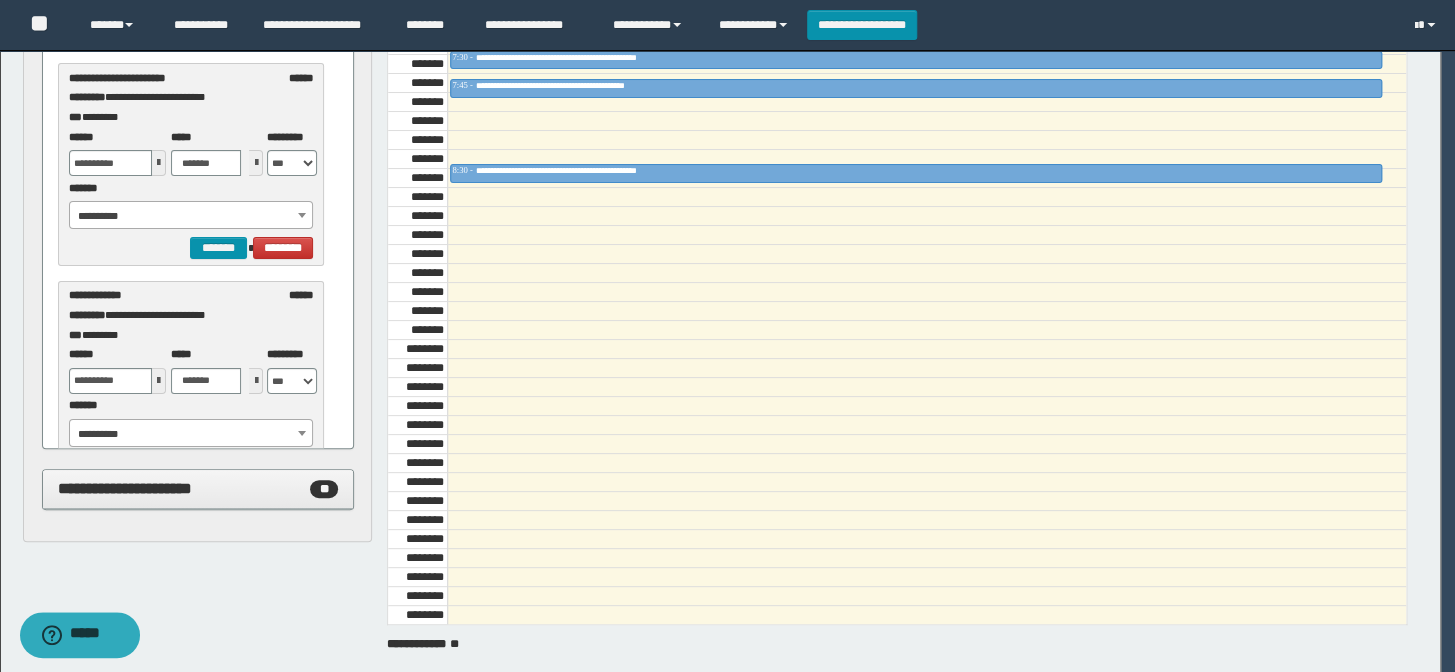 select on "******" 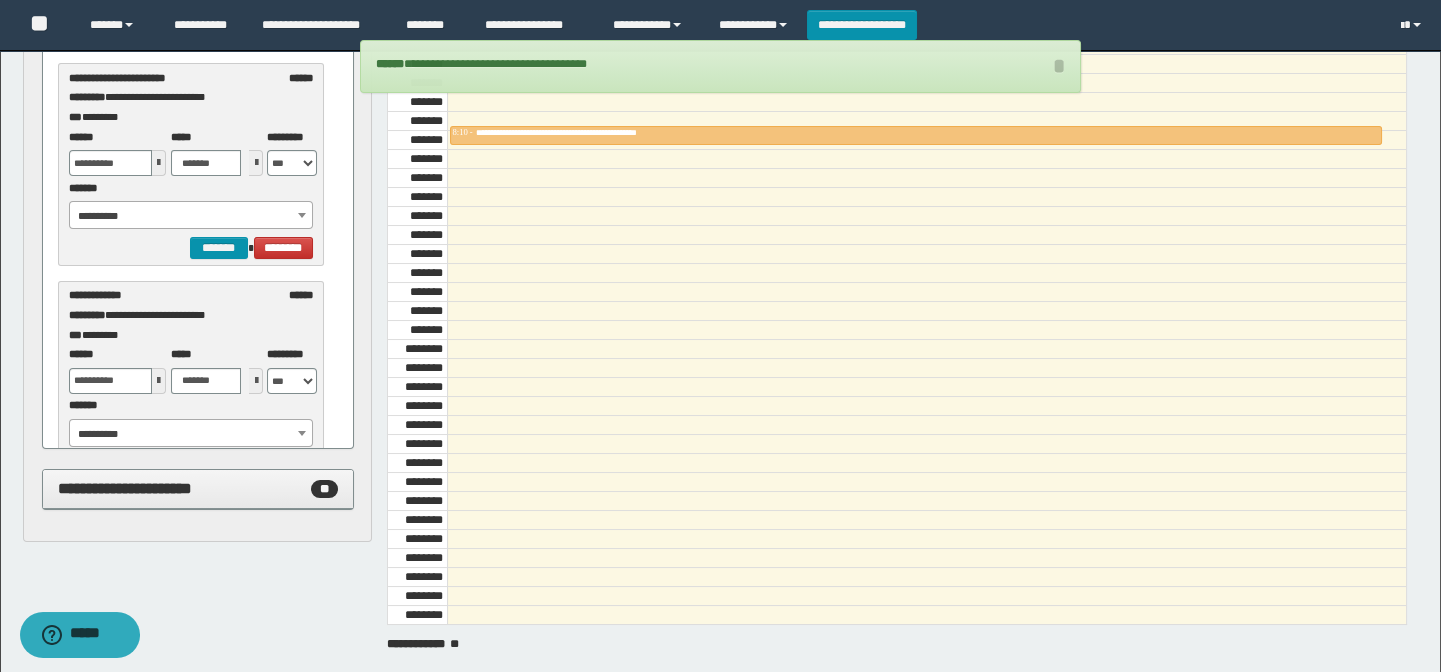 click on "**********" at bounding box center [191, 216] 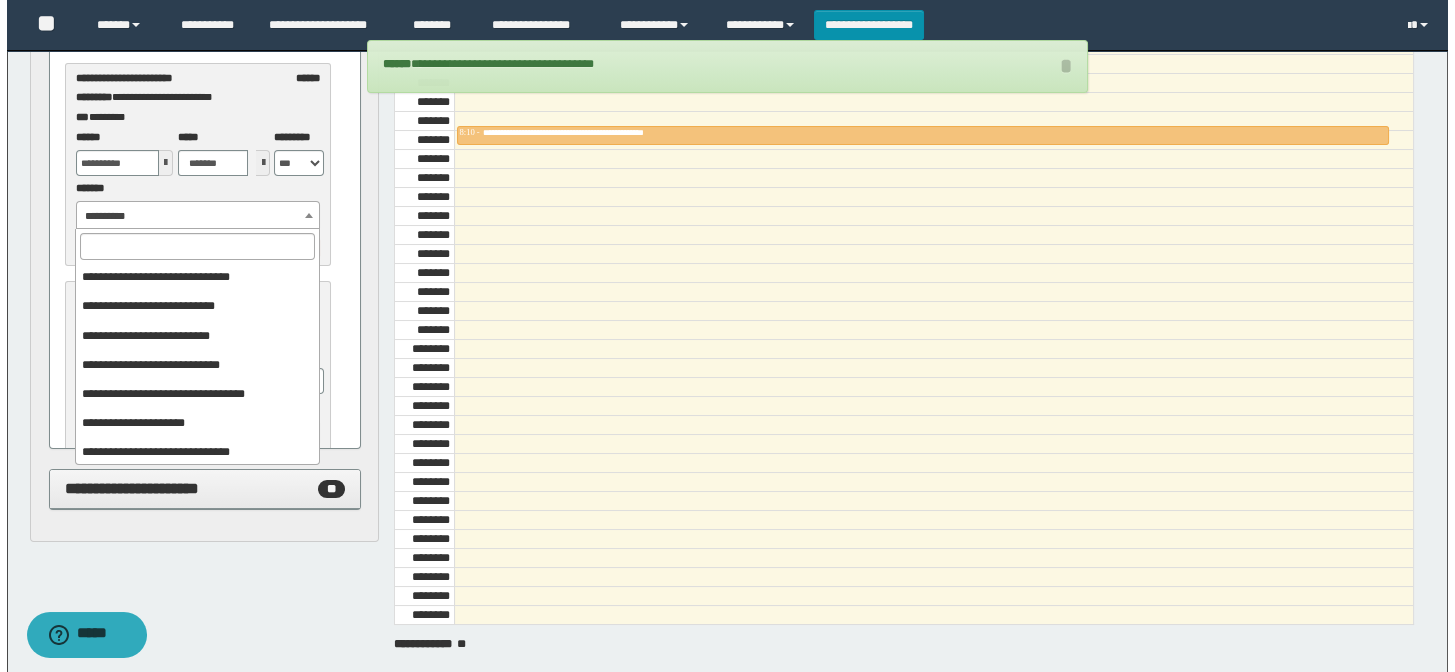 scroll, scrollTop: 166, scrollLeft: 0, axis: vertical 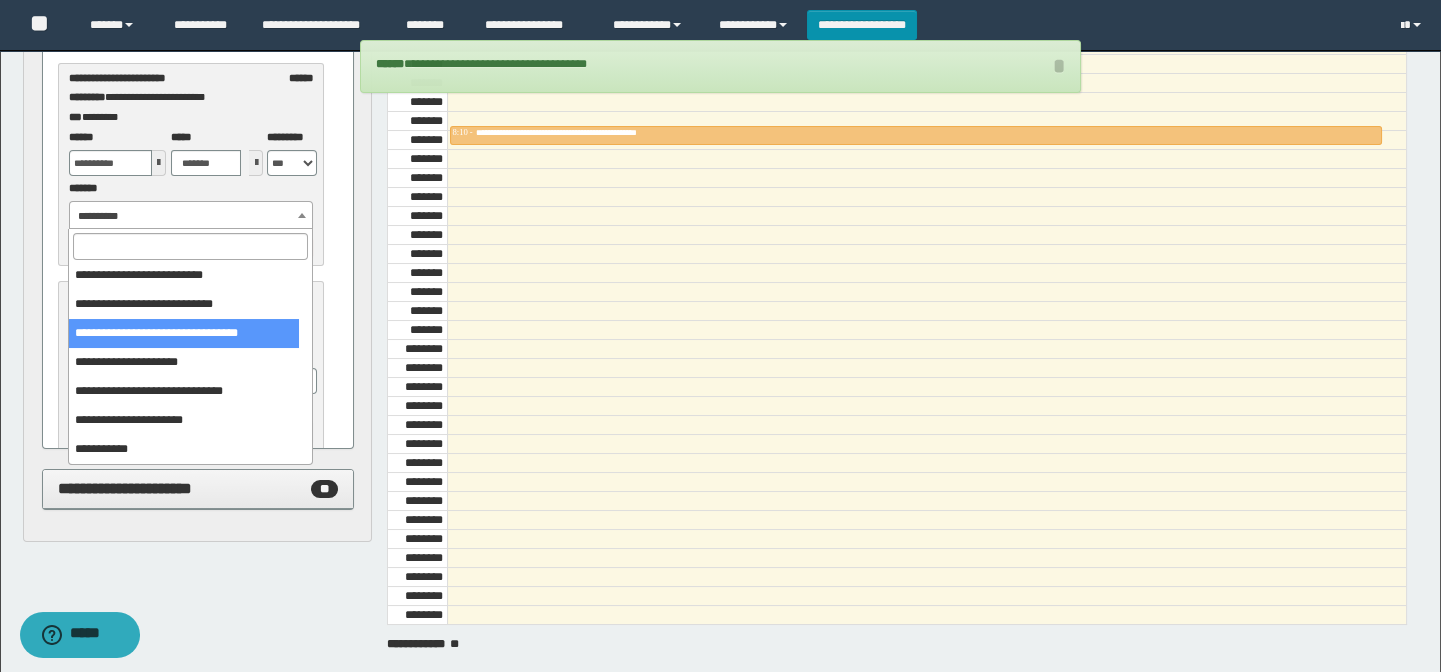select on "******" 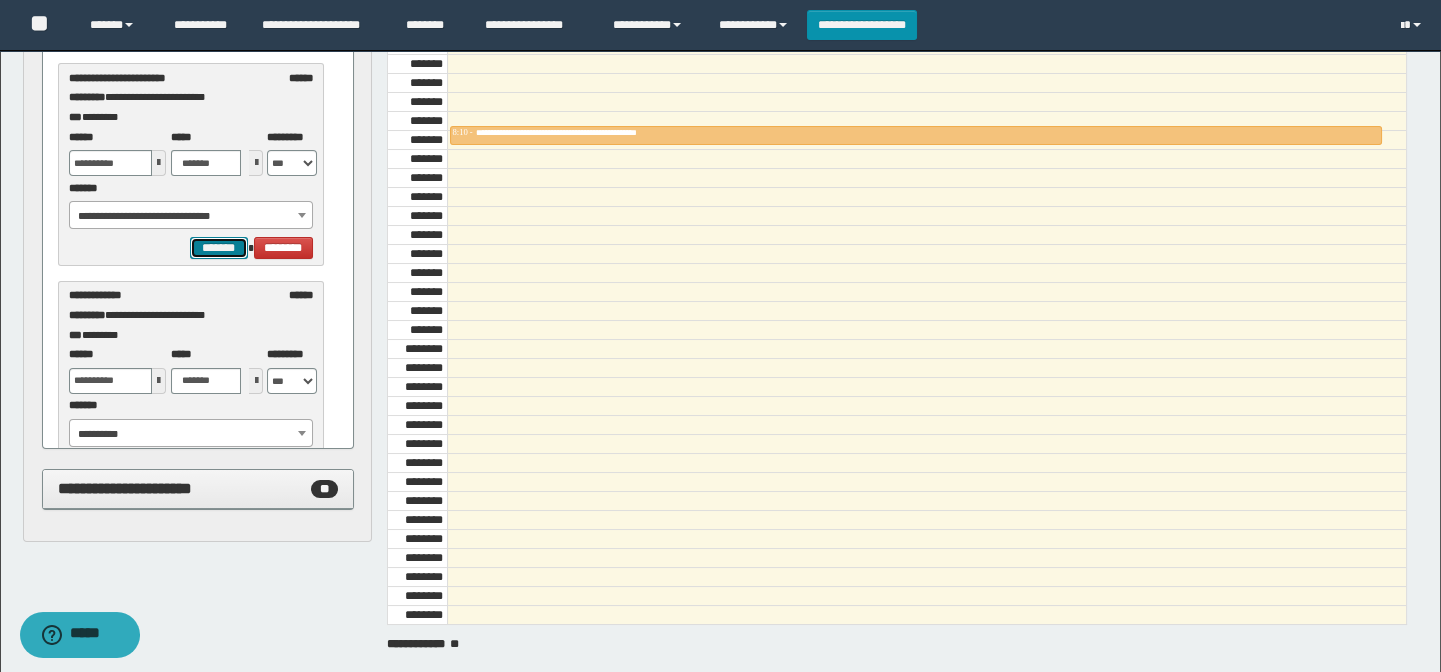 click on "*******" at bounding box center [218, 248] 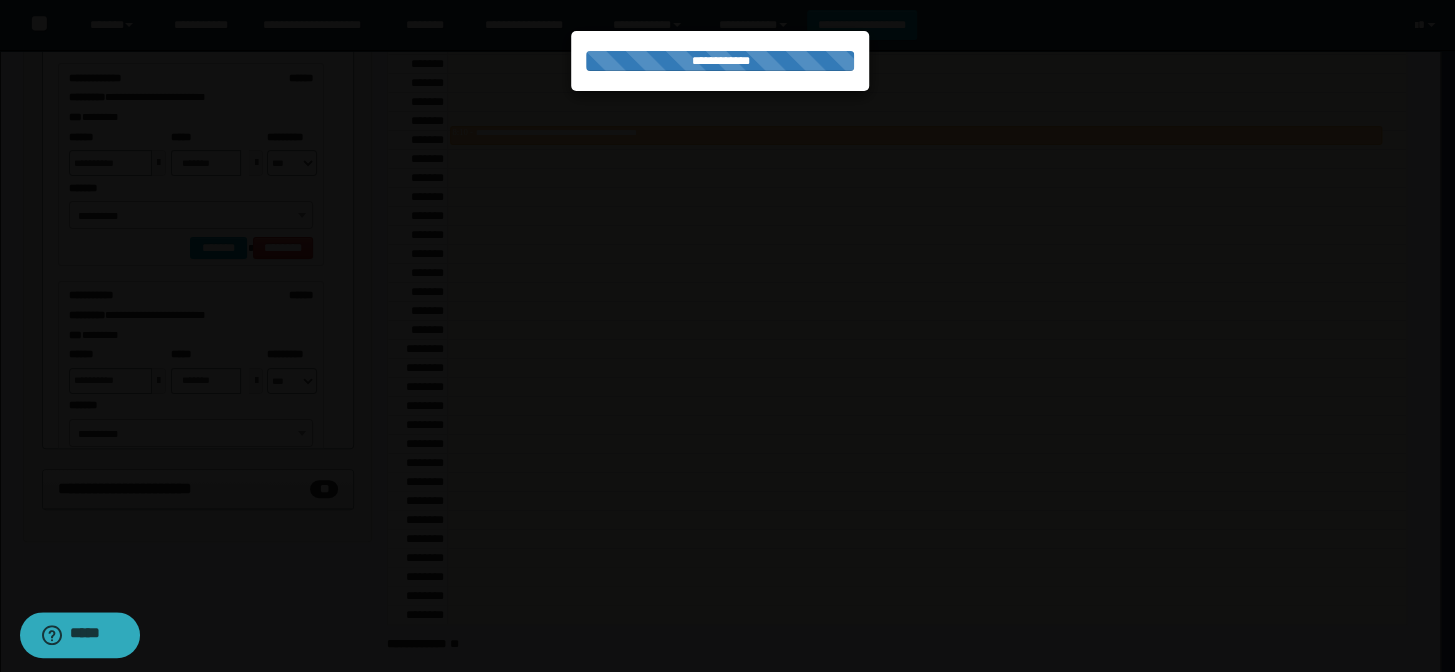 select on "******" 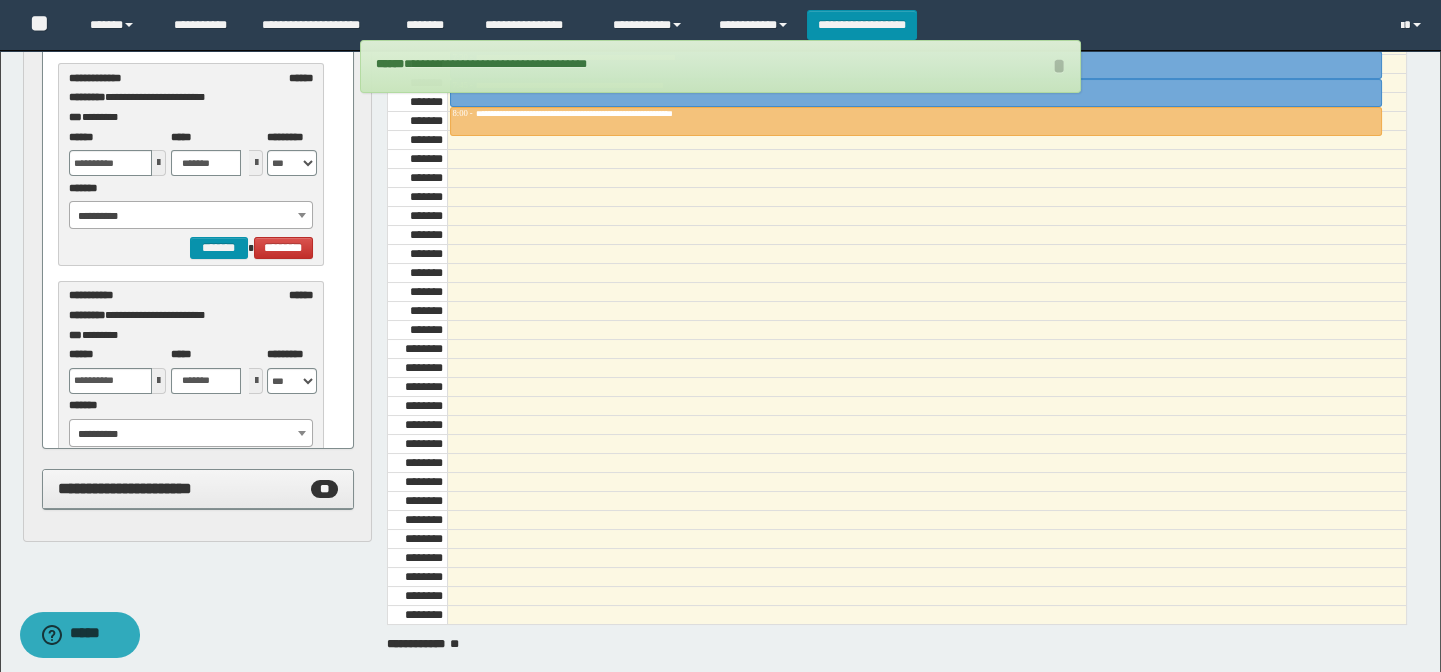 click on "**********" at bounding box center (191, 216) 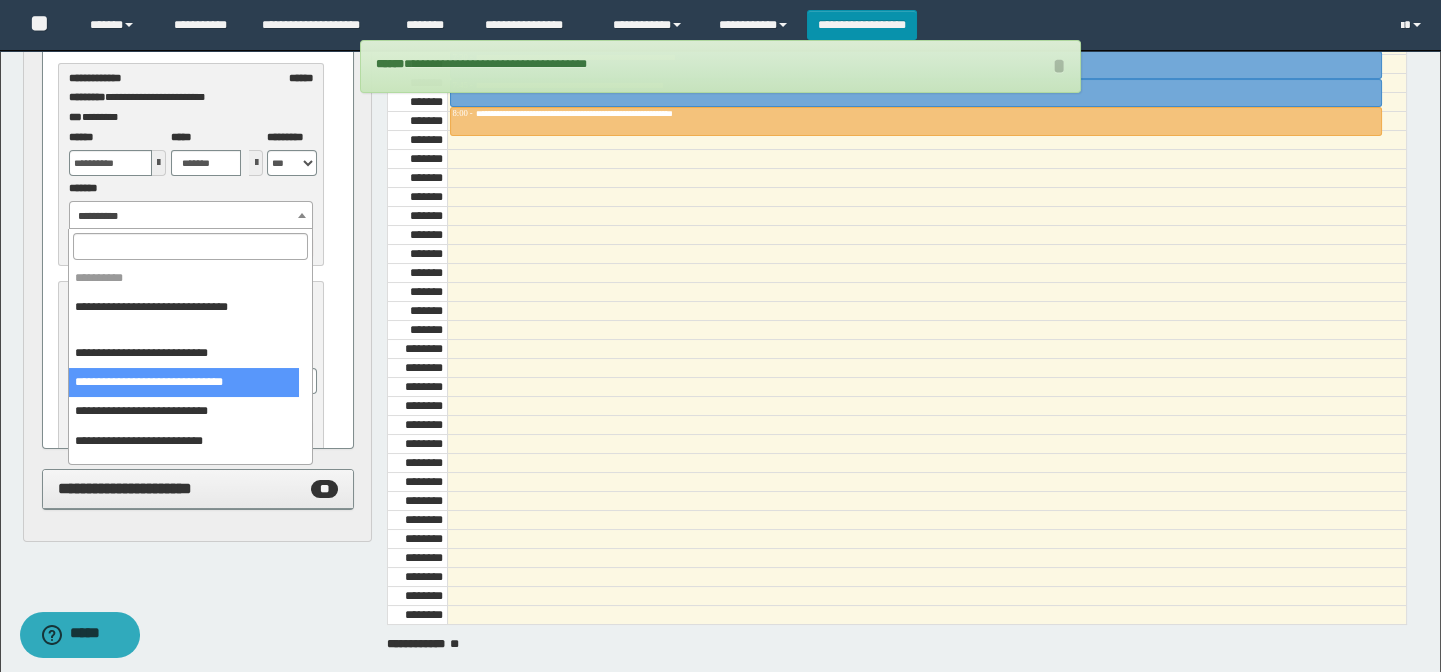 select on "******" 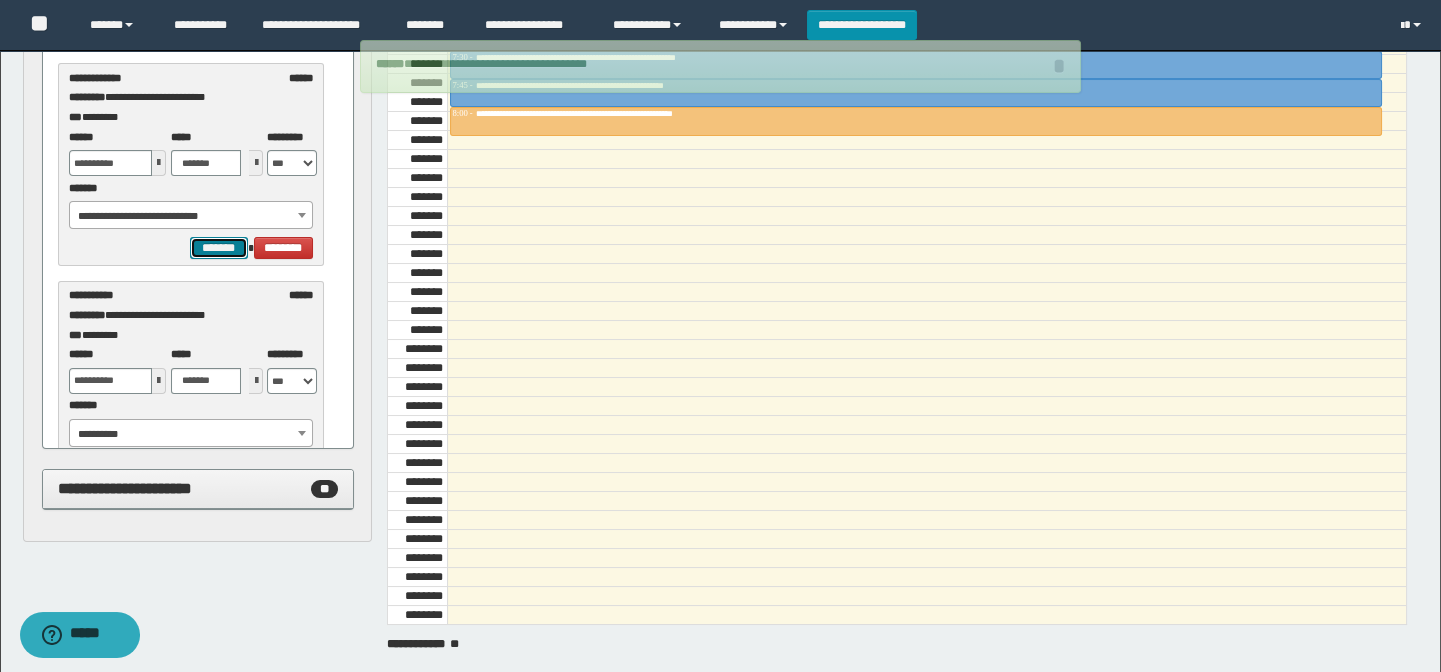 click on "*******" at bounding box center (218, 248) 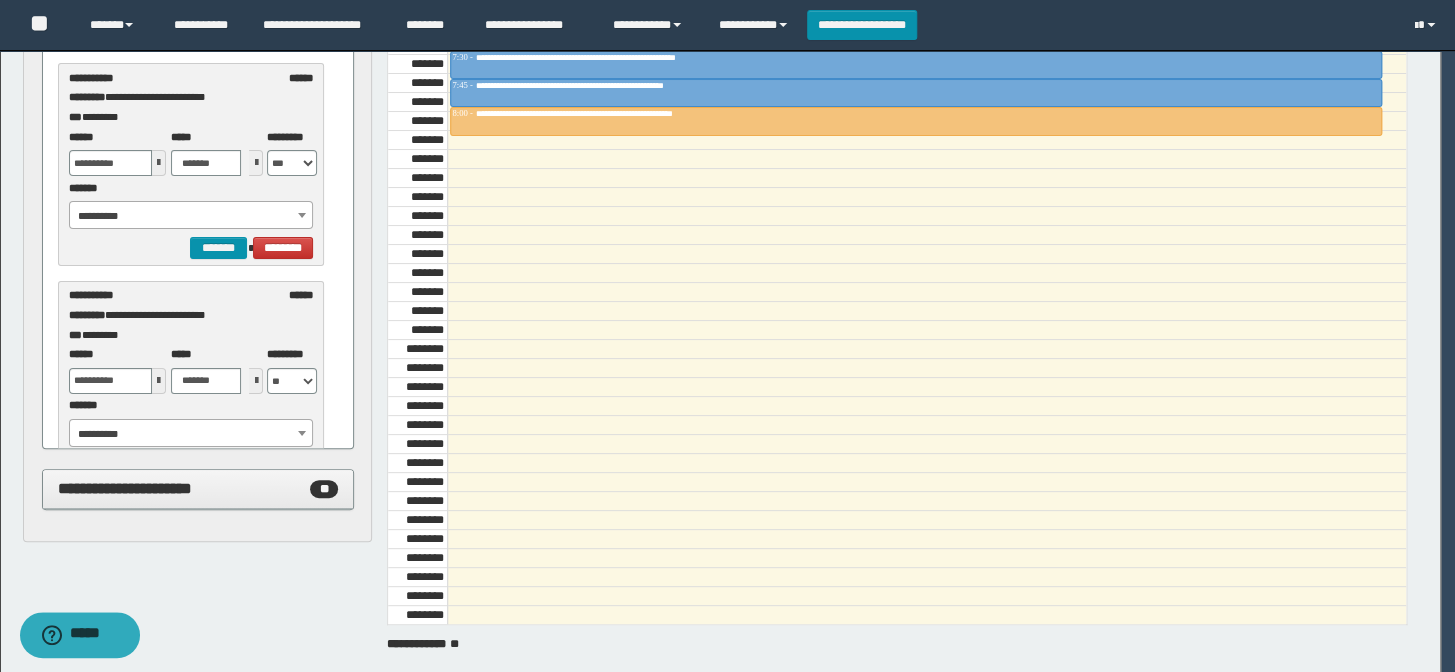 select on "******" 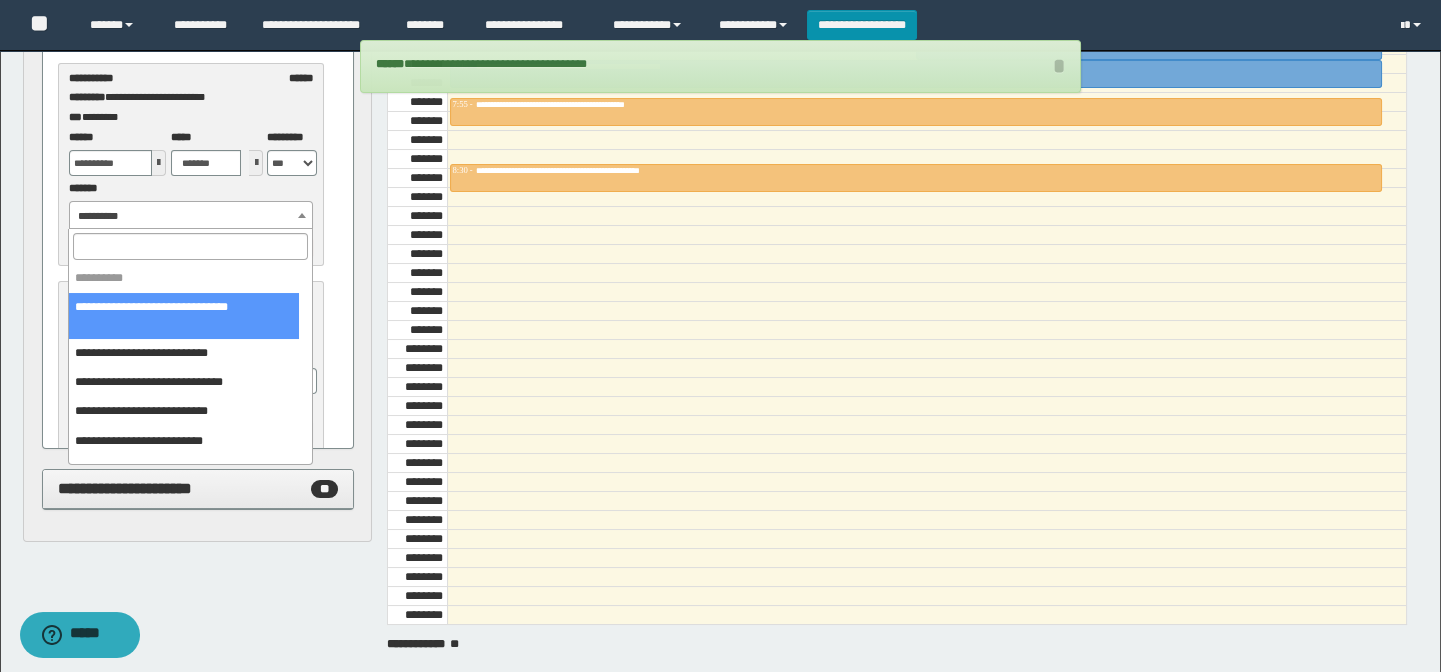 click on "**********" at bounding box center [191, 216] 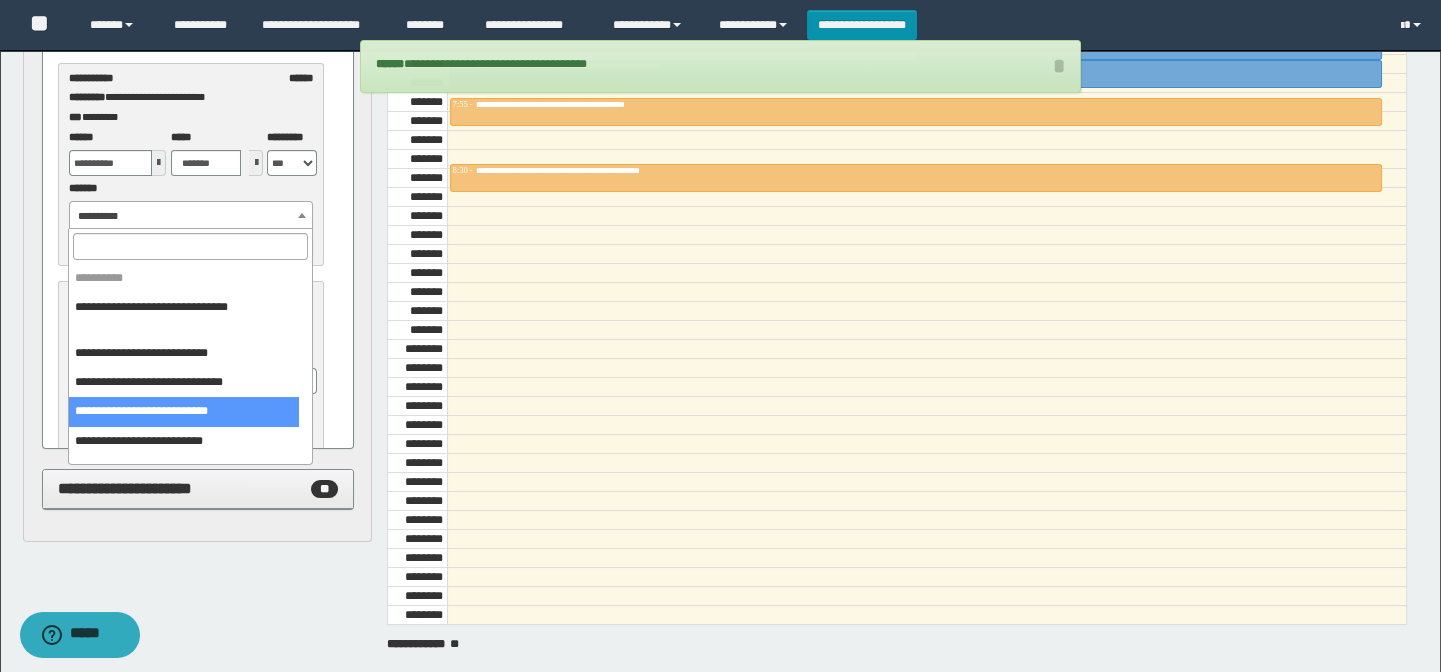drag, startPoint x: 144, startPoint y: 408, endPoint x: 161, endPoint y: 285, distance: 124.16924 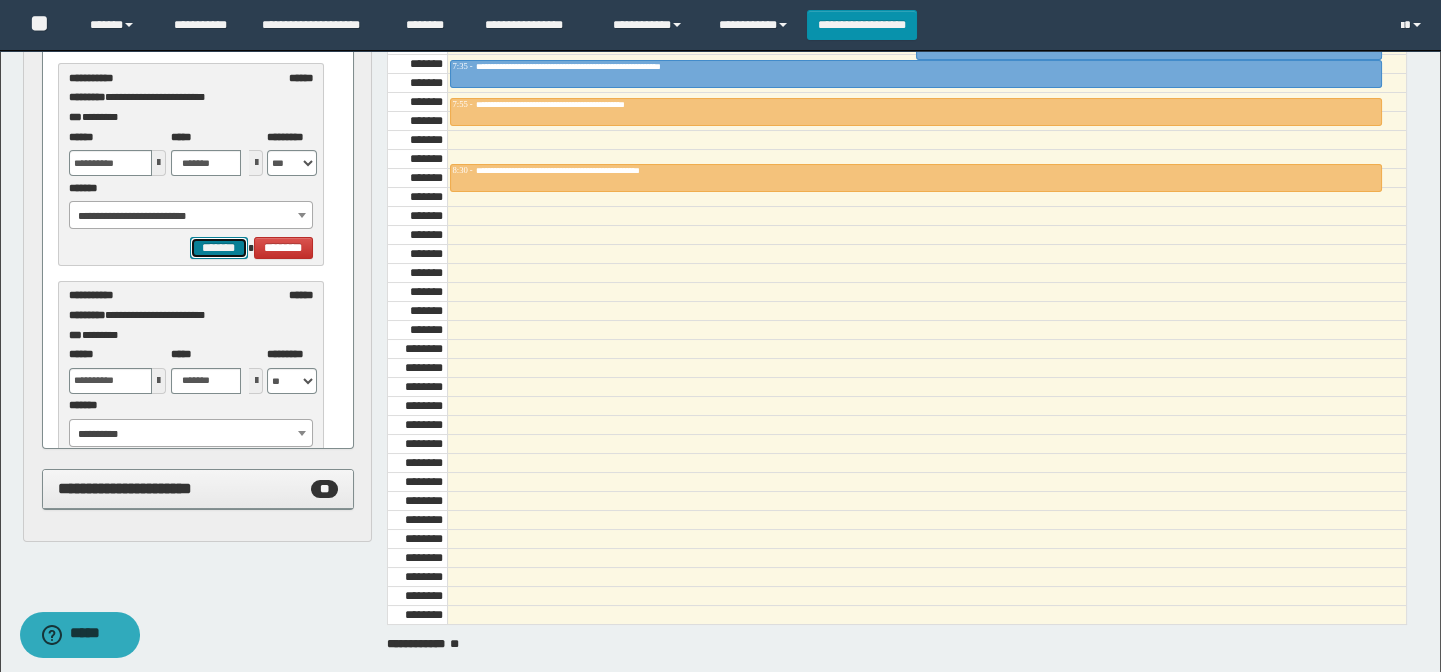 click on "*******" at bounding box center (218, 248) 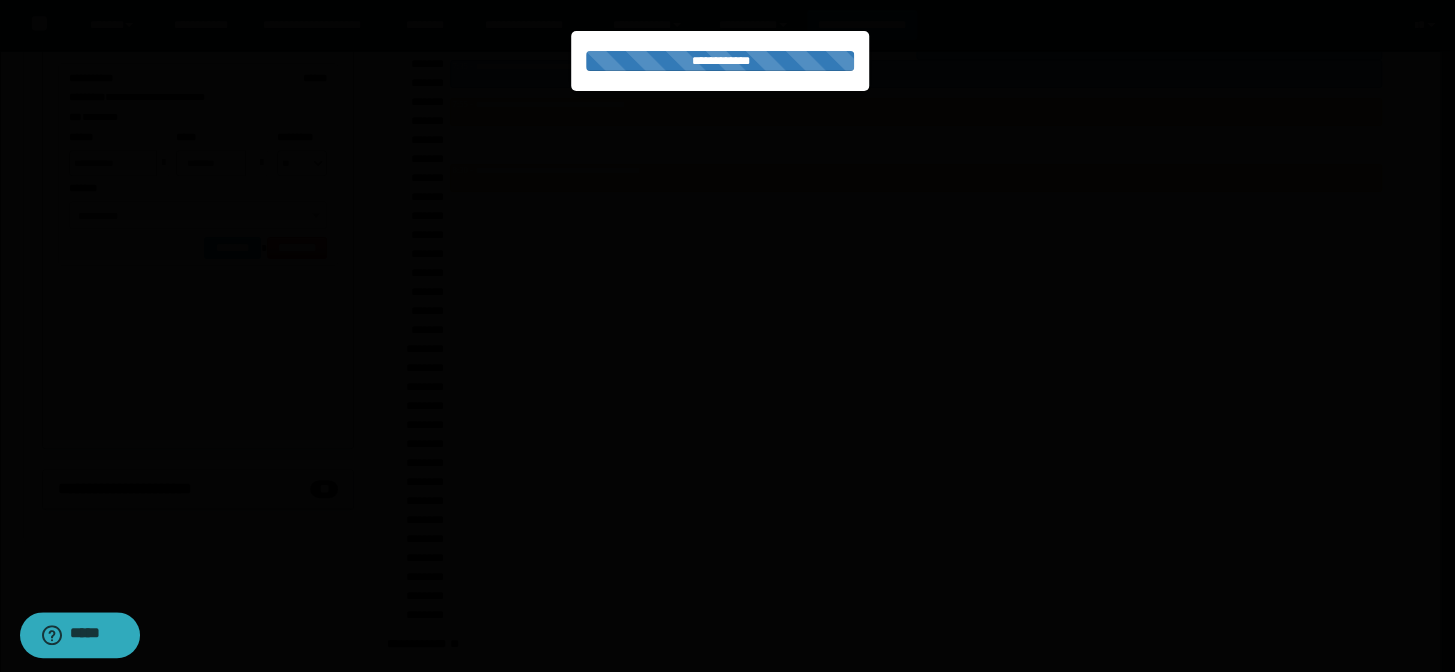 select on "******" 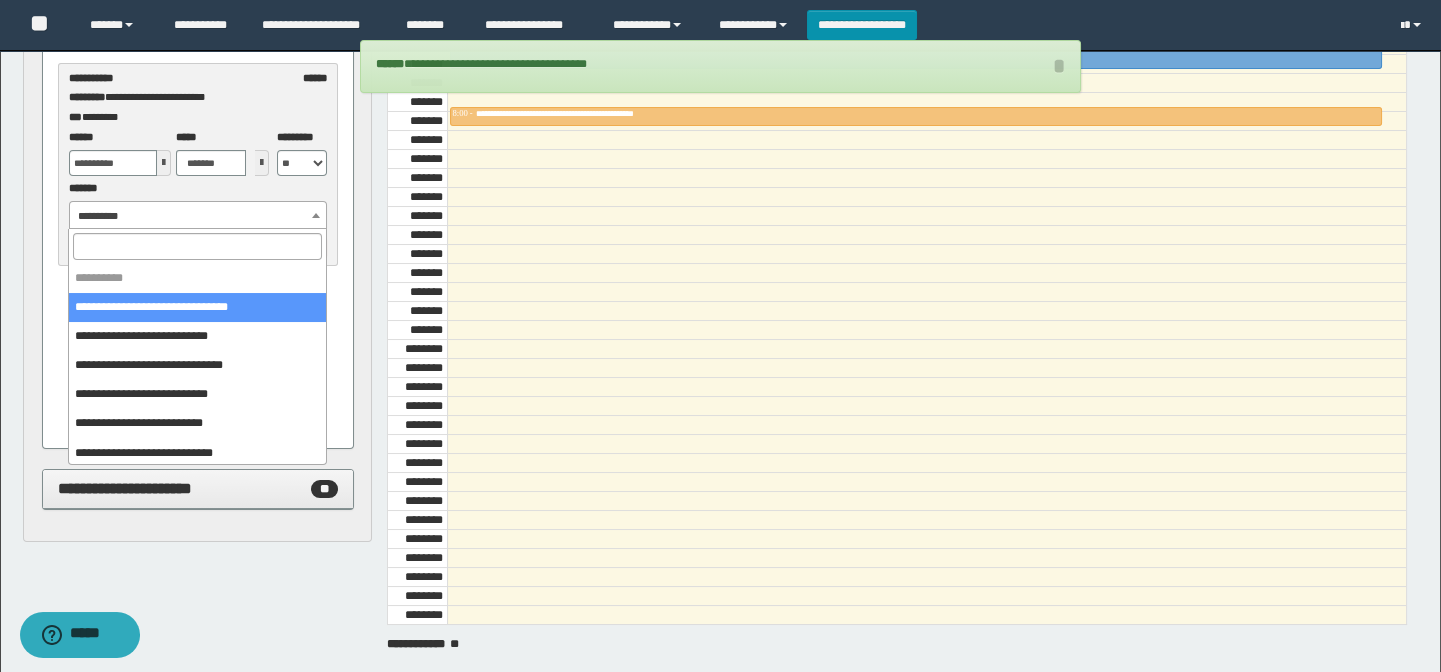click on "**********" at bounding box center (198, 216) 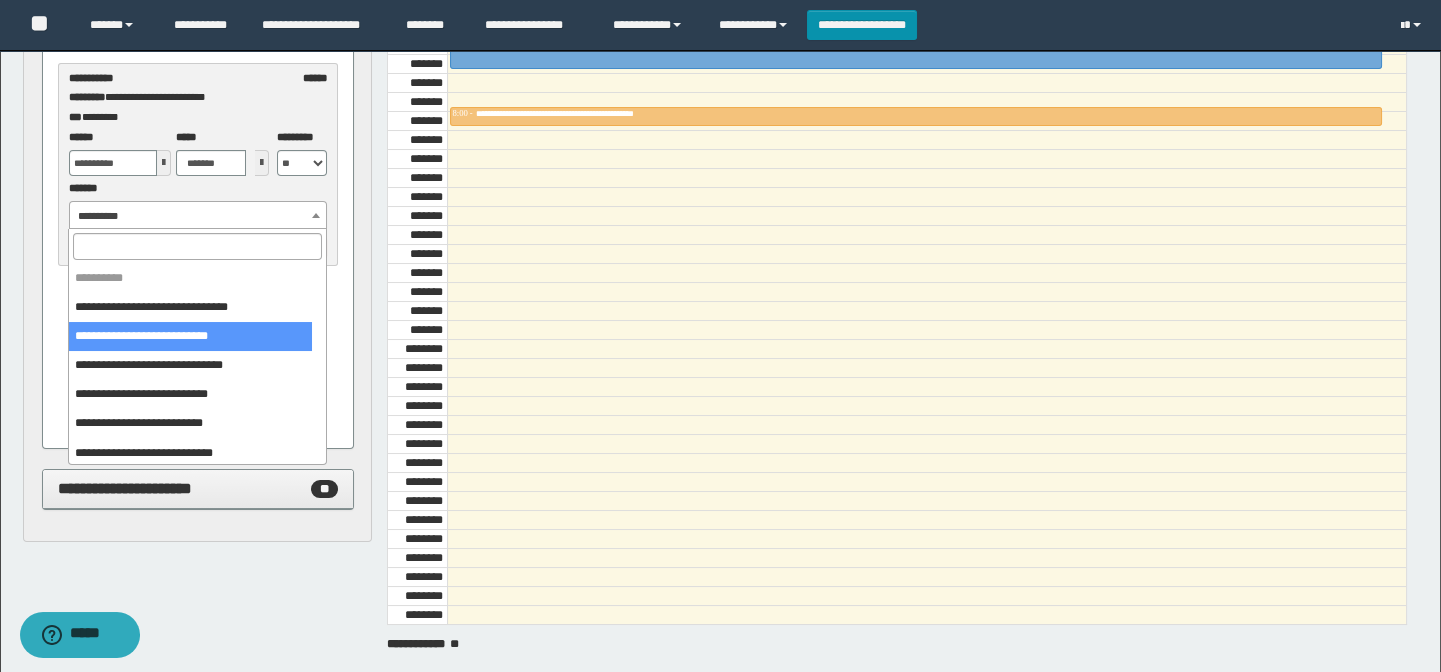 select on "******" 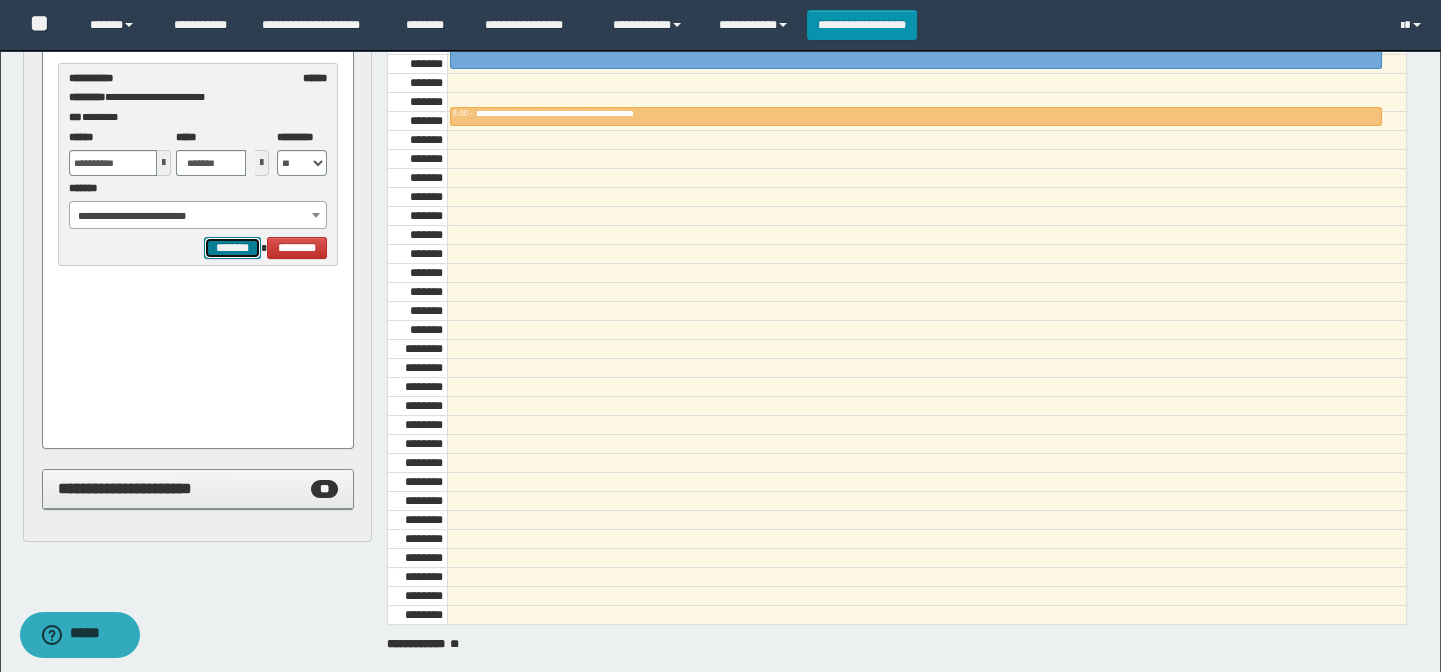 click on "*******" at bounding box center [232, 248] 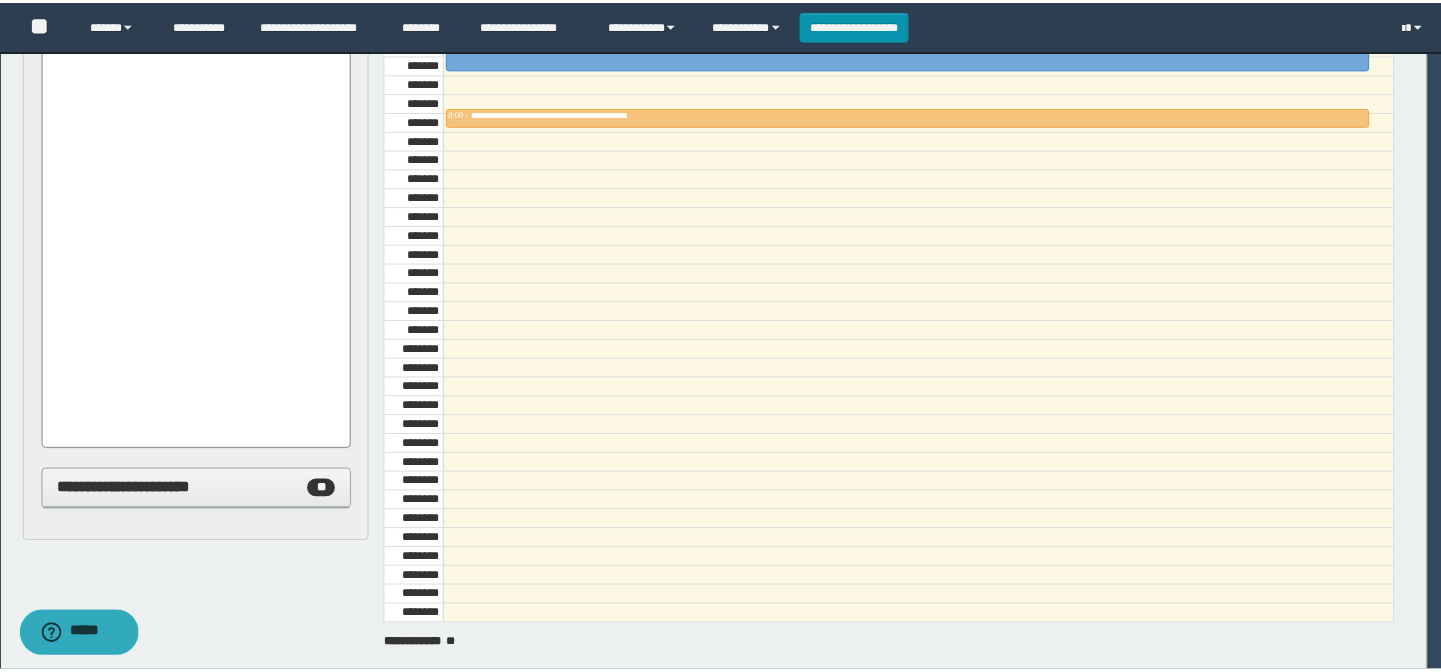 scroll, scrollTop: 0, scrollLeft: 0, axis: both 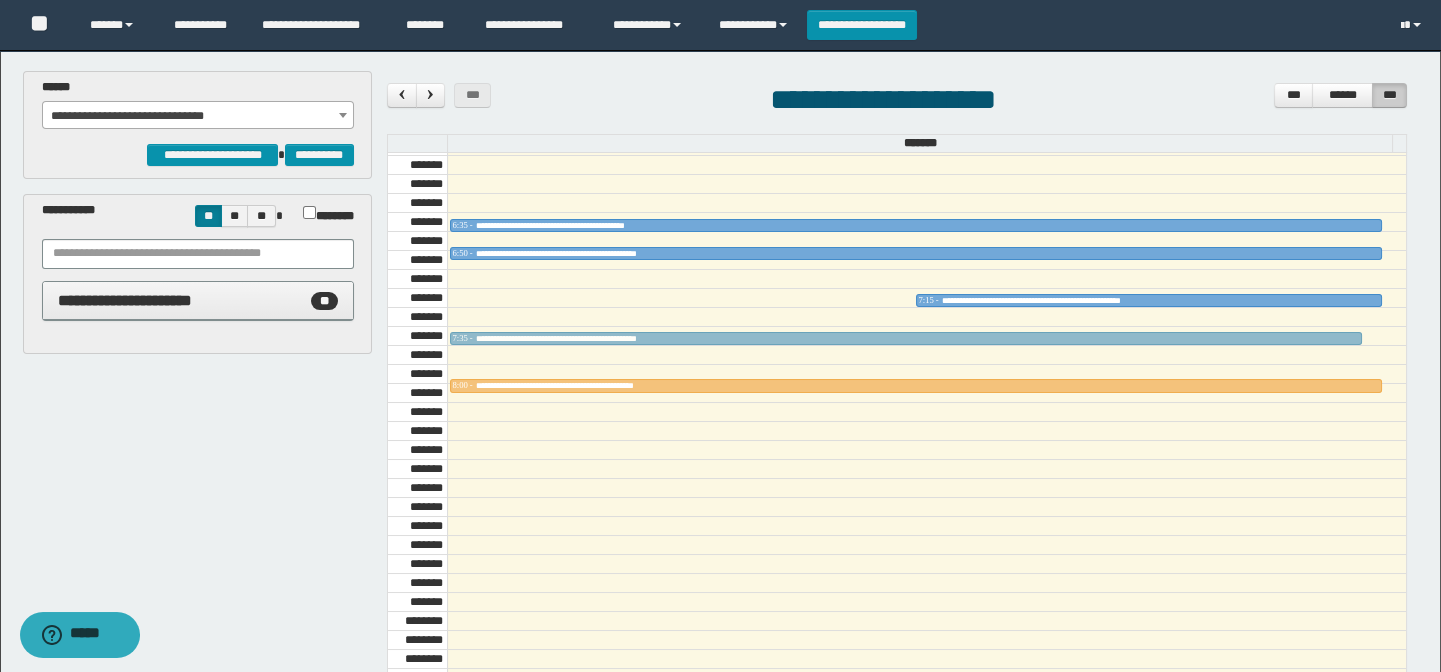 drag, startPoint x: 648, startPoint y: 292, endPoint x: 661, endPoint y: 318, distance: 29.068884 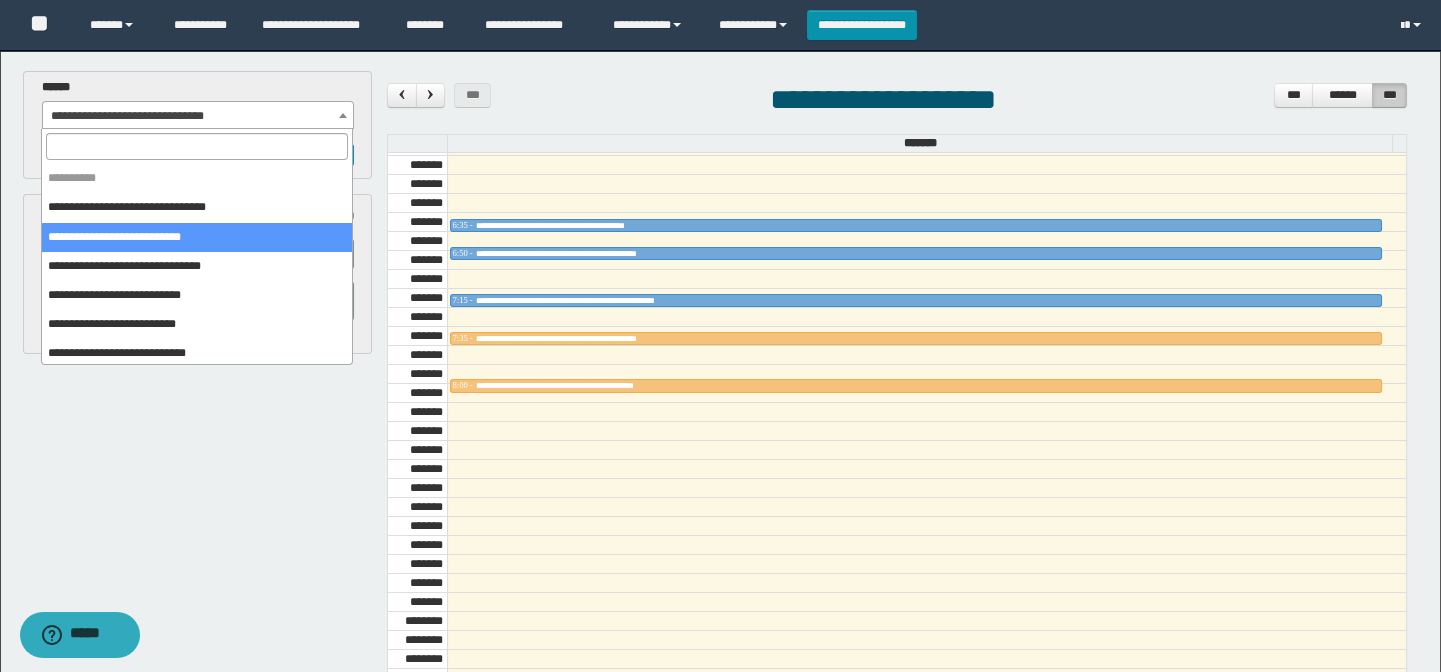 click on "**********" at bounding box center [198, 116] 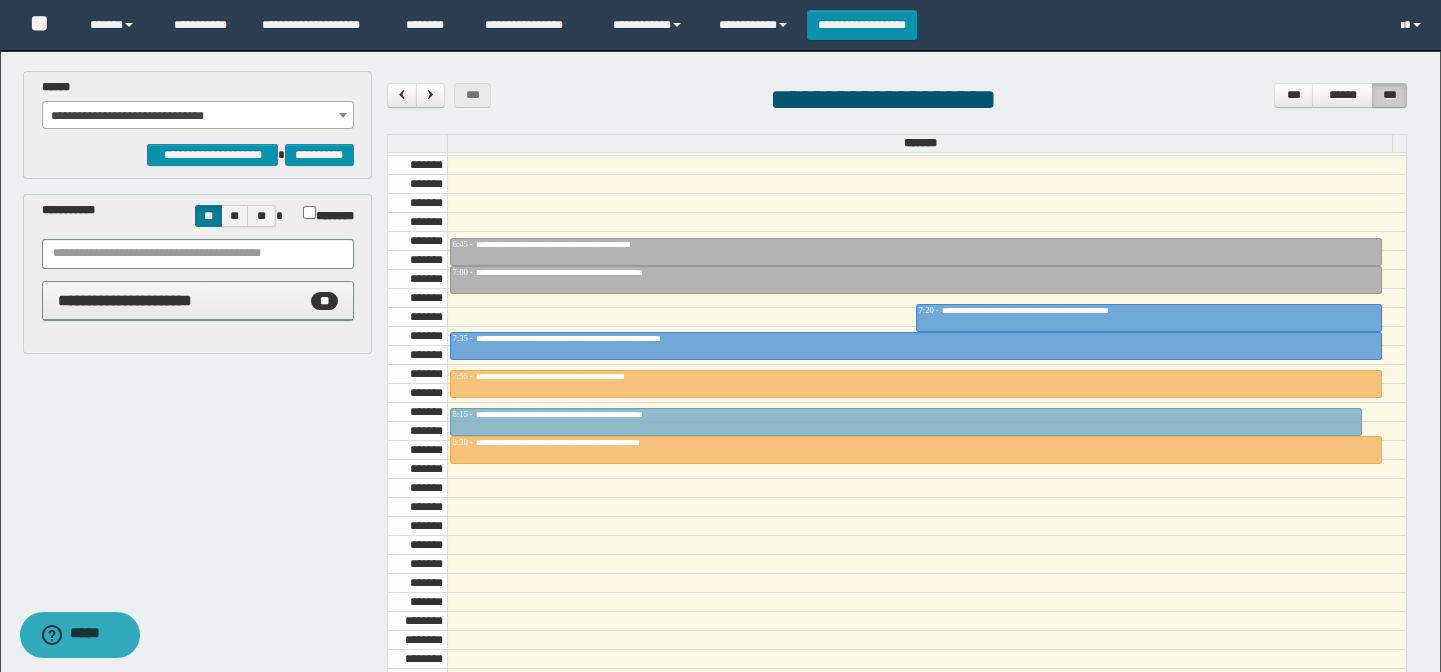 drag, startPoint x: 748, startPoint y: 303, endPoint x: 766, endPoint y: 390, distance: 88.84256 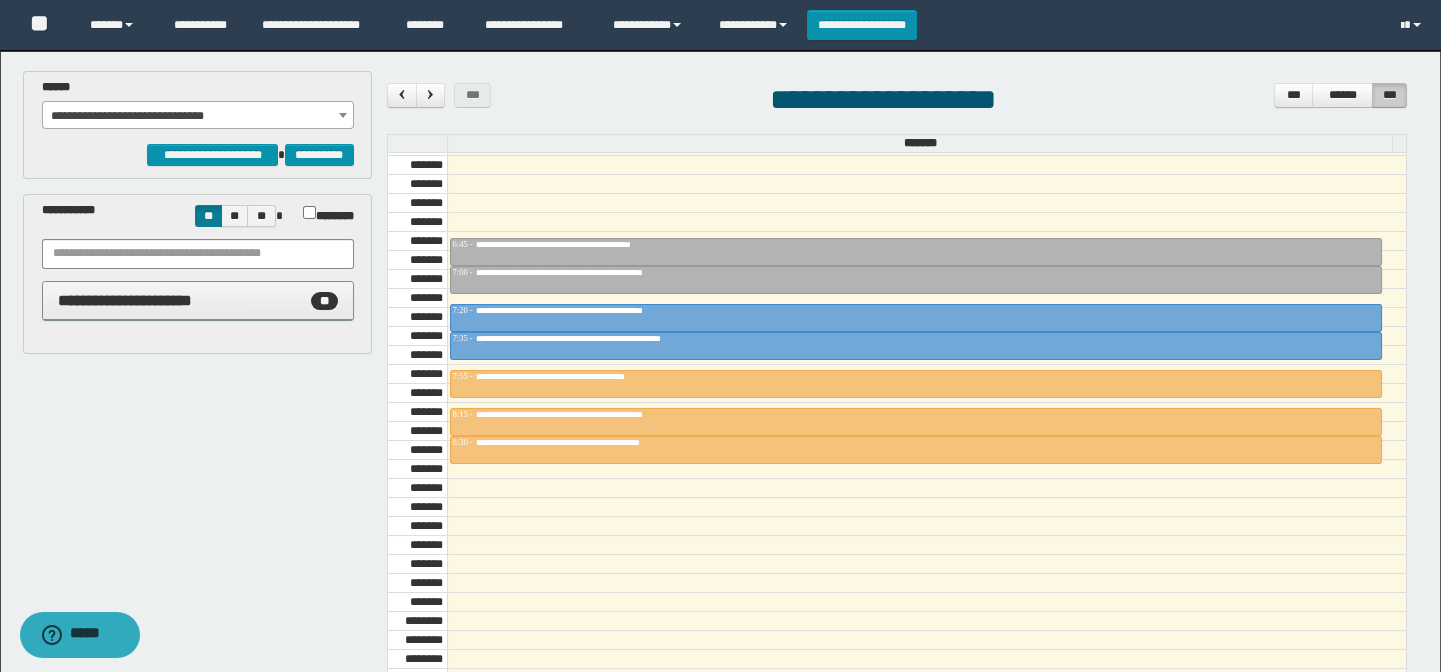 click on "**********" at bounding box center [198, 116] 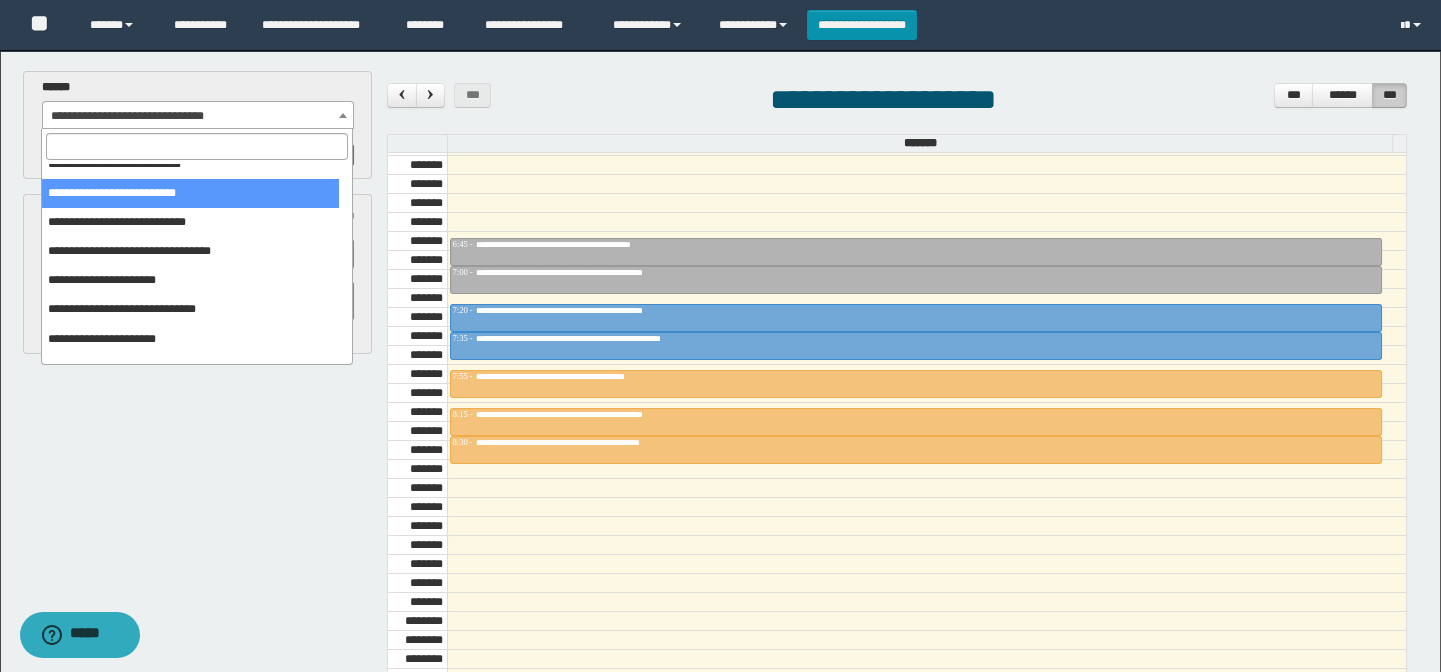 scroll, scrollTop: 150, scrollLeft: 0, axis: vertical 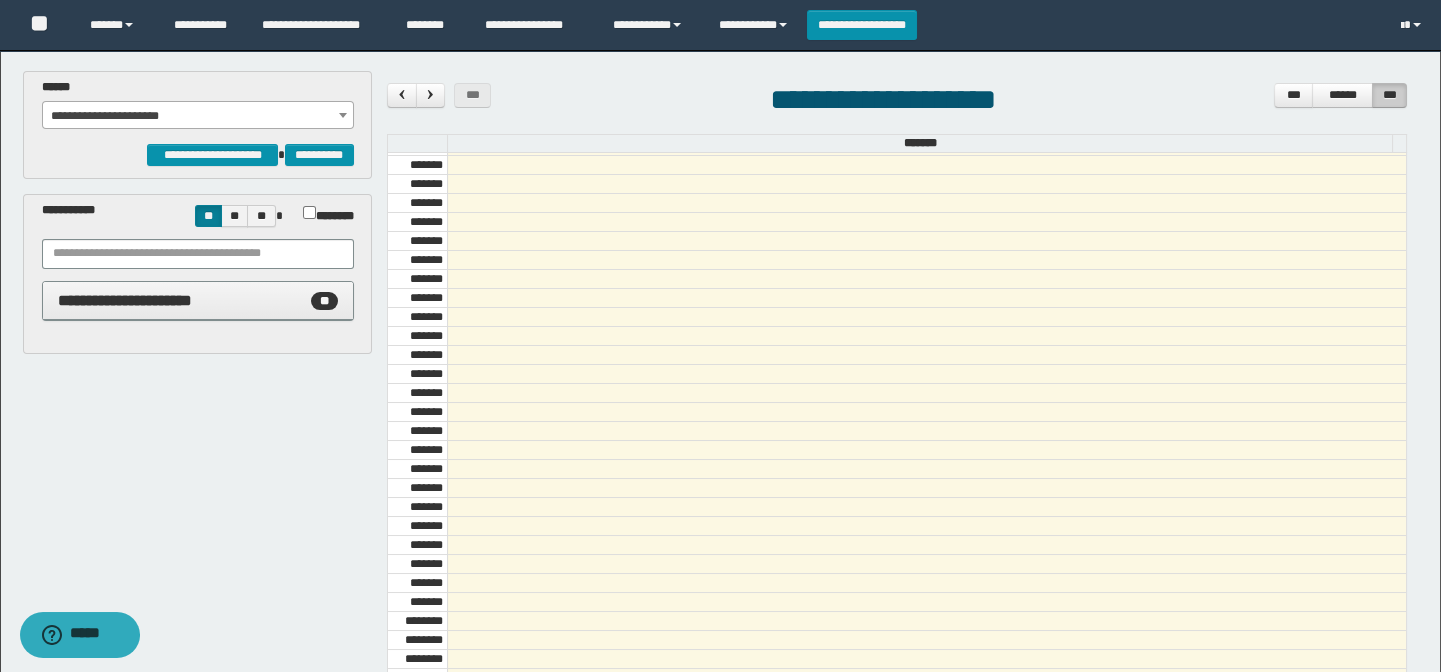 click on "**********" at bounding box center [198, 116] 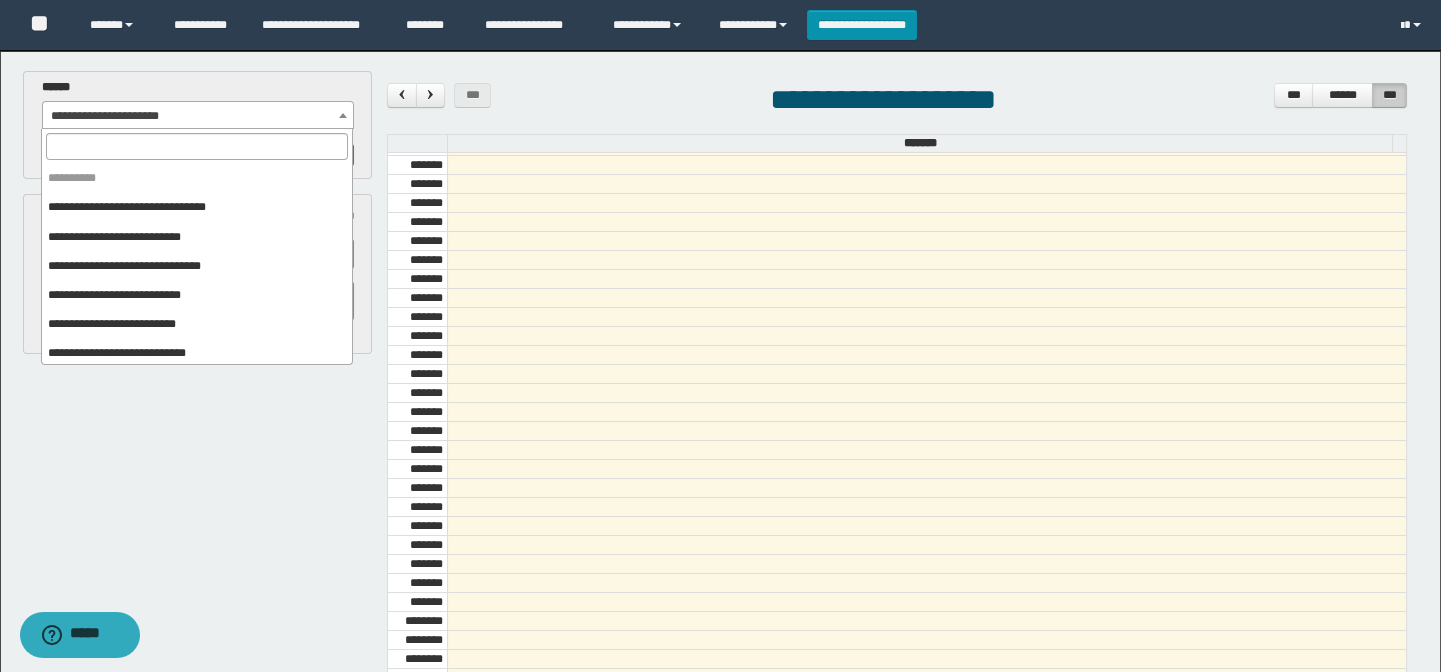 scroll, scrollTop: 150, scrollLeft: 0, axis: vertical 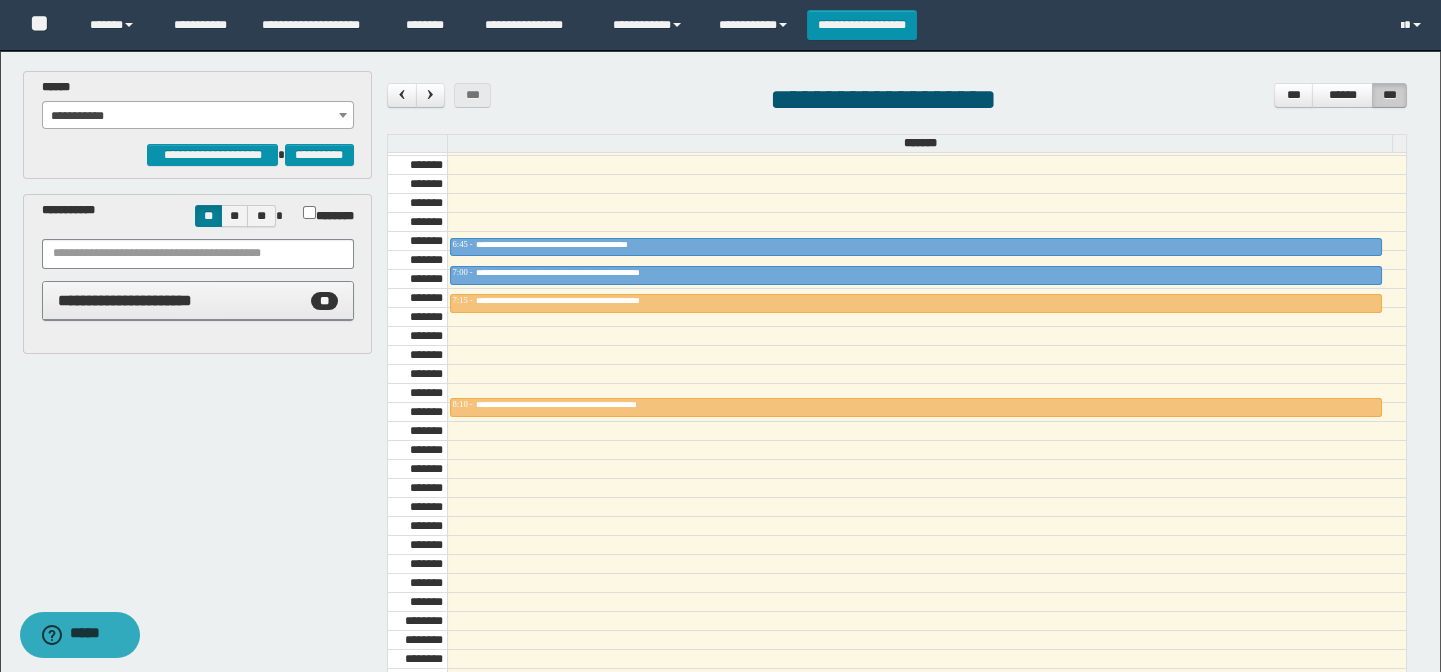 click on "**********" at bounding box center [198, 116] 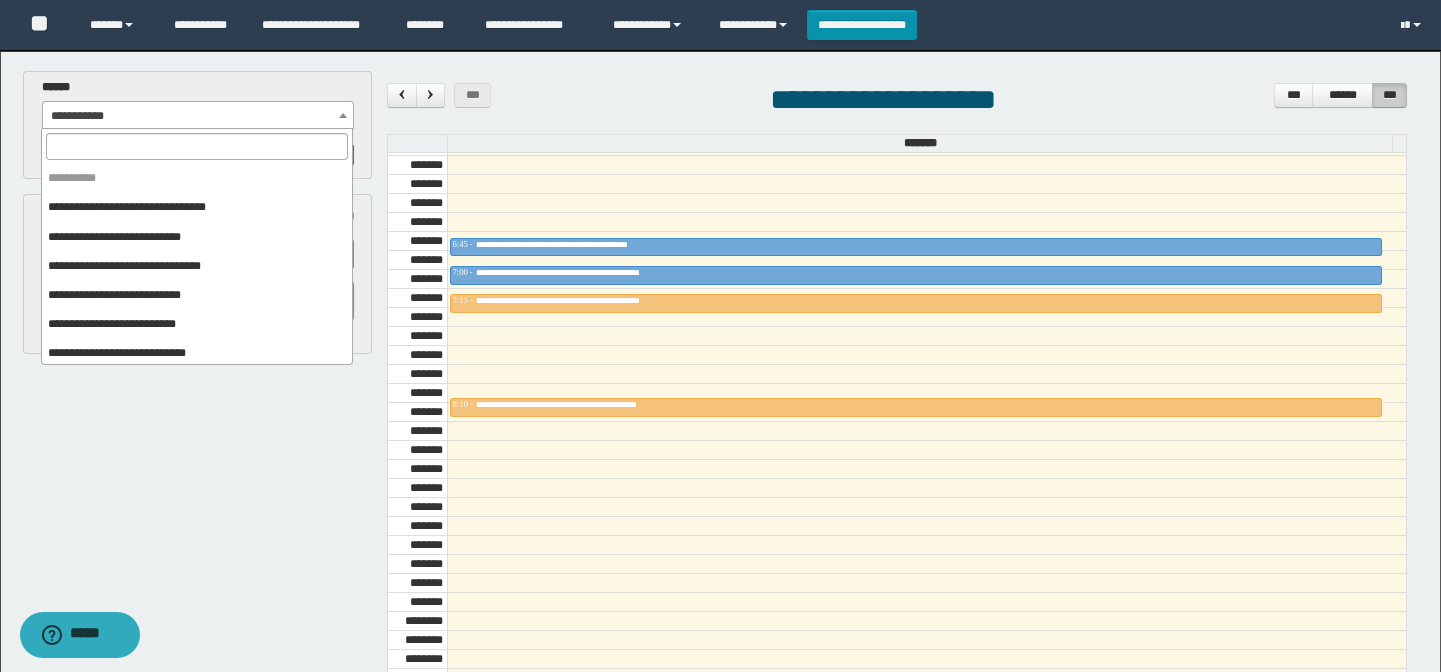 scroll, scrollTop: 150, scrollLeft: 0, axis: vertical 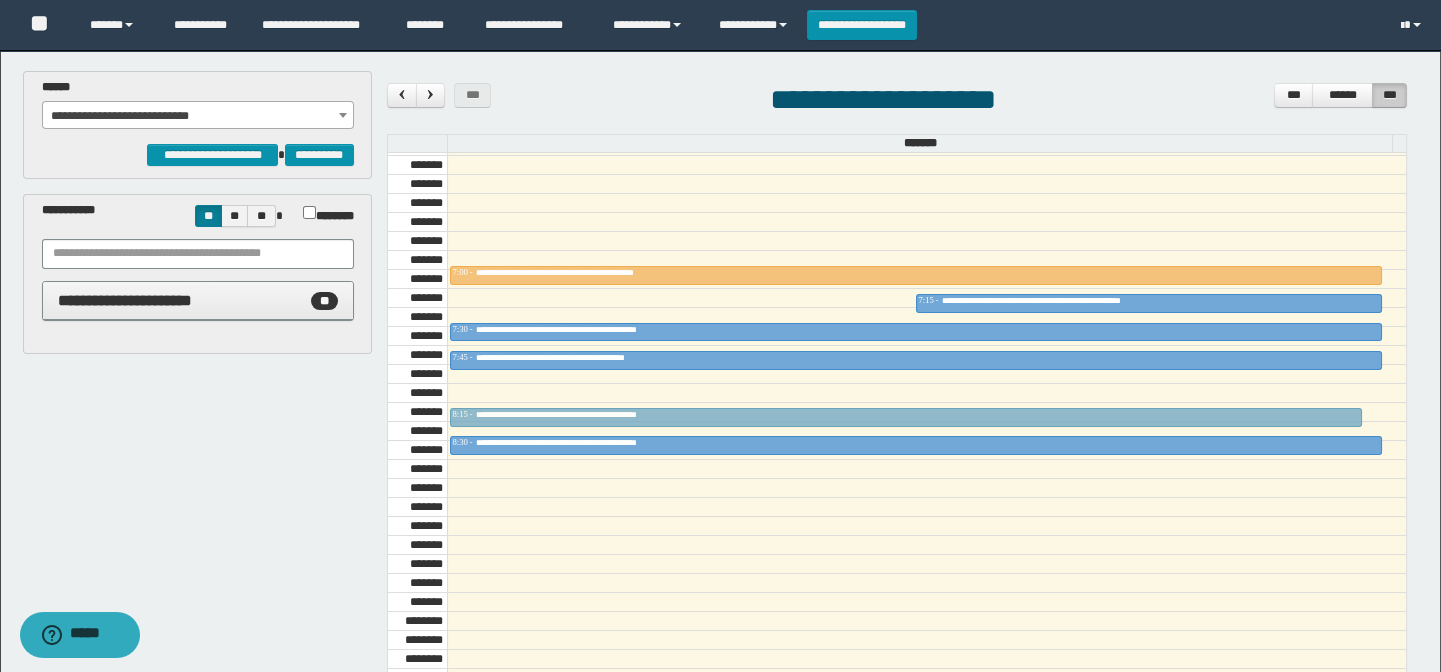 drag, startPoint x: 708, startPoint y: 310, endPoint x: 725, endPoint y: 410, distance: 101.43471 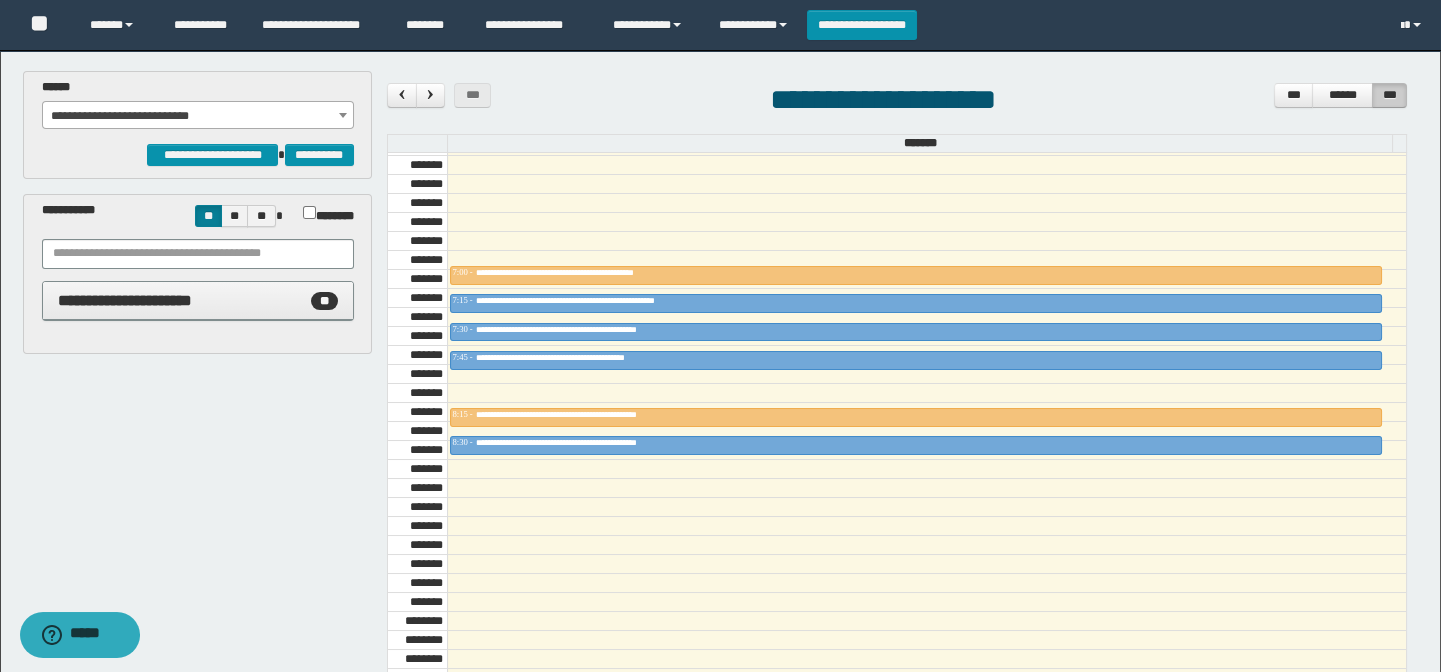 click on "**********" at bounding box center (198, 116) 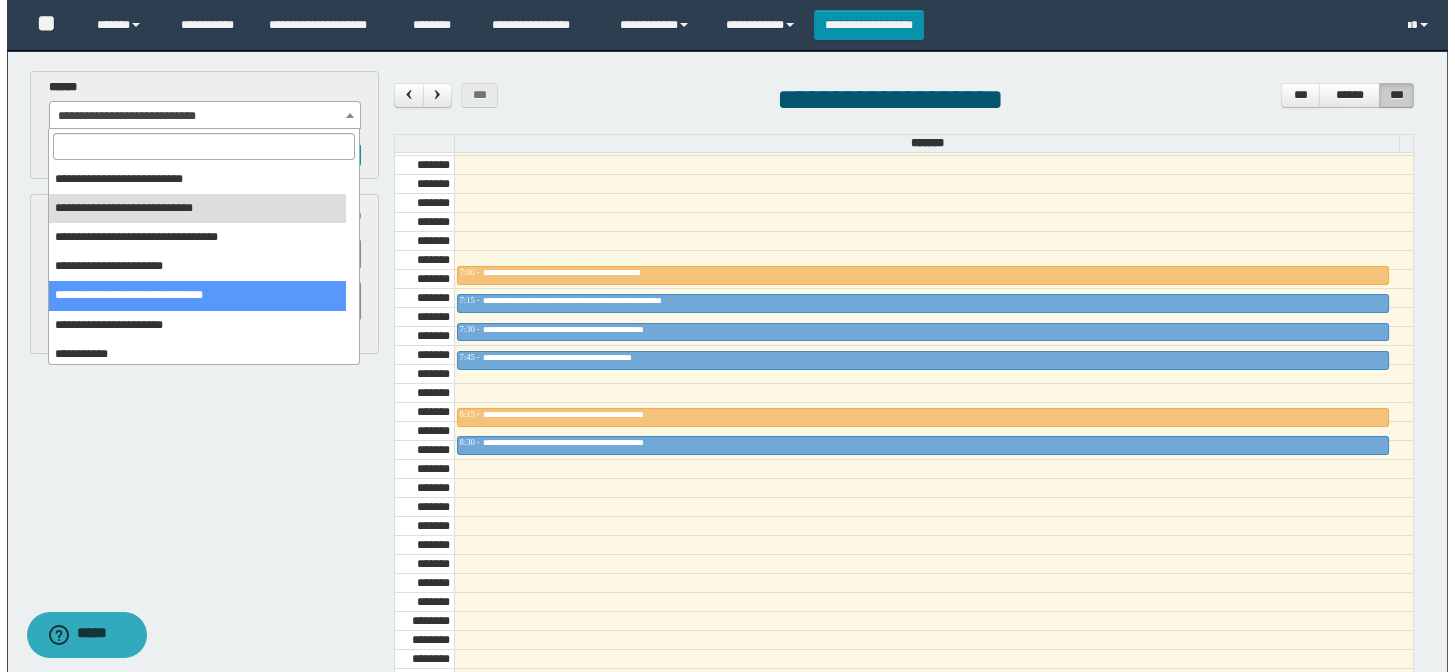 scroll, scrollTop: 54, scrollLeft: 0, axis: vertical 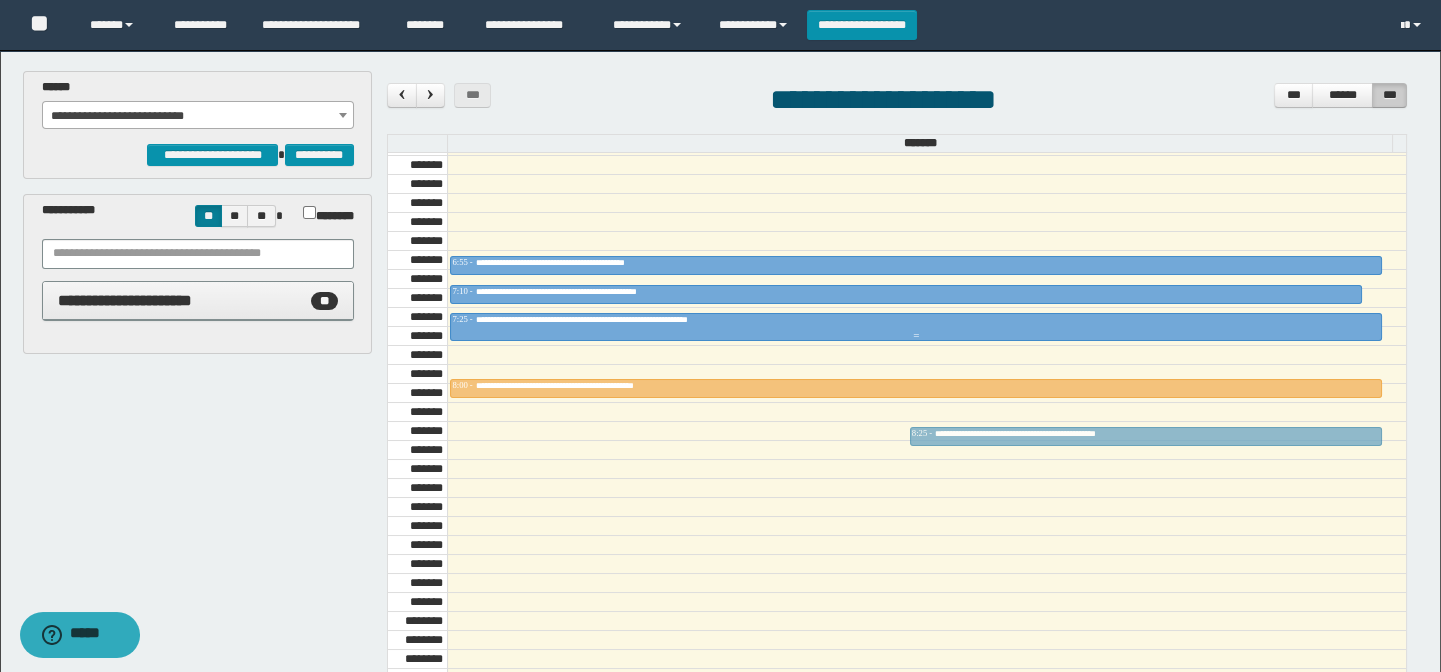 drag, startPoint x: 979, startPoint y: 297, endPoint x: 990, endPoint y: 427, distance: 130.46455 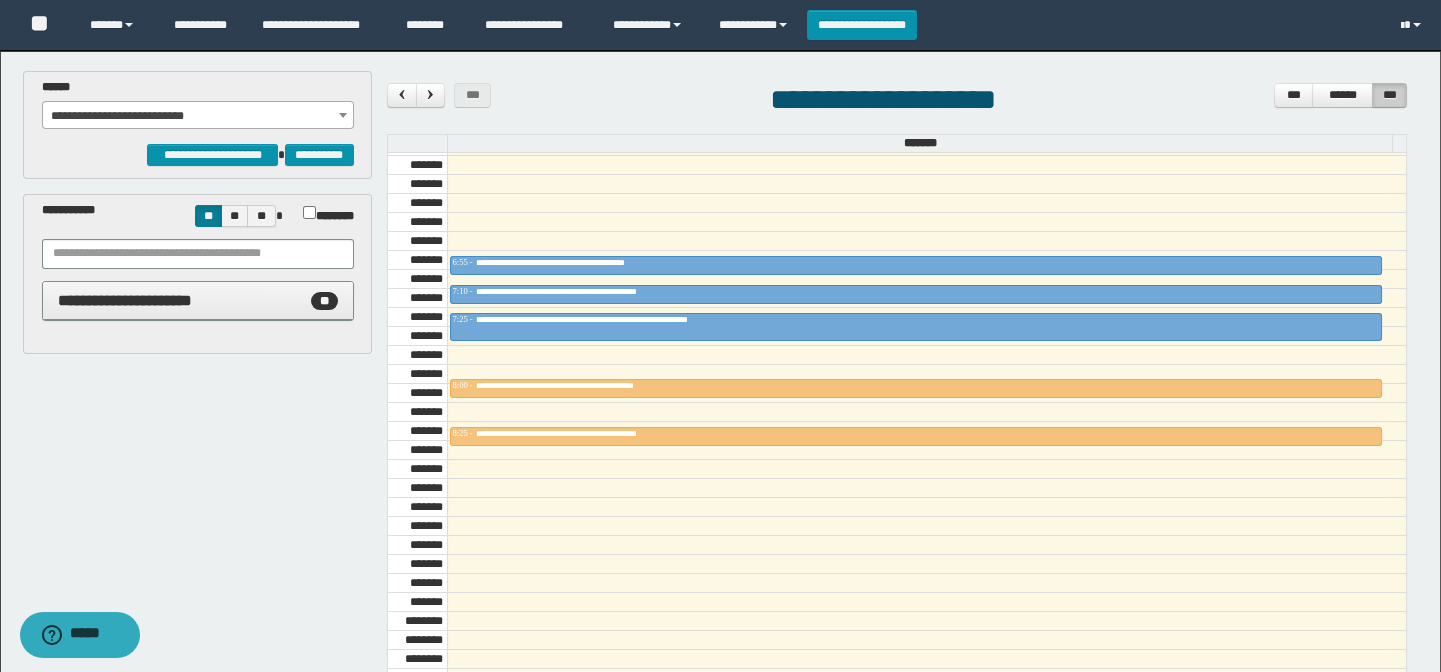 click on "**********" at bounding box center [198, 116] 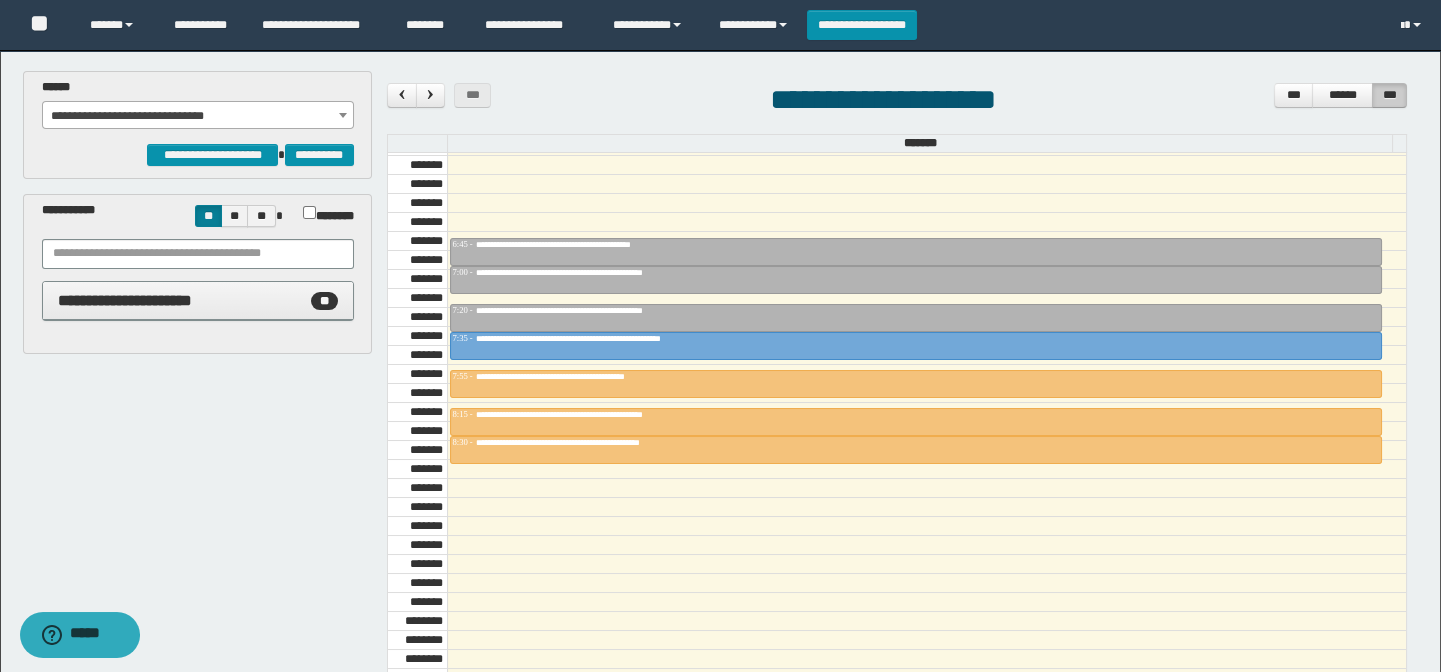 click on "**********" at bounding box center (198, 116) 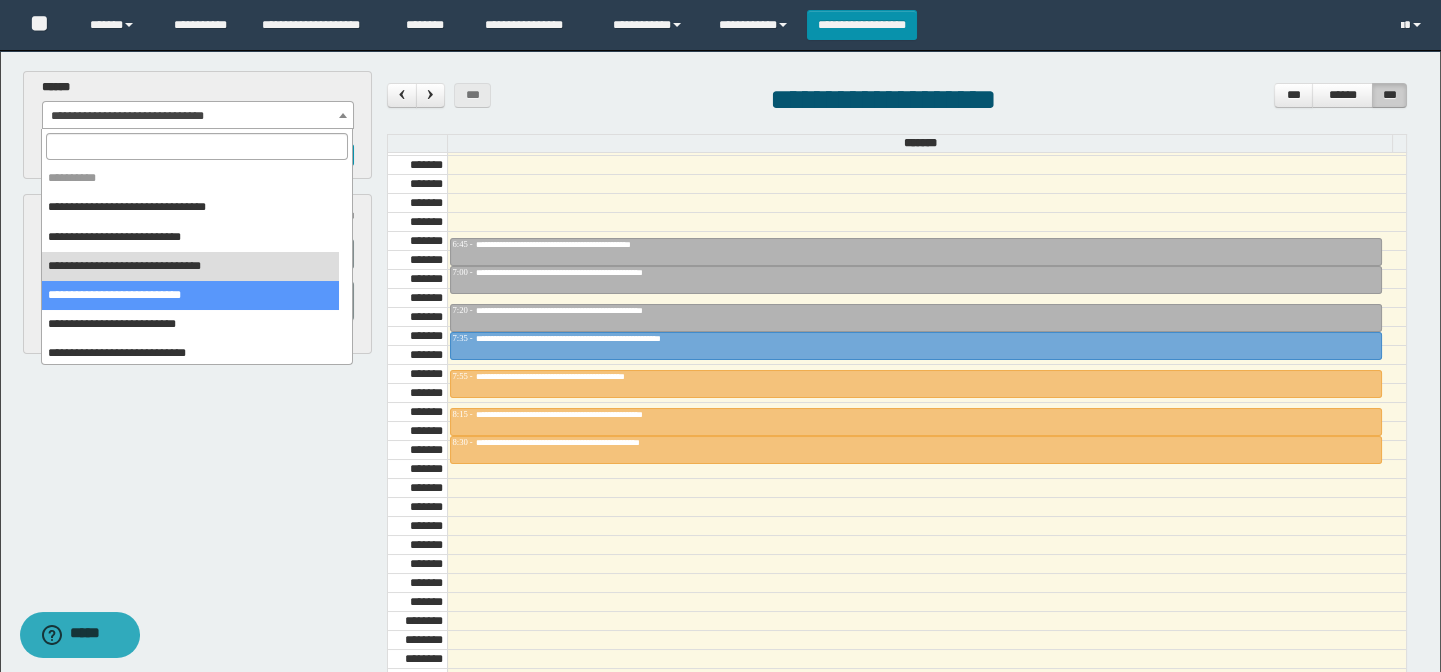 drag, startPoint x: 212, startPoint y: 299, endPoint x: 710, endPoint y: 362, distance: 501.96912 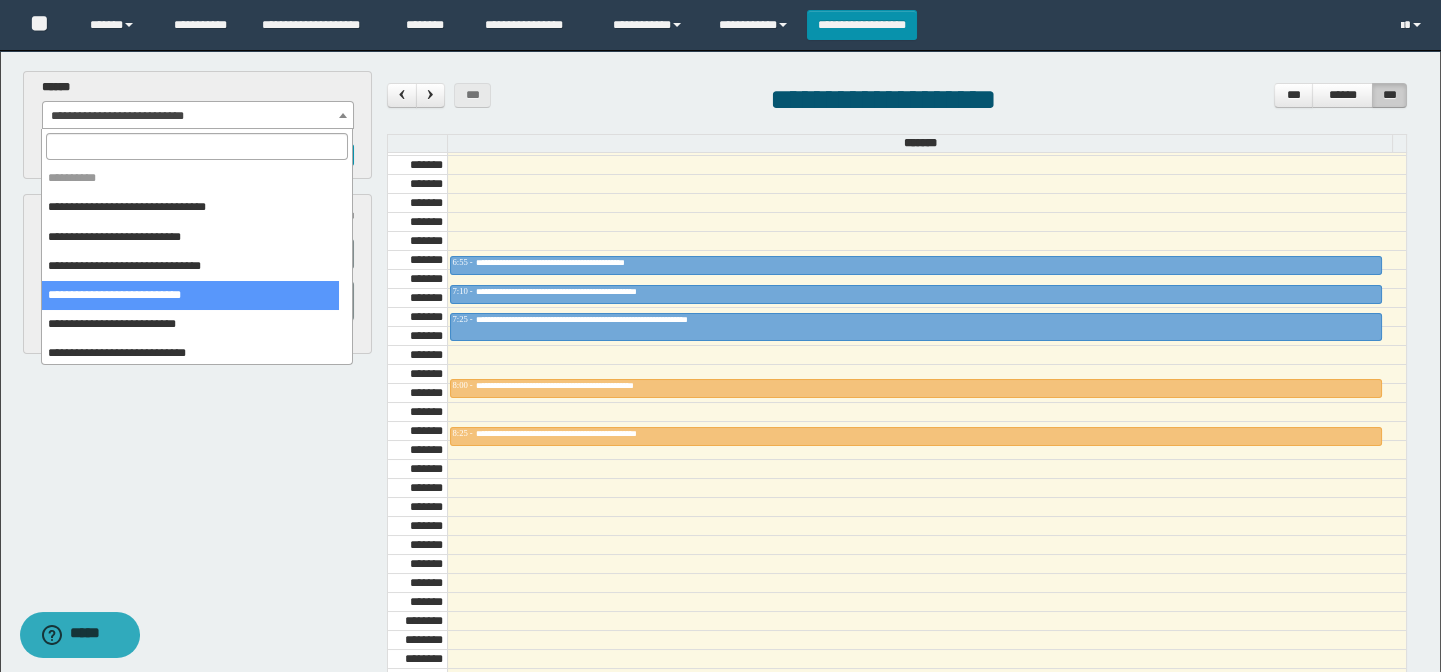 click on "**********" at bounding box center (198, 116) 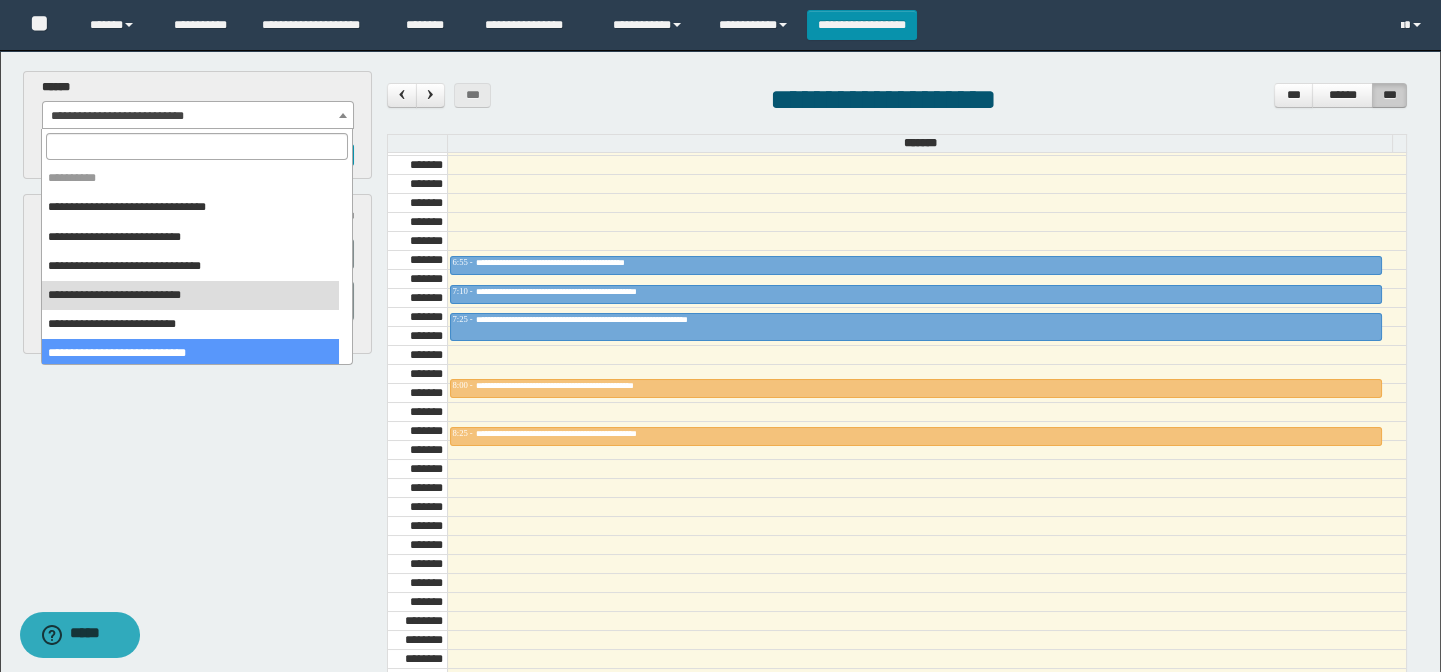 select on "******" 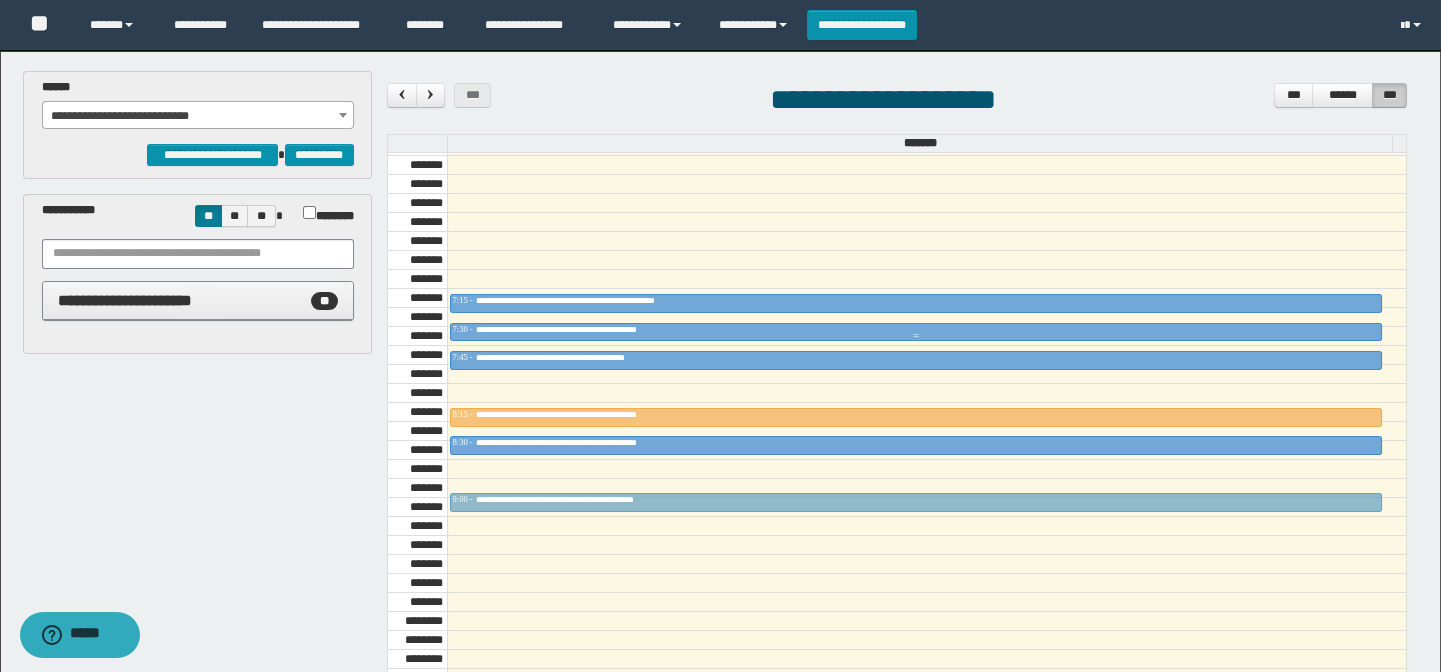 drag, startPoint x: 555, startPoint y: 268, endPoint x: 587, endPoint y: 499, distance: 233.20592 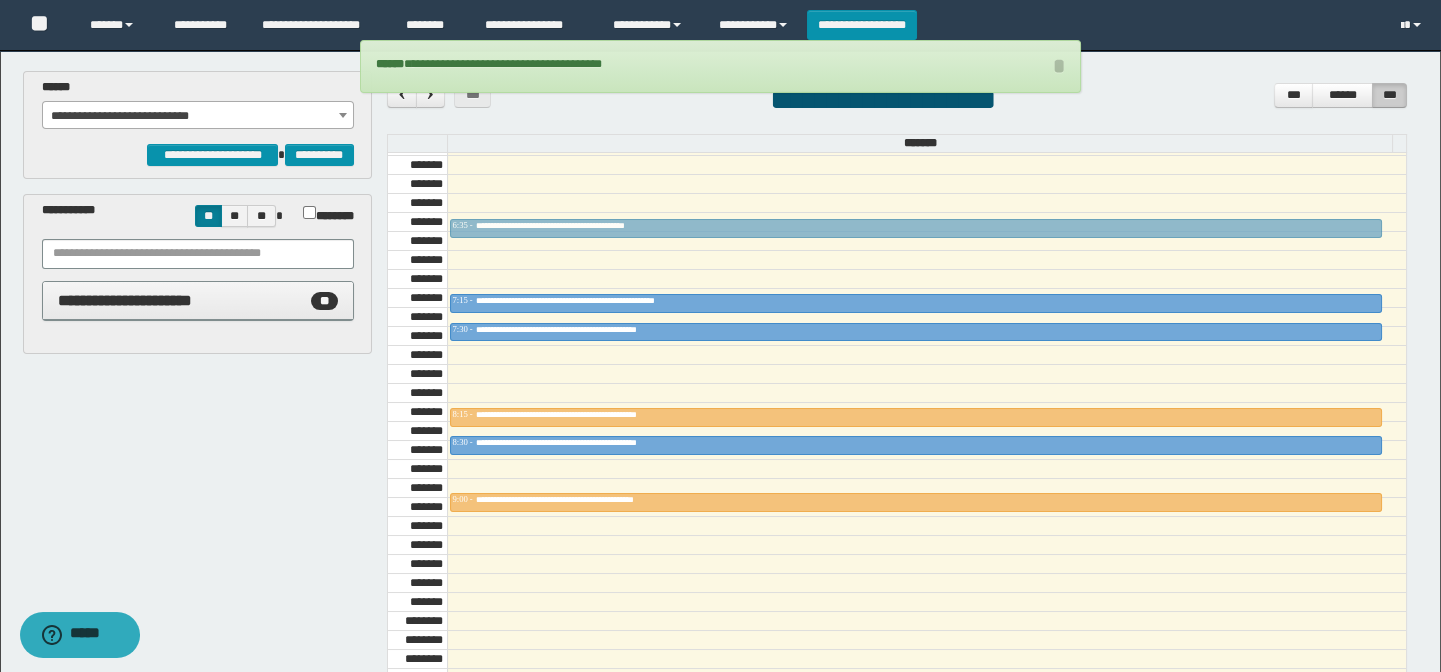 drag, startPoint x: 575, startPoint y: 355, endPoint x: 584, endPoint y: 224, distance: 131.30879 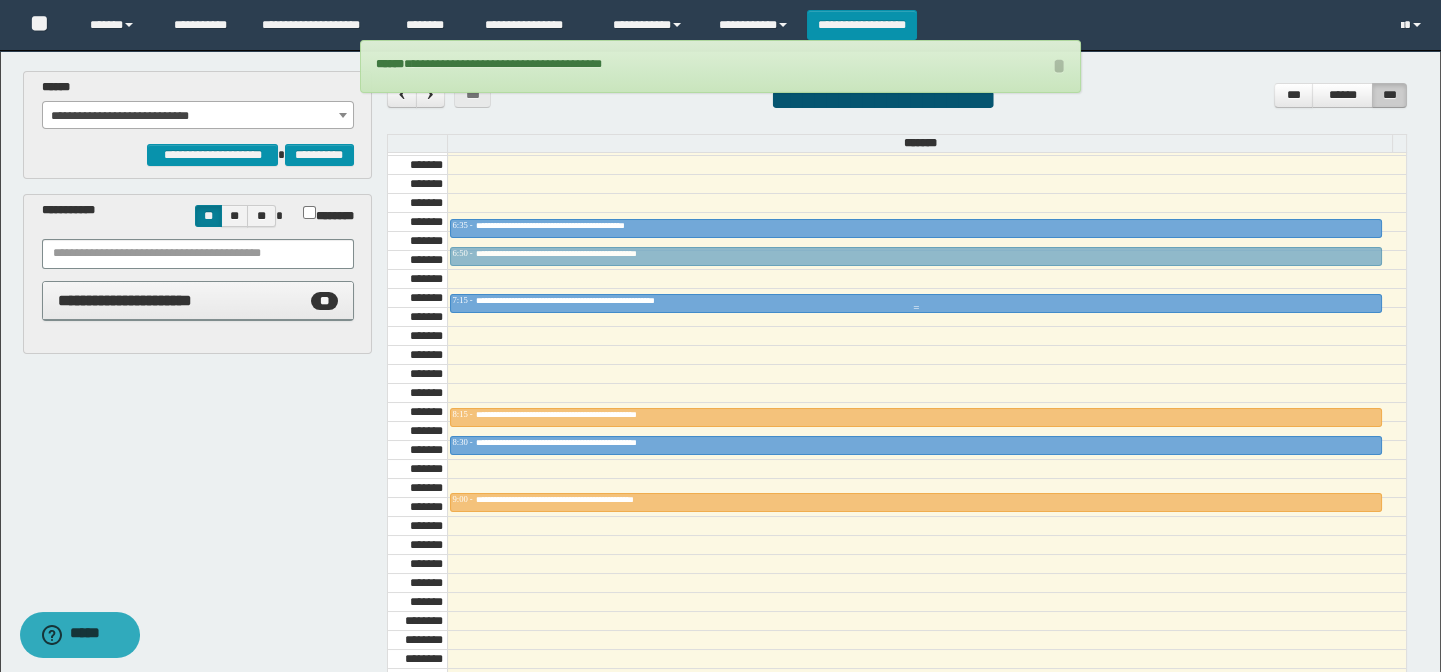 drag, startPoint x: 562, startPoint y: 318, endPoint x: 570, endPoint y: 241, distance: 77.41447 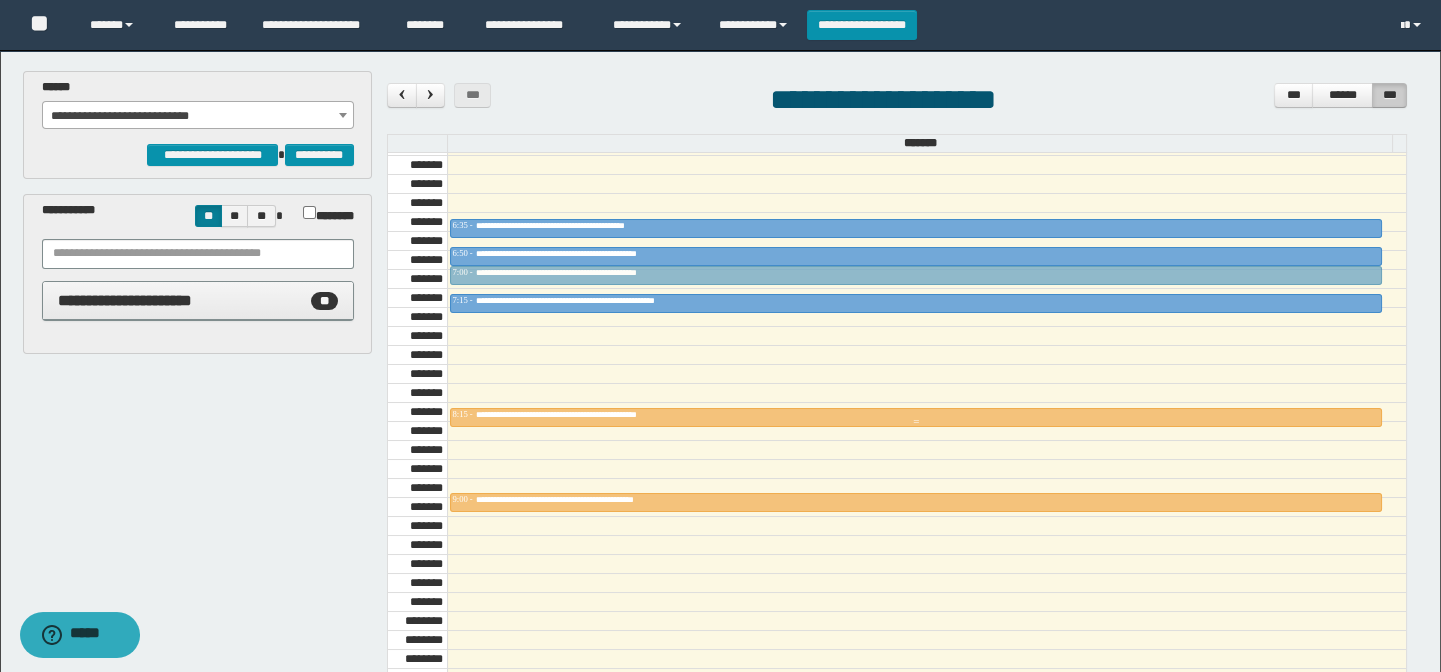 drag, startPoint x: 607, startPoint y: 437, endPoint x: 584, endPoint y: 287, distance: 151.75308 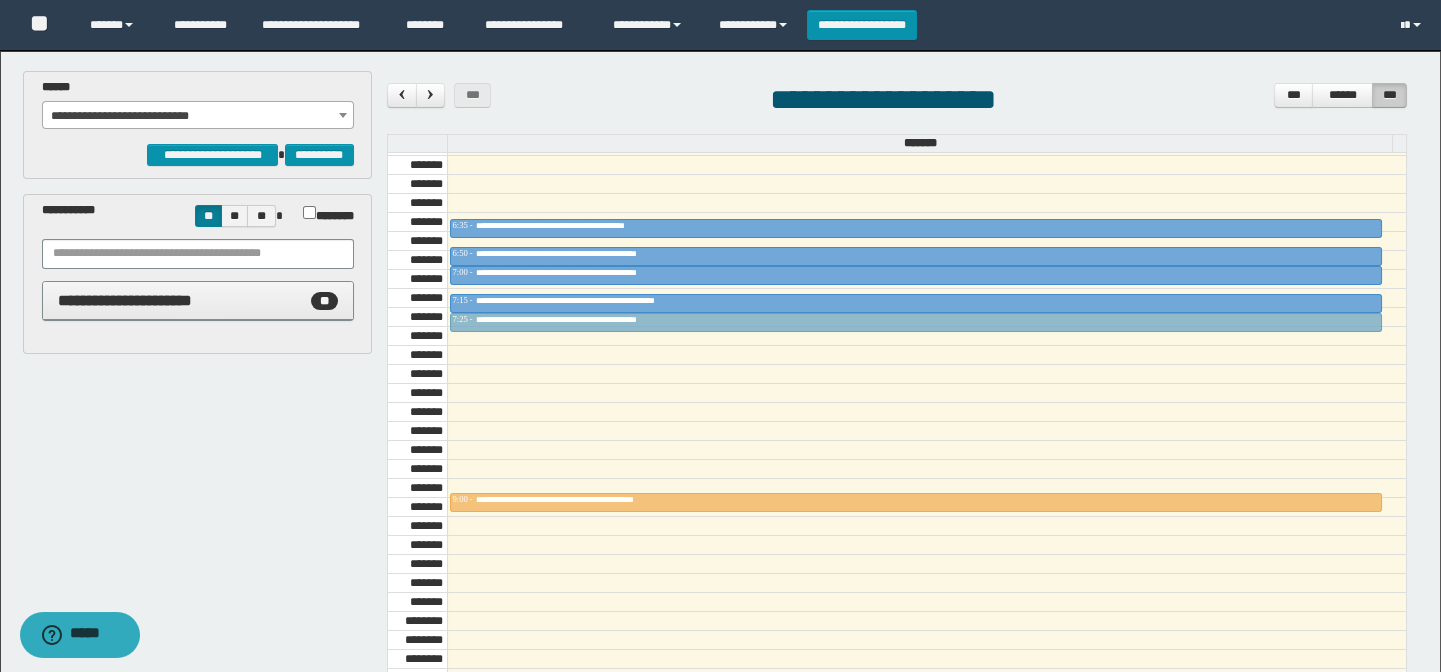 drag, startPoint x: 582, startPoint y: 412, endPoint x: 622, endPoint y: 320, distance: 100.31949 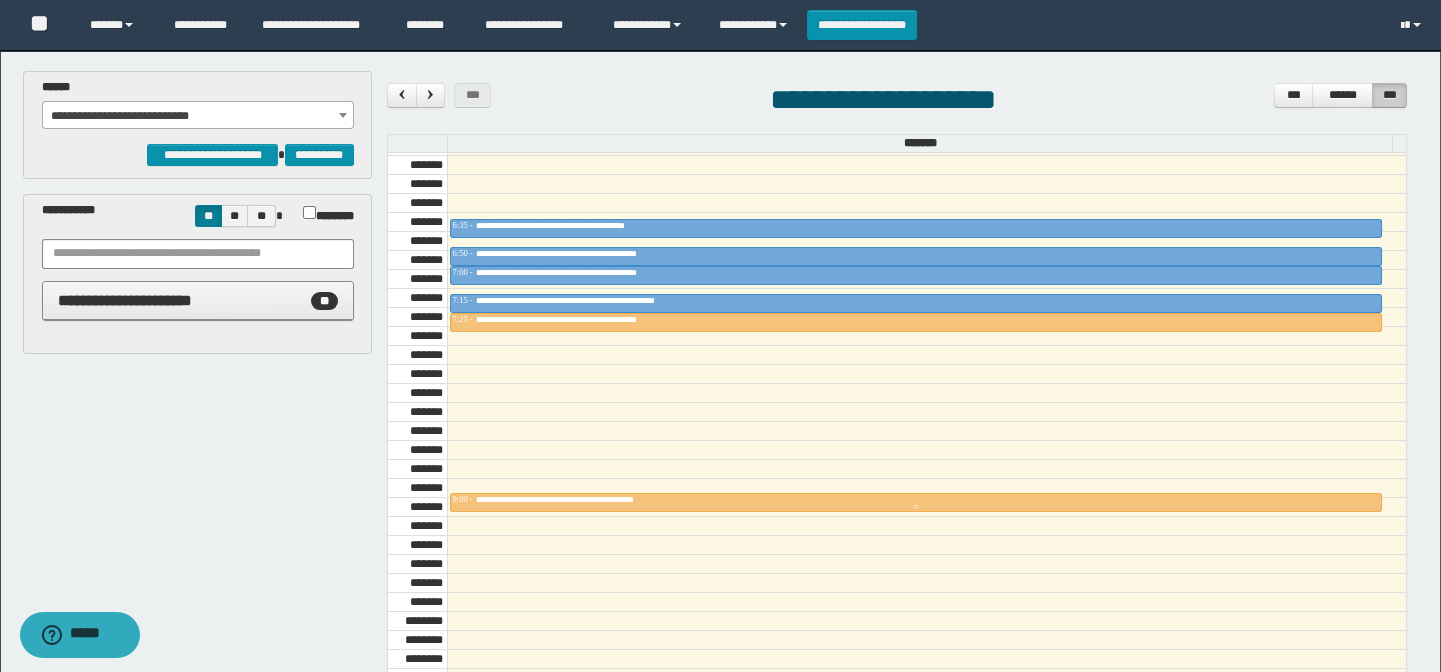 click on "**********" at bounding box center (582, 499) 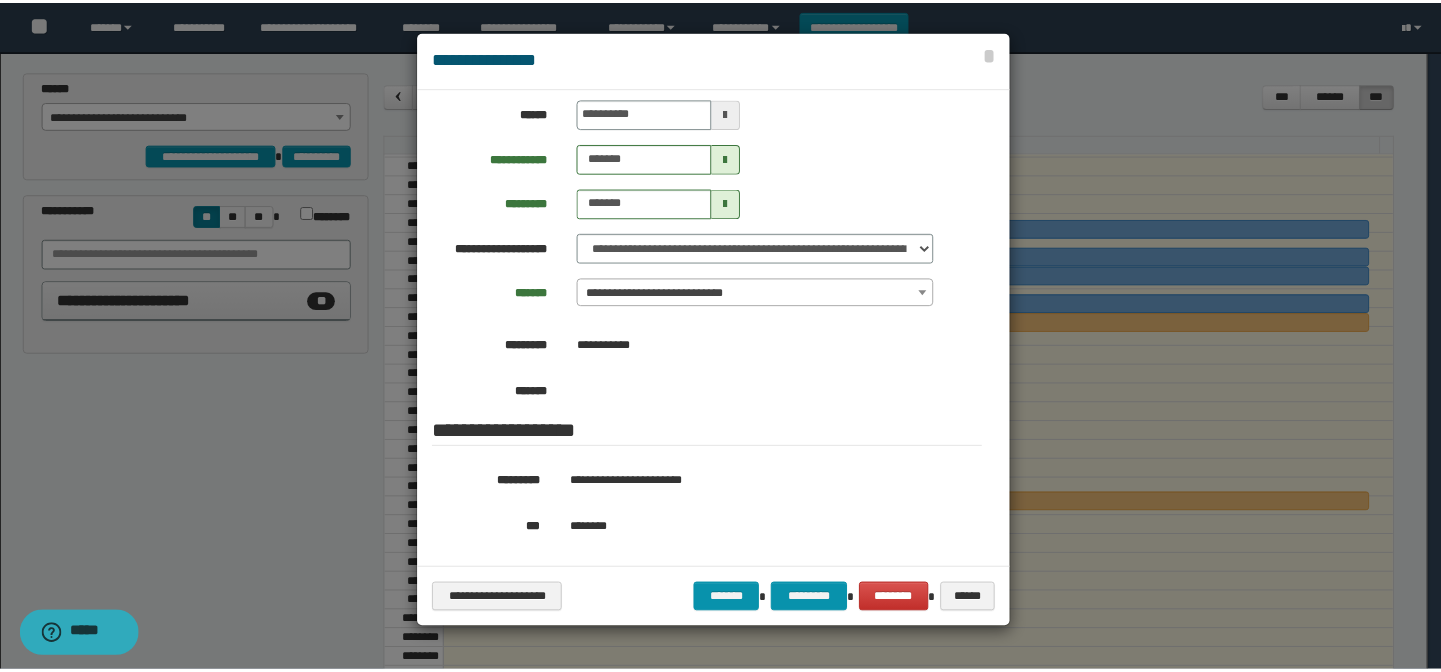 scroll, scrollTop: 181, scrollLeft: 0, axis: vertical 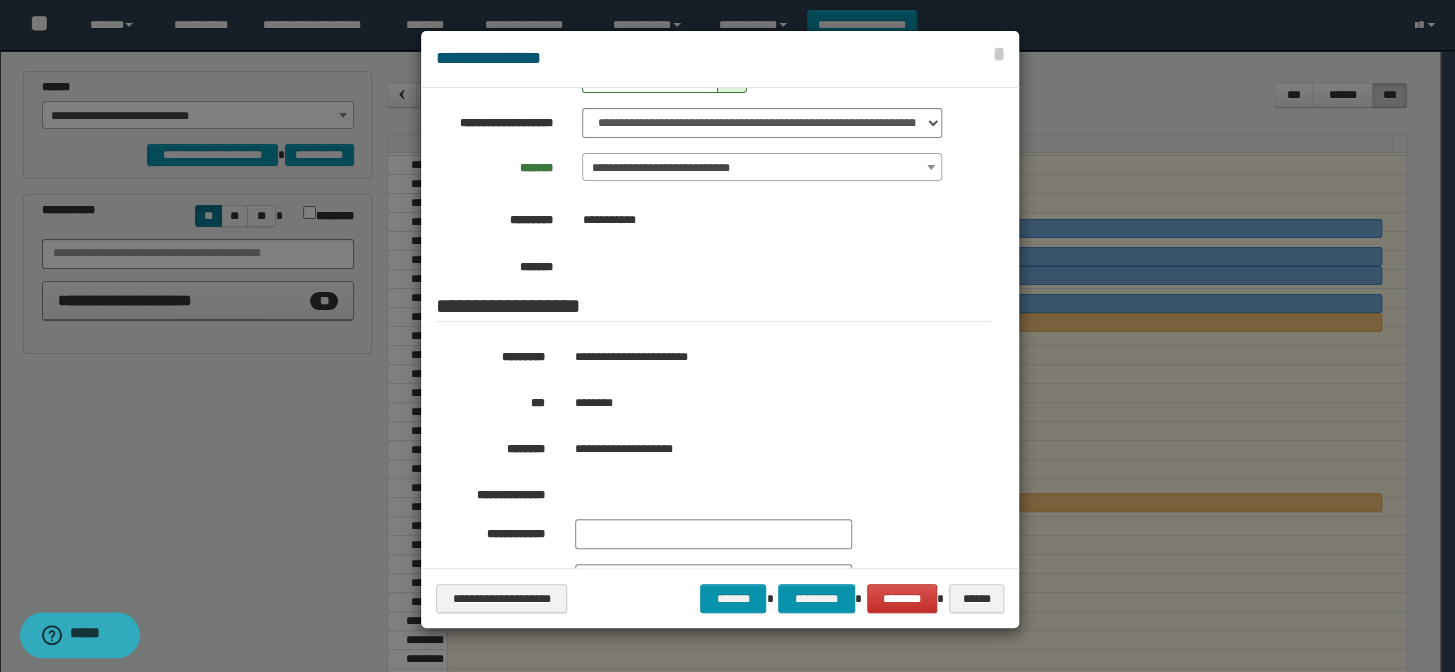 click at bounding box center [727, 336] 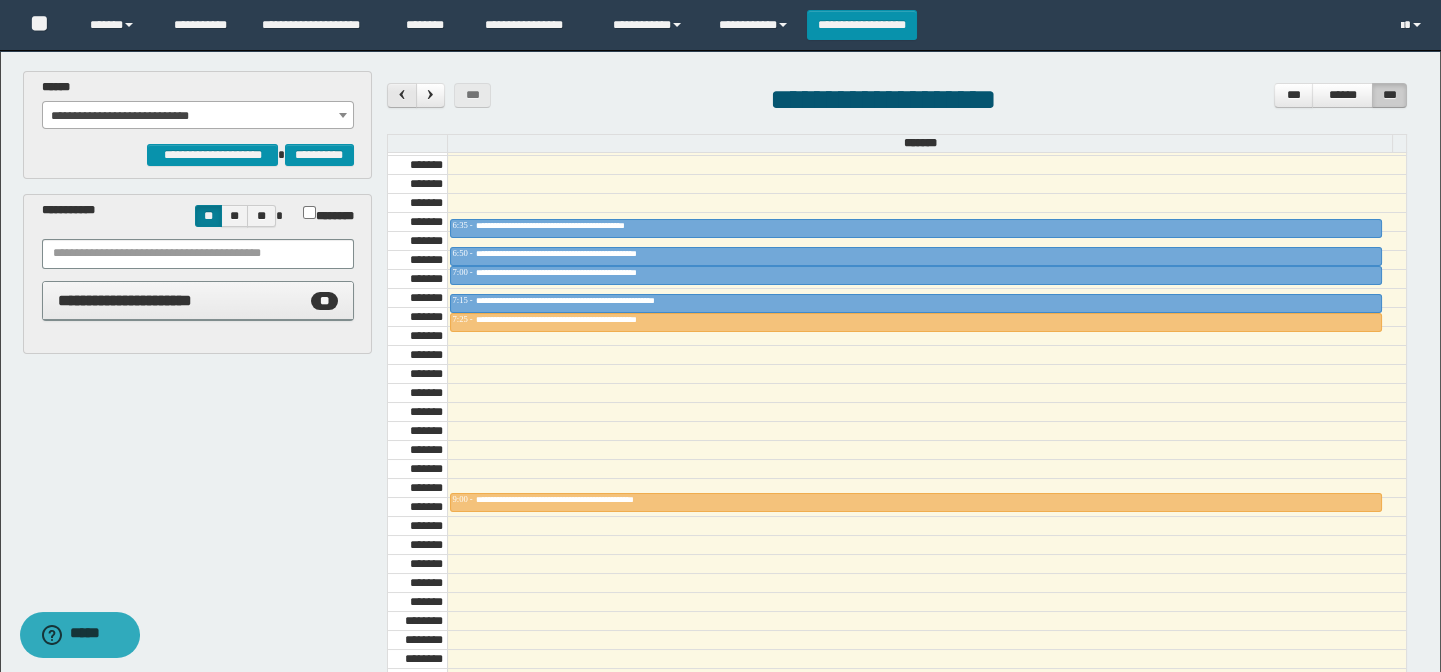 click at bounding box center (402, 94) 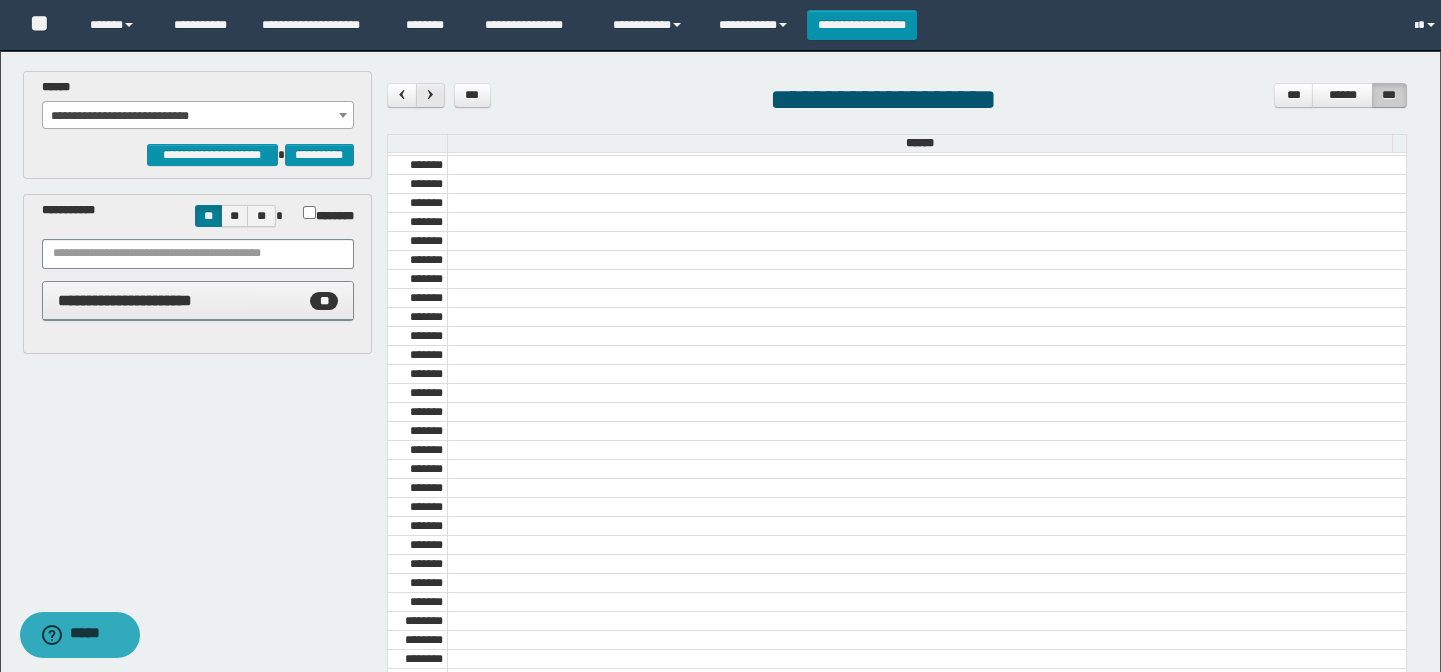 click at bounding box center [430, 94] 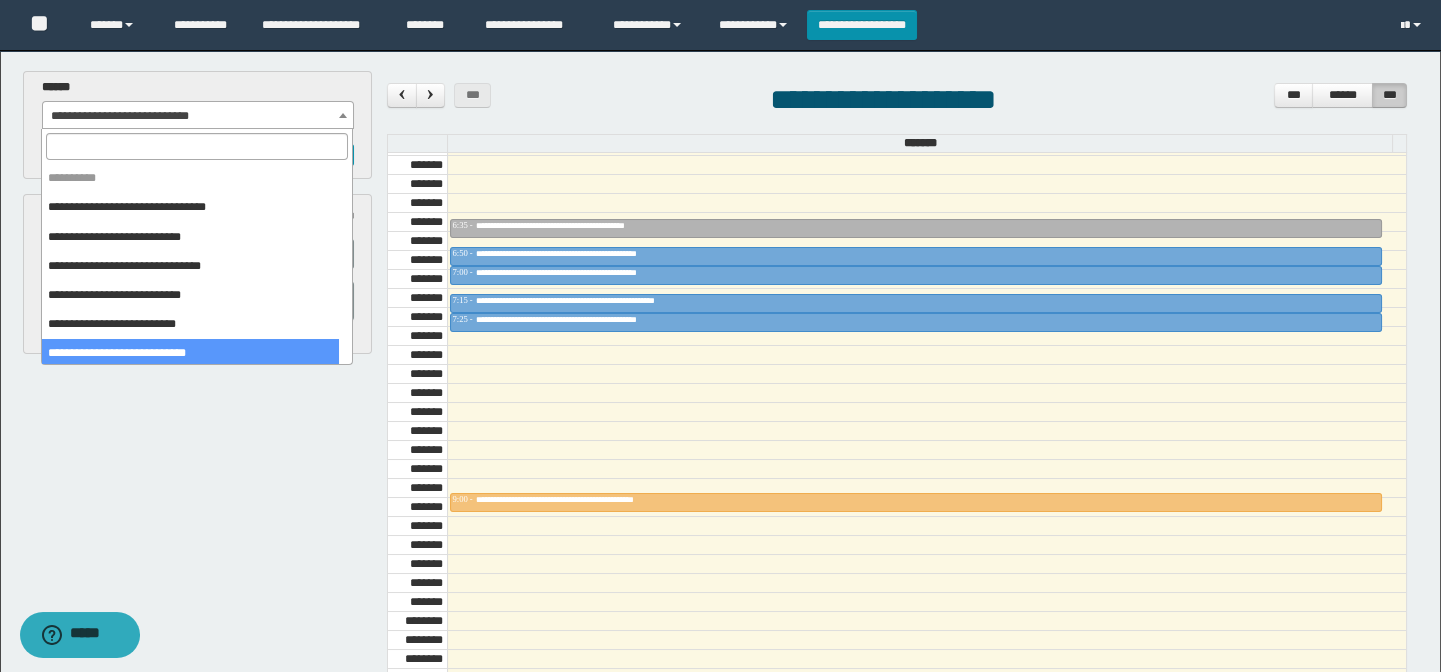 click on "**********" at bounding box center (198, 116) 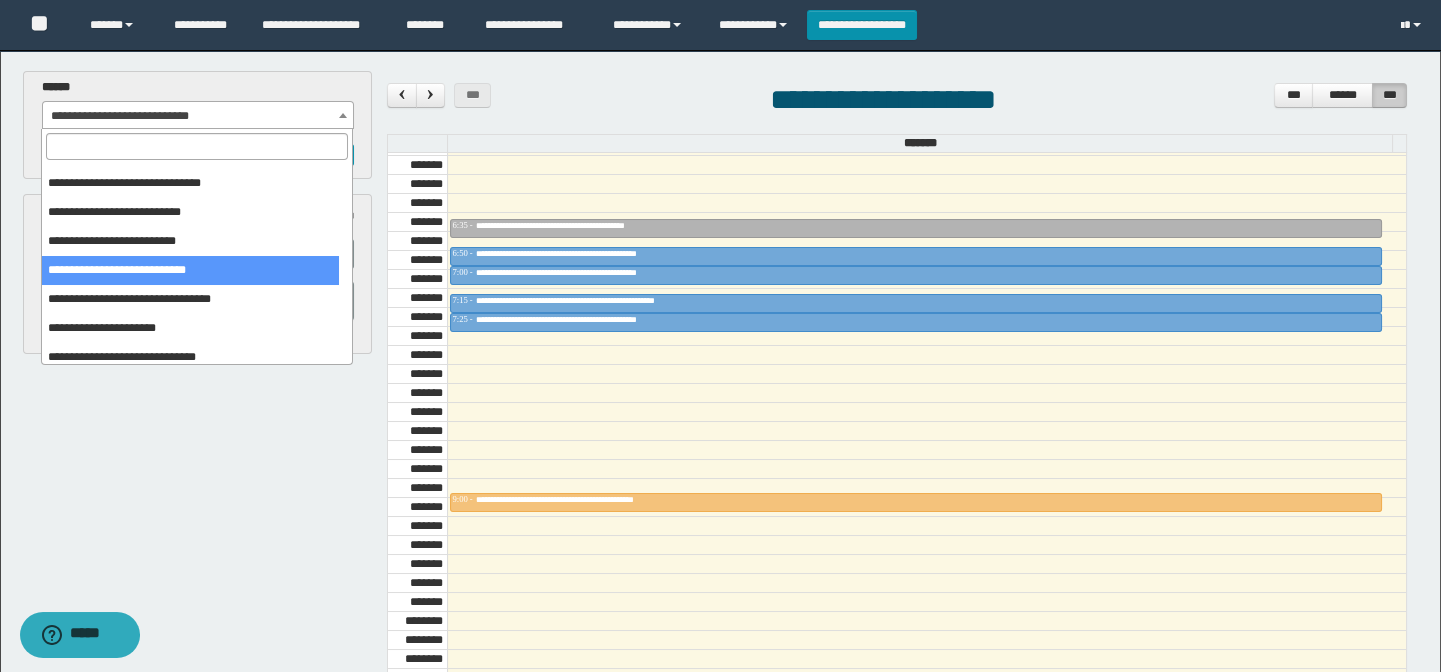 scroll, scrollTop: 54, scrollLeft: 0, axis: vertical 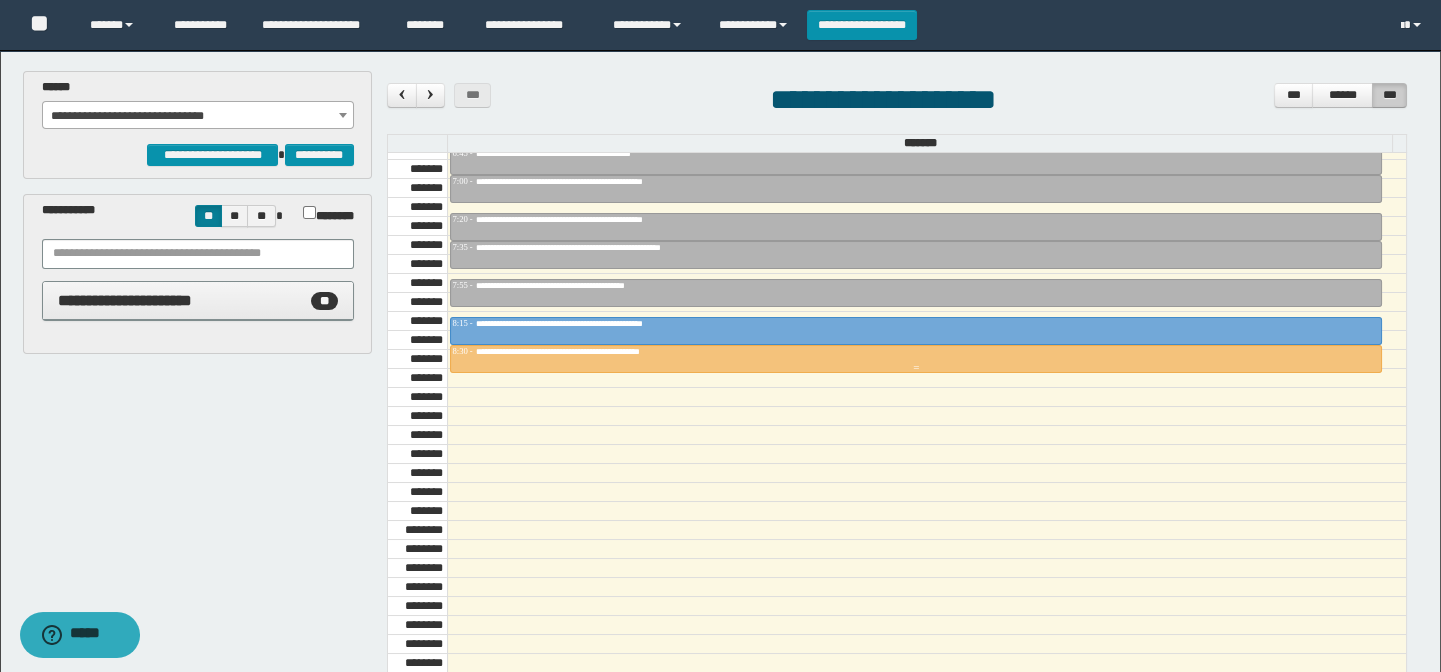click on "**********" at bounding box center (916, 352) 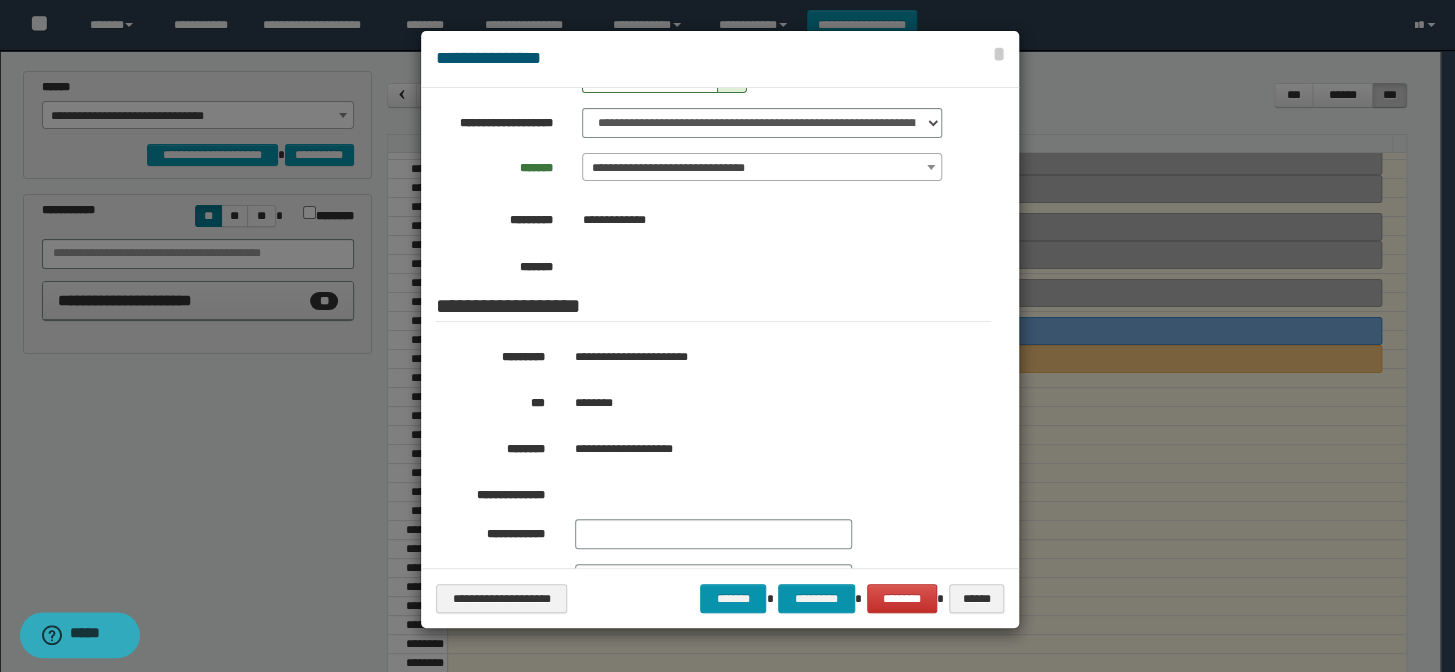 click at bounding box center (727, 336) 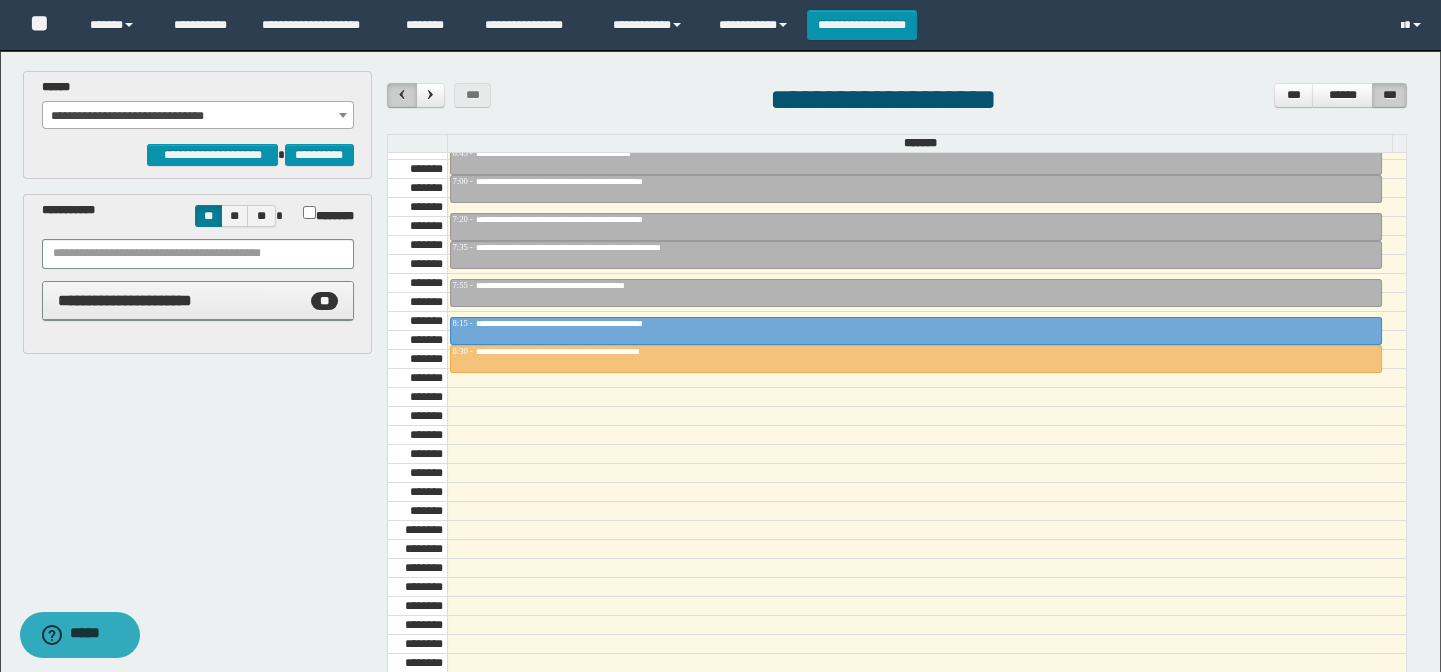 click at bounding box center [402, 94] 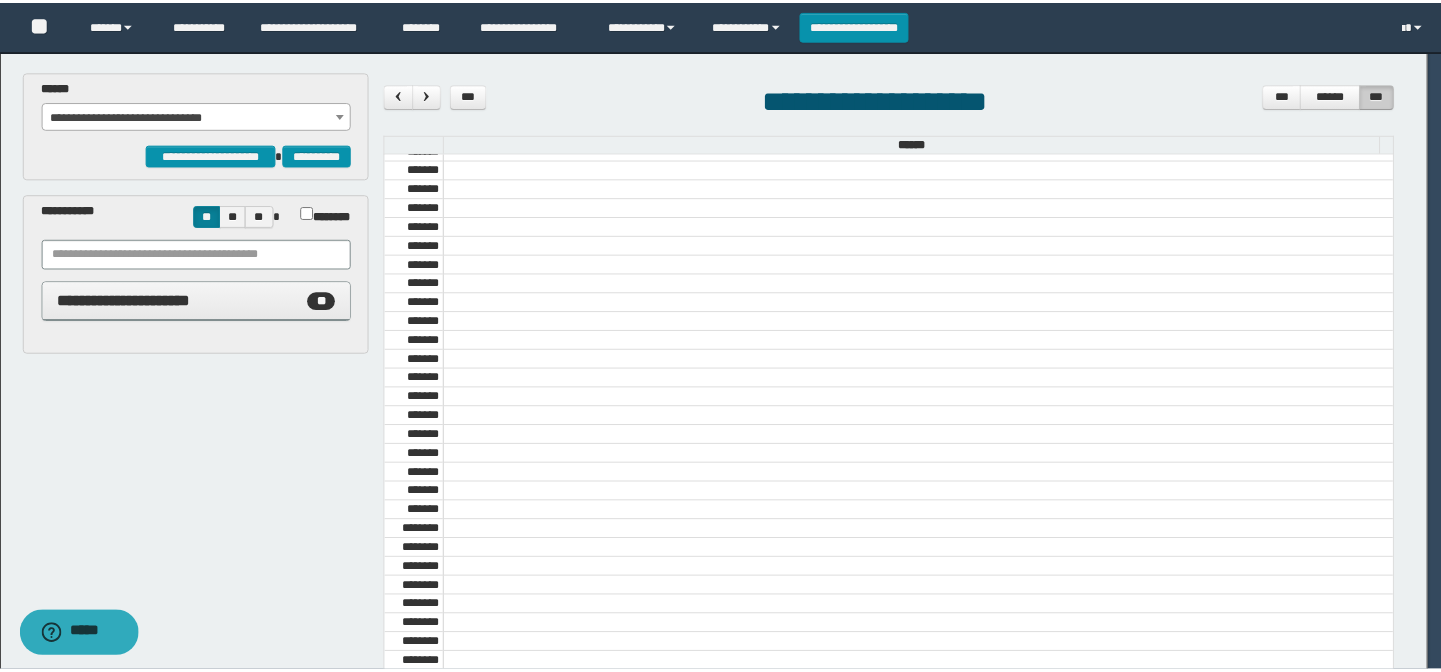 scroll, scrollTop: 681, scrollLeft: 0, axis: vertical 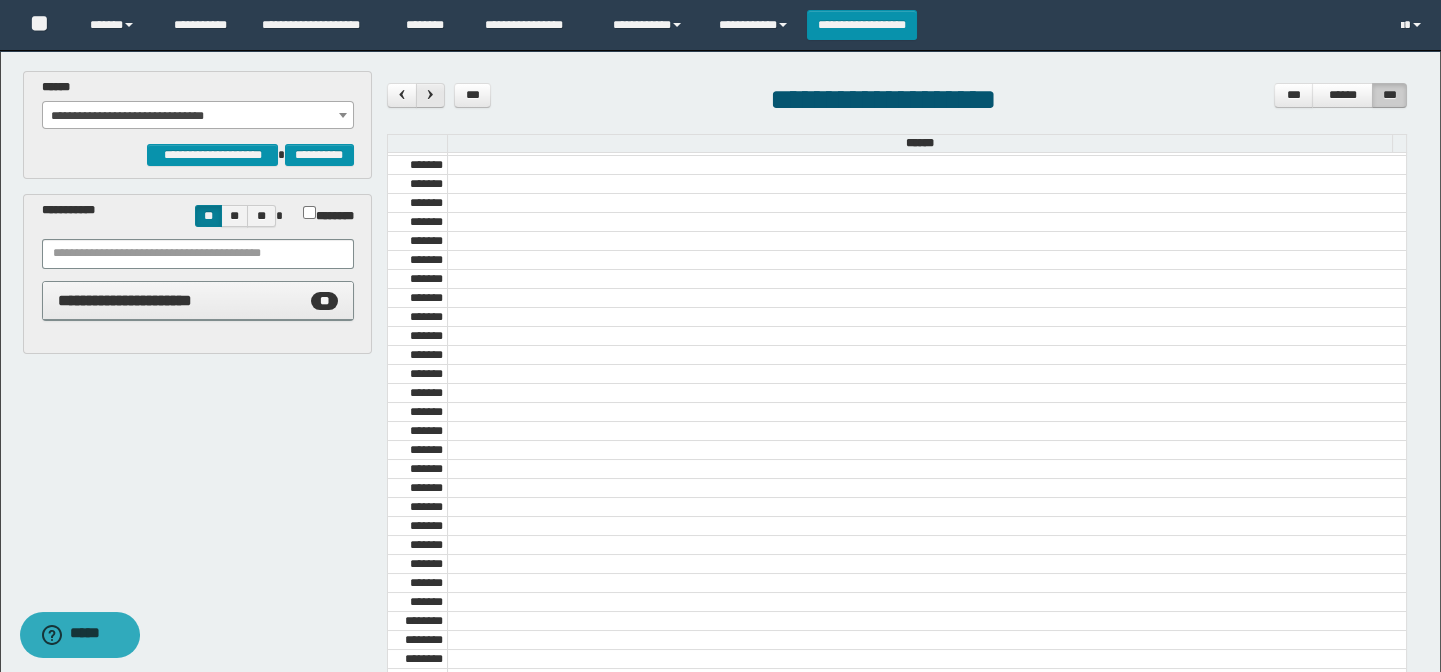 click at bounding box center [430, 94] 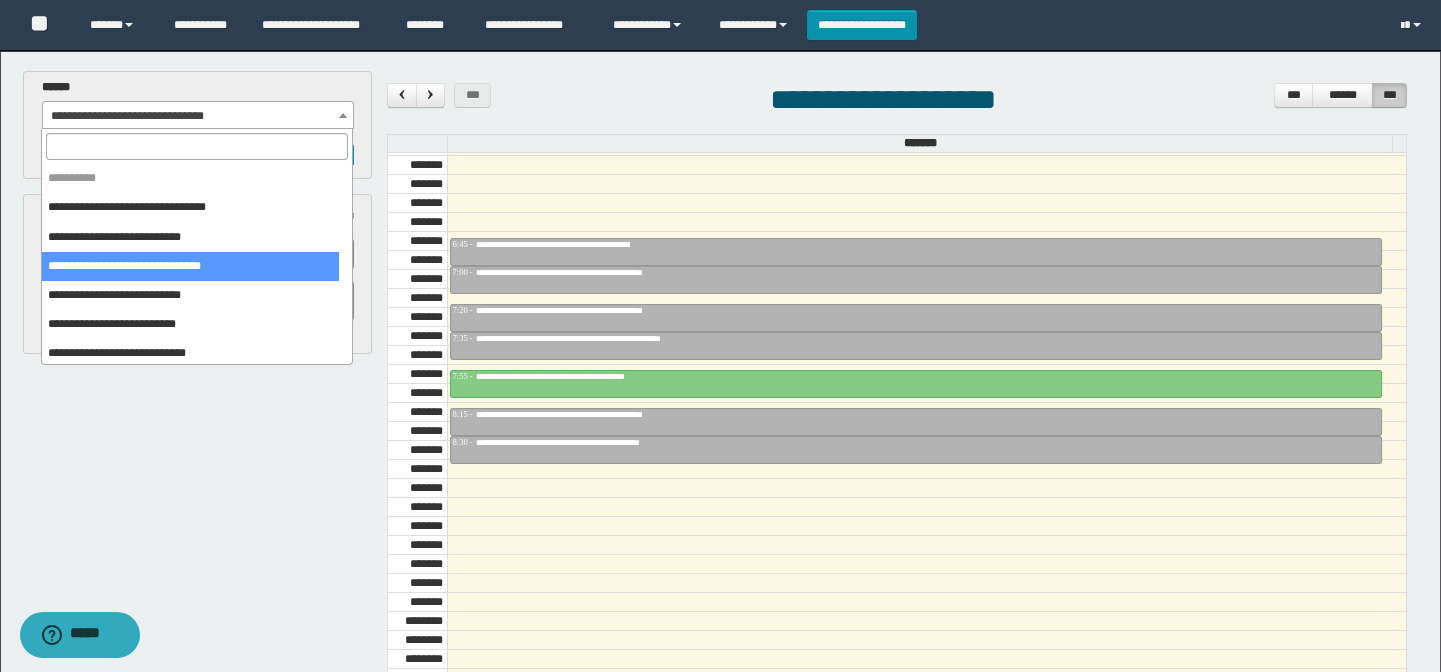 click on "**********" at bounding box center [198, 116] 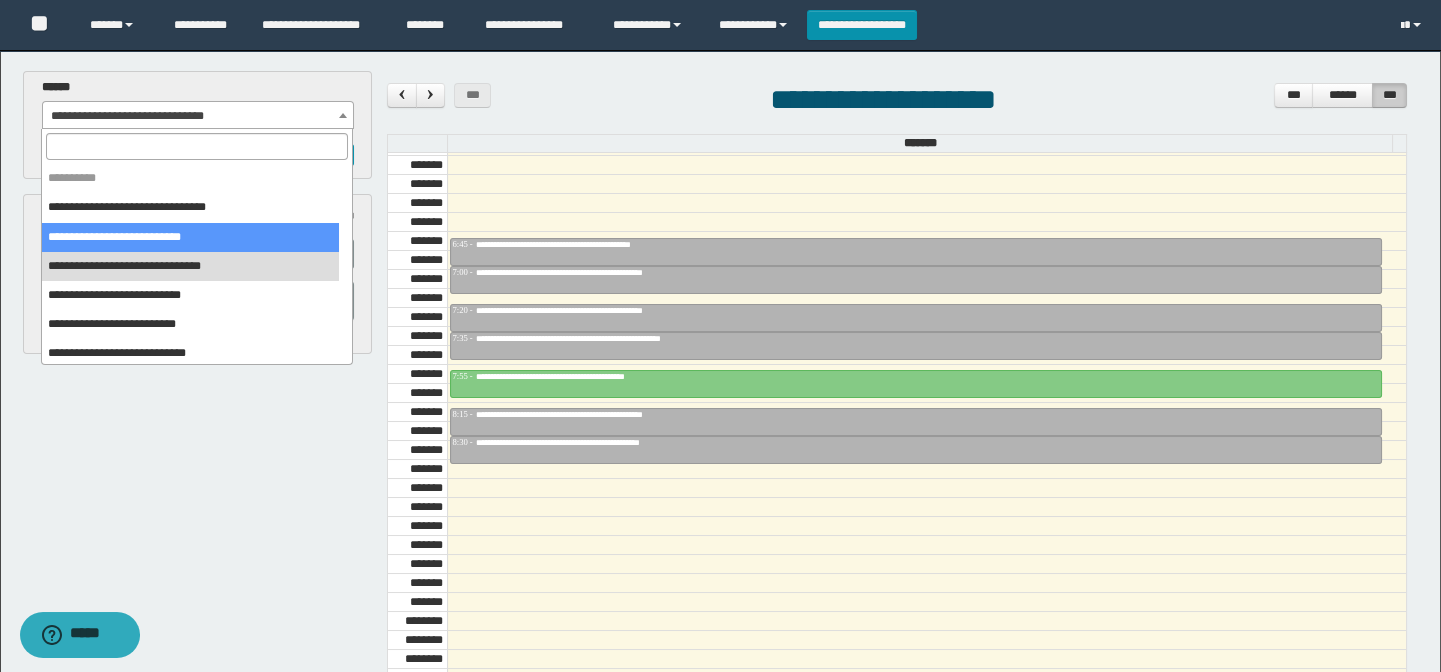 drag, startPoint x: 229, startPoint y: 246, endPoint x: 290, endPoint y: 285, distance: 72.40166 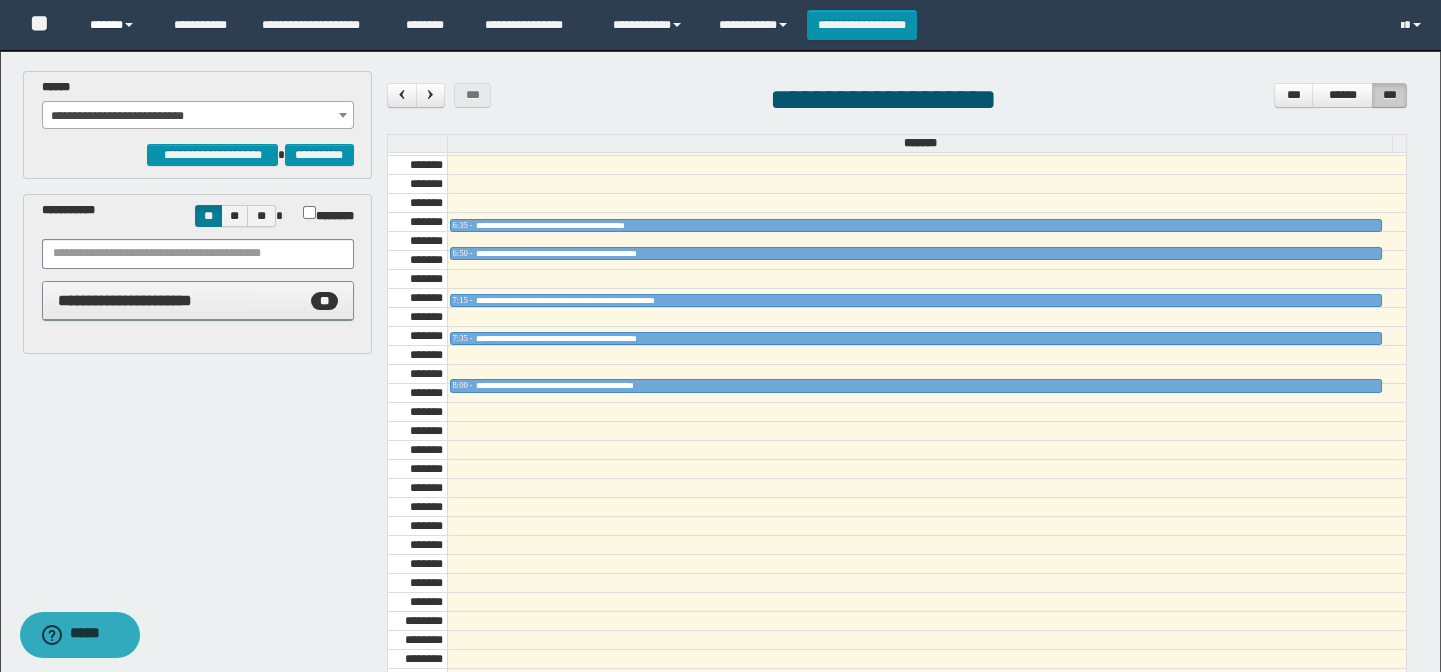 click on "******" at bounding box center (117, 25) 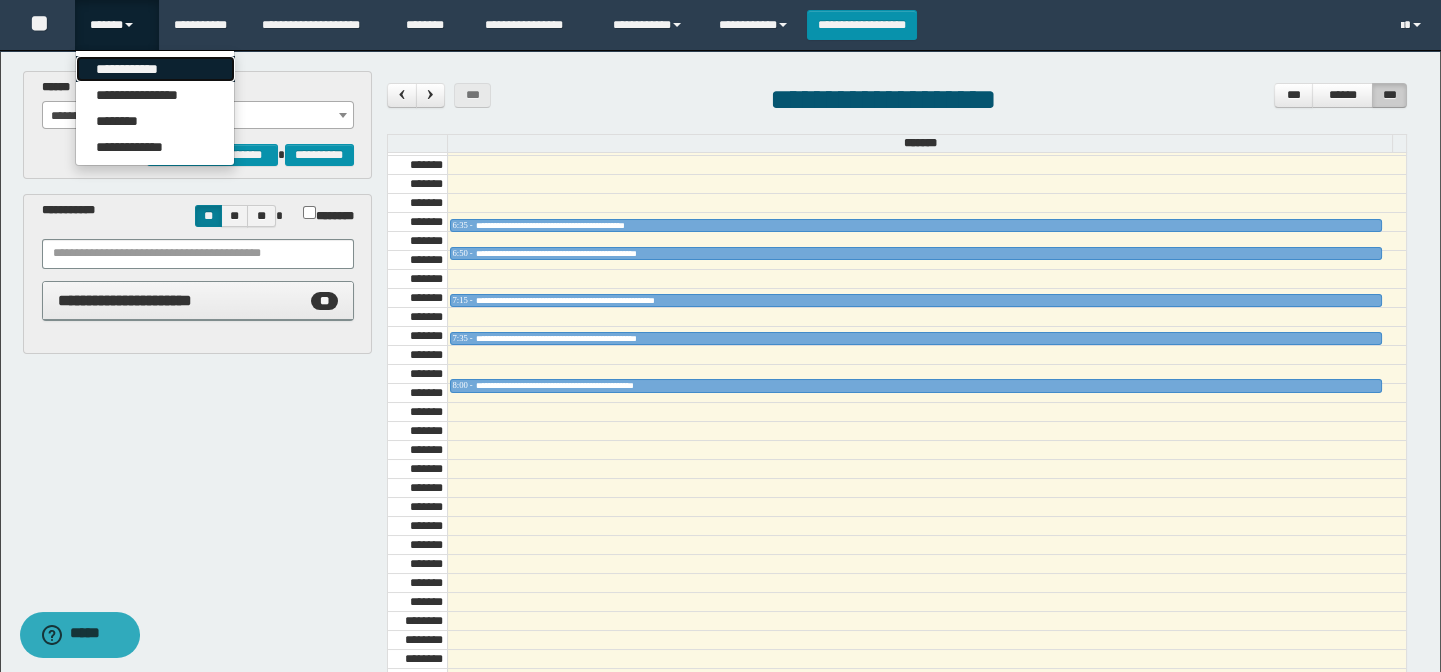 click on "**********" at bounding box center (155, 69) 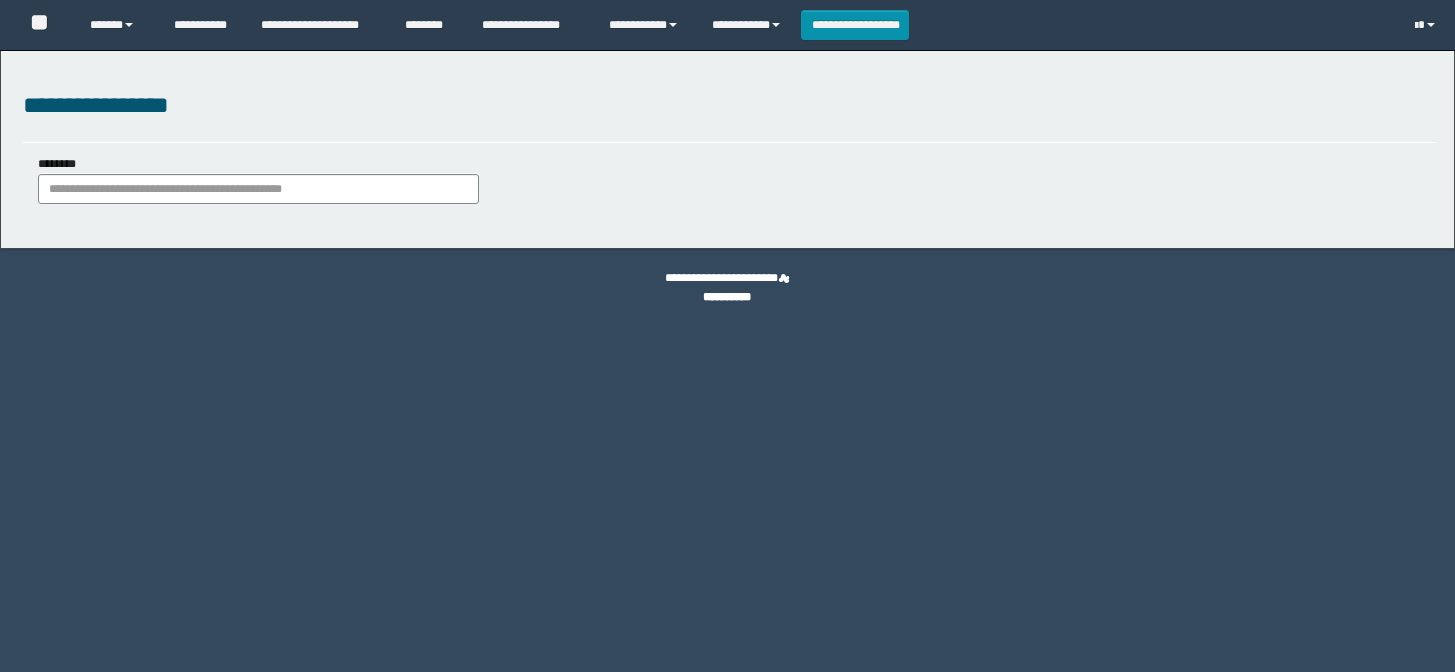 scroll, scrollTop: 0, scrollLeft: 0, axis: both 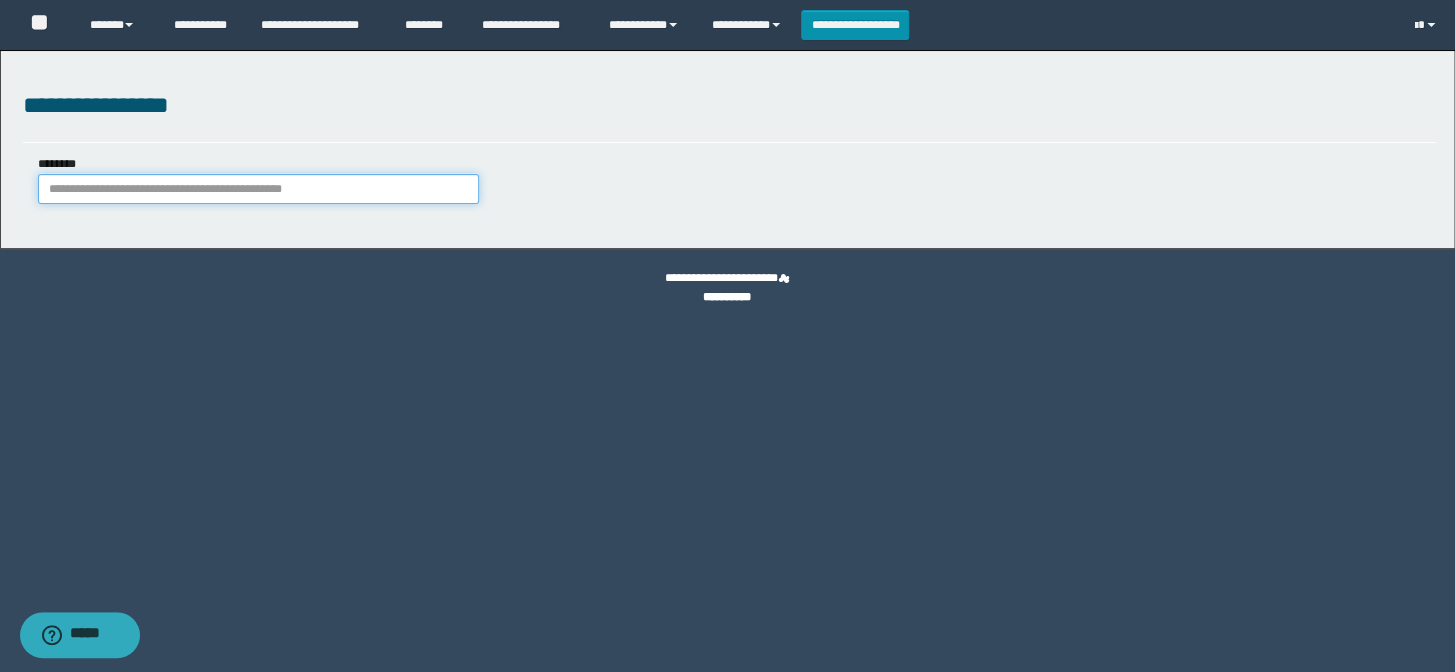 click on "********" at bounding box center (258, 189) 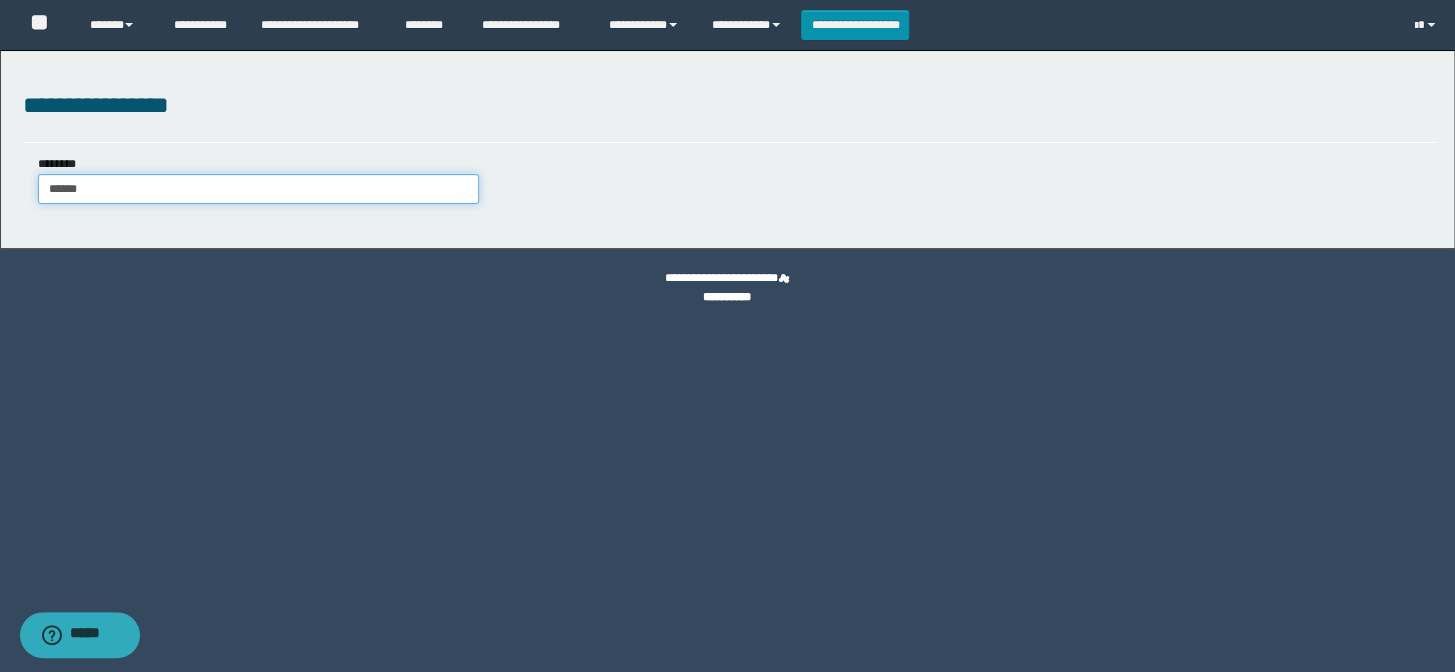 type on "*******" 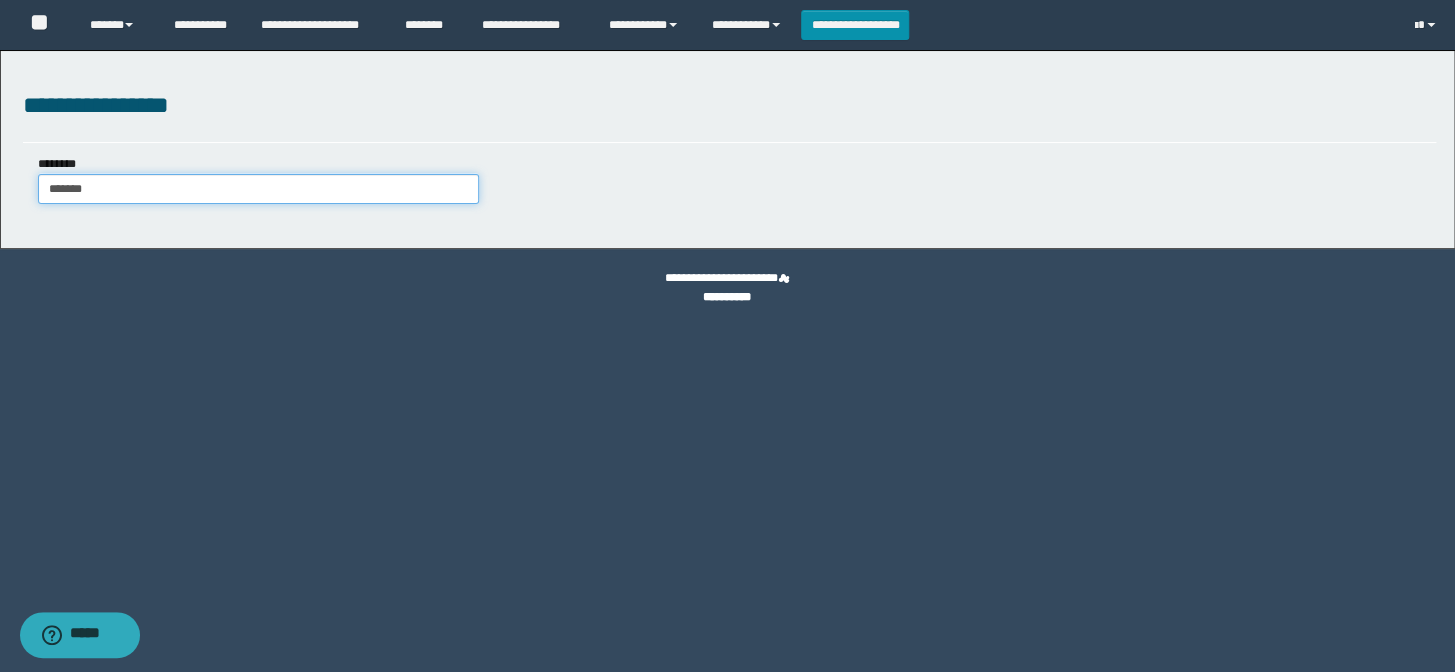 type on "*******" 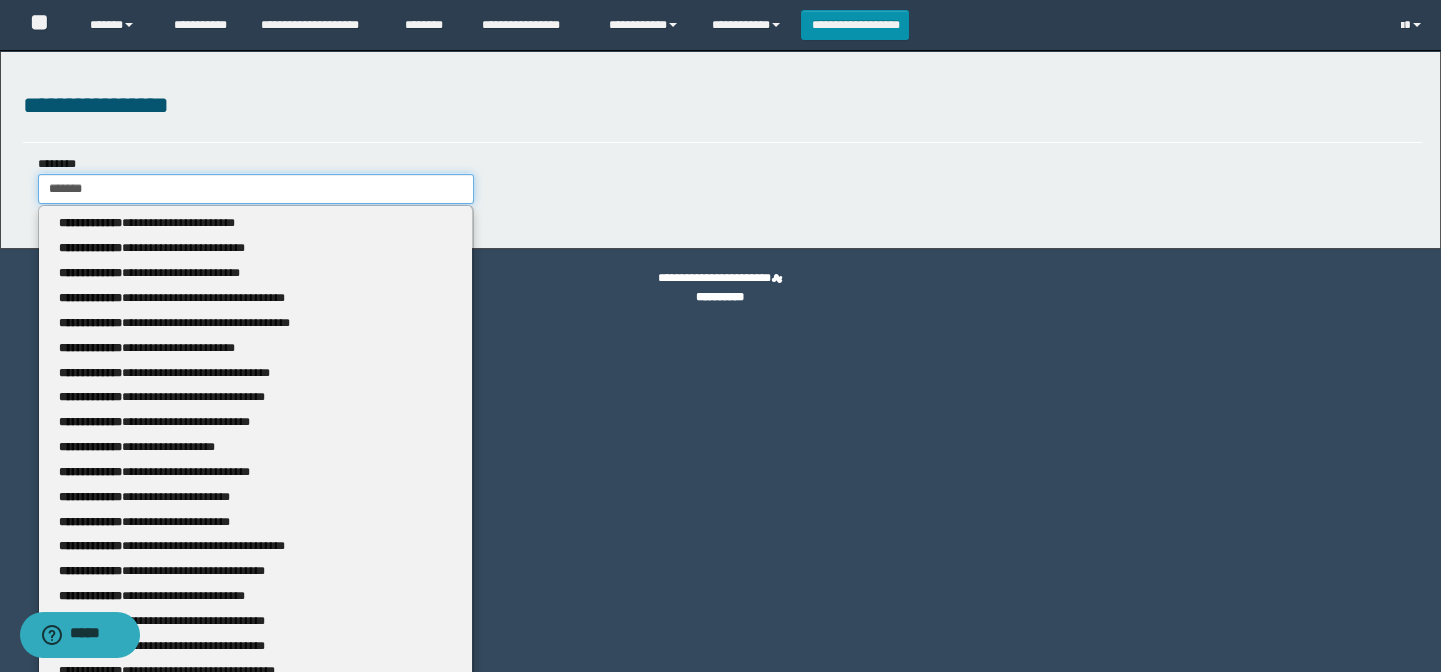 type 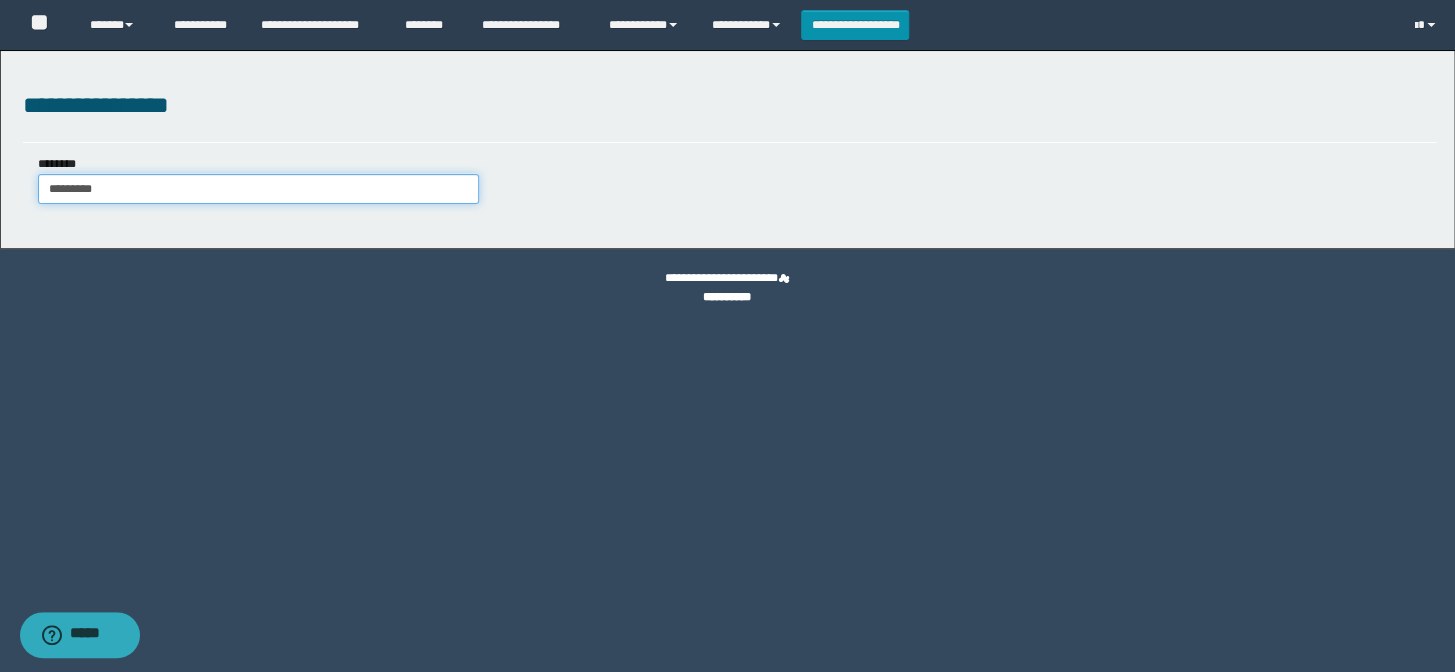type on "**********" 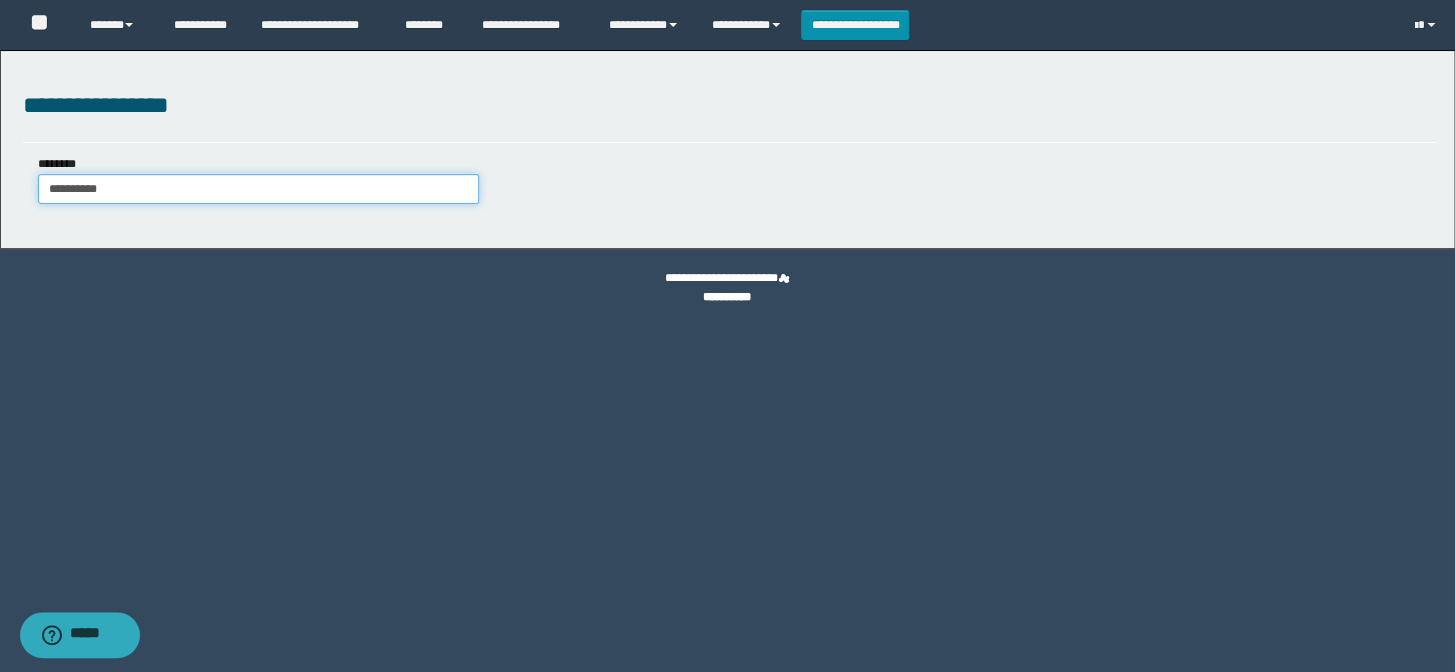 type on "**********" 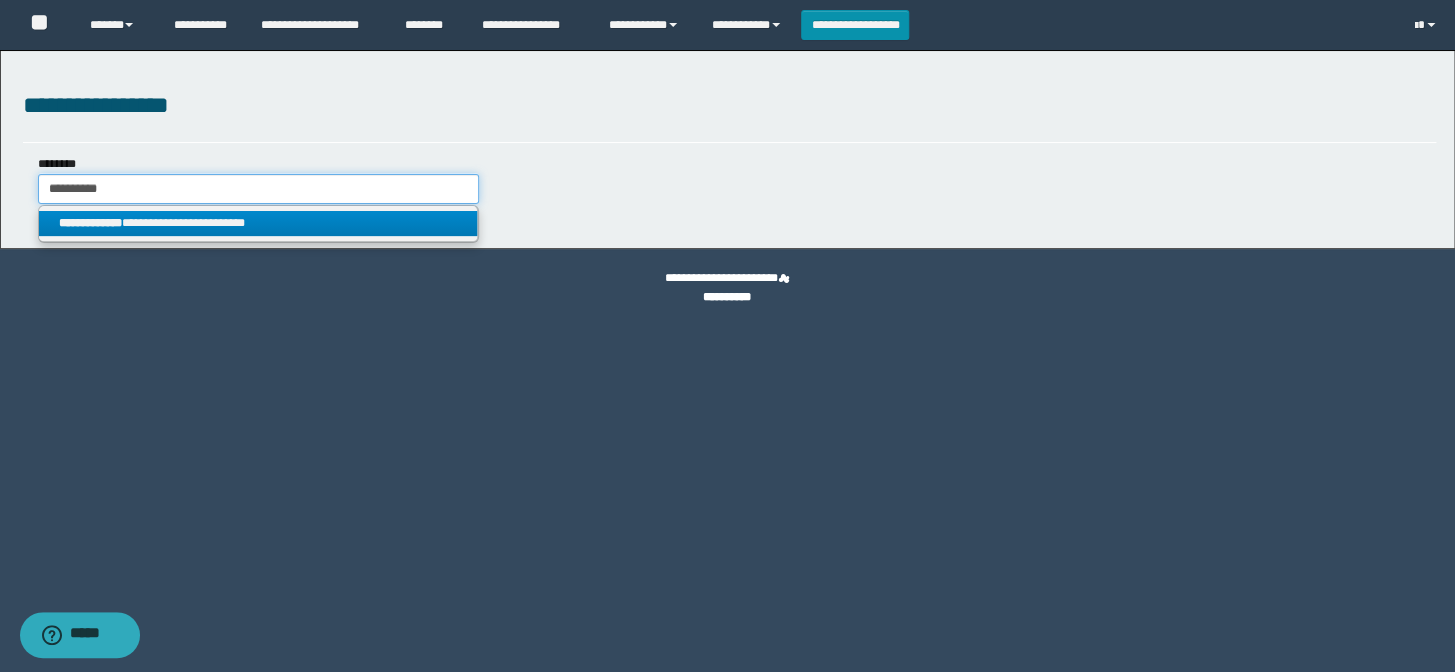 type on "**********" 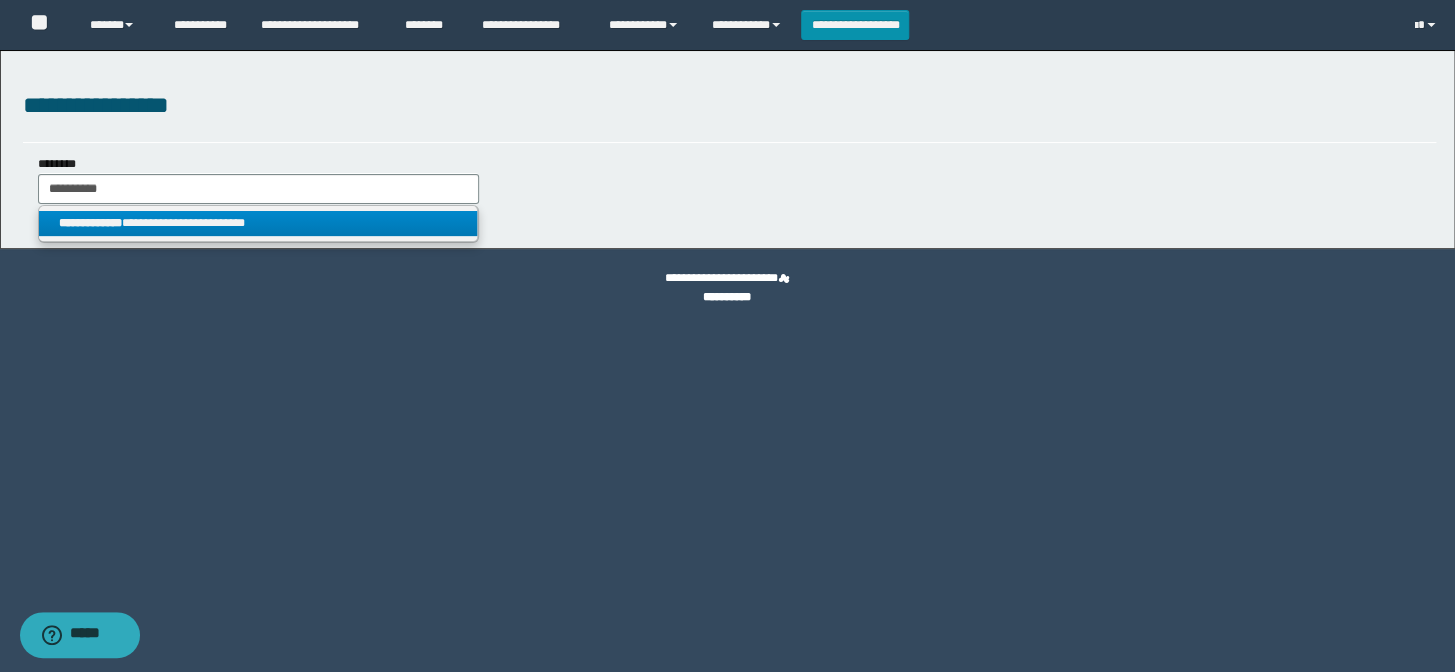 click on "**********" at bounding box center [258, 223] 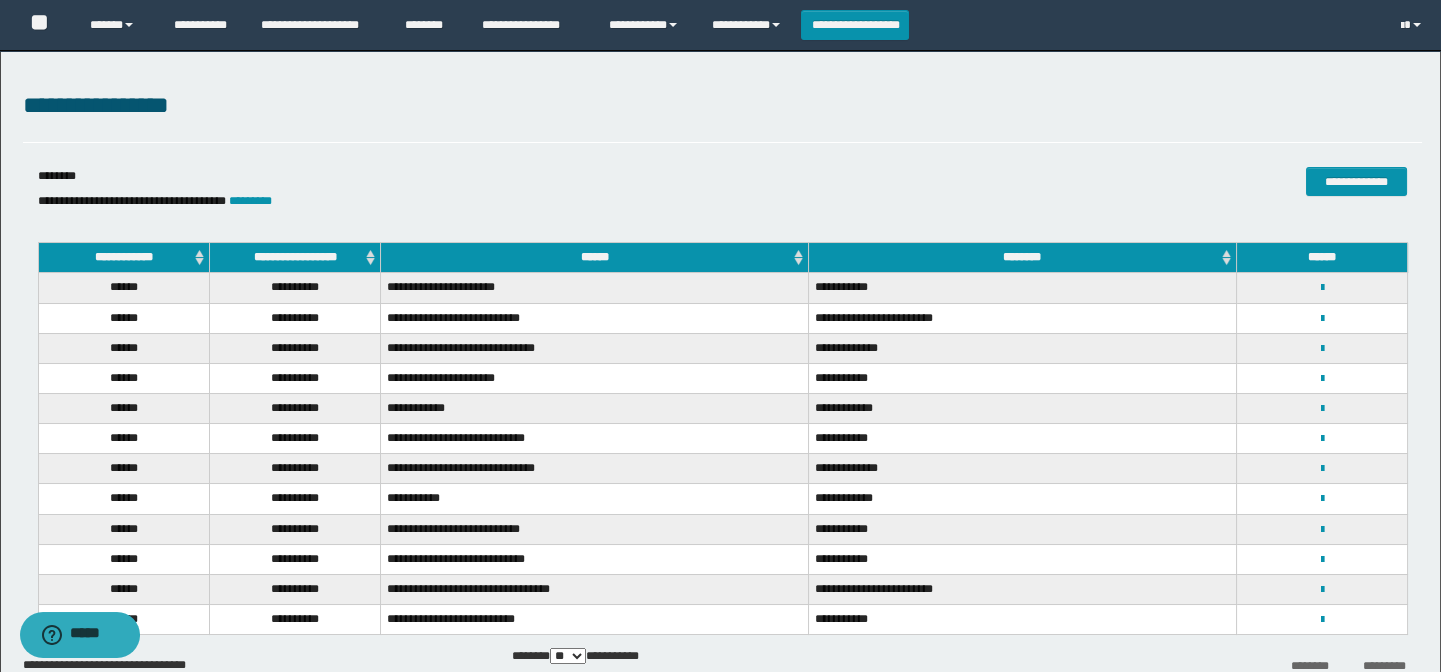 click on "**********" at bounding box center (294, 258) 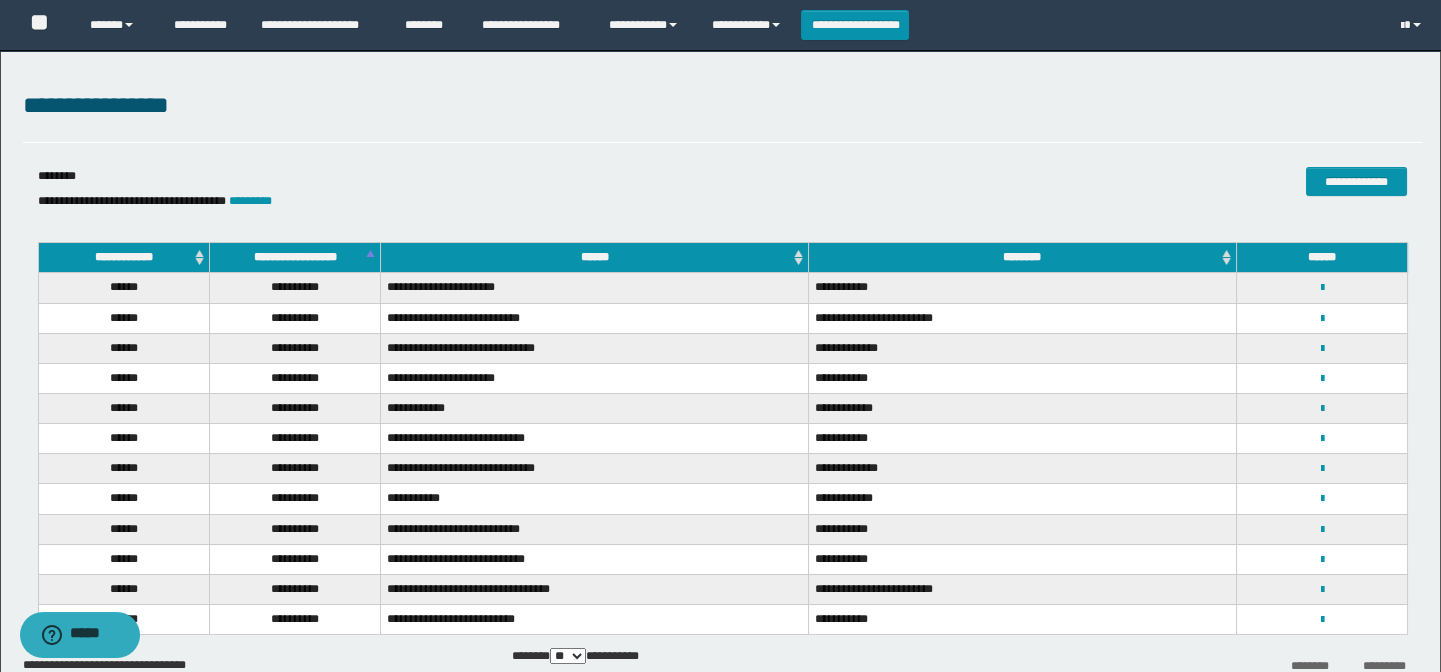 click on "**********" at bounding box center (294, 258) 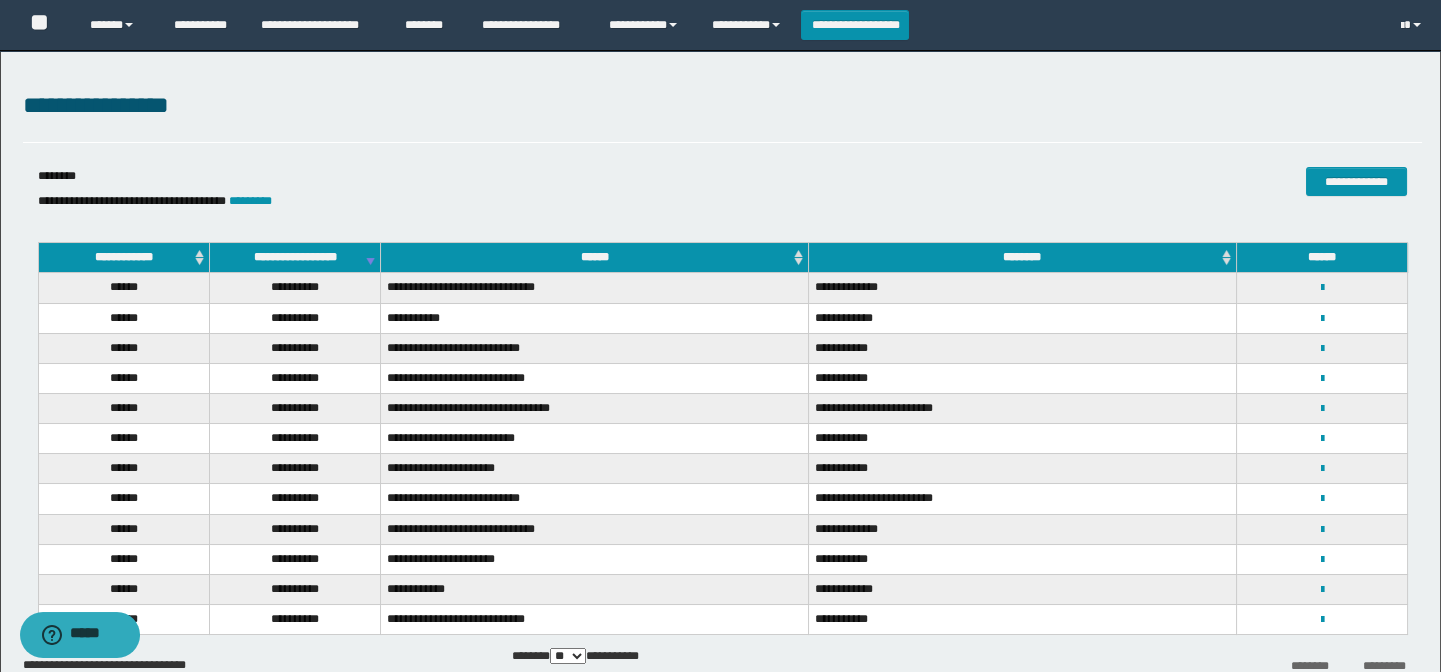 click on "**********" at bounding box center [294, 258] 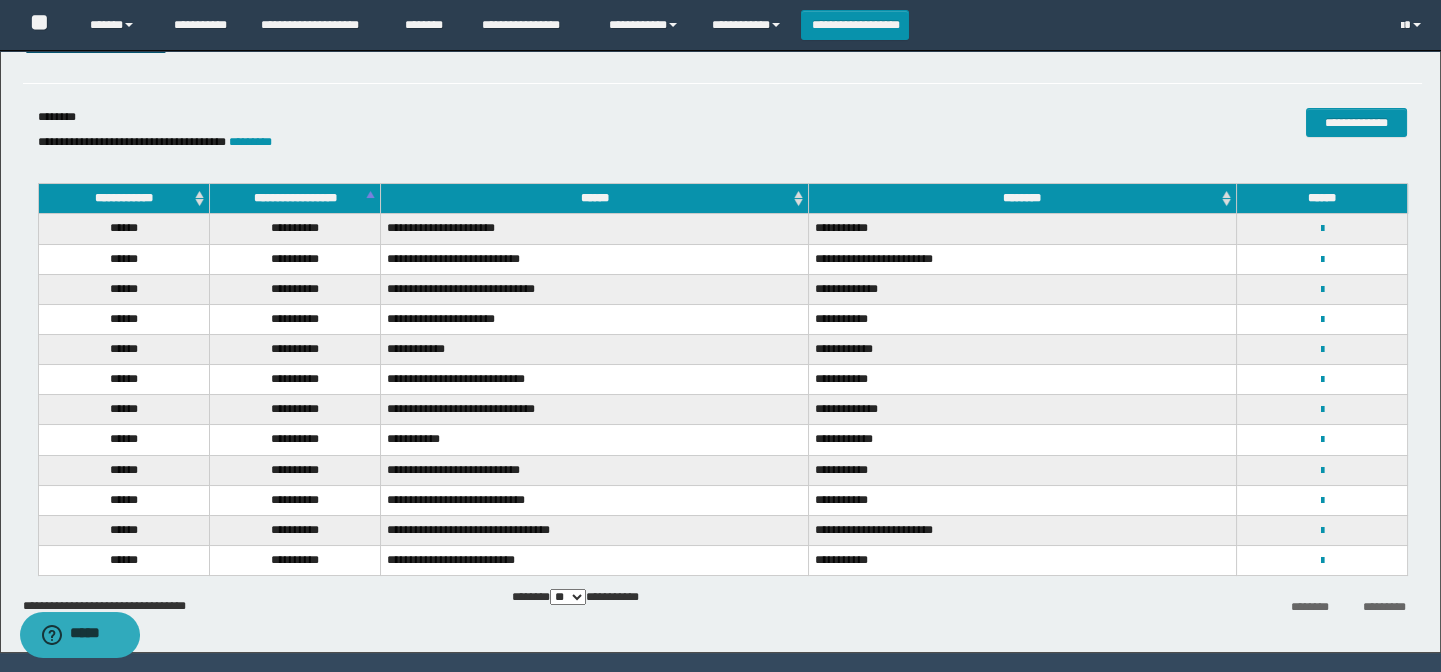 scroll, scrollTop: 118, scrollLeft: 0, axis: vertical 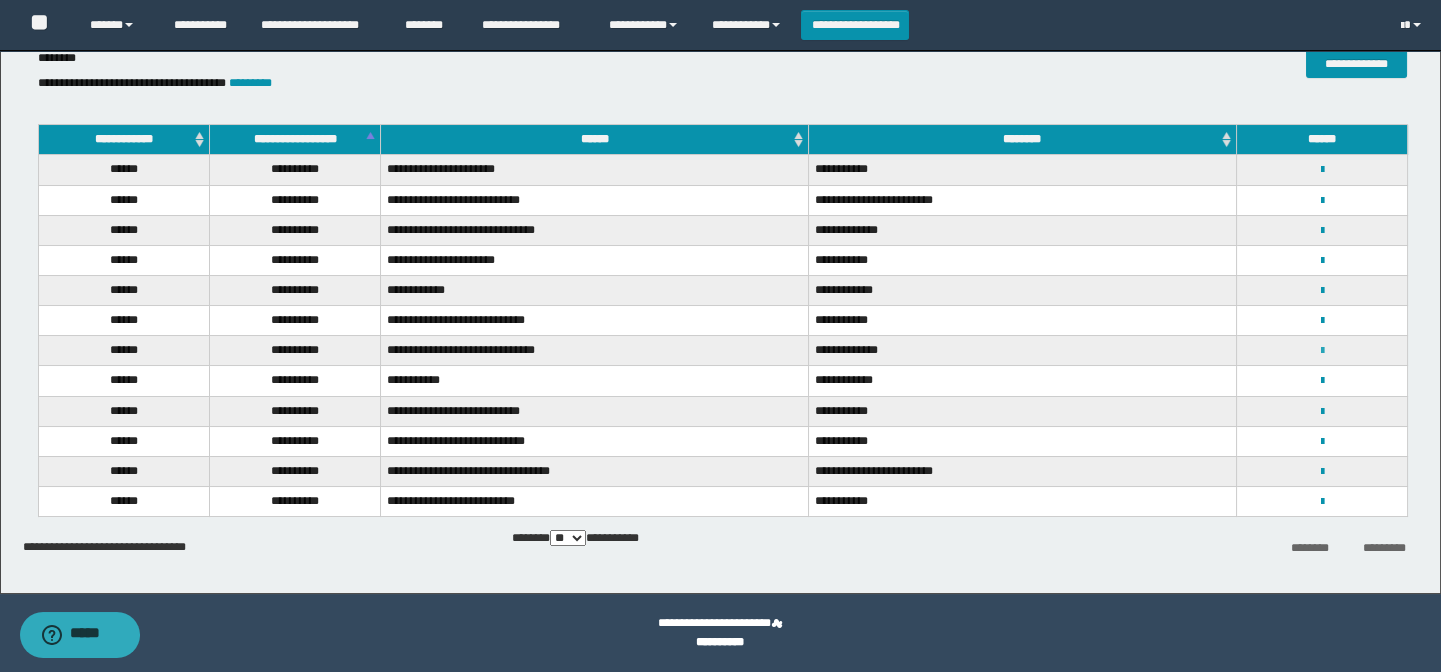 click at bounding box center (1321, 351) 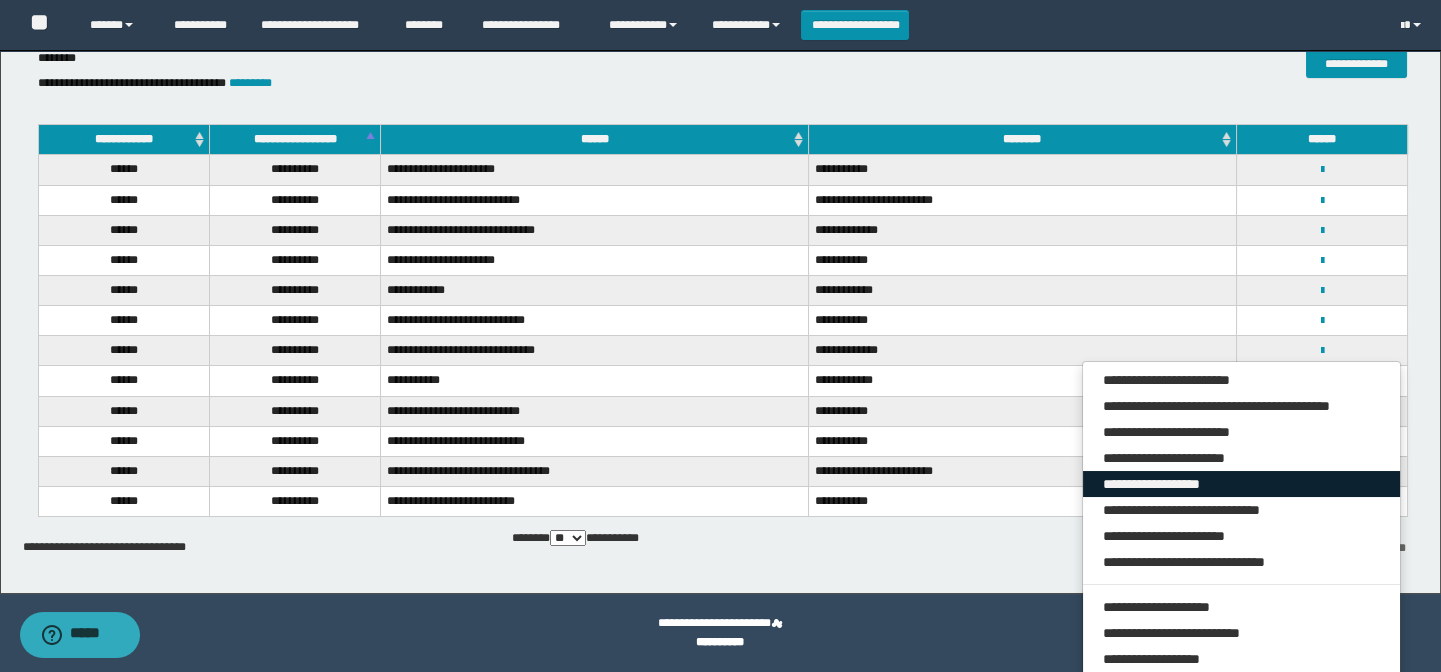 click on "**********" at bounding box center [1242, 484] 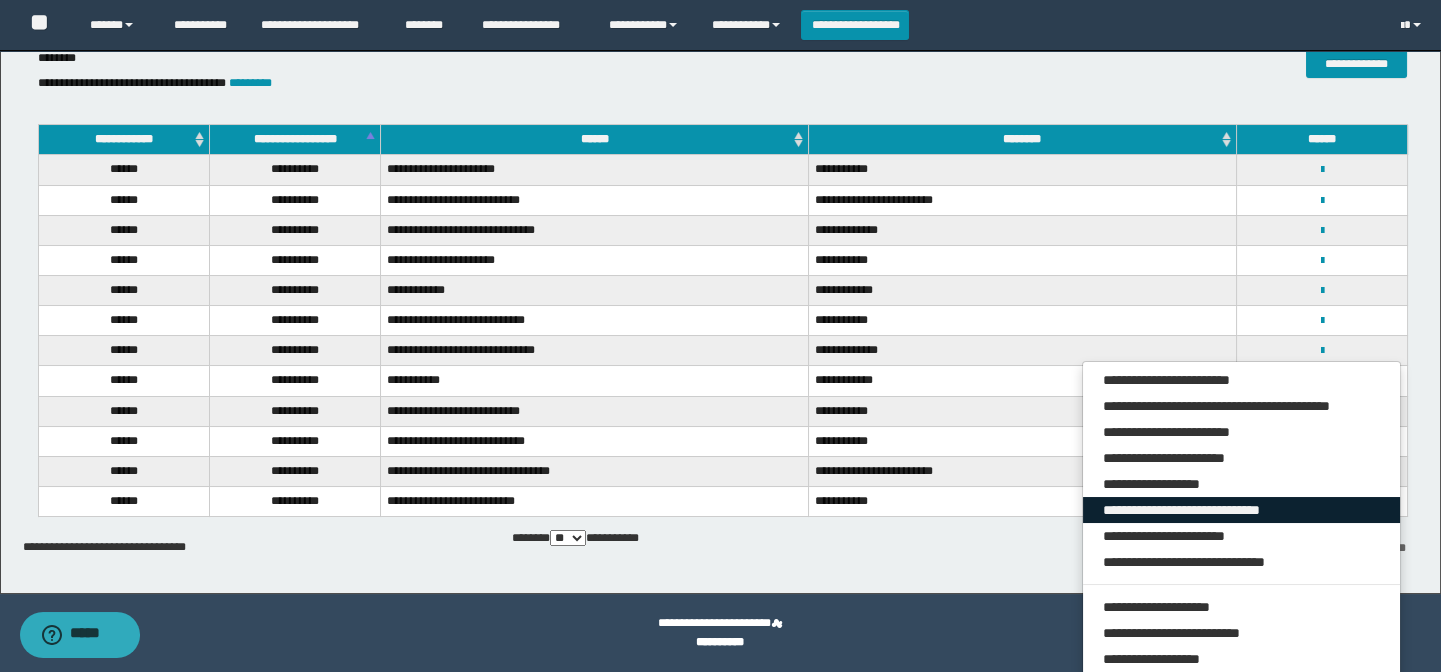 click on "**********" at bounding box center [1242, 510] 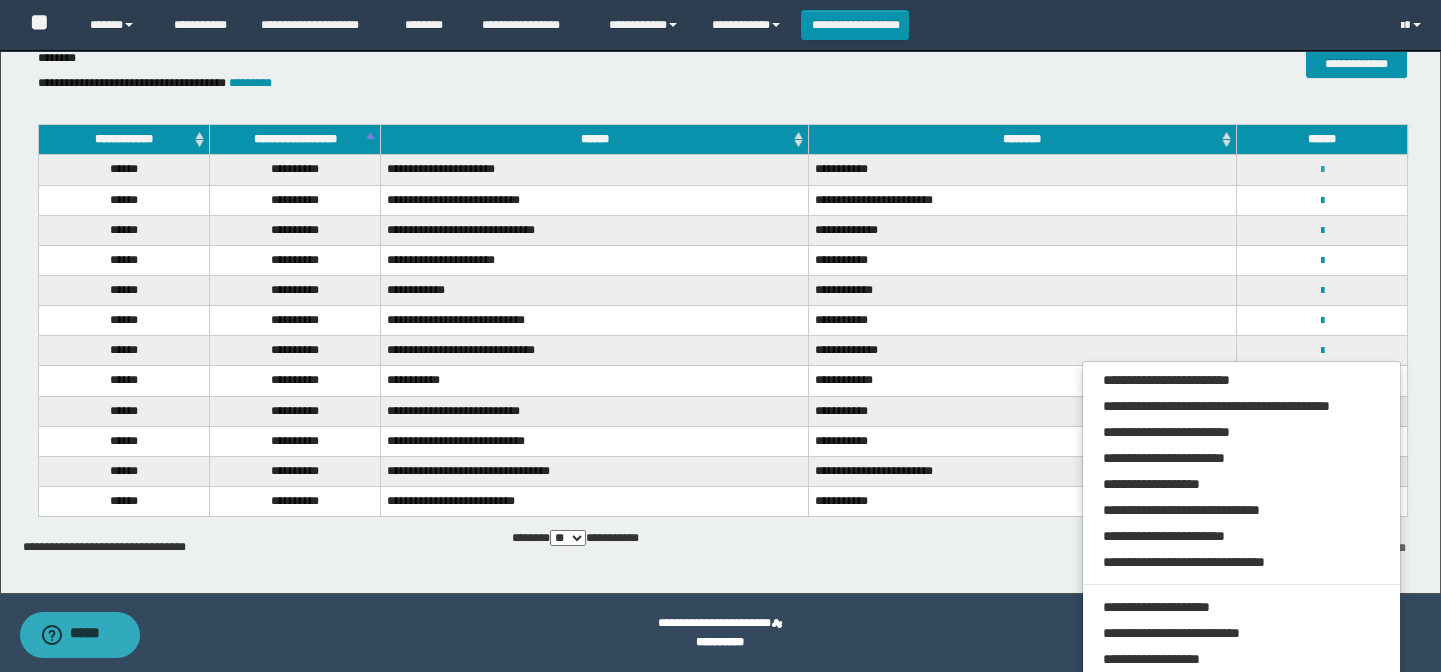 click at bounding box center (1321, 170) 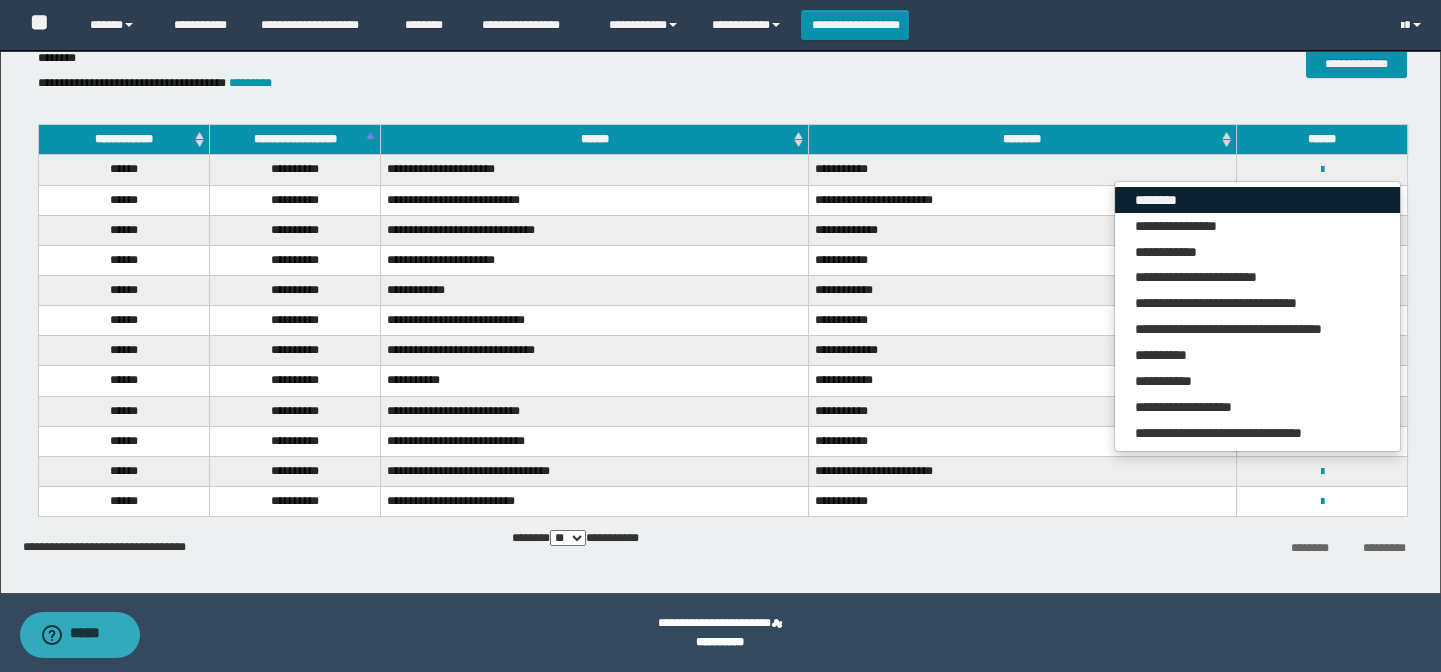 click on "********" at bounding box center [1257, 200] 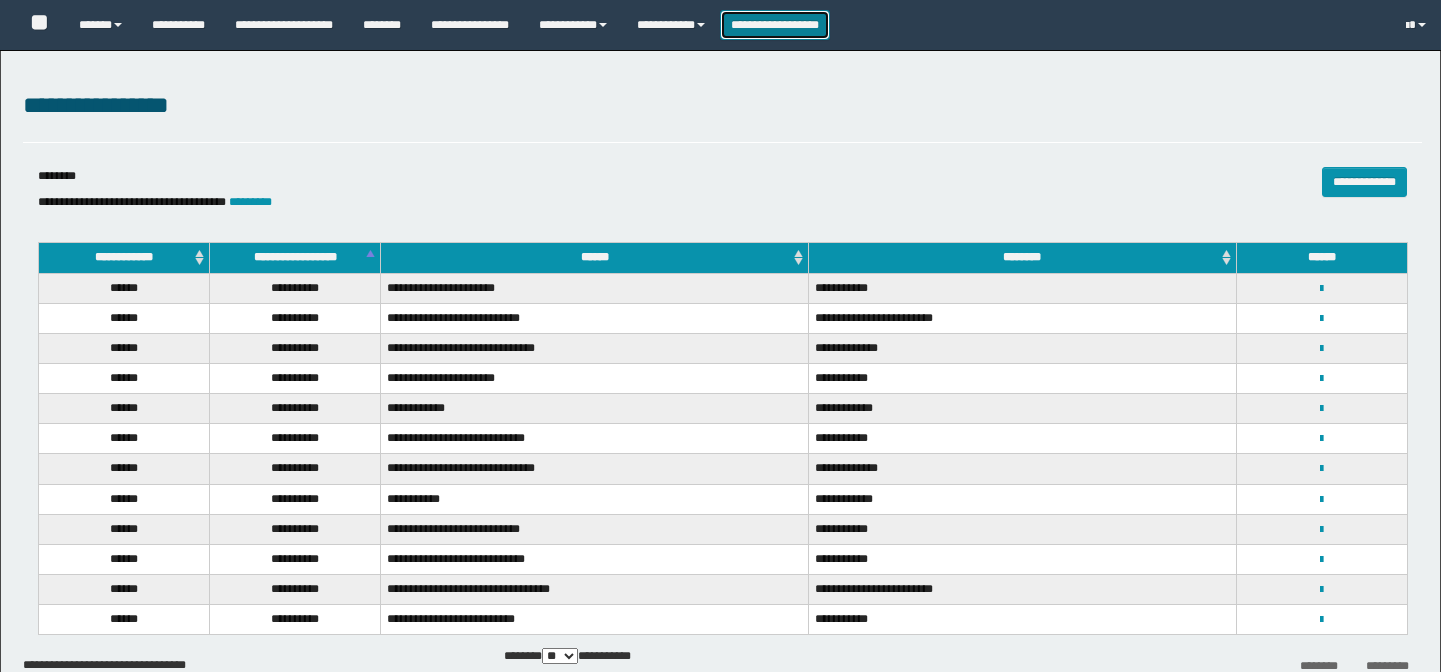 click on "**********" at bounding box center [775, 25] 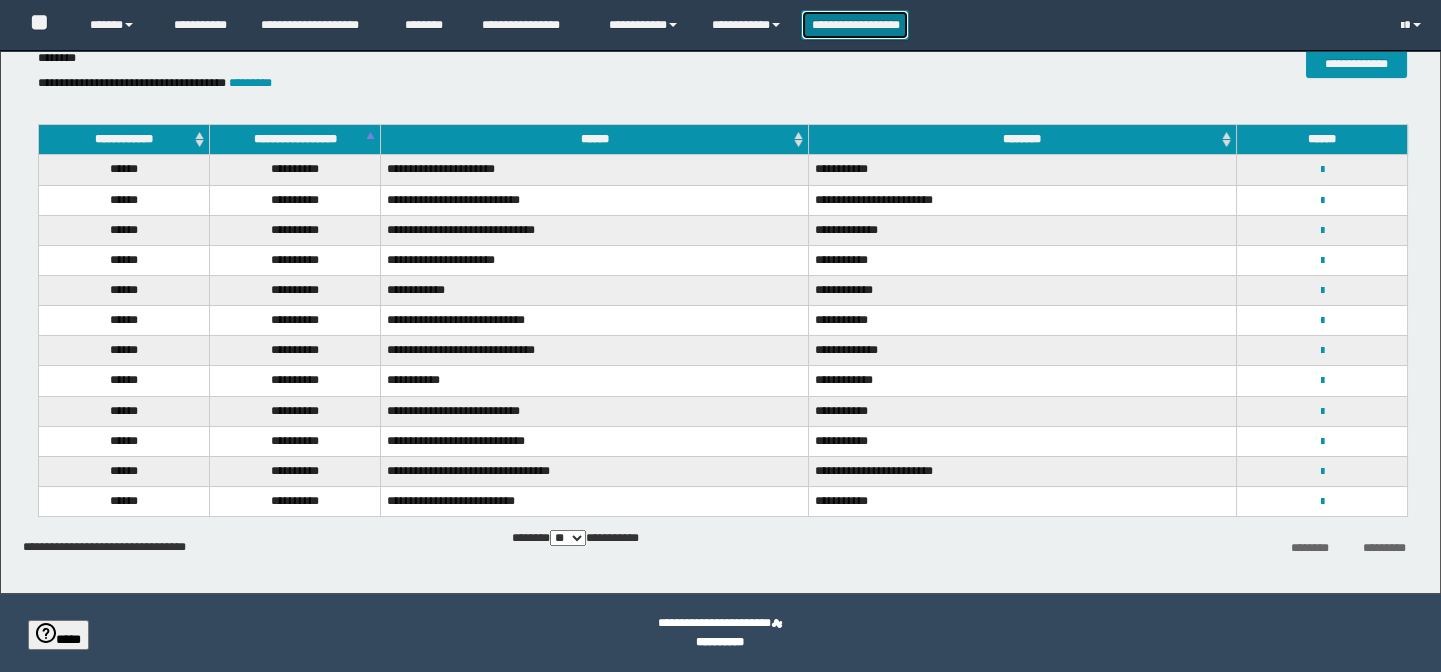 scroll, scrollTop: 118, scrollLeft: 0, axis: vertical 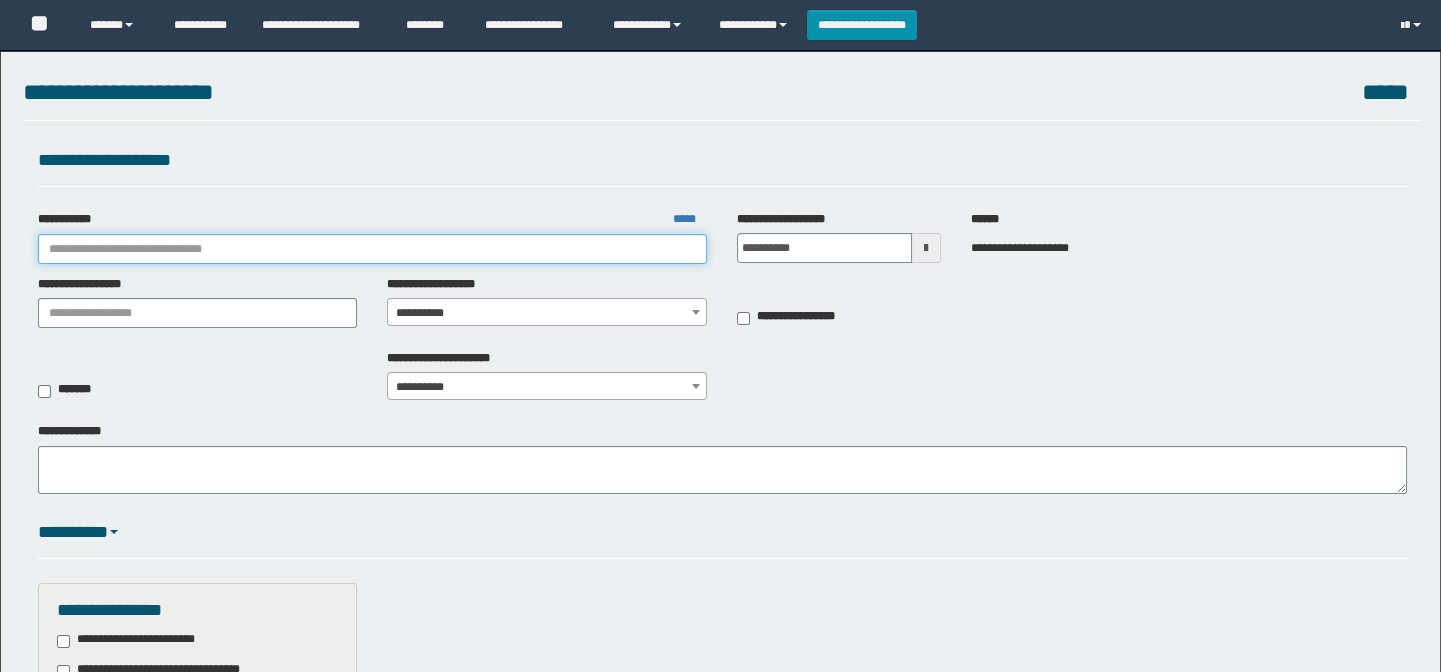 click on "**********" at bounding box center [373, 249] 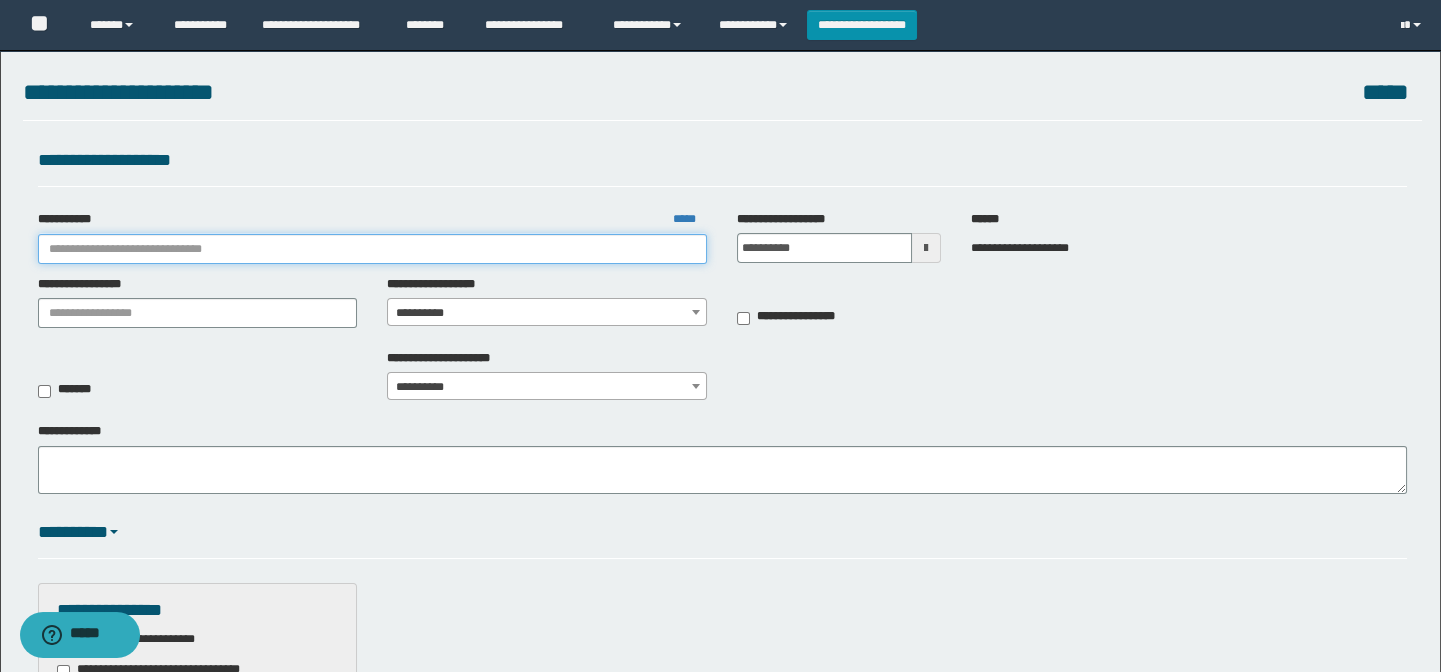 scroll, scrollTop: 0, scrollLeft: 0, axis: both 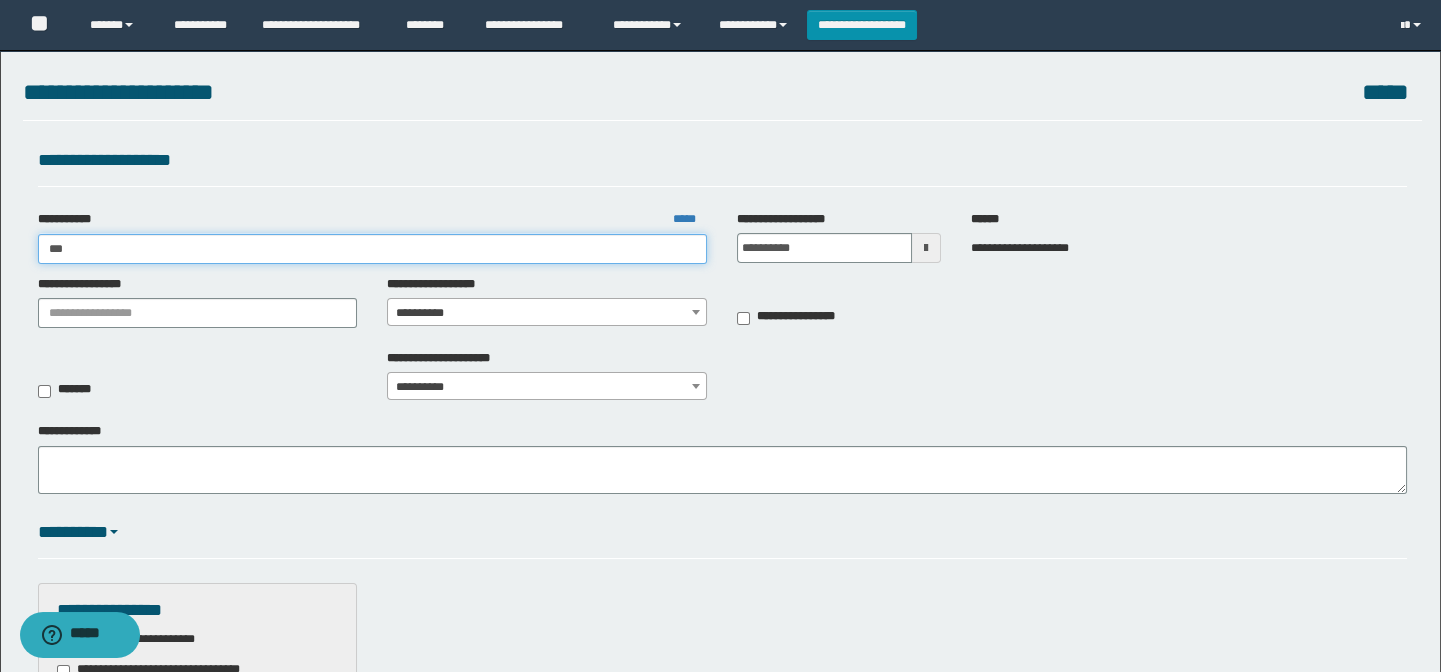 type on "****" 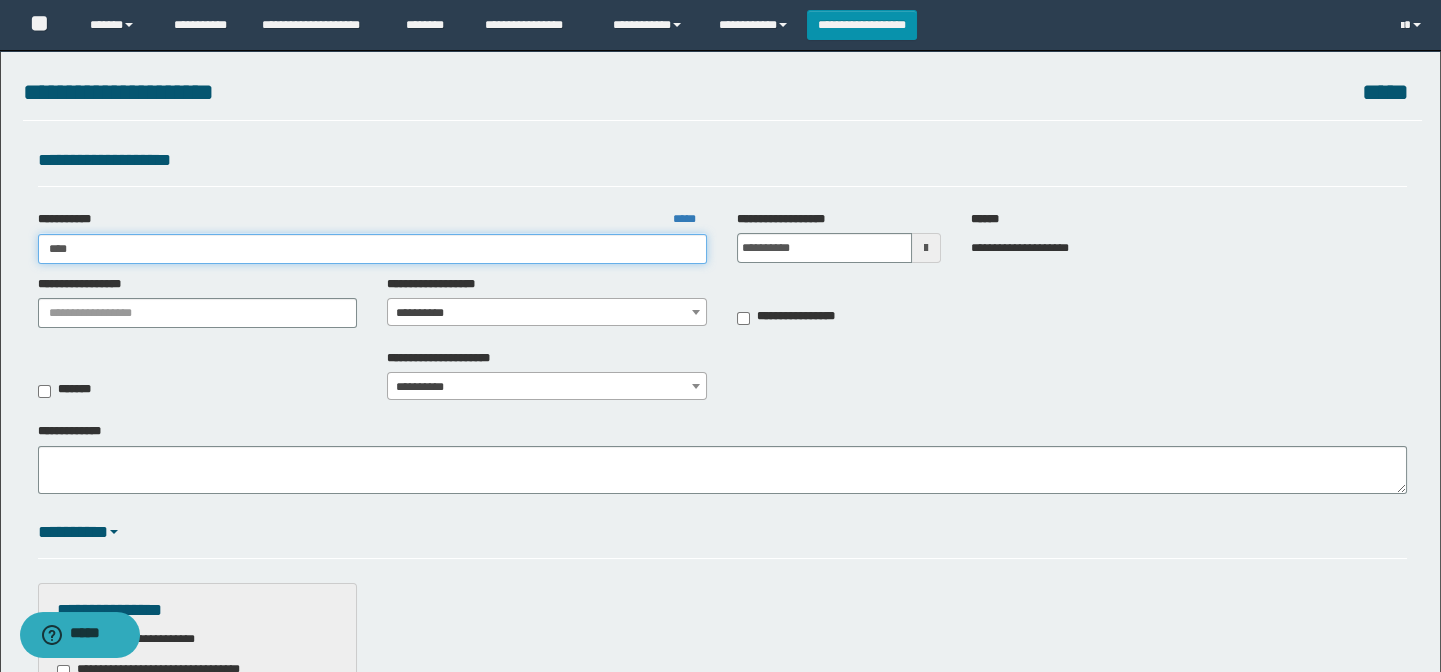 type on "****" 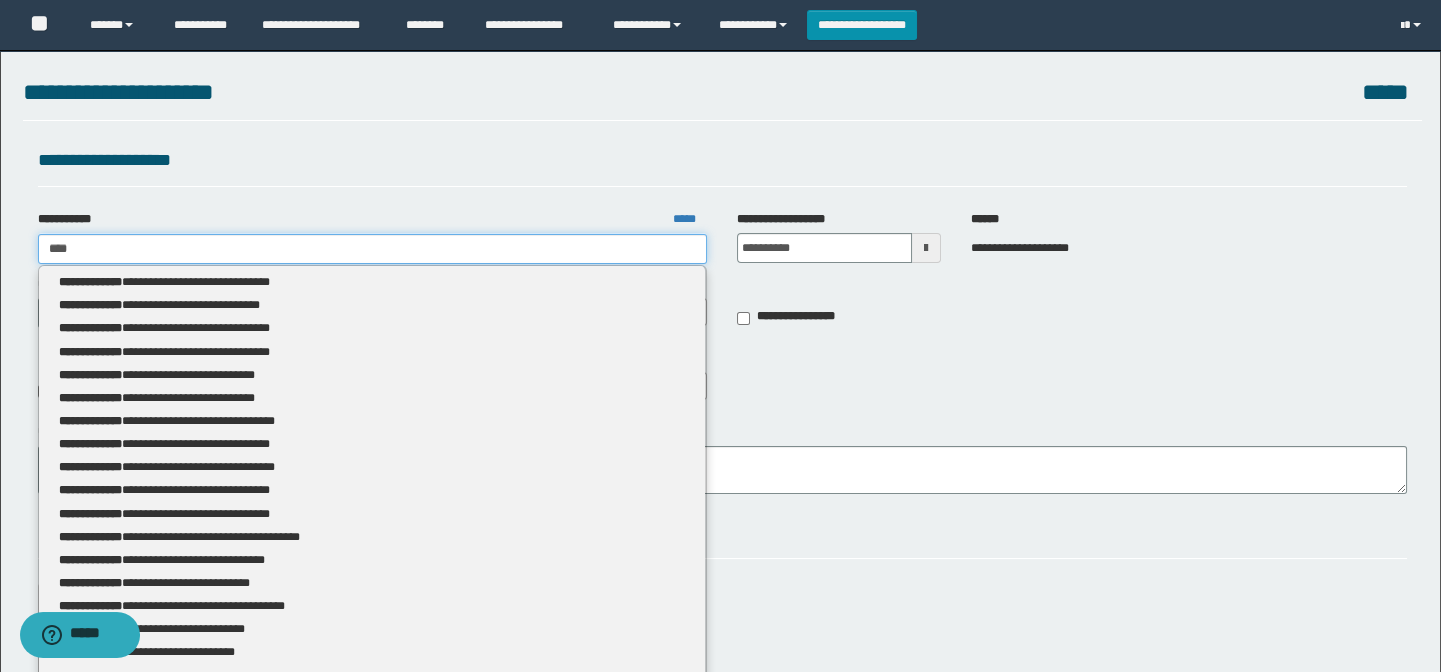 type 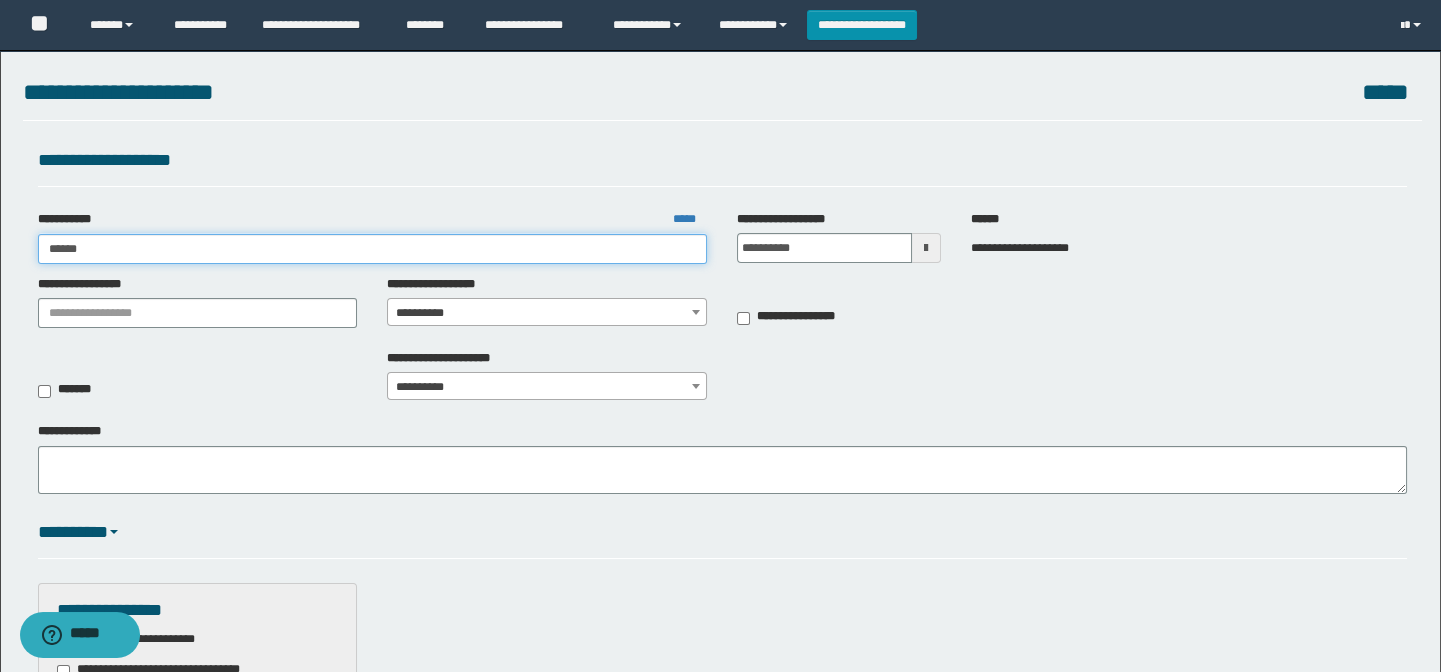 type on "*******" 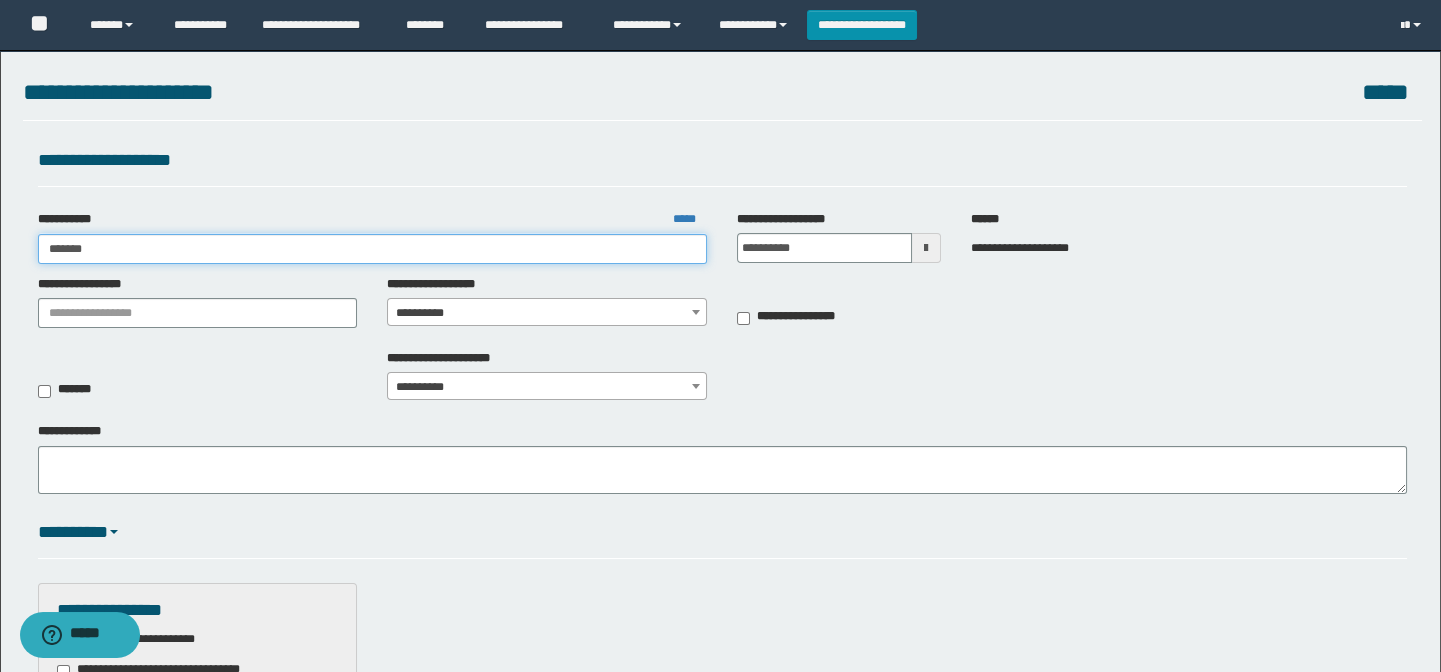 type on "*******" 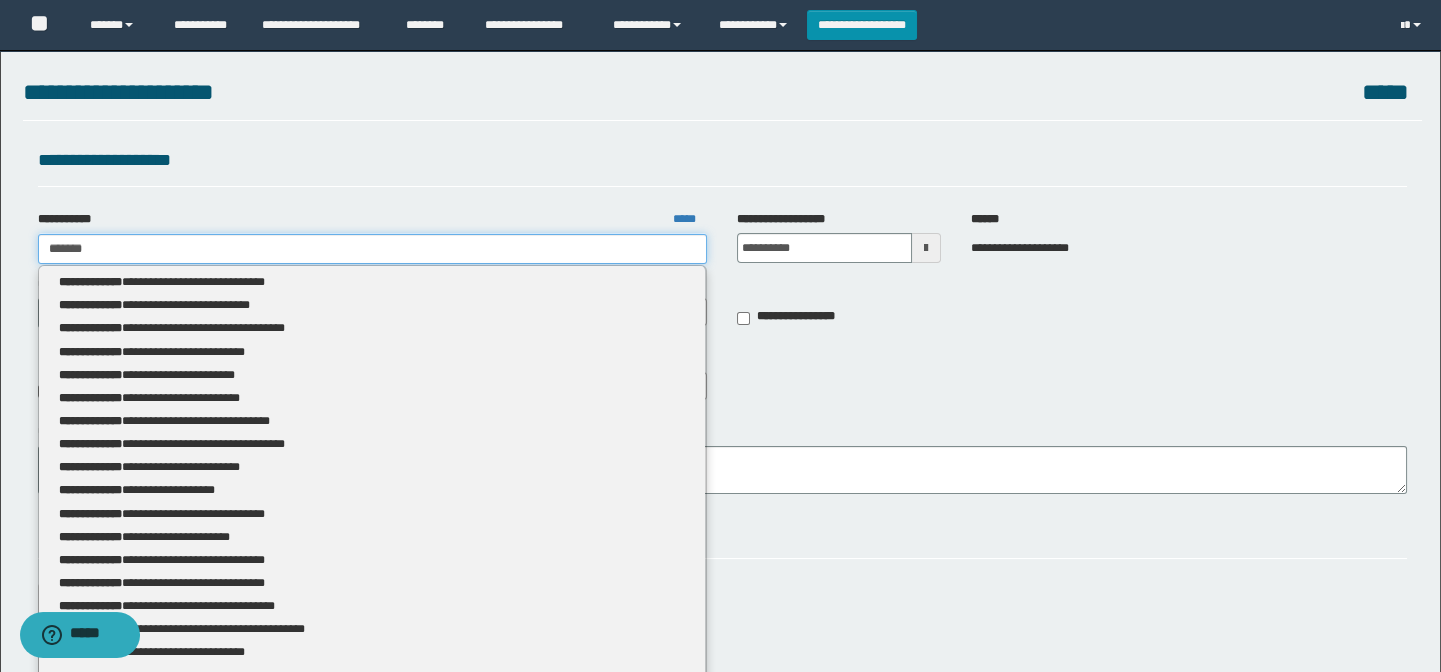 type 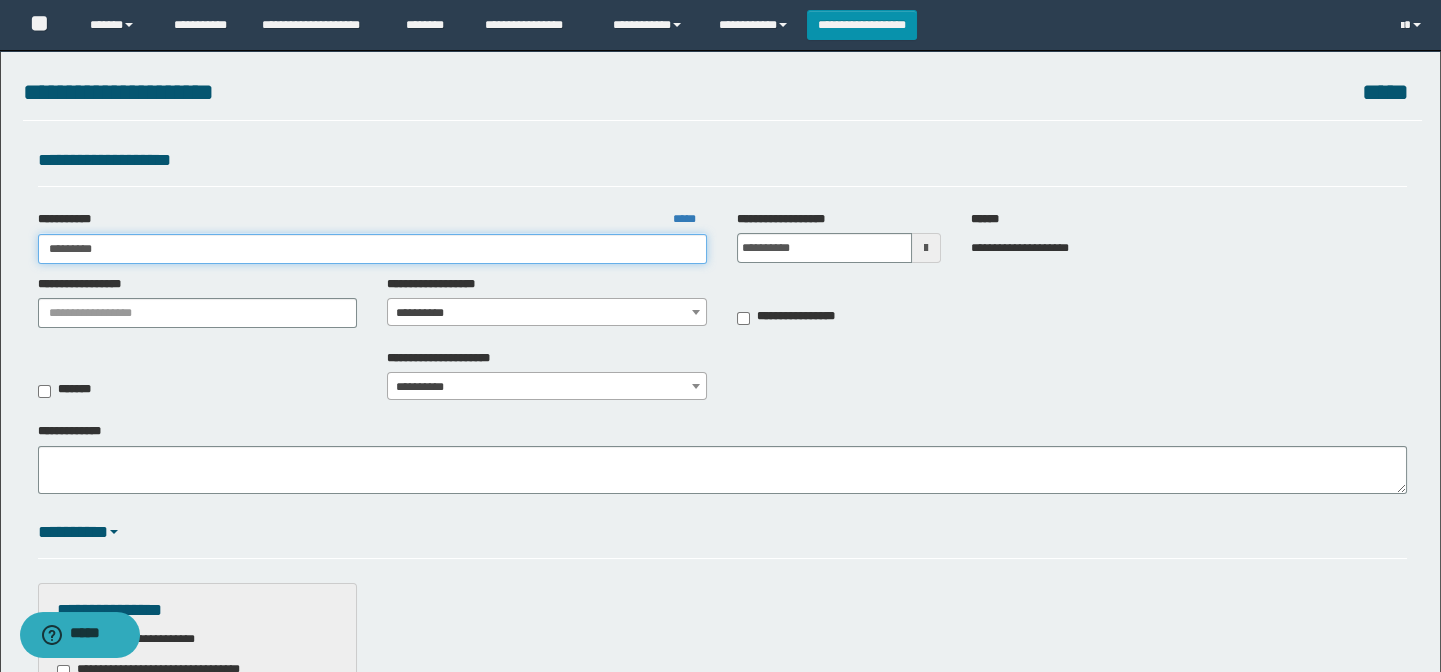 type on "**********" 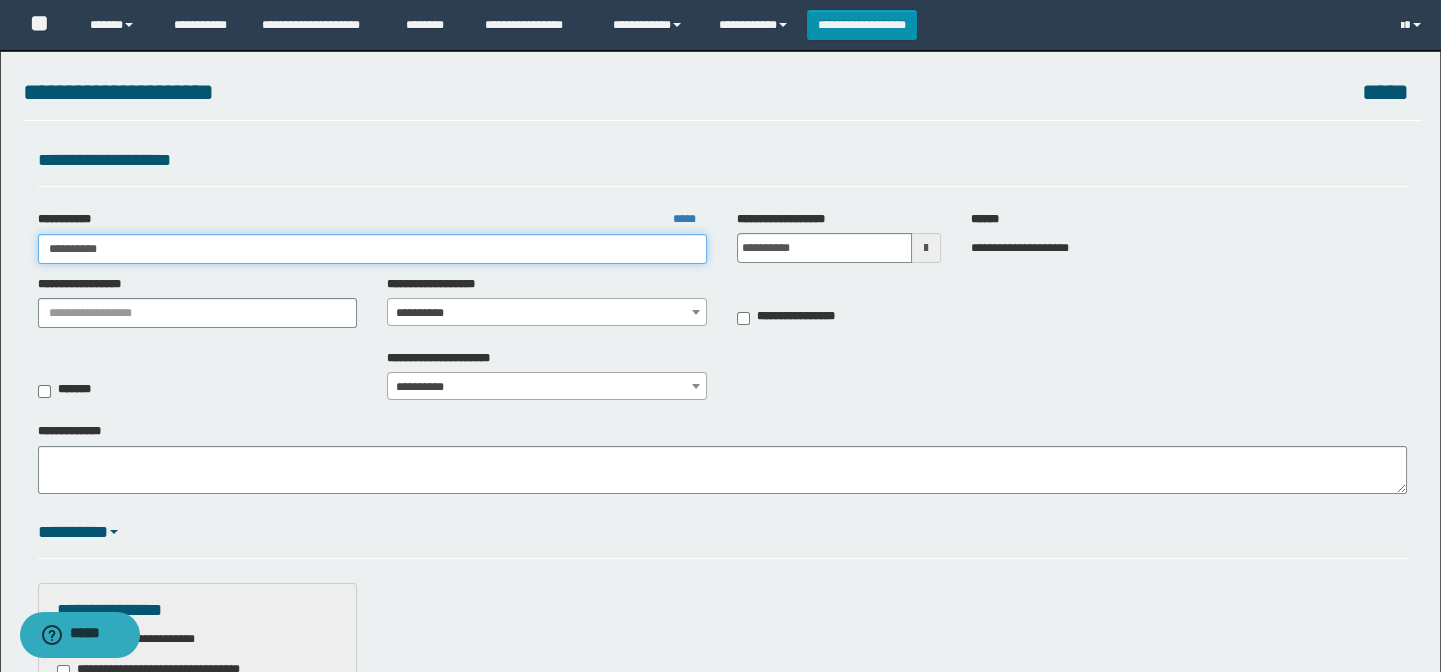type on "**********" 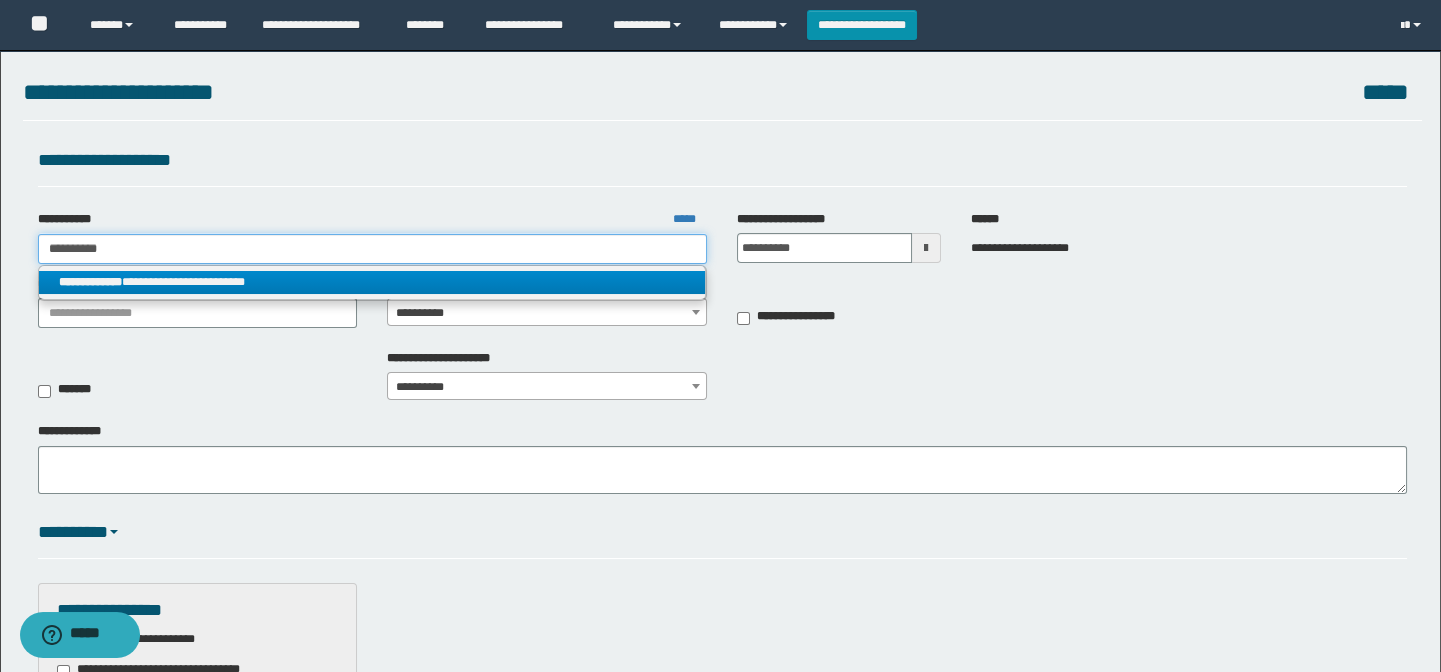 type on "**********" 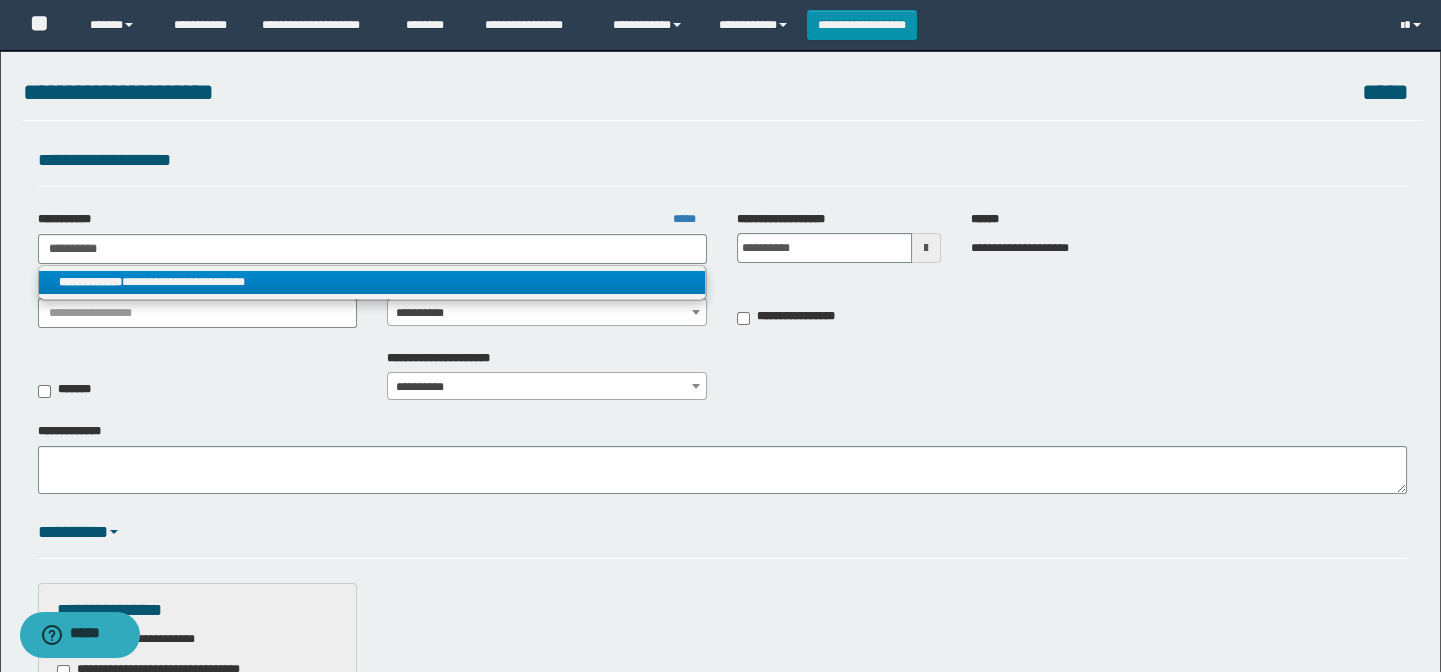 click on "**********" at bounding box center (372, 282) 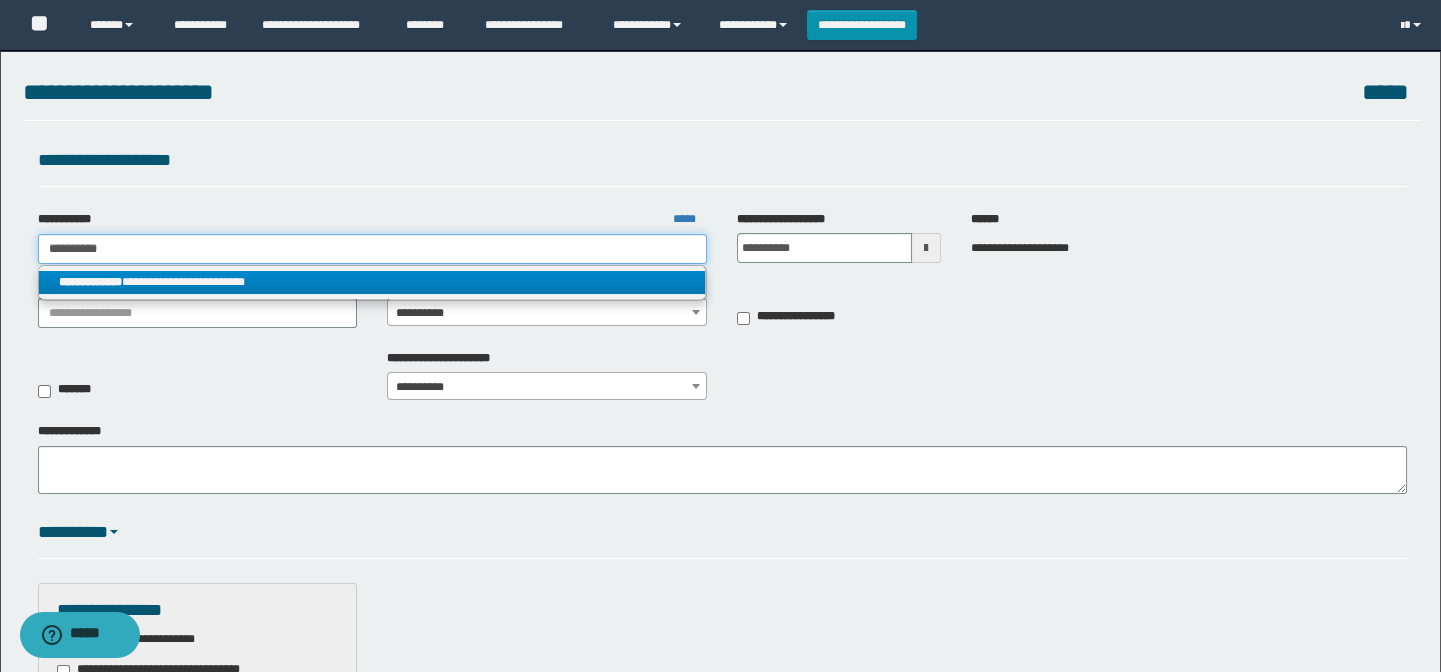 type 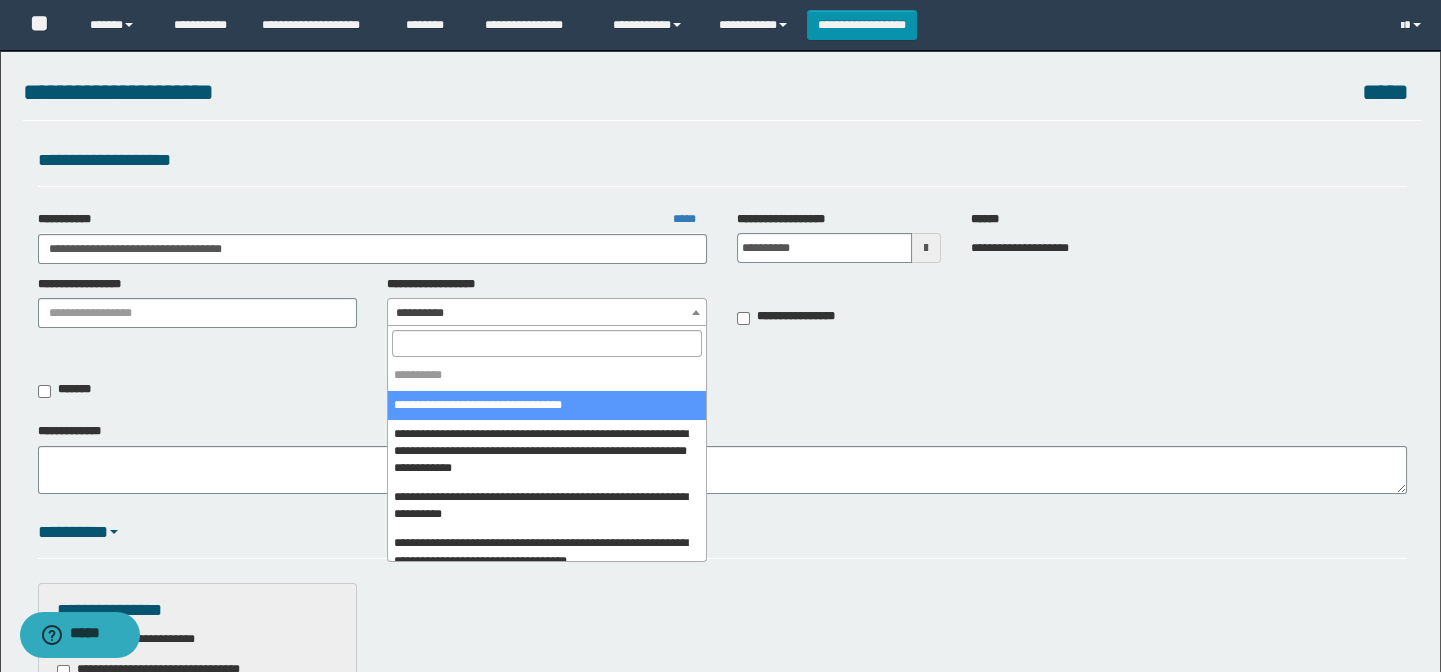 click on "**********" at bounding box center (547, 313) 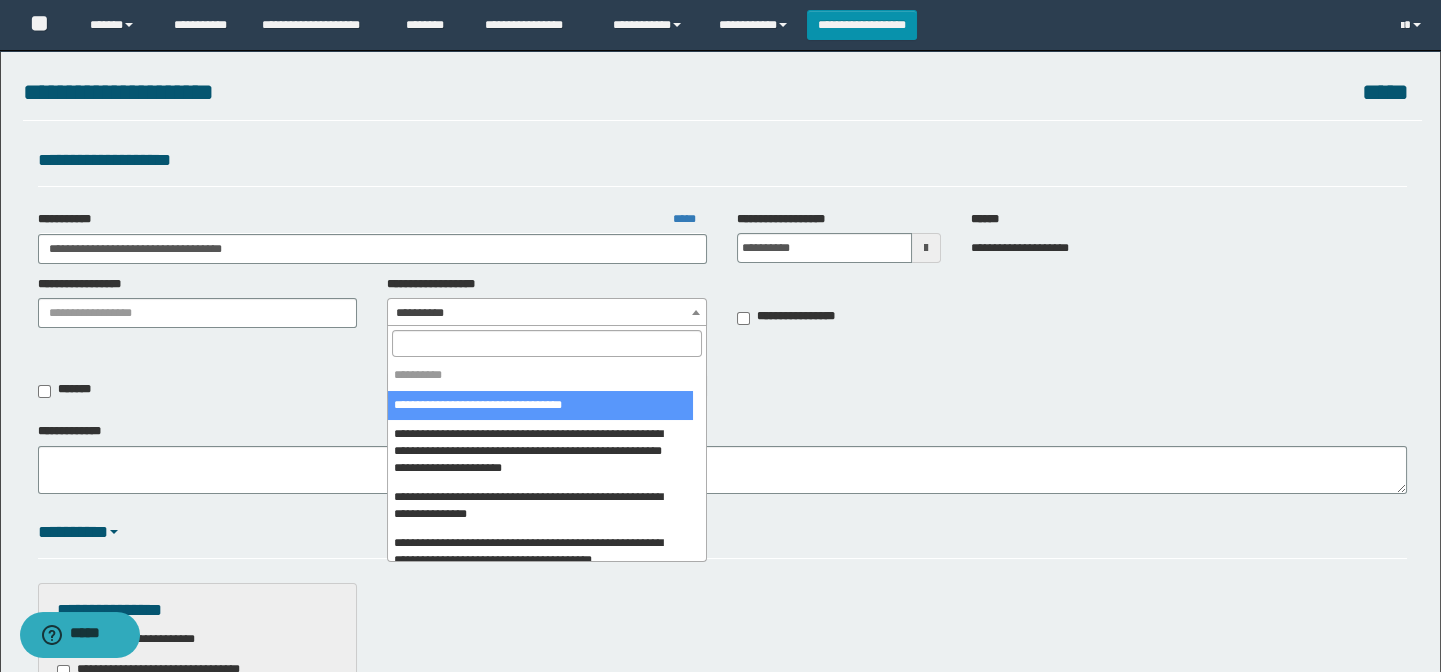click at bounding box center (547, 343) 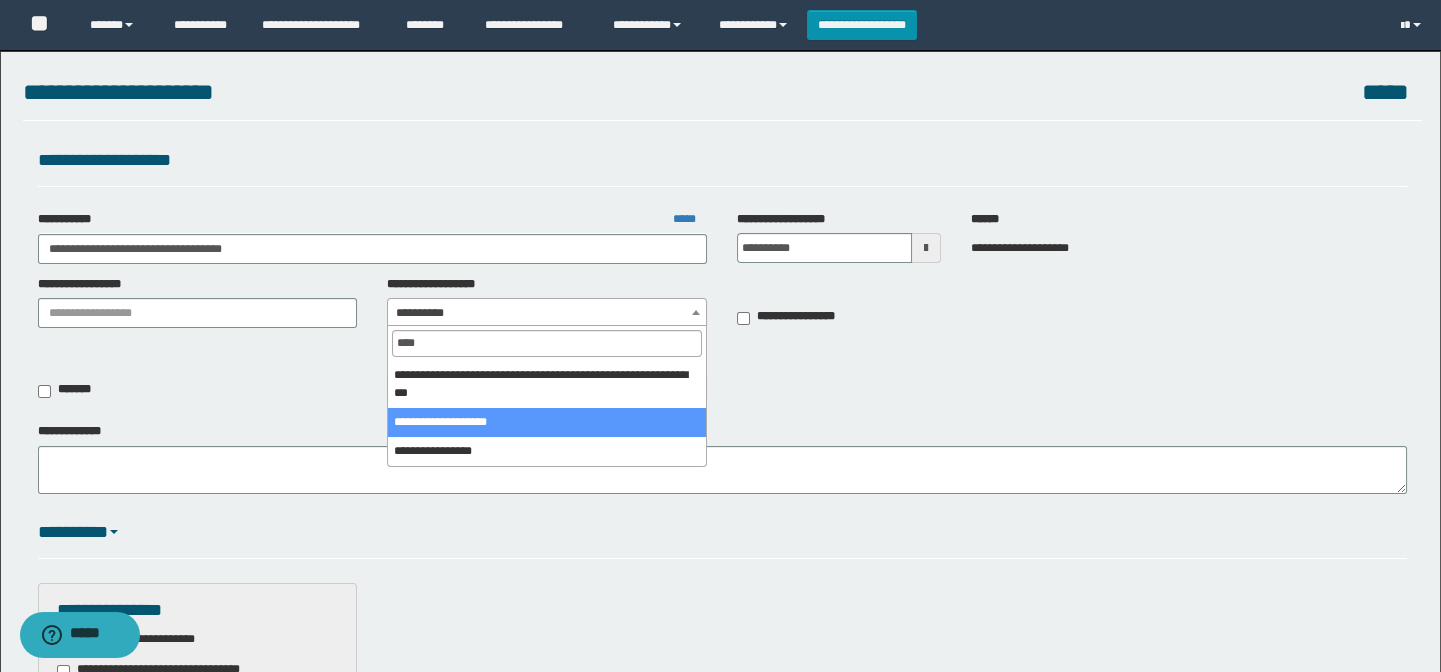 type on "****" 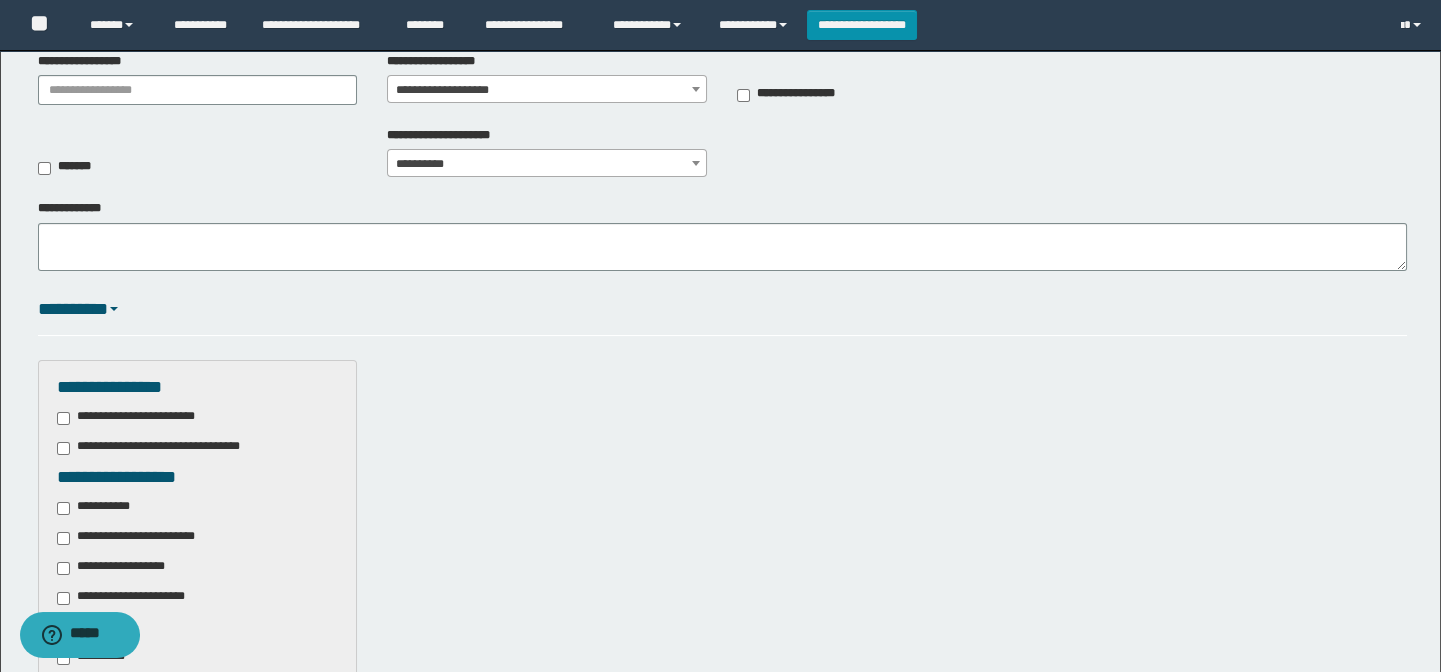 scroll, scrollTop: 272, scrollLeft: 0, axis: vertical 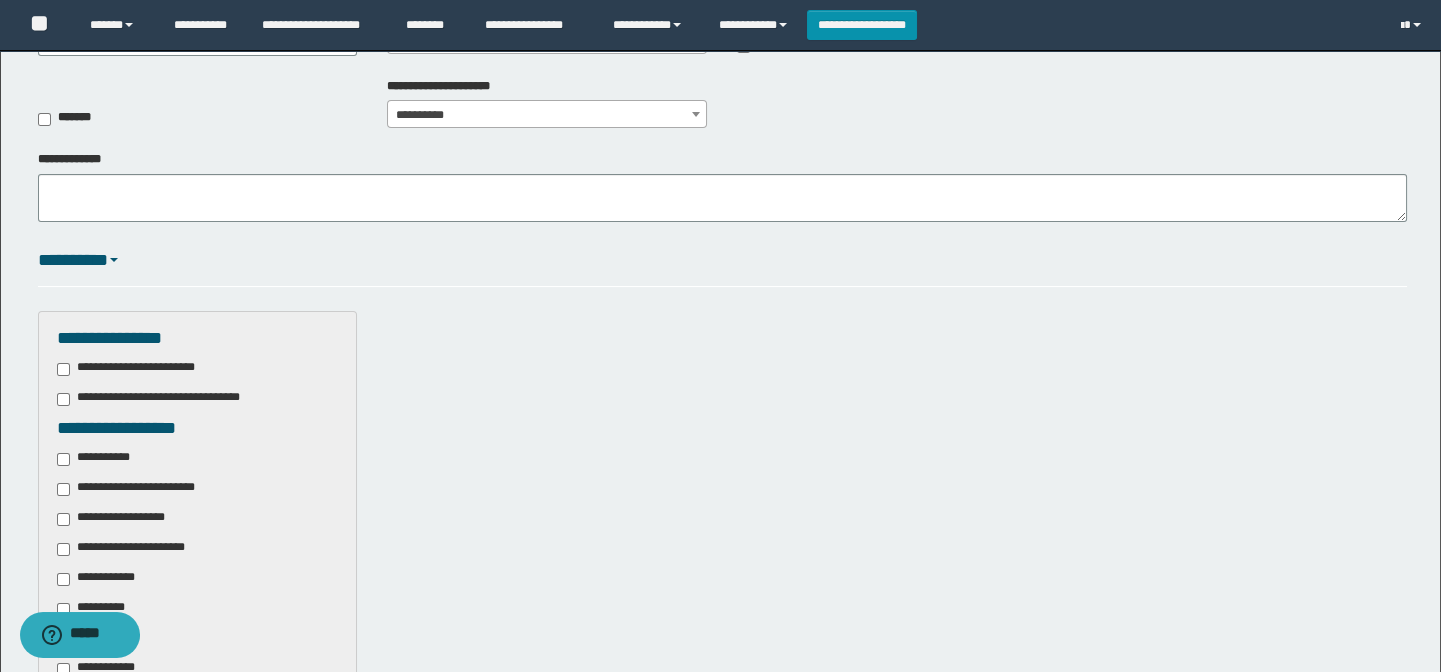 click on "**********" at bounding box center [97, 459] 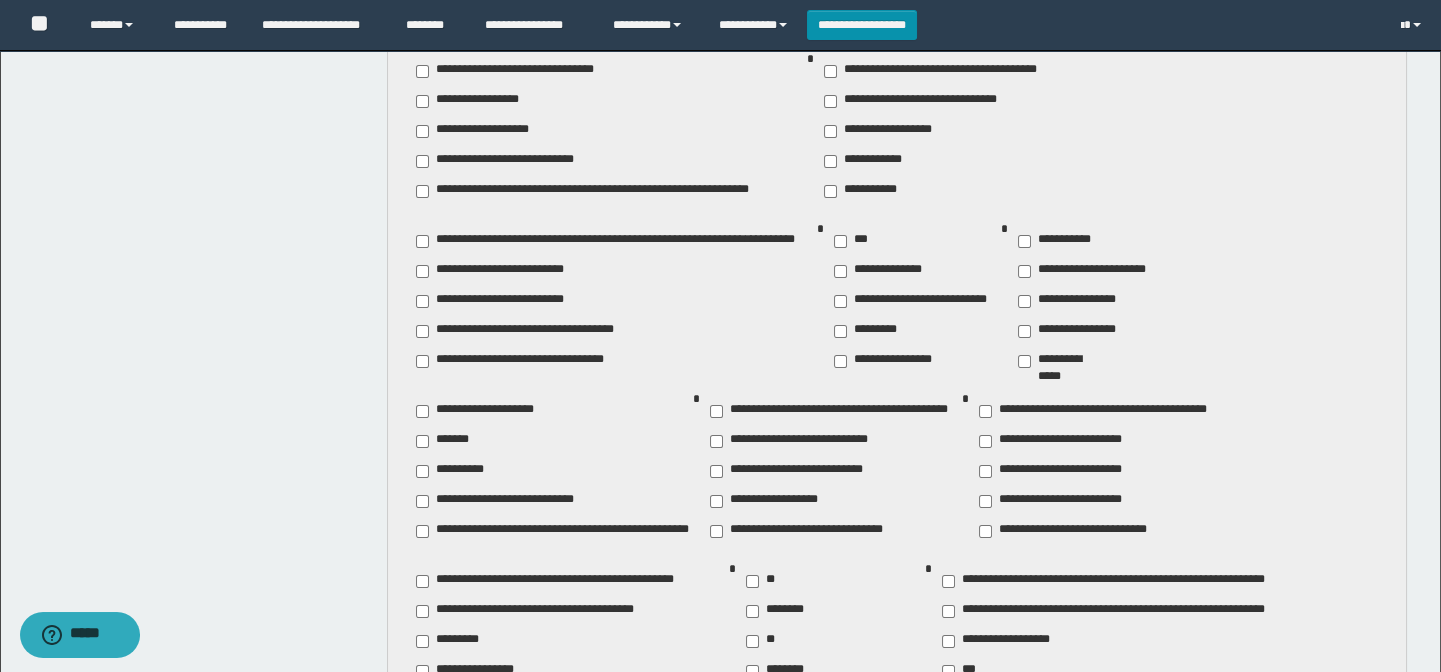 scroll, scrollTop: 1363, scrollLeft: 0, axis: vertical 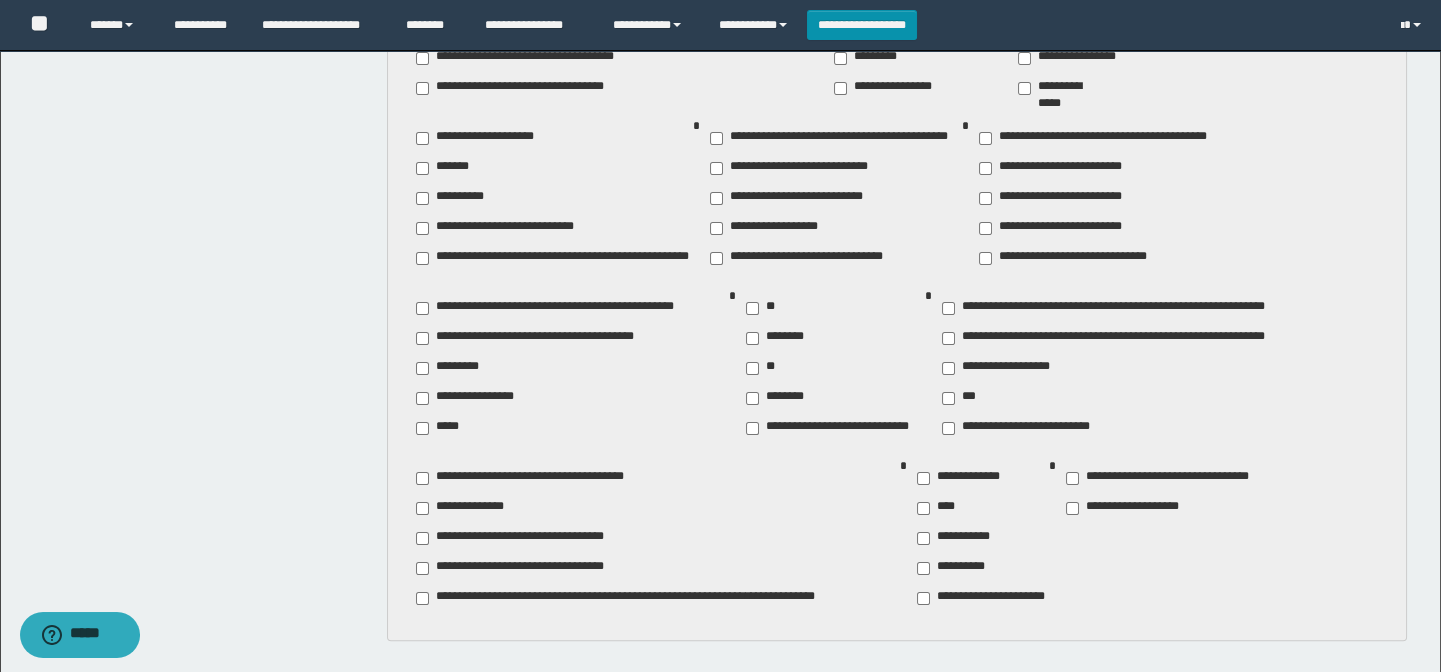click on "**********" at bounding box center (959, 478) 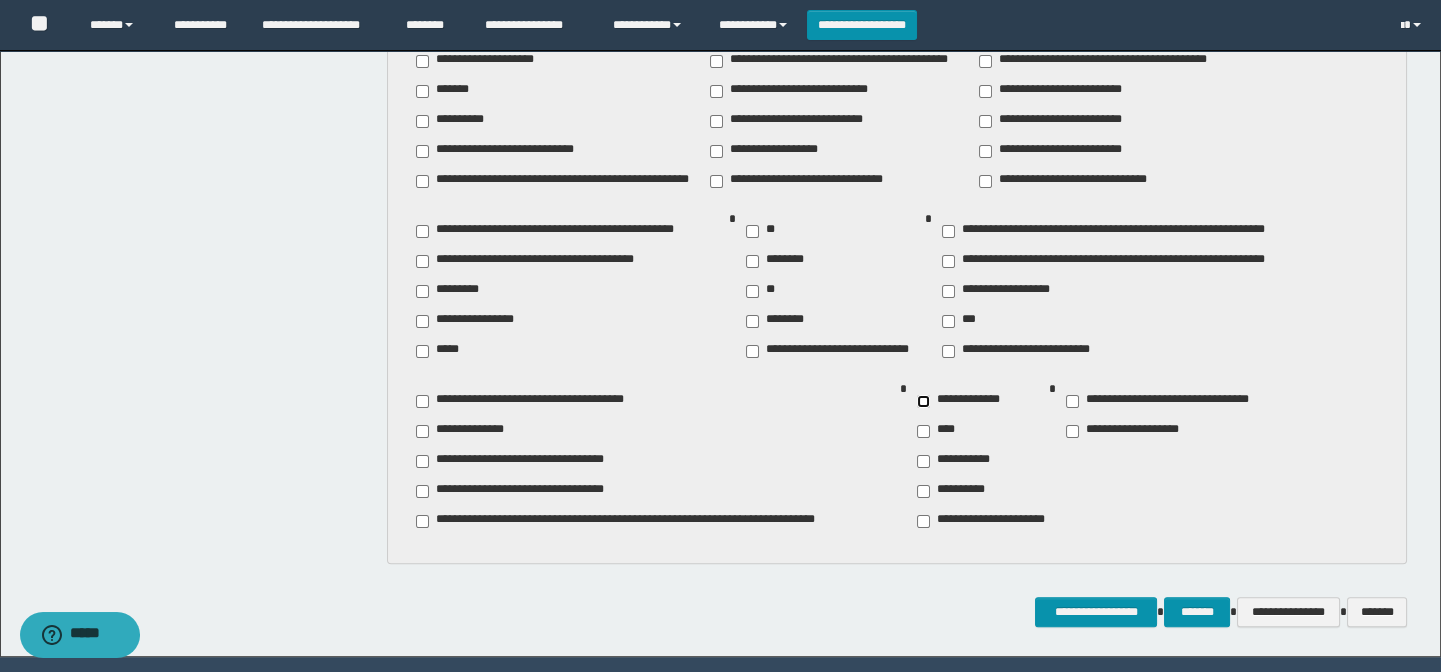 scroll, scrollTop: 1500, scrollLeft: 0, axis: vertical 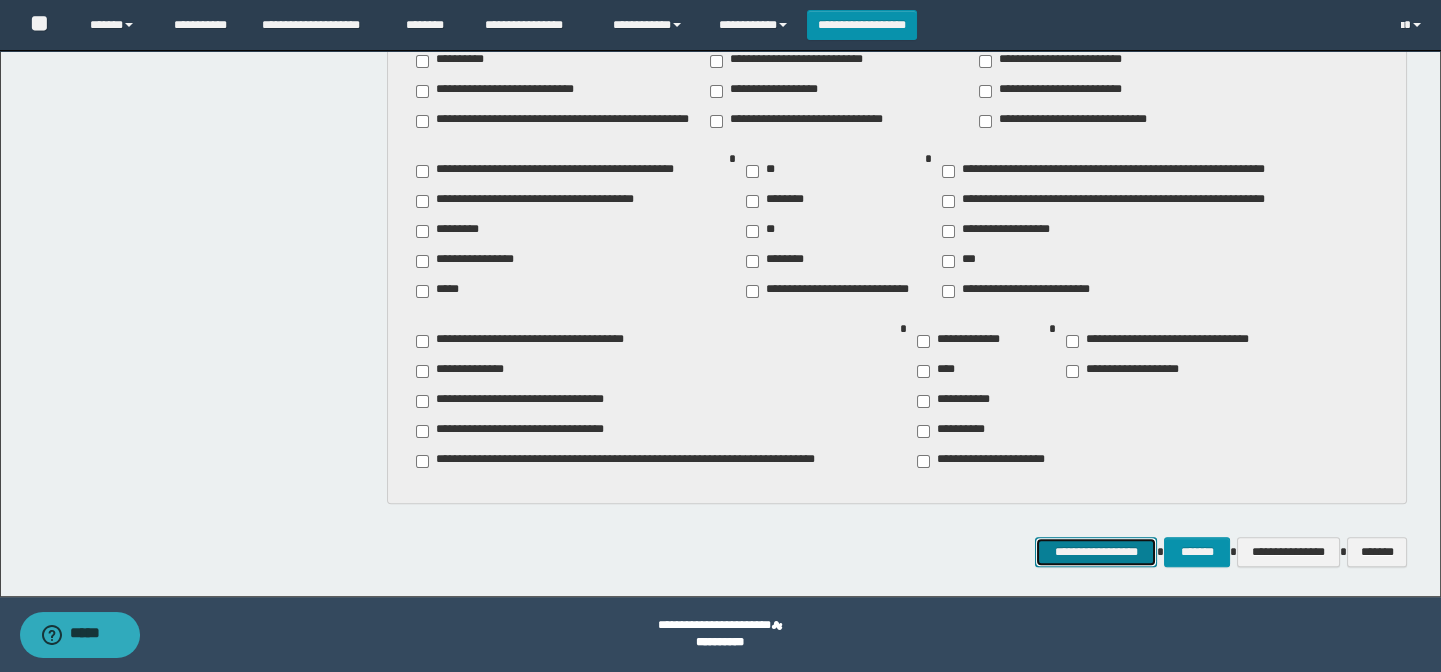 click on "**********" at bounding box center (1096, 552) 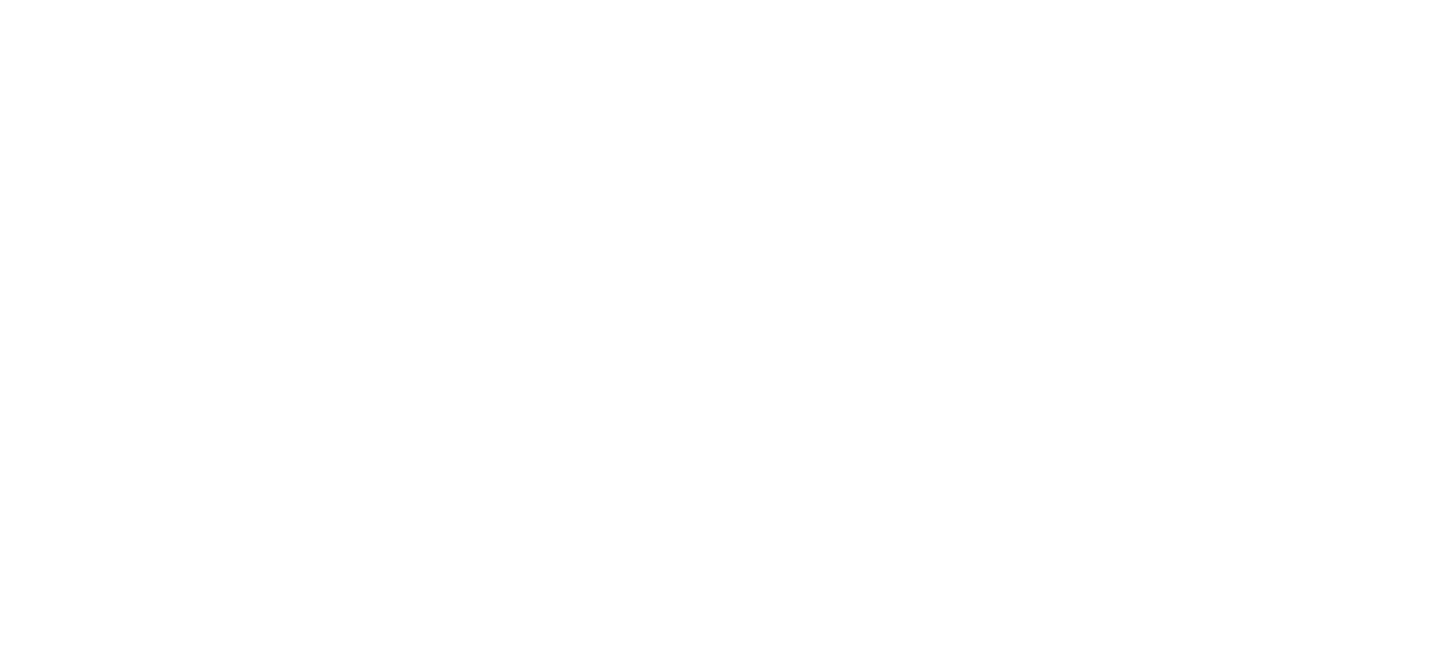 scroll, scrollTop: 0, scrollLeft: 0, axis: both 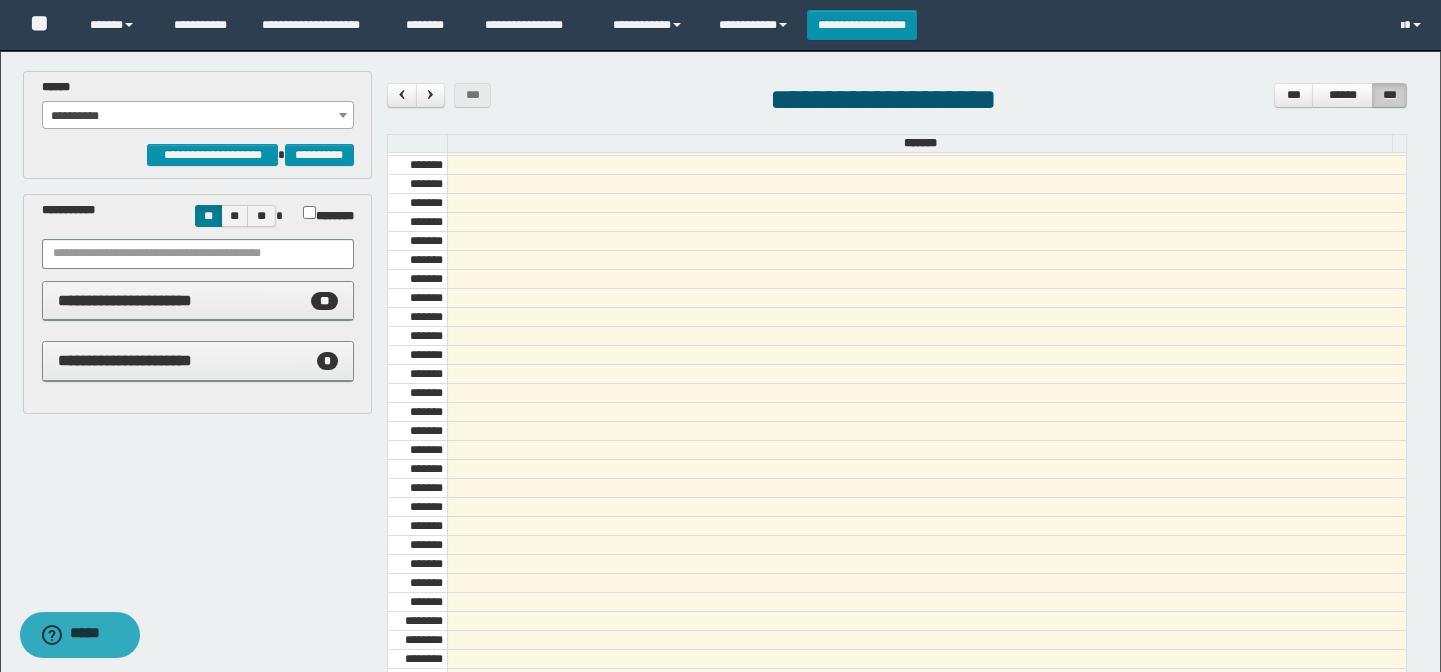 click on "**********" at bounding box center [198, 361] 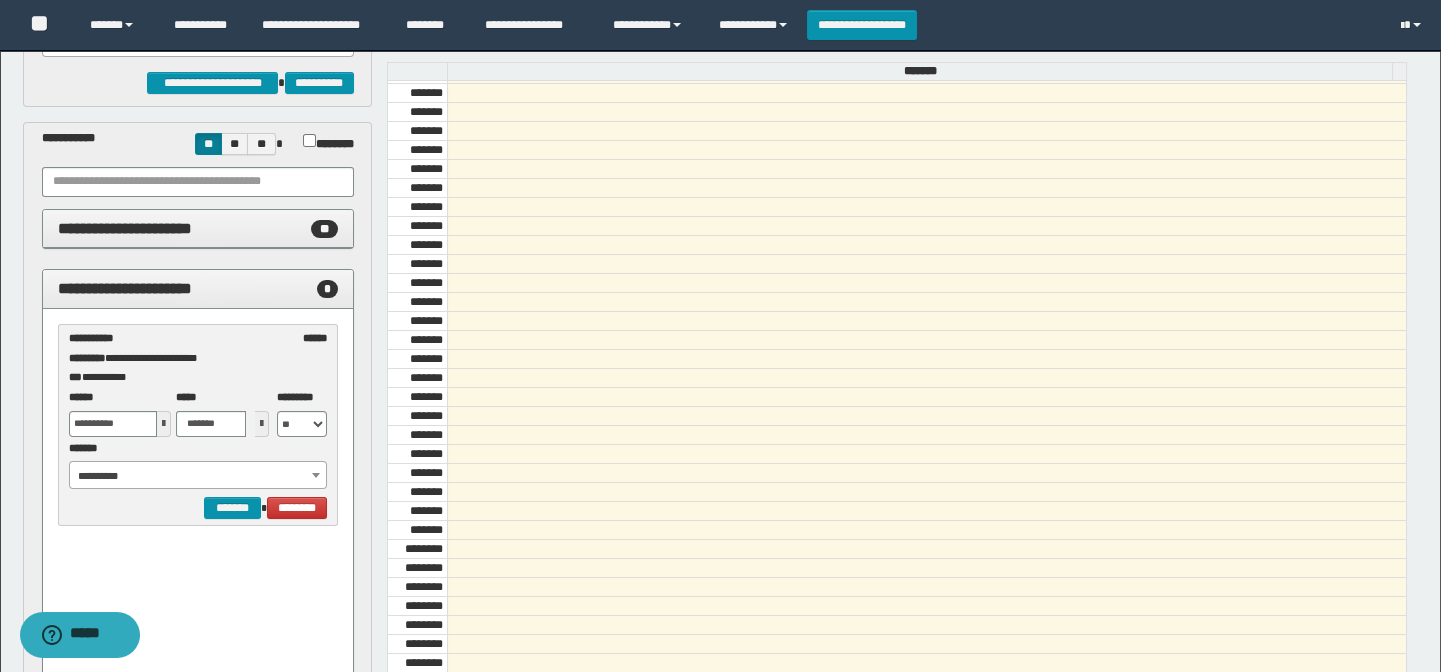 scroll, scrollTop: 181, scrollLeft: 0, axis: vertical 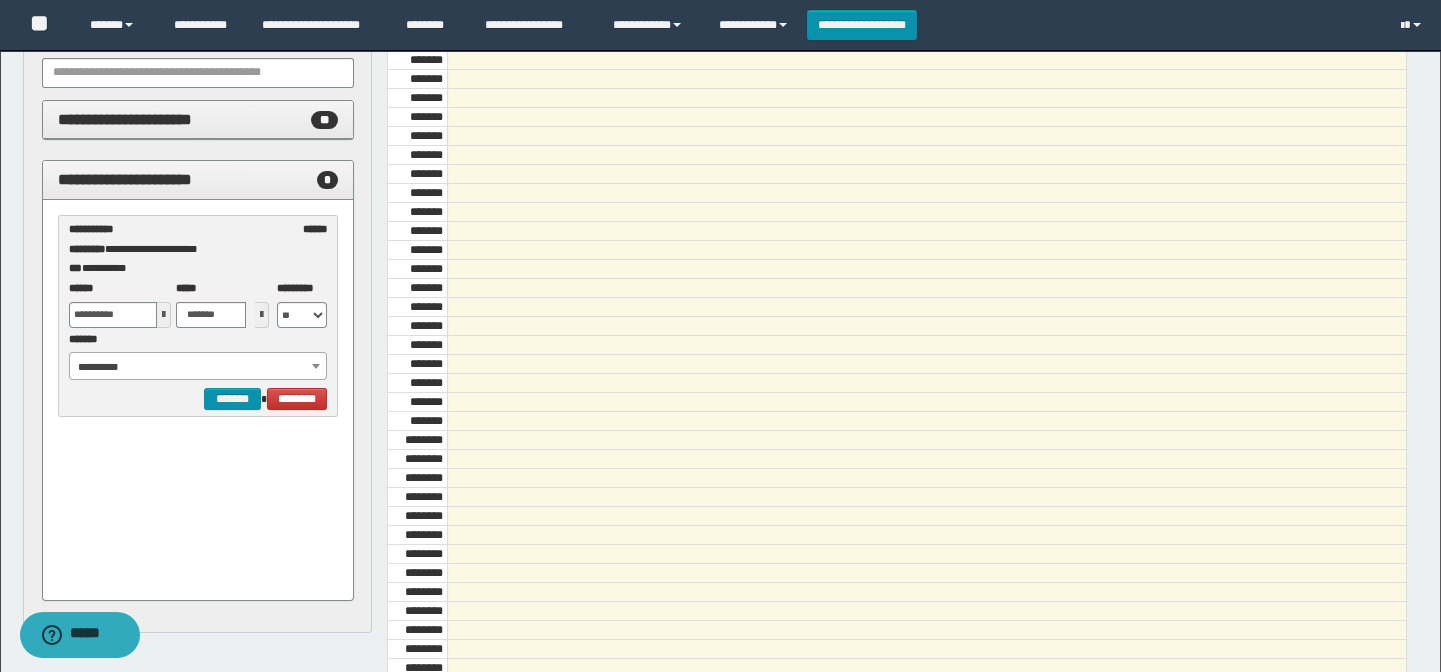 click on "**********" at bounding box center [198, 367] 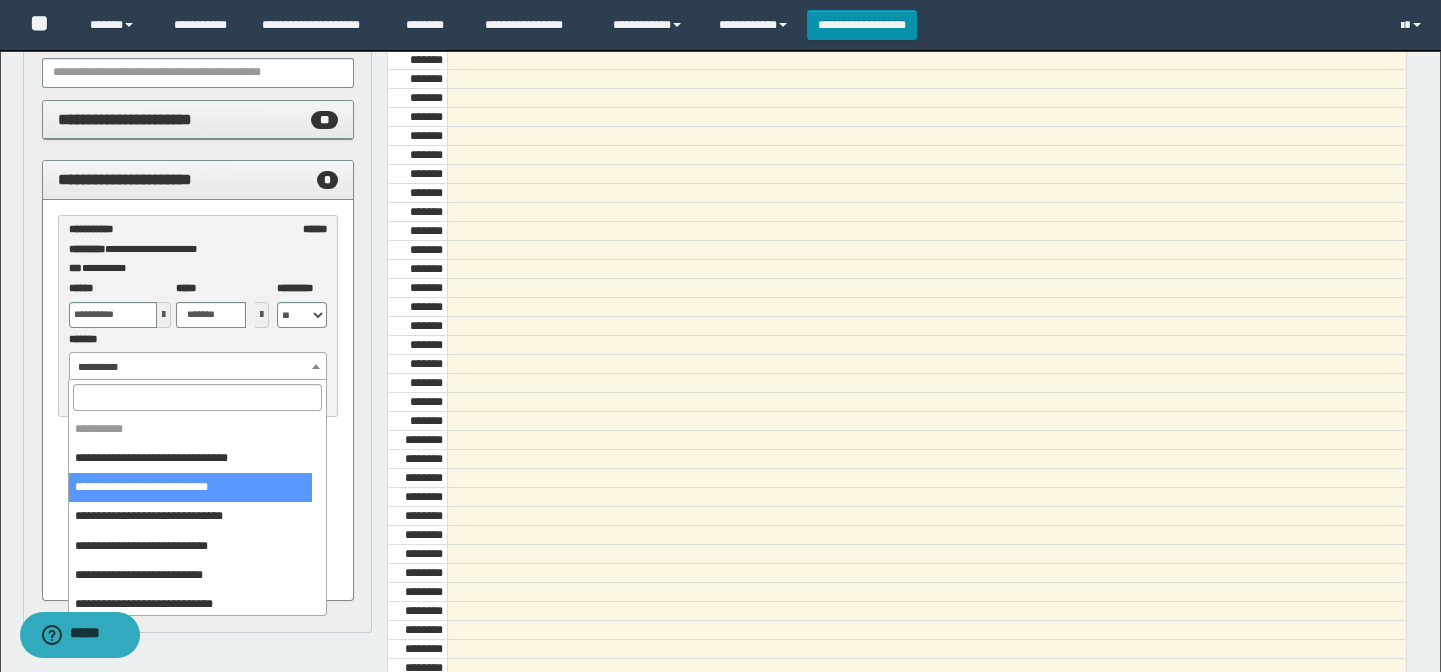 scroll, scrollTop: 90, scrollLeft: 0, axis: vertical 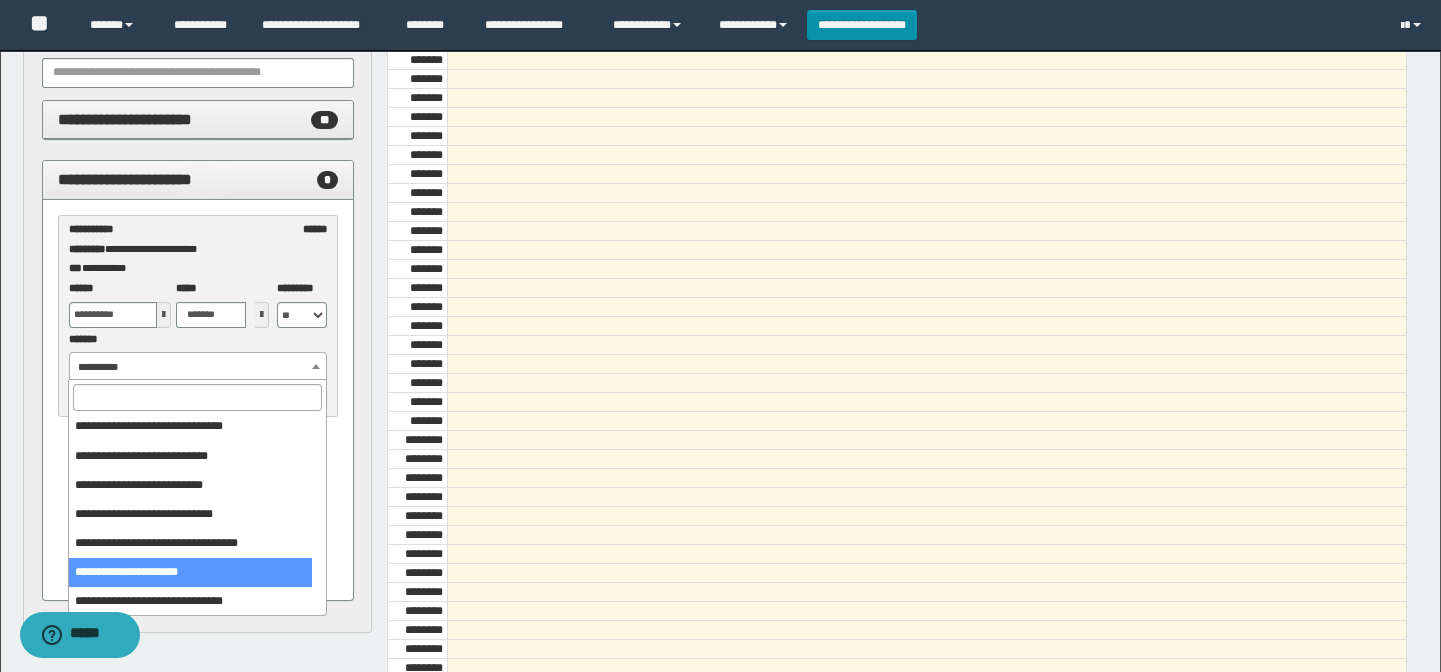 select on "******" 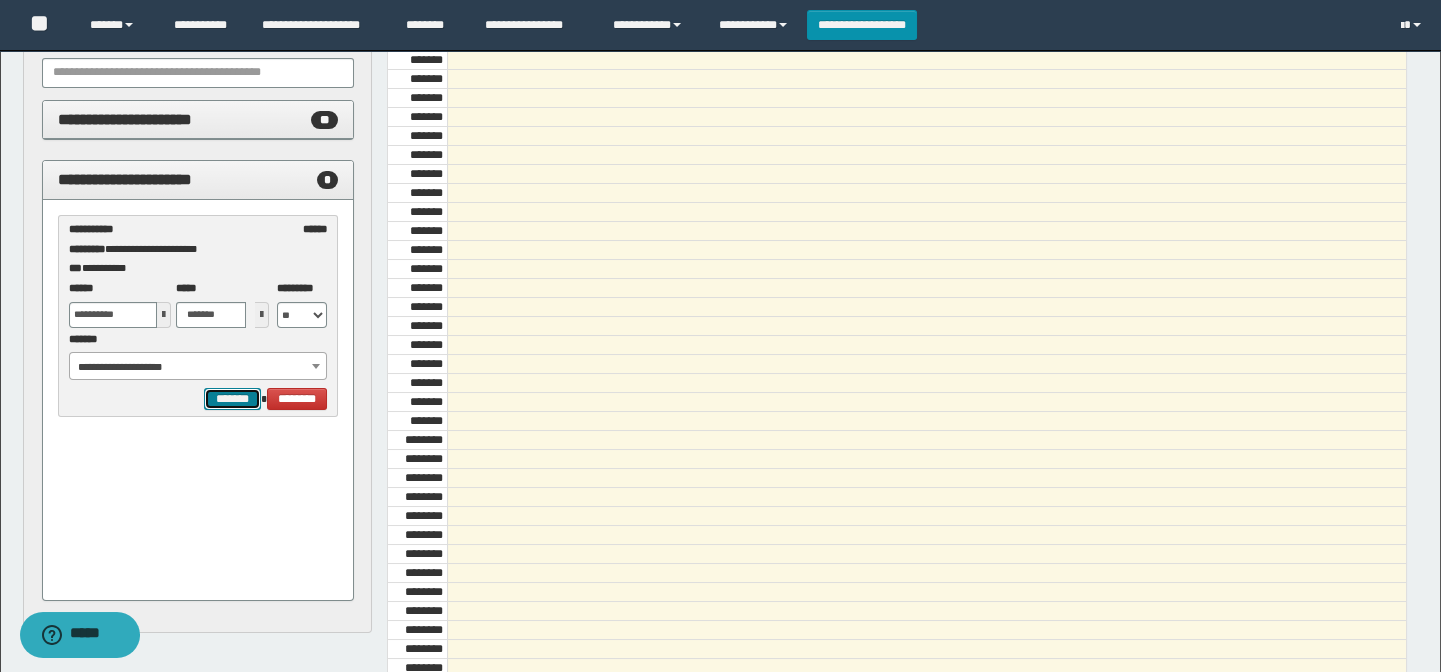 click on "*******" at bounding box center (232, 399) 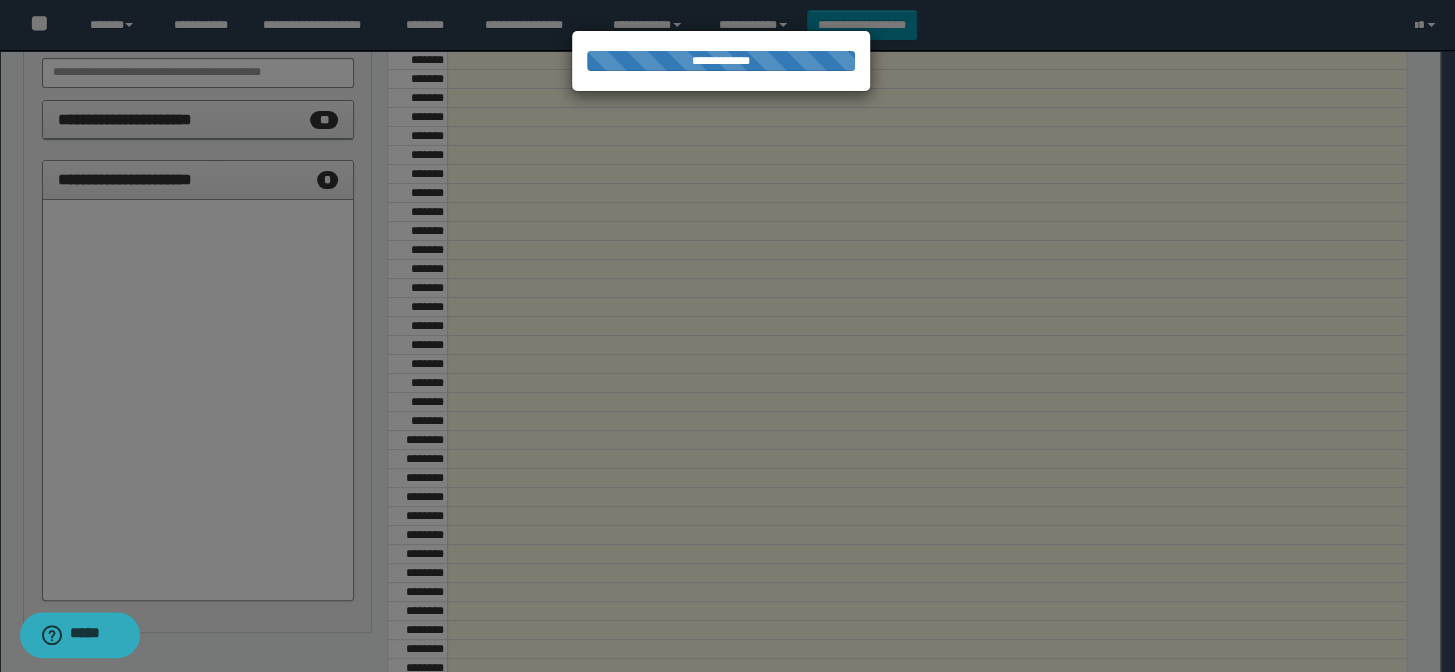 select on "******" 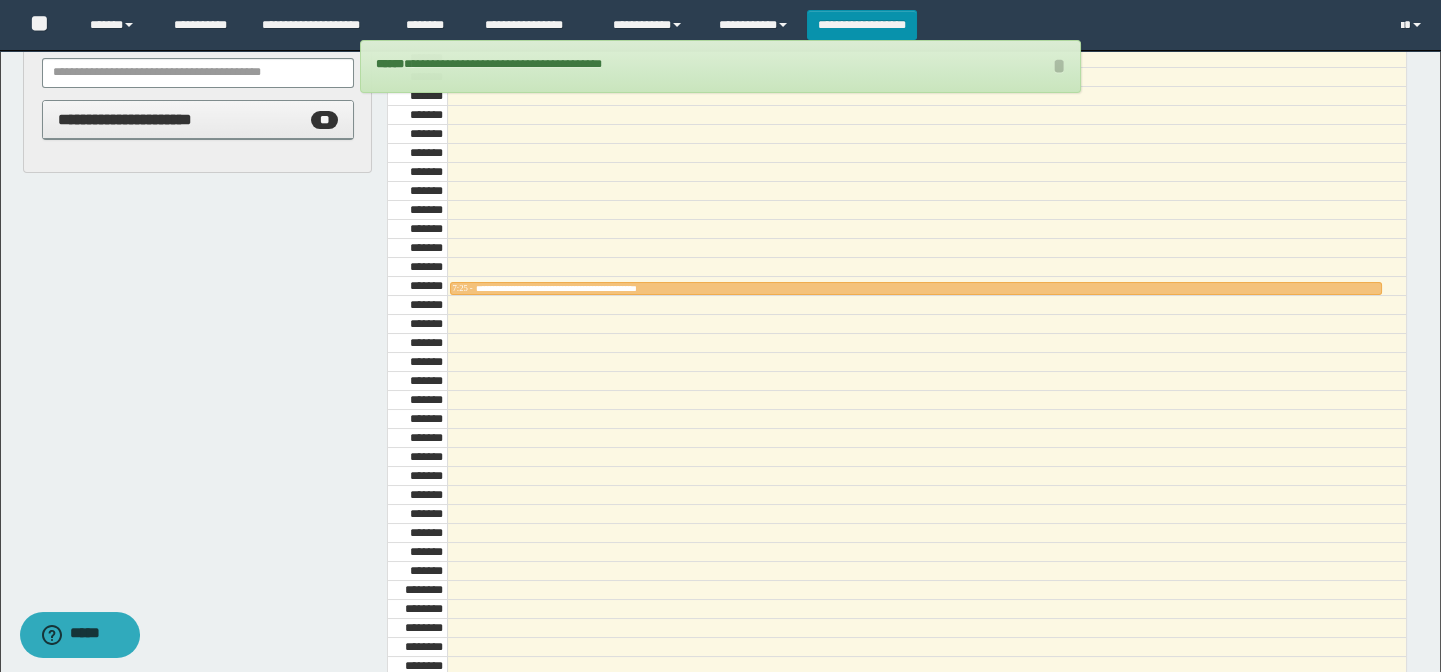 scroll, scrollTop: 500, scrollLeft: 0, axis: vertical 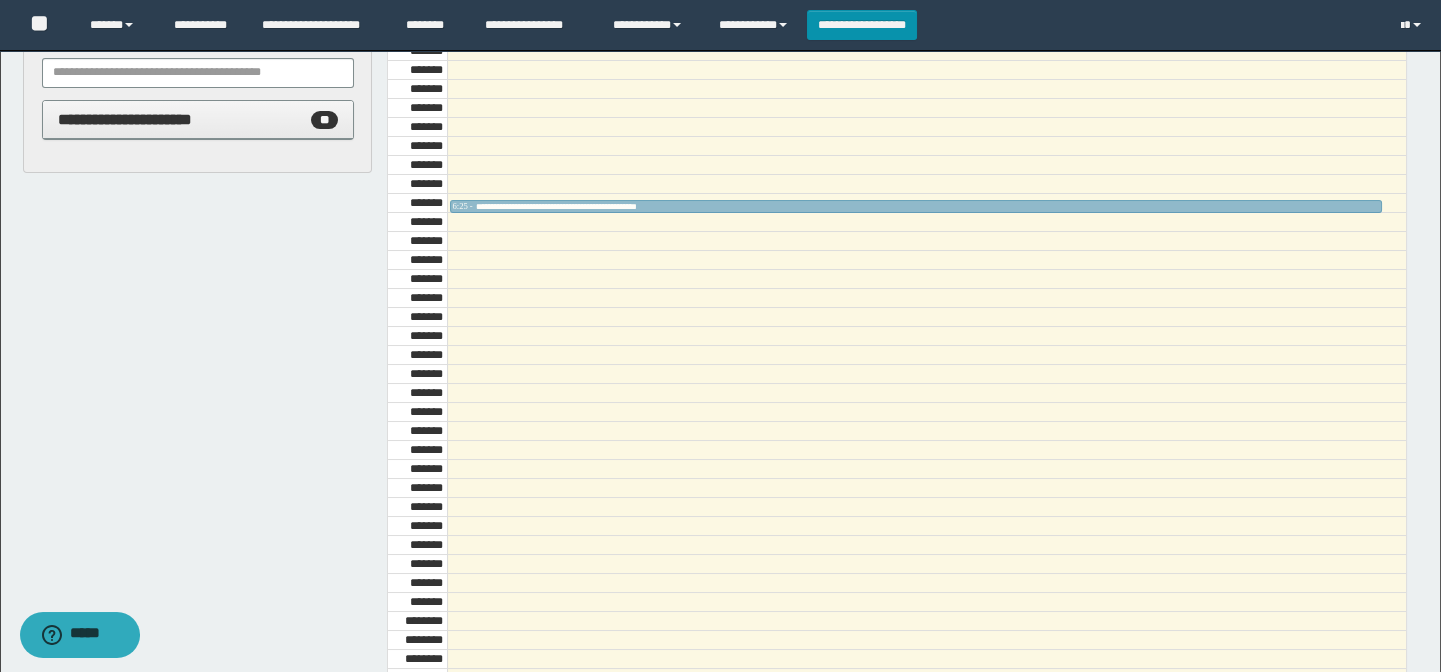 drag, startPoint x: 535, startPoint y: 312, endPoint x: 550, endPoint y: 192, distance: 120.93387 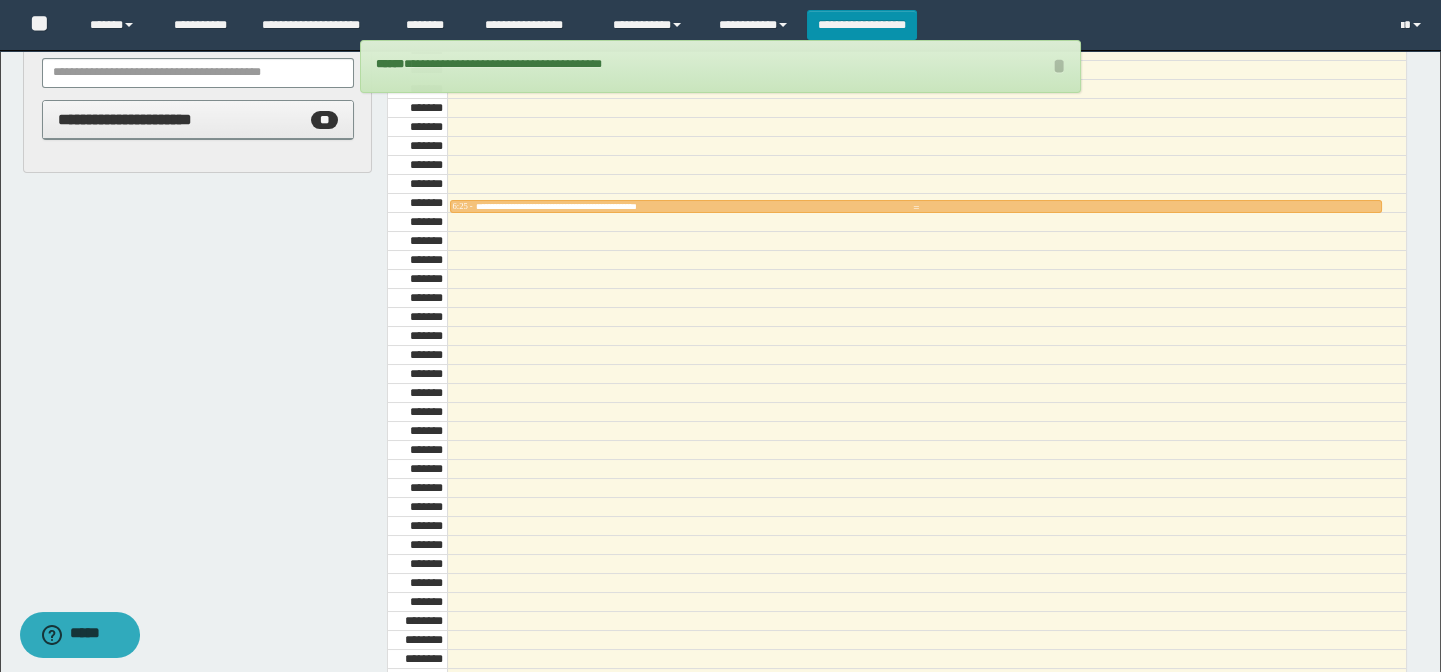 click at bounding box center (916, 208) 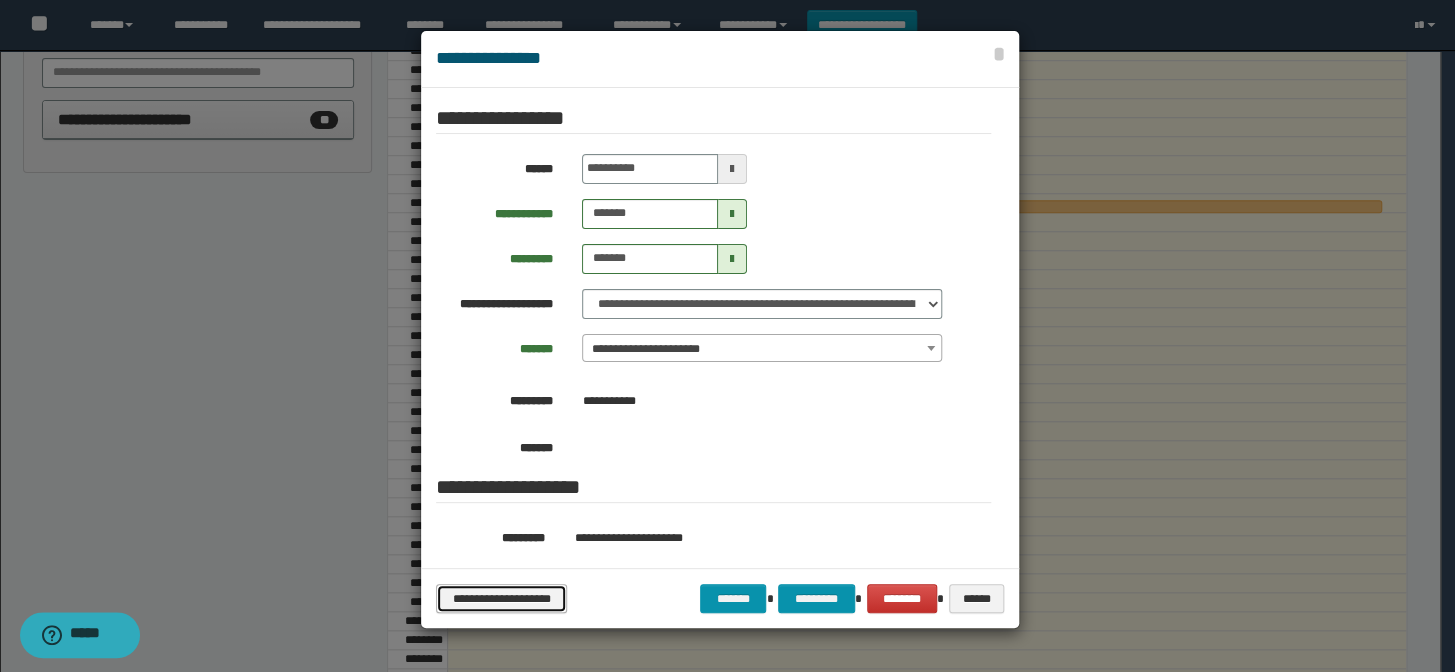 click on "**********" at bounding box center [501, 599] 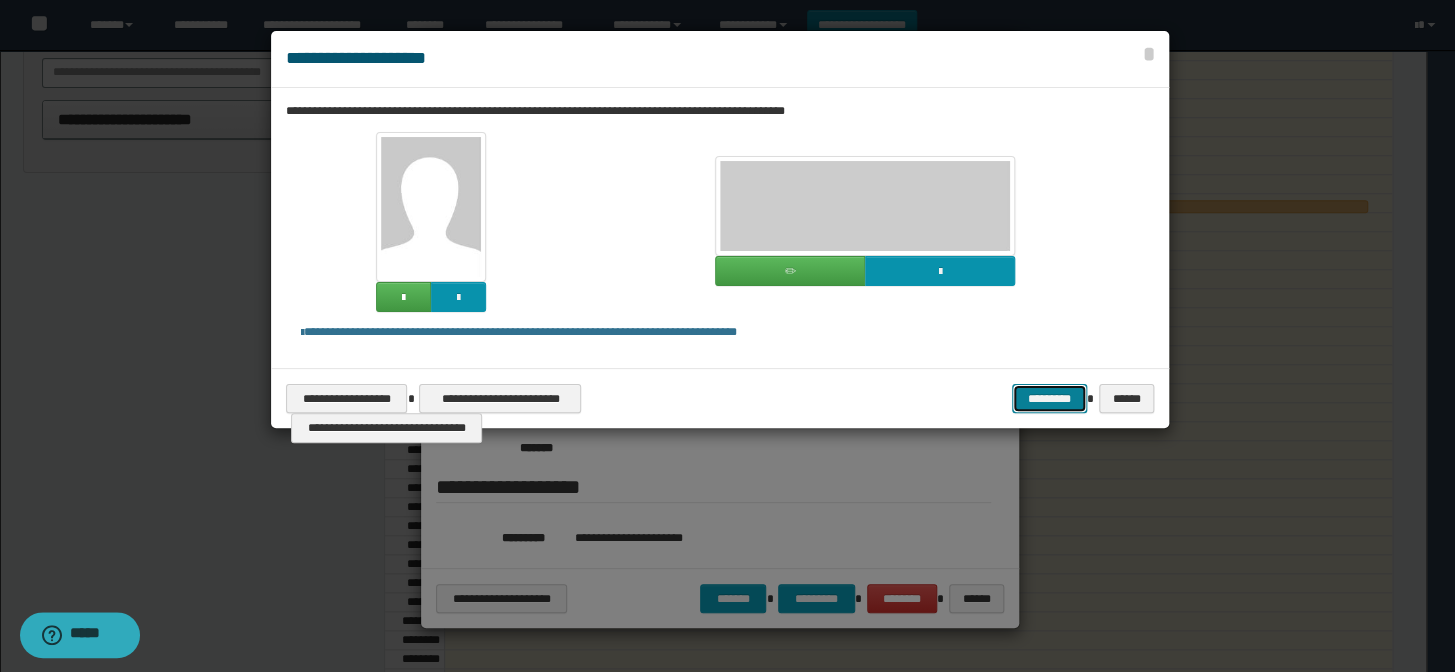 click on "*********" at bounding box center (1049, 399) 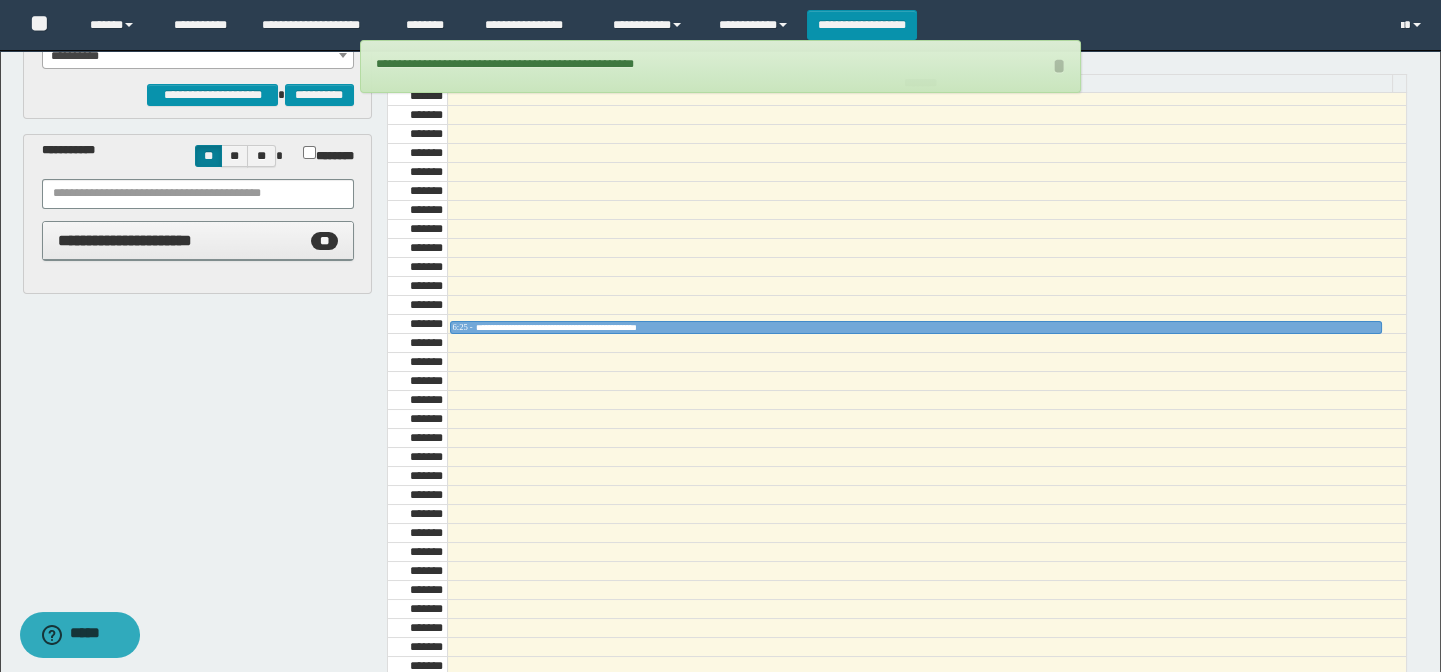 scroll, scrollTop: 0, scrollLeft: 0, axis: both 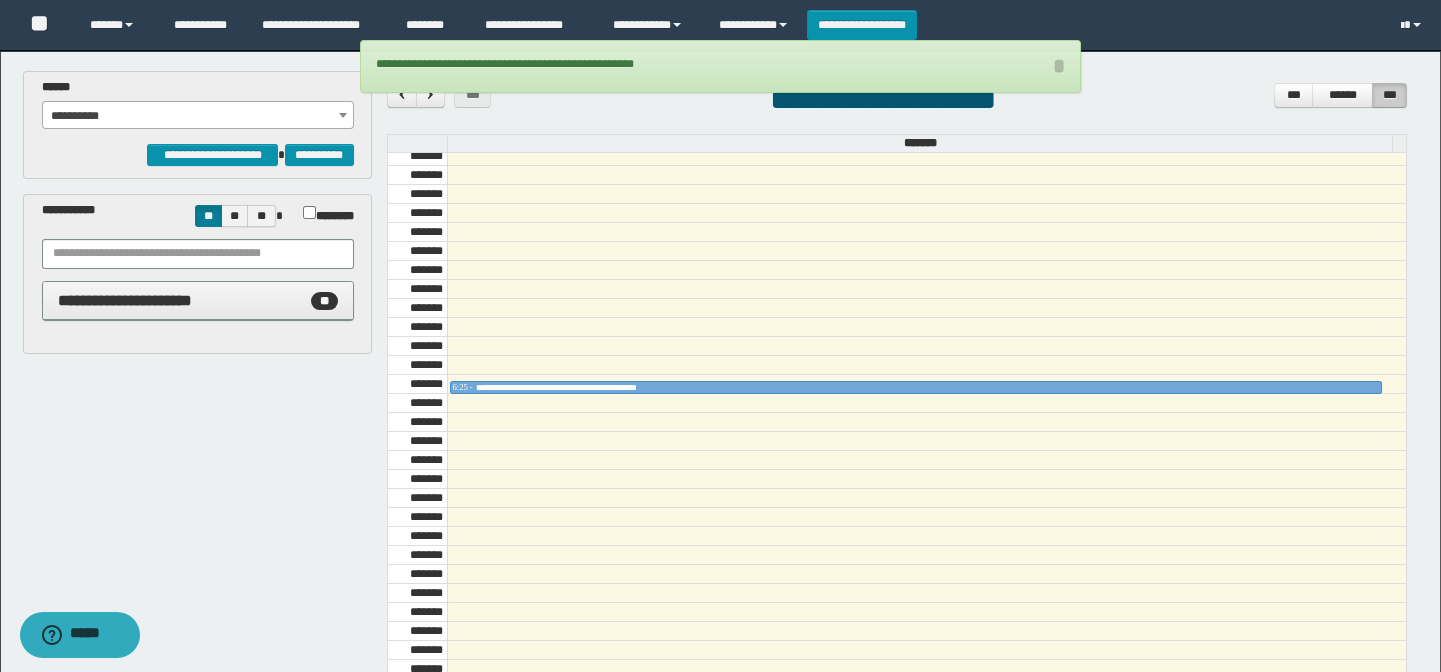 click on "**********" at bounding box center [198, 116] 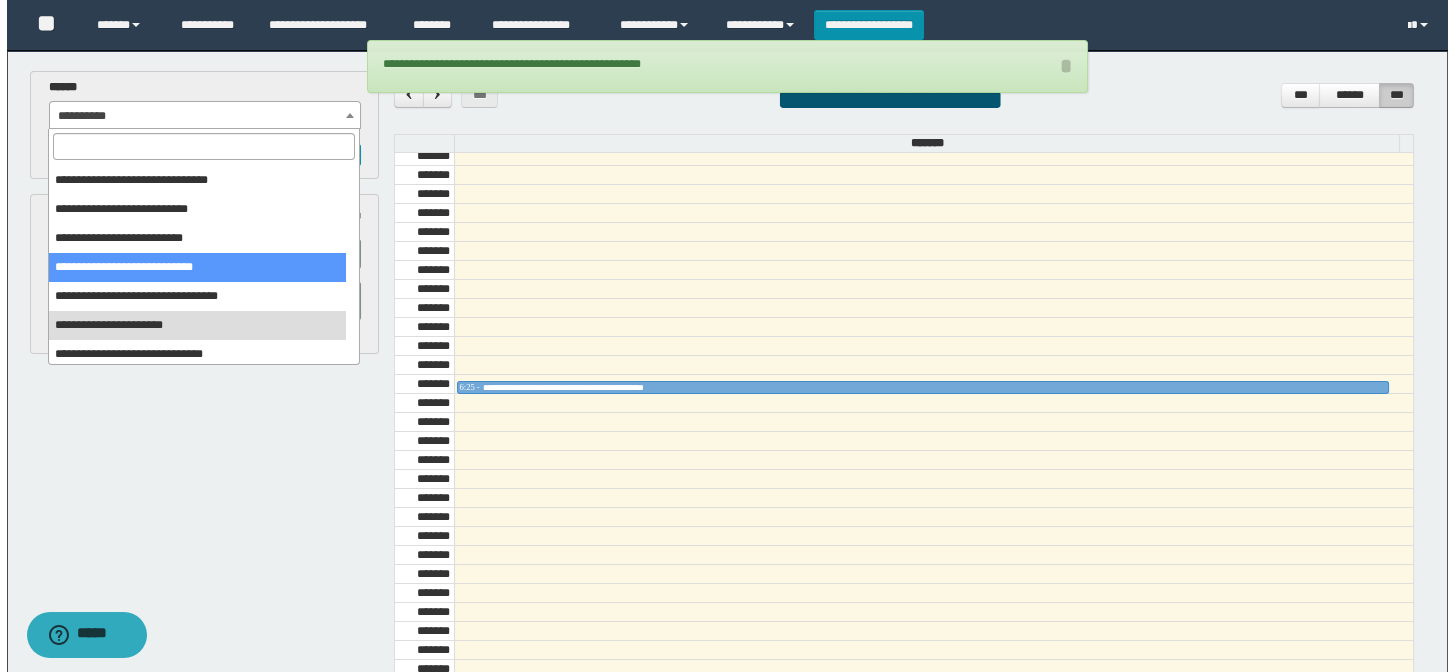 scroll, scrollTop: 59, scrollLeft: 0, axis: vertical 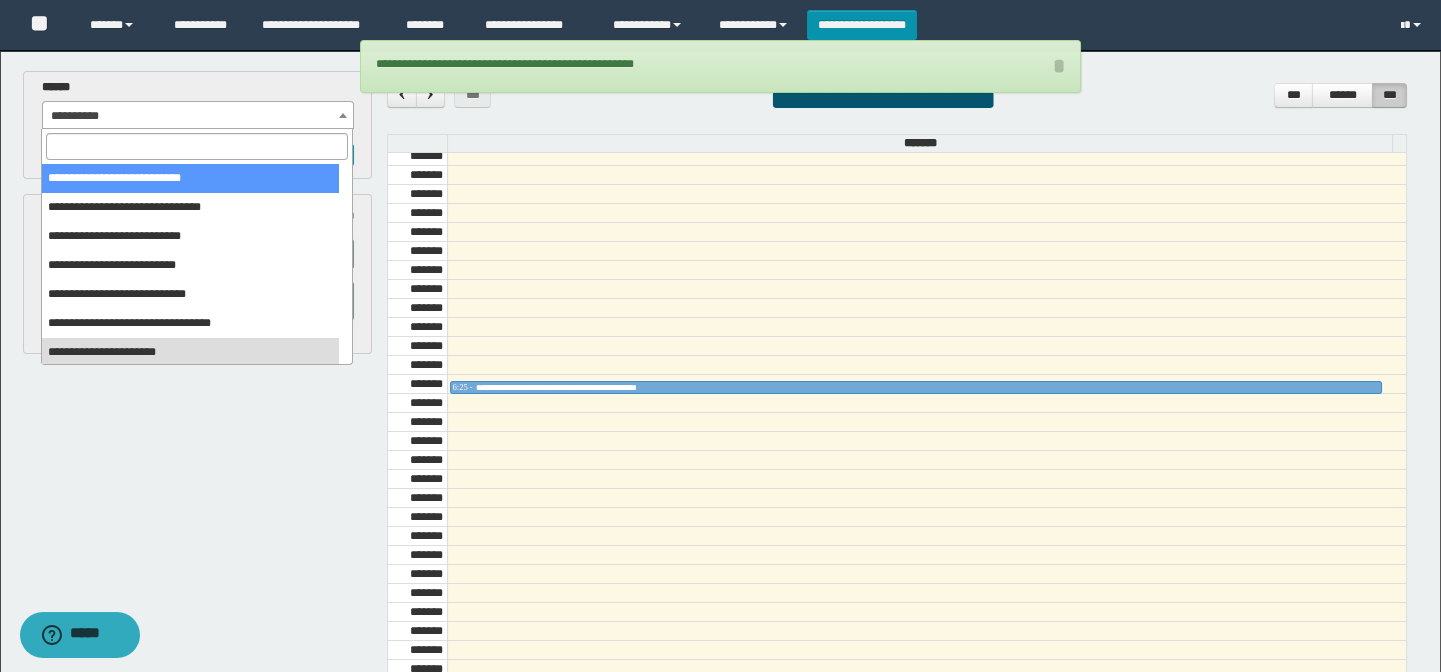 select on "******" 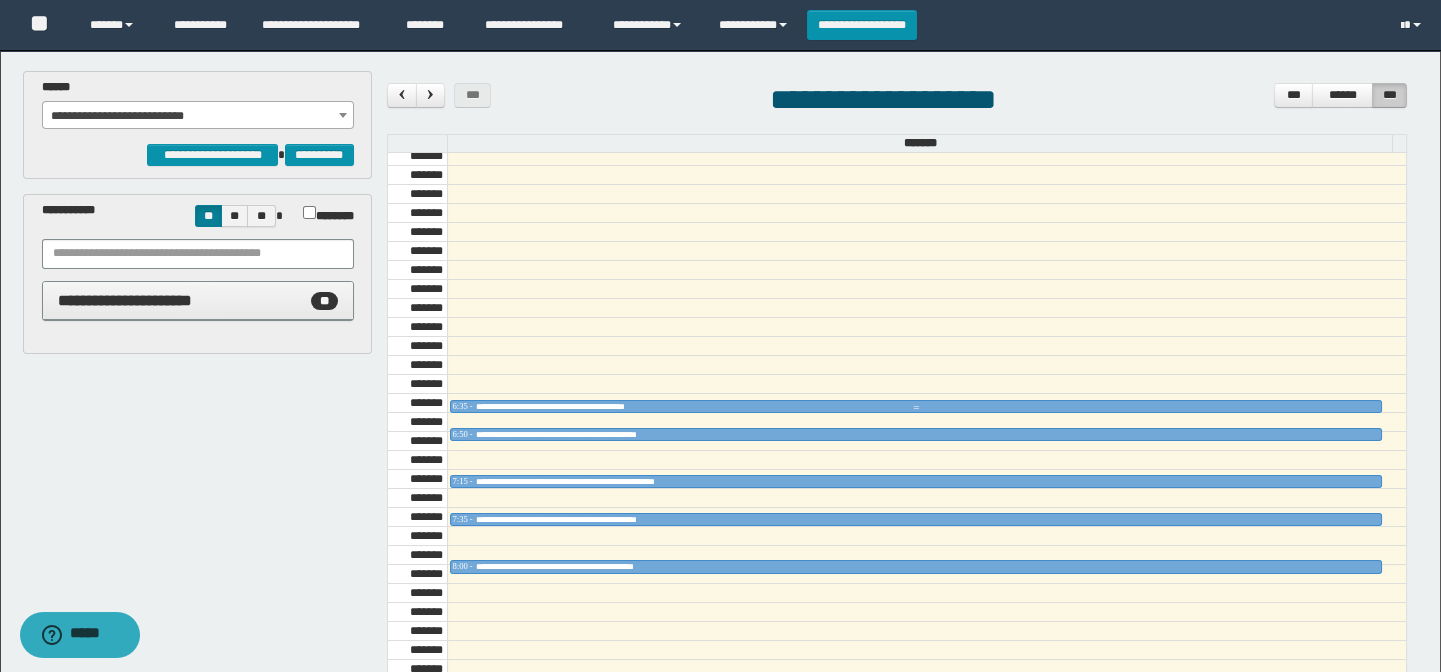 click on "**********" at bounding box center (576, 406) 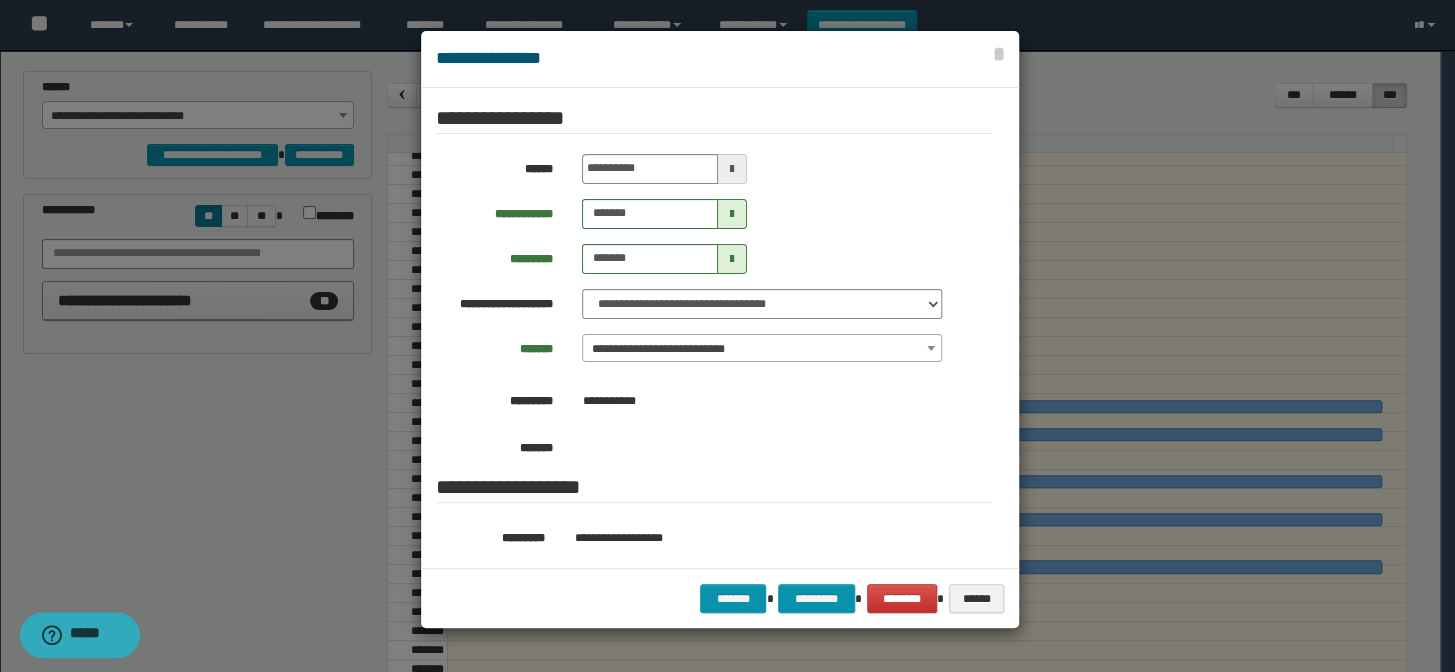 click on "**********" at bounding box center (762, 349) 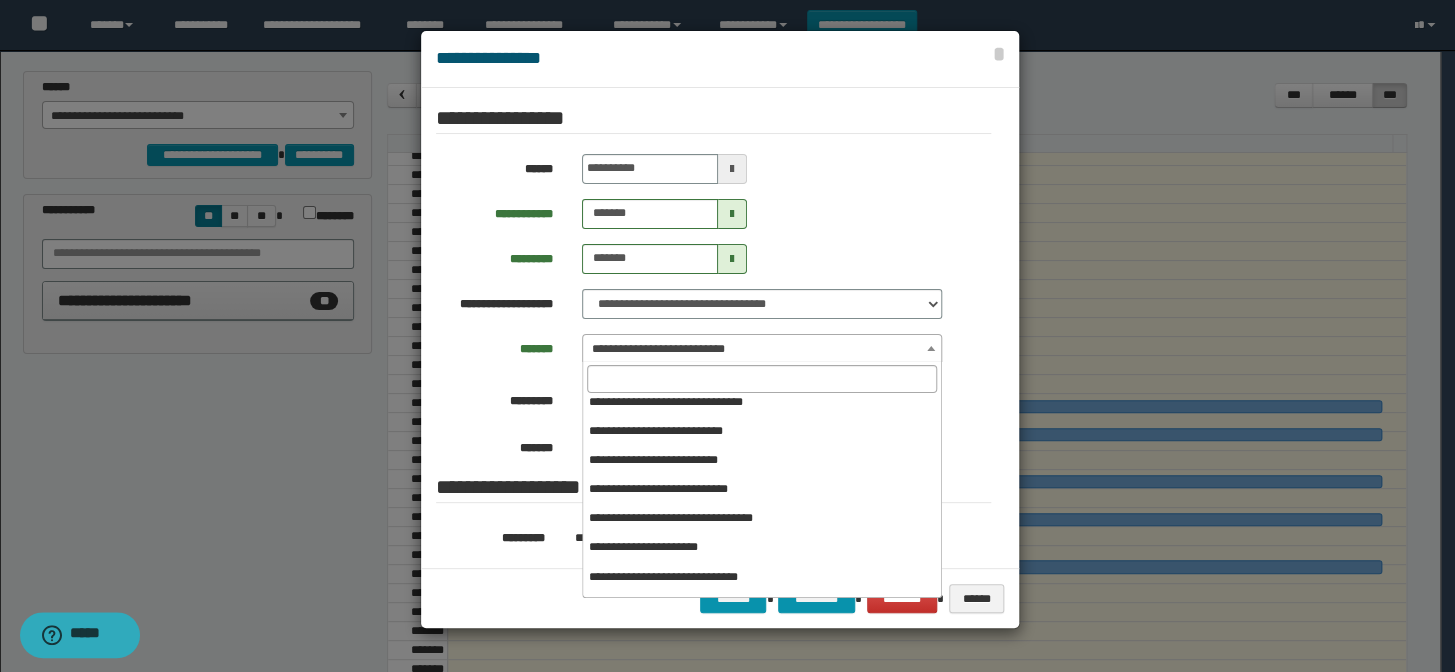 scroll, scrollTop: 90, scrollLeft: 0, axis: vertical 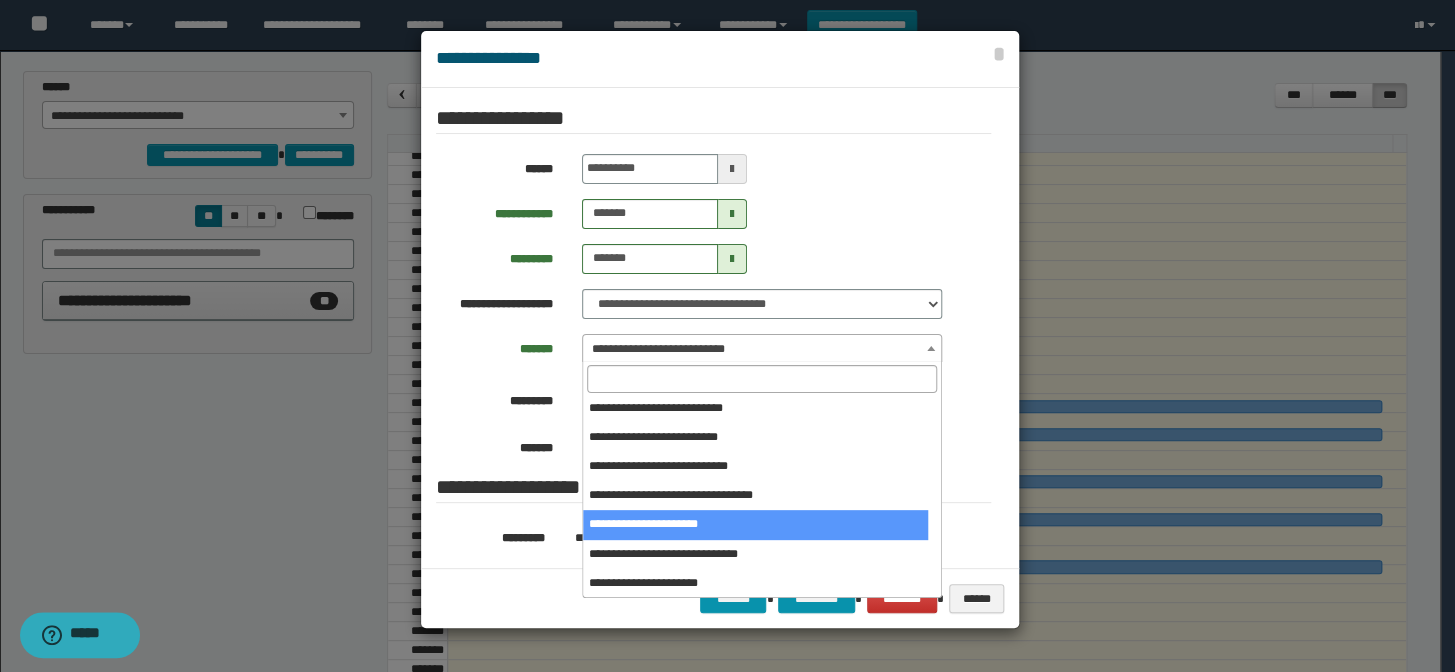 select on "******" 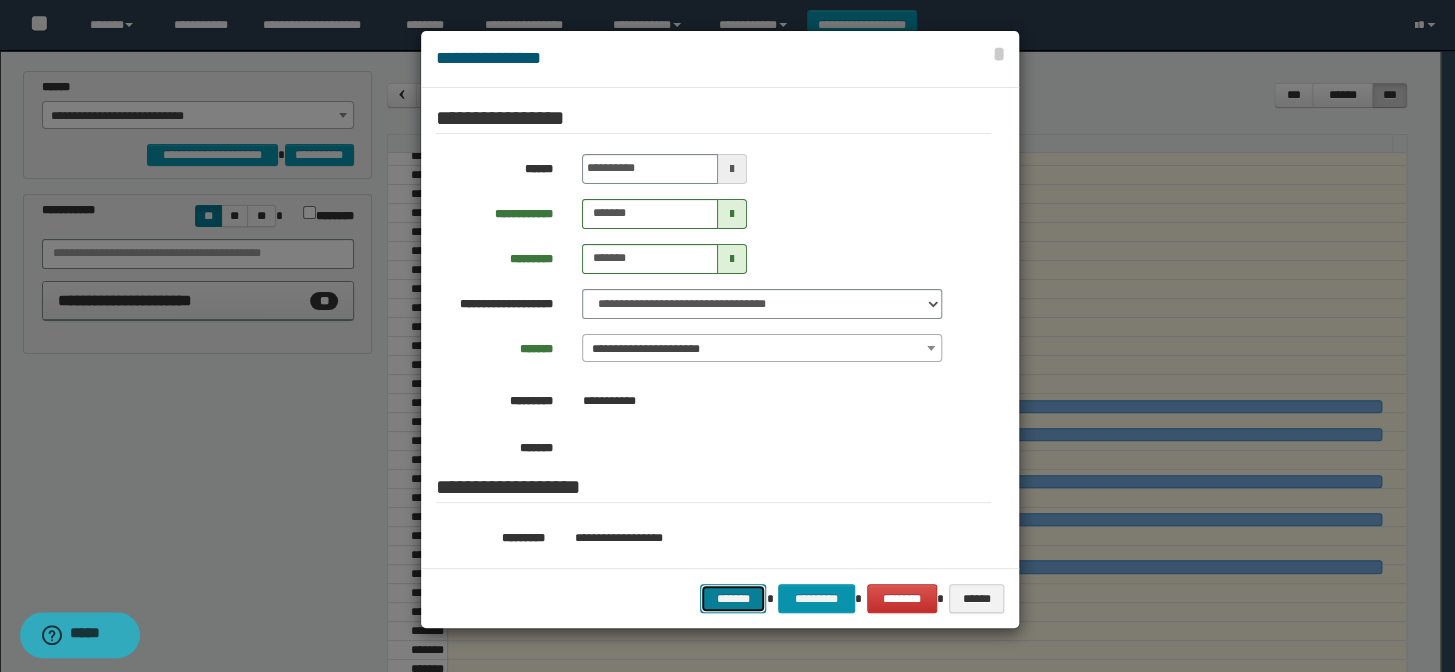 click on "*******" at bounding box center [733, 599] 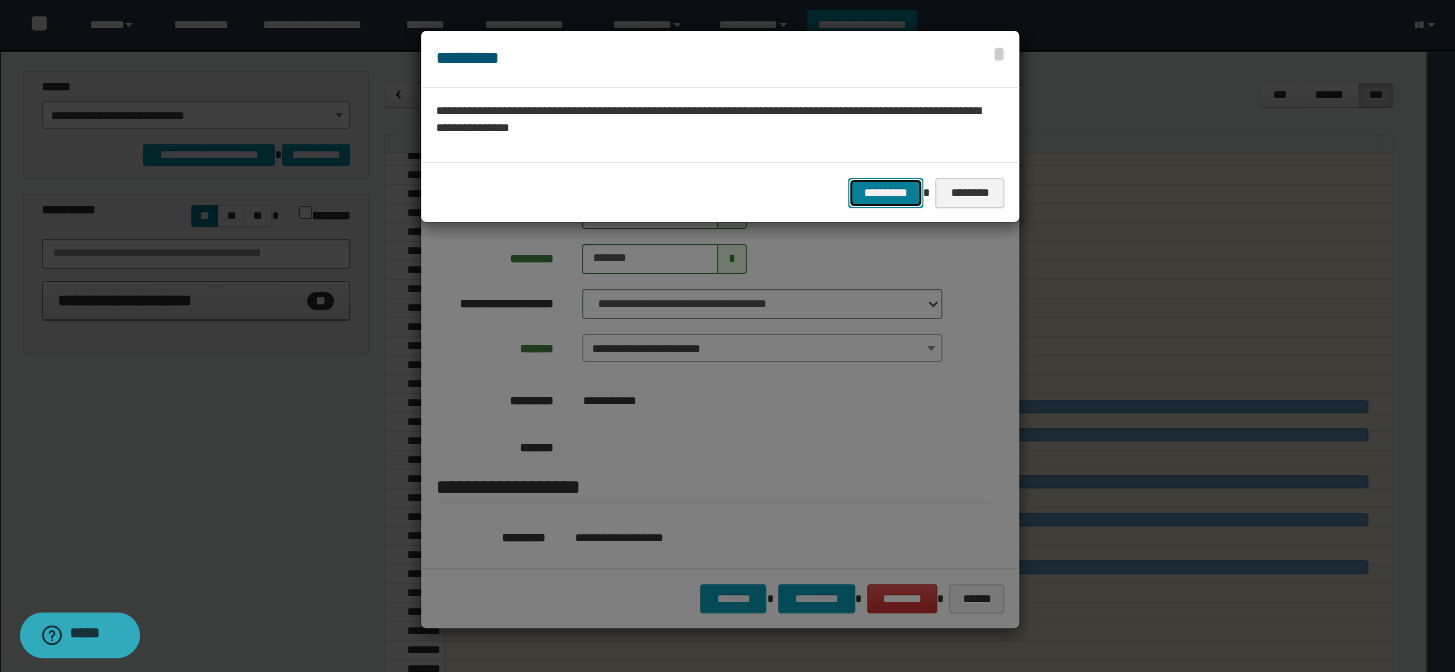 click on "*********" at bounding box center (885, 193) 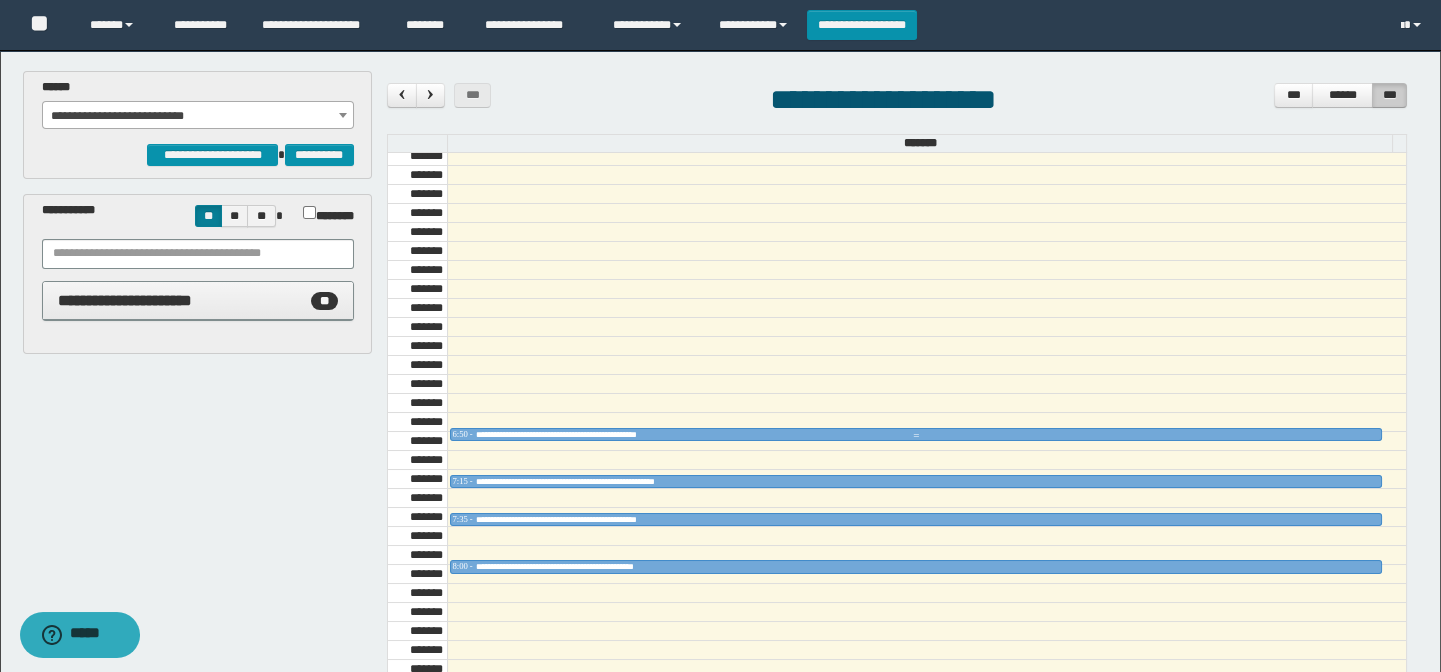 click on "**********" at bounding box center (916, 434) 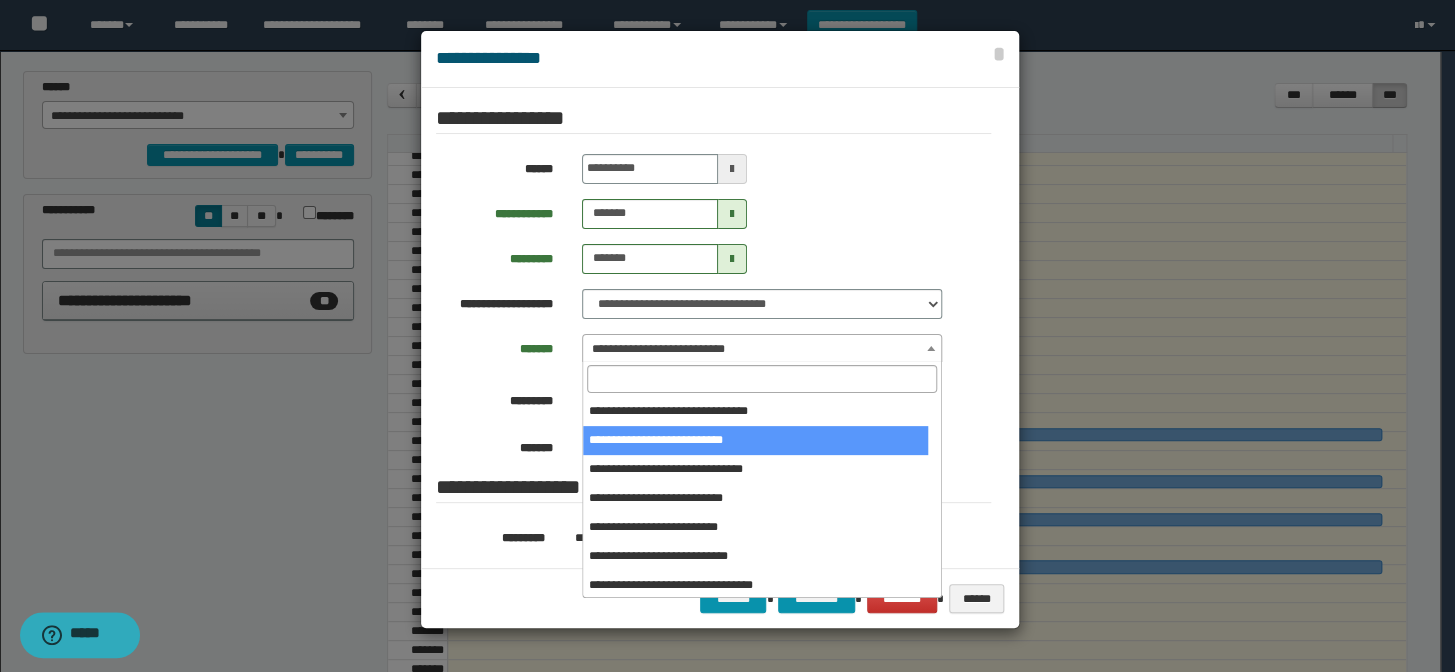 click on "**********" at bounding box center (762, 349) 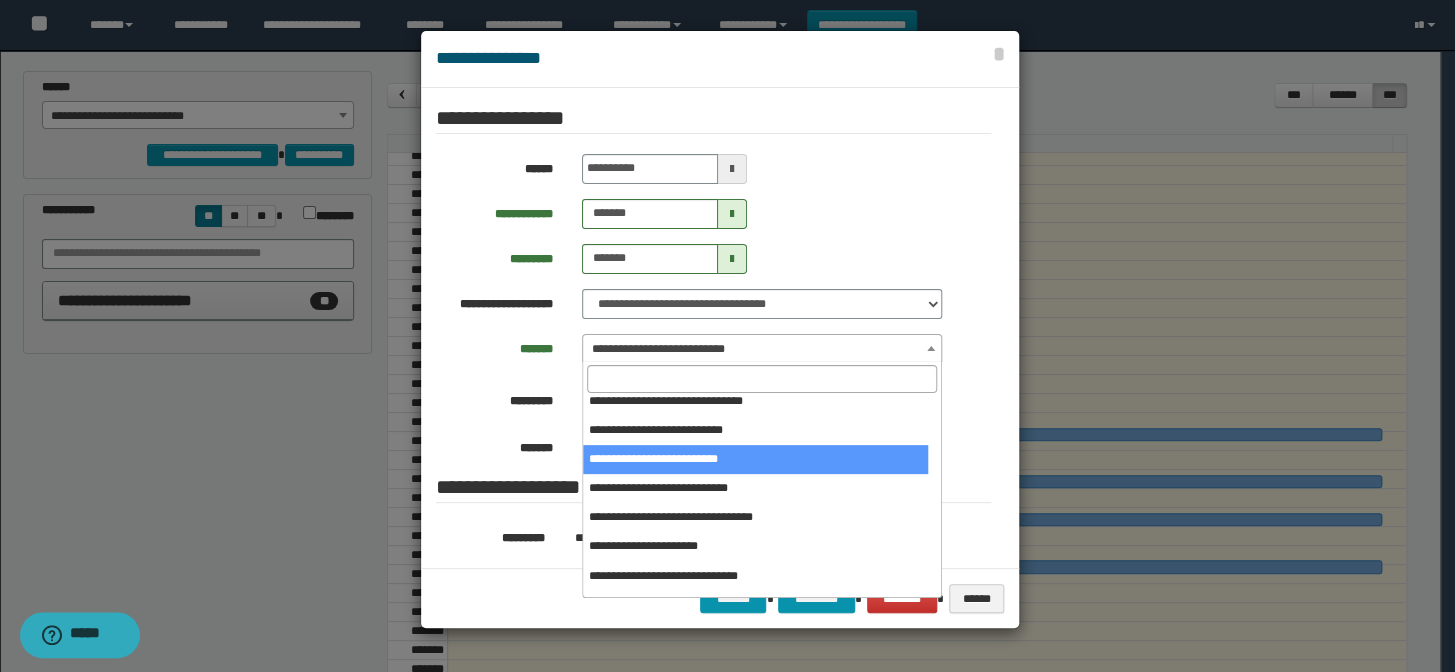 scroll, scrollTop: 90, scrollLeft: 0, axis: vertical 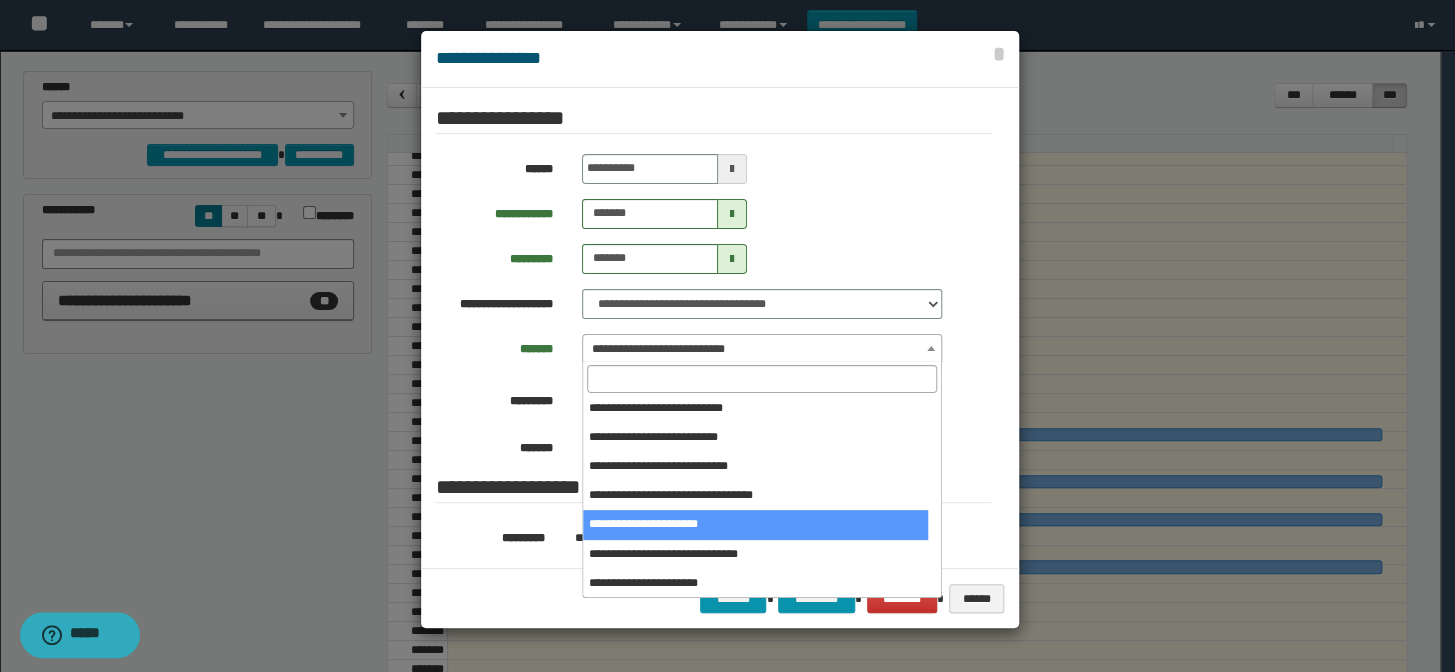 select on "******" 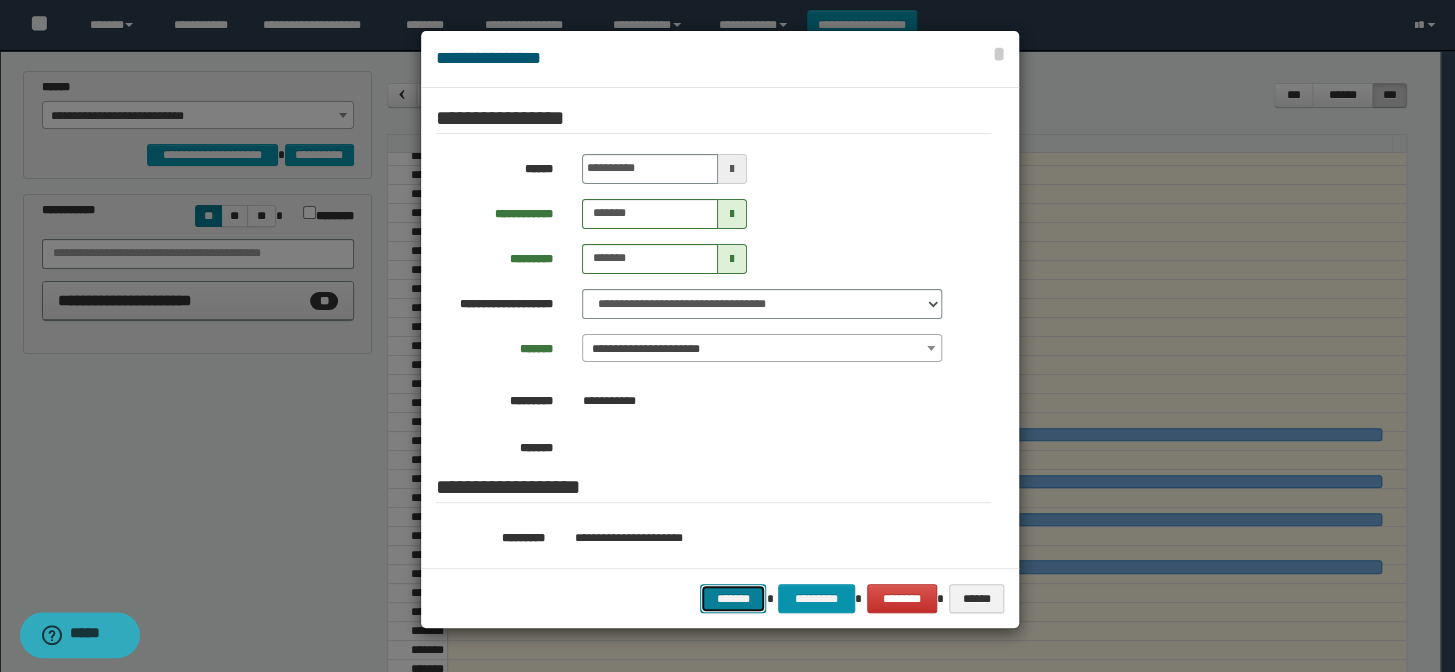 click on "*******" at bounding box center (733, 599) 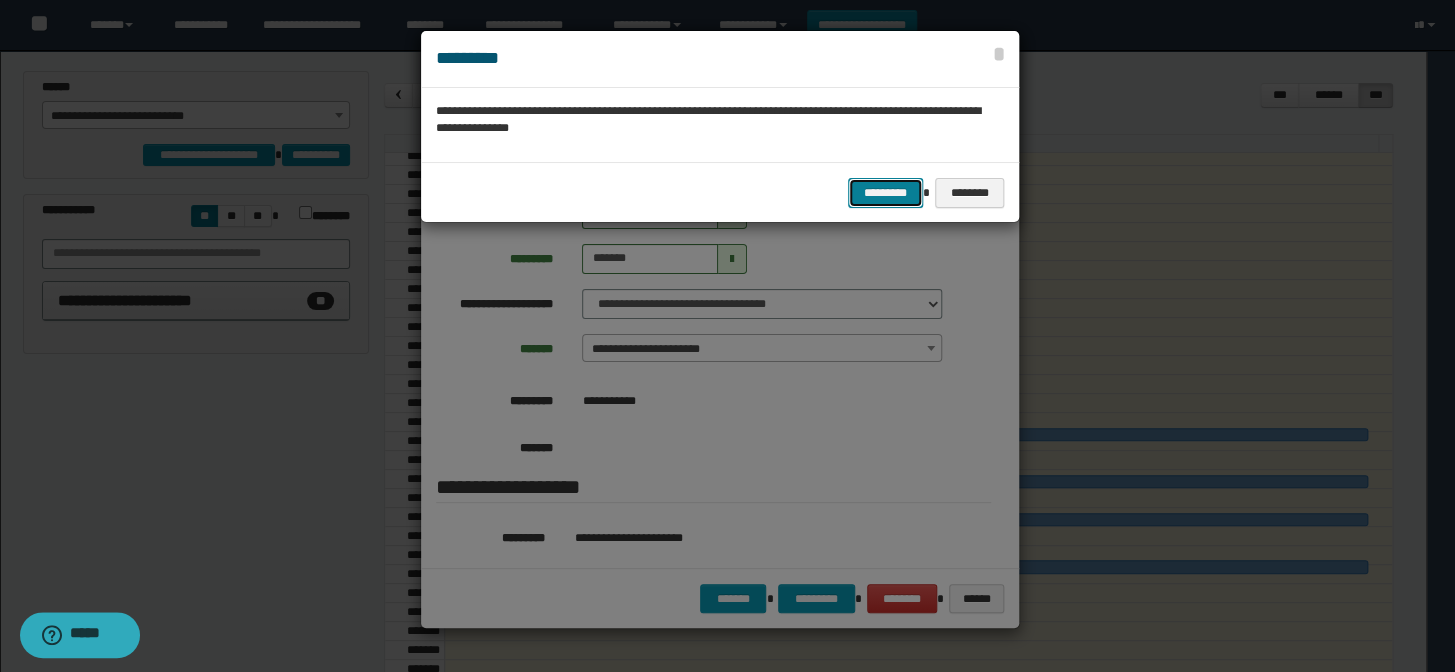 click on "*********" at bounding box center (885, 193) 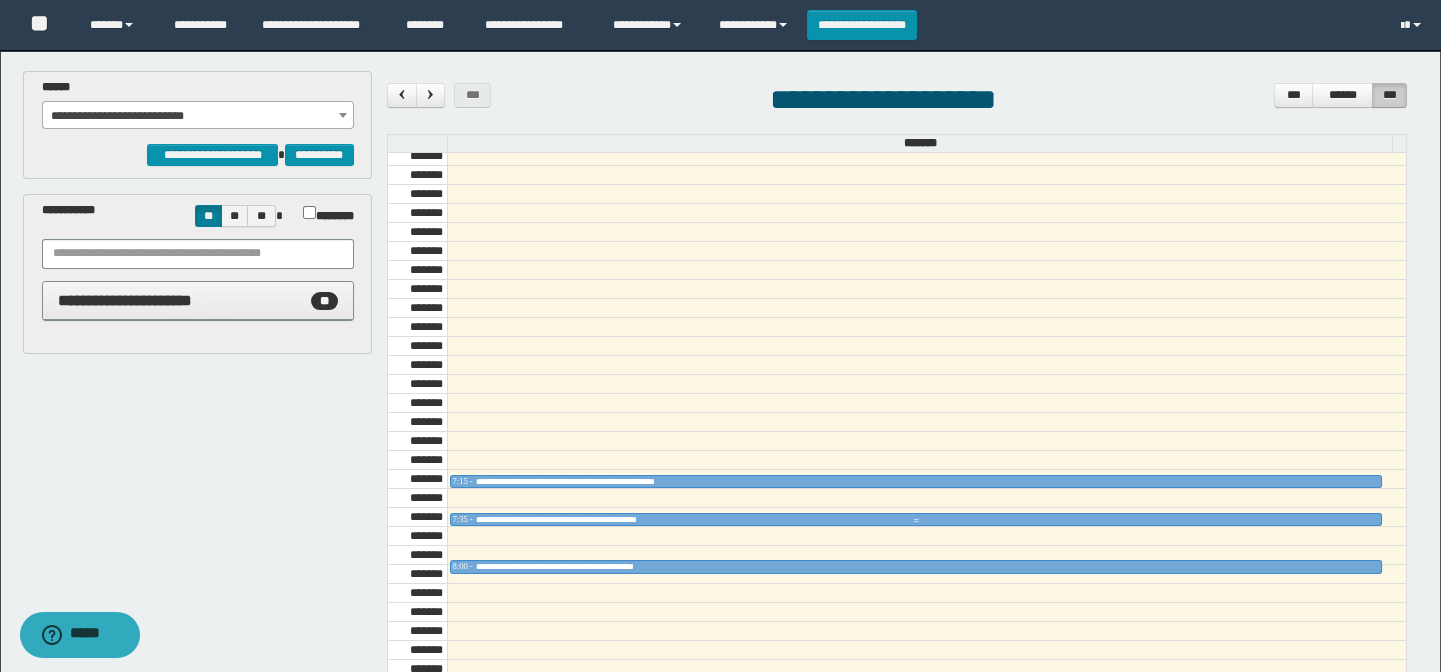 click on "**********" at bounding box center [916, 519] 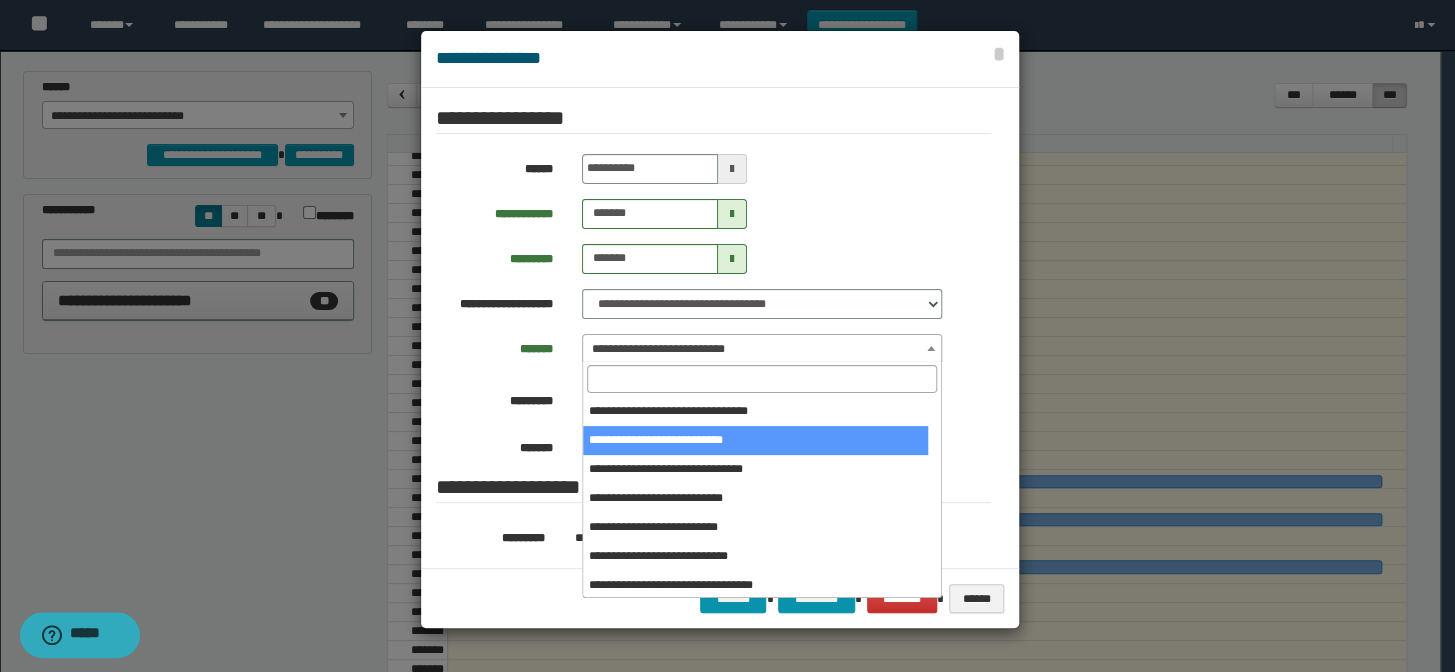 click on "**********" at bounding box center (762, 349) 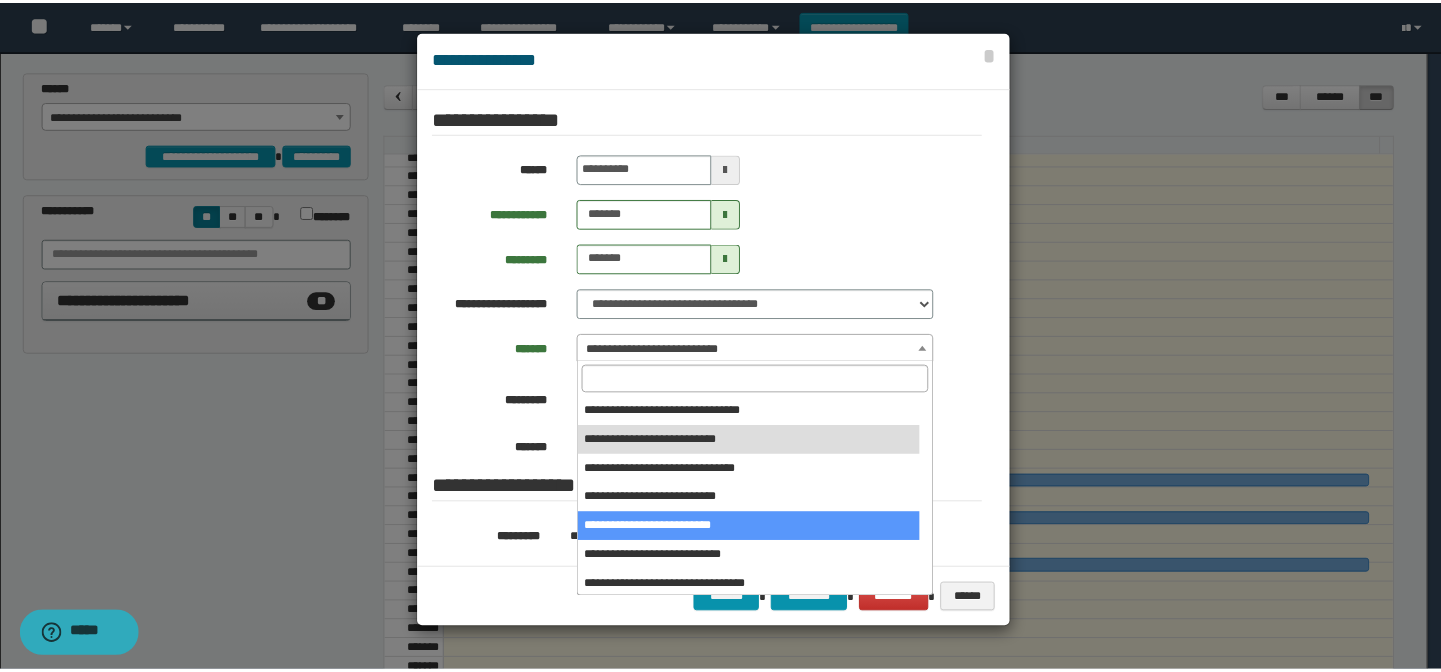 scroll, scrollTop: 90, scrollLeft: 0, axis: vertical 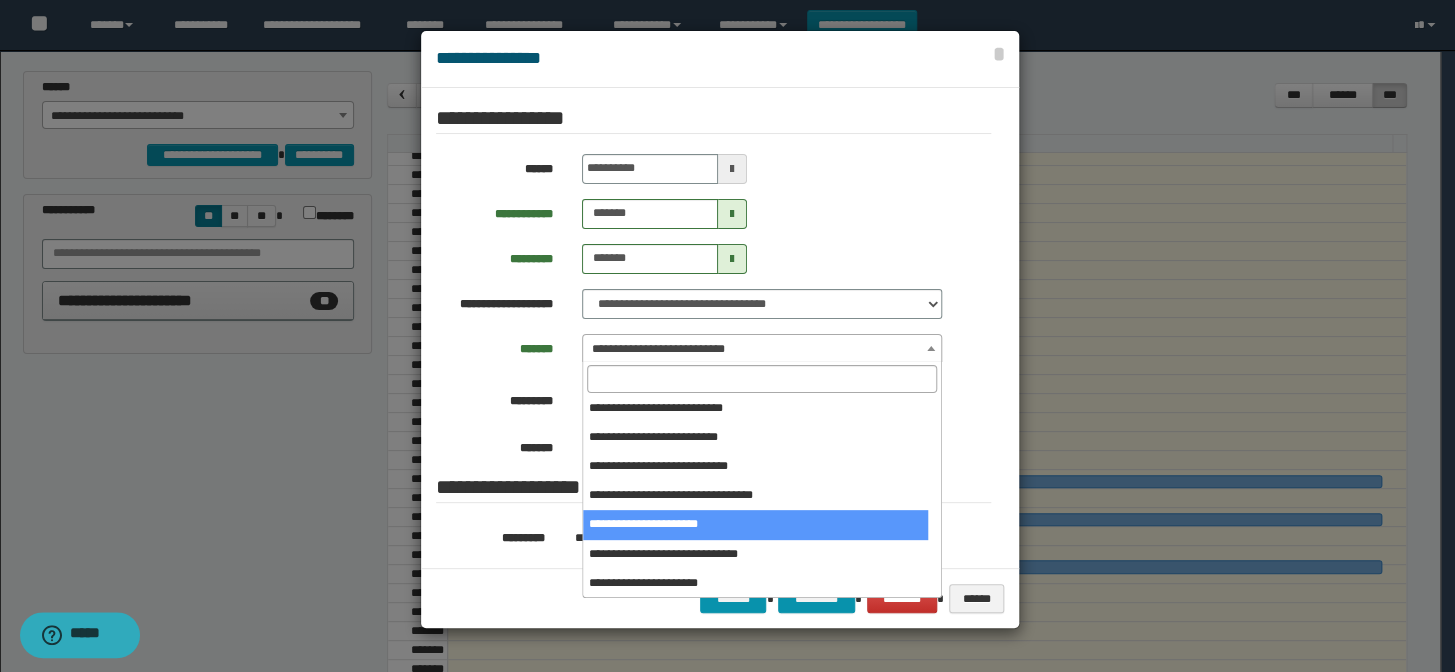 select on "******" 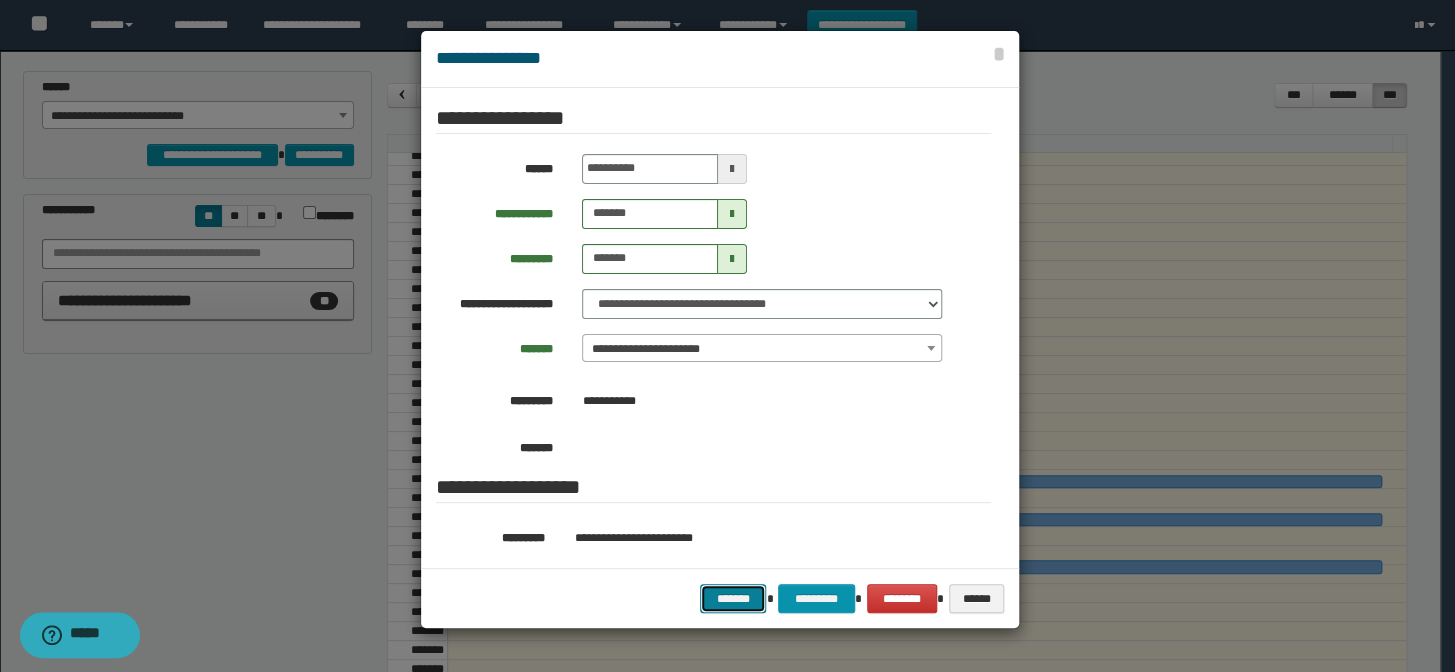 click on "*******" at bounding box center (733, 599) 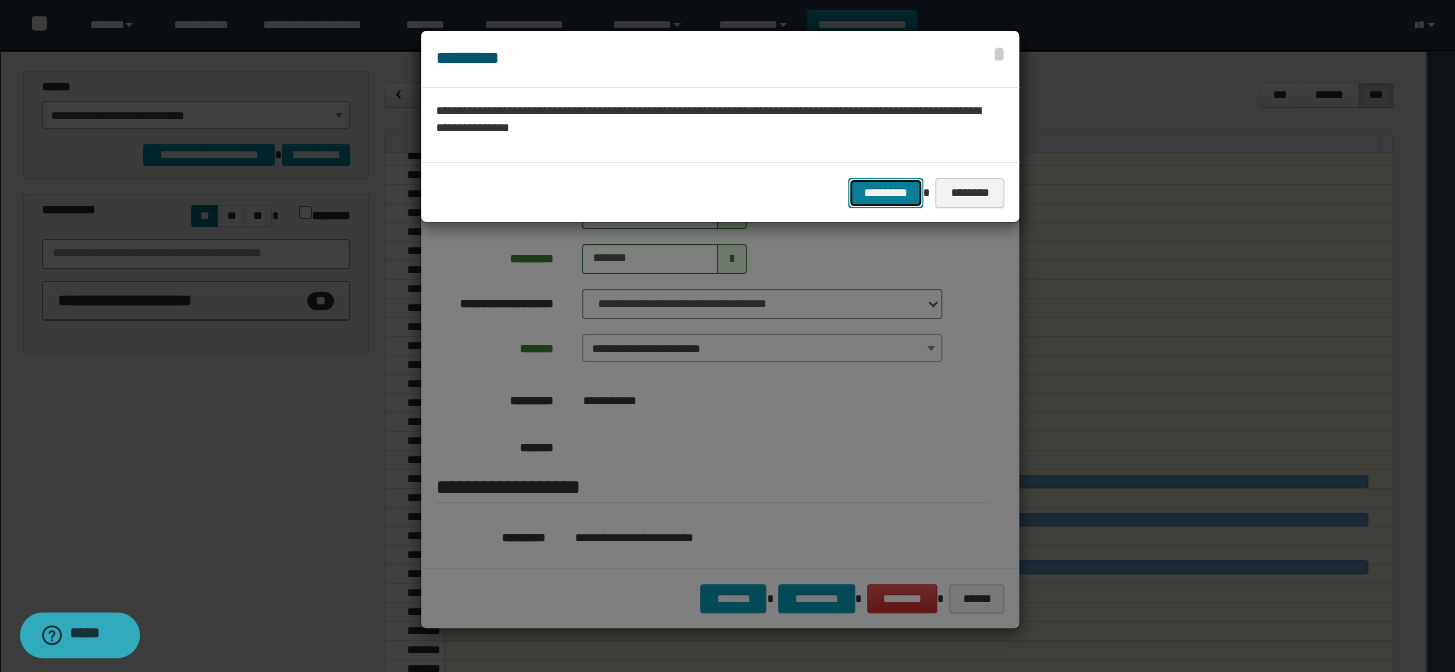 click on "*********" at bounding box center (885, 193) 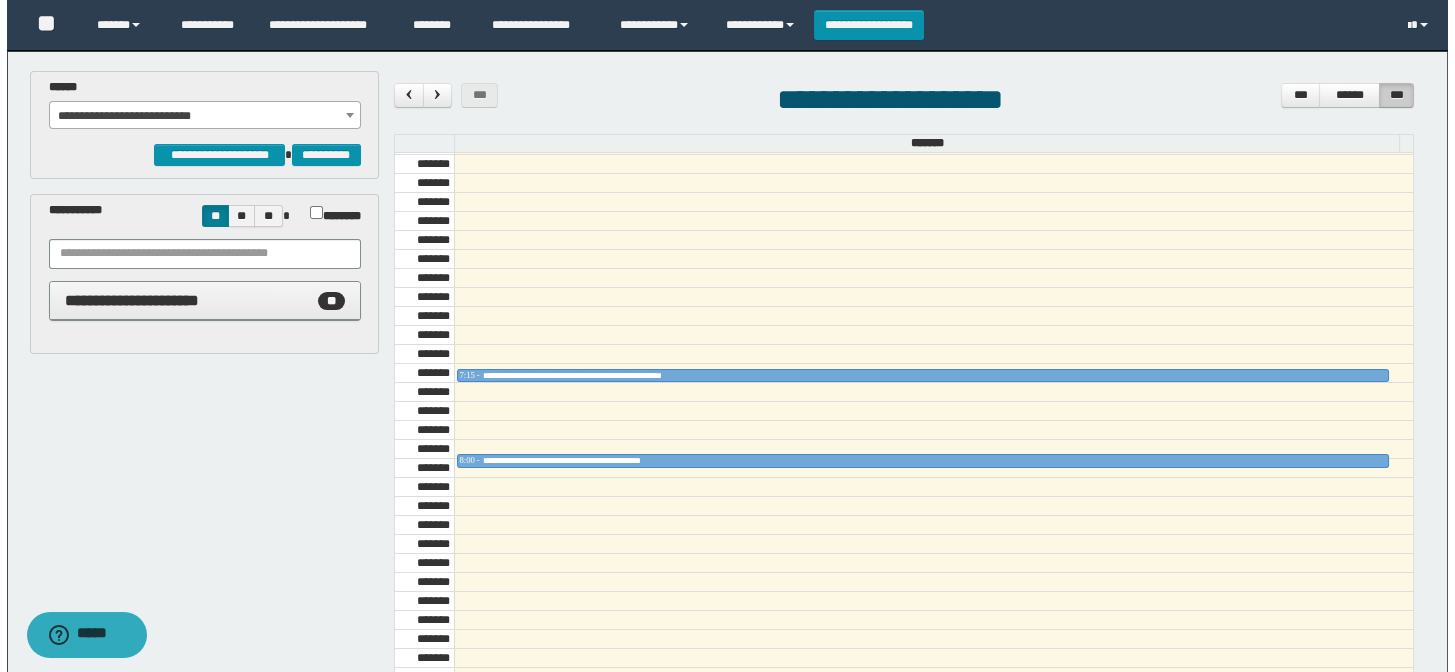 scroll, scrollTop: 590, scrollLeft: 0, axis: vertical 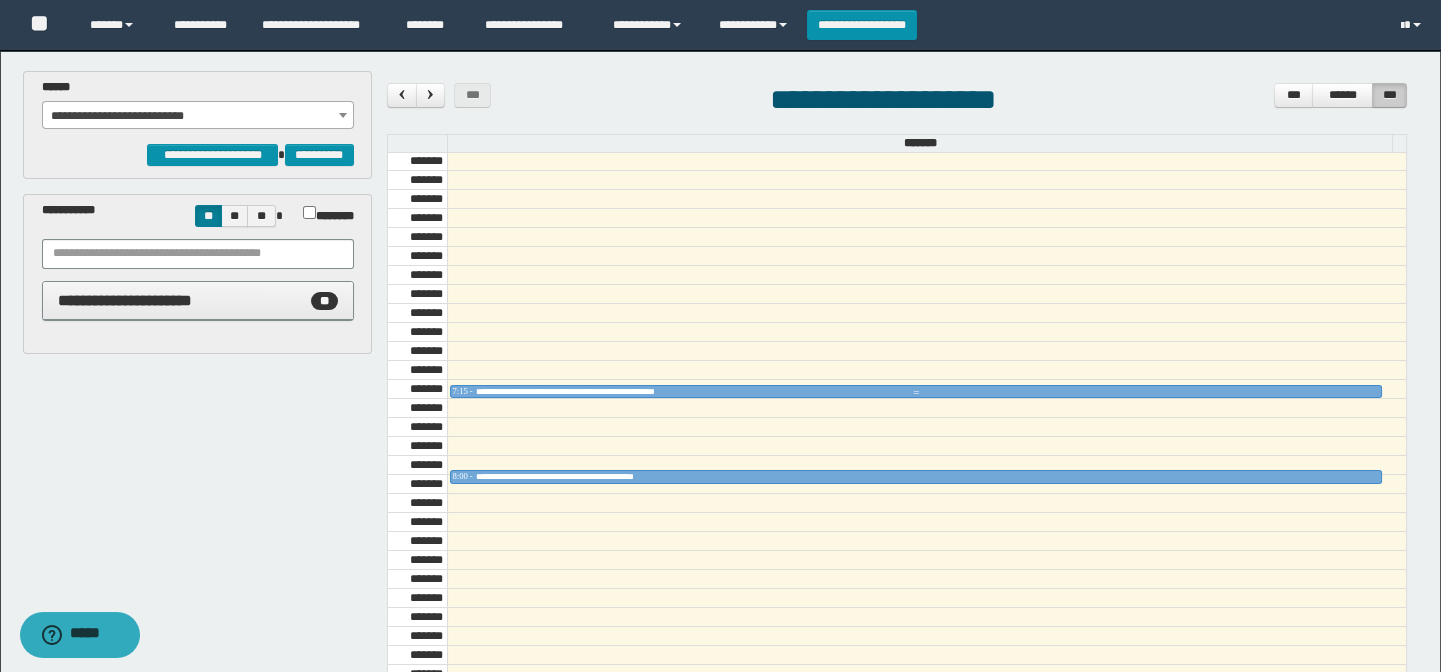 click at bounding box center [916, 393] 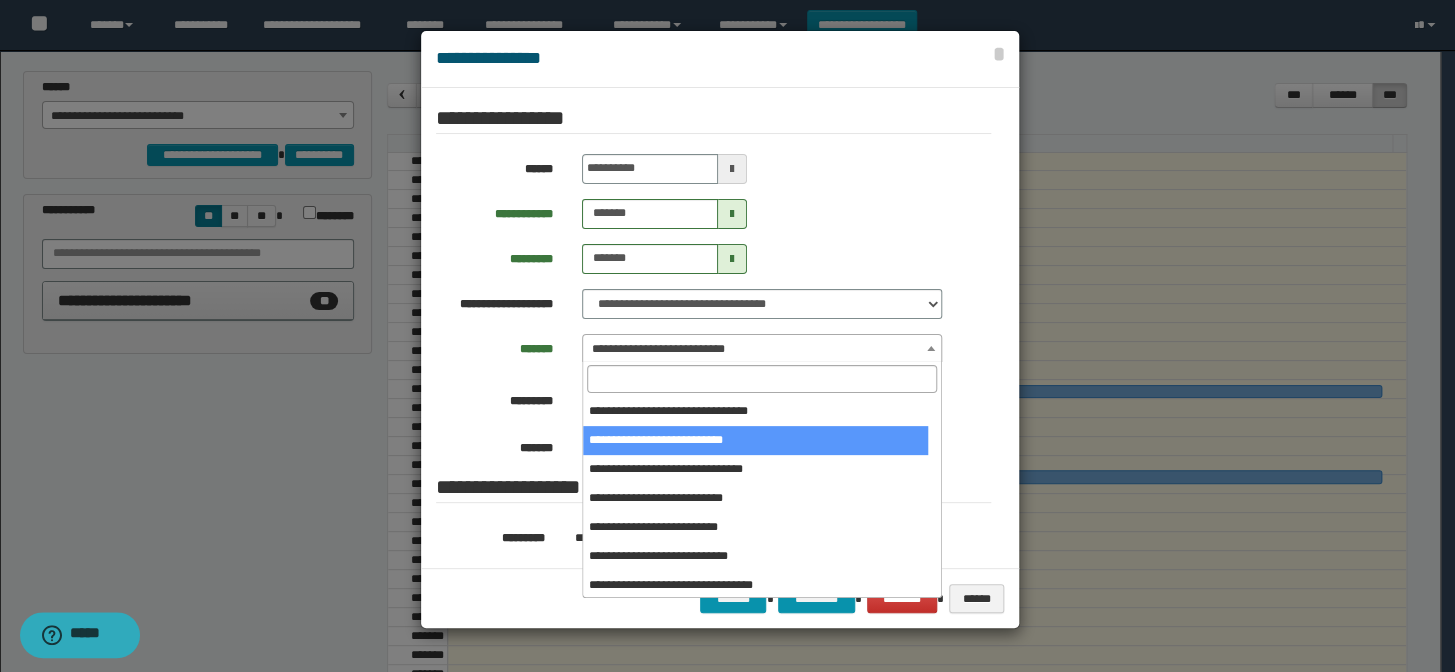 click on "**********" at bounding box center (762, 349) 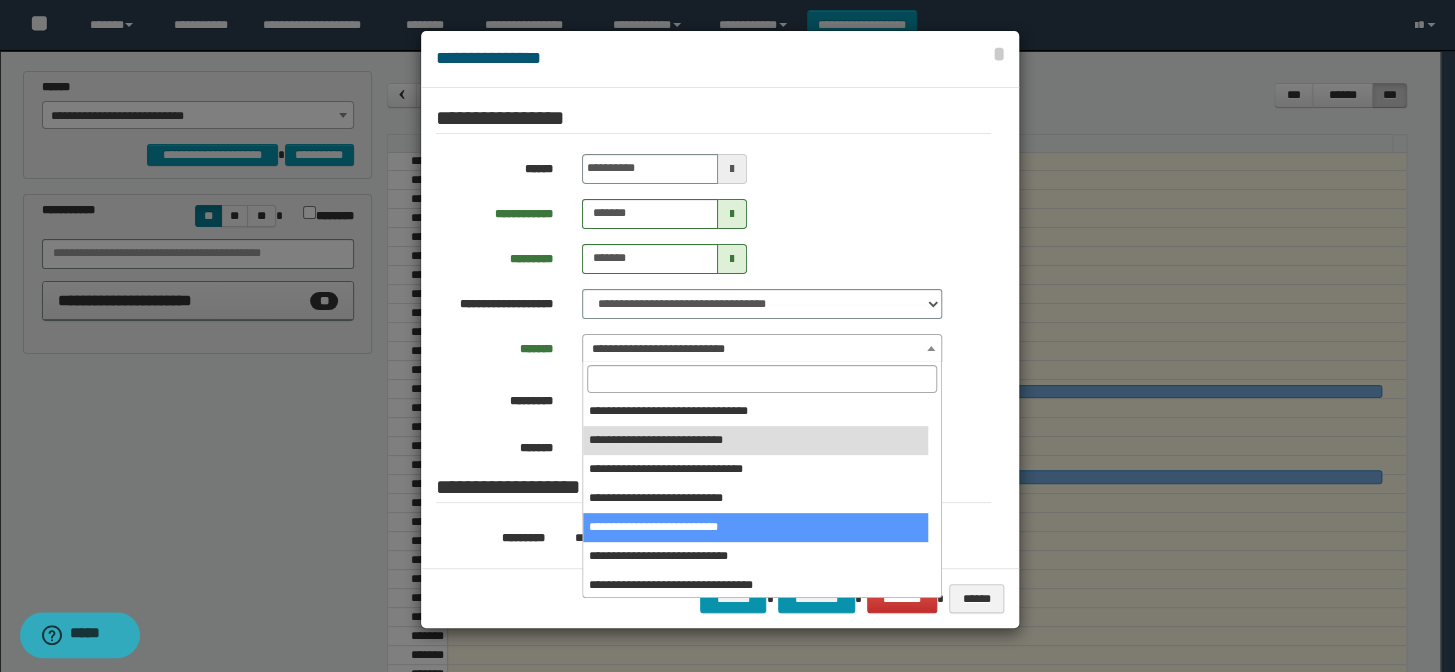 select on "******" 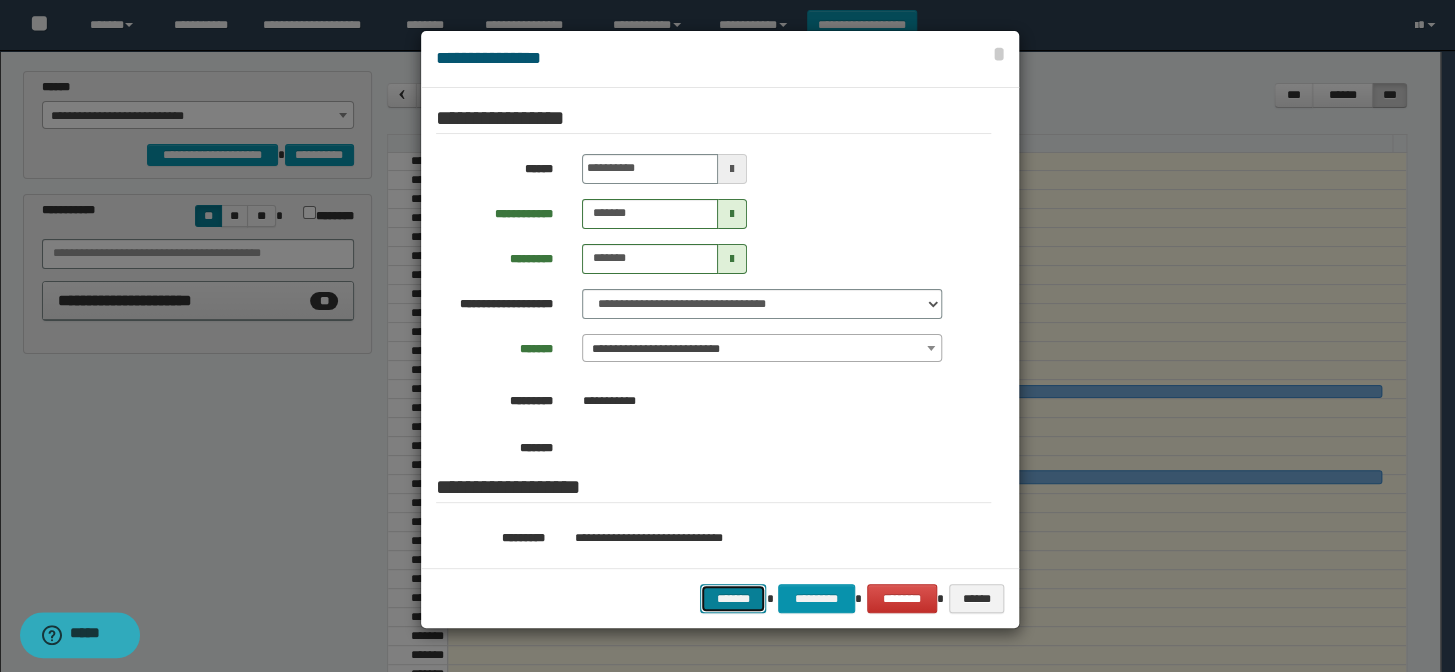 drag, startPoint x: 752, startPoint y: 600, endPoint x: 737, endPoint y: 550, distance: 52.201534 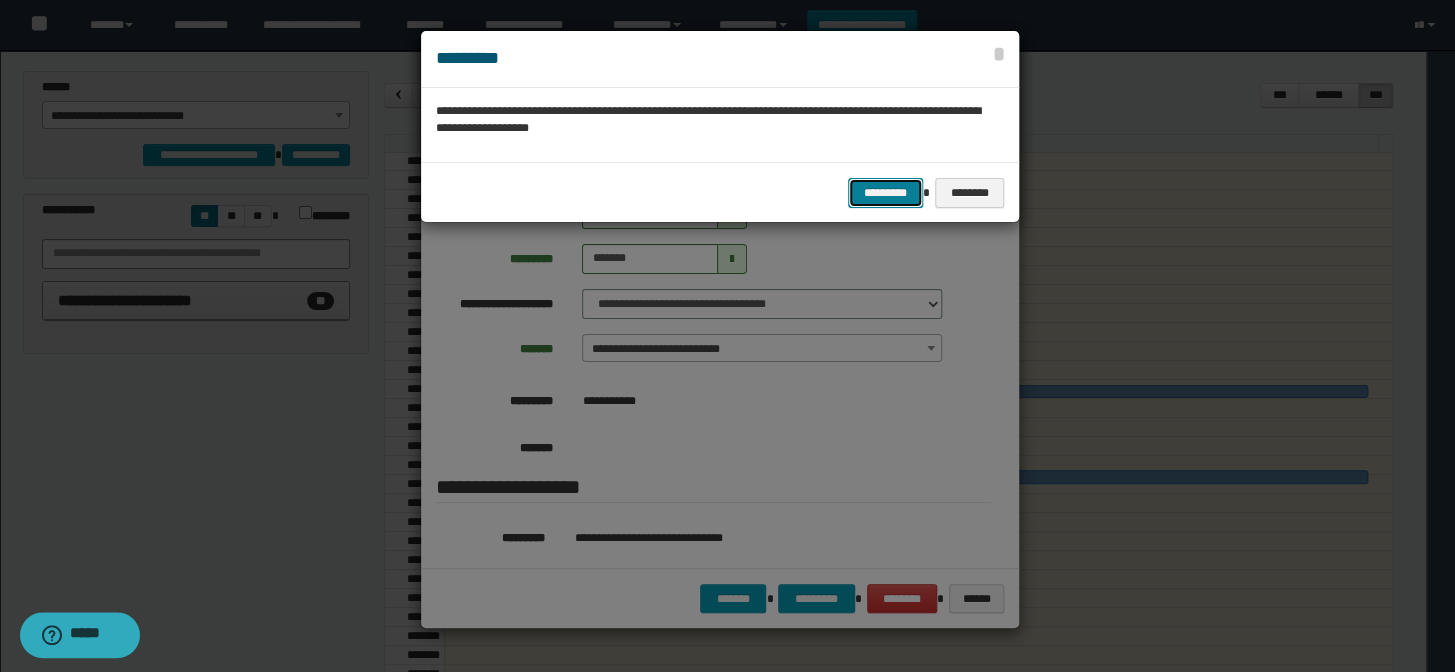 click on "*********" at bounding box center [885, 193] 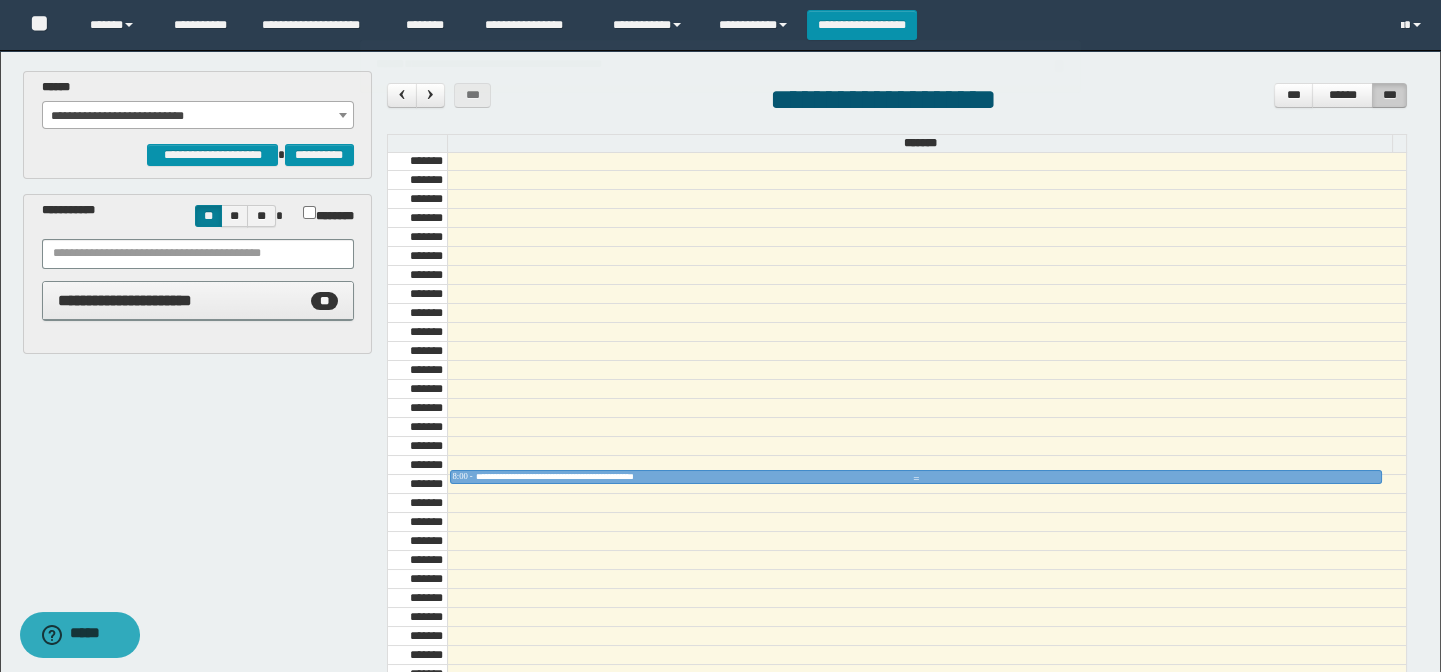 click at bounding box center (916, 479) 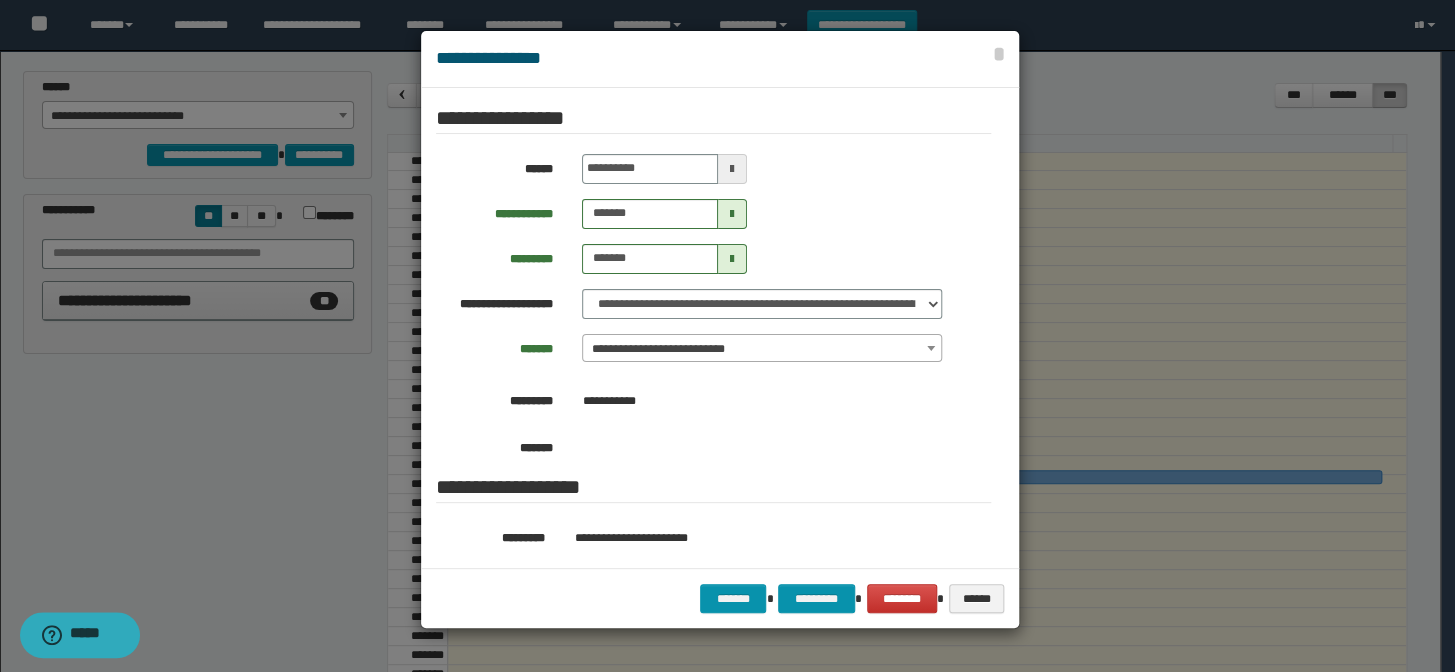 click on "**********" at bounding box center (762, 349) 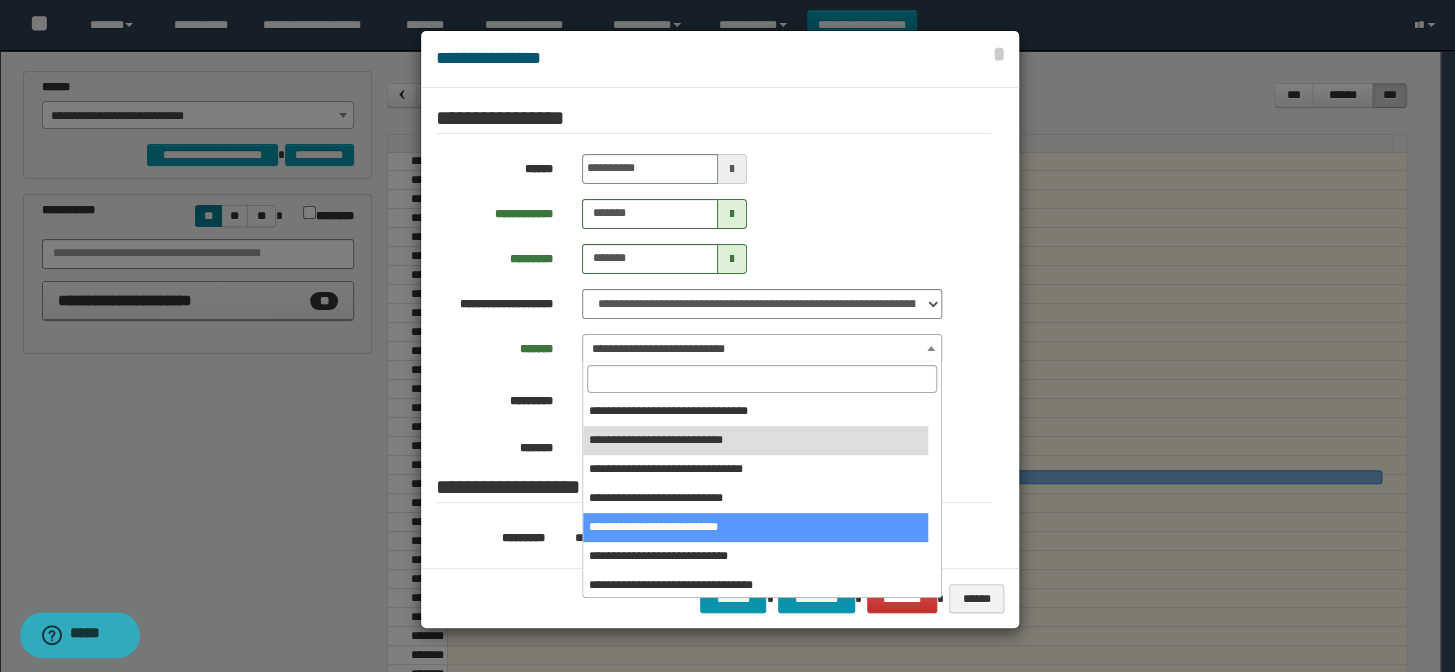 select on "******" 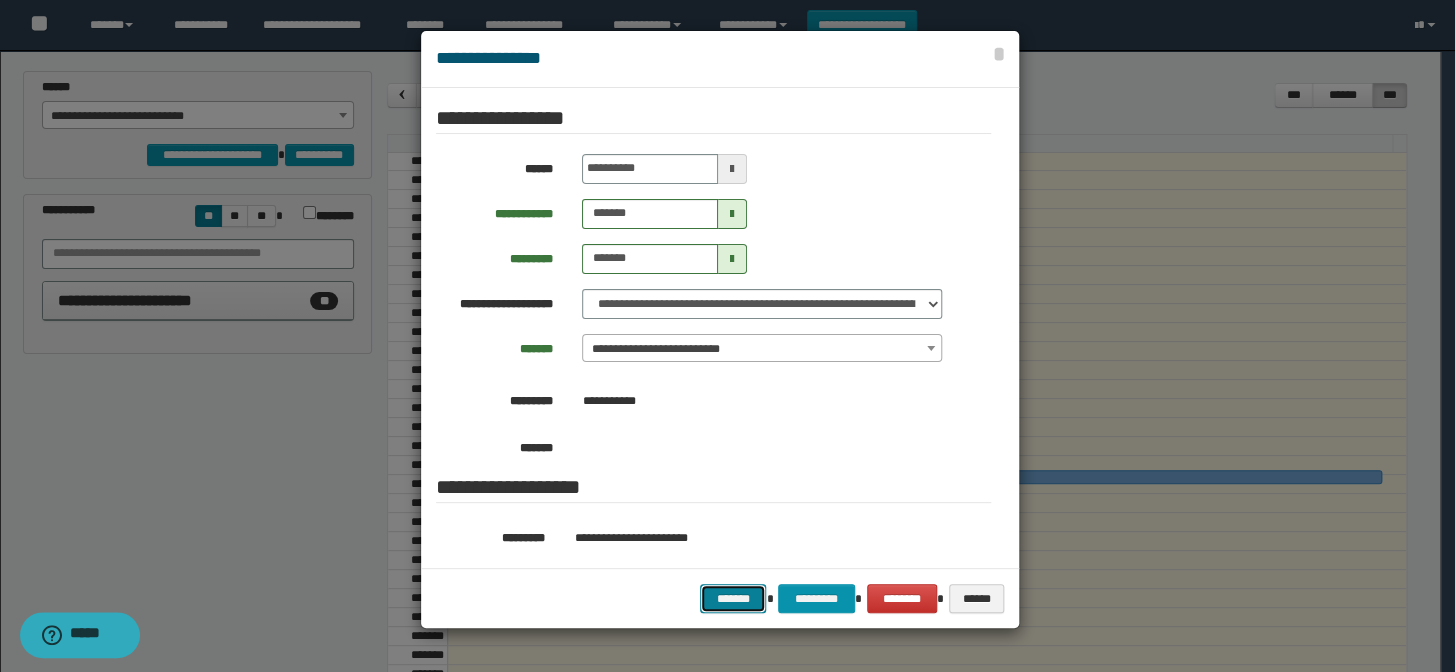 click on "*******" at bounding box center [733, 599] 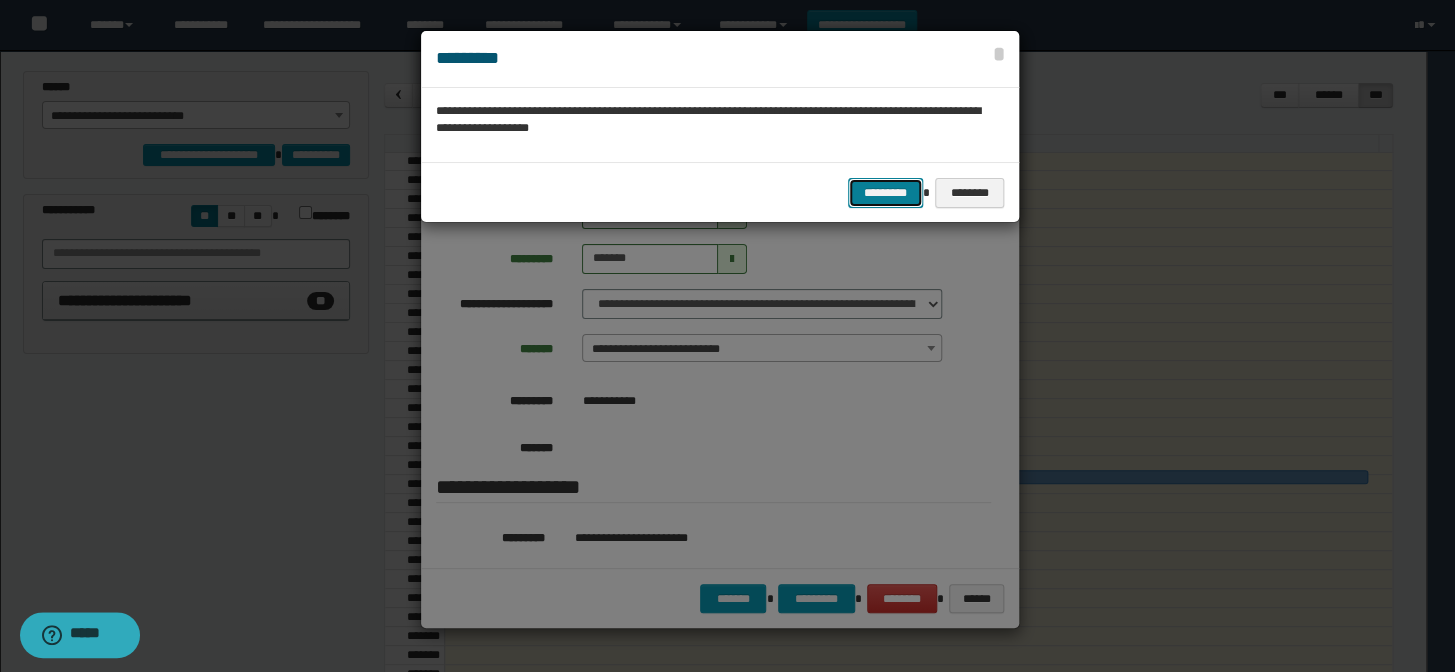 click on "*********" at bounding box center (885, 193) 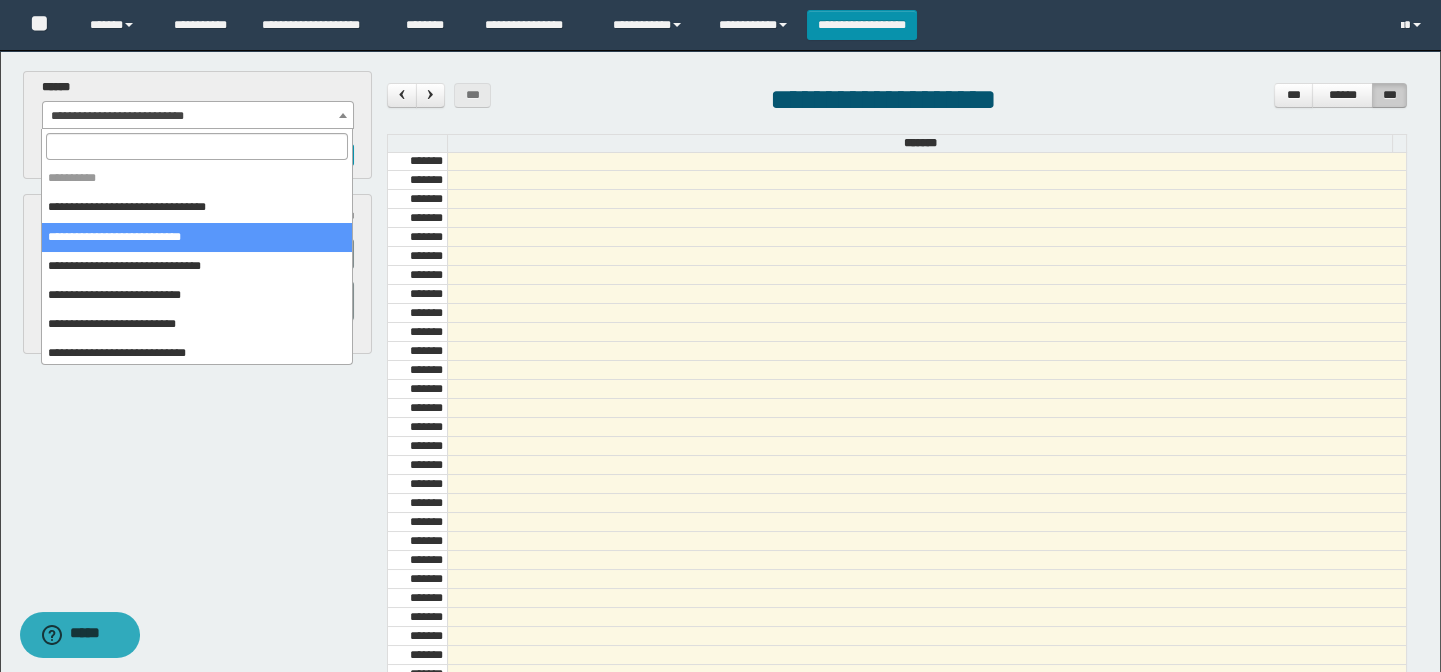 click on "**********" at bounding box center [198, 116] 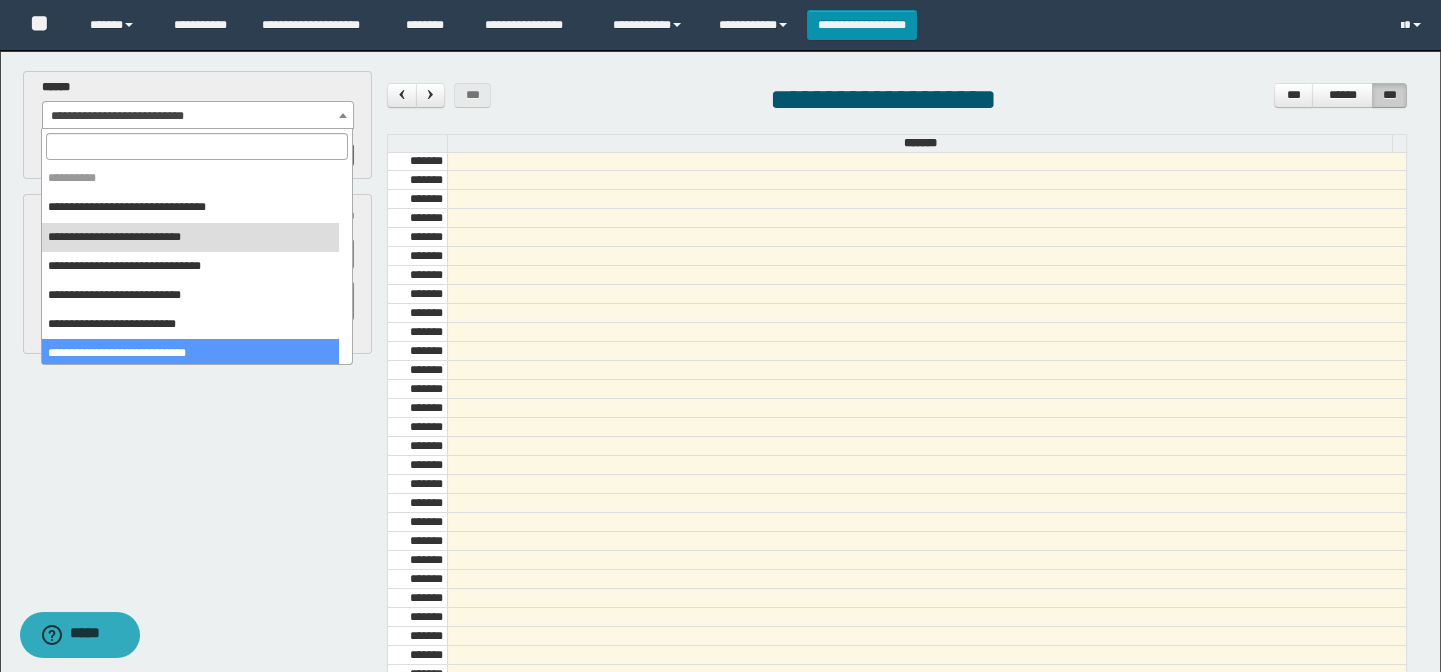 click on "**********" at bounding box center (723, 506) 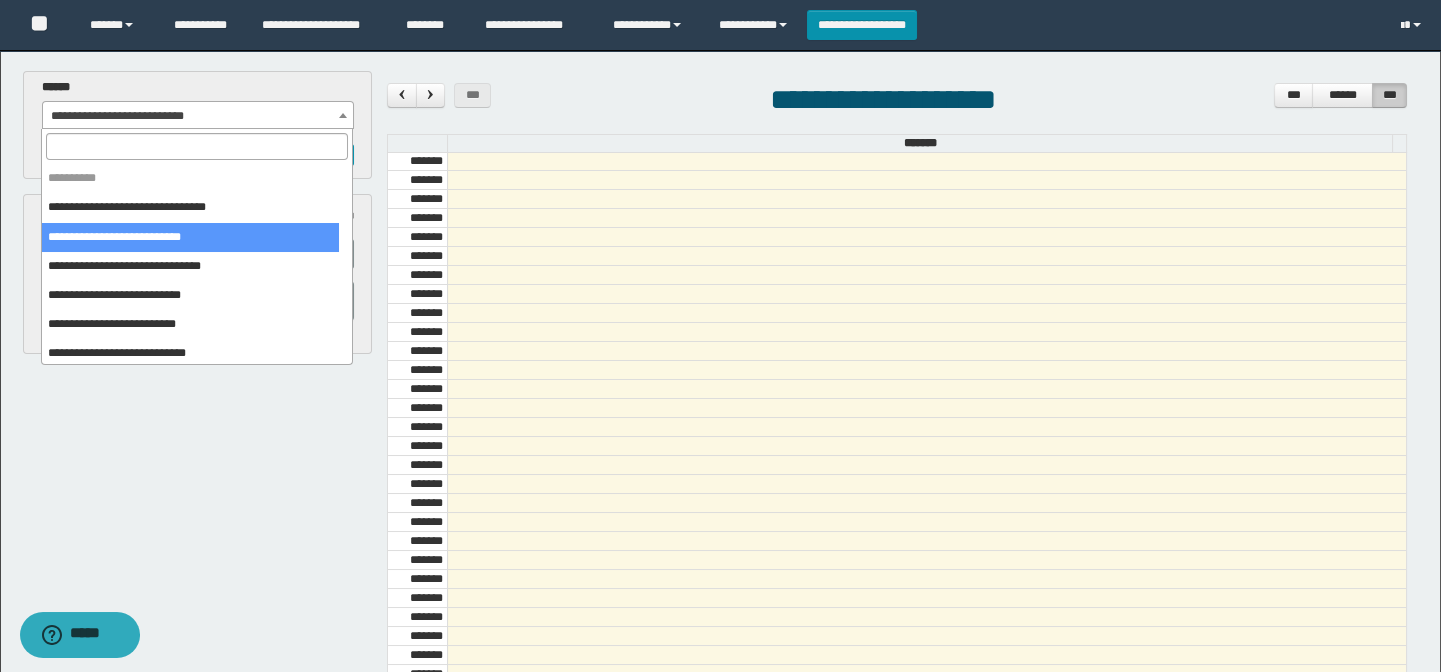click on "**********" at bounding box center [198, 116] 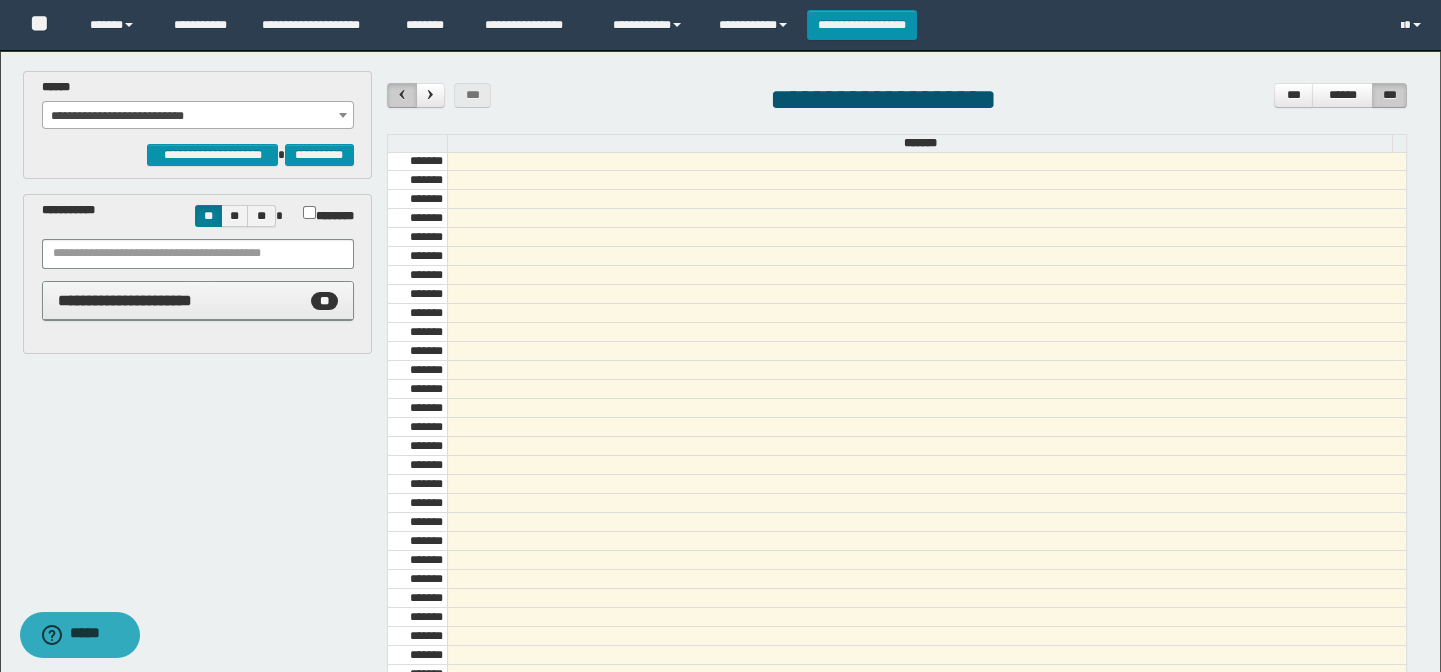 click at bounding box center (402, 94) 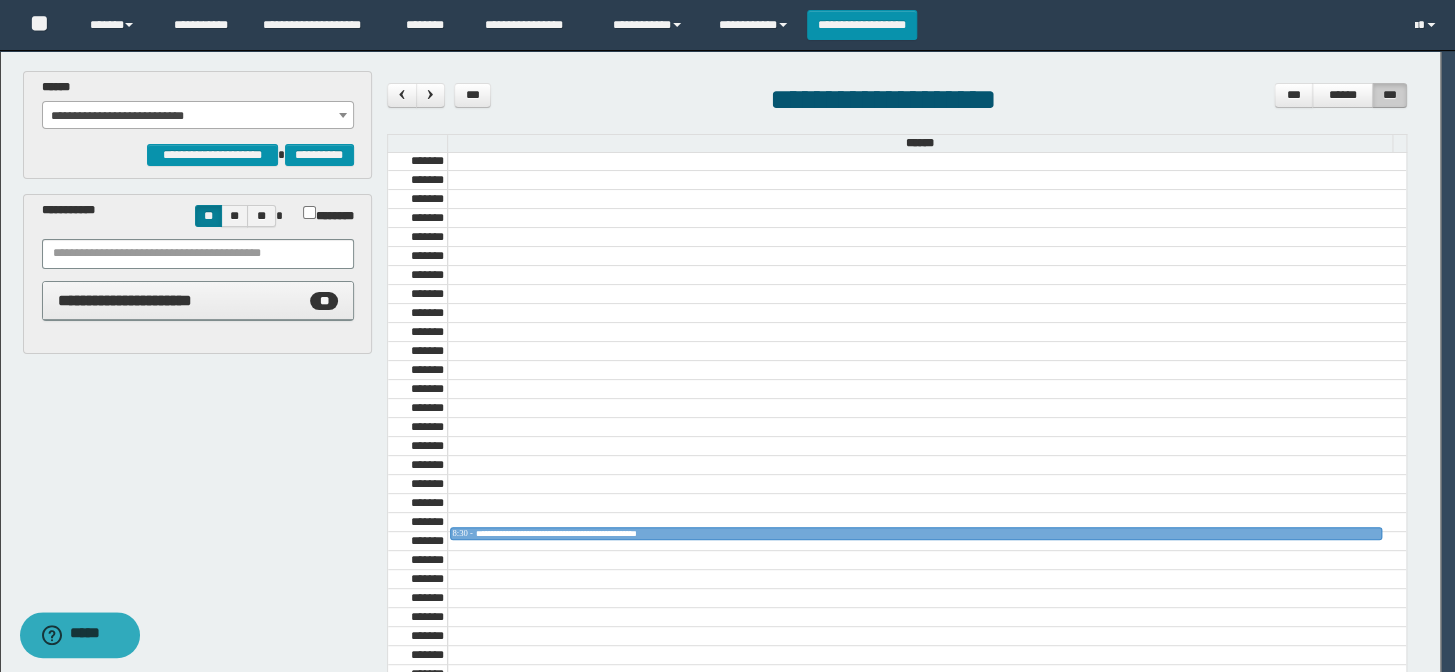 scroll, scrollTop: 681, scrollLeft: 0, axis: vertical 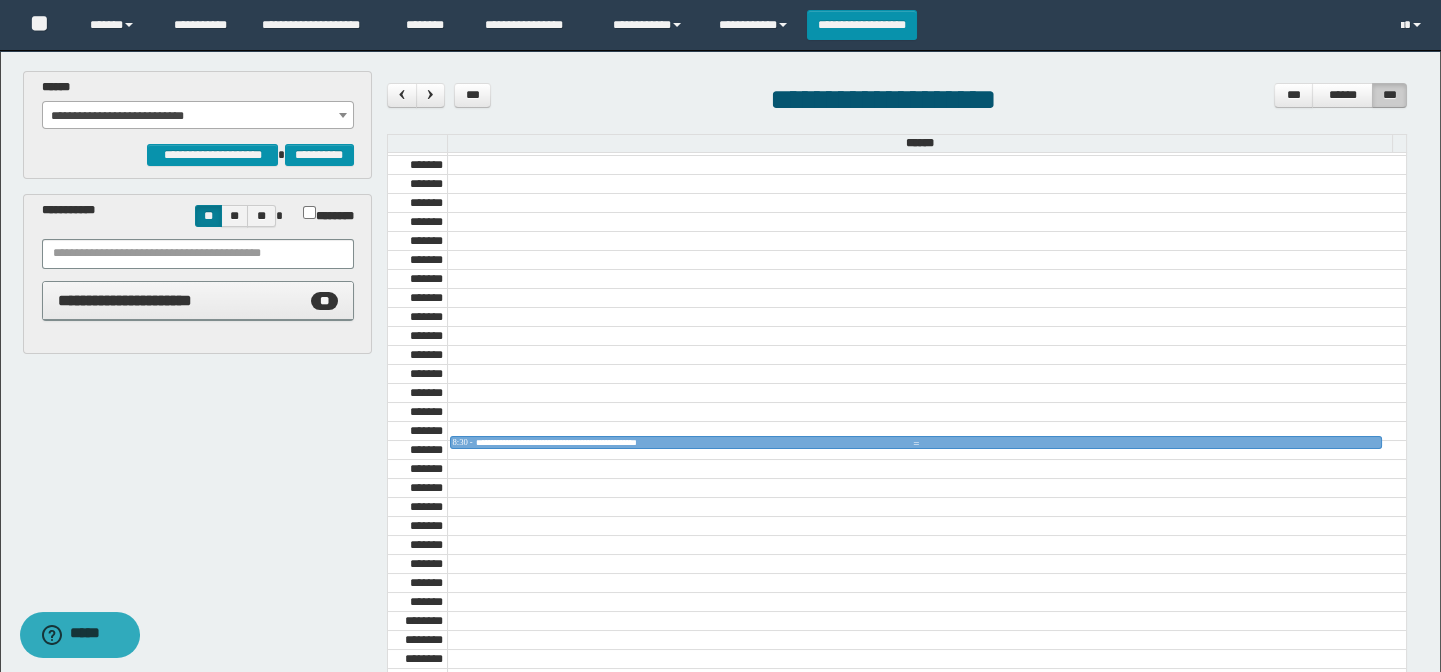 click on "**********" at bounding box center [598, 442] 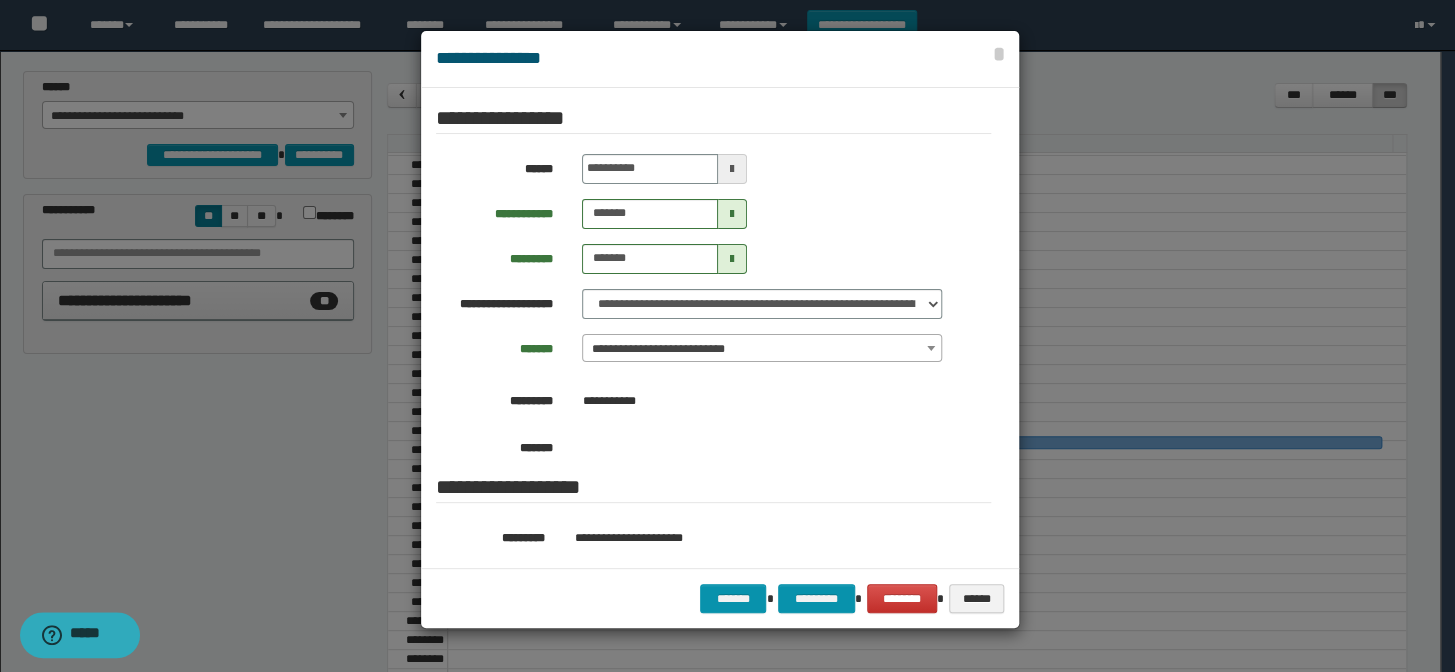 click at bounding box center (732, 169) 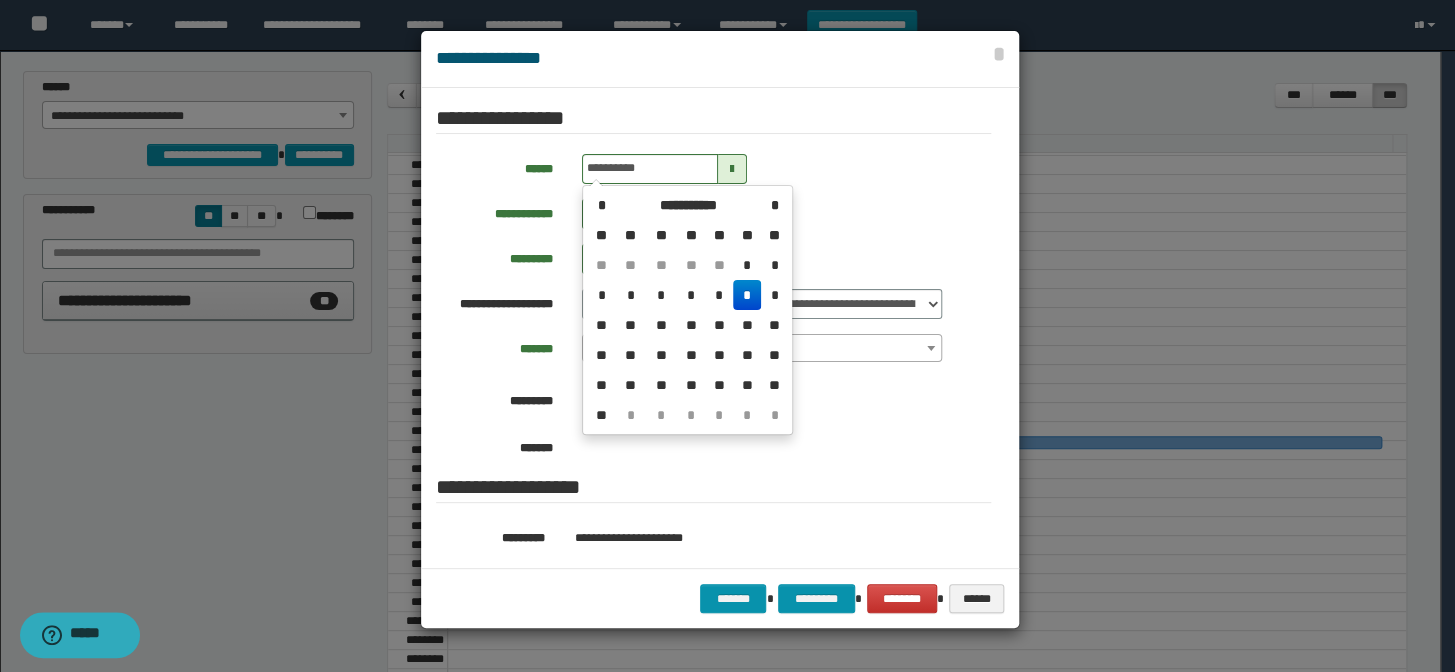 click on "*" at bounding box center [747, 295] 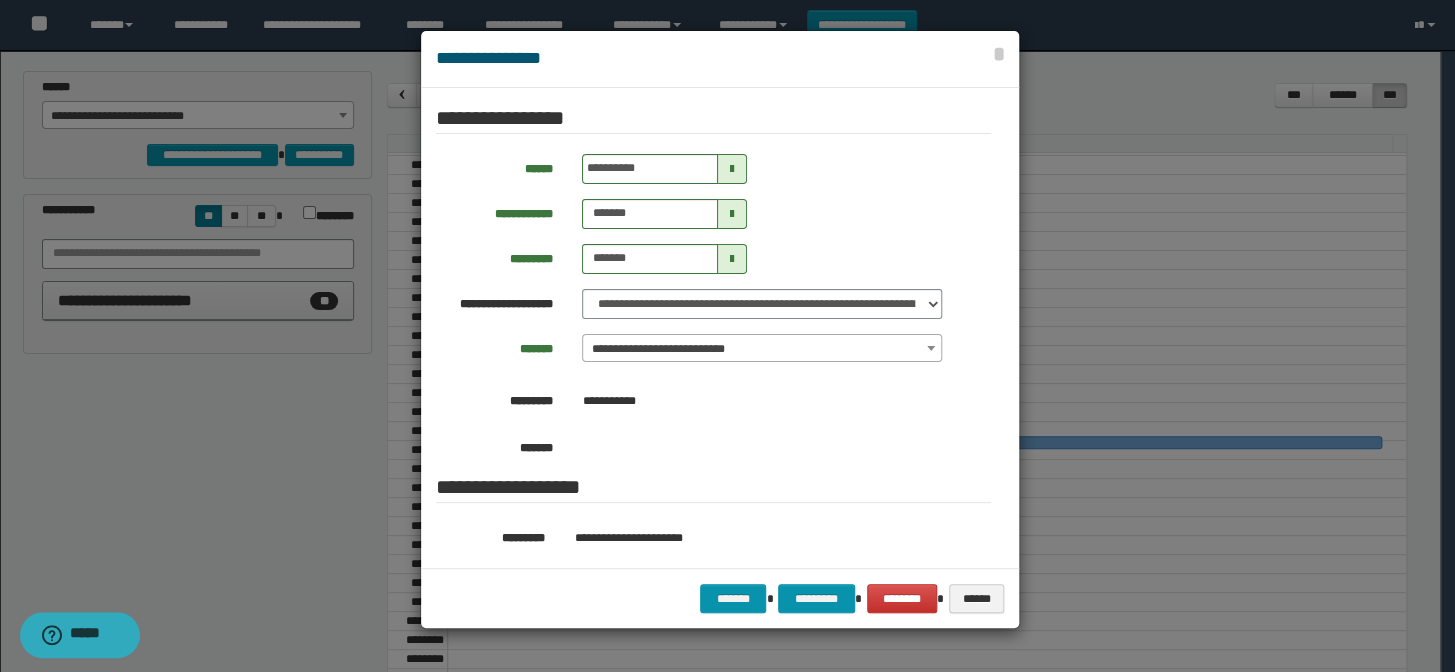 click on "**********" at bounding box center (762, 349) 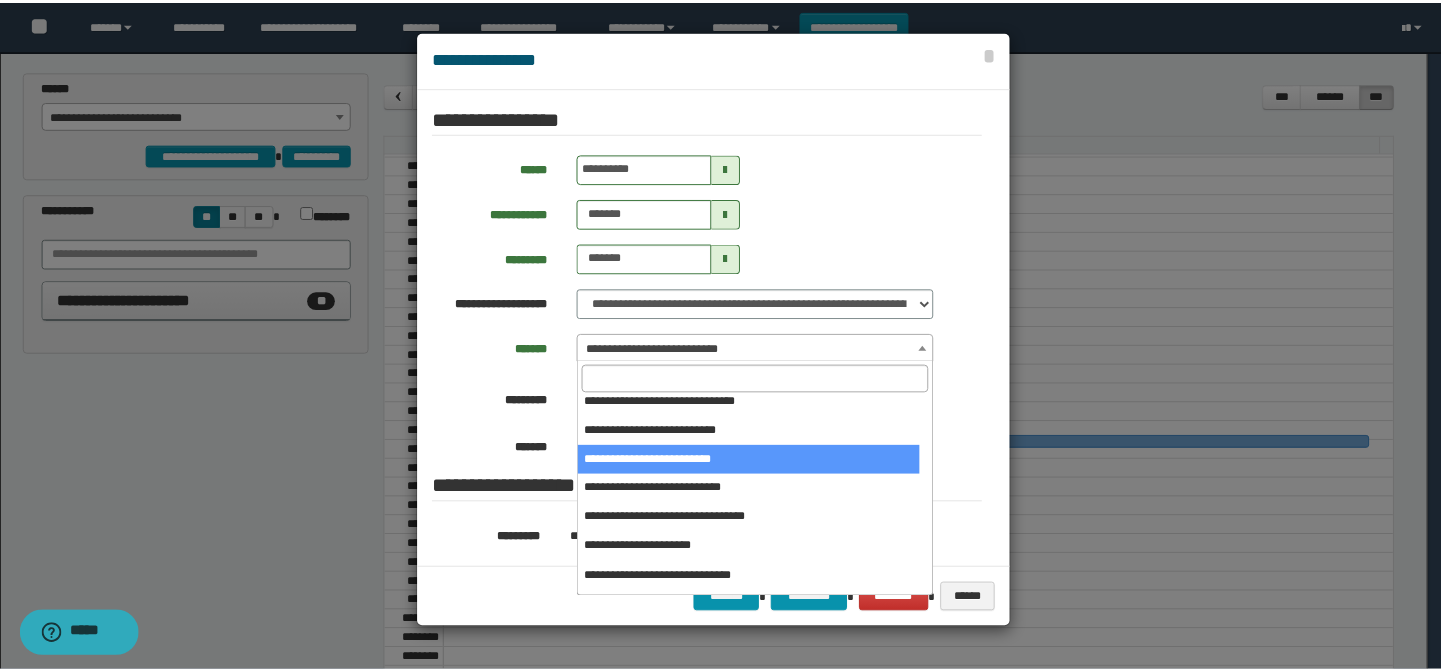 scroll, scrollTop: 90, scrollLeft: 0, axis: vertical 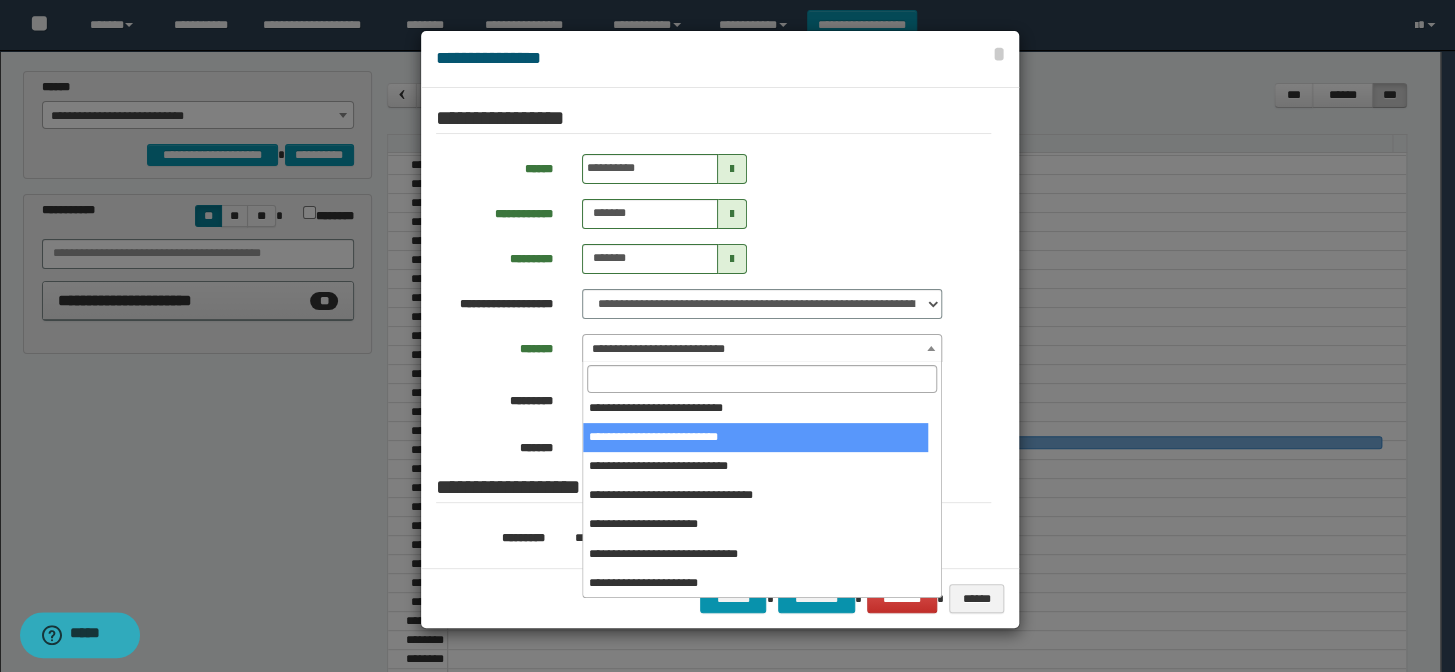 select on "******" 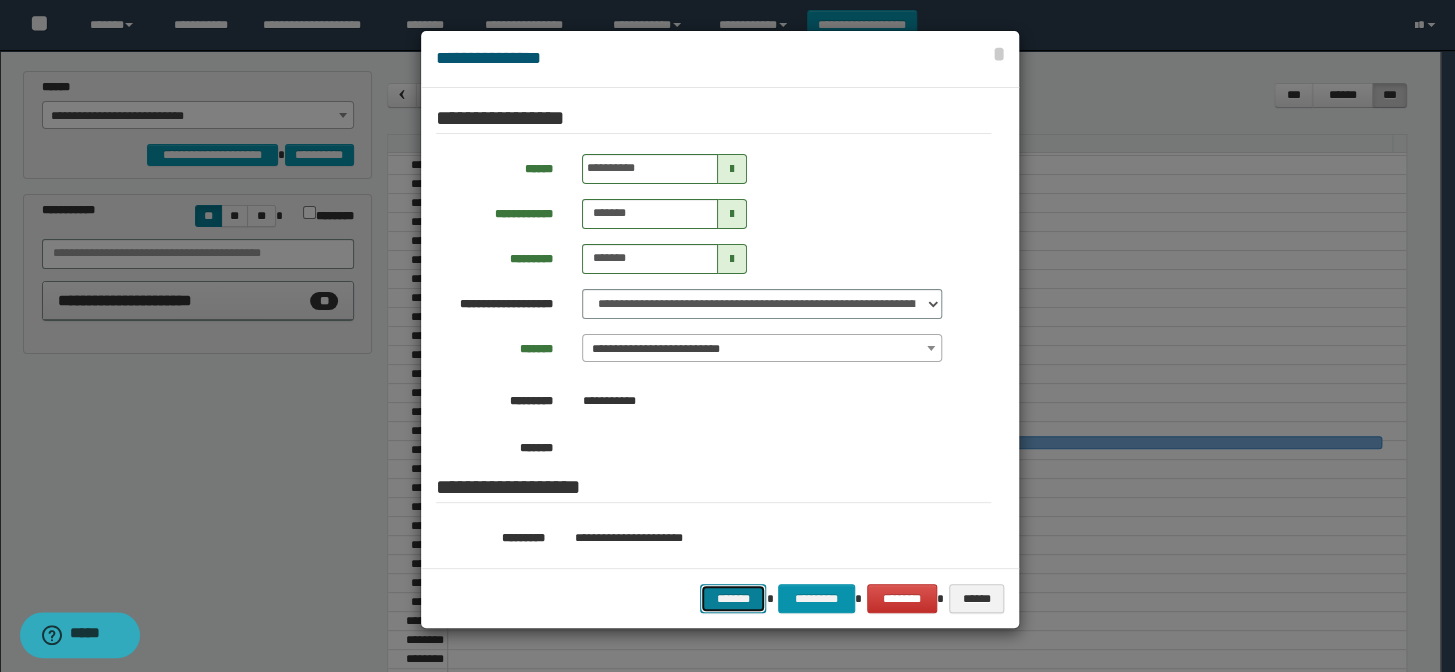 click on "*******" at bounding box center [733, 599] 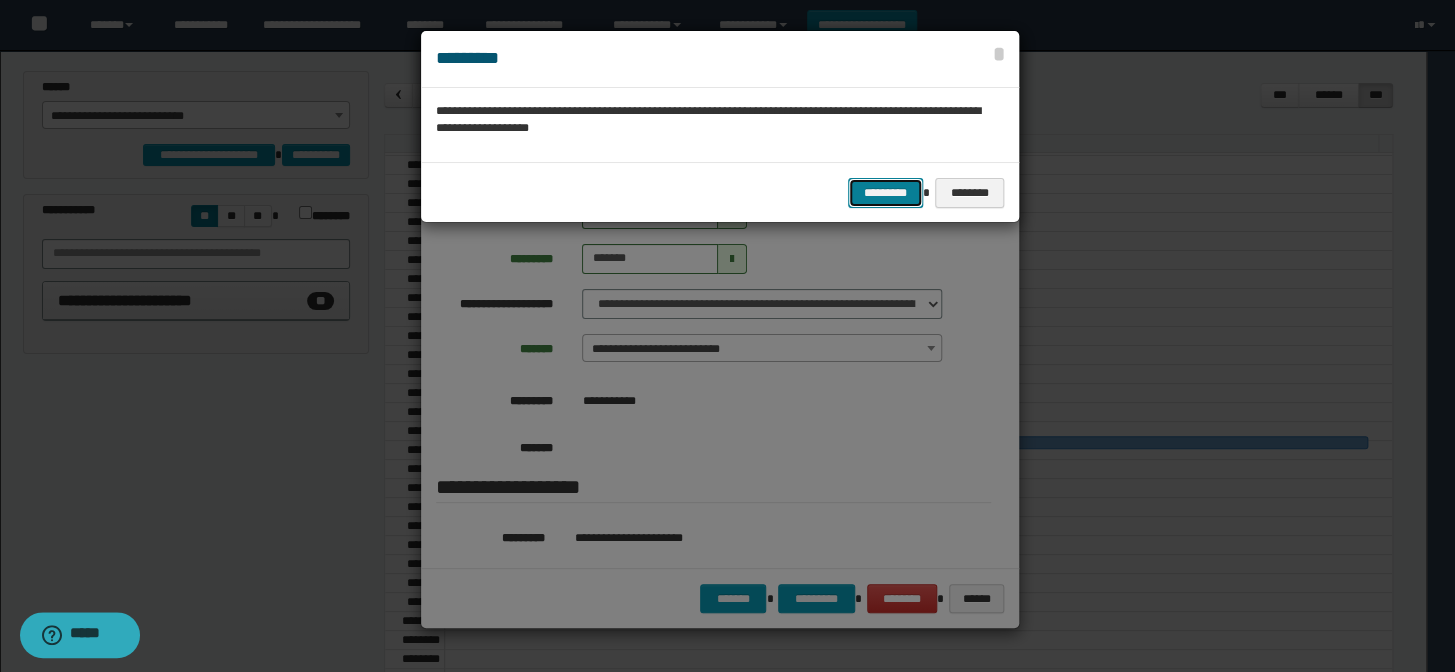 click on "*********" at bounding box center [885, 193] 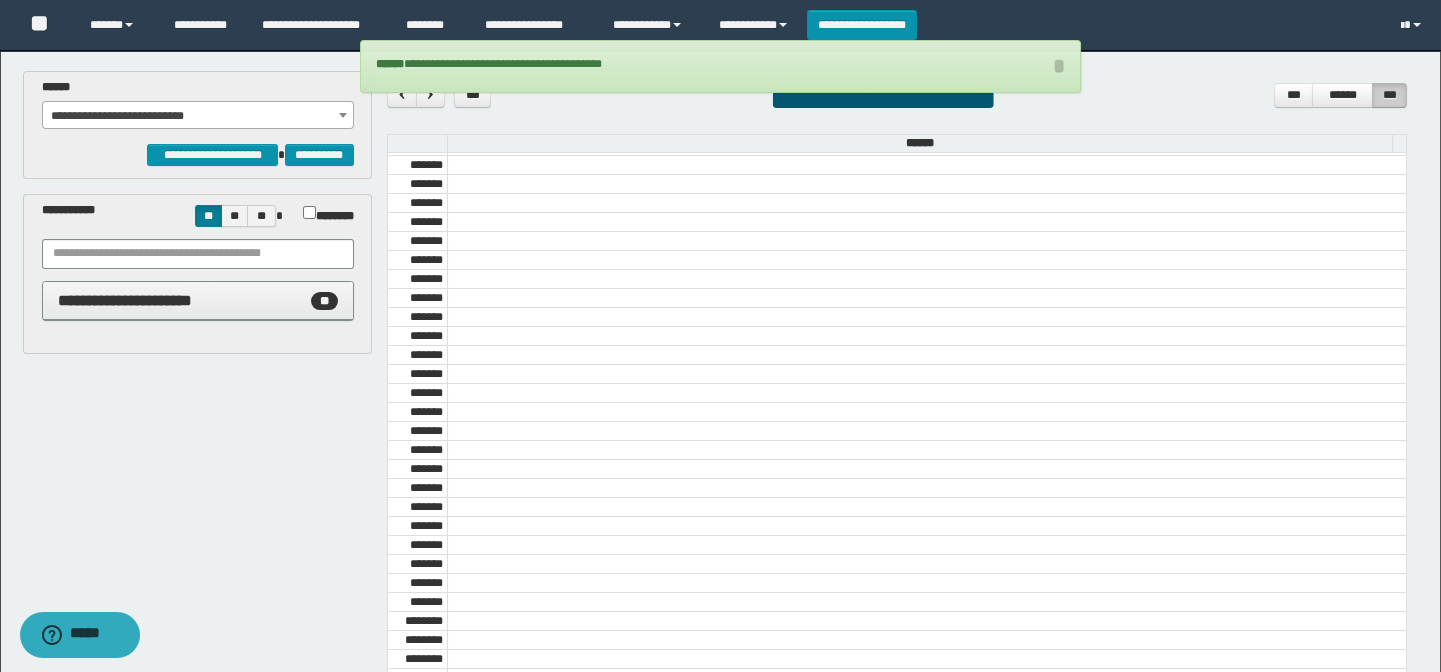click on "**********" at bounding box center [198, 116] 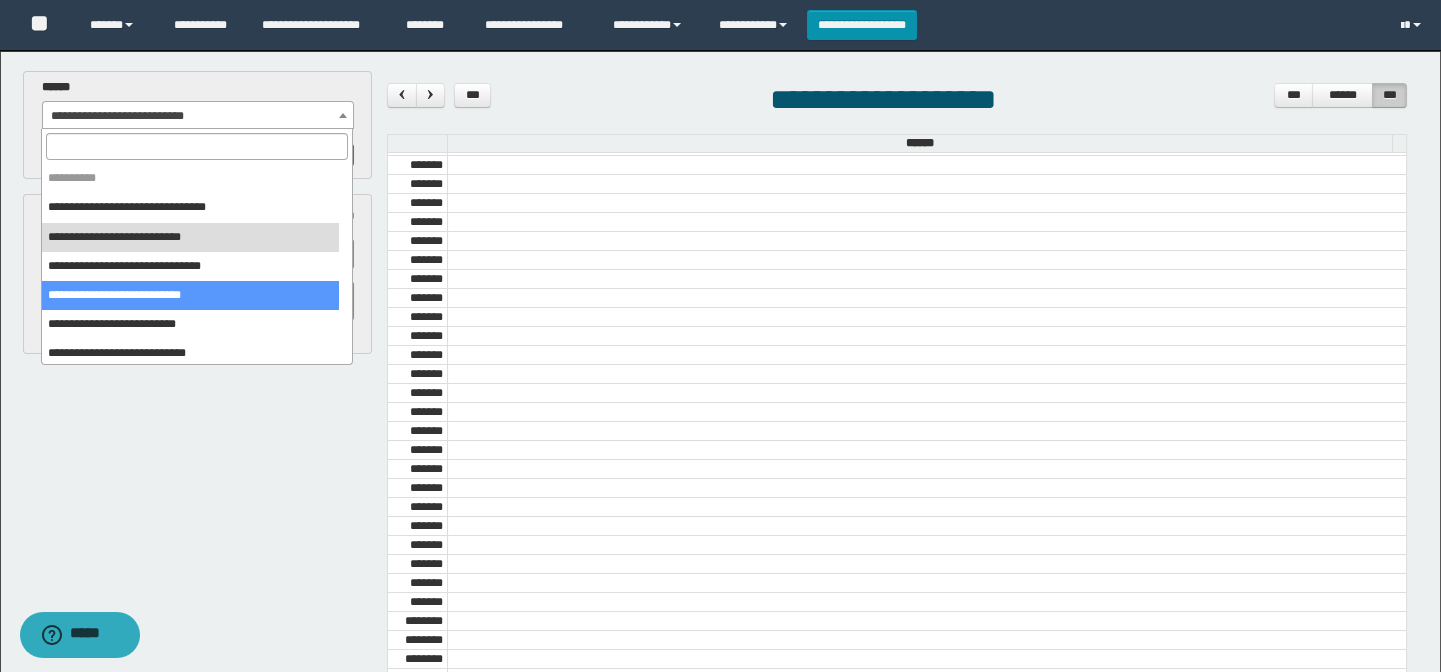 select on "******" 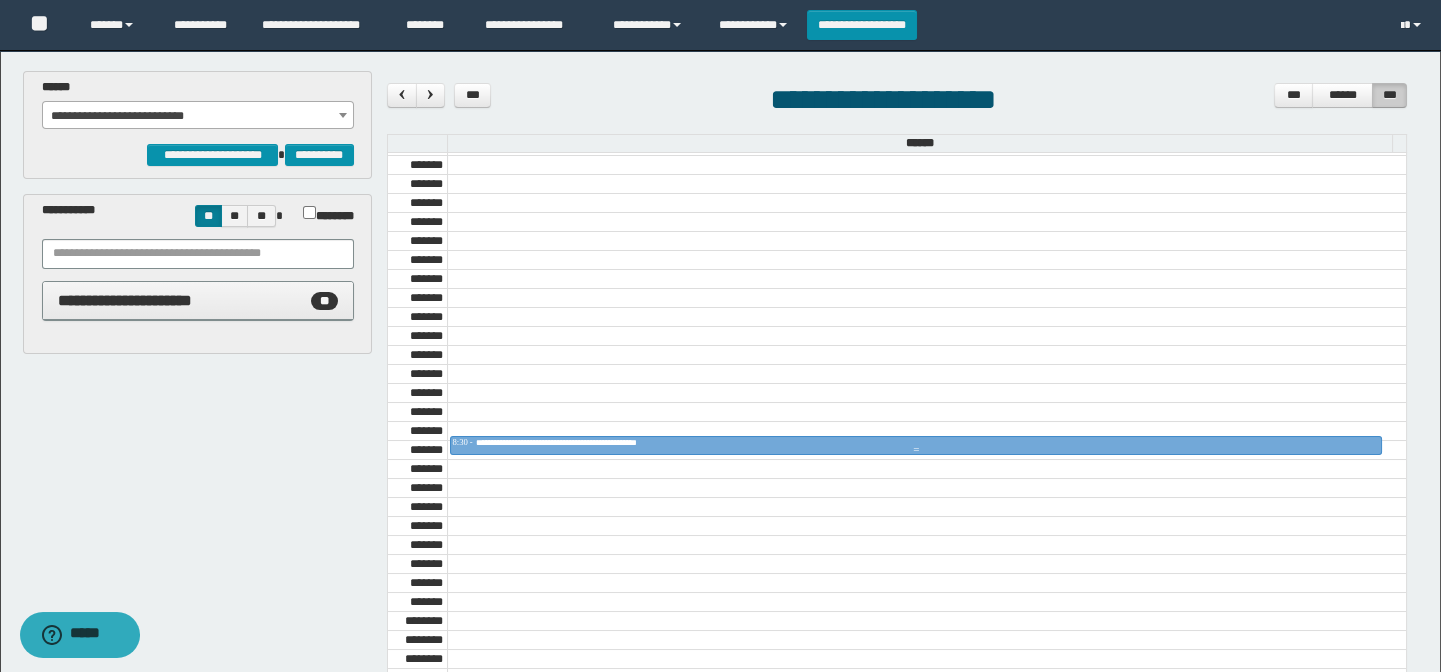 click on "**********" at bounding box center [597, 442] 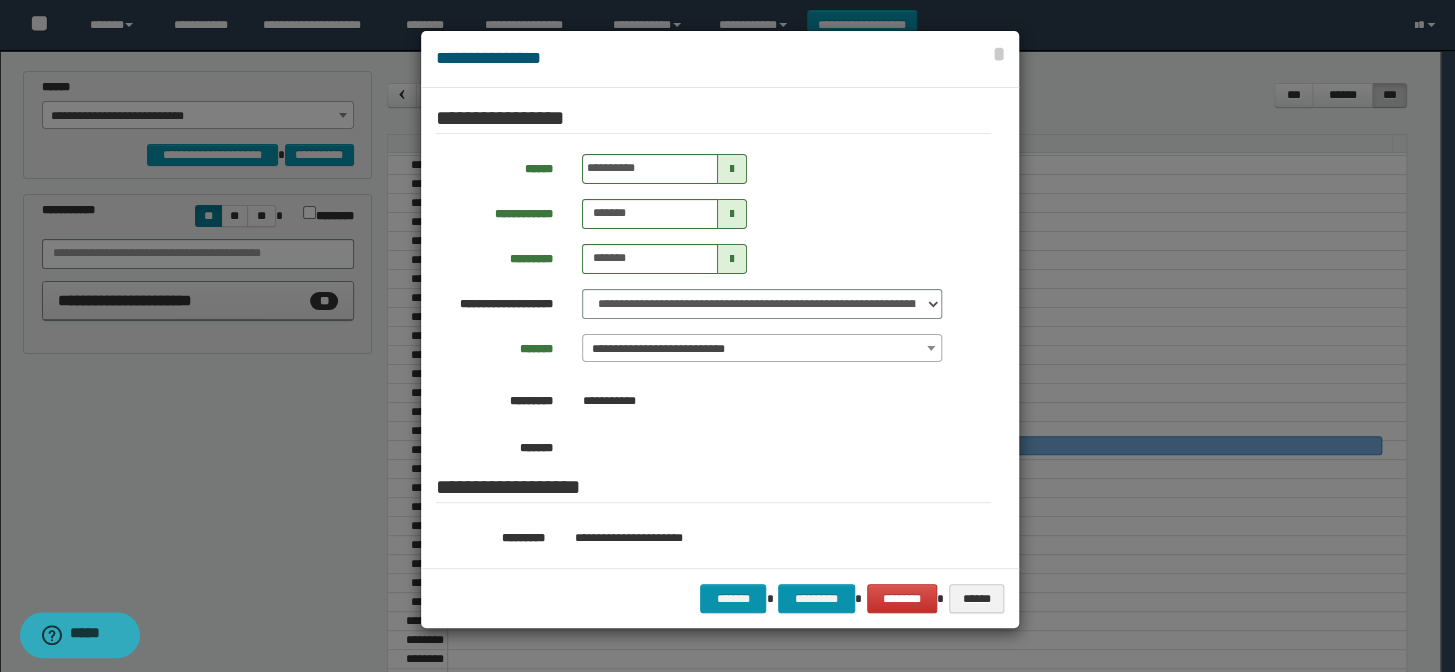 click at bounding box center (732, 169) 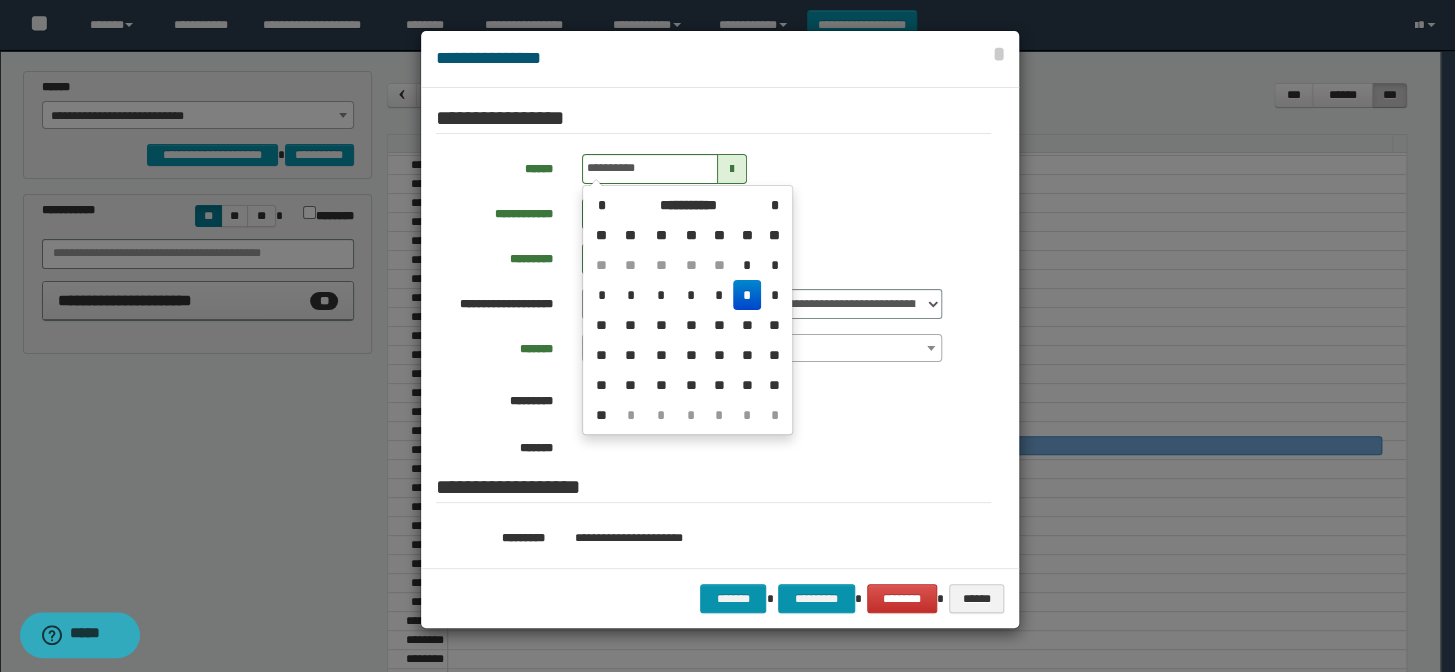 click on "*" at bounding box center (747, 295) 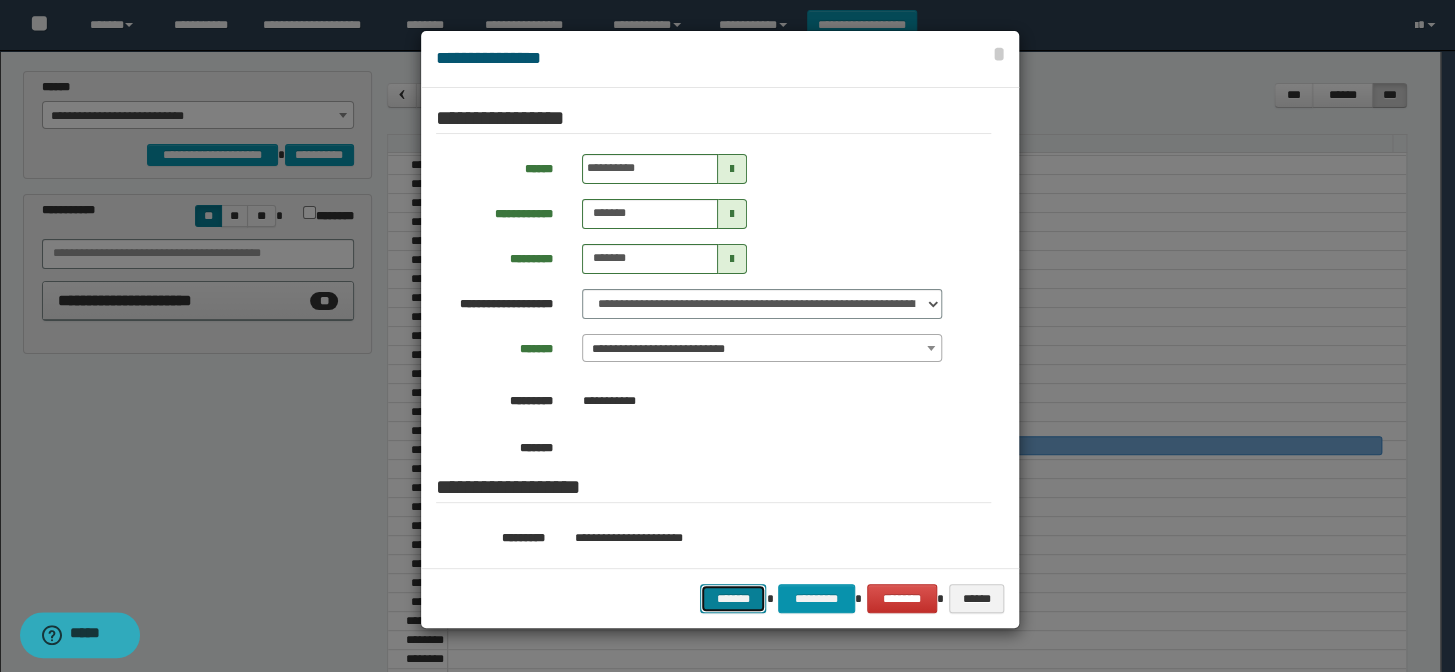 click on "*******" at bounding box center [733, 599] 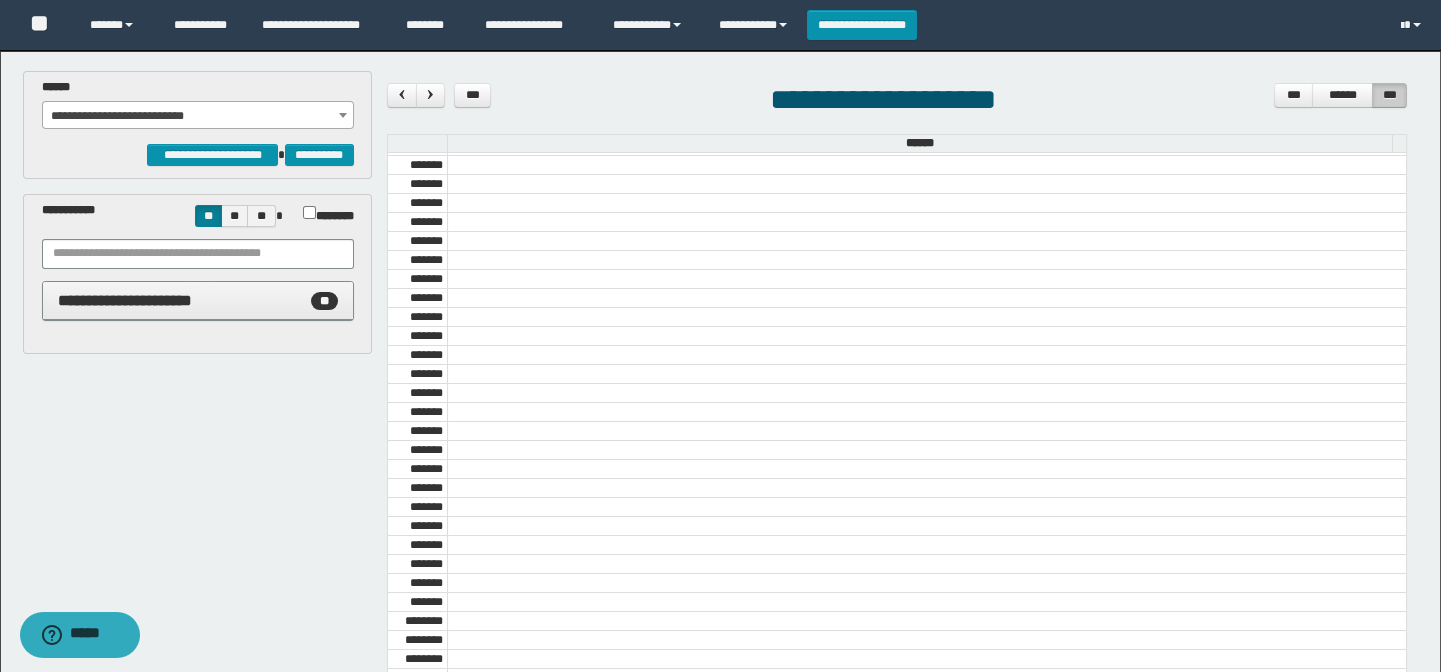 click on "**********" at bounding box center [198, 116] 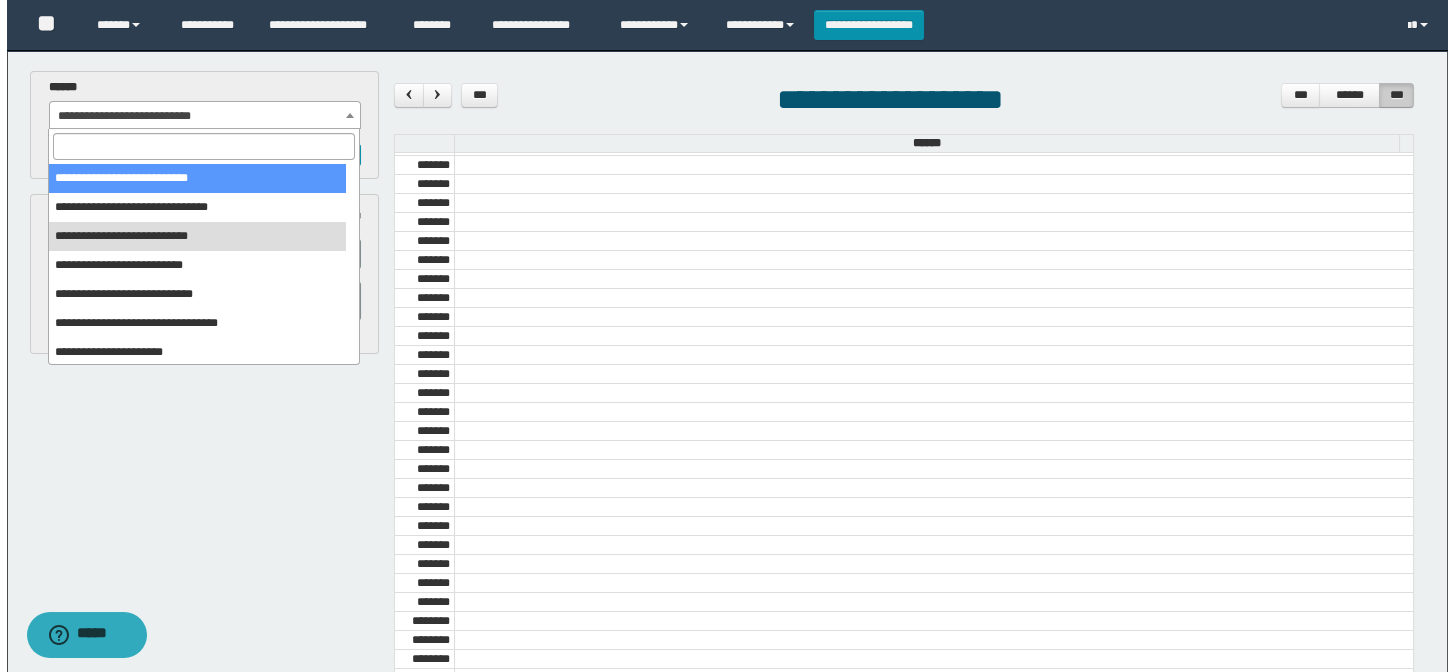 scroll, scrollTop: 90, scrollLeft: 0, axis: vertical 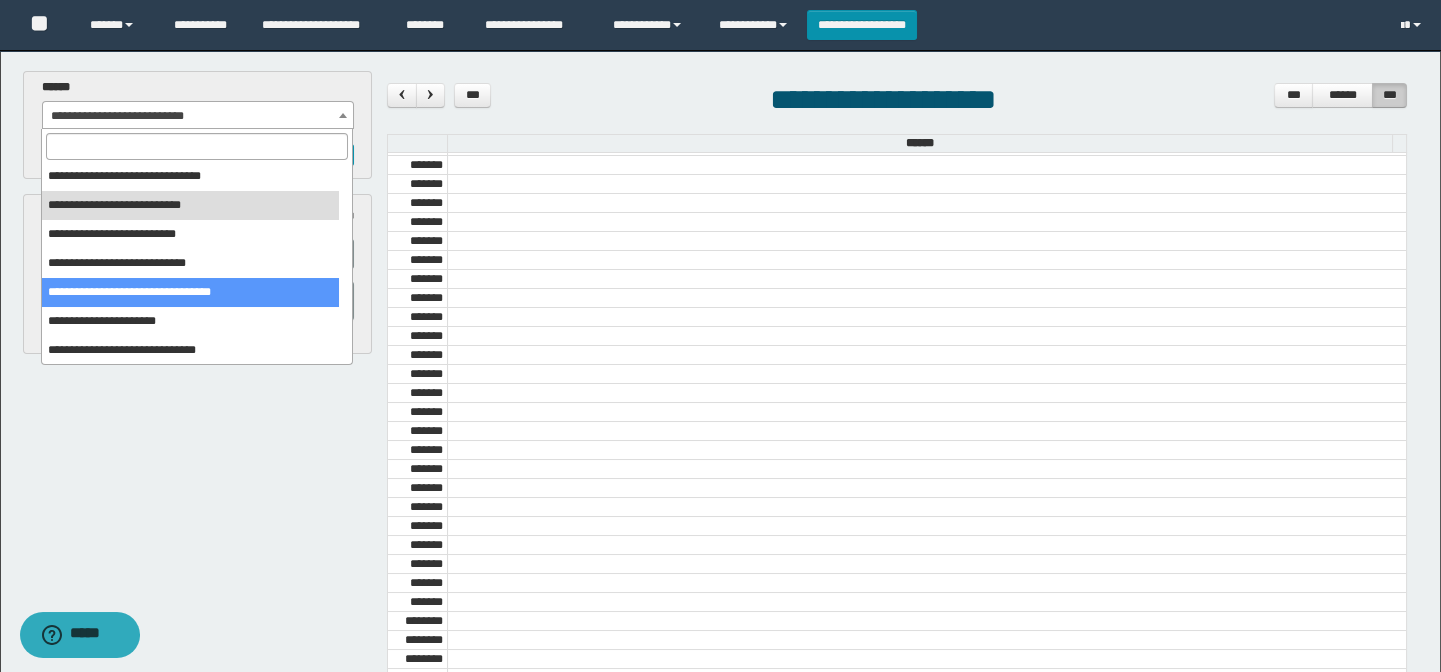 select on "******" 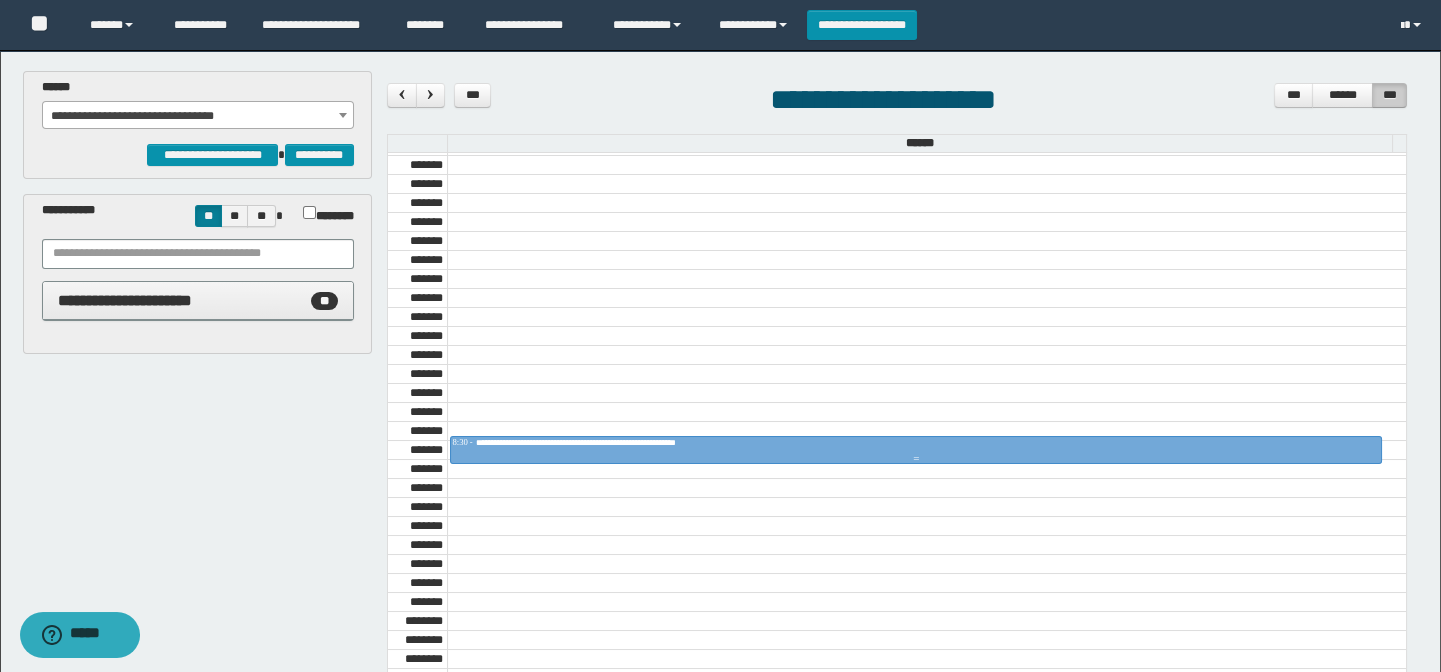 click on "**********" at bounding box center (627, 442) 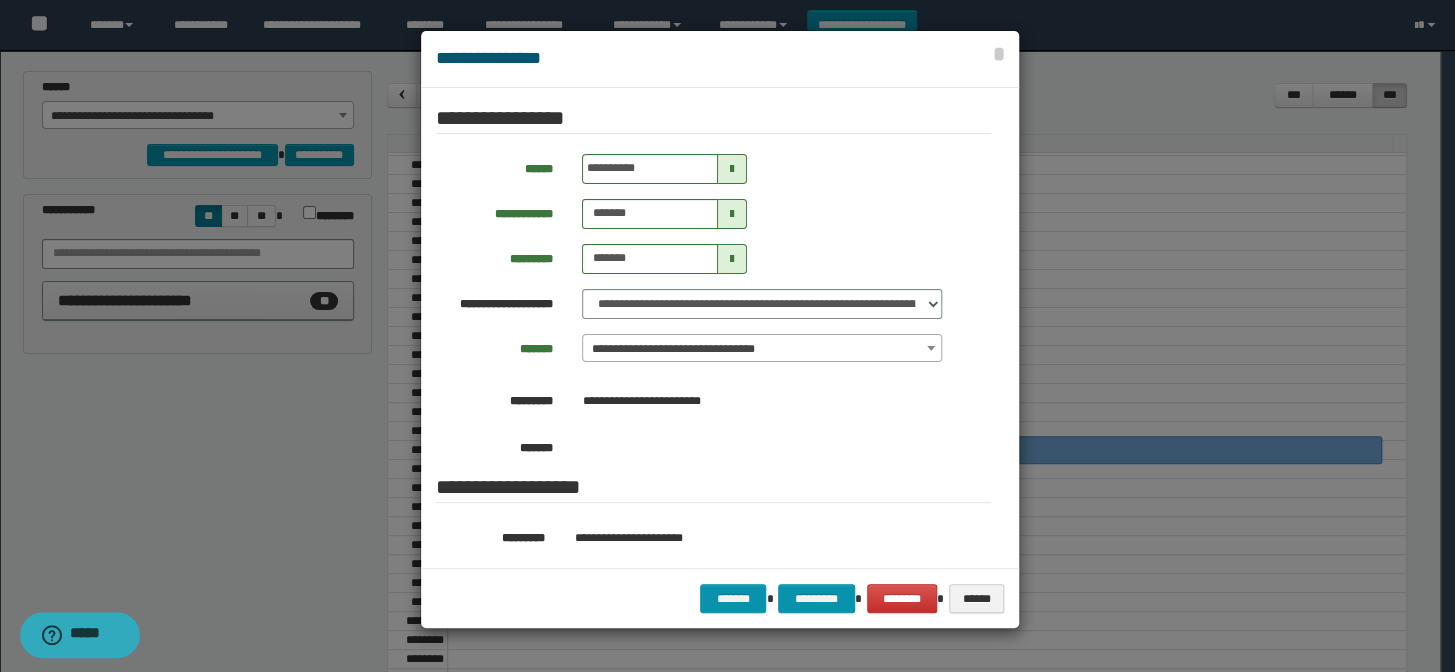 click at bounding box center (732, 169) 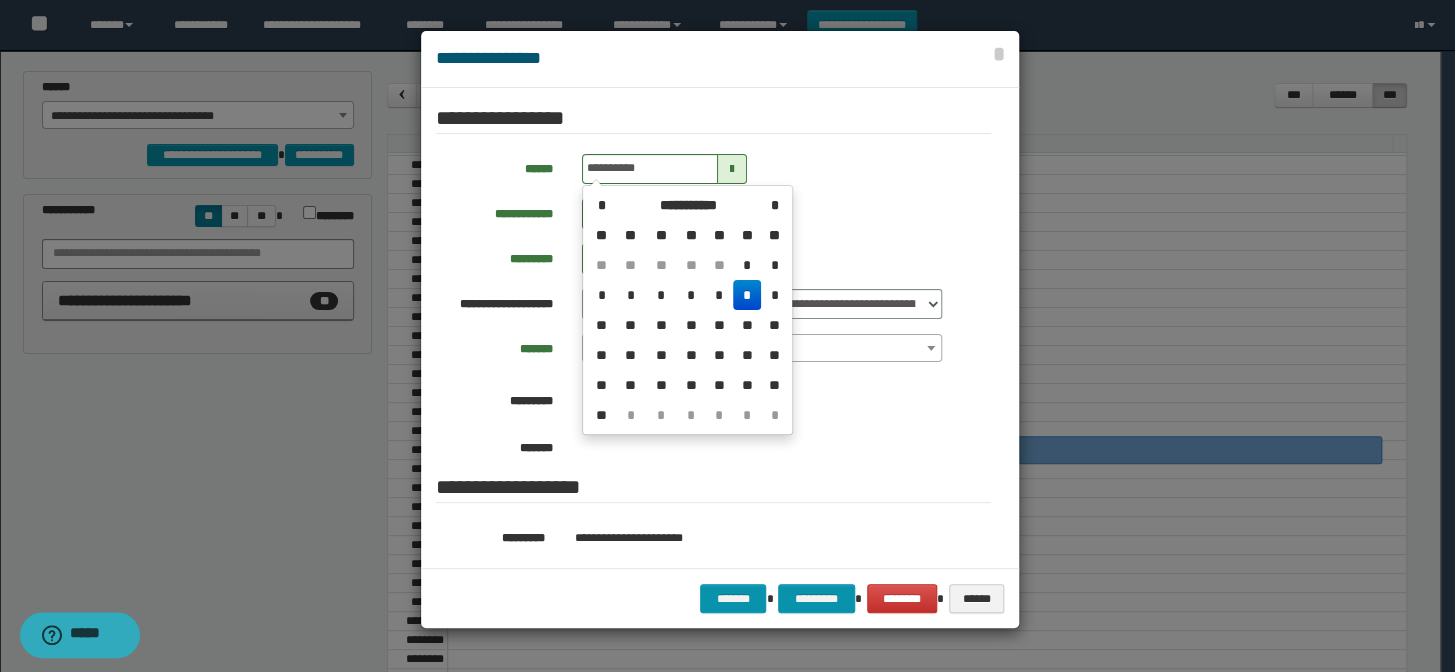 click on "*" at bounding box center (747, 295) 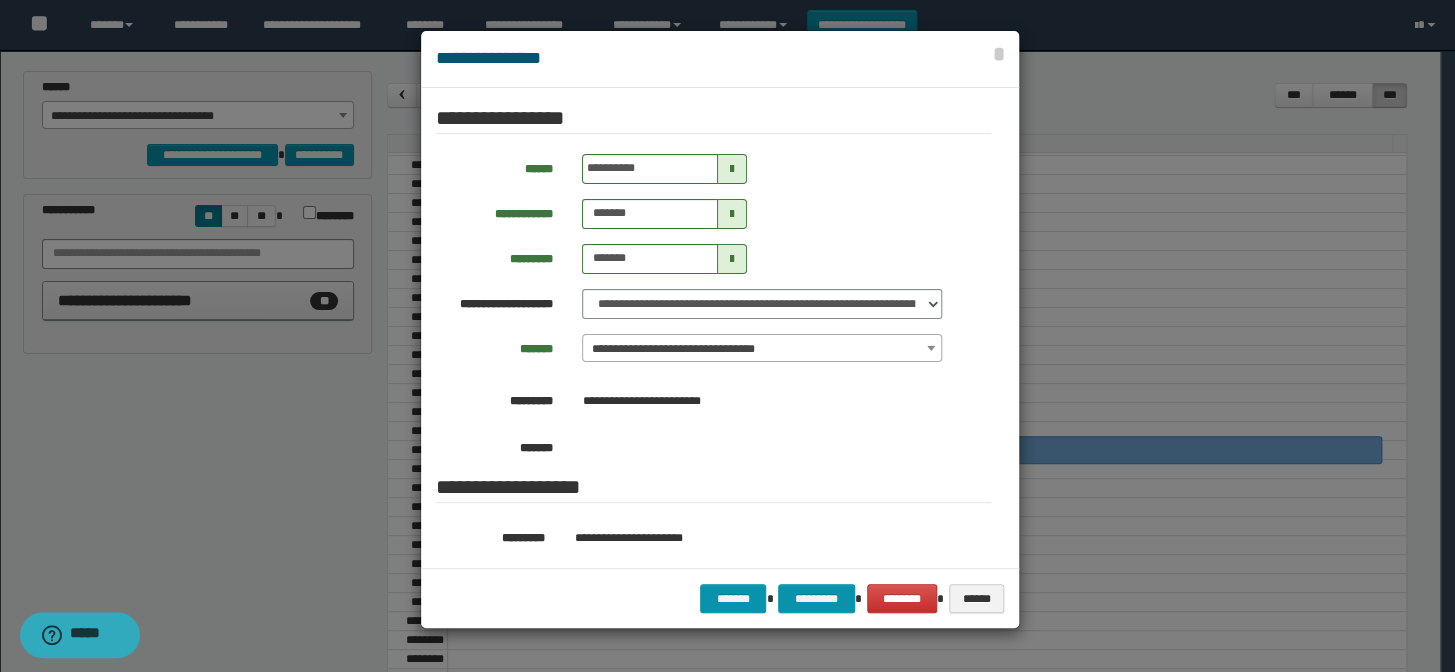 click on "**********" at bounding box center [720, 598] 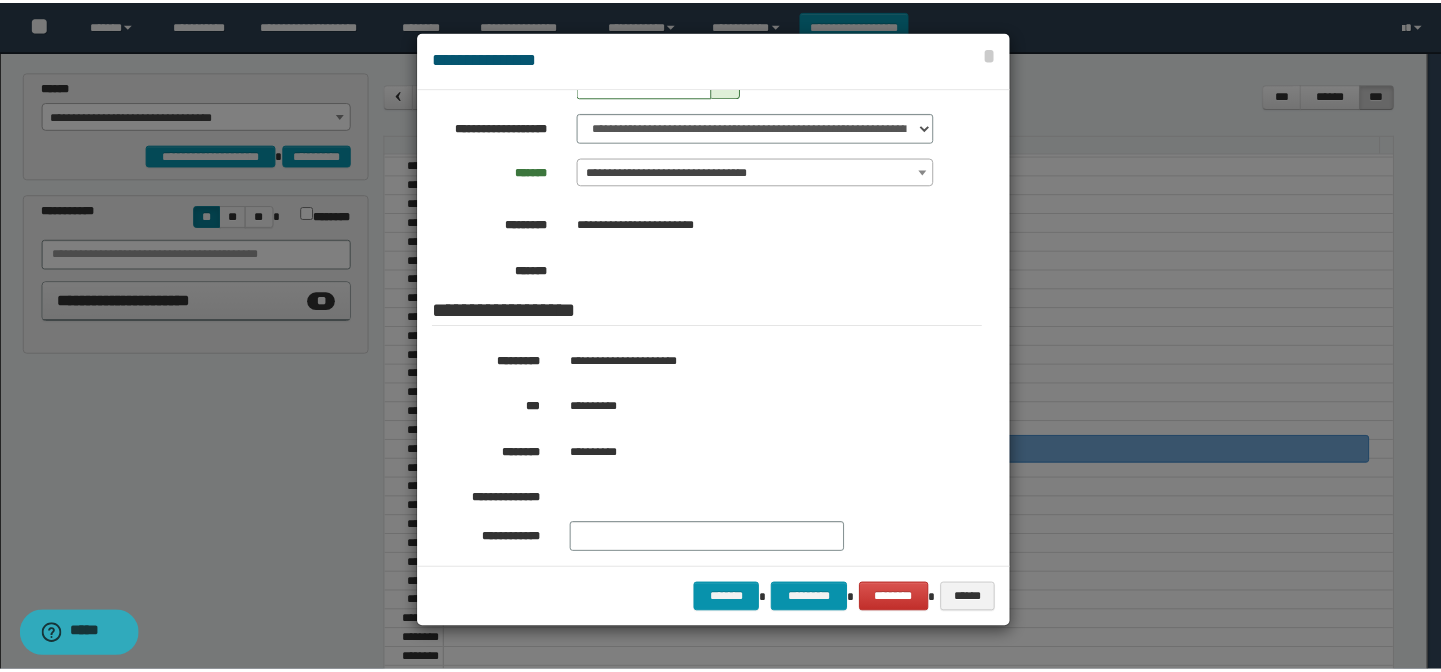 scroll, scrollTop: 363, scrollLeft: 0, axis: vertical 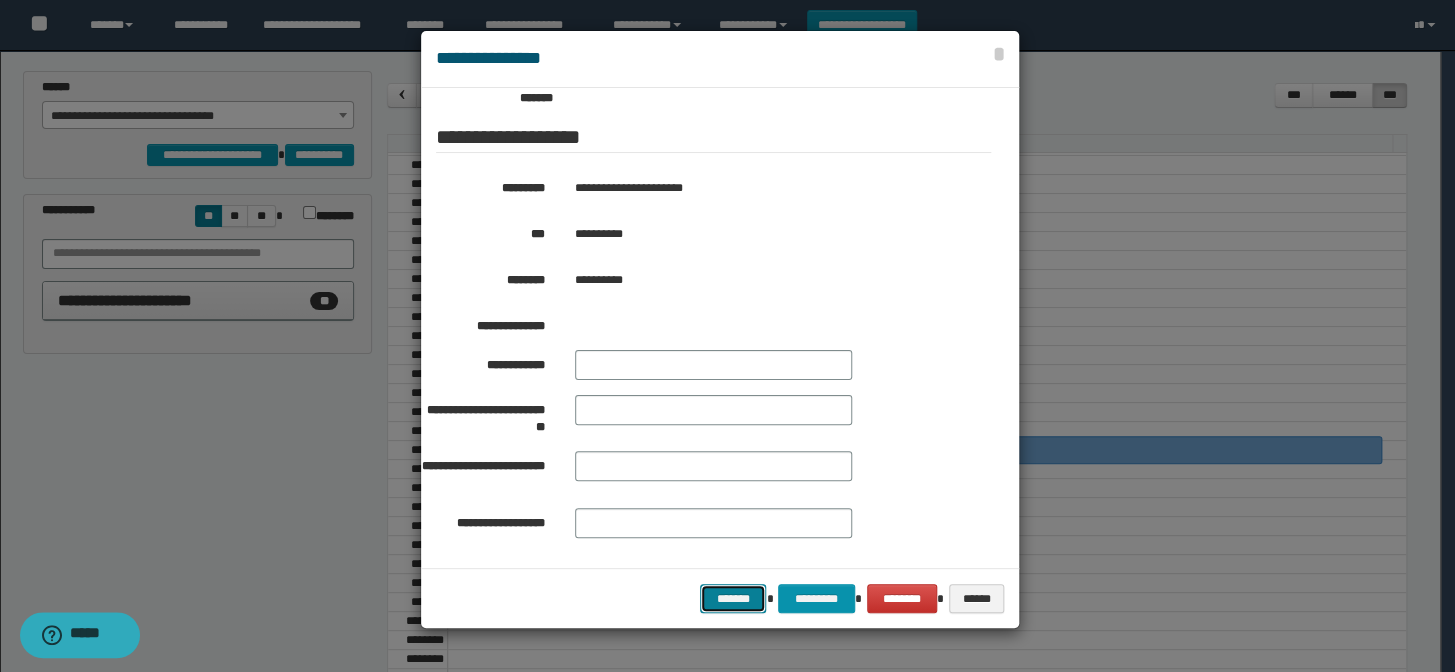 click on "*******" at bounding box center [733, 599] 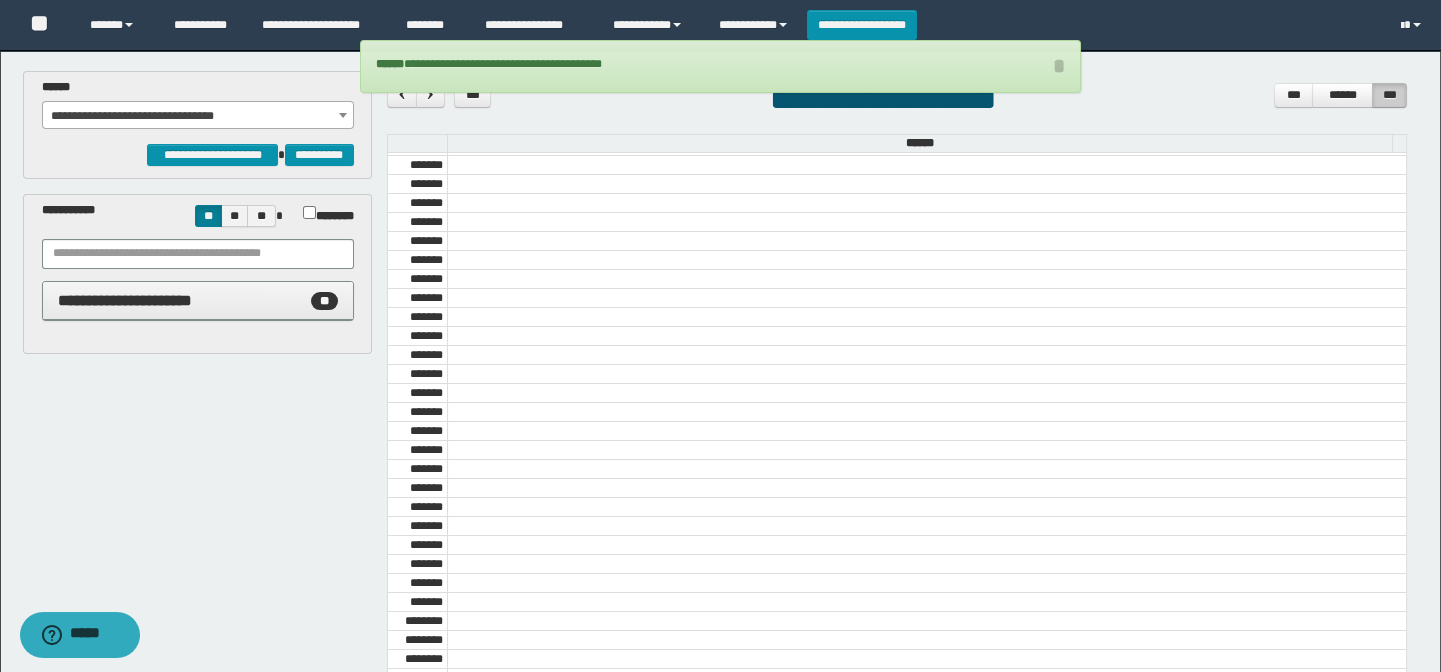 click on "**********" at bounding box center (198, 116) 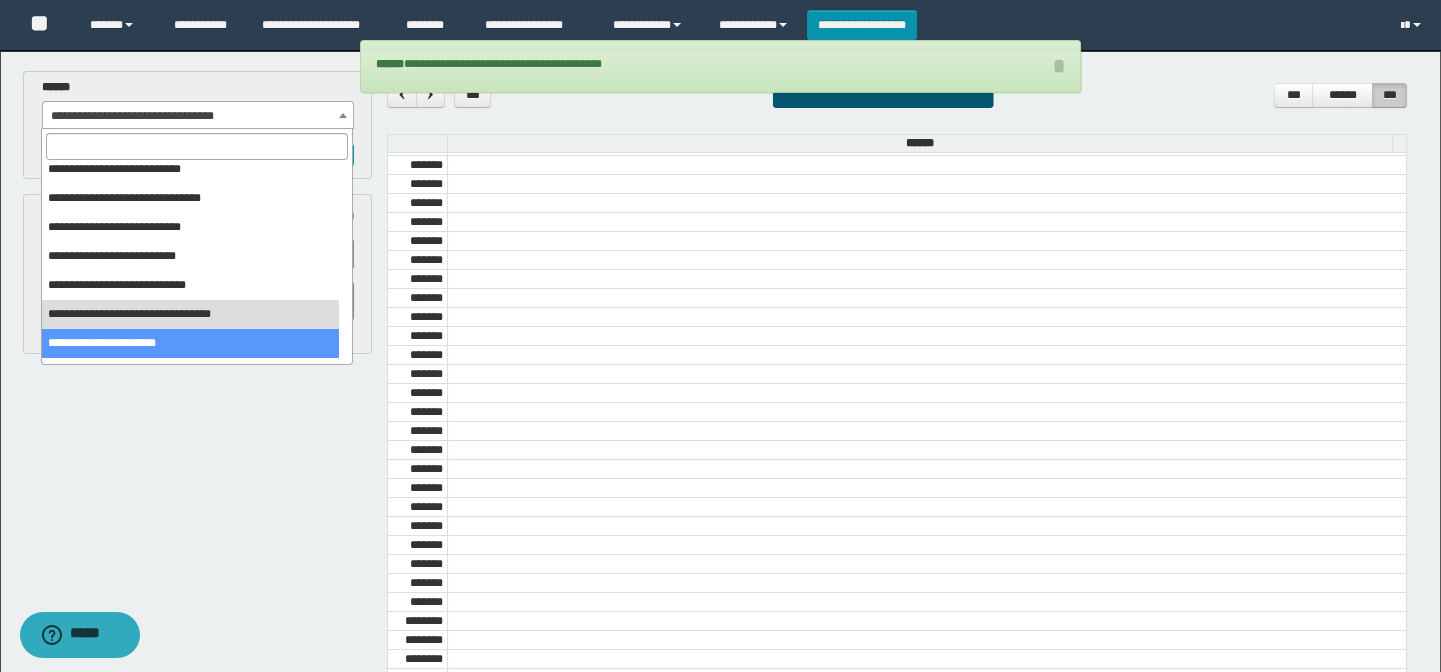 scroll, scrollTop: 0, scrollLeft: 0, axis: both 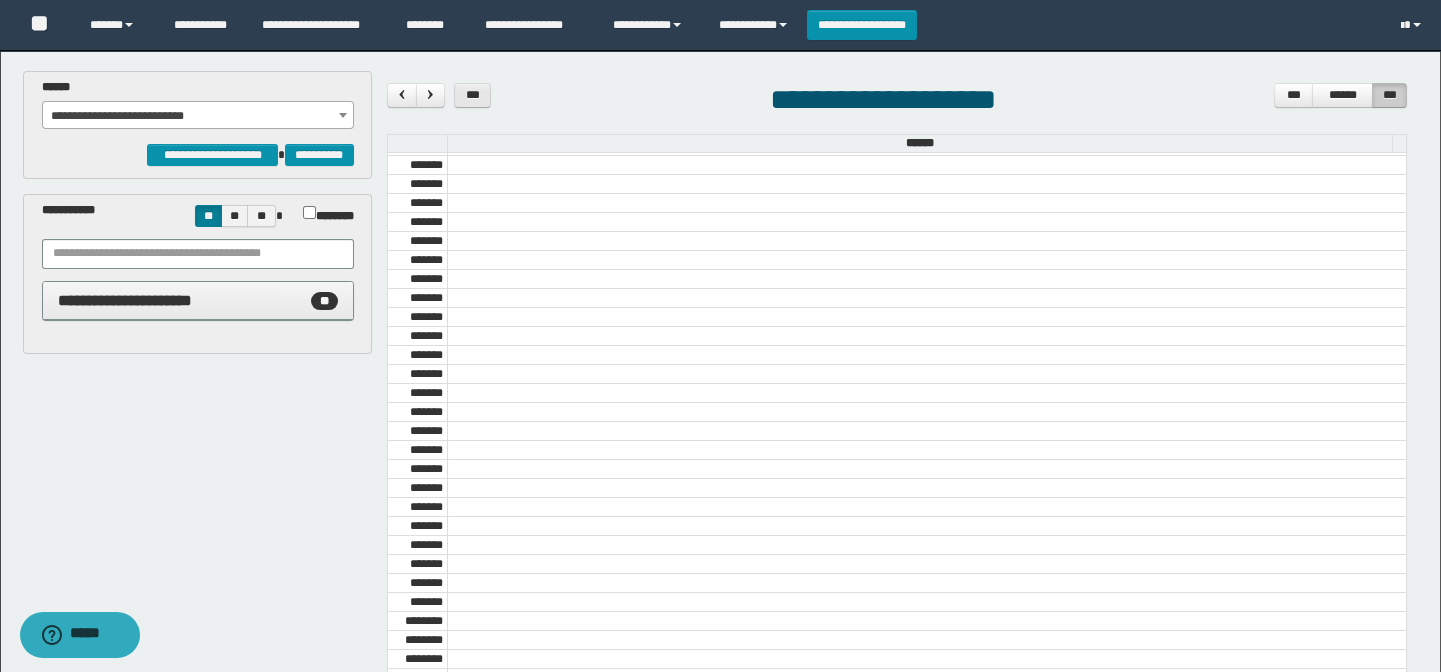 click on "***" at bounding box center (473, 95) 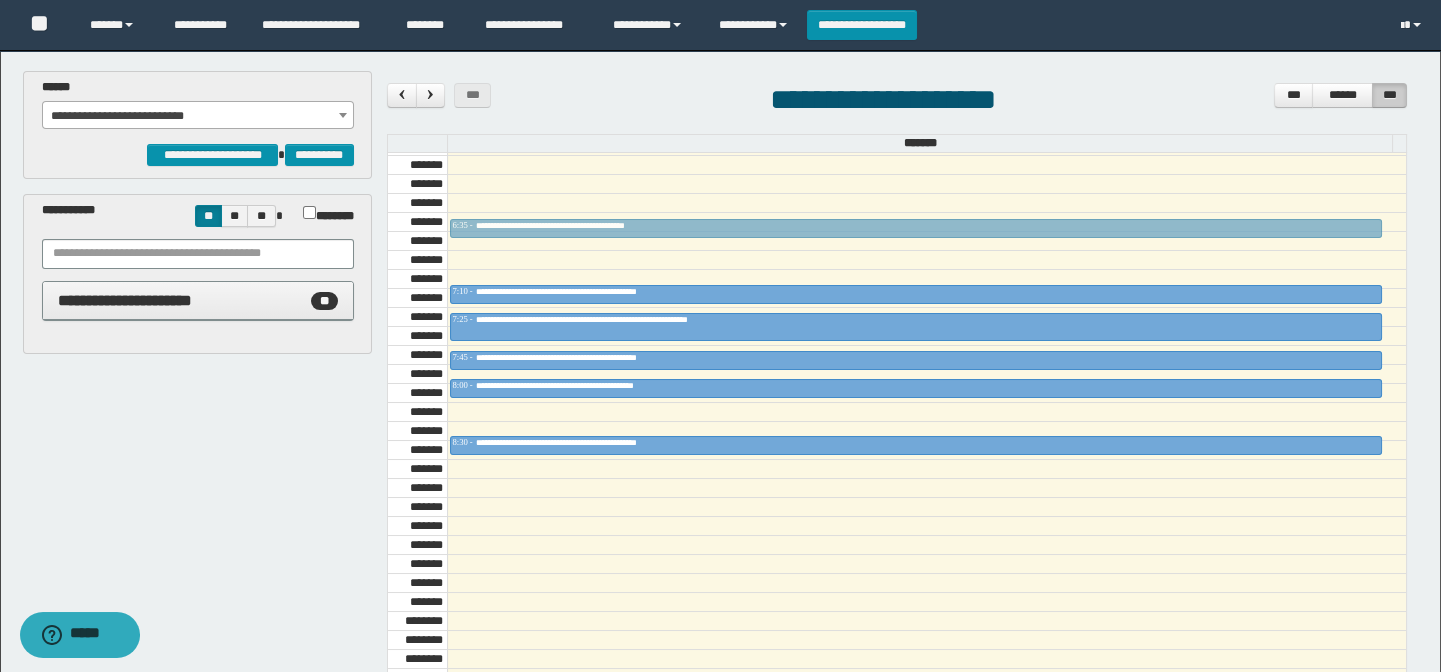 drag, startPoint x: 603, startPoint y: 260, endPoint x: 603, endPoint y: 226, distance: 34 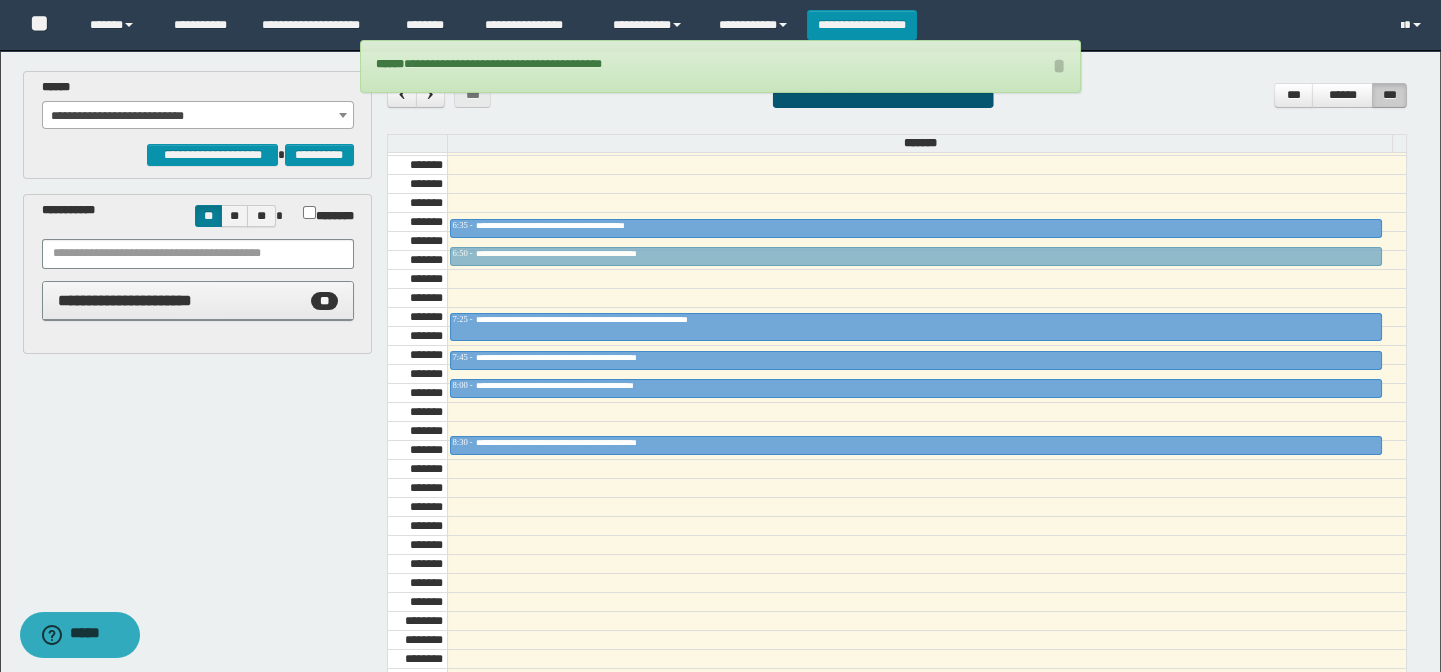 drag, startPoint x: 576, startPoint y: 284, endPoint x: 580, endPoint y: 252, distance: 32.24903 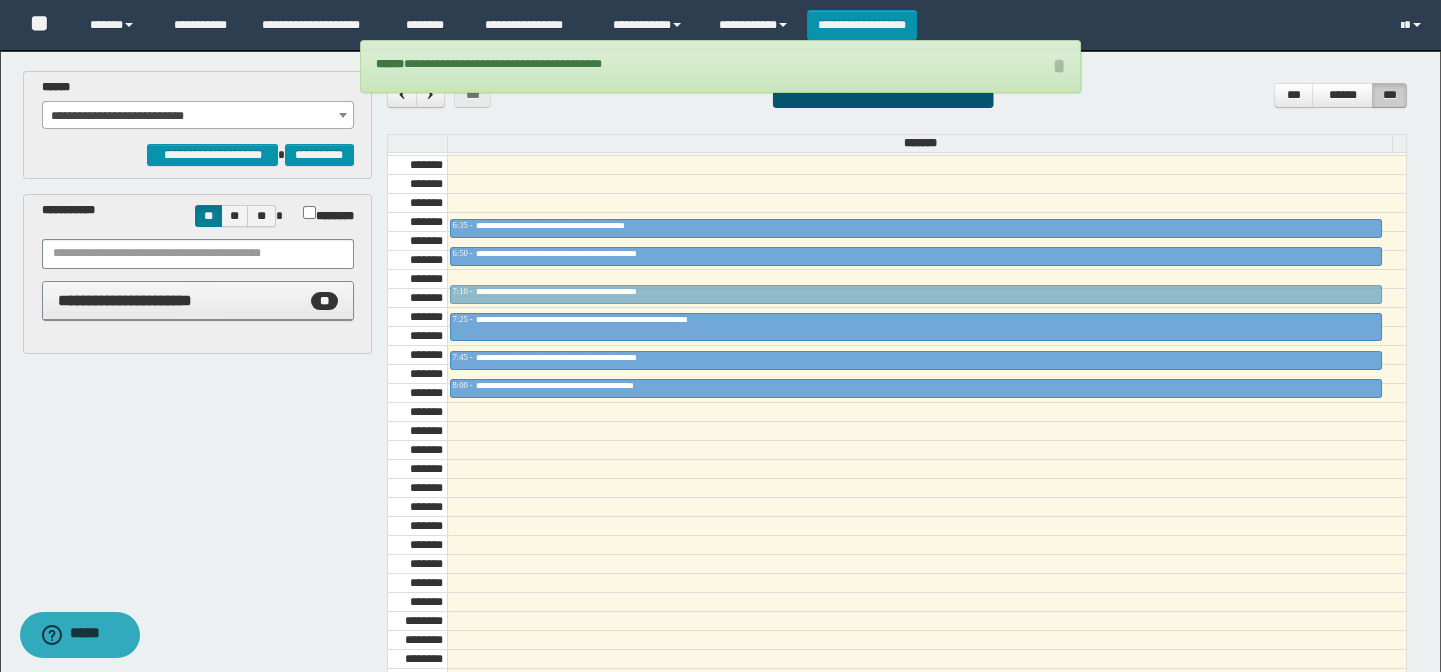 drag, startPoint x: 568, startPoint y: 314, endPoint x: 573, endPoint y: 285, distance: 29.427877 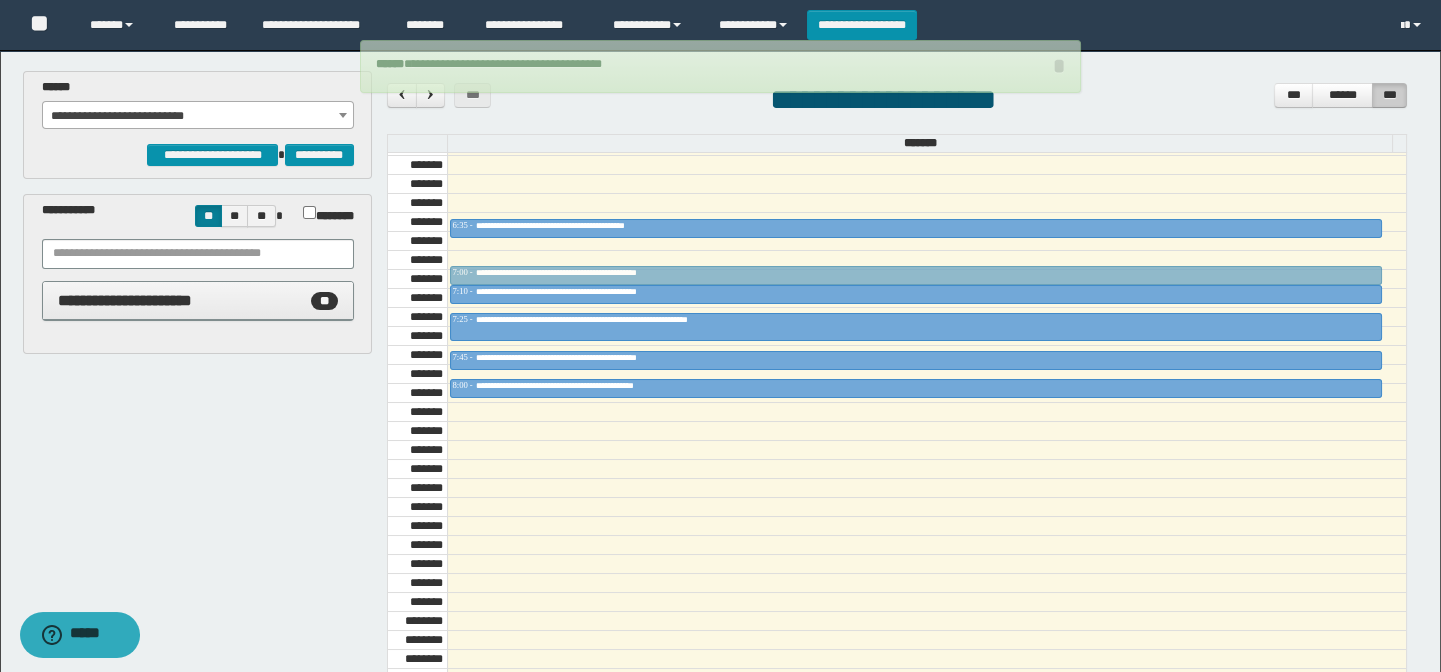 drag, startPoint x: 560, startPoint y: 248, endPoint x: 563, endPoint y: 261, distance: 13.341664 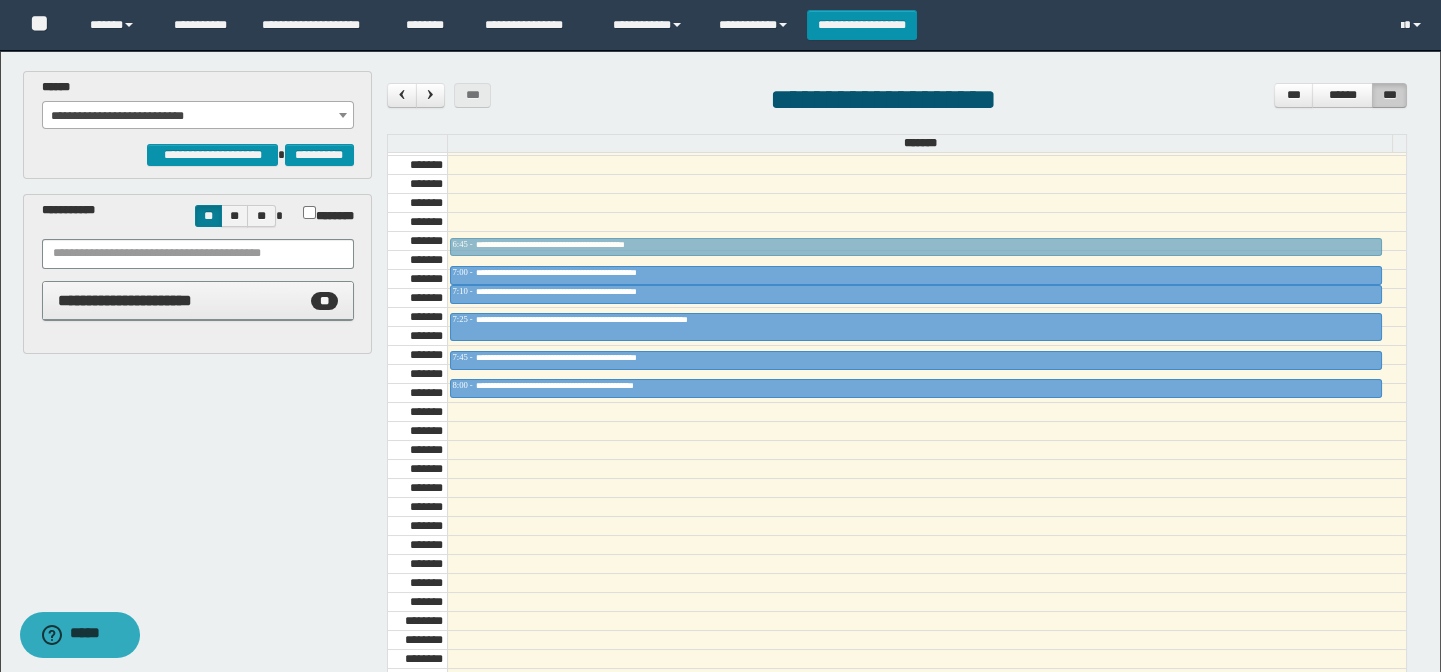 drag, startPoint x: 555, startPoint y: 219, endPoint x: 334, endPoint y: 113, distance: 245.1061 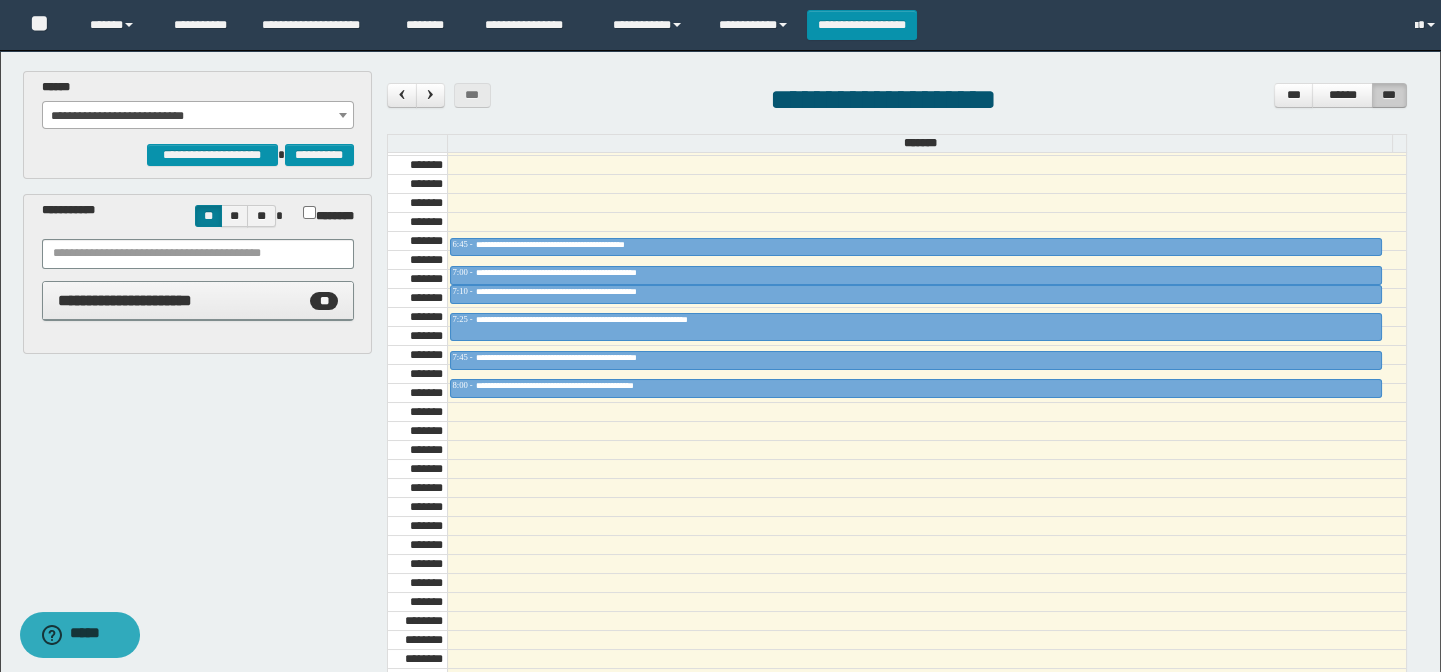 click at bounding box center (343, 115) 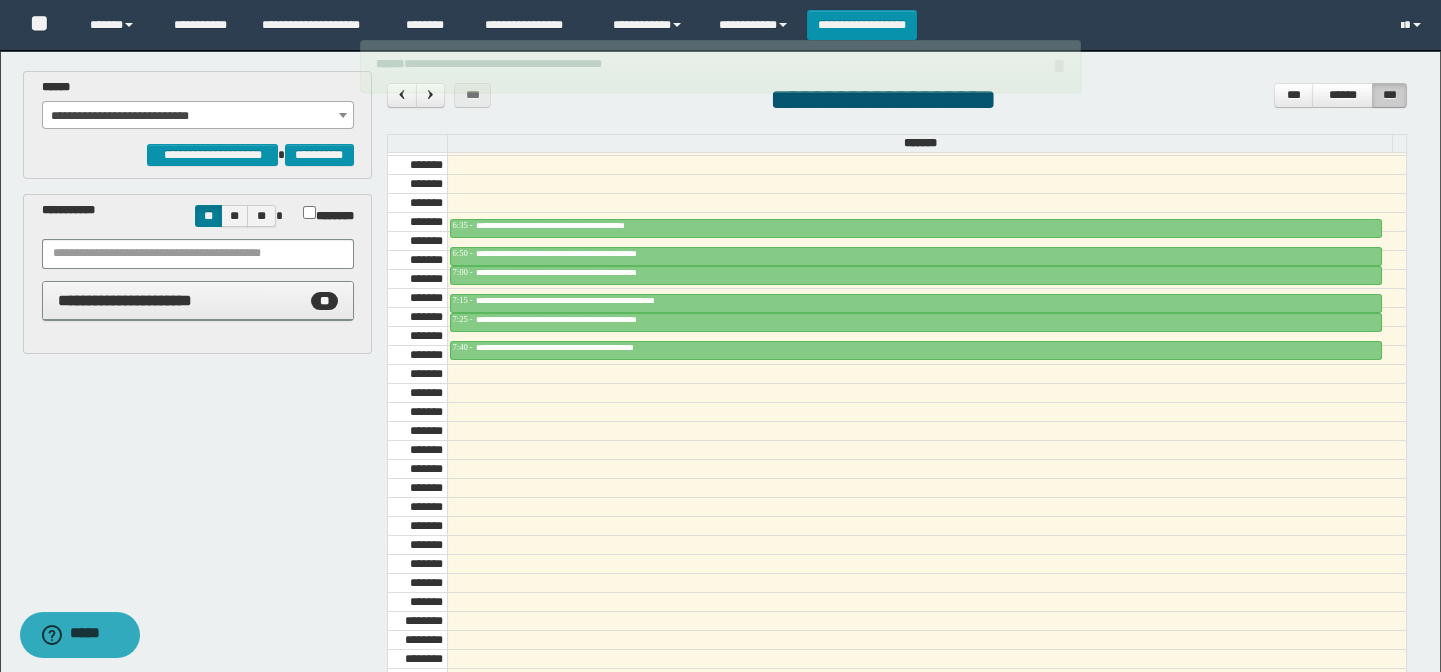 click on "**********" at bounding box center (198, 116) 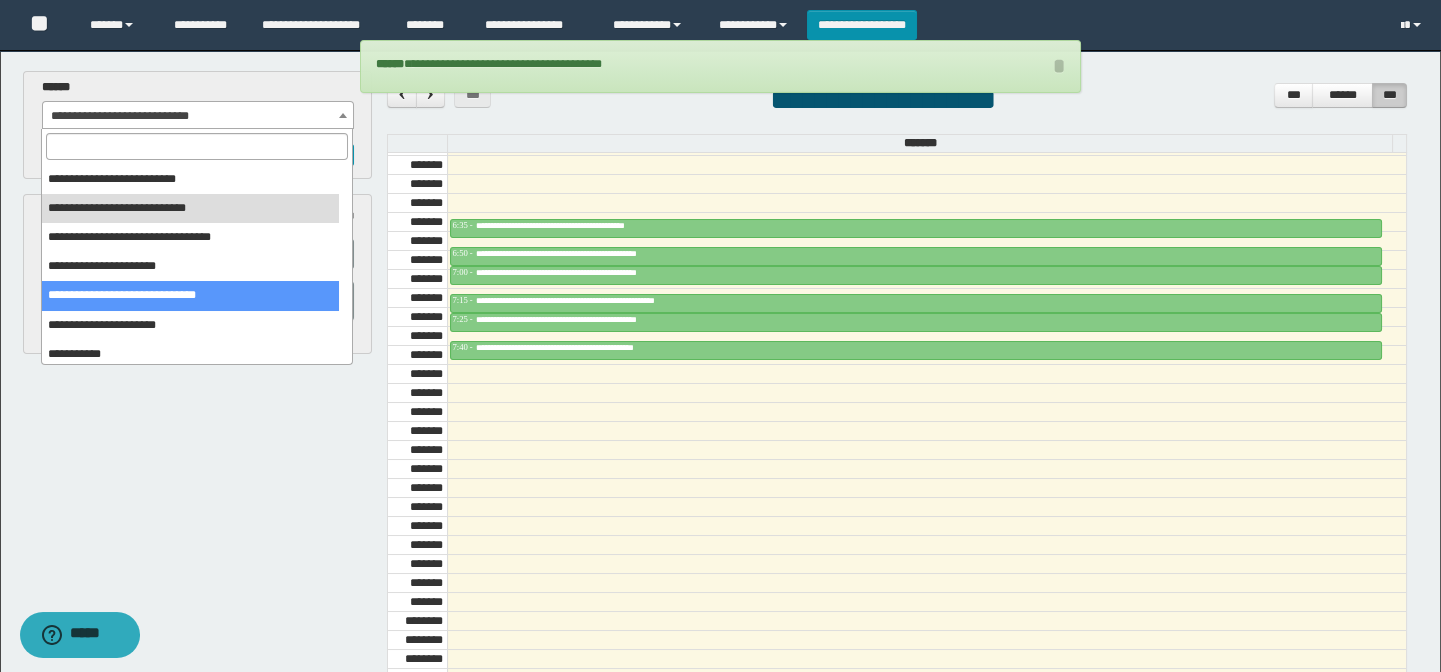 scroll, scrollTop: 0, scrollLeft: 0, axis: both 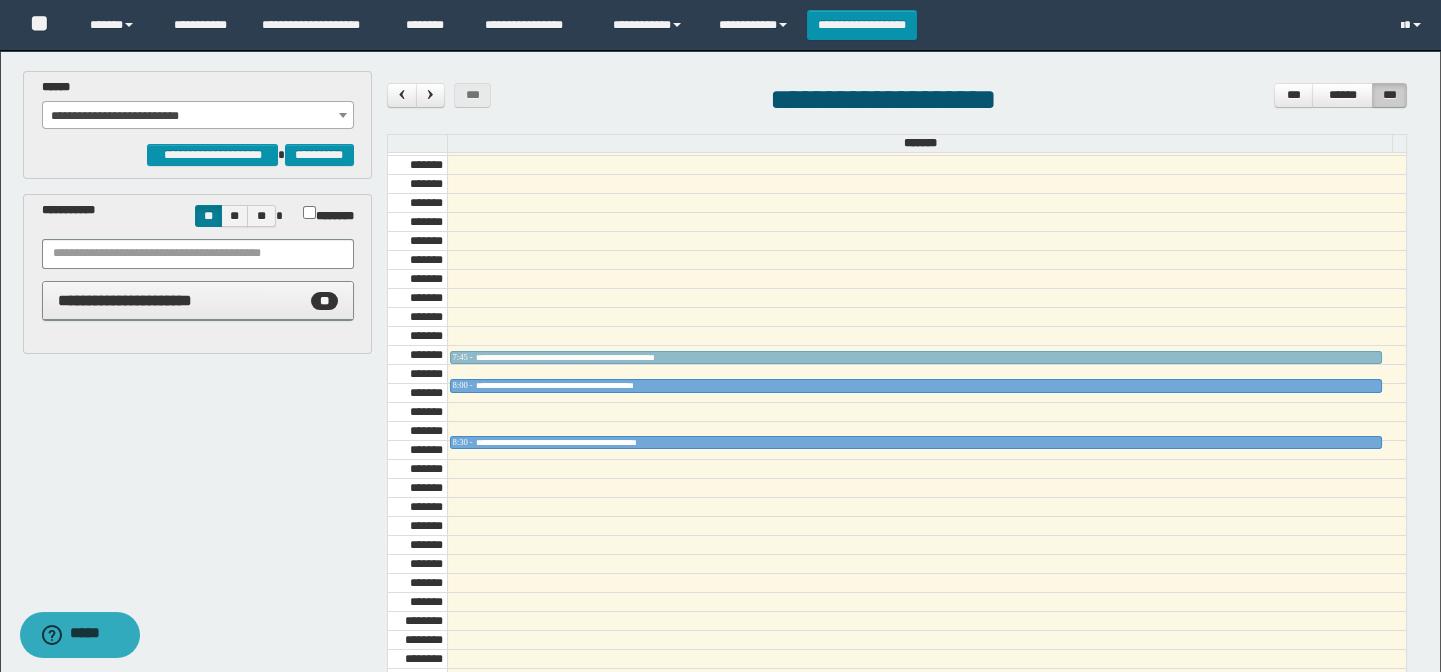 drag, startPoint x: 637, startPoint y: 294, endPoint x: 644, endPoint y: 350, distance: 56.435802 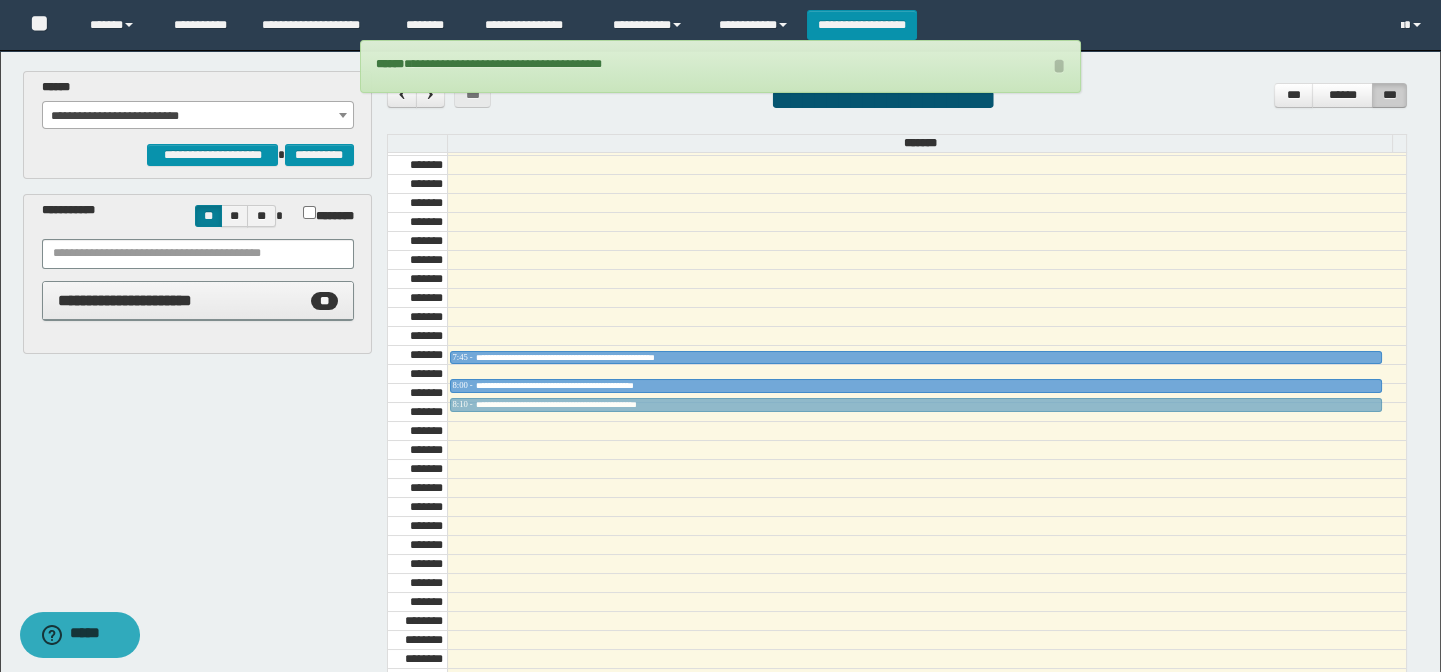 drag, startPoint x: 561, startPoint y: 436, endPoint x: 565, endPoint y: 398, distance: 38.209946 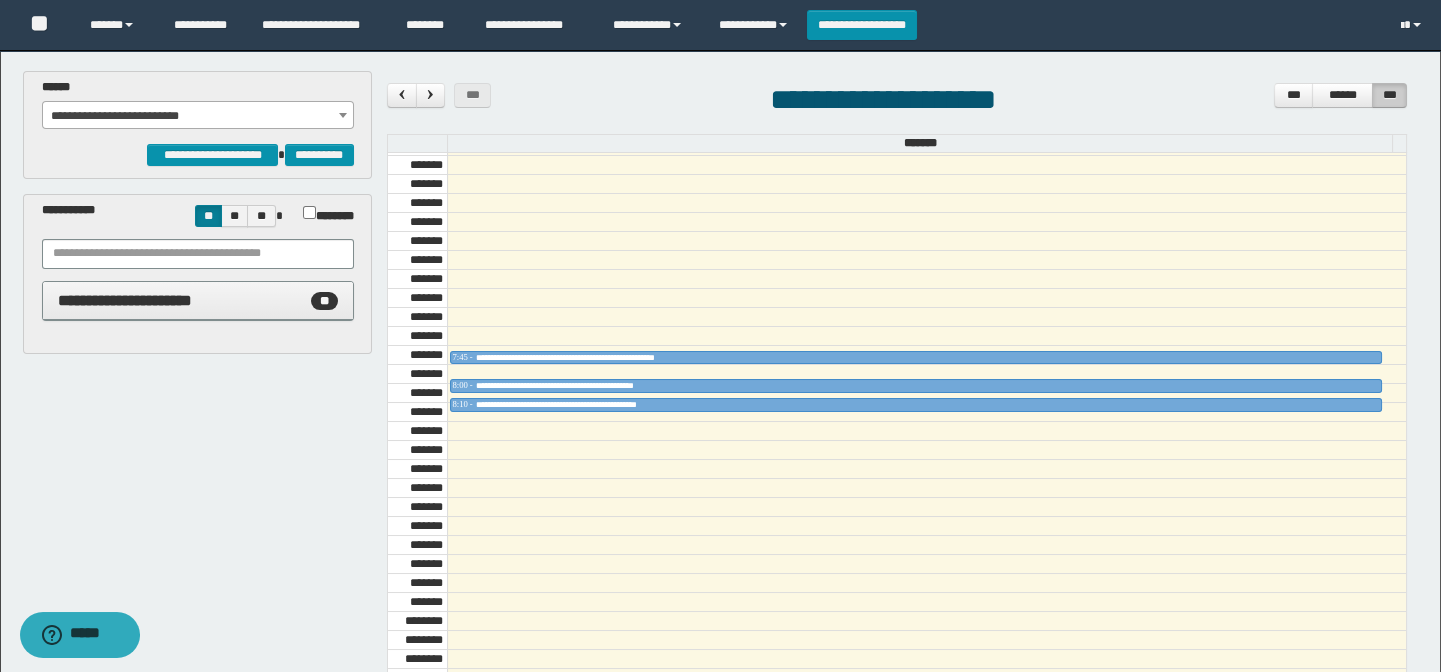 click on "**********" at bounding box center (198, 116) 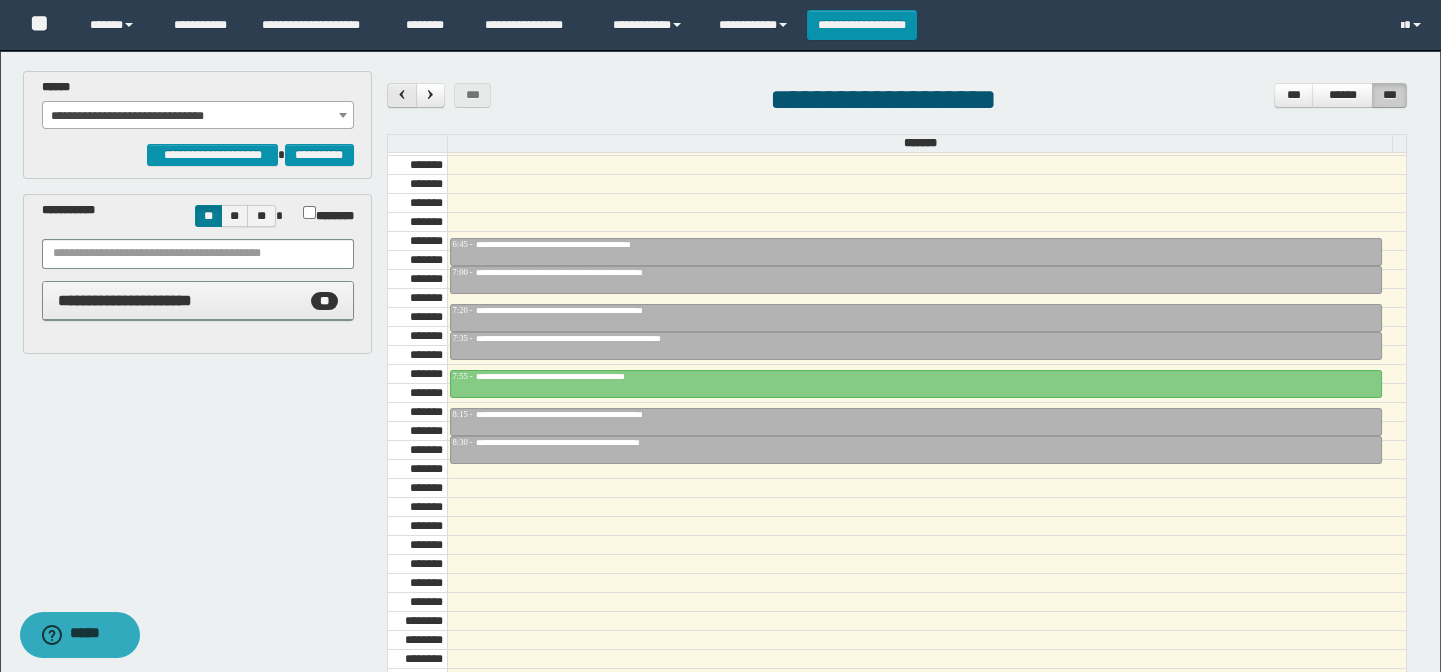 click at bounding box center [402, 94] 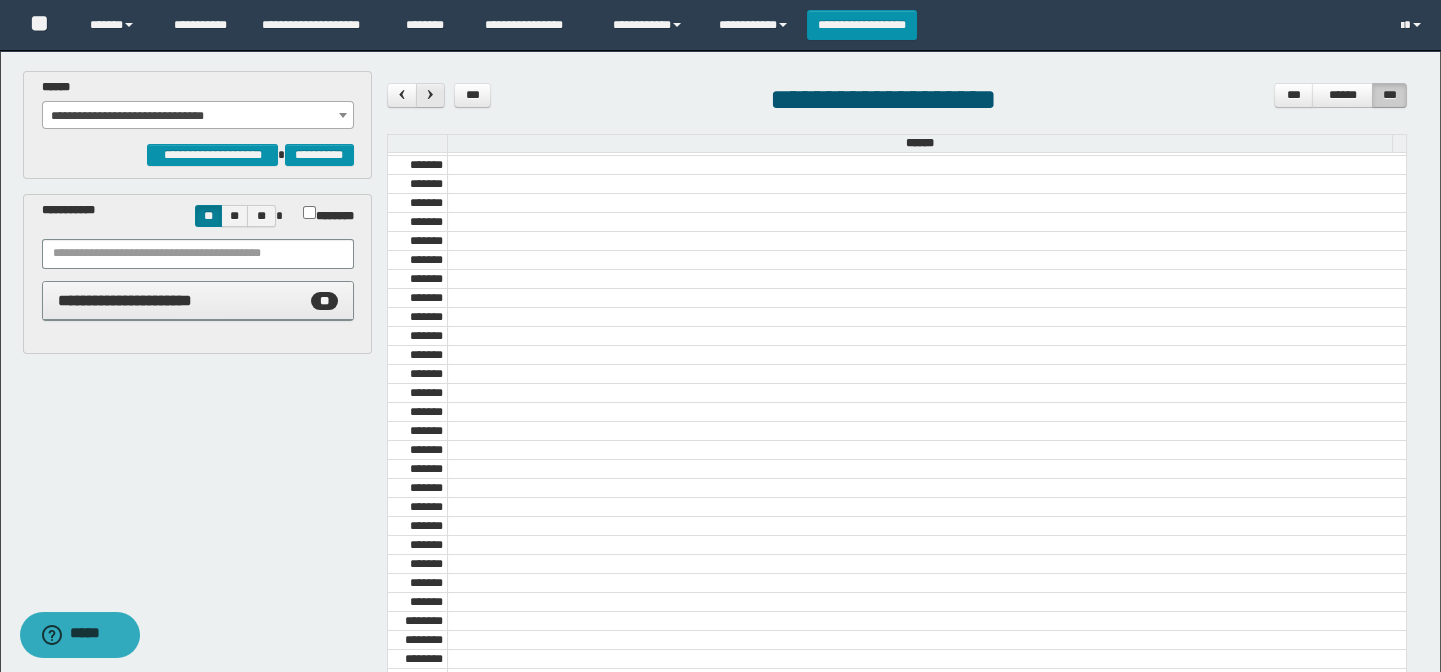 click at bounding box center (430, 95) 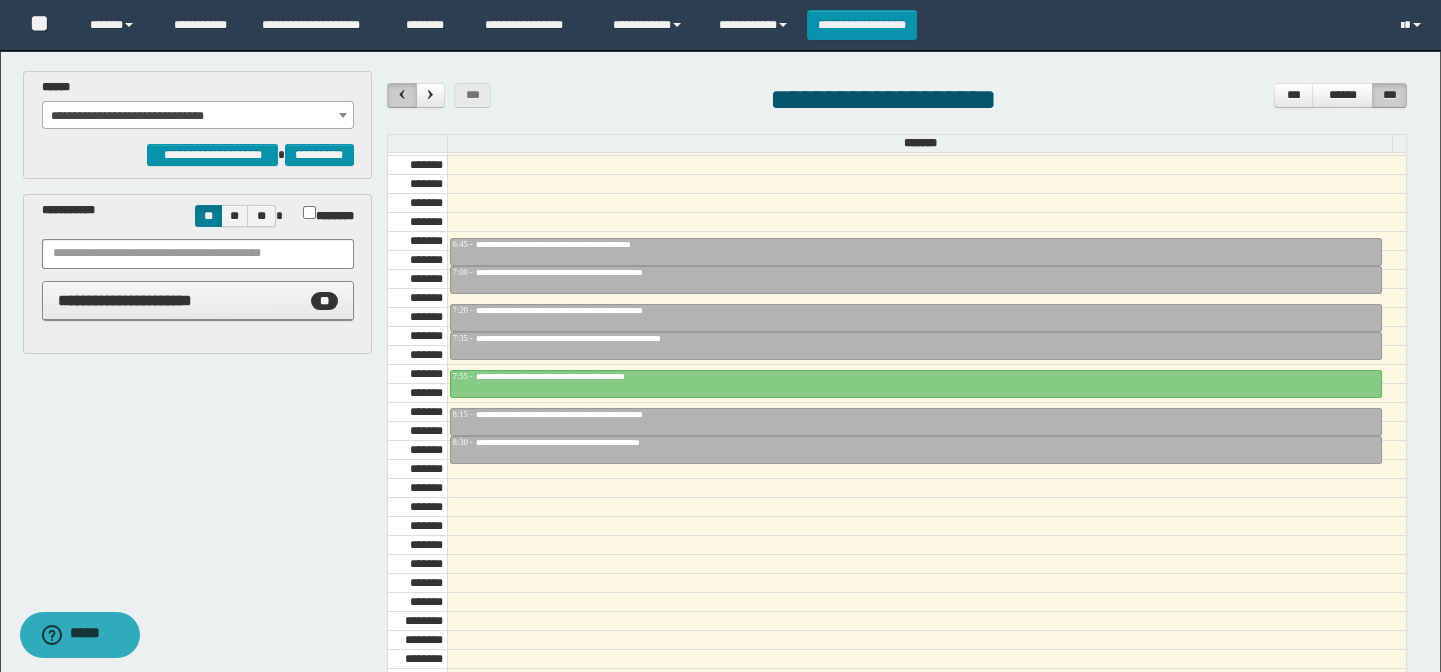 click at bounding box center [402, 94] 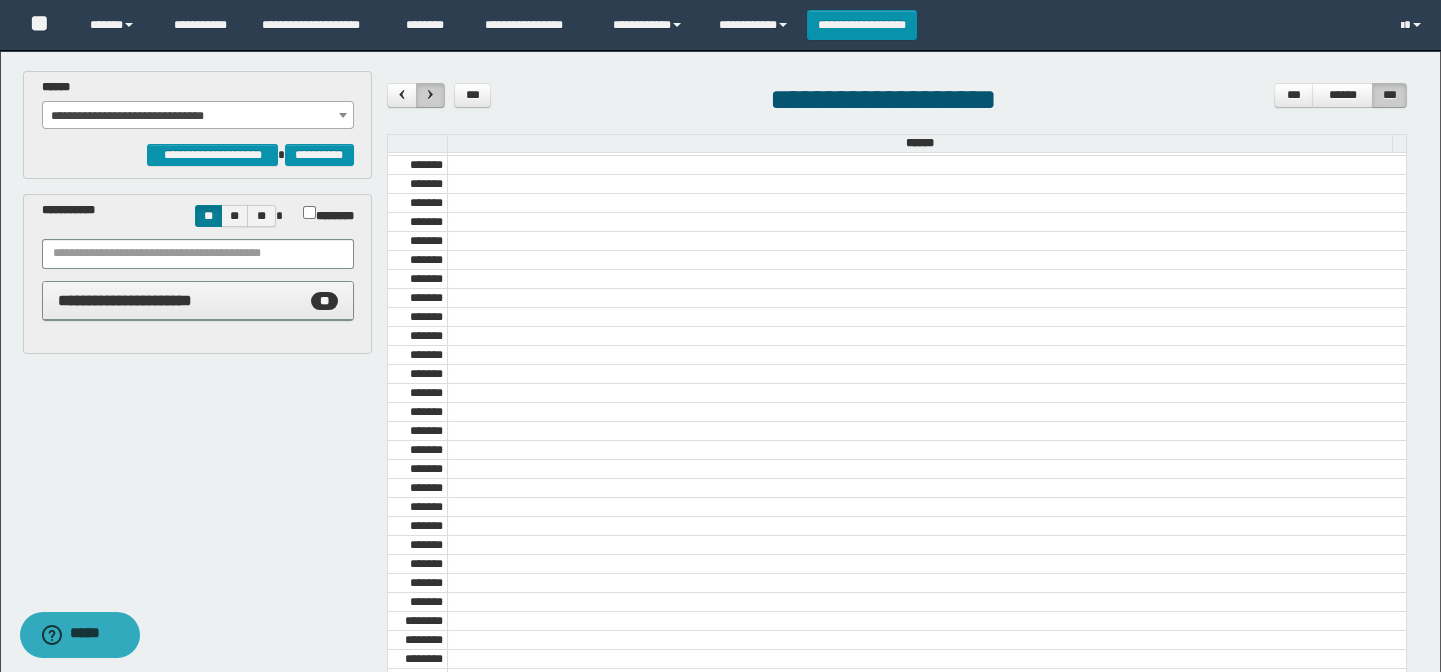 click at bounding box center [430, 94] 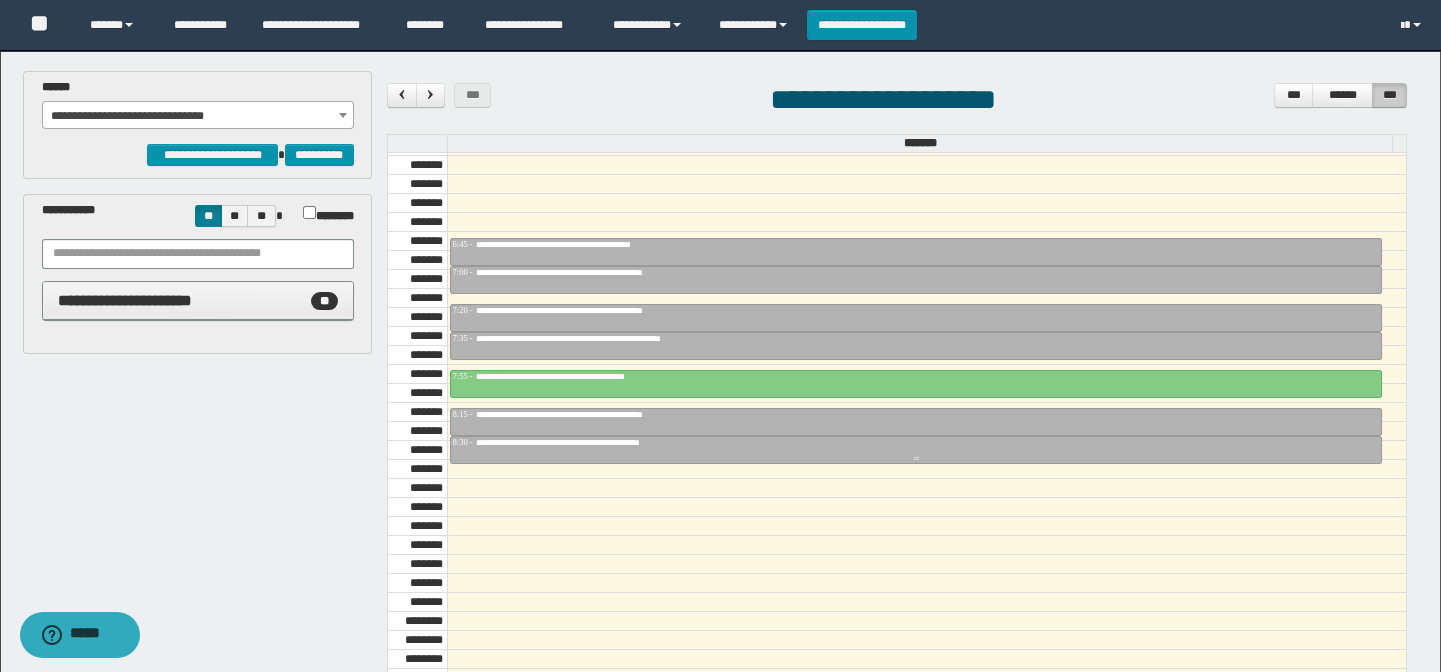 click on "**********" at bounding box center (589, 442) 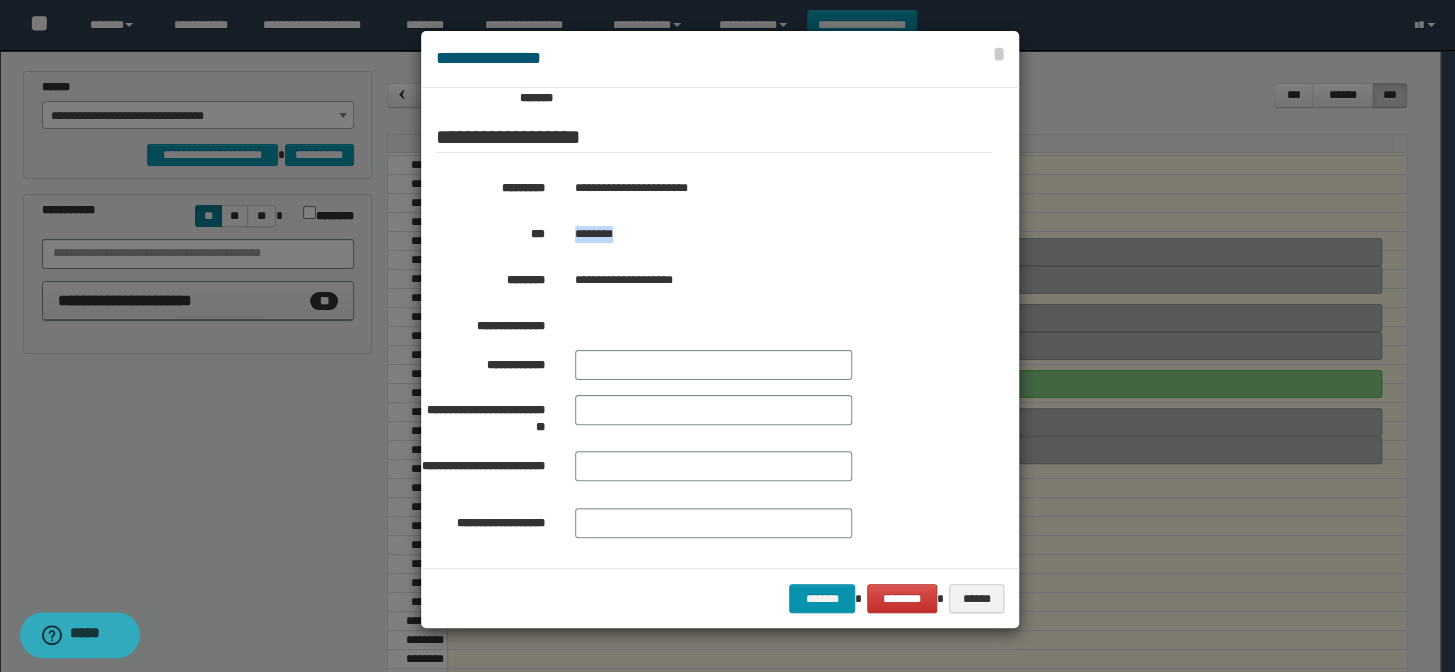 drag, startPoint x: 621, startPoint y: 211, endPoint x: 574, endPoint y: 213, distance: 47.042534 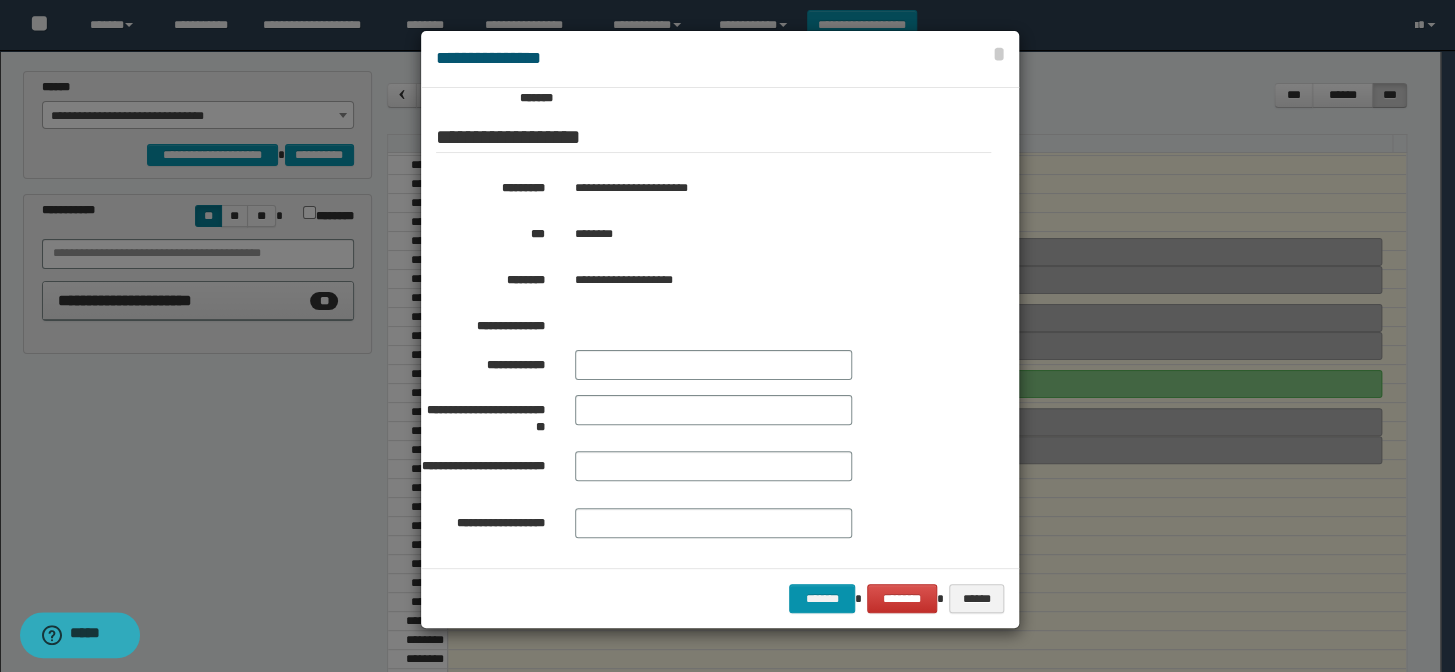 click at bounding box center [727, 336] 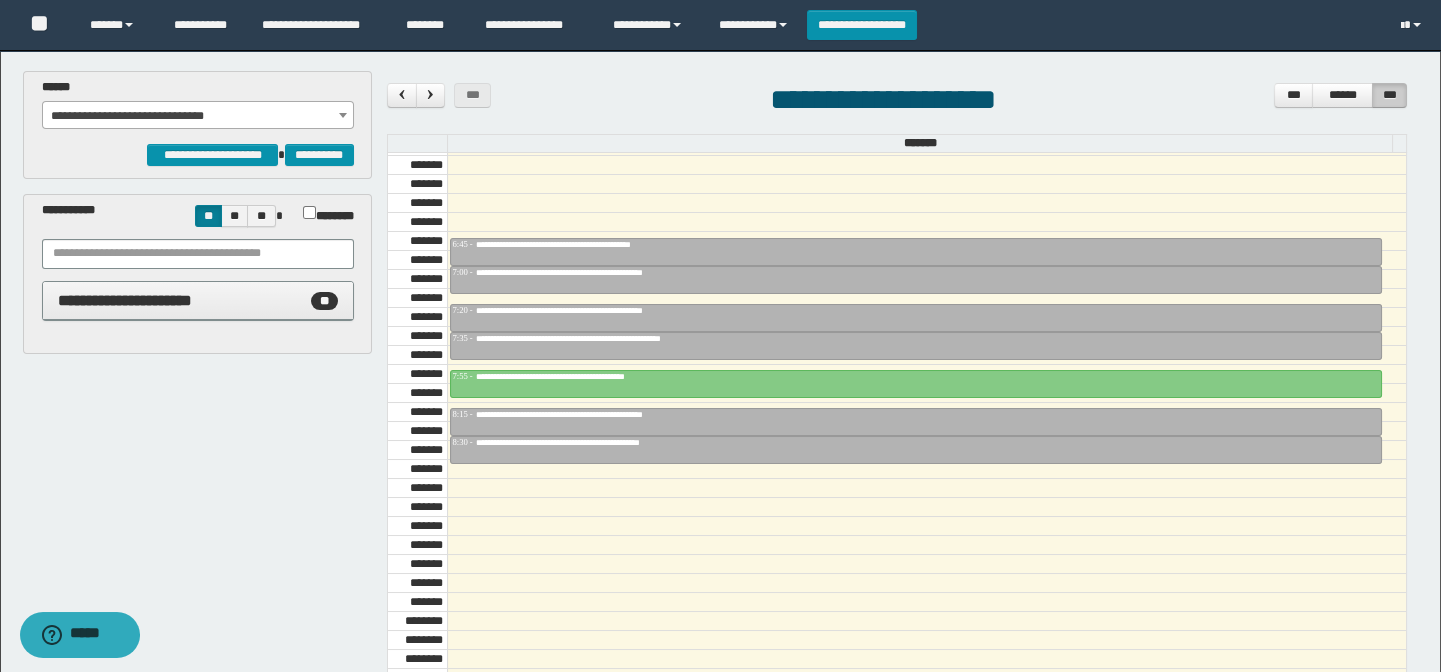 click at bounding box center (343, 115) 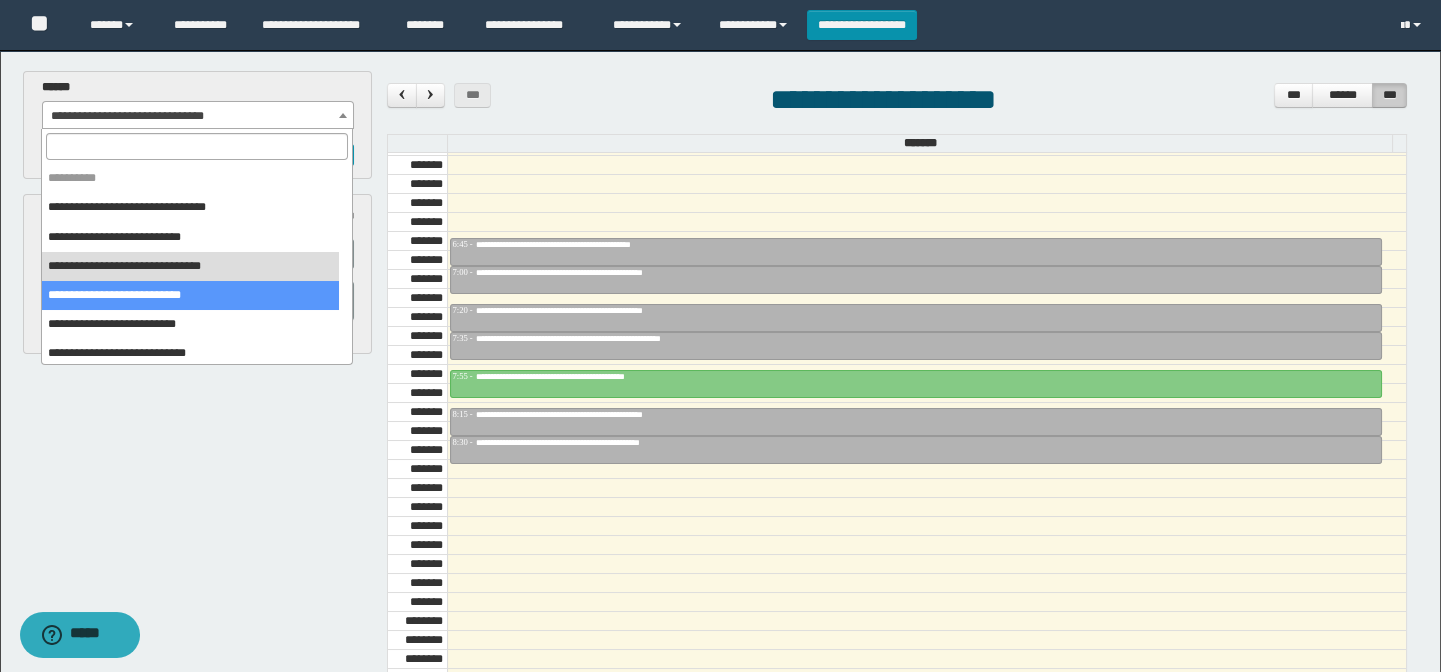 select on "******" 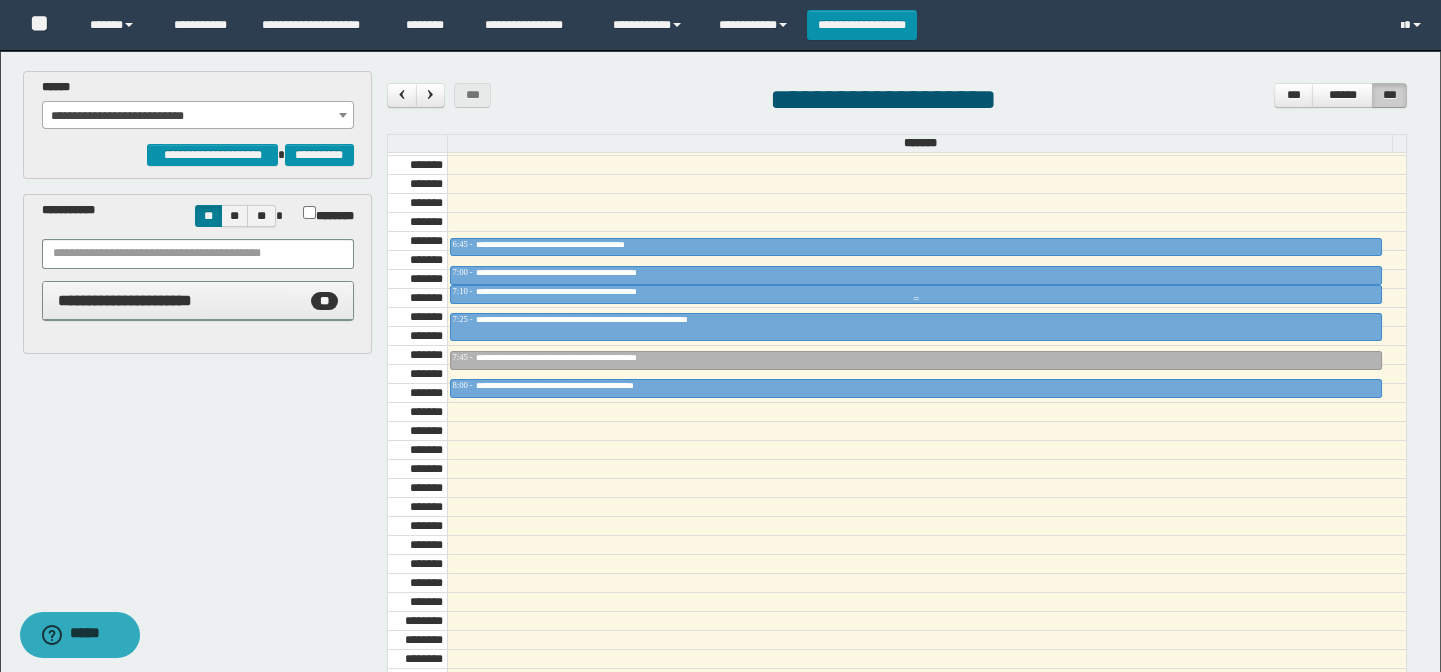 click on "**********" at bounding box center [597, 291] 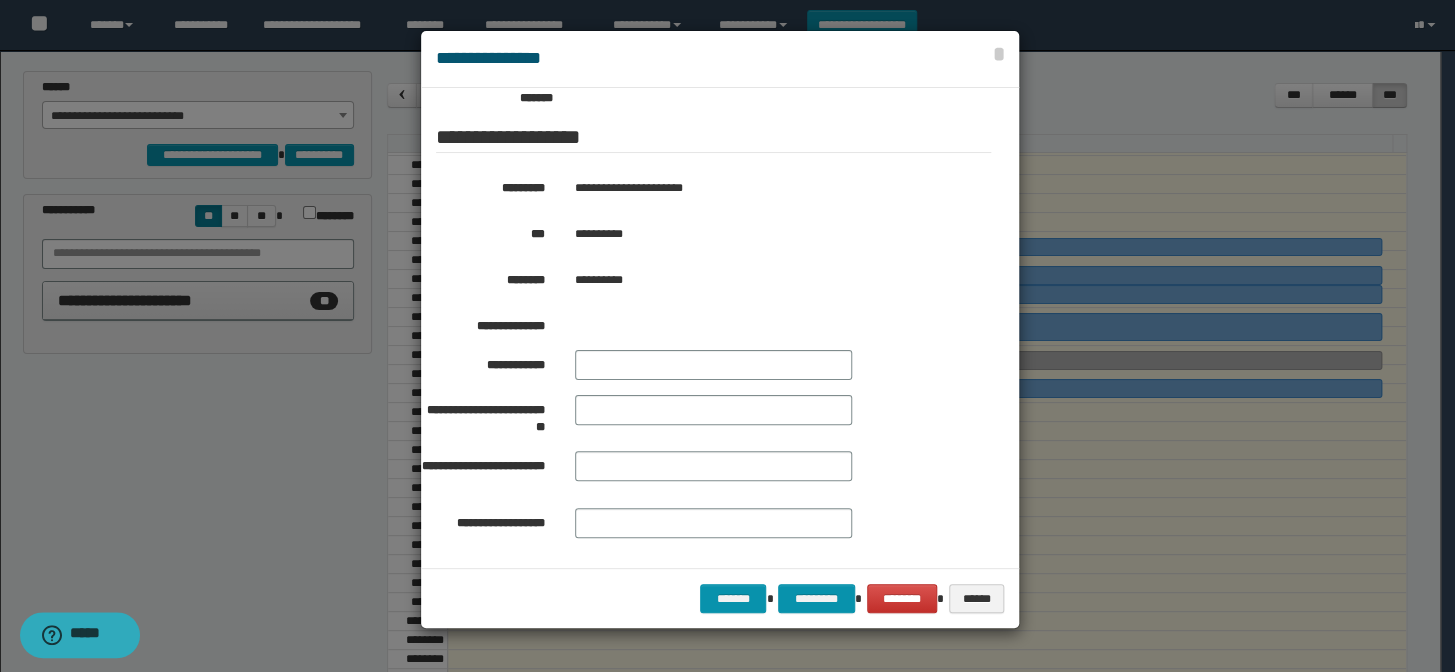 click at bounding box center (727, 336) 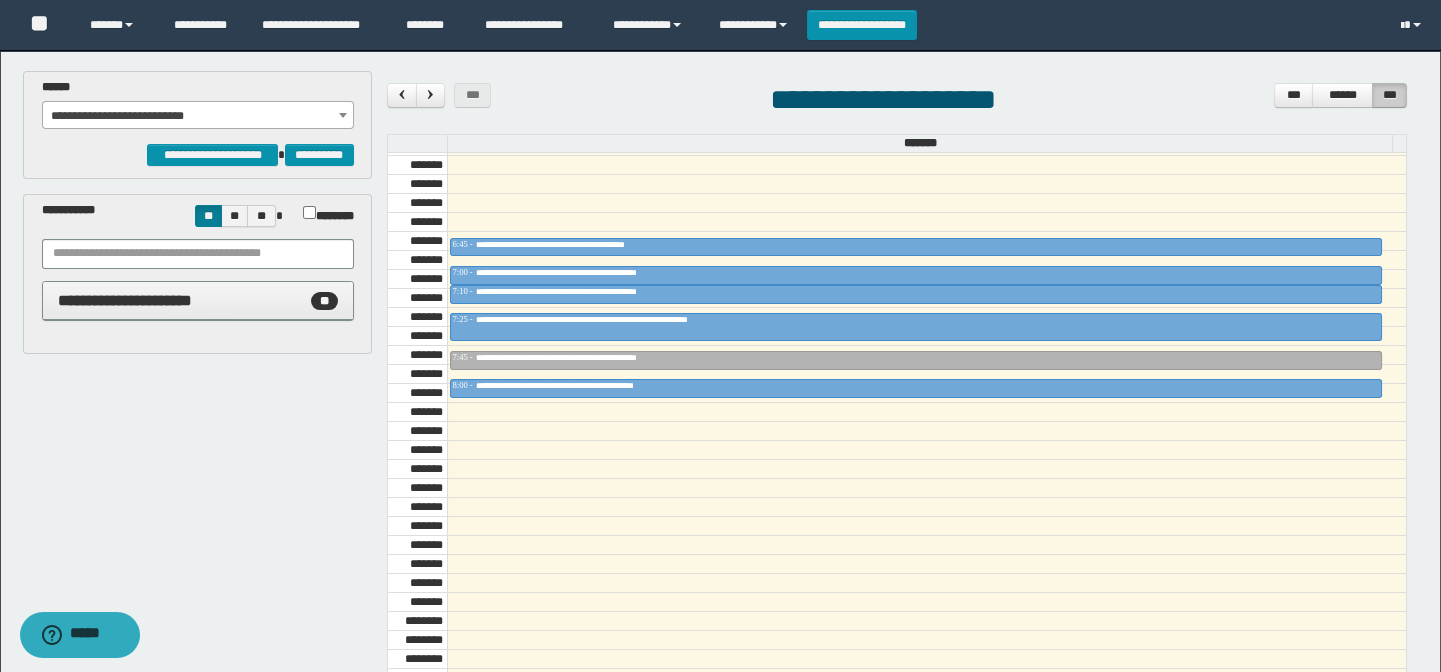 click on "*******" at bounding box center (920, 143) 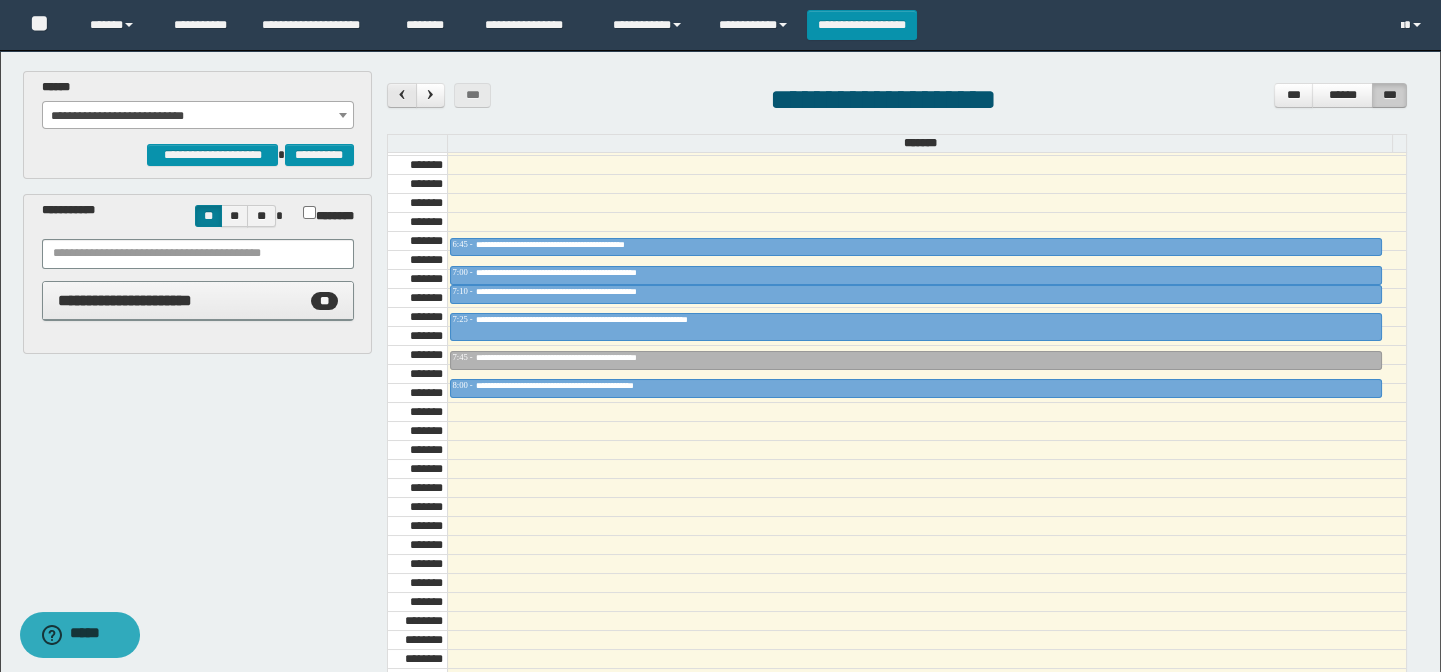 click at bounding box center (402, 94) 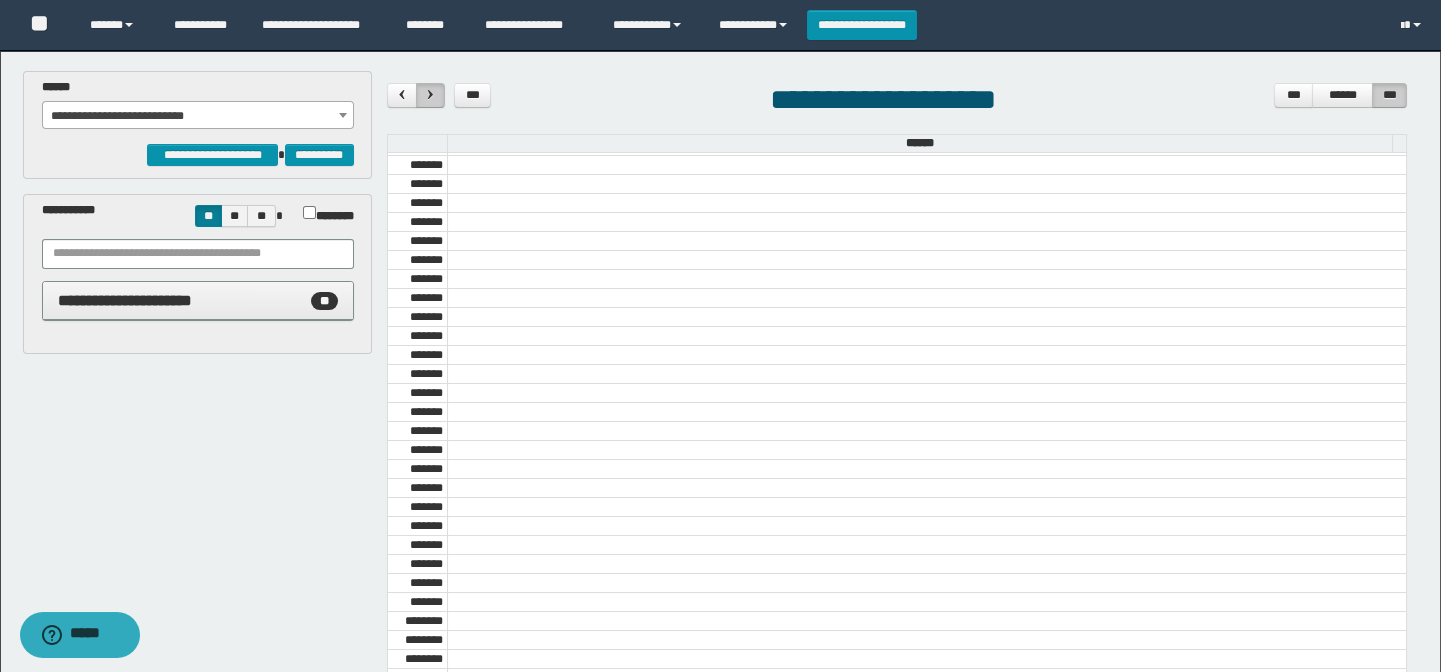 click at bounding box center (430, 95) 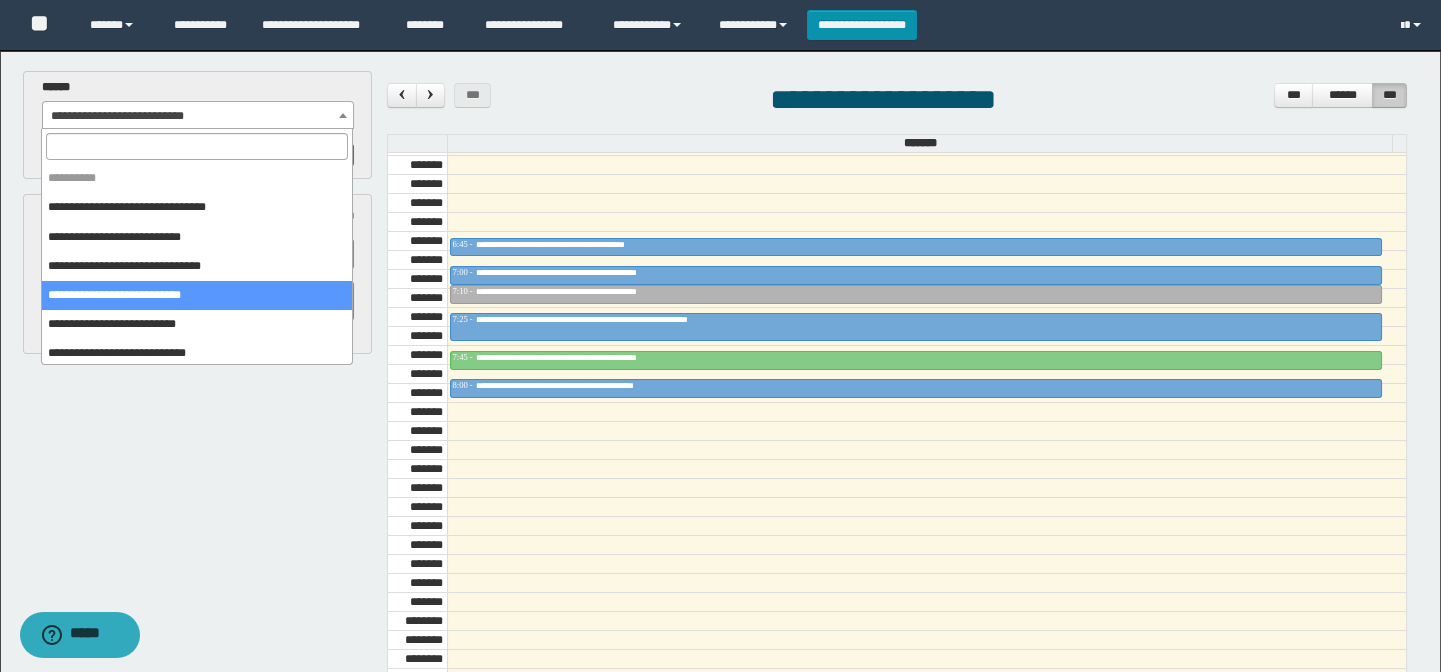 click at bounding box center (343, 115) 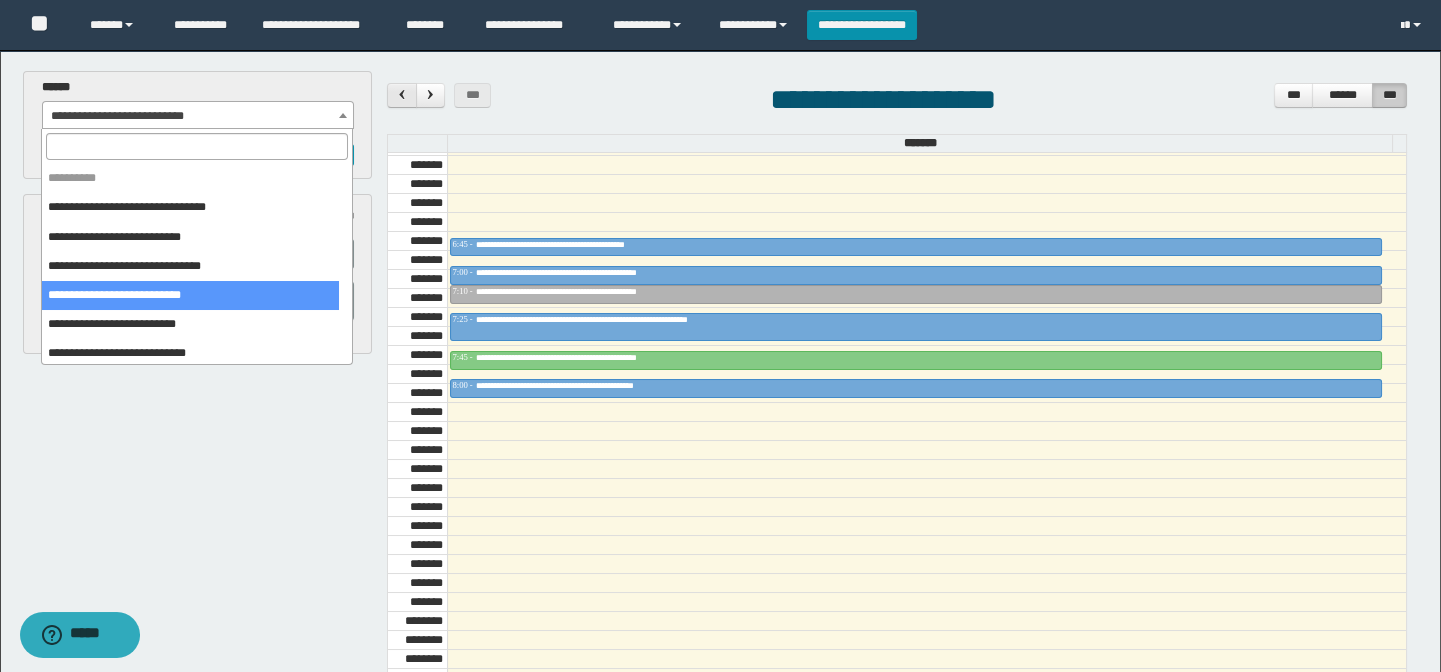 click at bounding box center (402, 94) 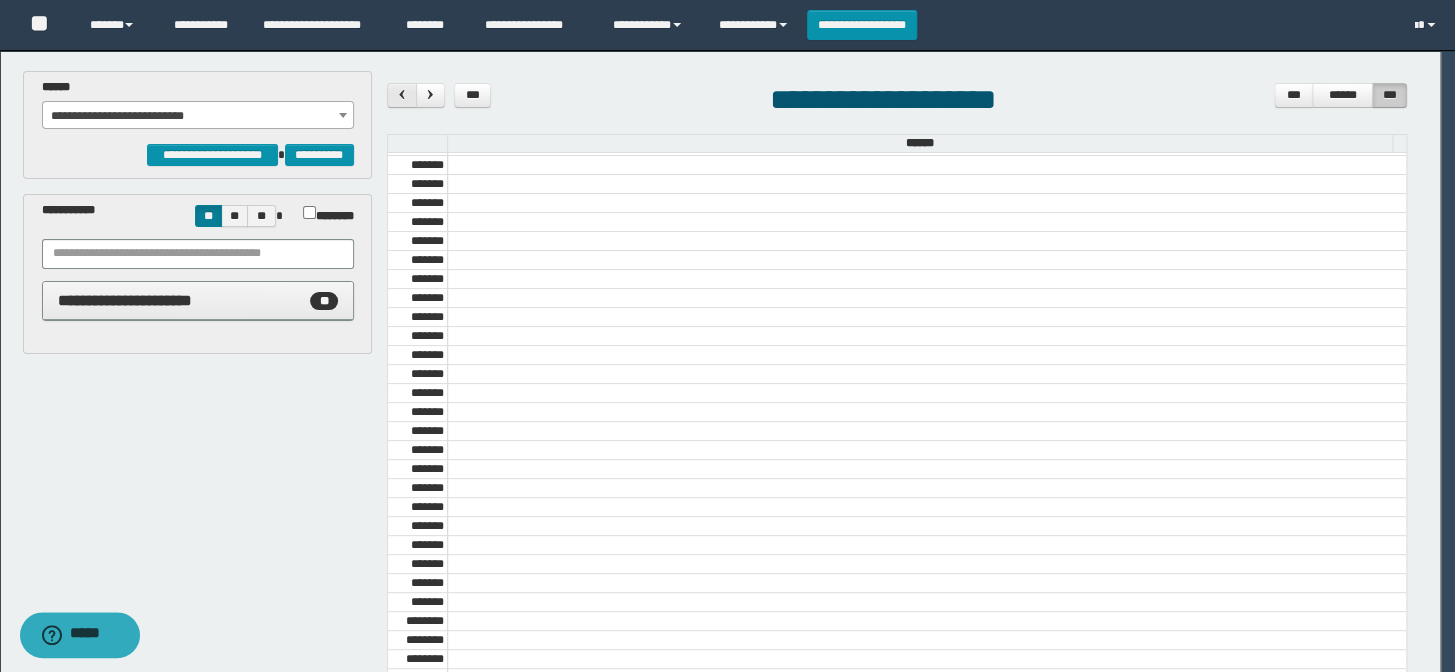 click on "**********" at bounding box center [727, 336] 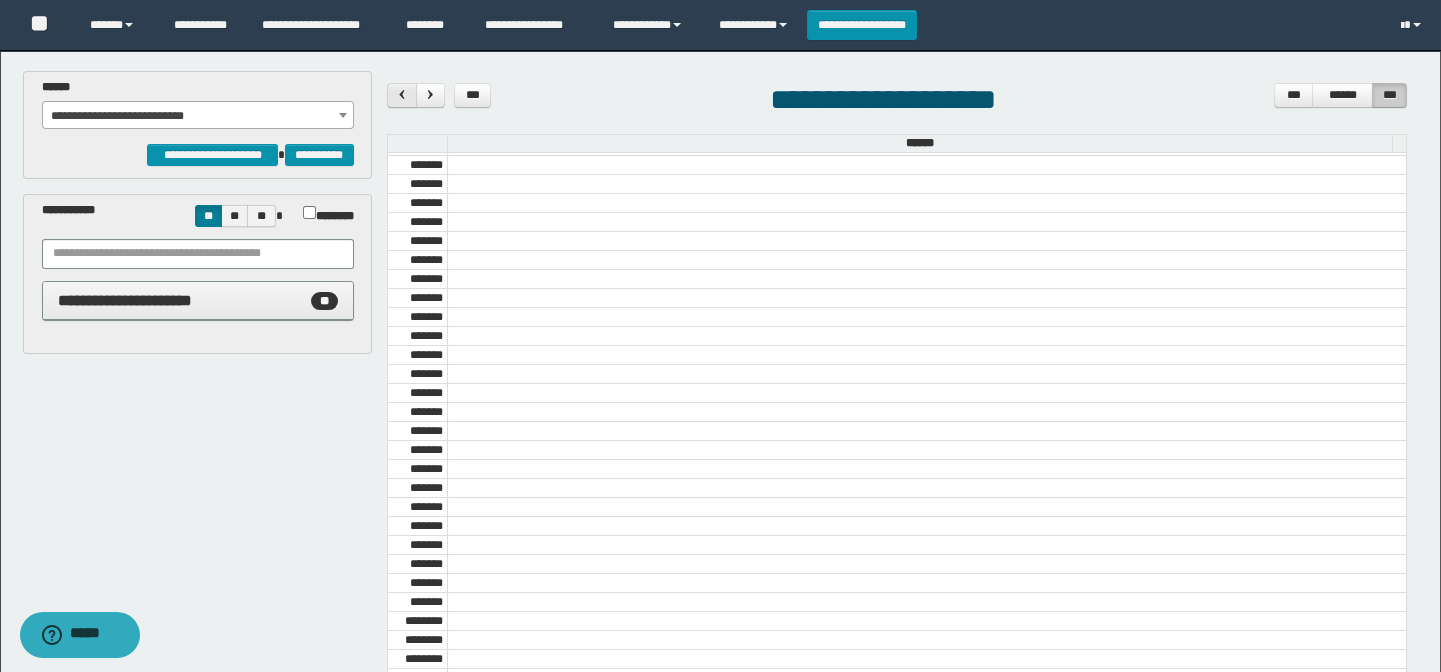 click at bounding box center [402, 94] 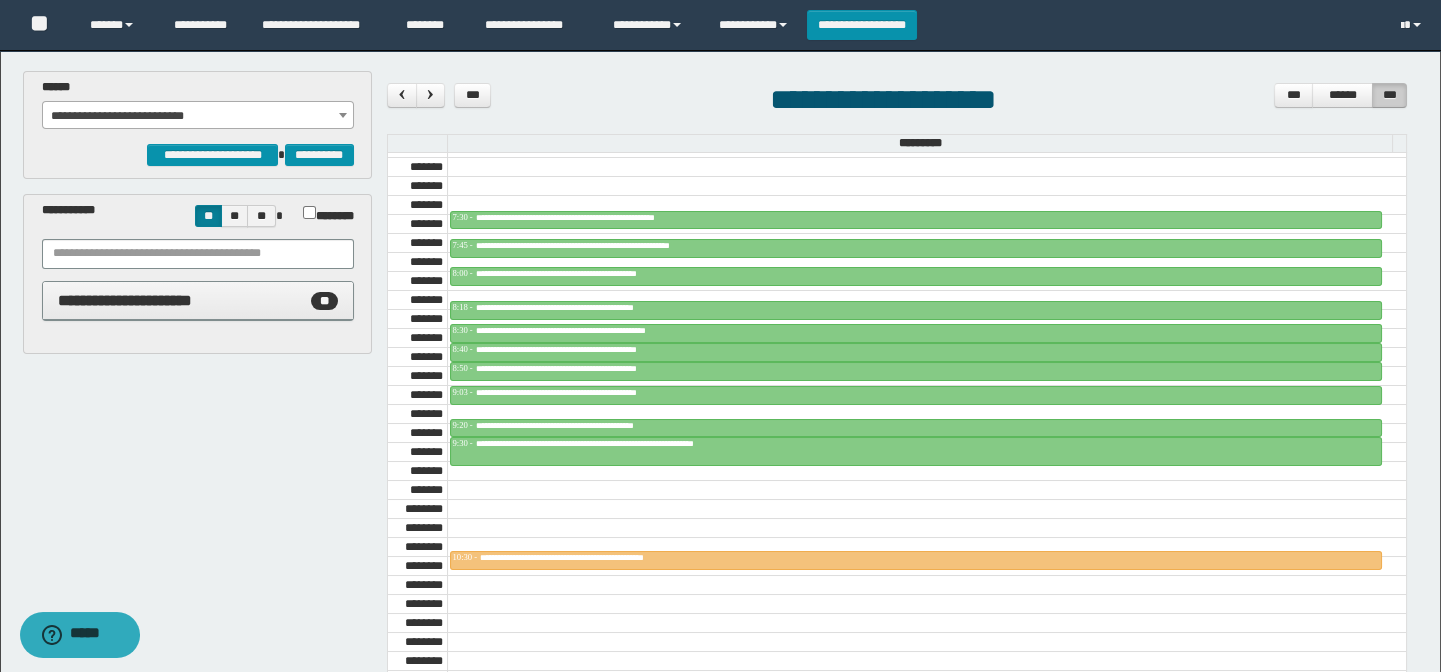 scroll, scrollTop: 954, scrollLeft: 0, axis: vertical 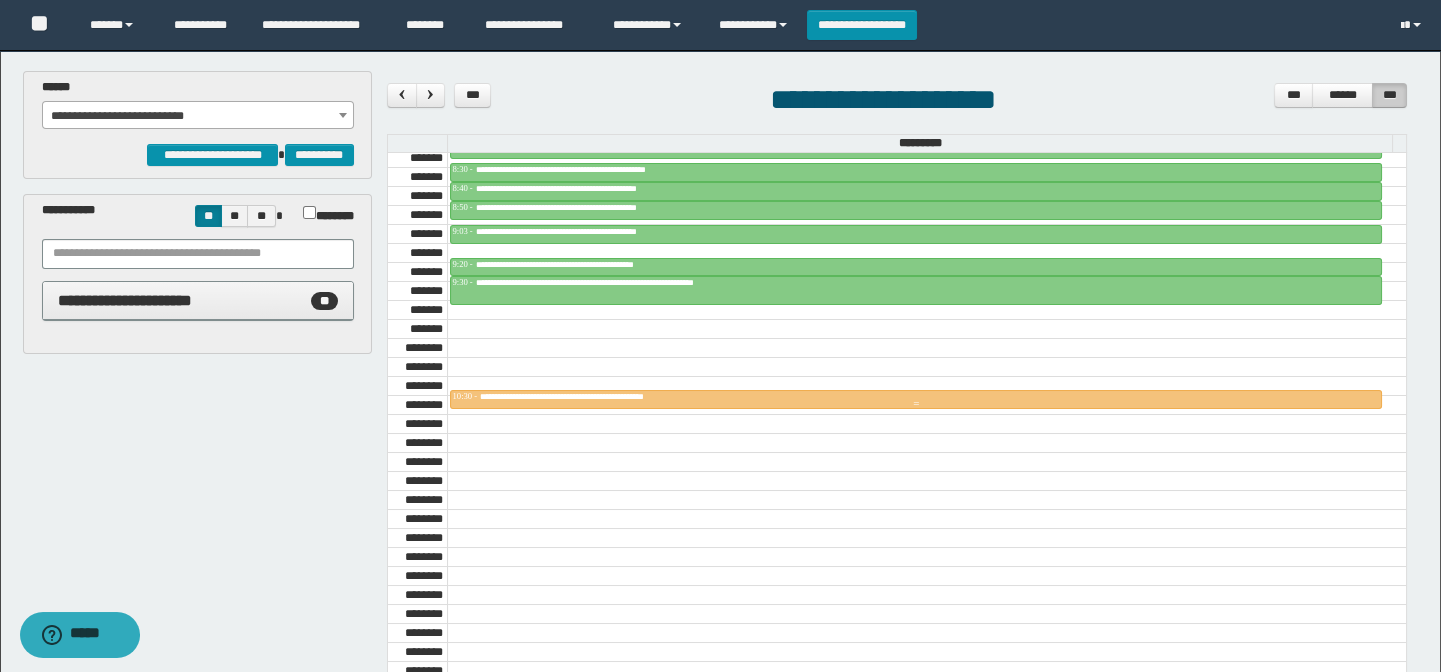 click on "**********" at bounding box center [601, 396] 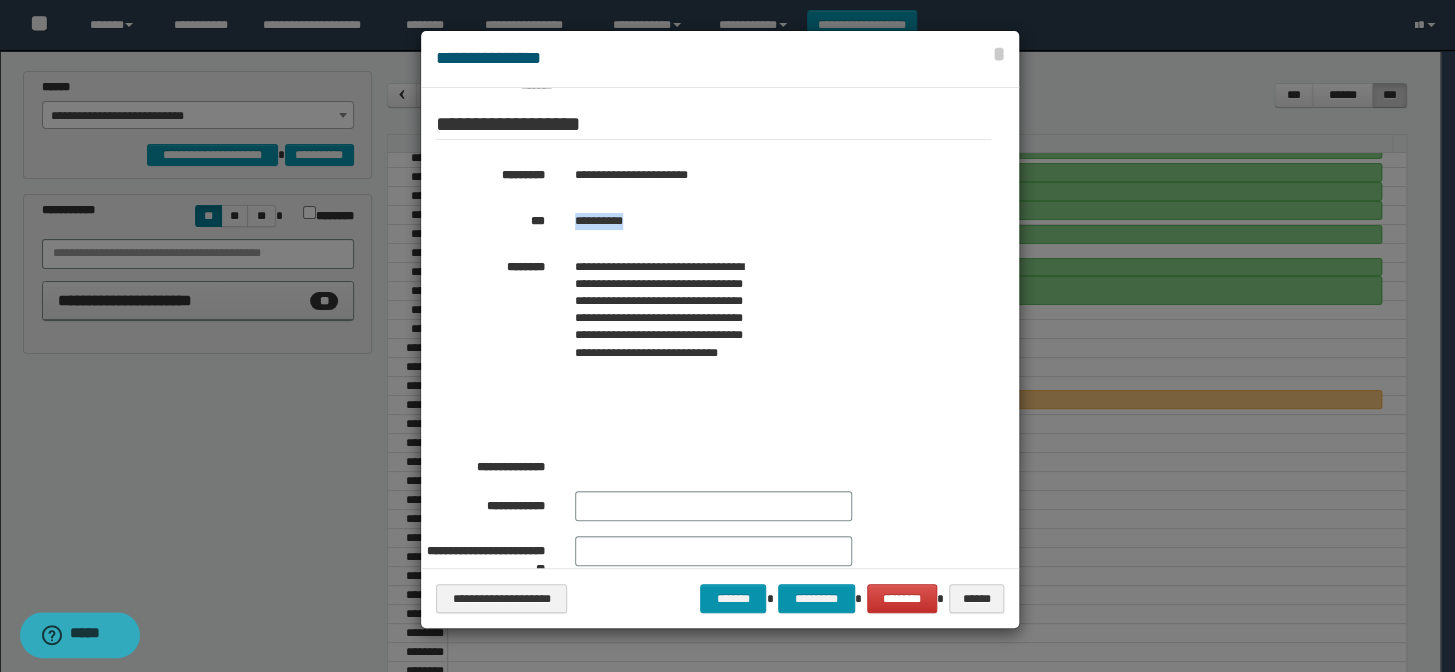 drag, startPoint x: 644, startPoint y: 213, endPoint x: 573, endPoint y: 214, distance: 71.00704 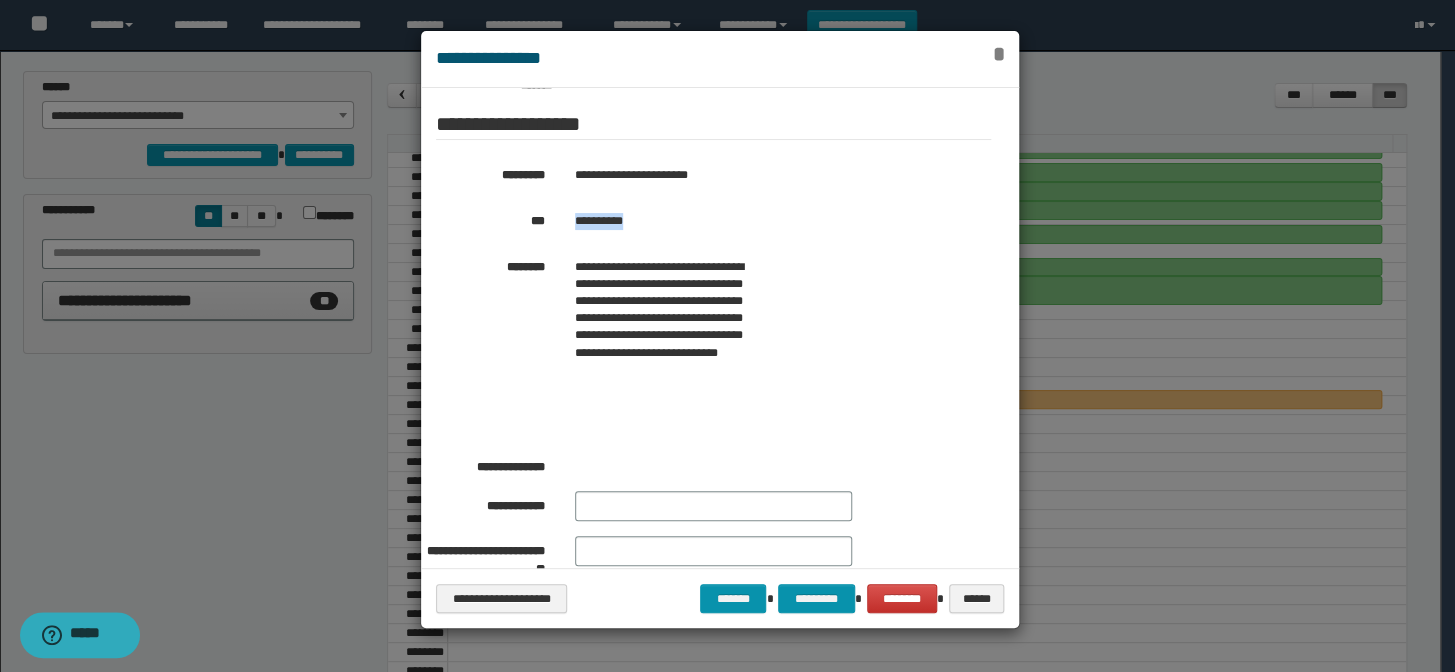 click on "*" at bounding box center [998, 54] 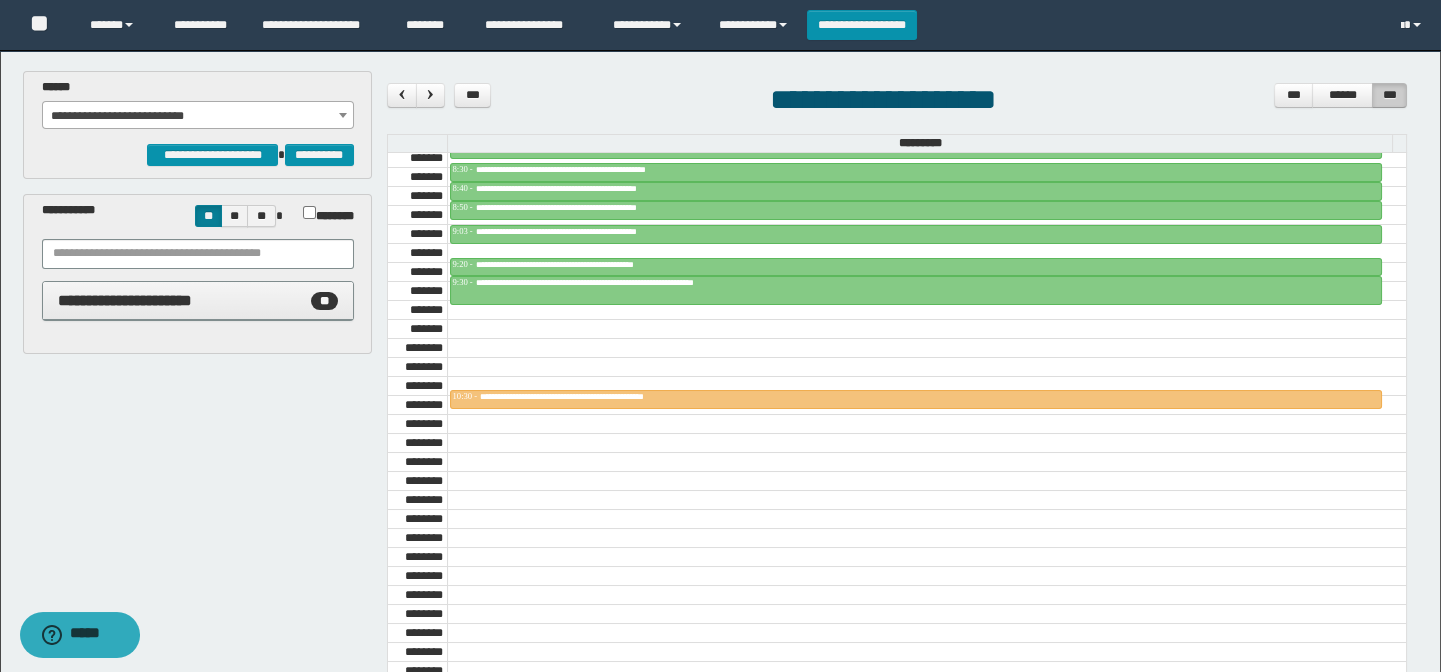click on "**********" at bounding box center [198, 116] 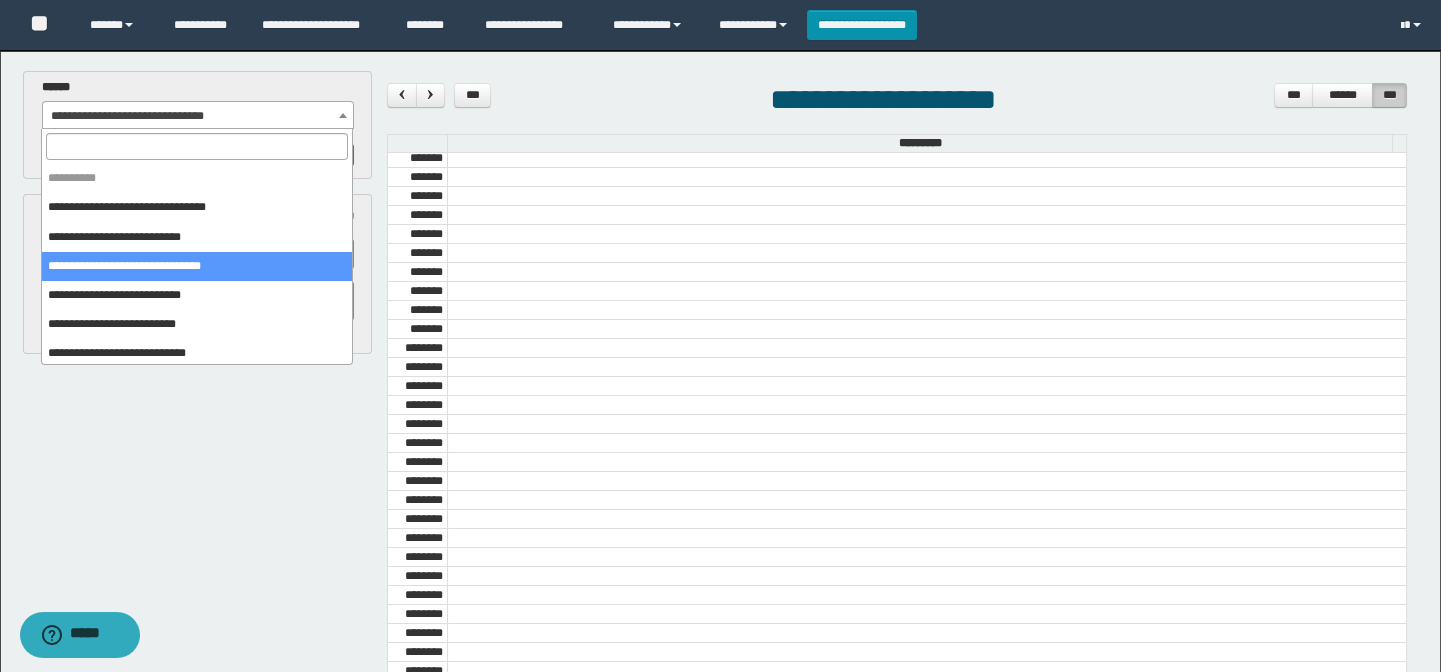 click on "**********" at bounding box center [198, 116] 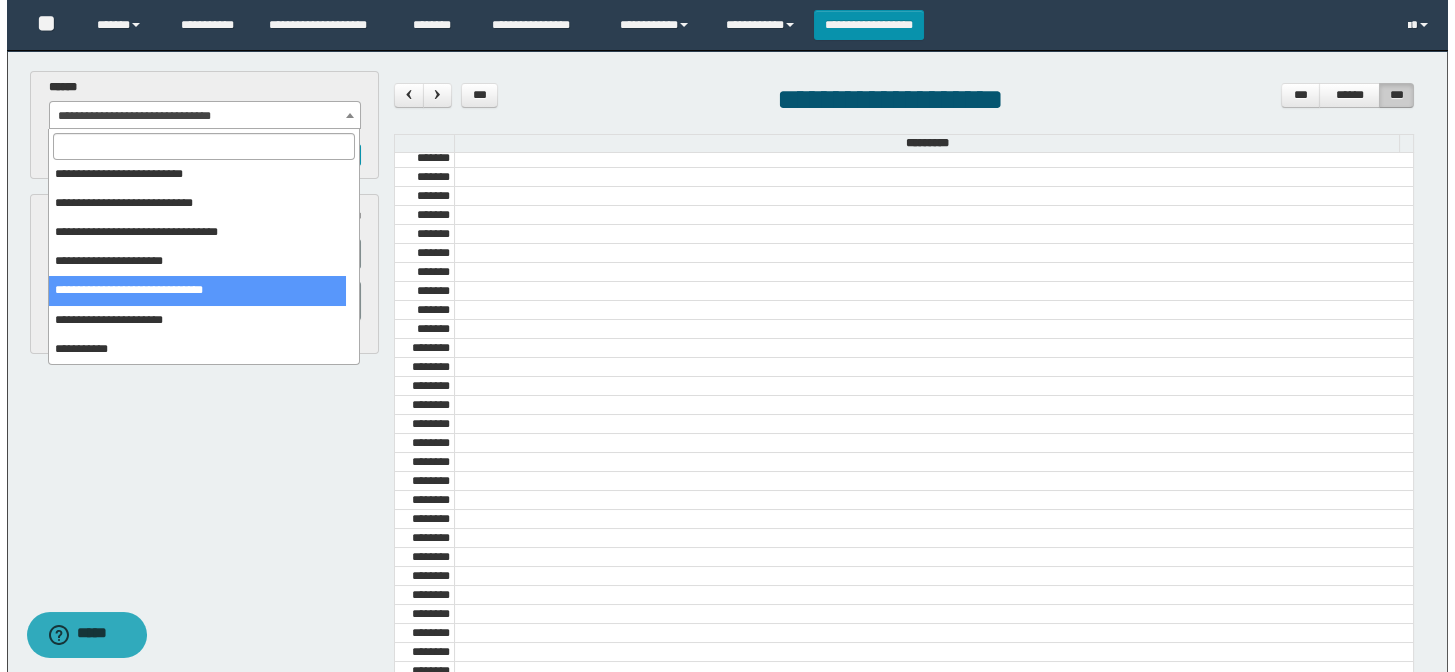 scroll, scrollTop: 0, scrollLeft: 0, axis: both 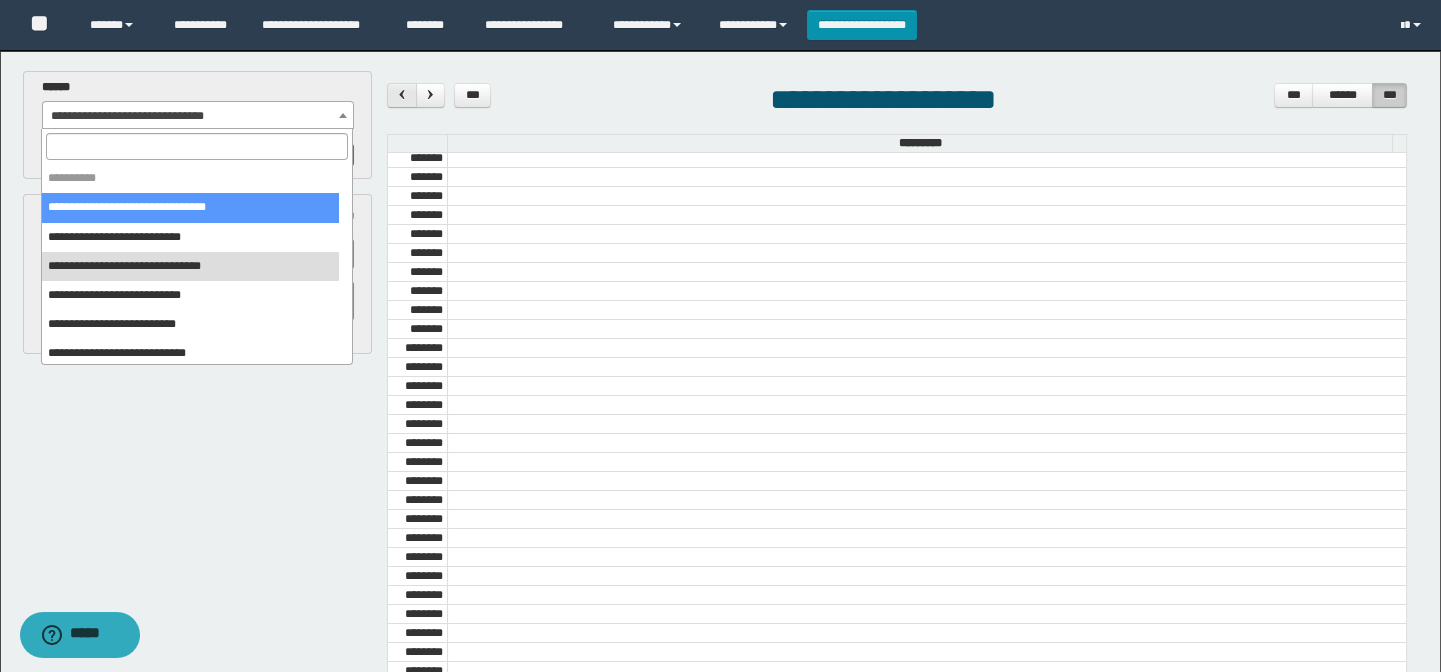 click at bounding box center (401, 95) 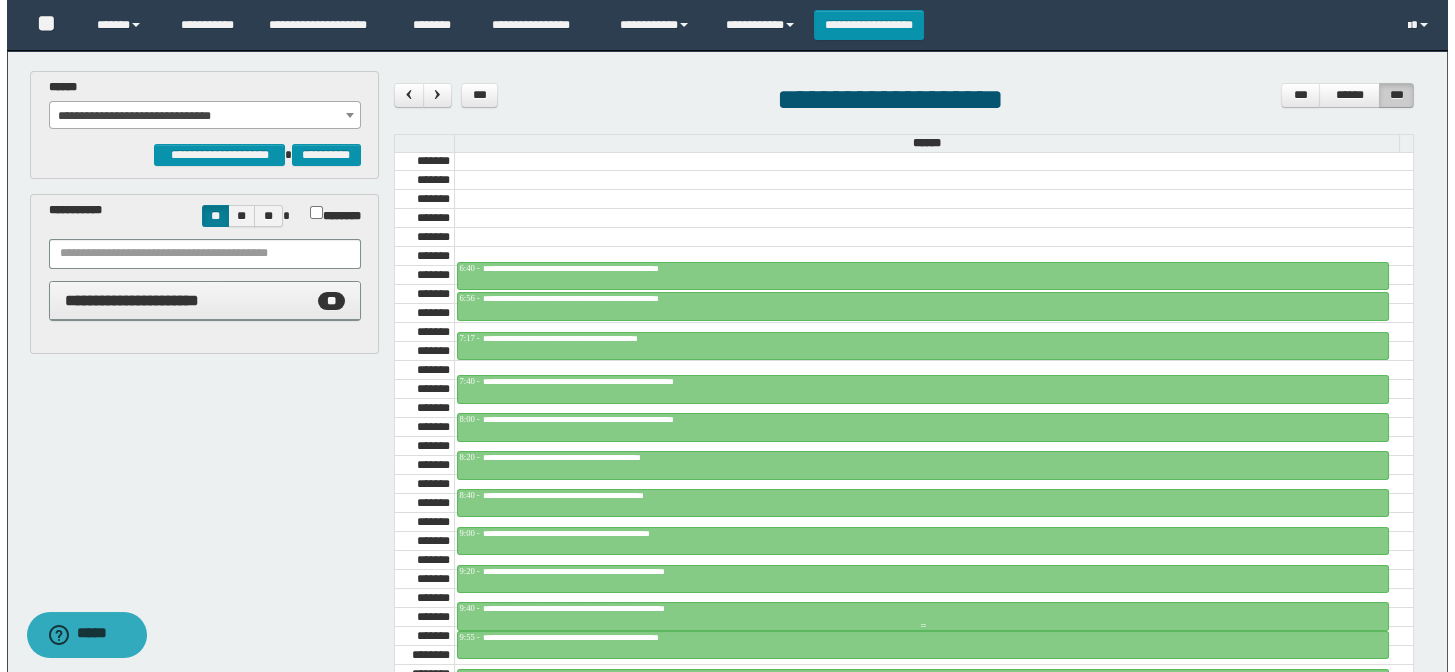 scroll, scrollTop: 590, scrollLeft: 0, axis: vertical 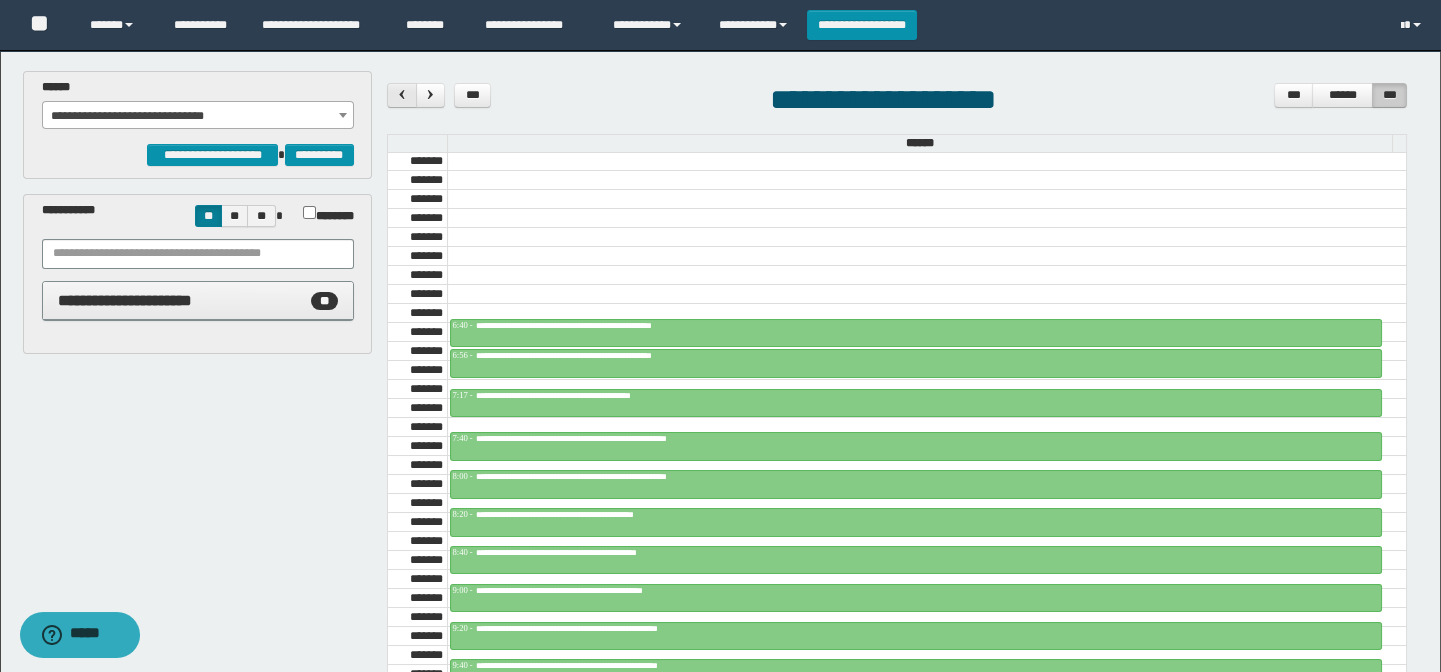 click at bounding box center (402, 94) 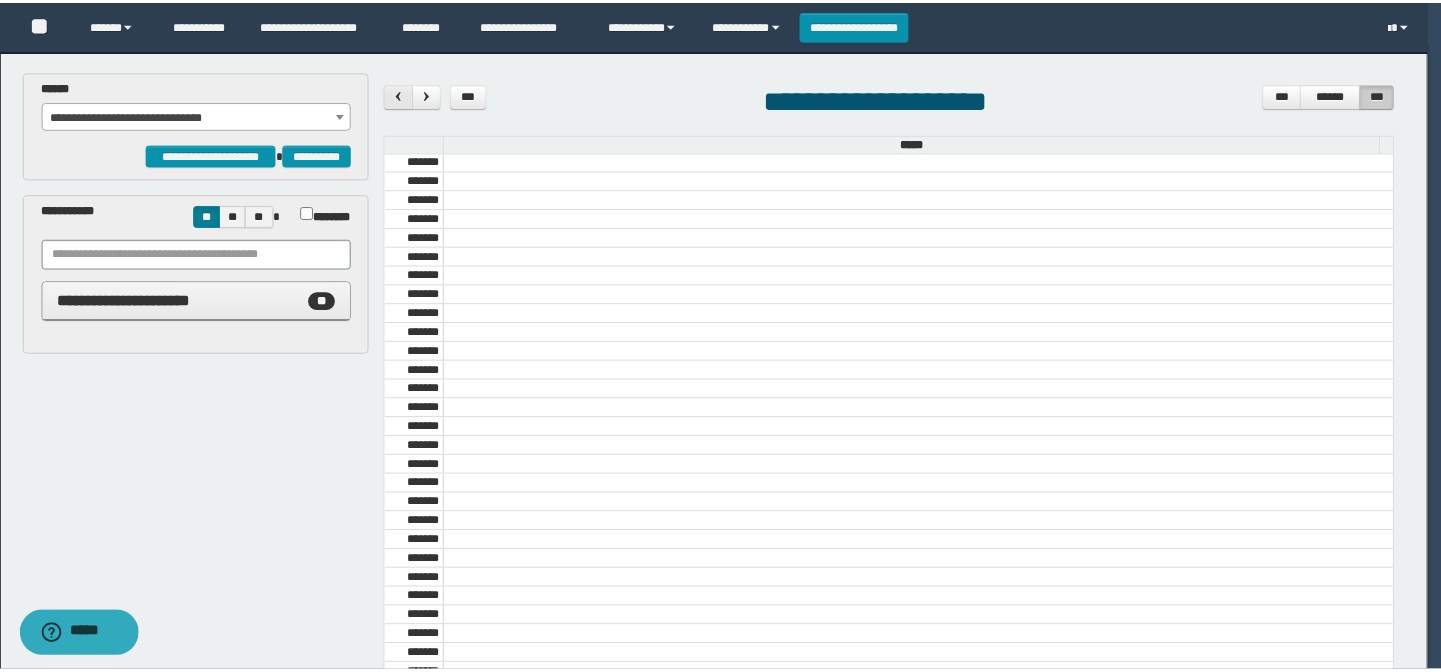 scroll, scrollTop: 681, scrollLeft: 0, axis: vertical 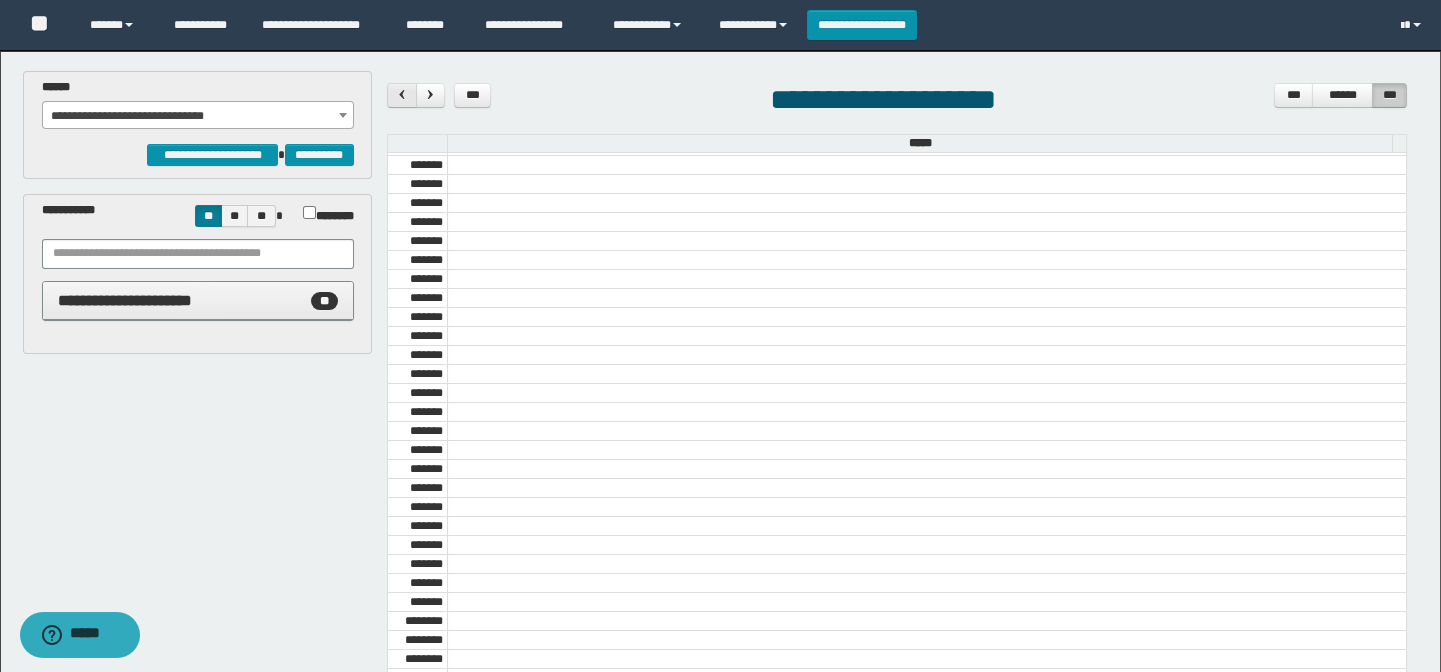 click at bounding box center (402, 94) 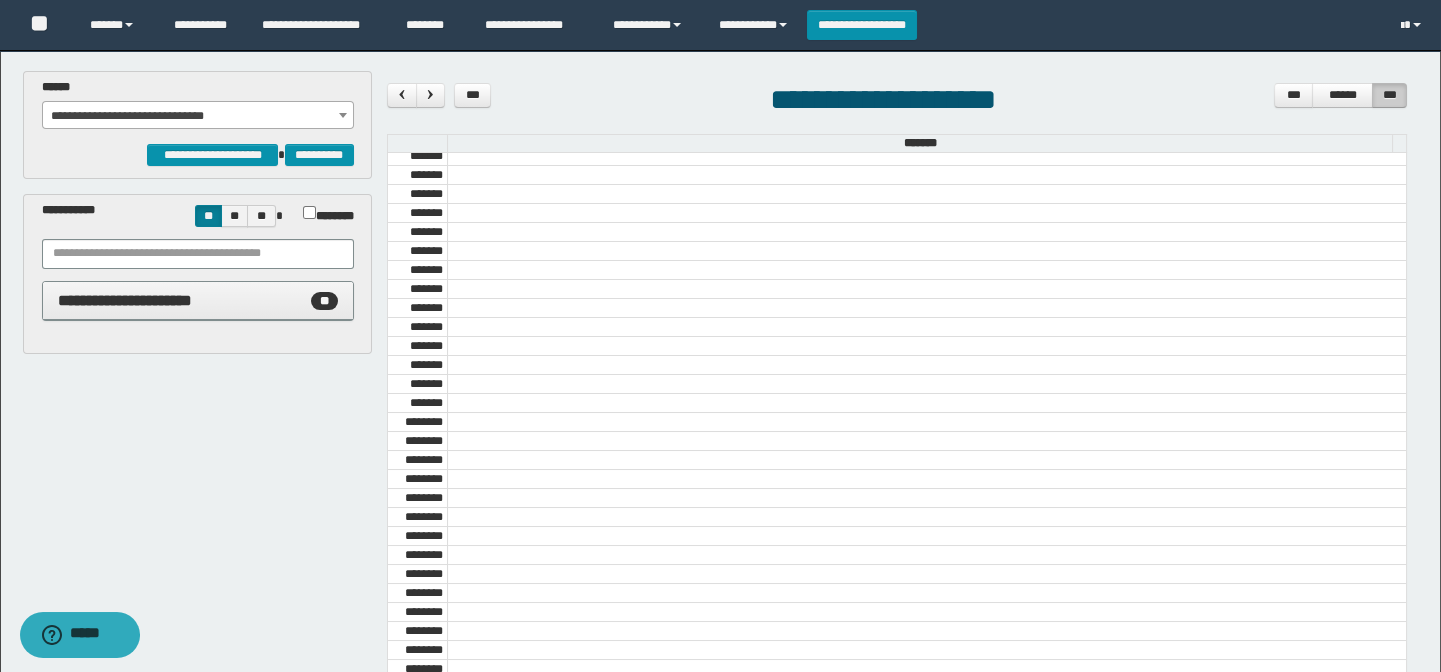 scroll, scrollTop: 863, scrollLeft: 0, axis: vertical 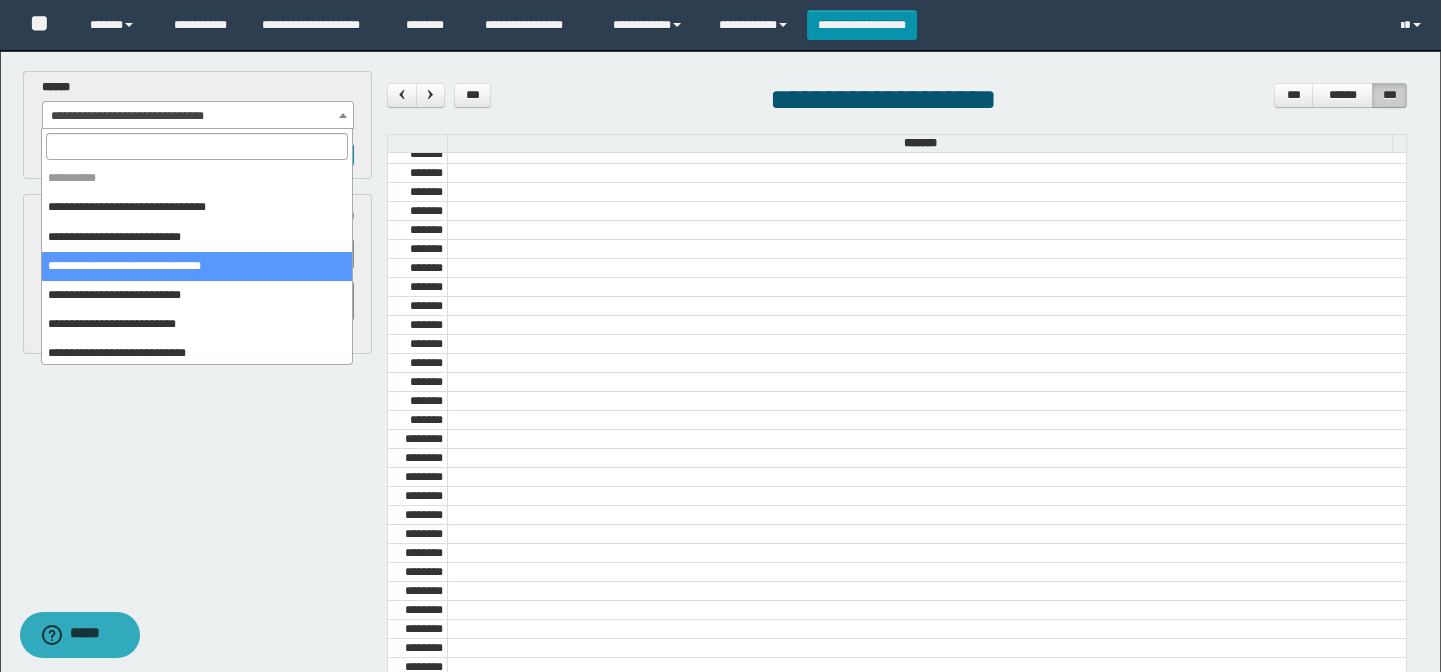 click on "**********" at bounding box center (198, 116) 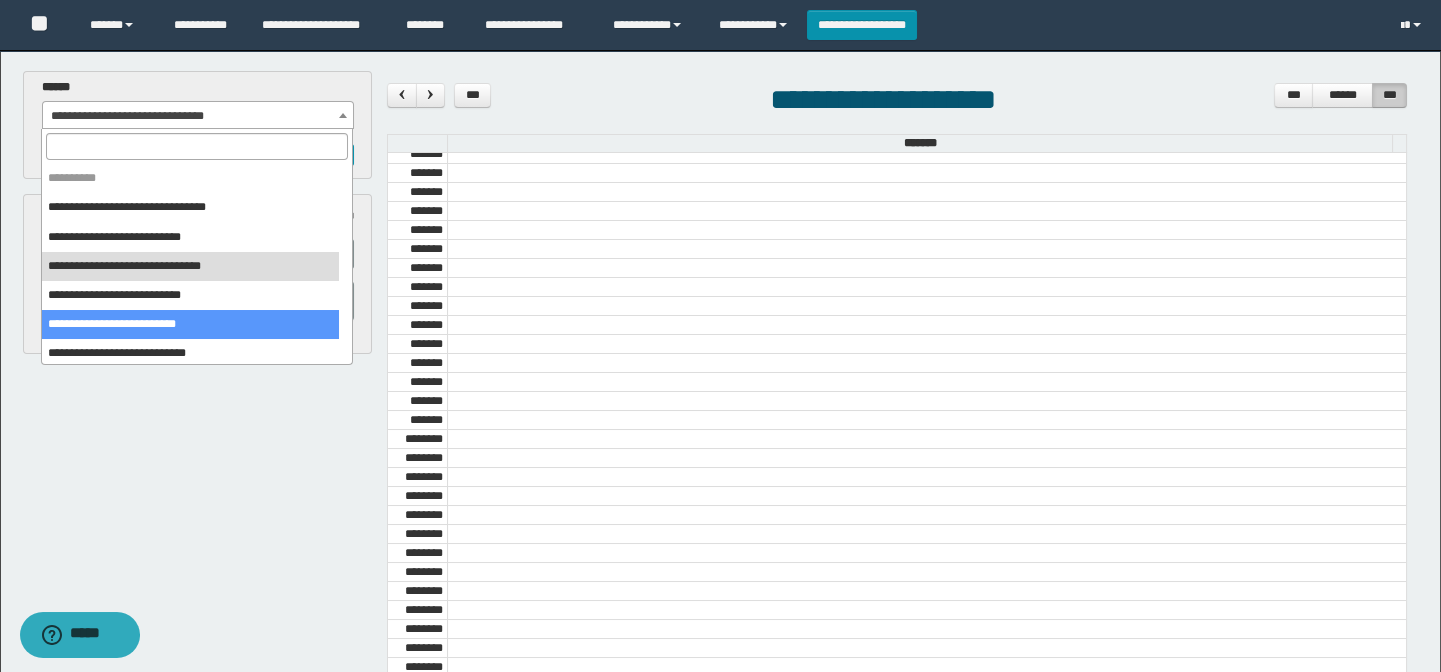 scroll, scrollTop: 150, scrollLeft: 0, axis: vertical 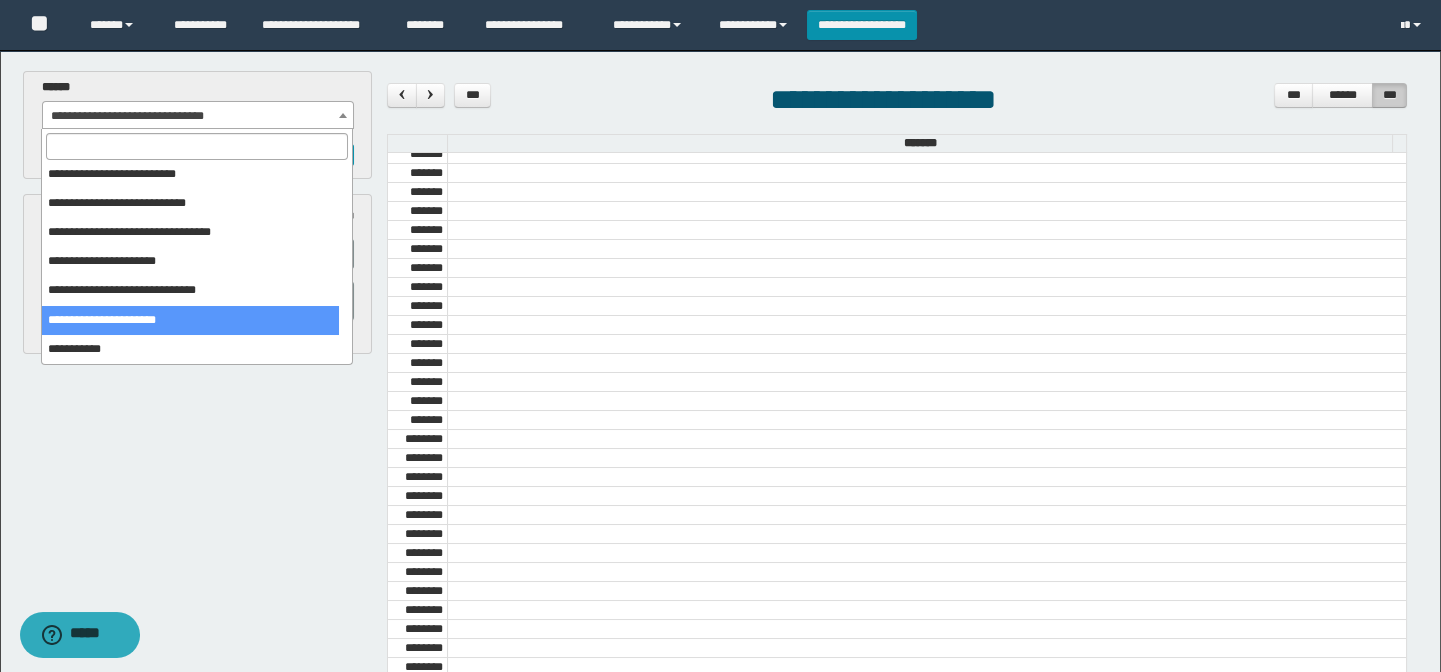 select on "******" 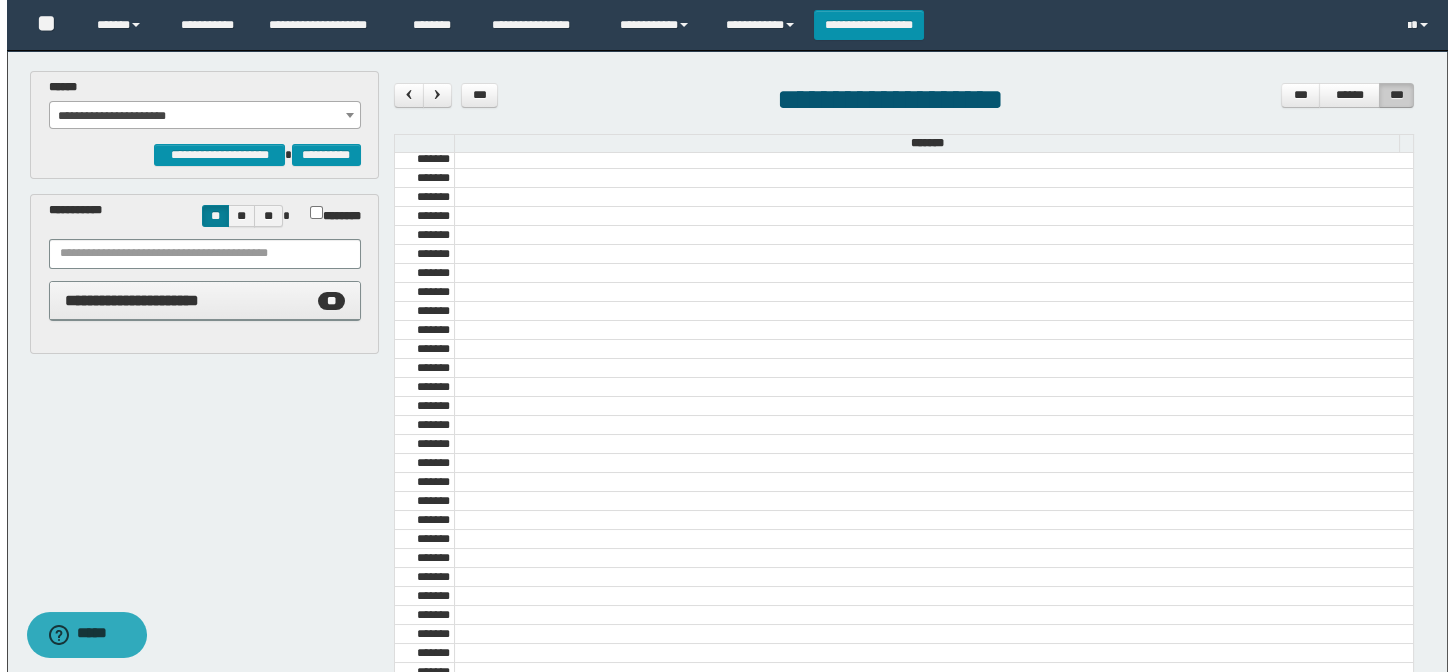 scroll, scrollTop: 0, scrollLeft: 0, axis: both 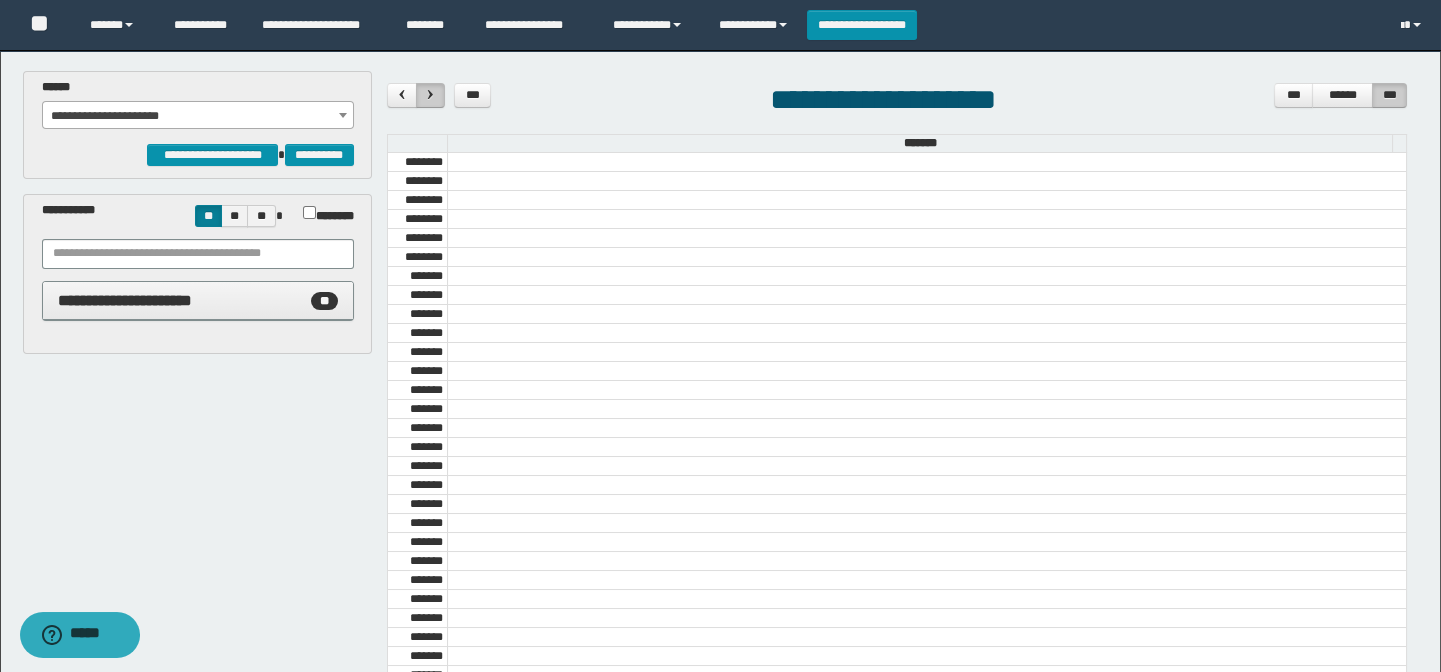 click at bounding box center [430, 95] 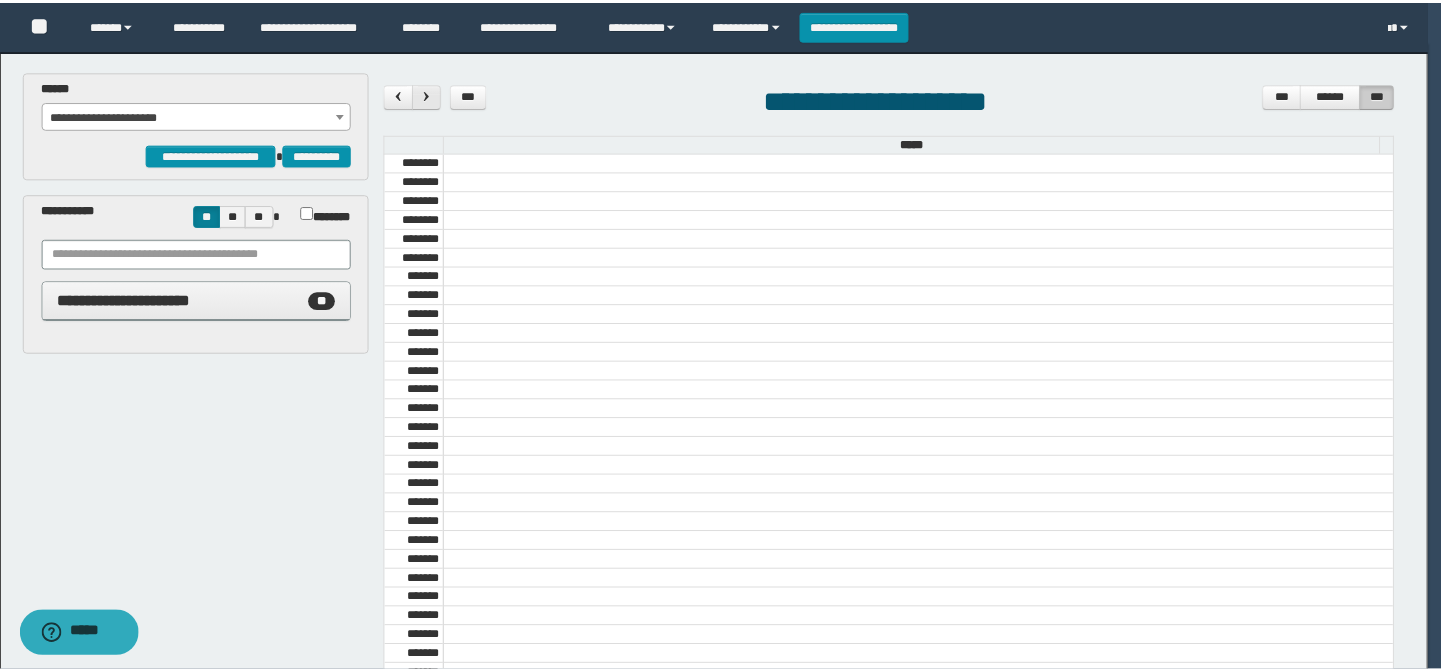 scroll, scrollTop: 681, scrollLeft: 0, axis: vertical 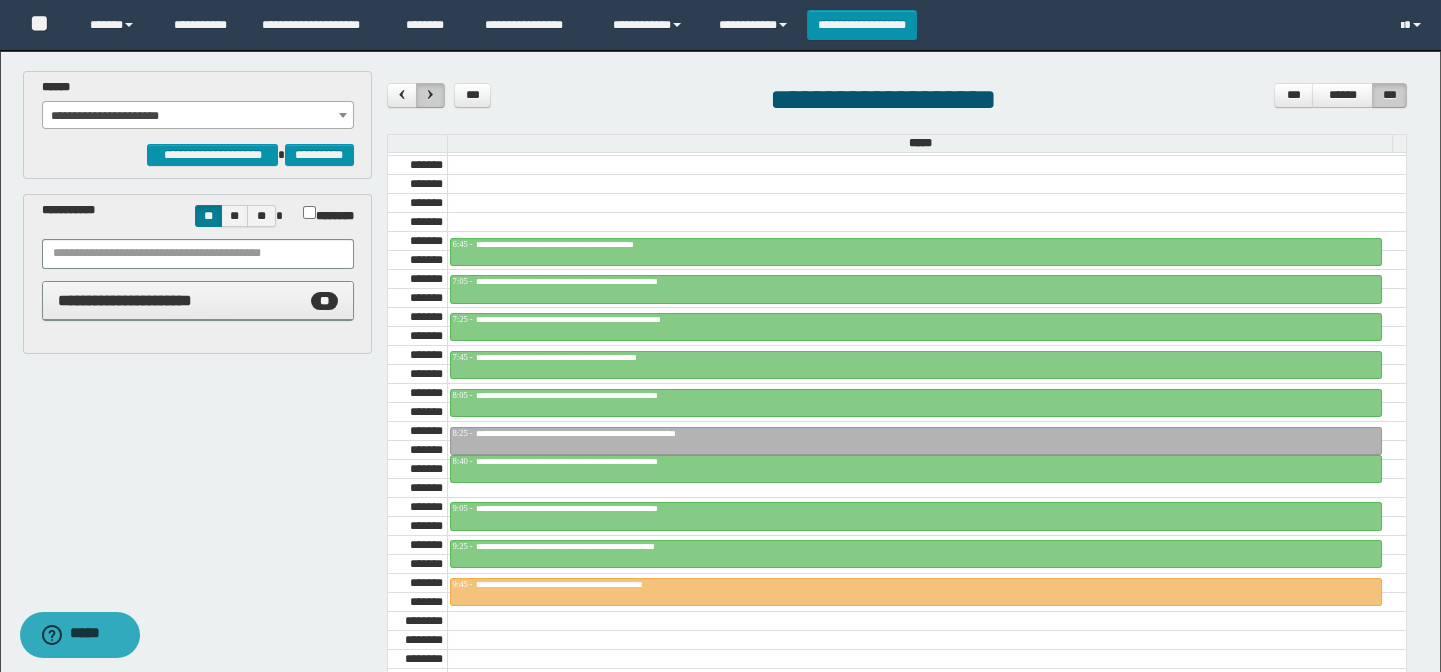 click at bounding box center (430, 94) 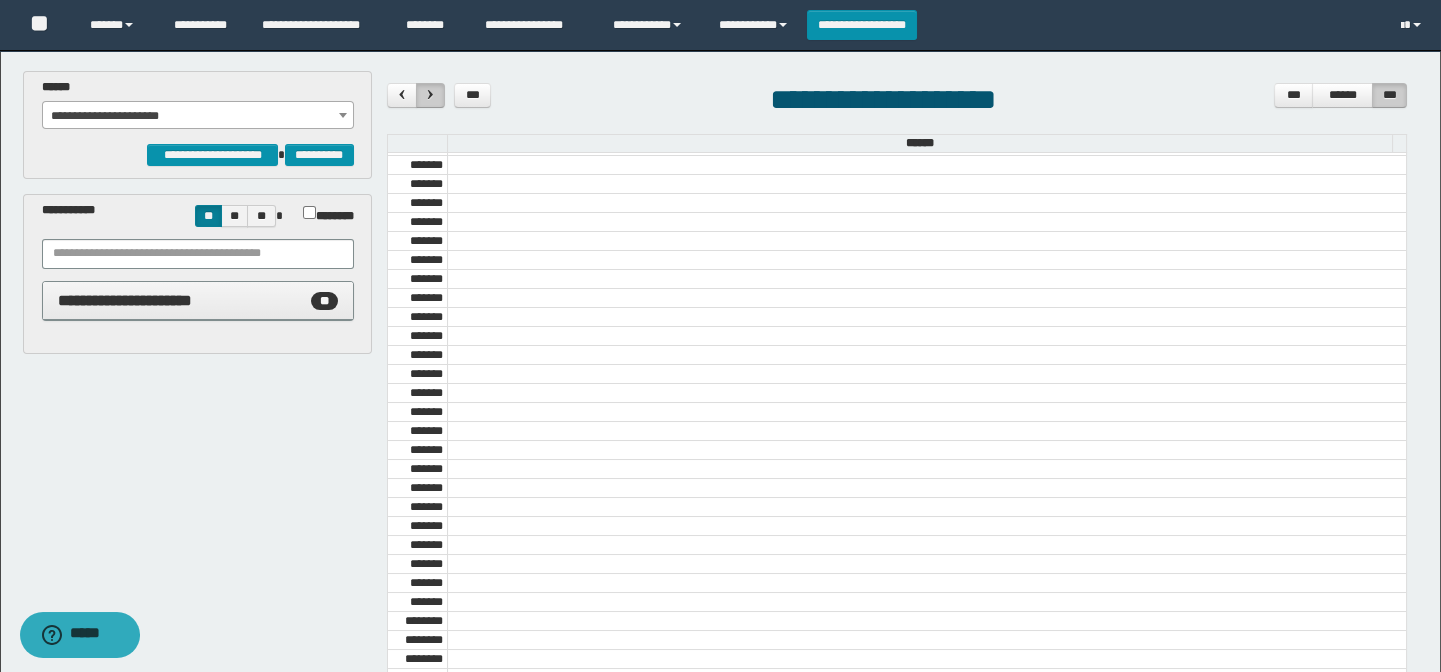 click at bounding box center [430, 94] 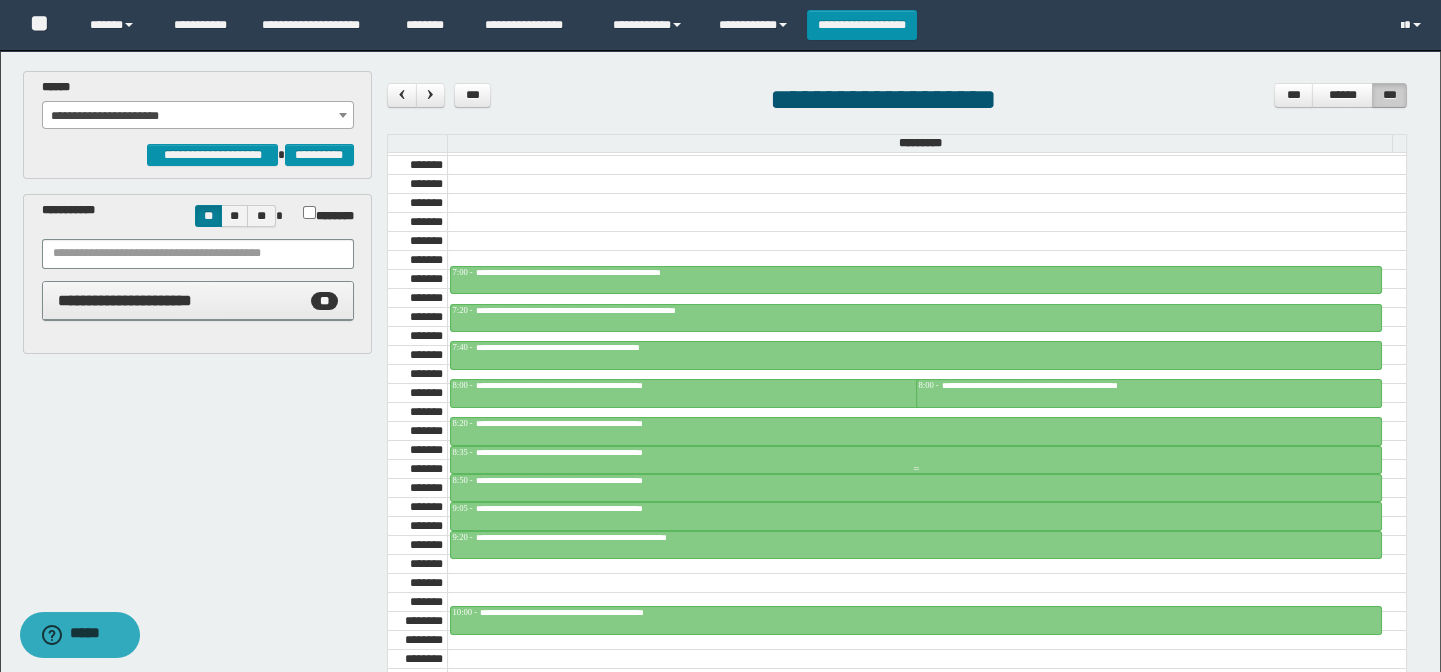 scroll, scrollTop: 772, scrollLeft: 0, axis: vertical 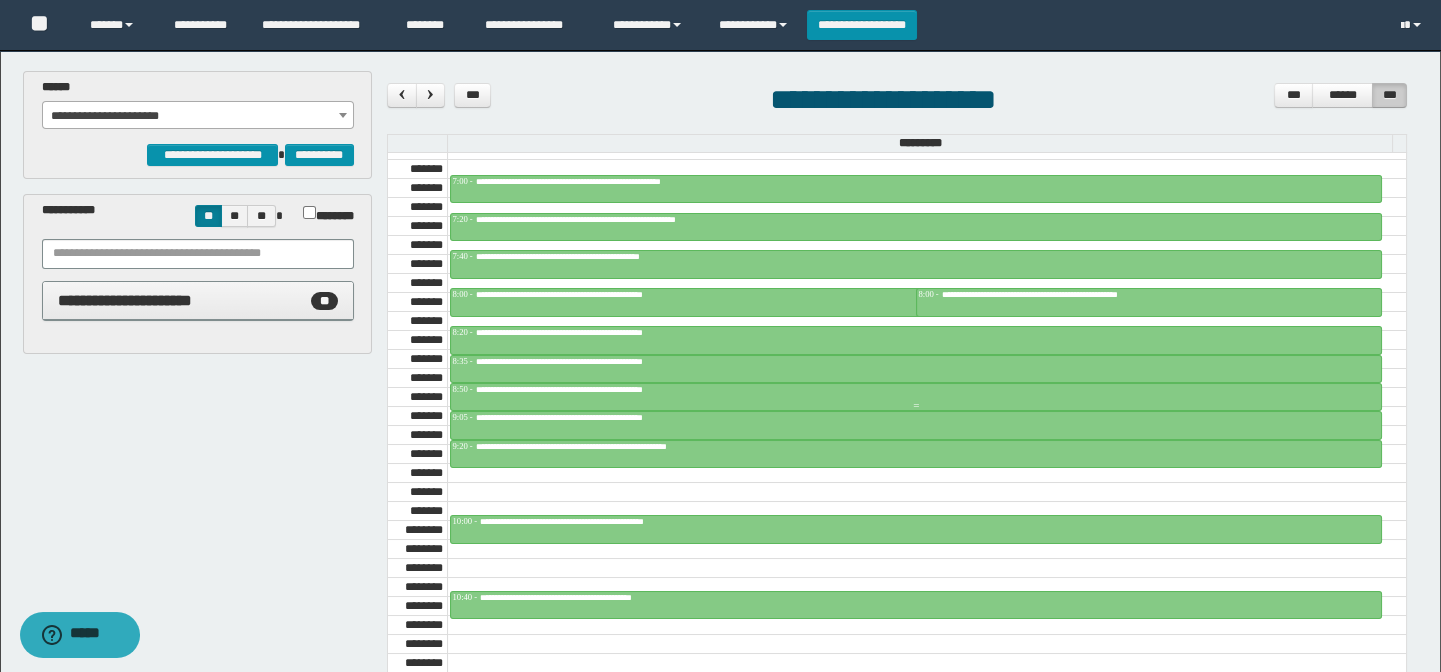 click on "**********" at bounding box center [607, 389] 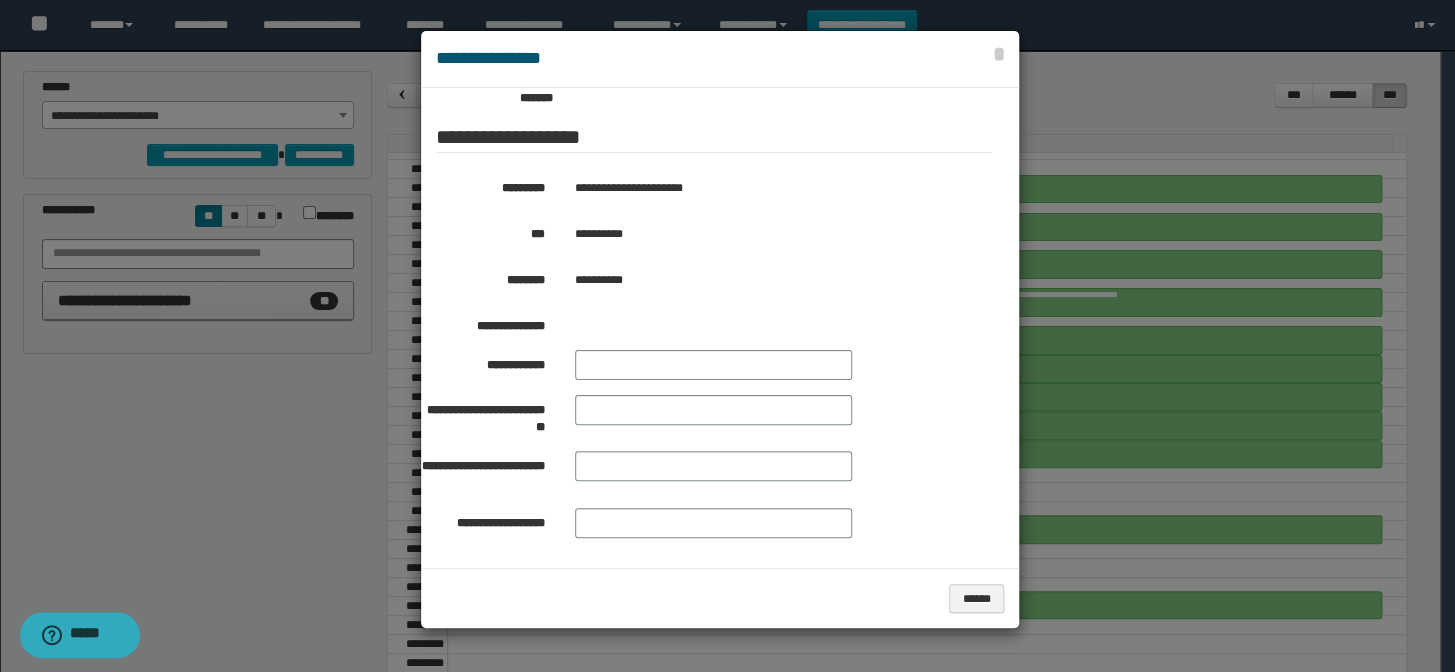 click on "**********" at bounding box center (765, 234) 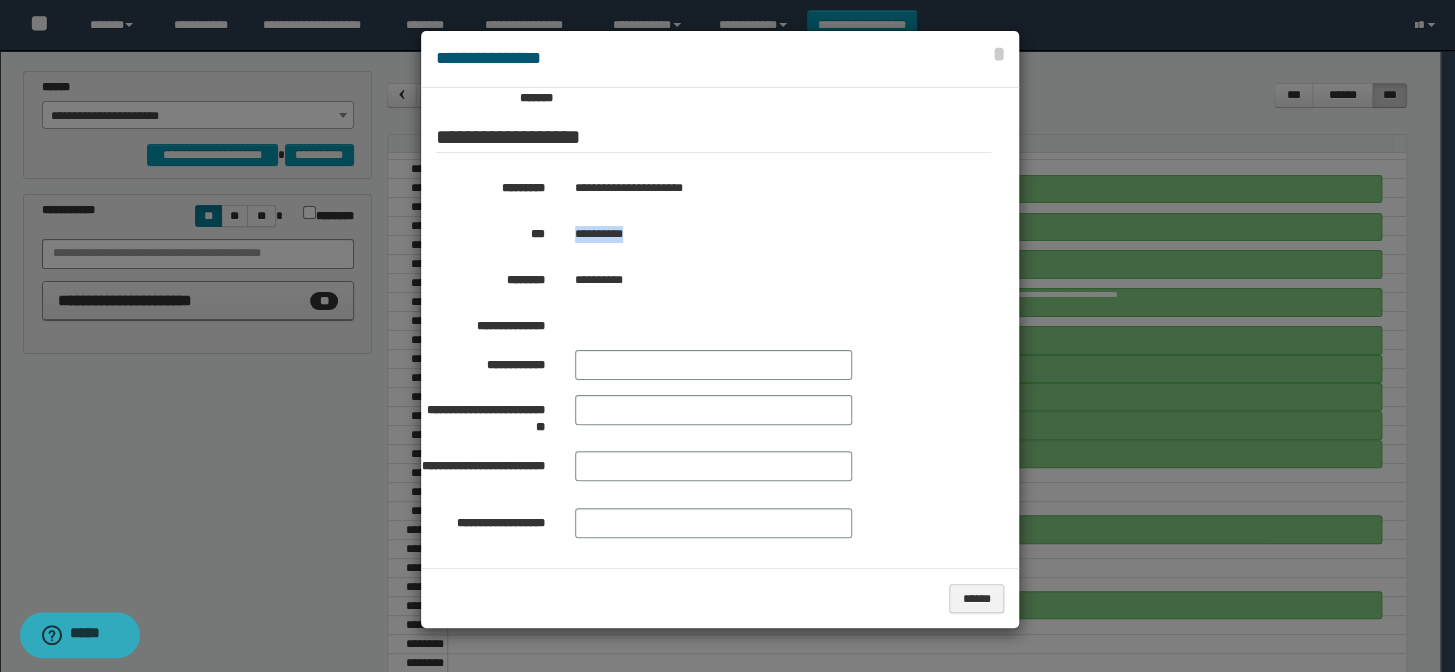 click on "**********" at bounding box center (765, 234) 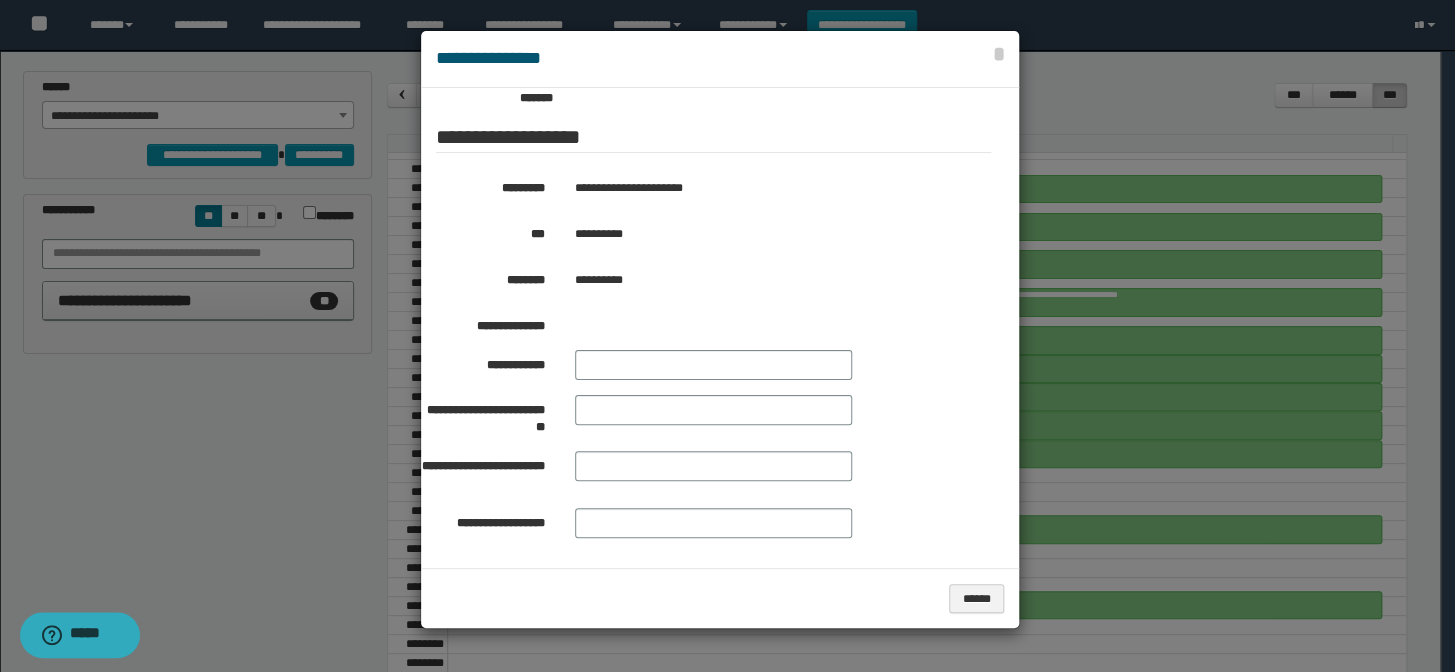 click at bounding box center (727, 336) 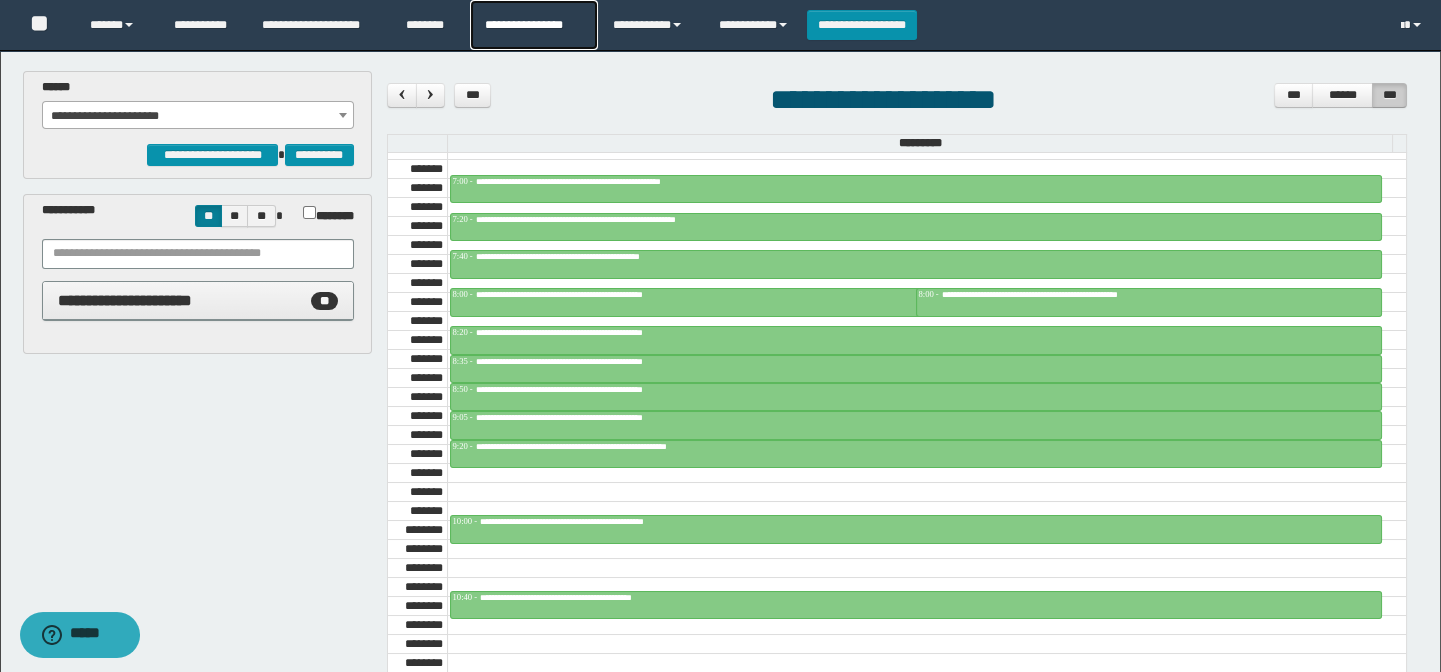 click on "**********" at bounding box center [534, 25] 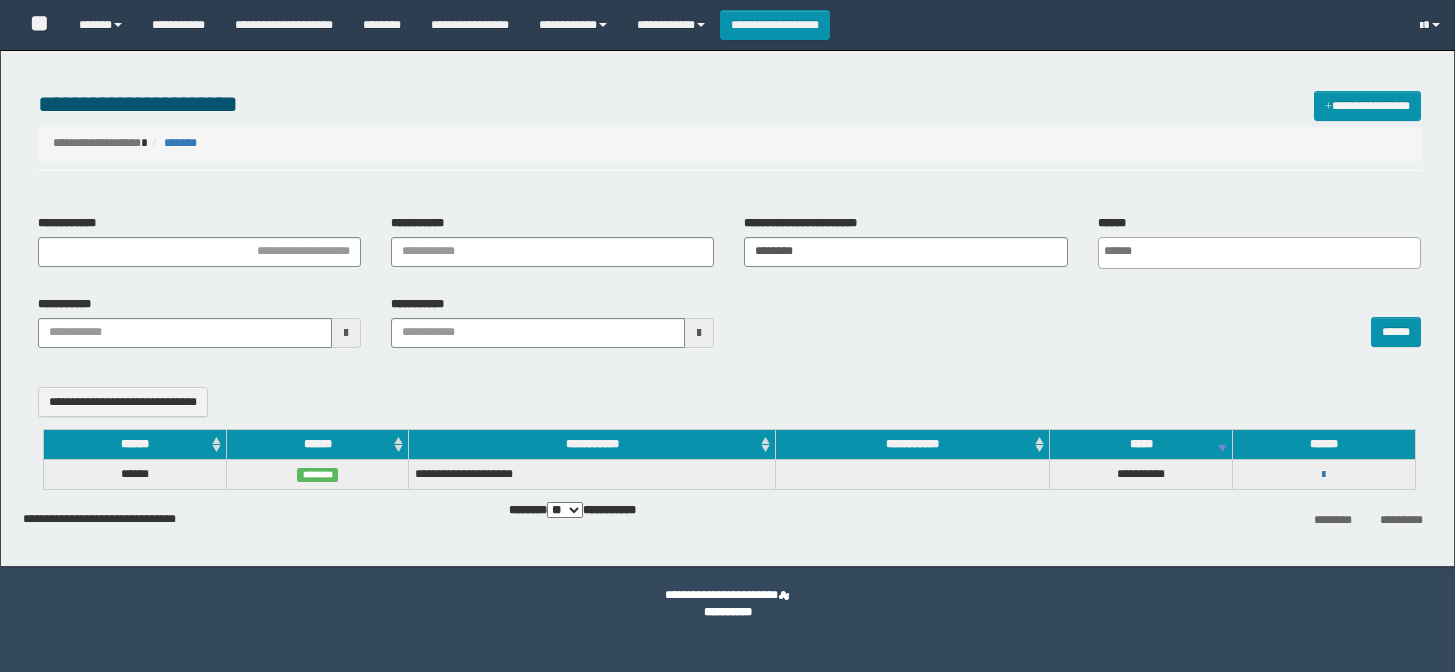 select 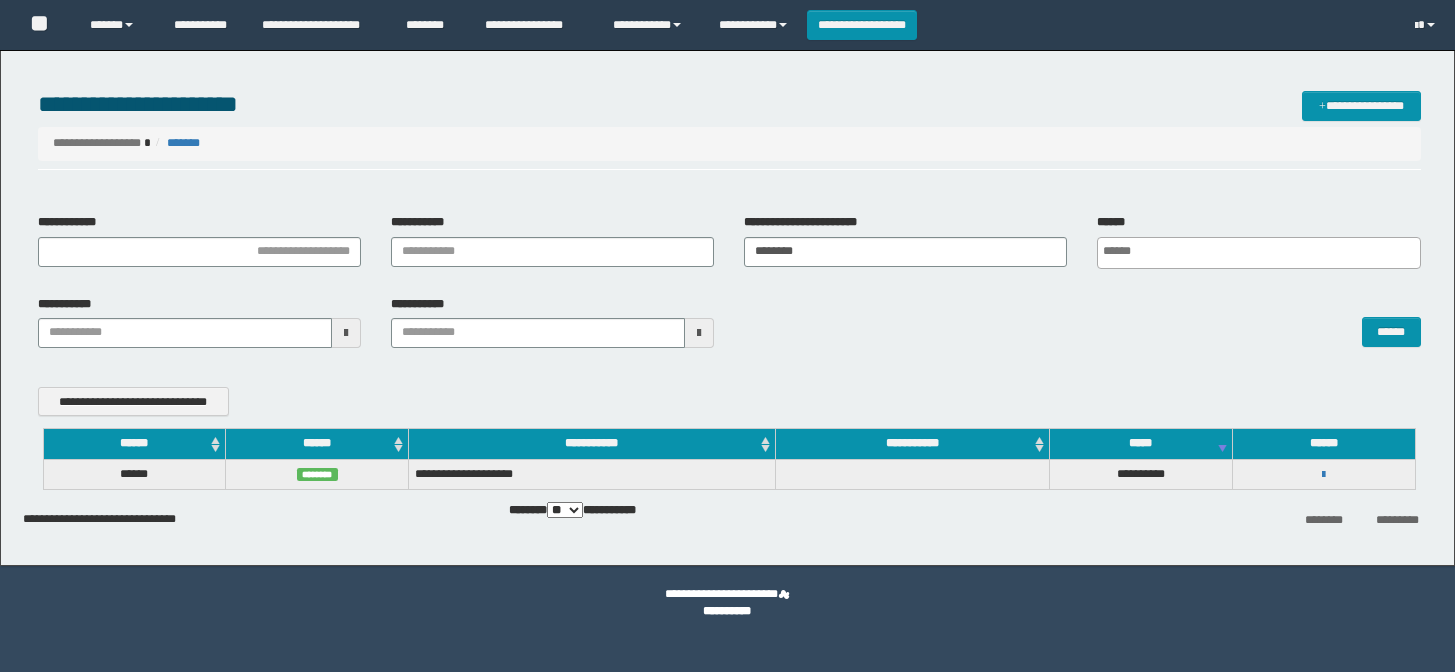 scroll, scrollTop: 0, scrollLeft: 0, axis: both 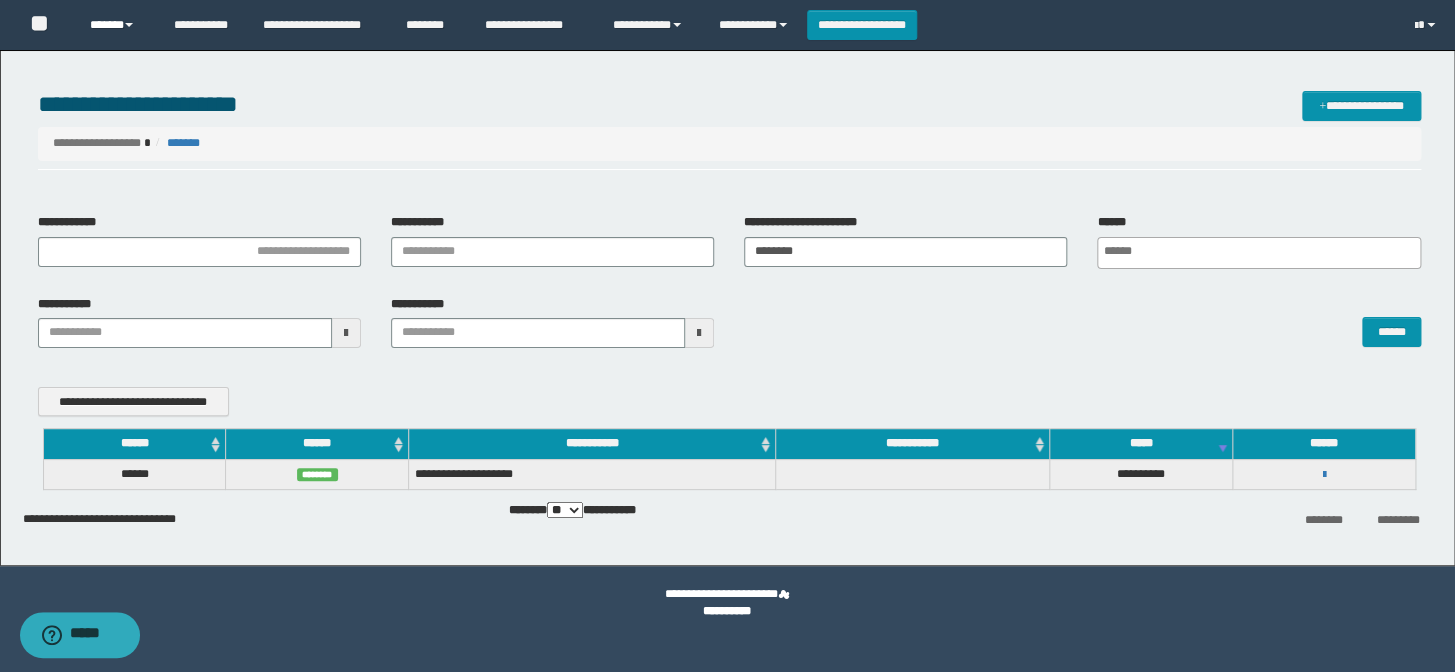 click on "******" at bounding box center [117, 25] 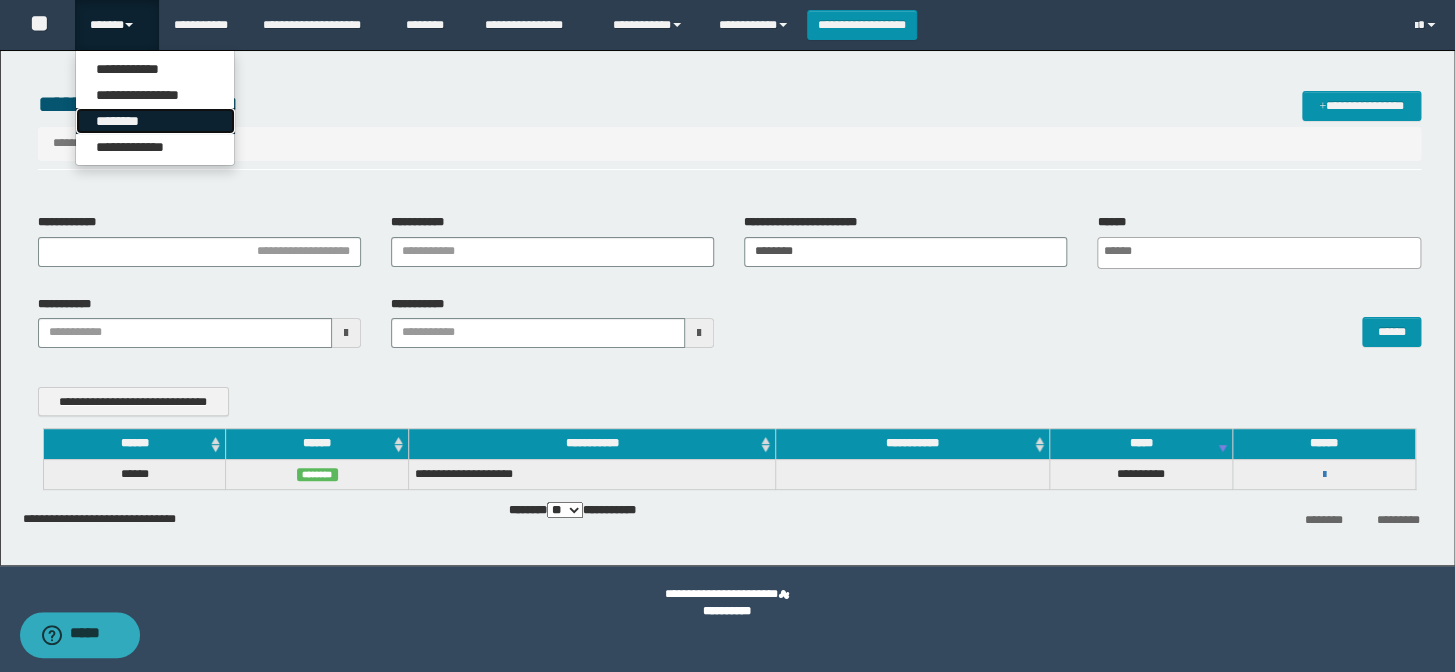 click on "********" at bounding box center (155, 121) 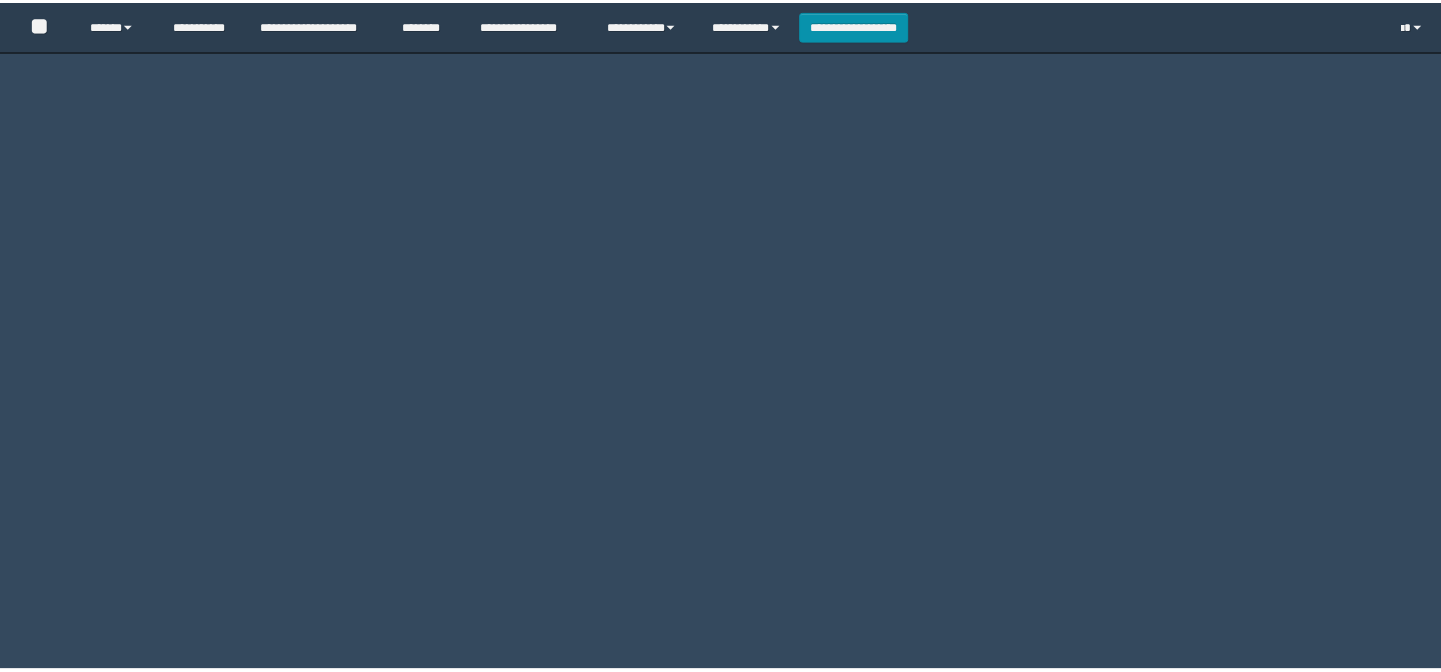 scroll, scrollTop: 0, scrollLeft: 0, axis: both 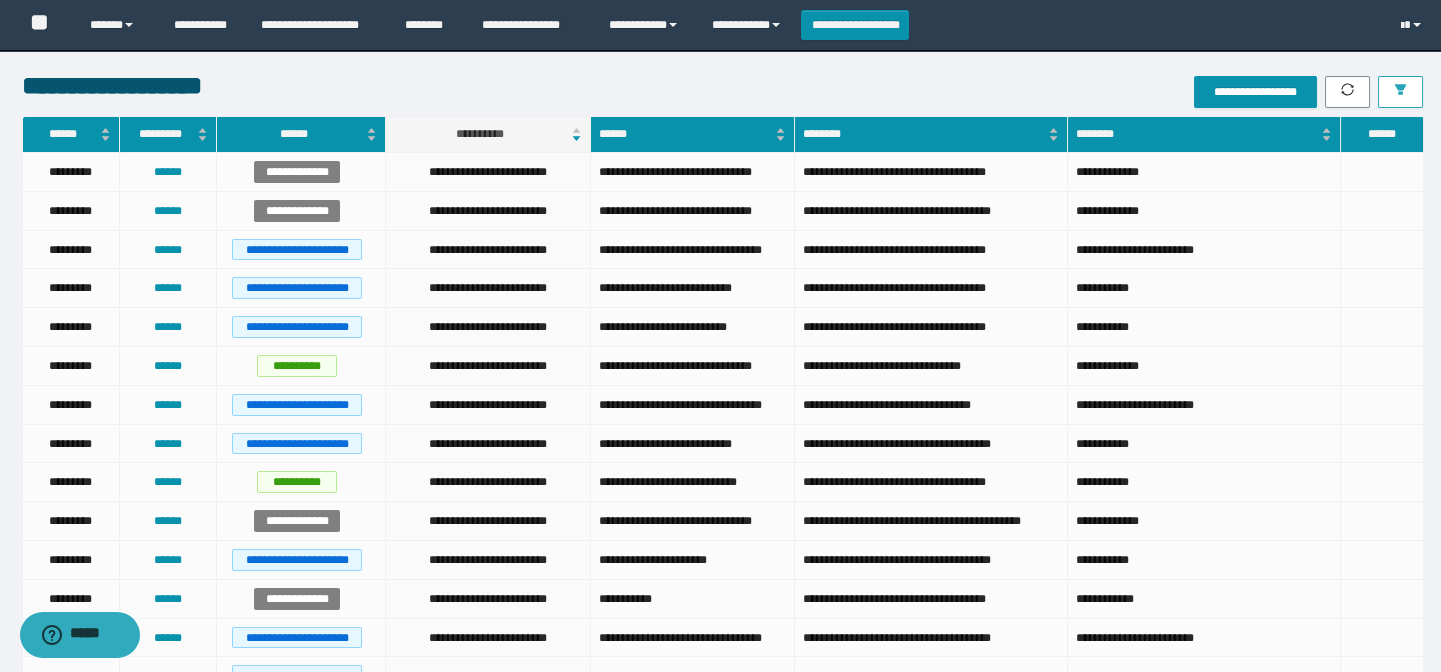 click at bounding box center (1400, 92) 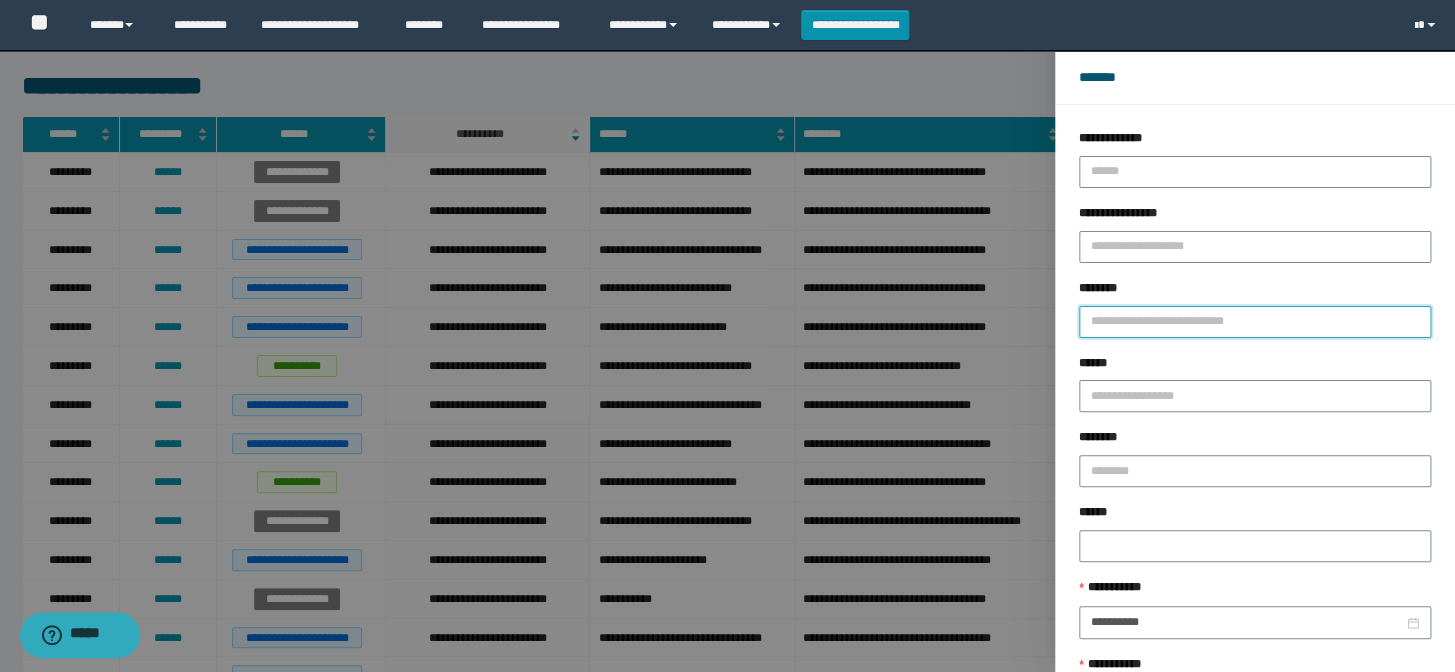 click on "********" at bounding box center (1255, 322) 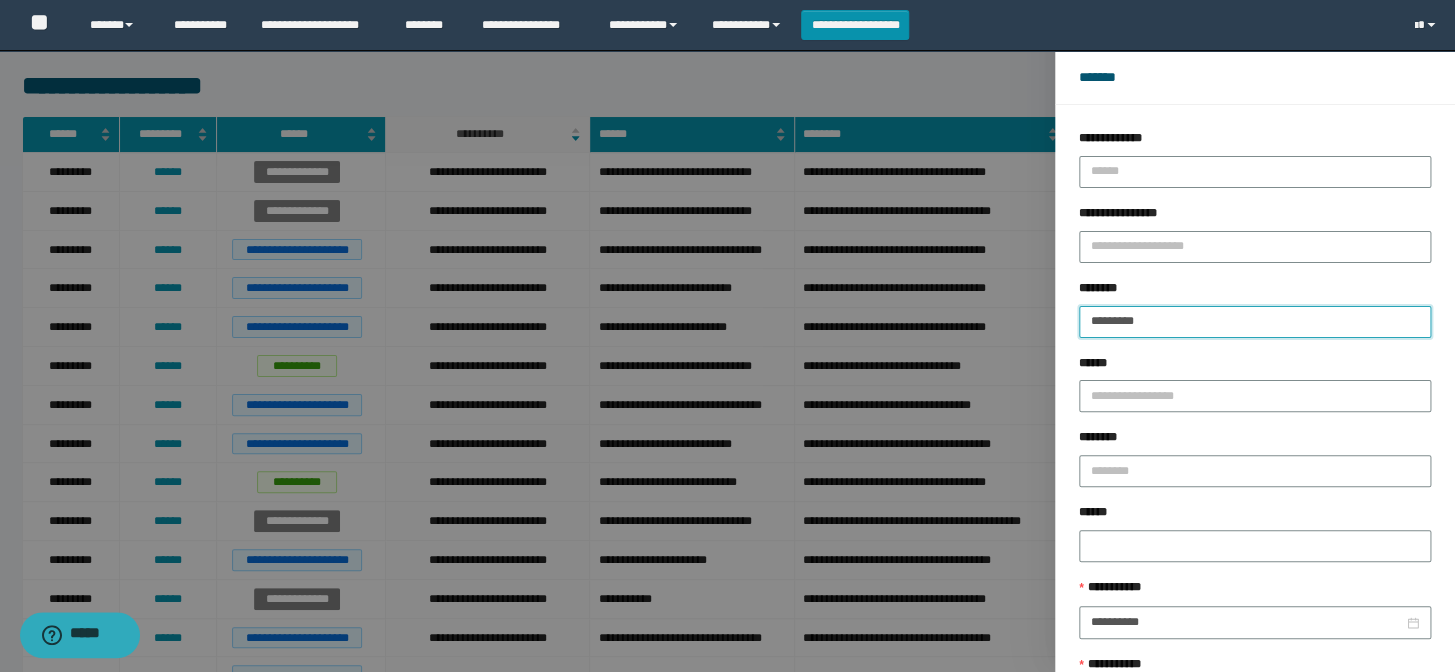 type on "**********" 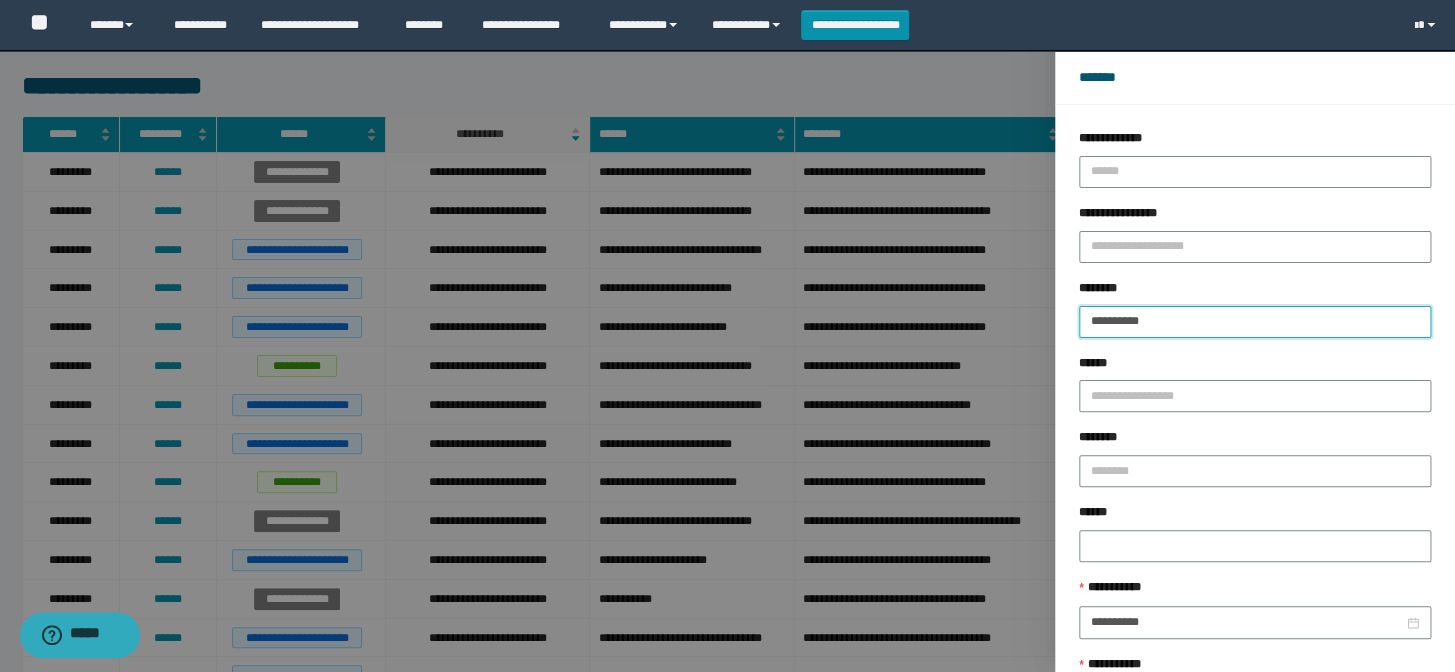 click on "******" at bounding box center (1318, 764) 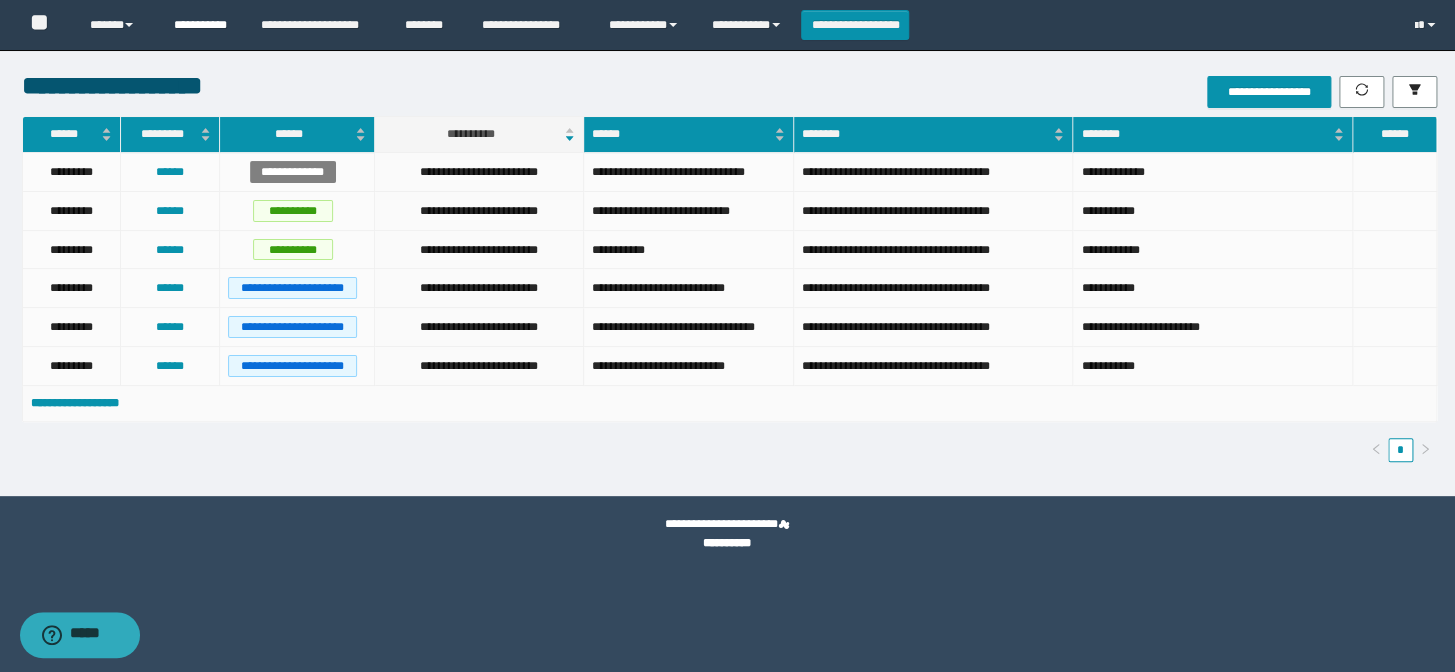 click on "**********" at bounding box center [202, 25] 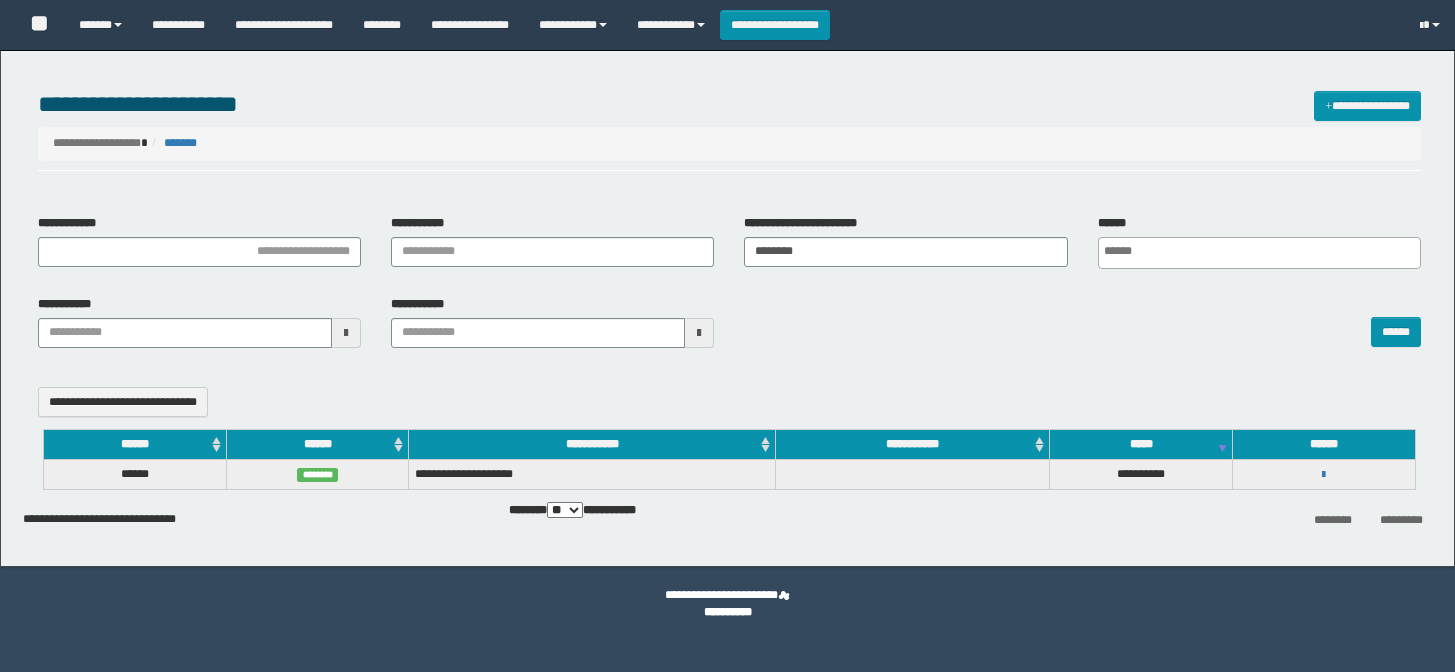 select 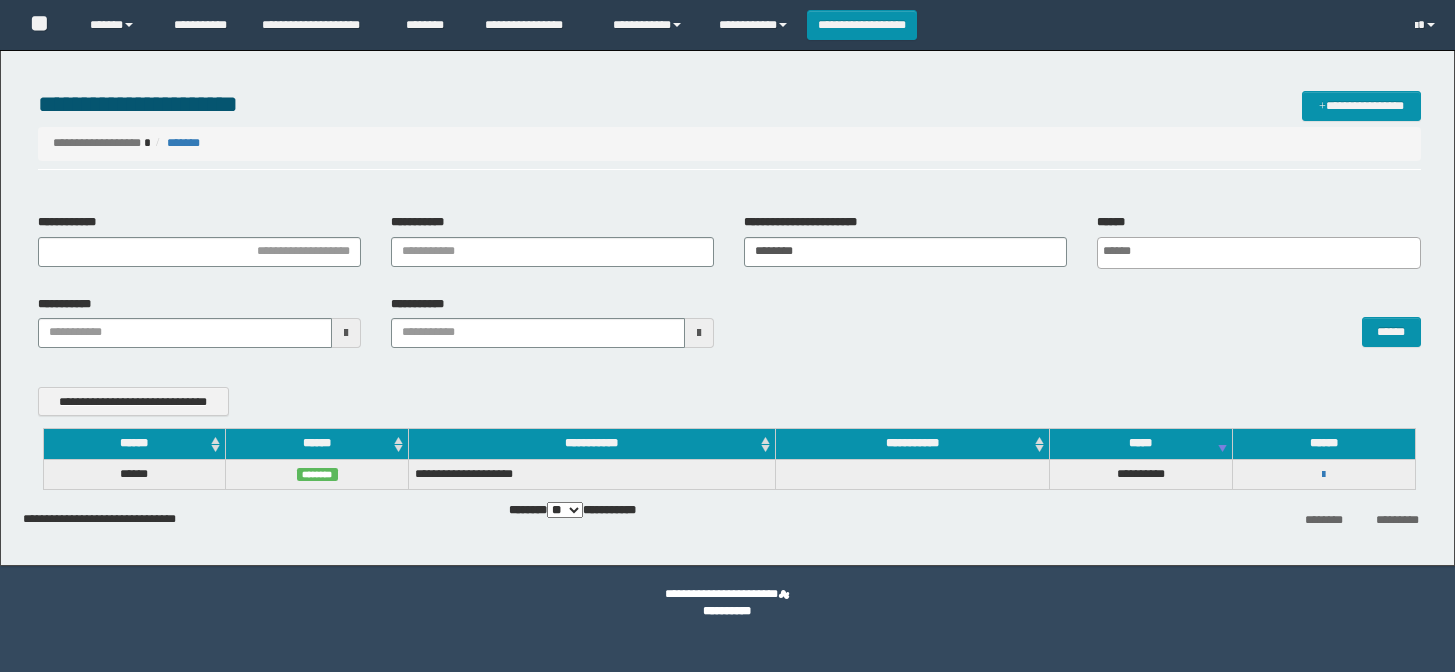 scroll, scrollTop: 0, scrollLeft: 0, axis: both 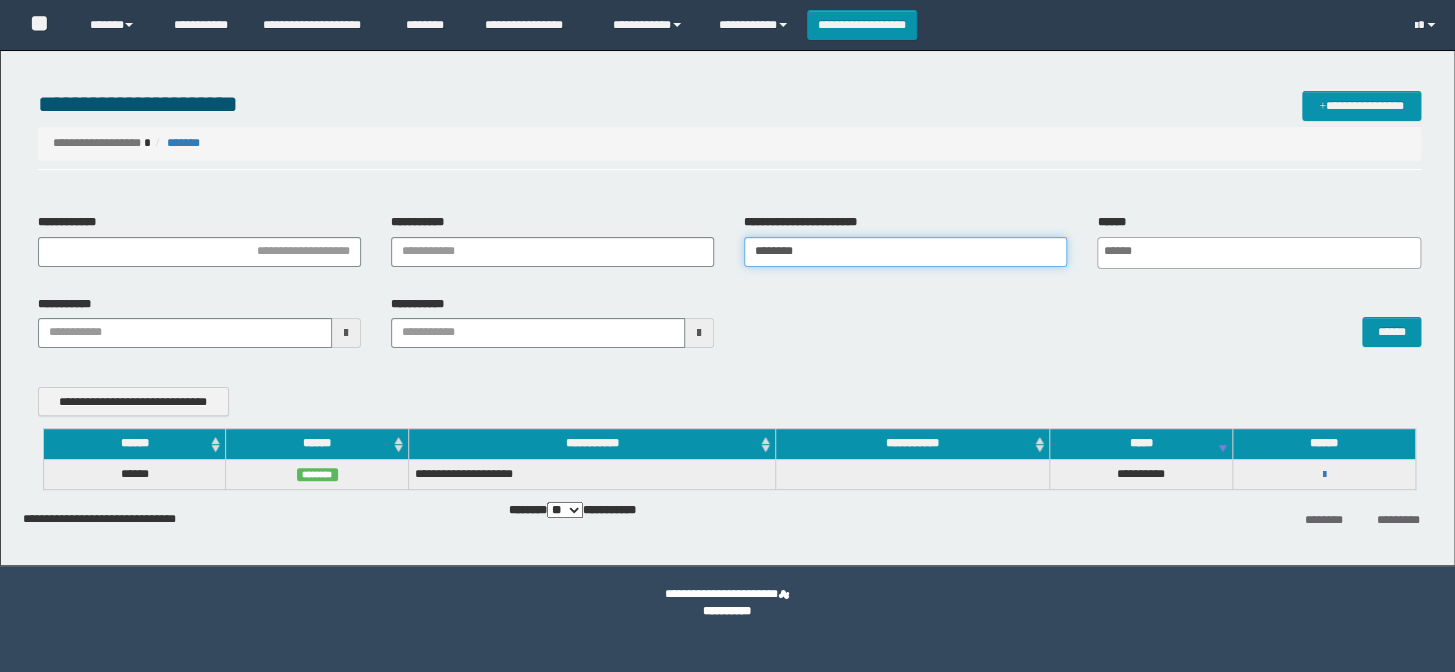 click on "********" at bounding box center (905, 252) 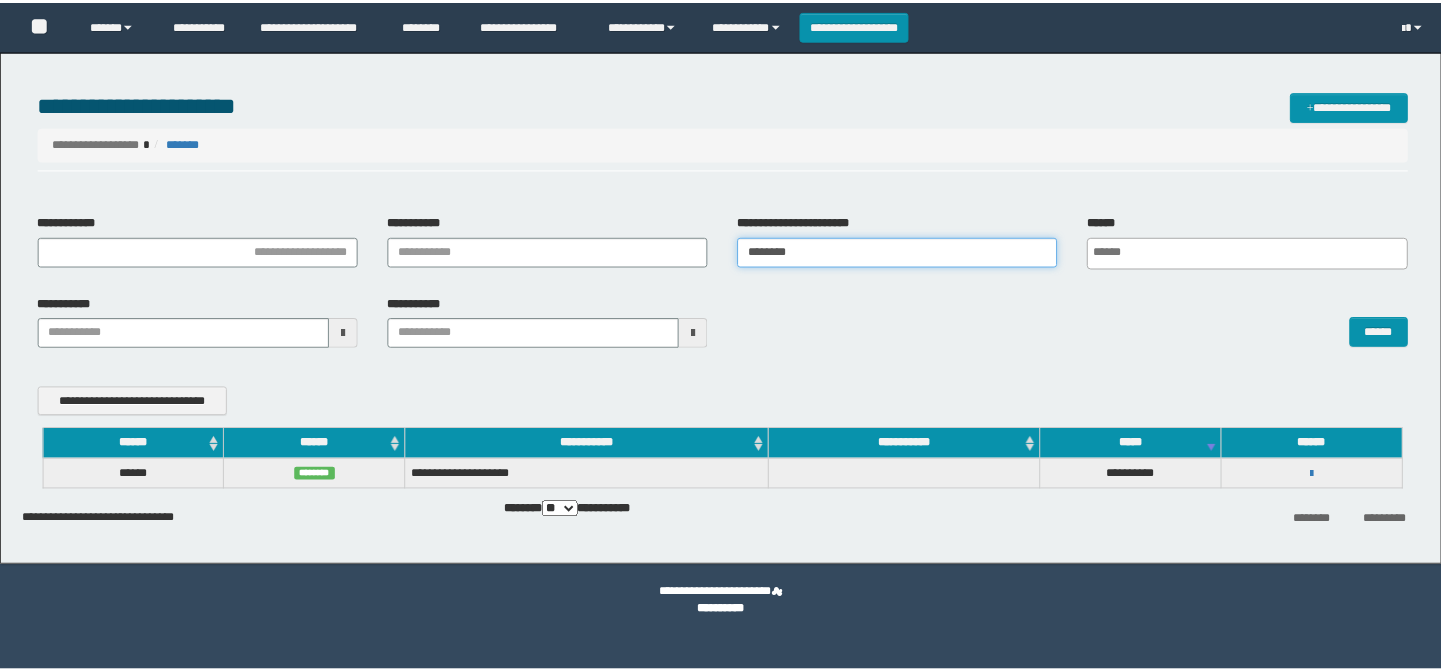 scroll, scrollTop: 0, scrollLeft: 0, axis: both 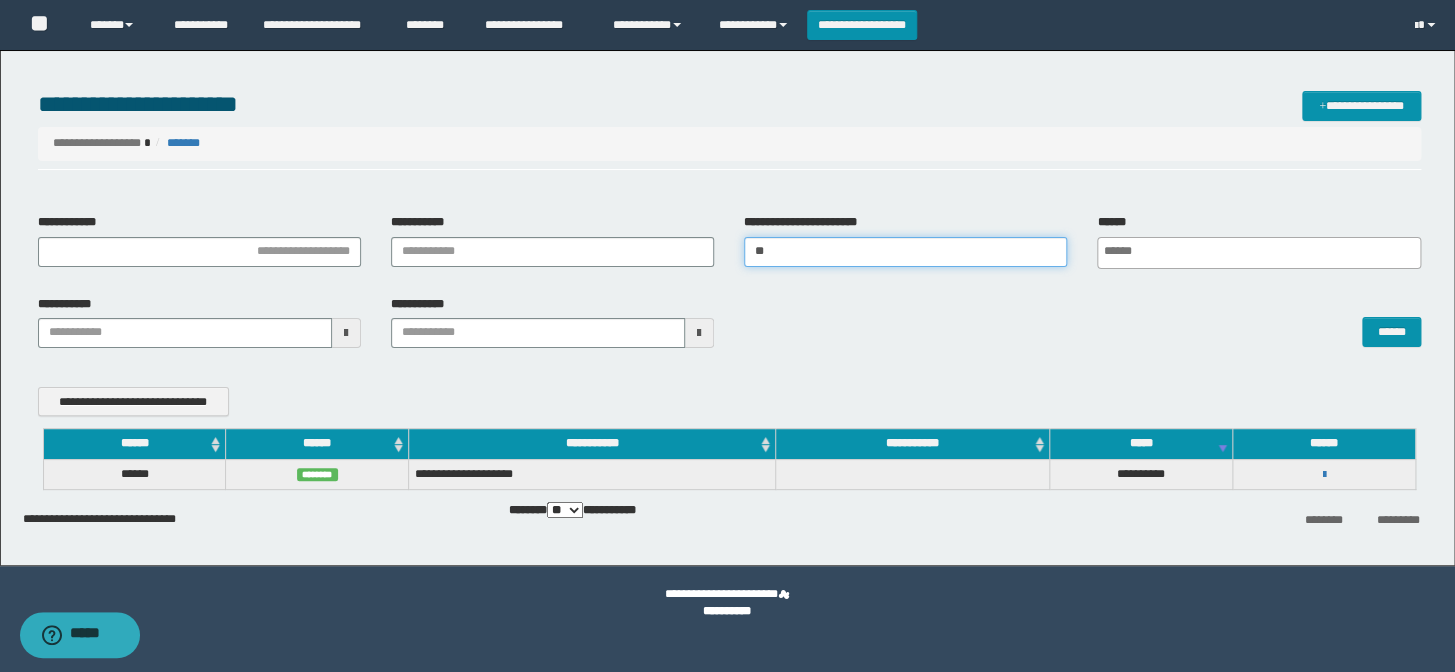type on "*" 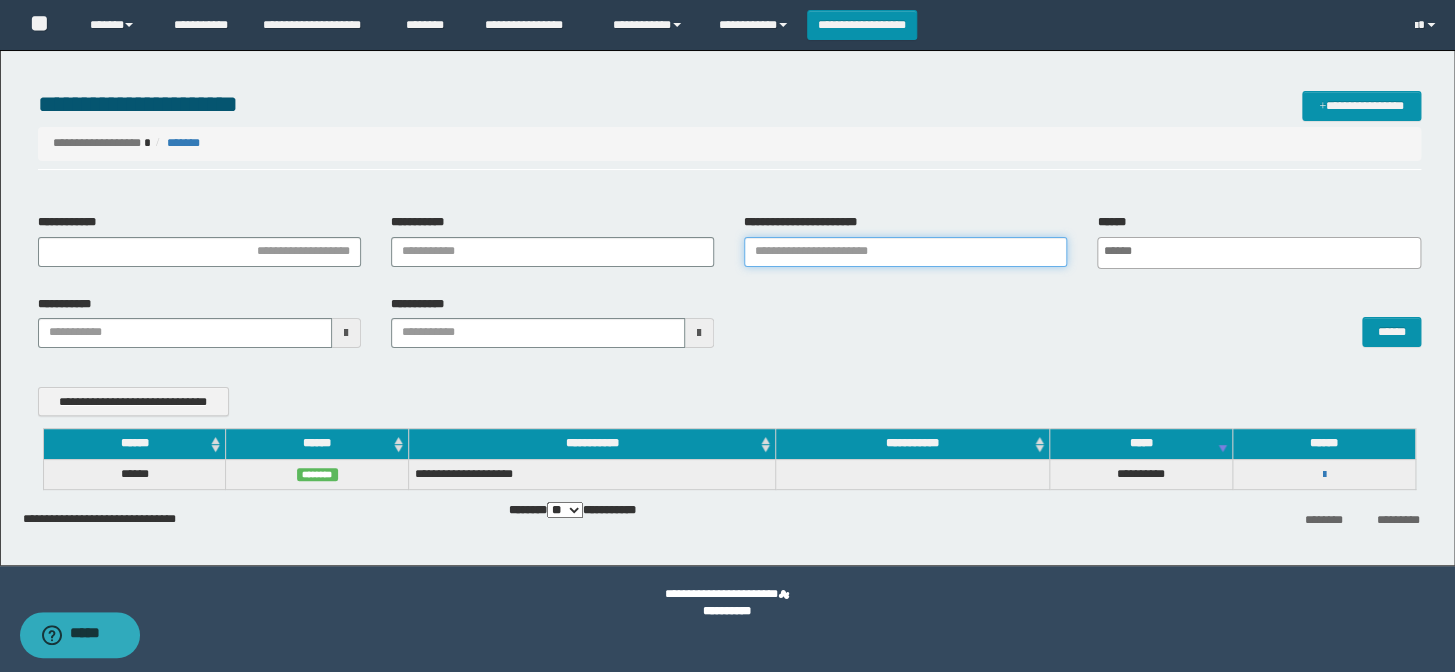 paste on "**********" 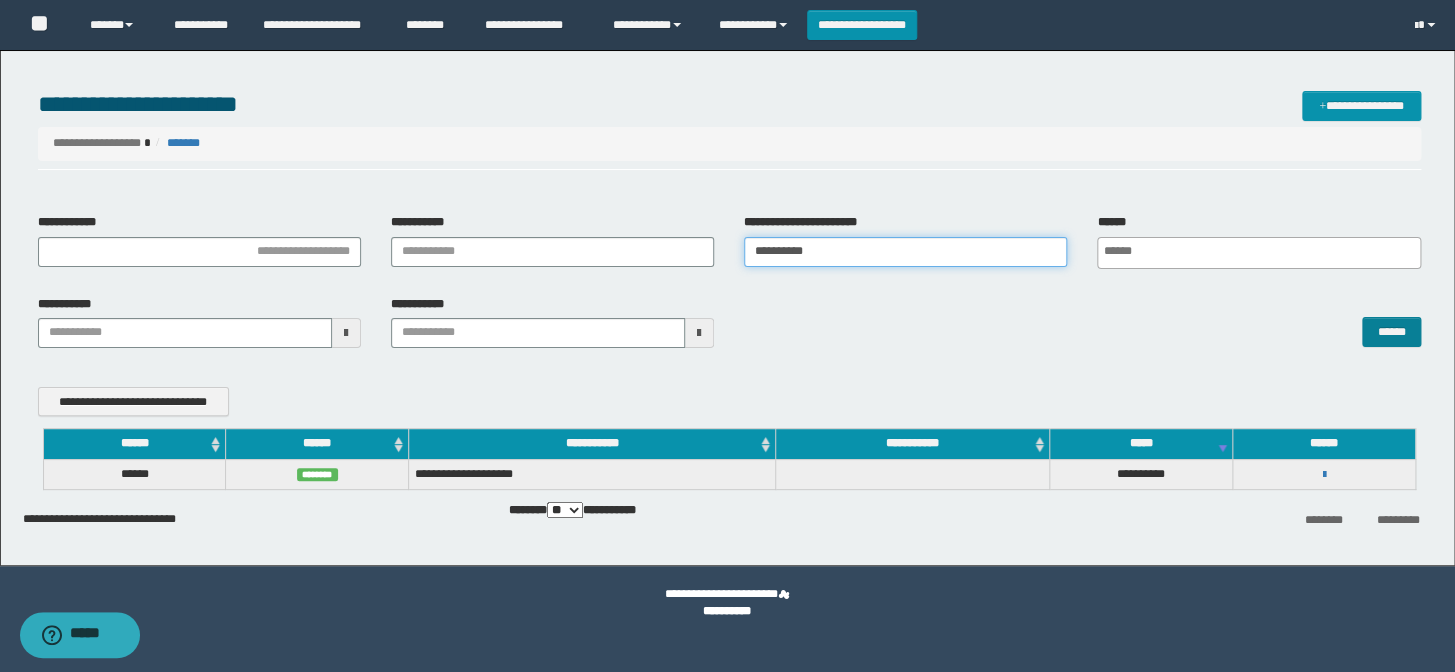 type on "**********" 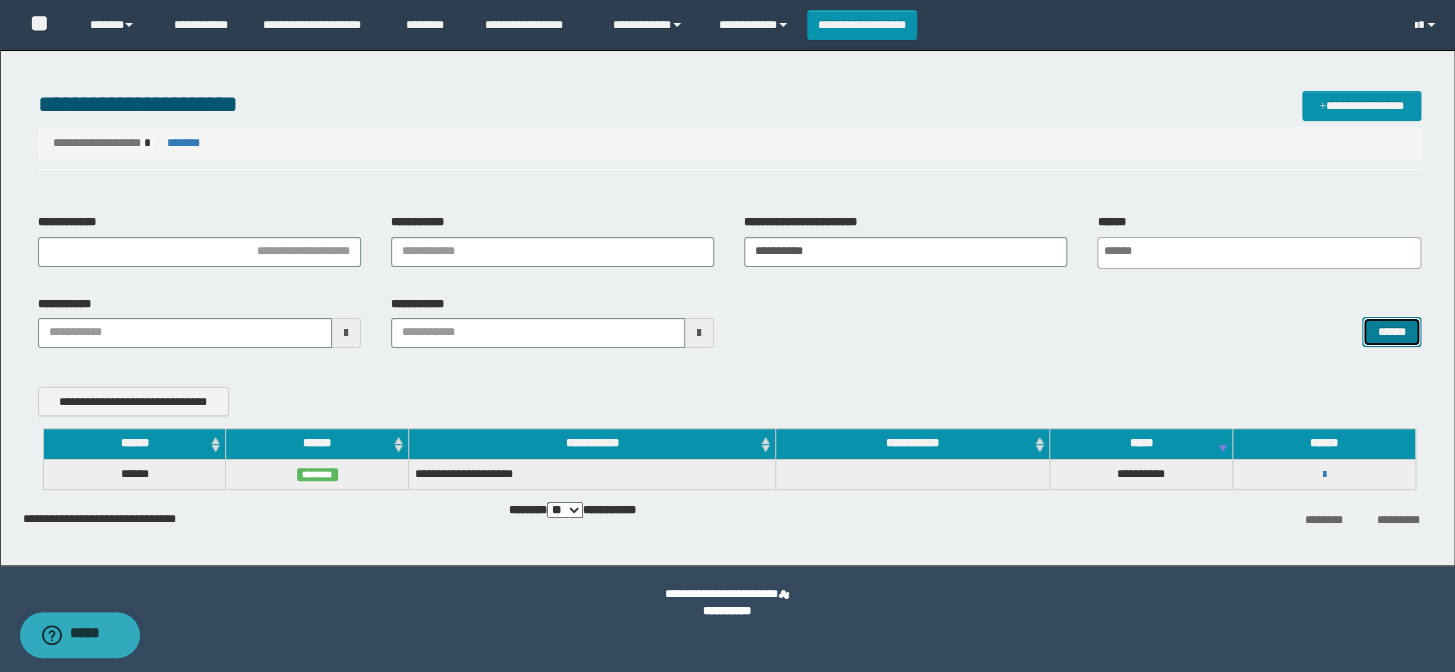 click on "******" at bounding box center [1391, 332] 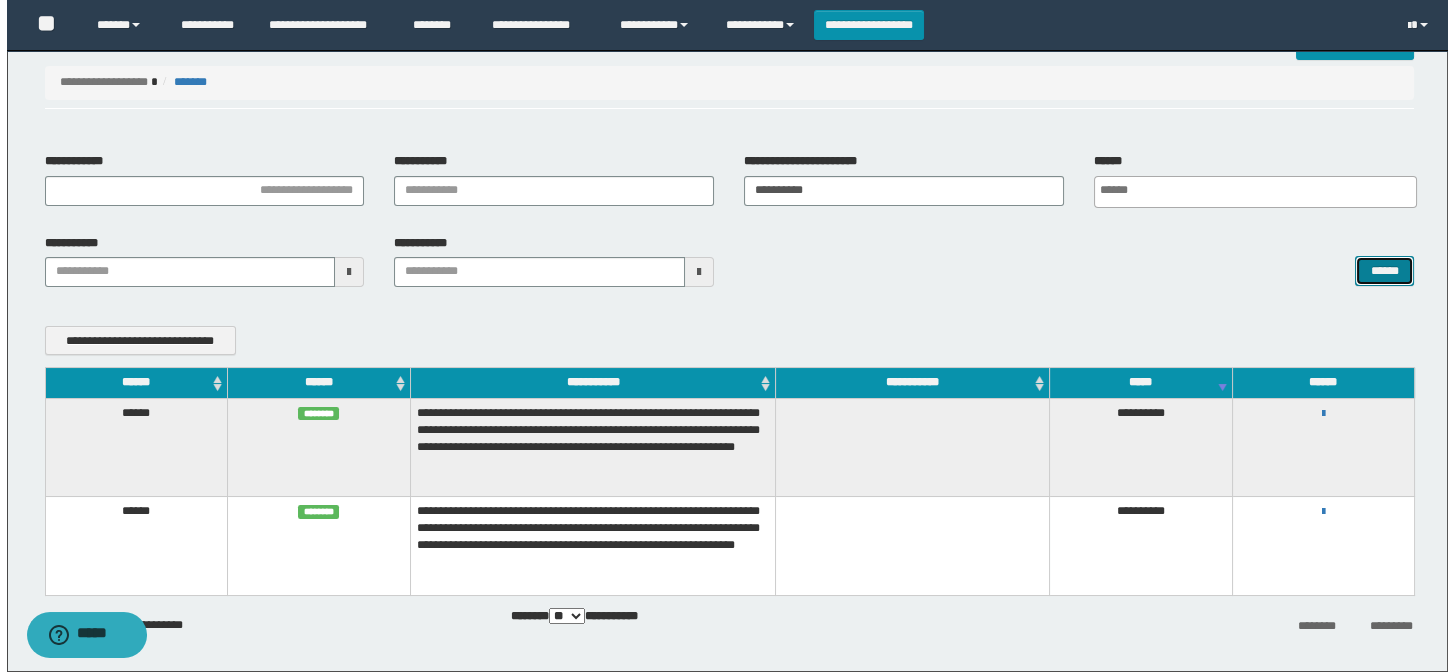 scroll, scrollTop: 135, scrollLeft: 0, axis: vertical 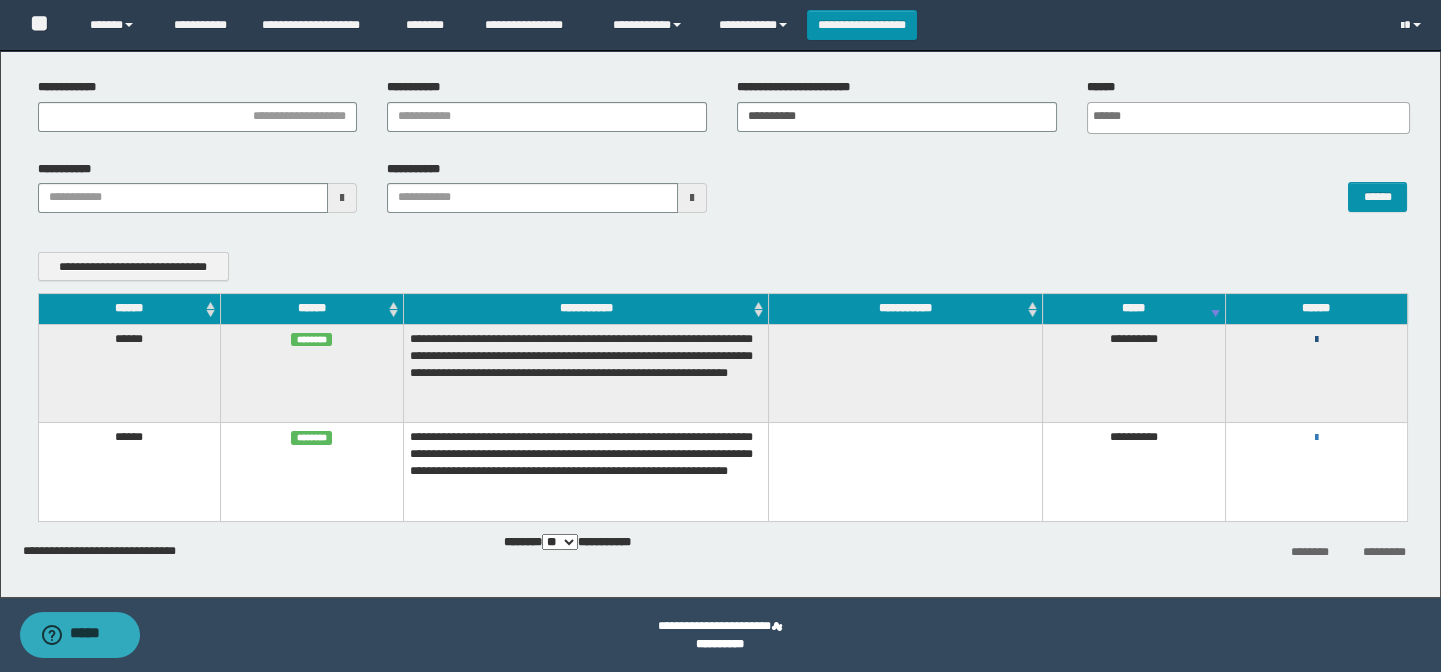 click at bounding box center (1316, 340) 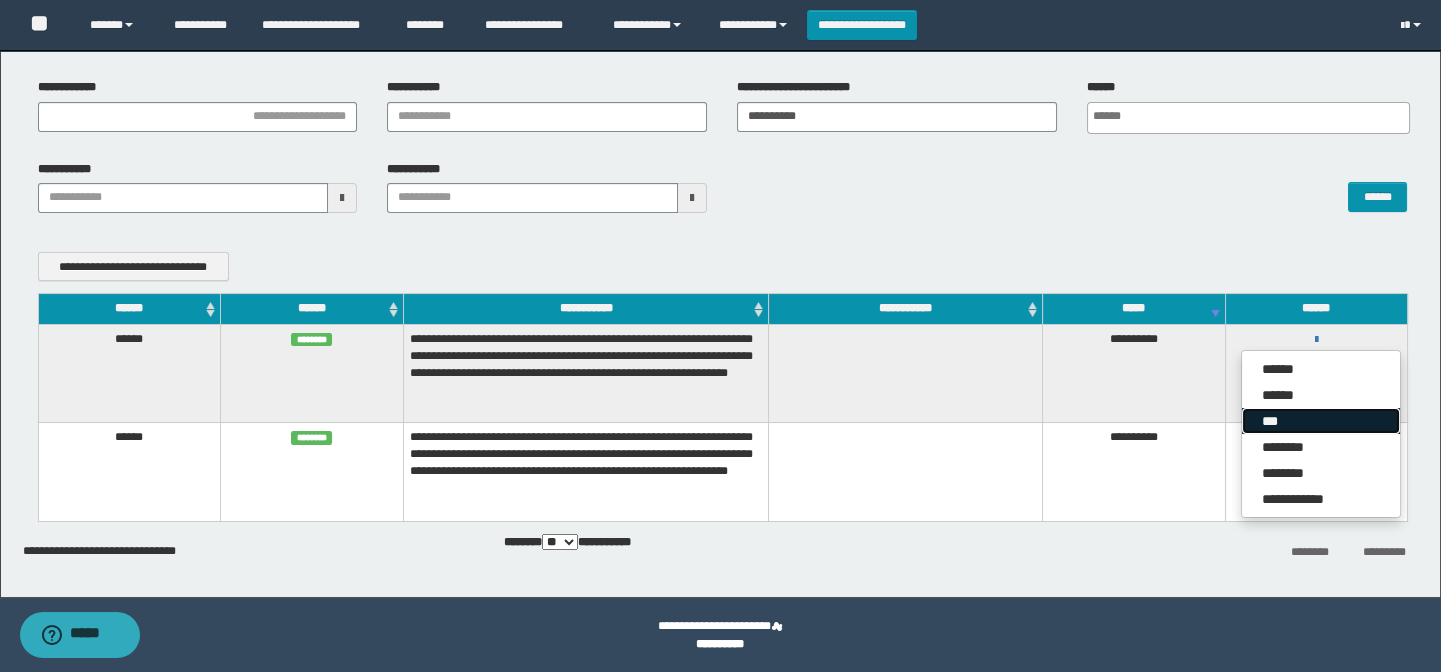 click on "***" at bounding box center [1321, 421] 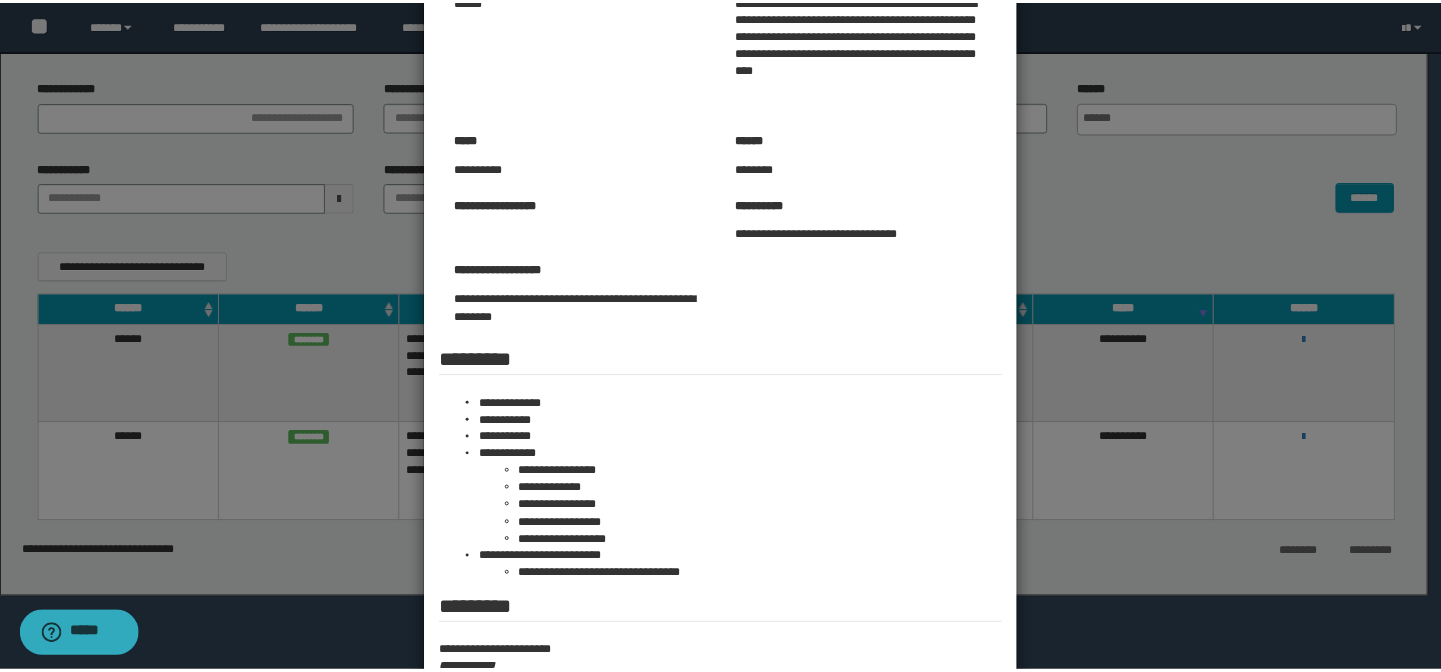 scroll, scrollTop: 181, scrollLeft: 0, axis: vertical 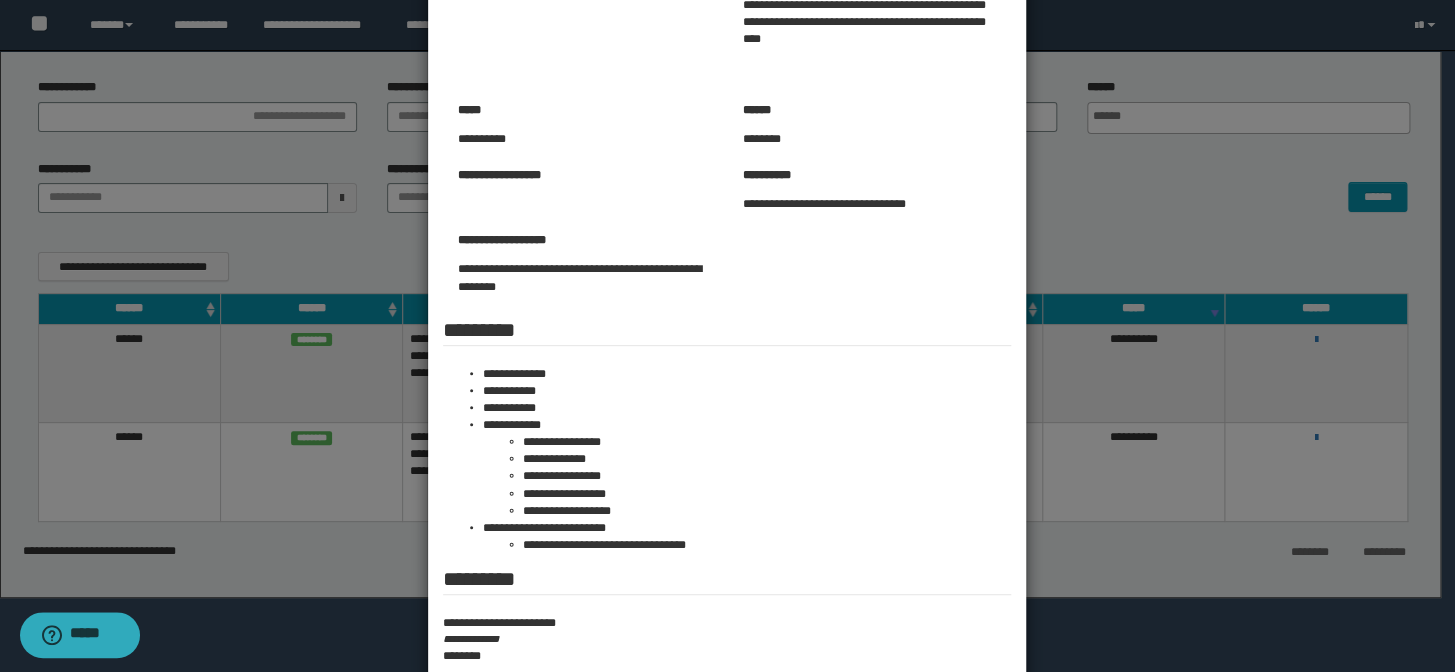 drag, startPoint x: 1091, startPoint y: 250, endPoint x: 780, endPoint y: 84, distance: 352.52942 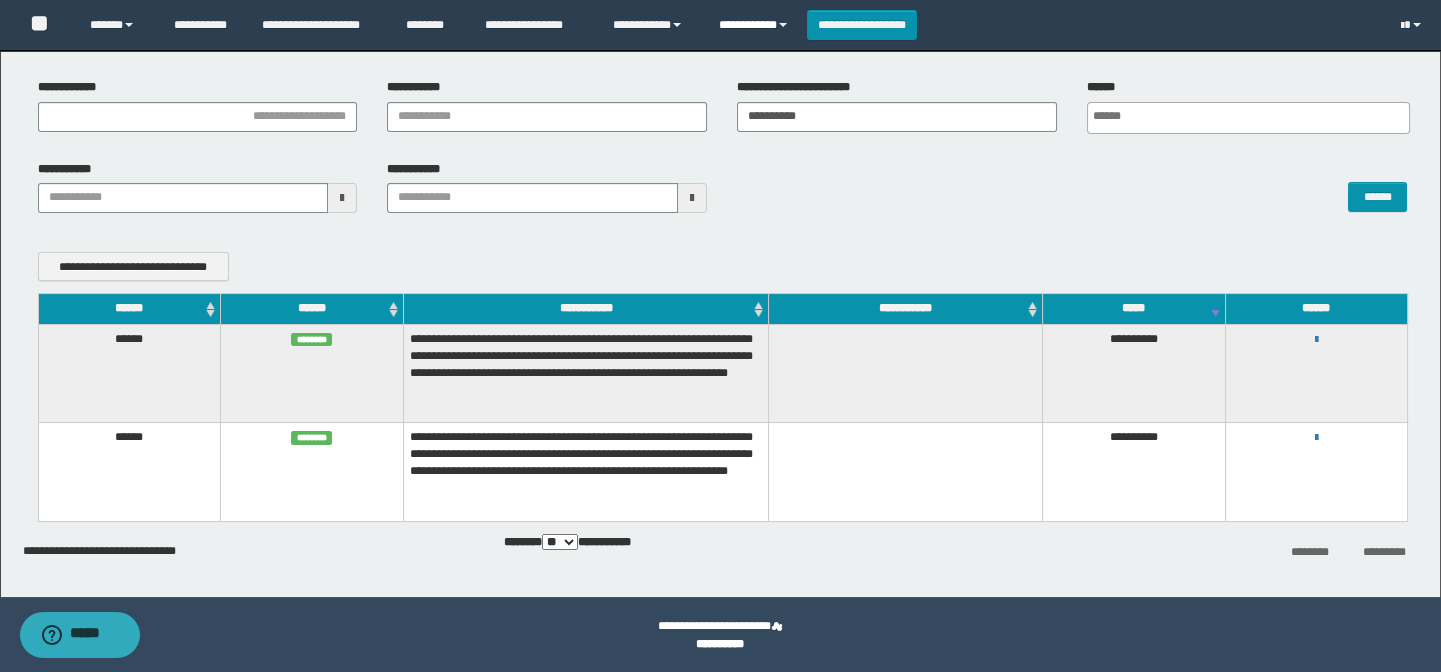 click on "**********" at bounding box center [755, 25] 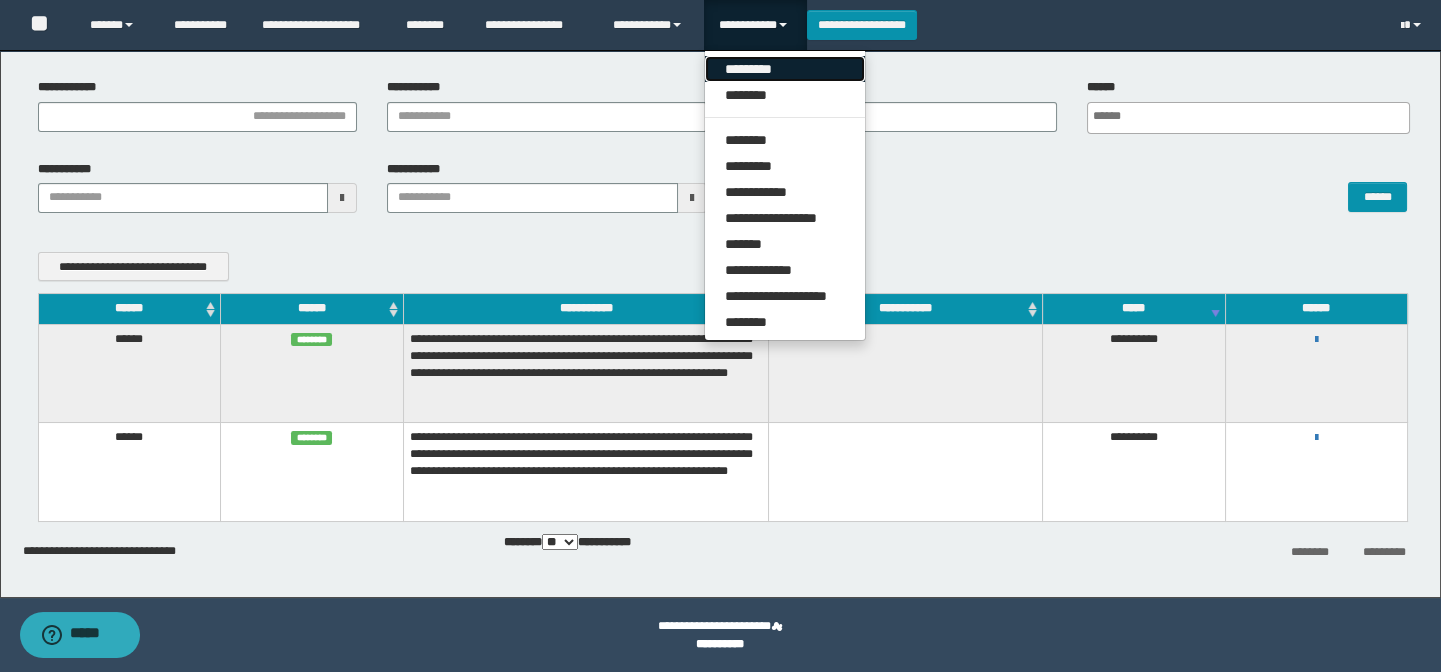 click on "*********" at bounding box center [785, 69] 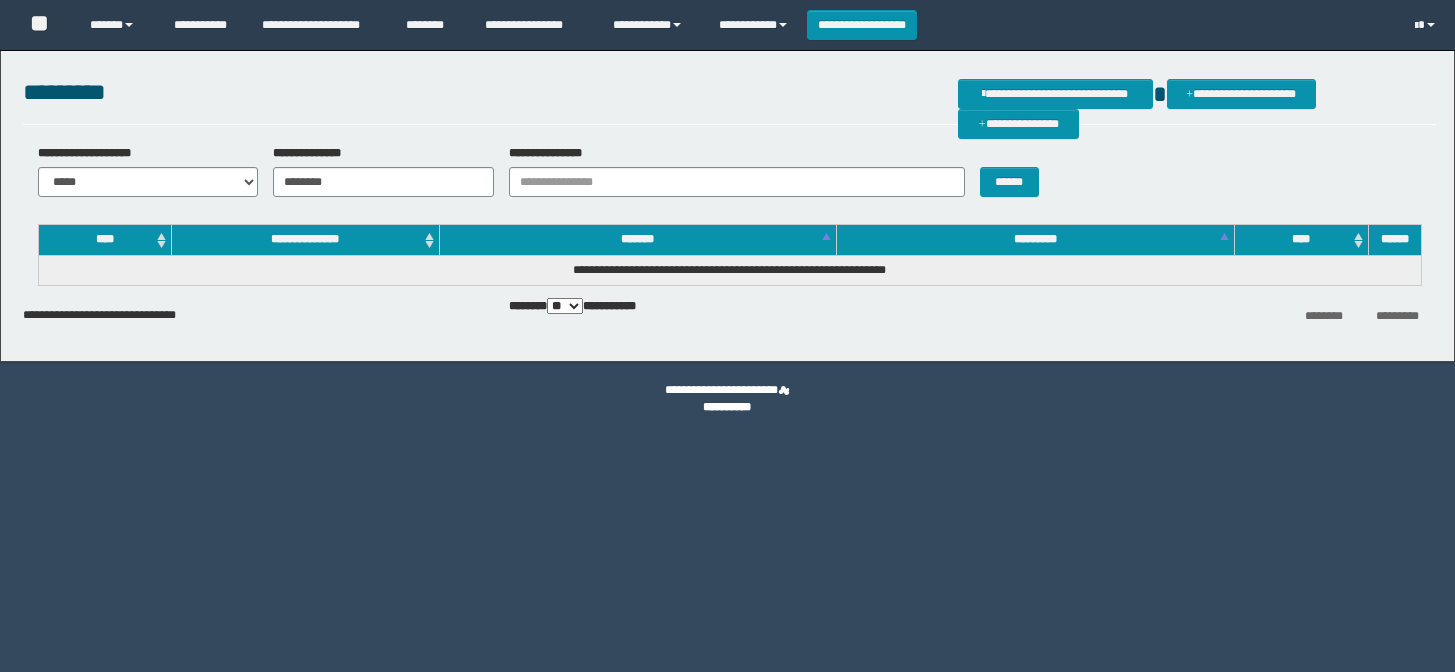 scroll, scrollTop: 0, scrollLeft: 0, axis: both 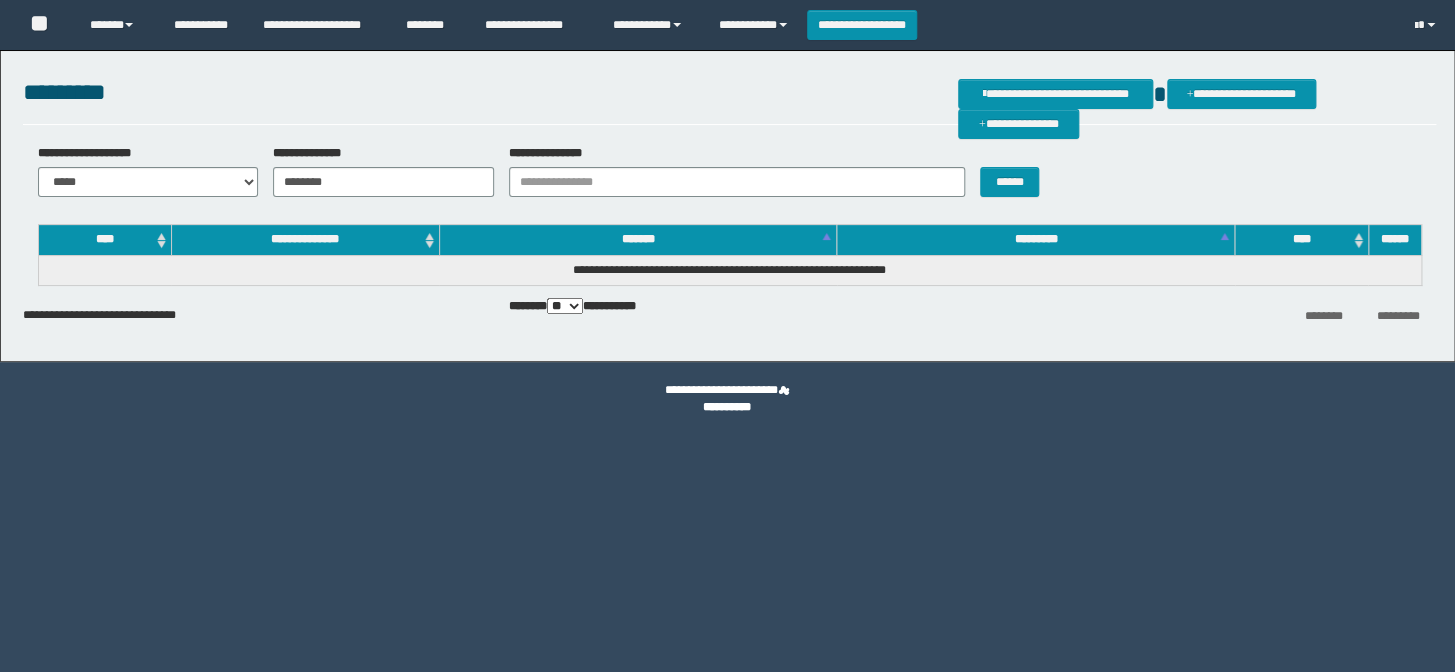 type on "********" 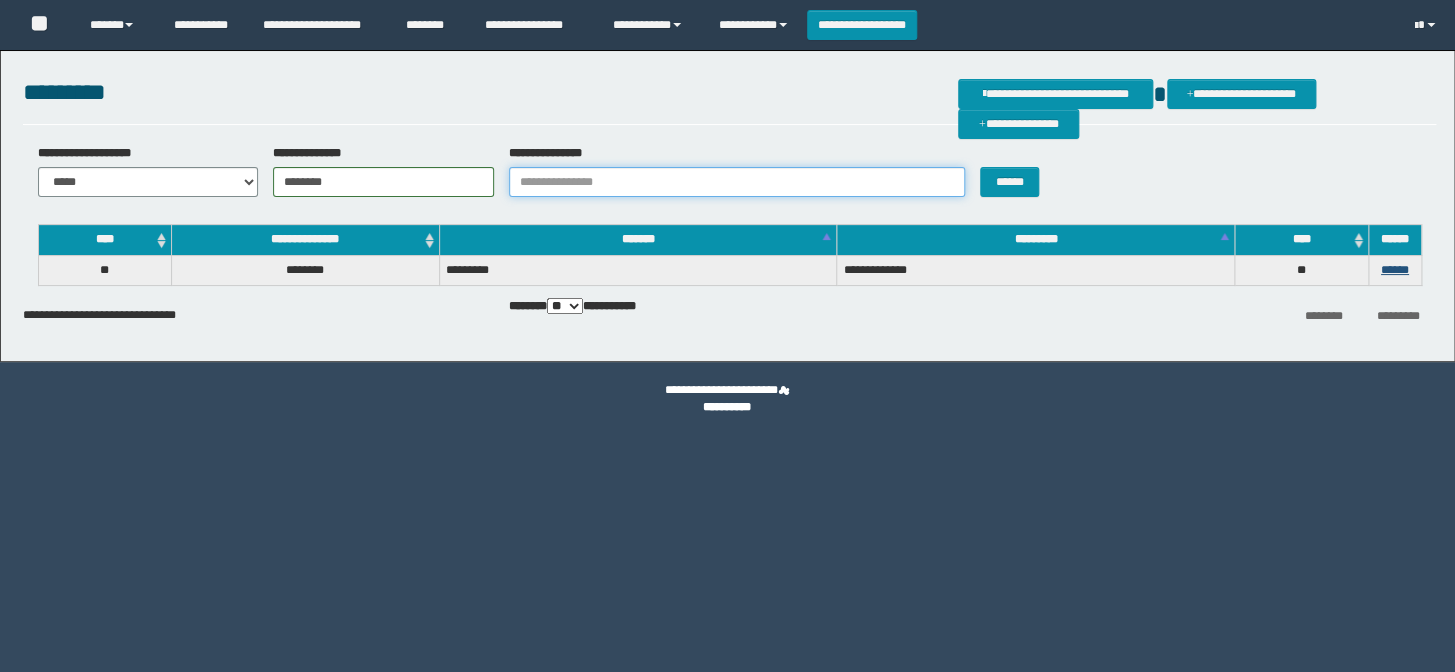scroll, scrollTop: 0, scrollLeft: 0, axis: both 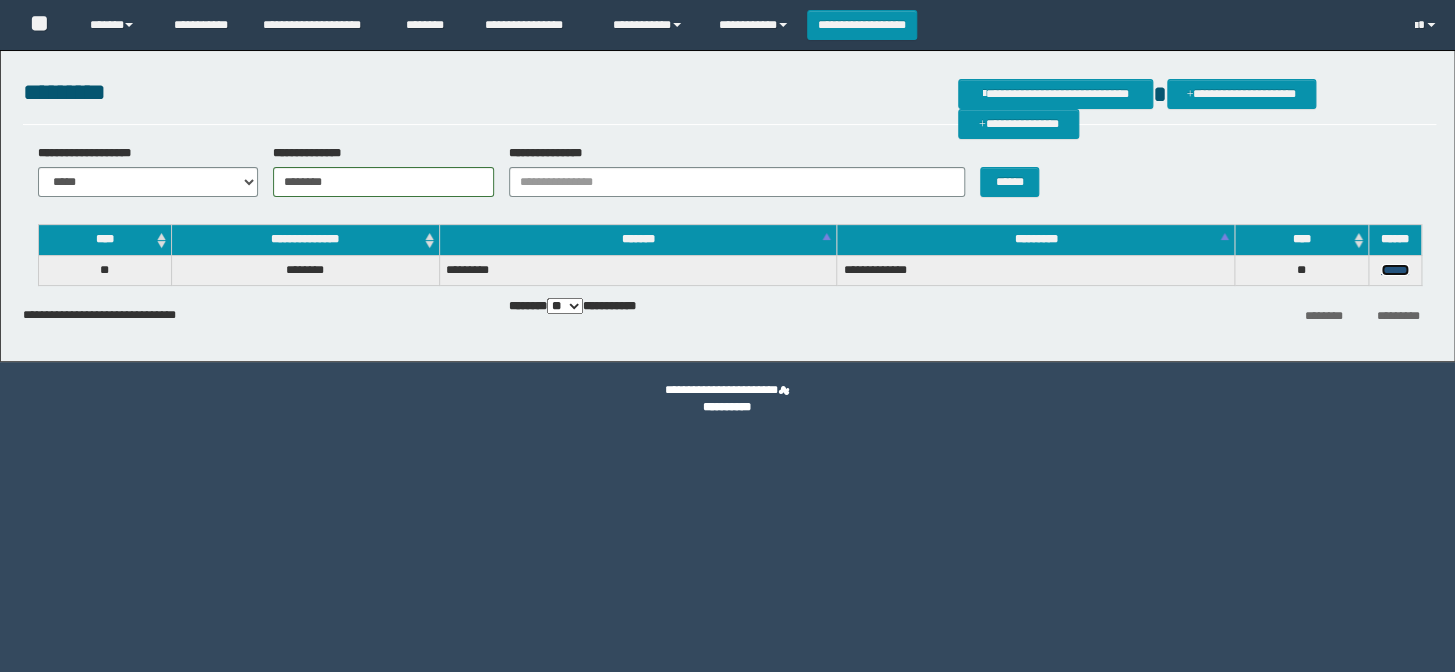 click on "******" at bounding box center (1395, 270) 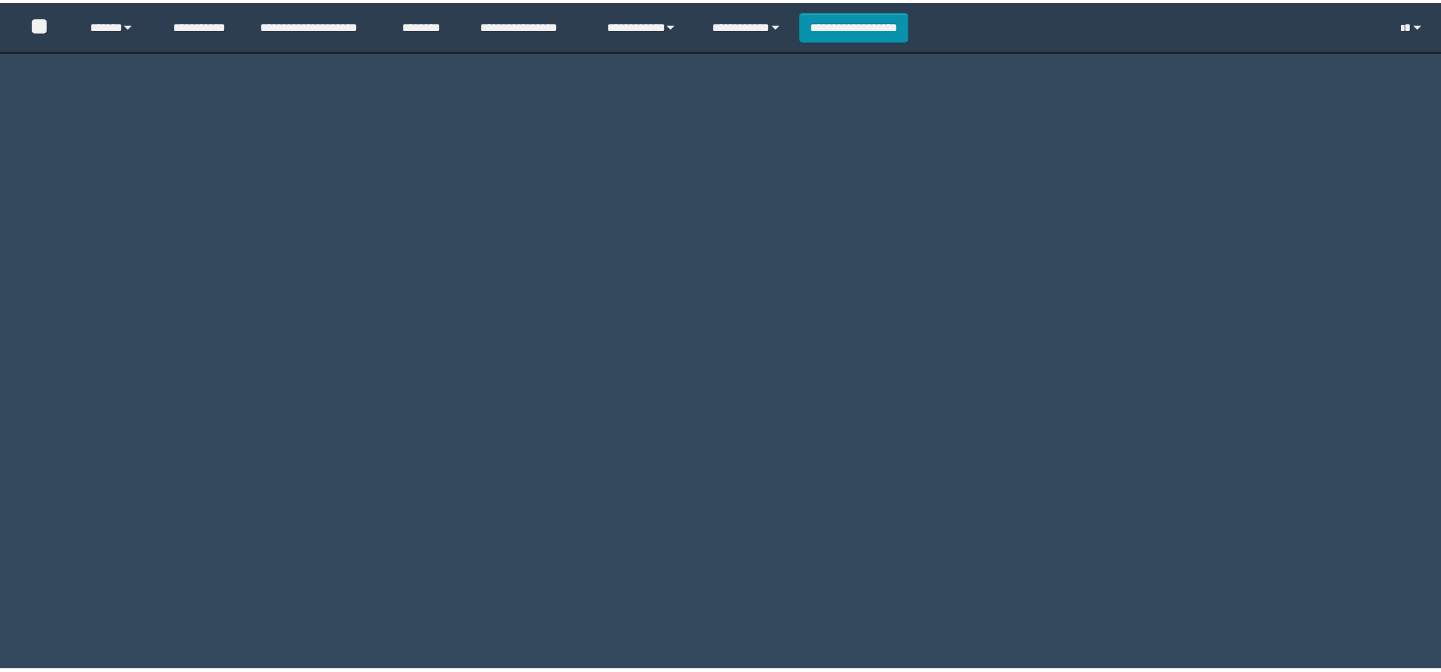 scroll, scrollTop: 0, scrollLeft: 0, axis: both 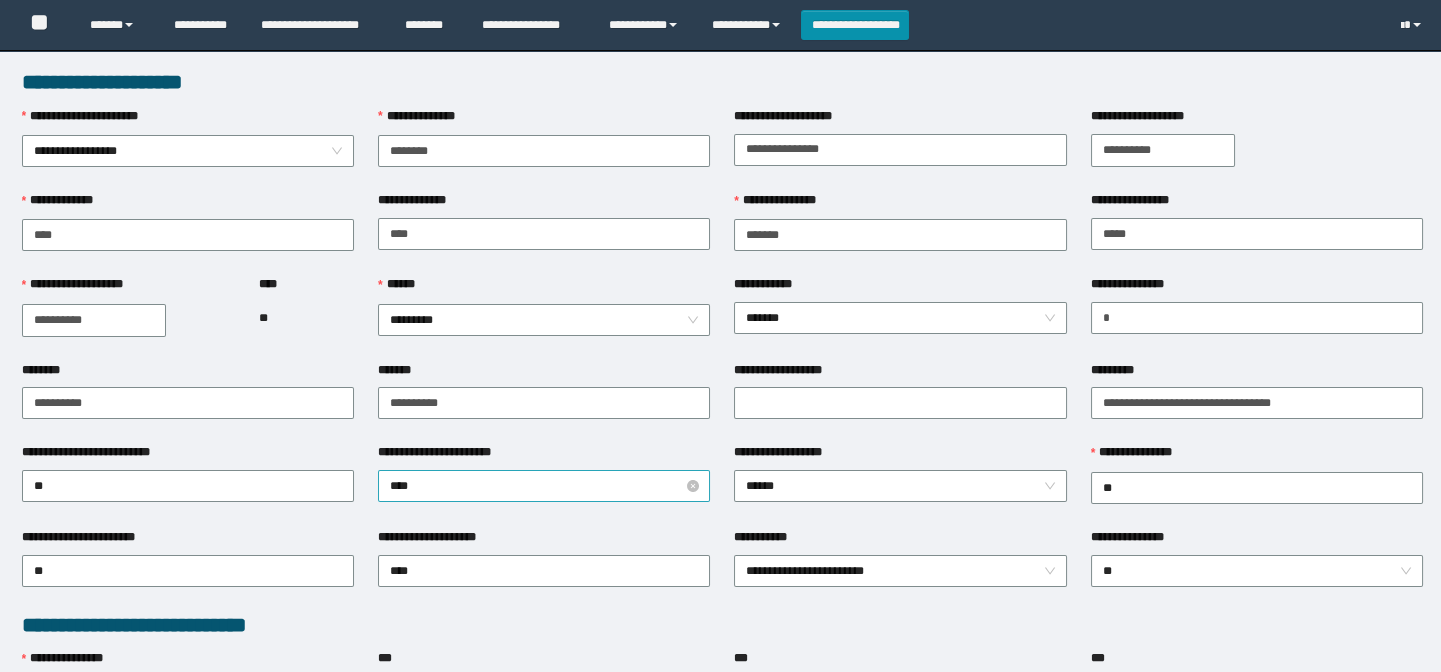 type on "********" 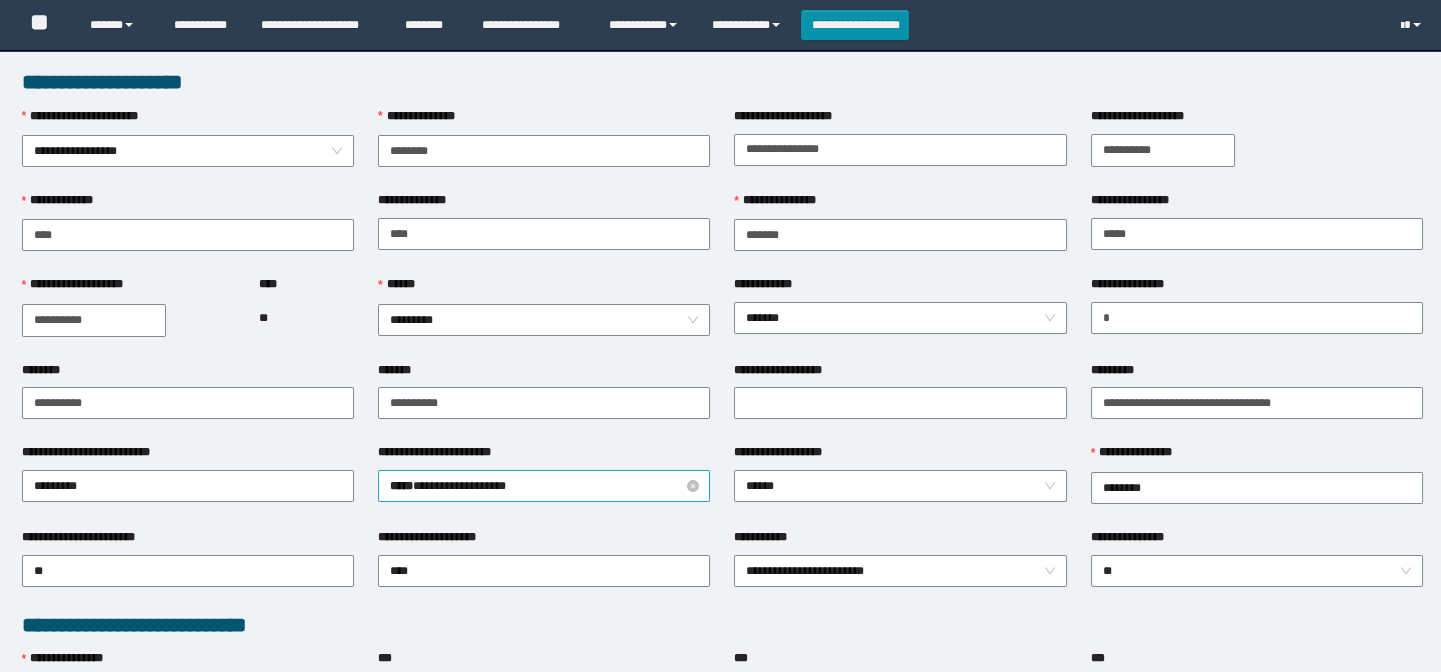 scroll, scrollTop: 0, scrollLeft: 0, axis: both 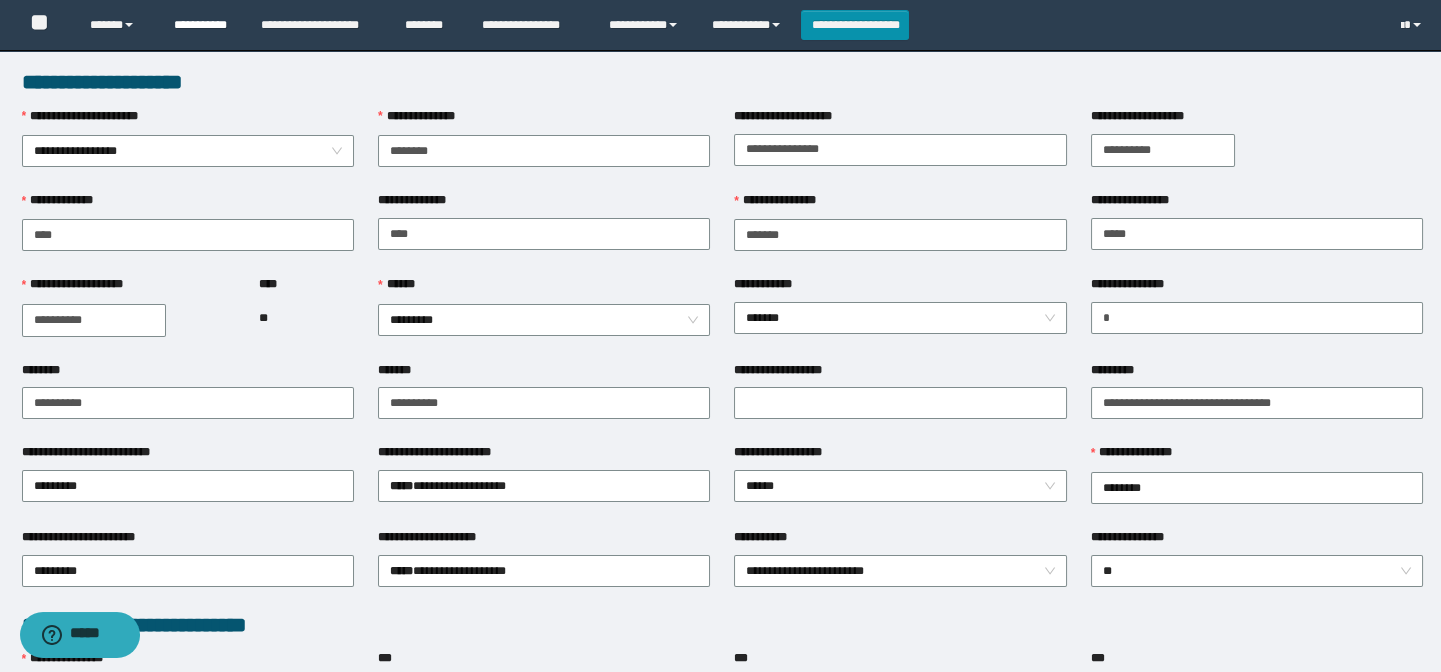 click on "**********" at bounding box center (202, 25) 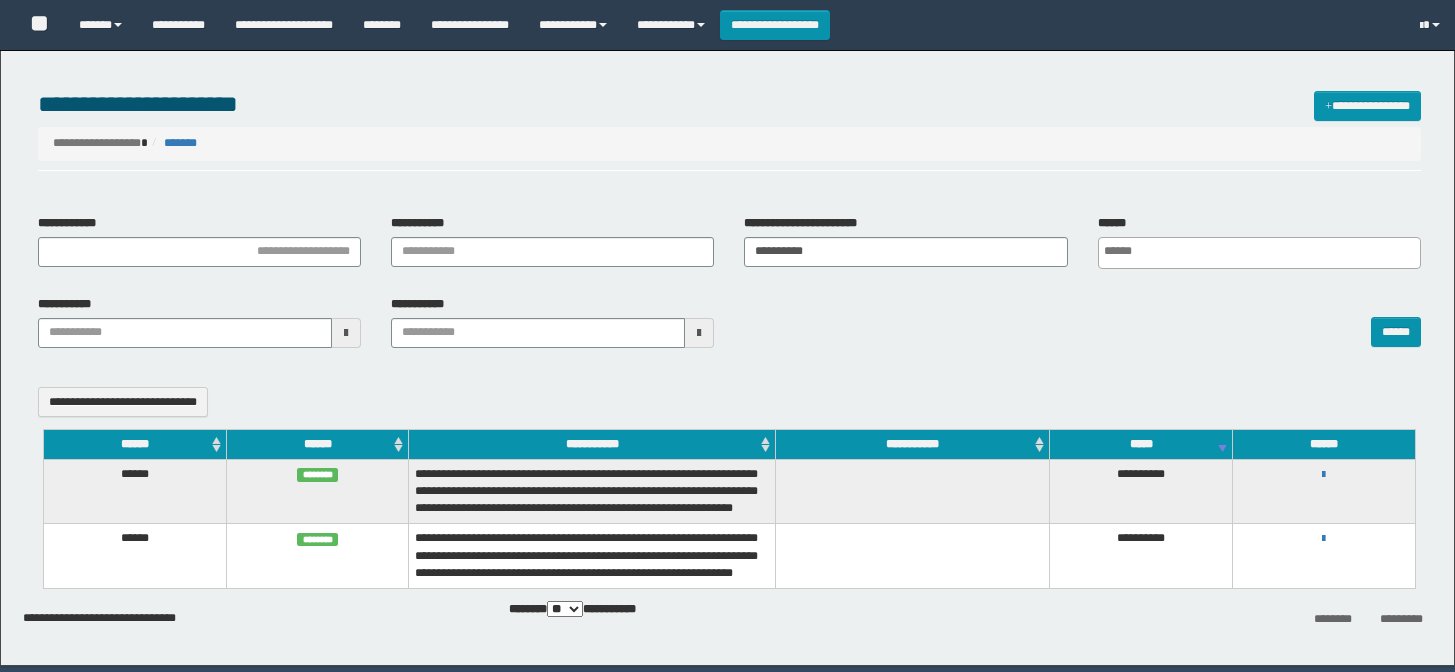 select 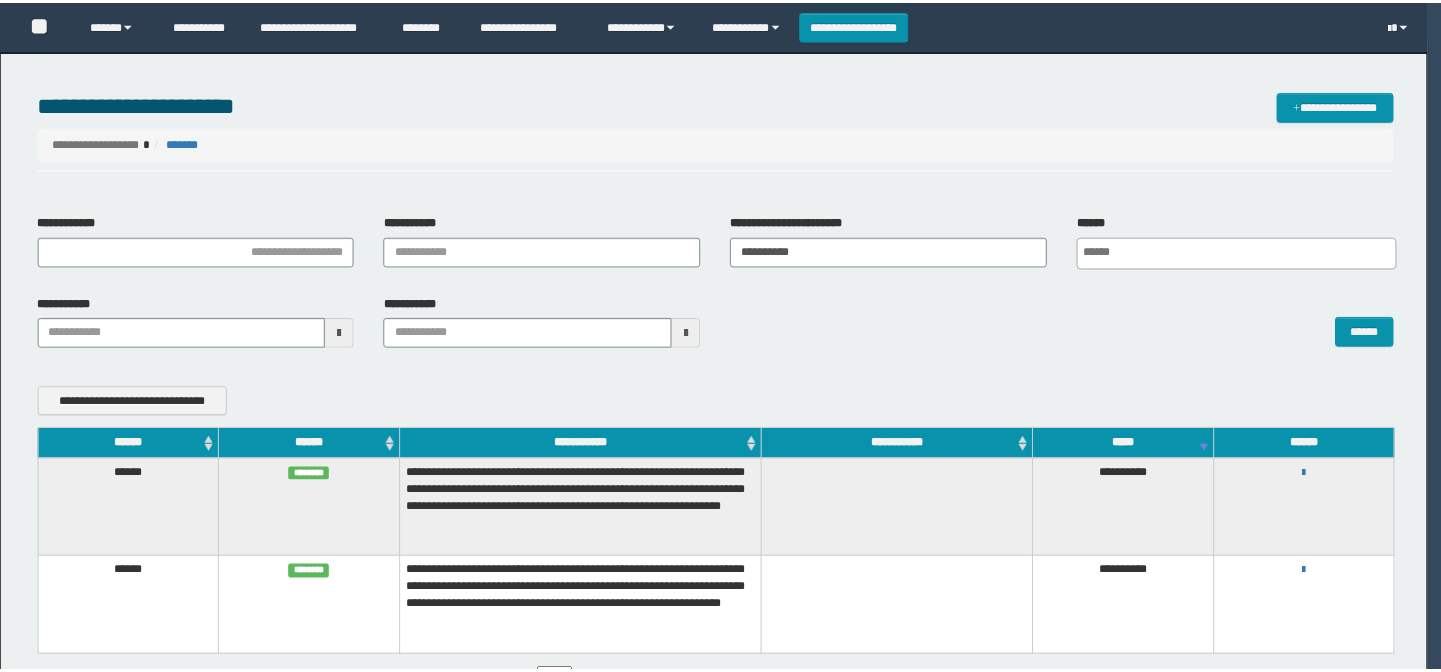 scroll, scrollTop: 0, scrollLeft: 0, axis: both 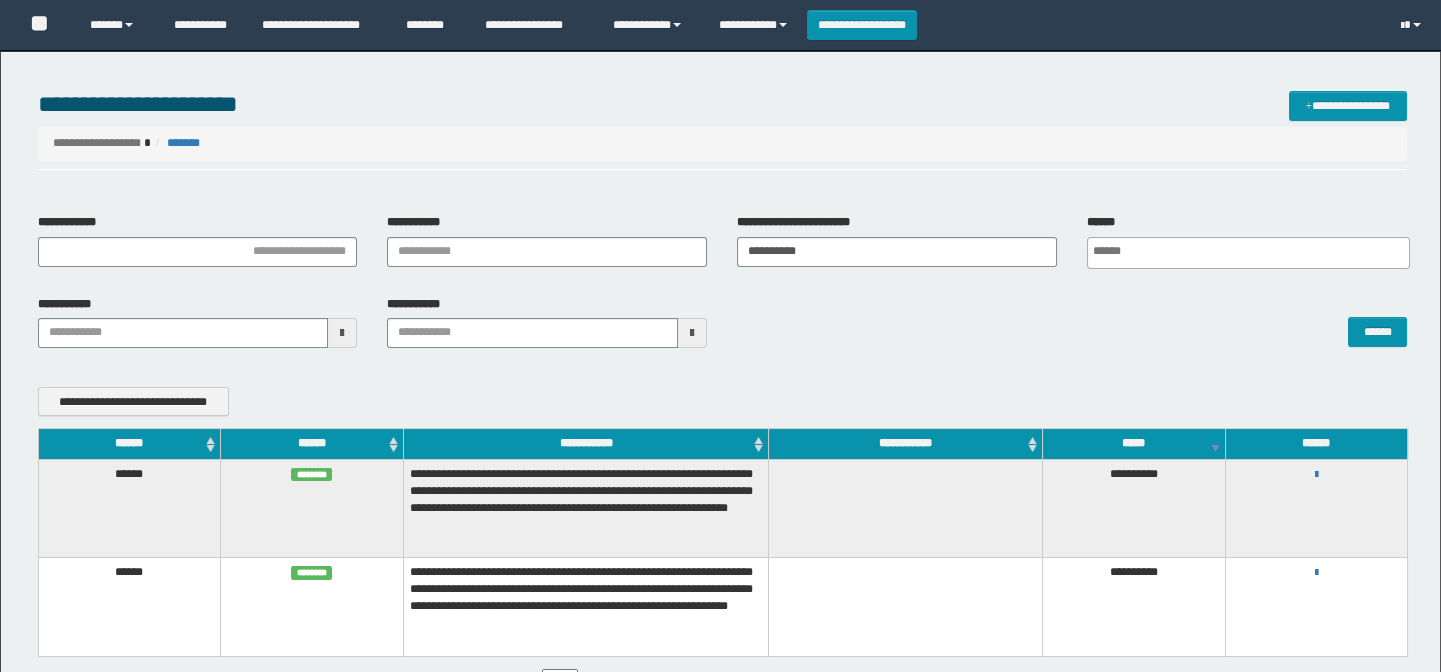 drag, startPoint x: 837, startPoint y: 245, endPoint x: 638, endPoint y: 268, distance: 200.32474 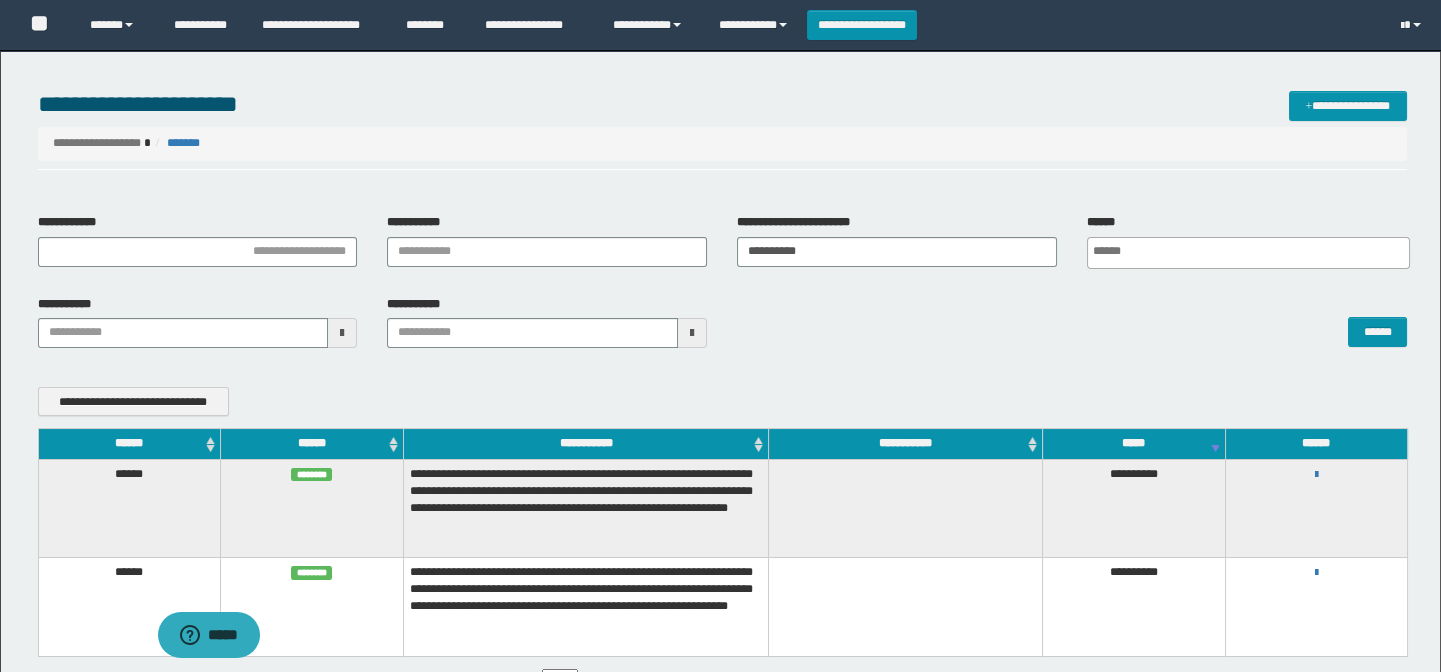 scroll, scrollTop: 0, scrollLeft: 0, axis: both 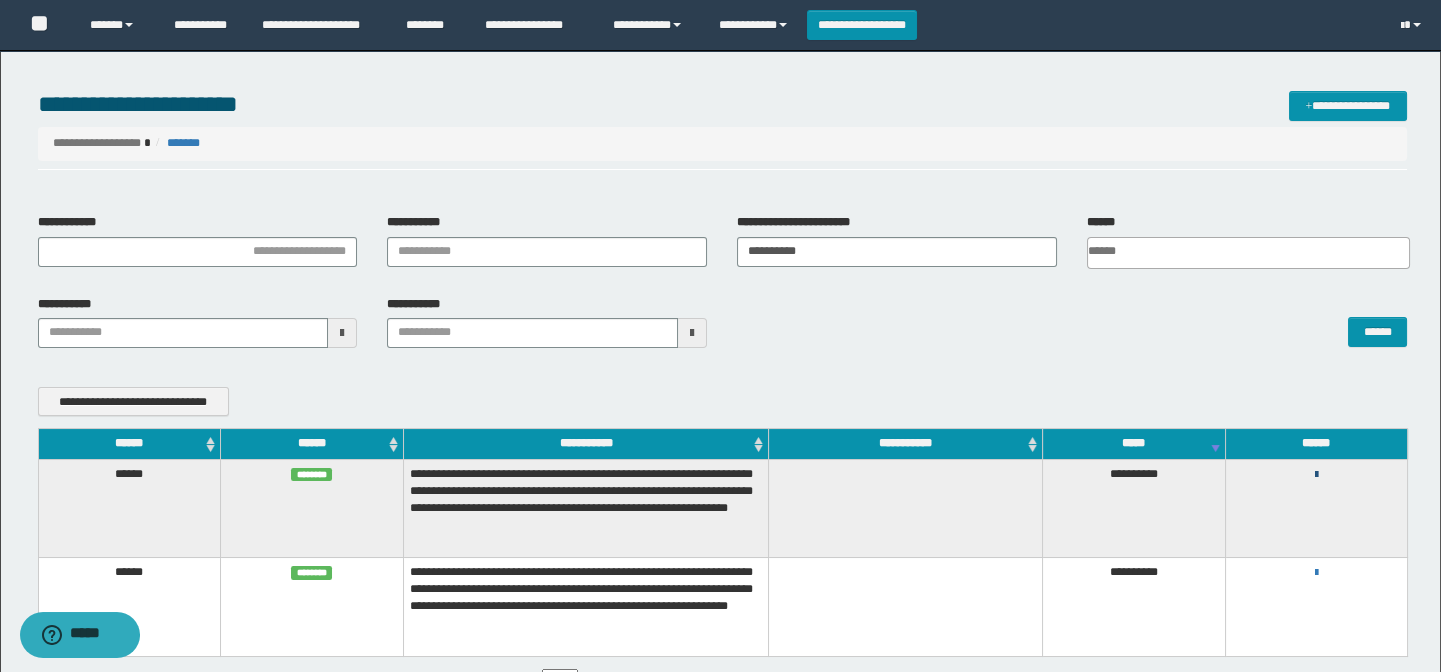 click at bounding box center [1316, 475] 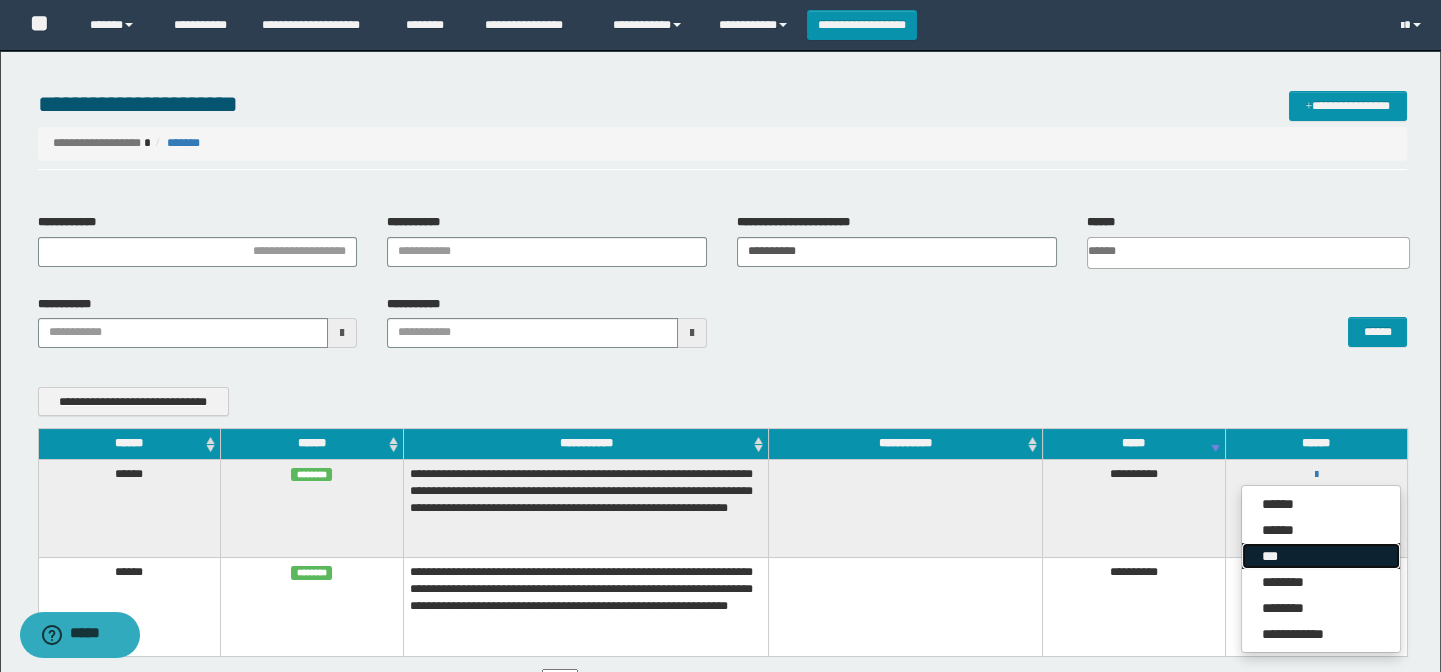 click on "***" at bounding box center (1321, 556) 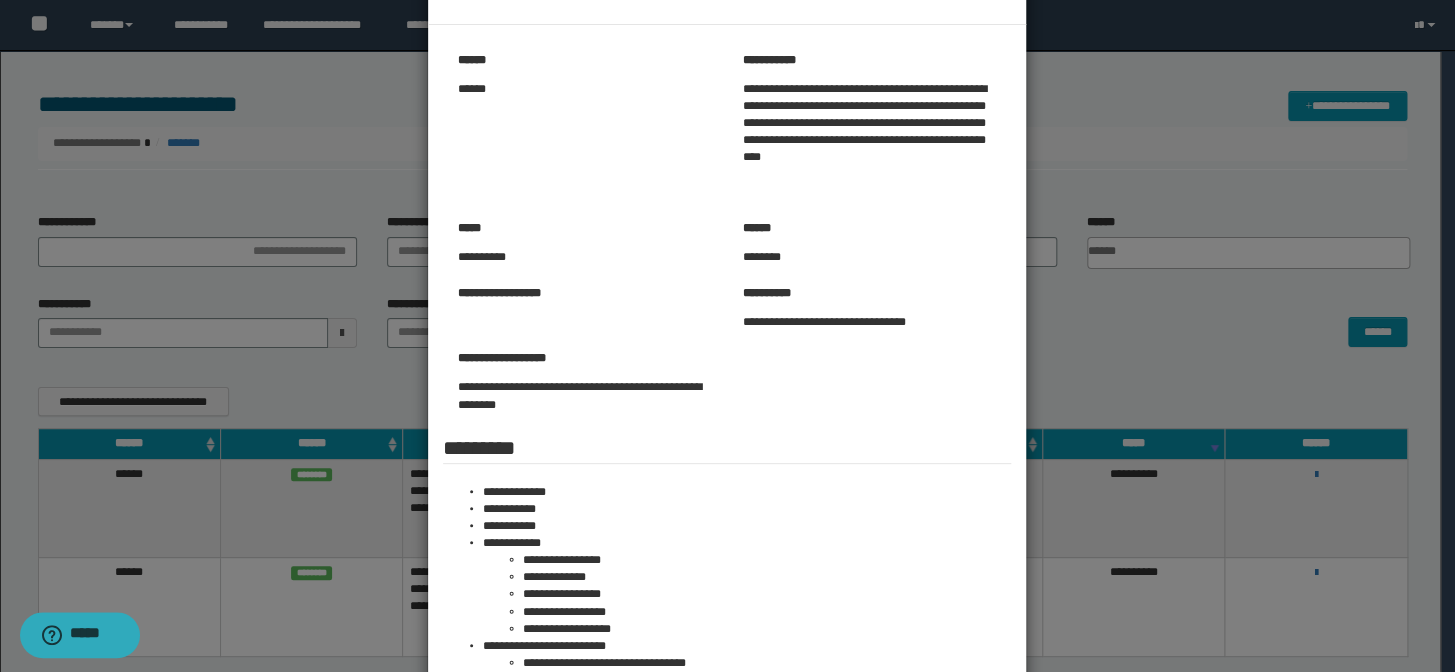 scroll, scrollTop: 90, scrollLeft: 0, axis: vertical 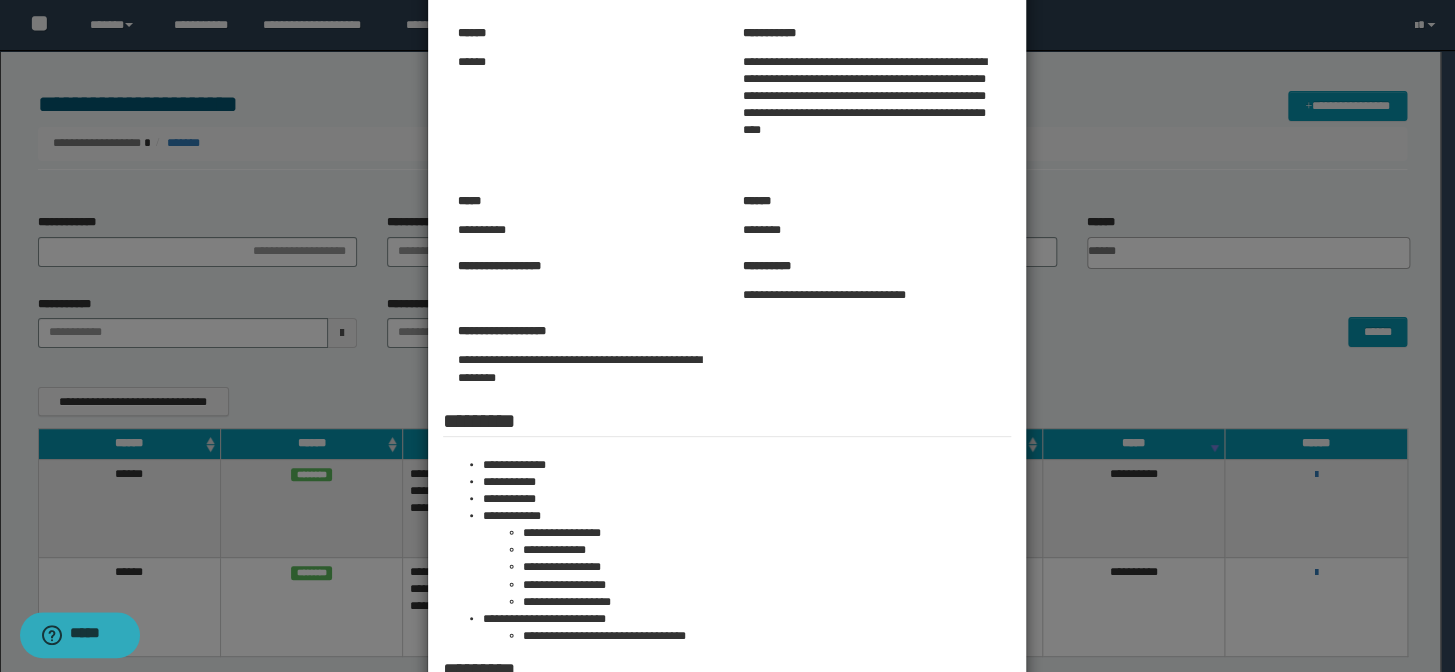 click at bounding box center (727, 404) 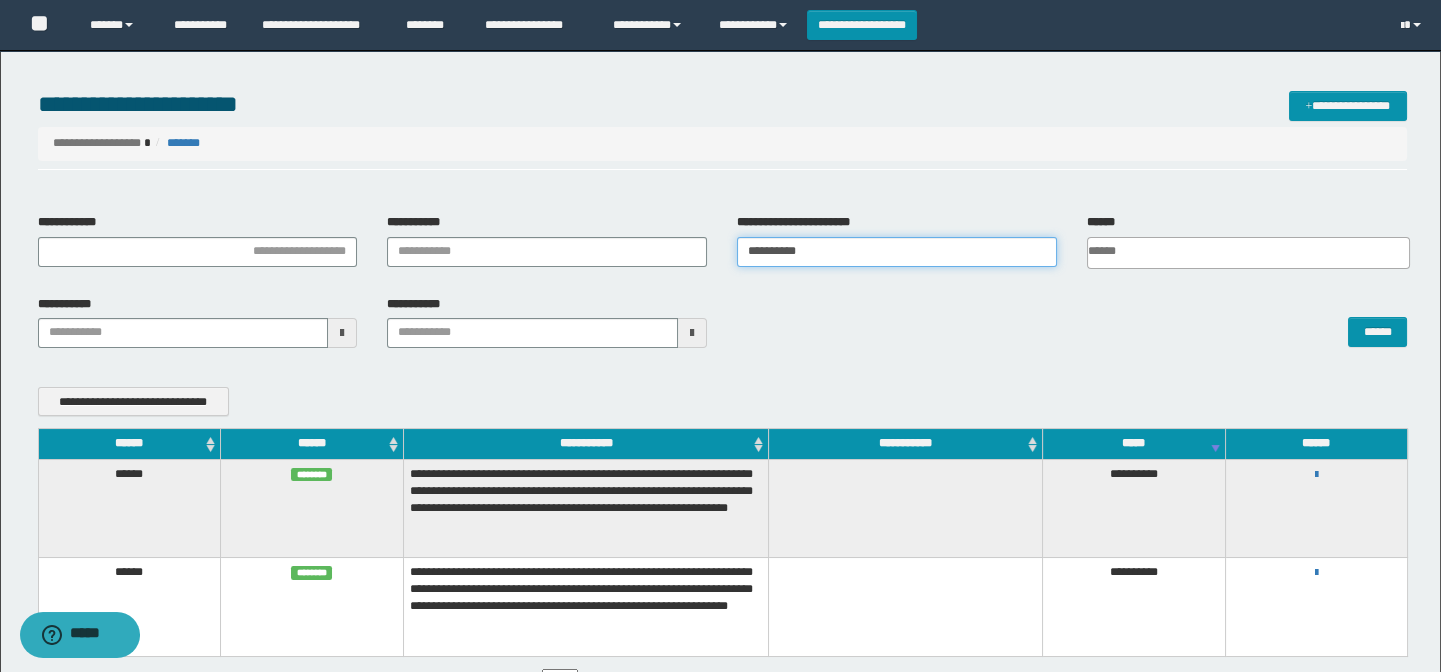 drag, startPoint x: 850, startPoint y: 252, endPoint x: 596, endPoint y: 304, distance: 259.2682 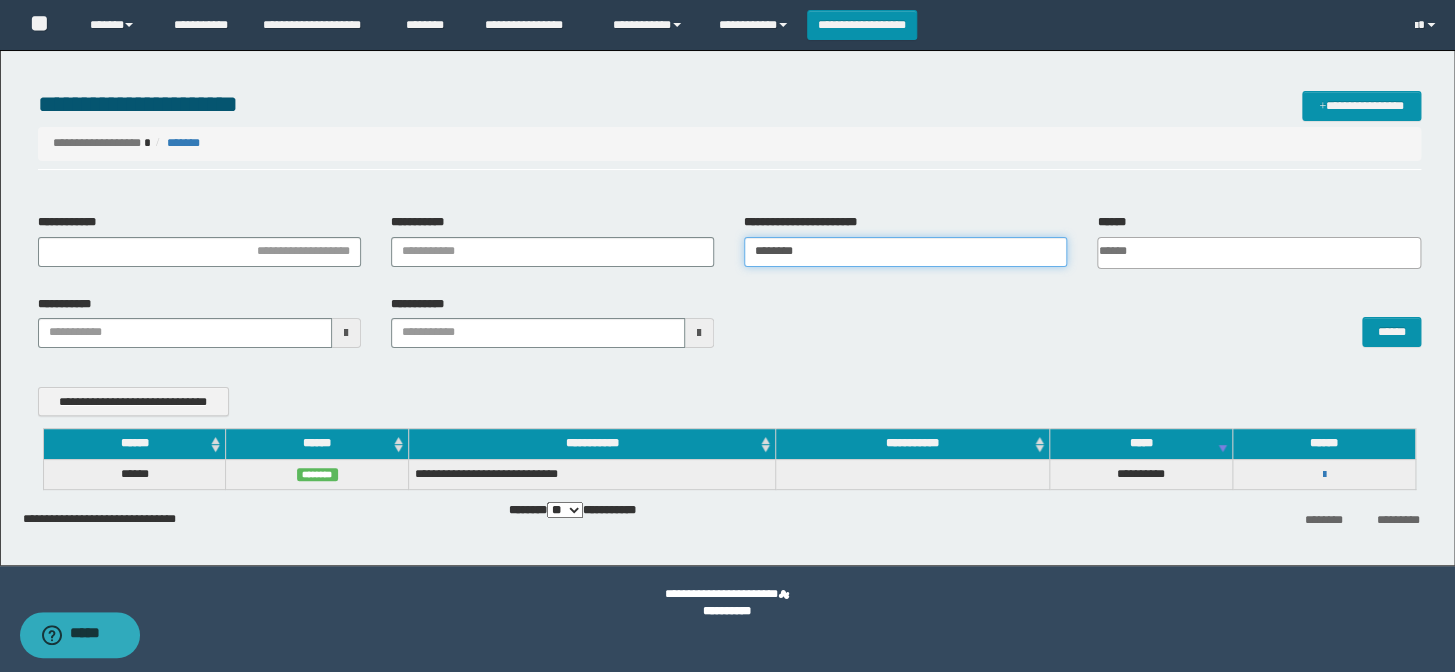 click on "********" at bounding box center (905, 252) 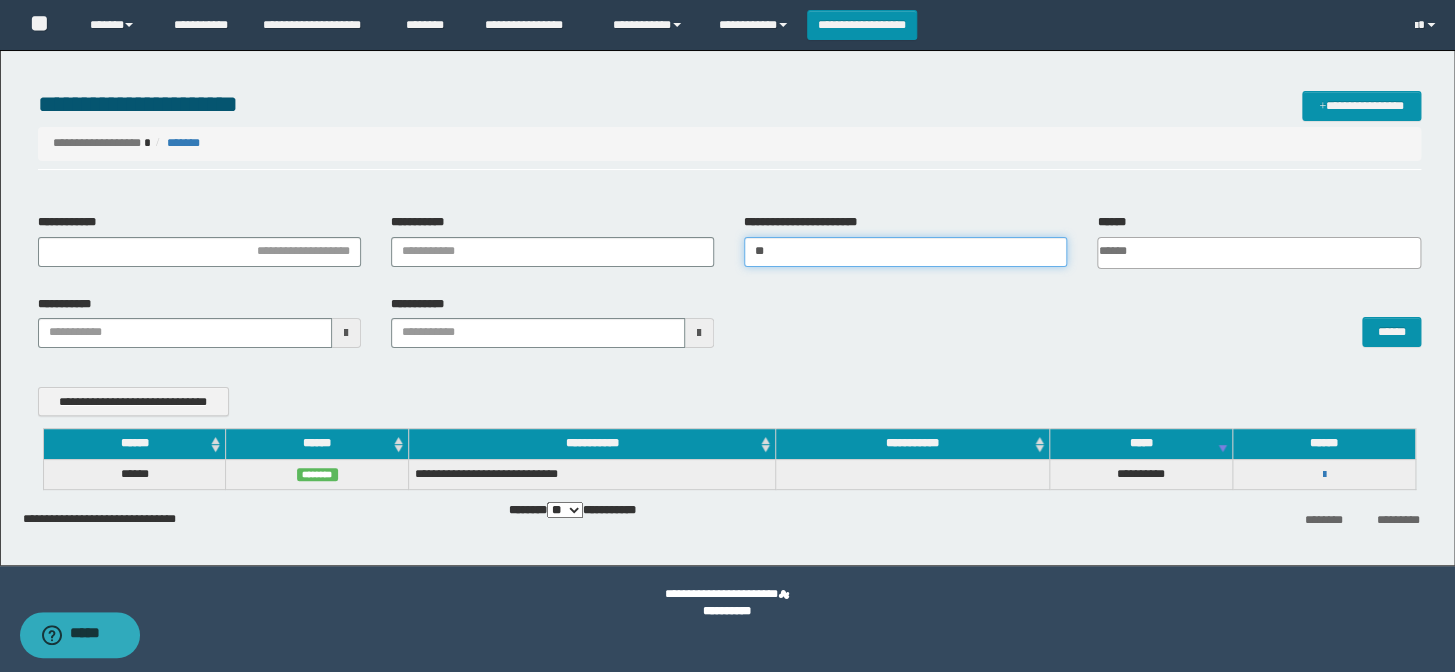 type on "*" 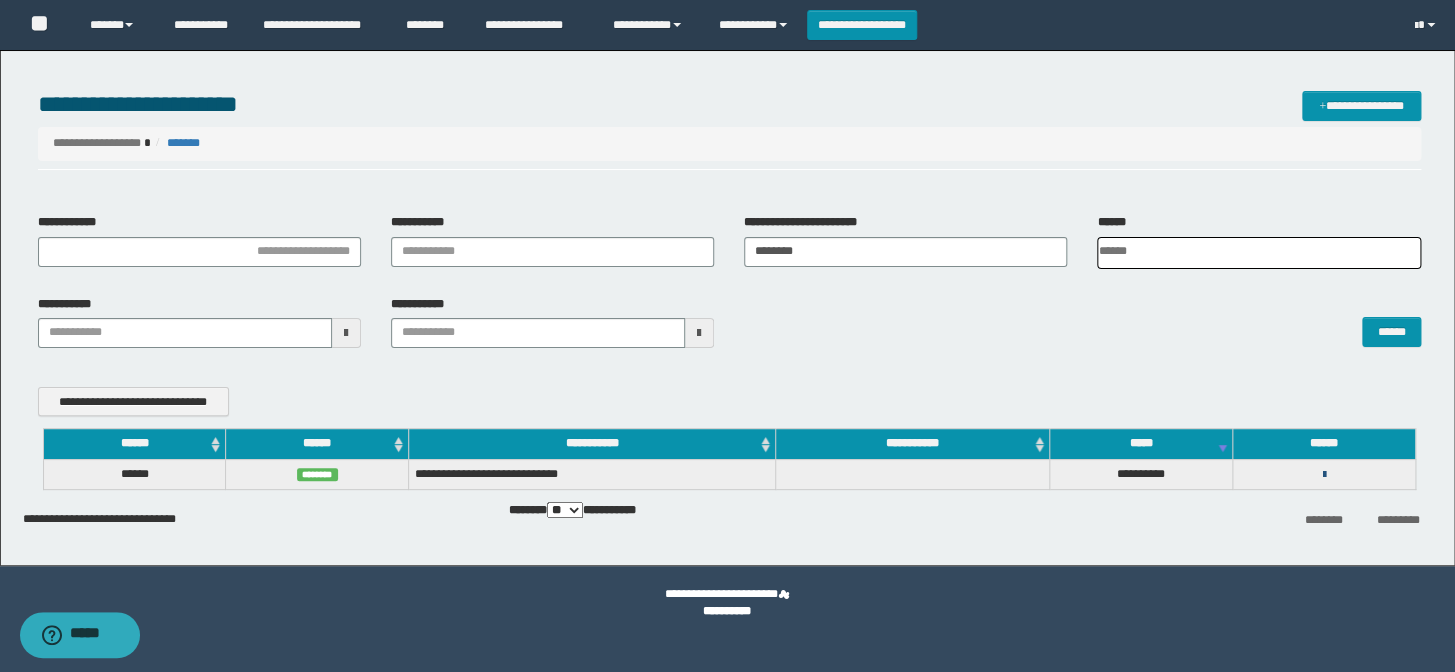 click at bounding box center (1323, 475) 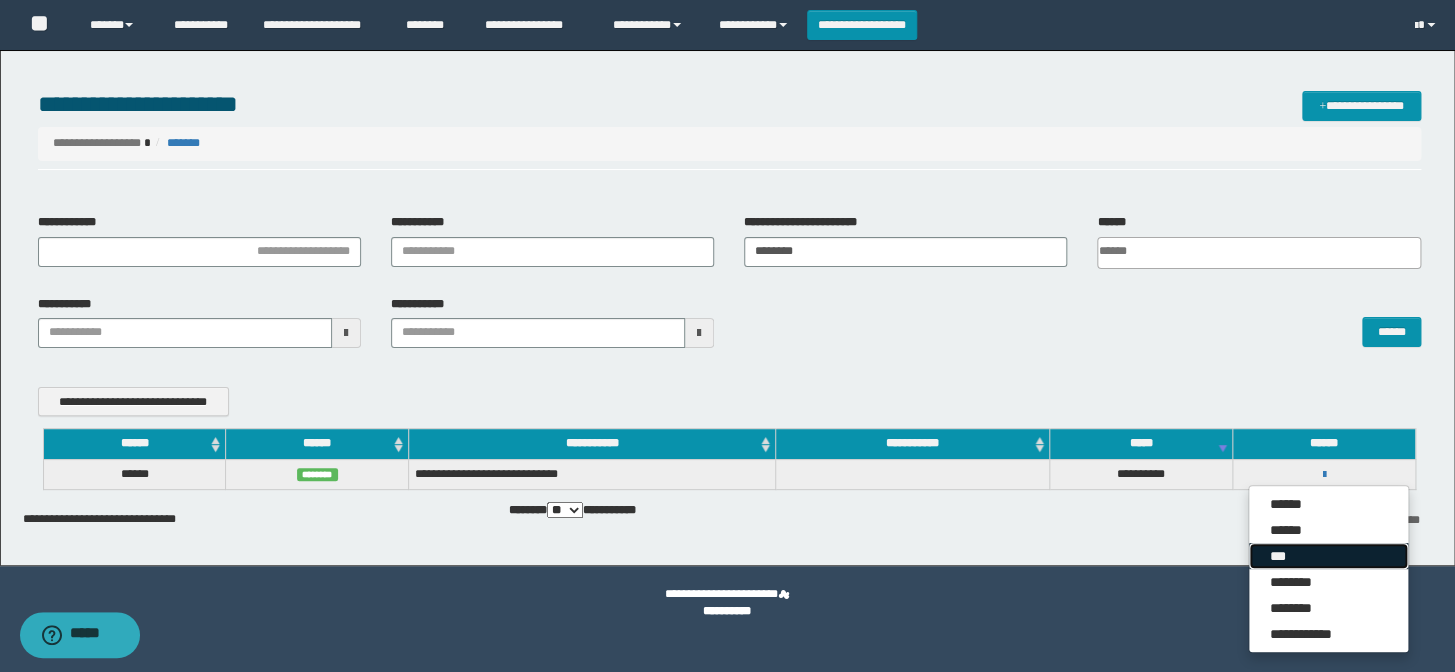 click on "***" at bounding box center (1328, 556) 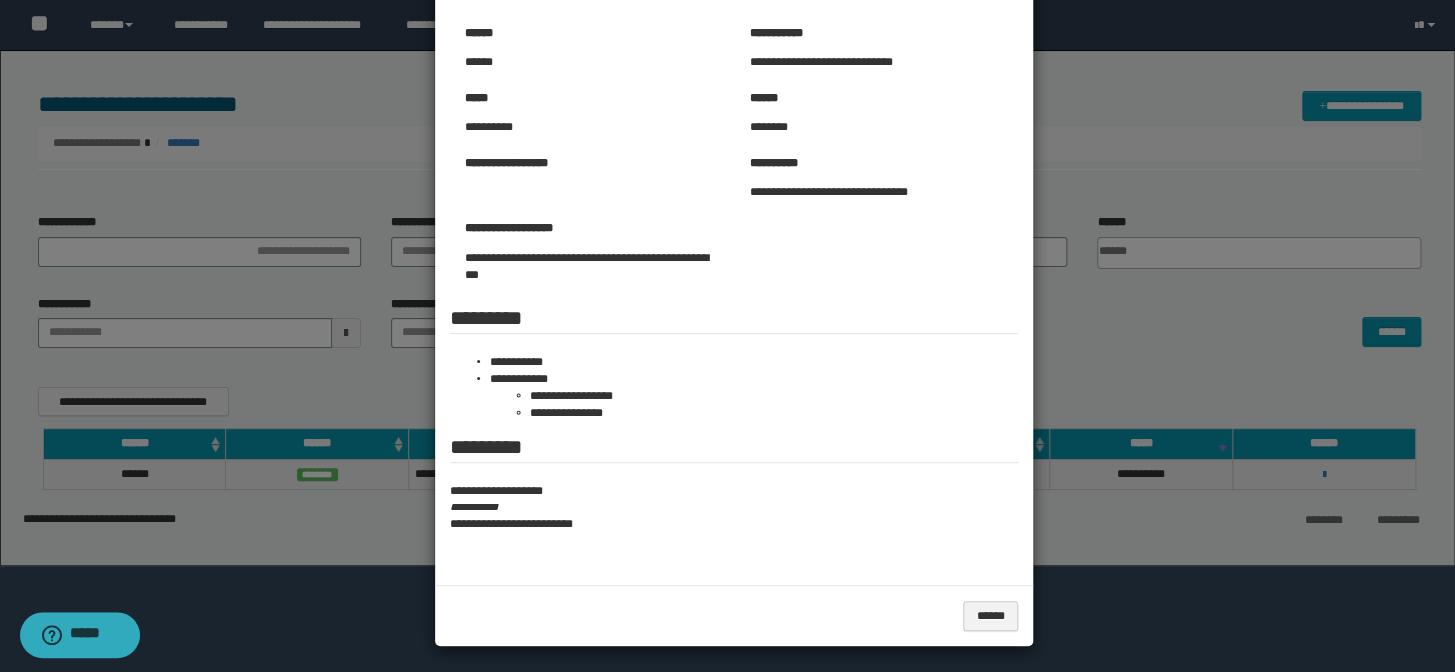 scroll, scrollTop: 0, scrollLeft: 0, axis: both 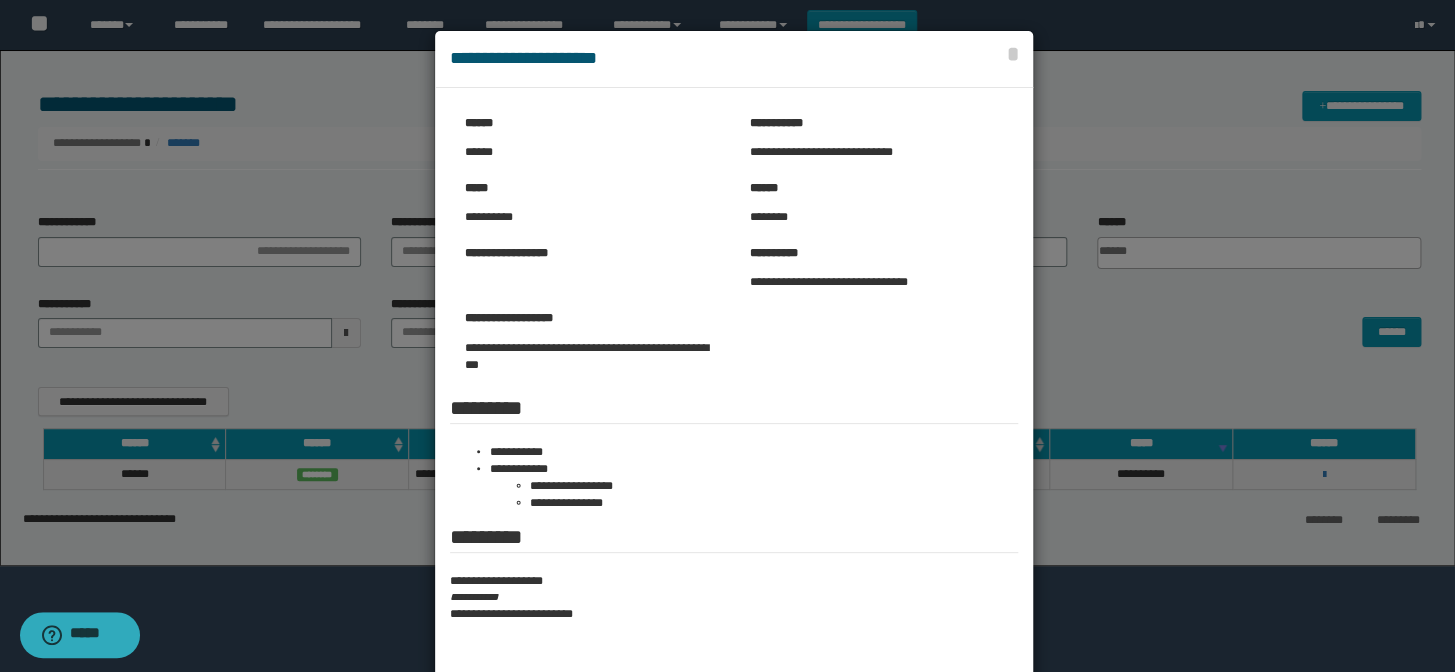 click at bounding box center [727, 383] 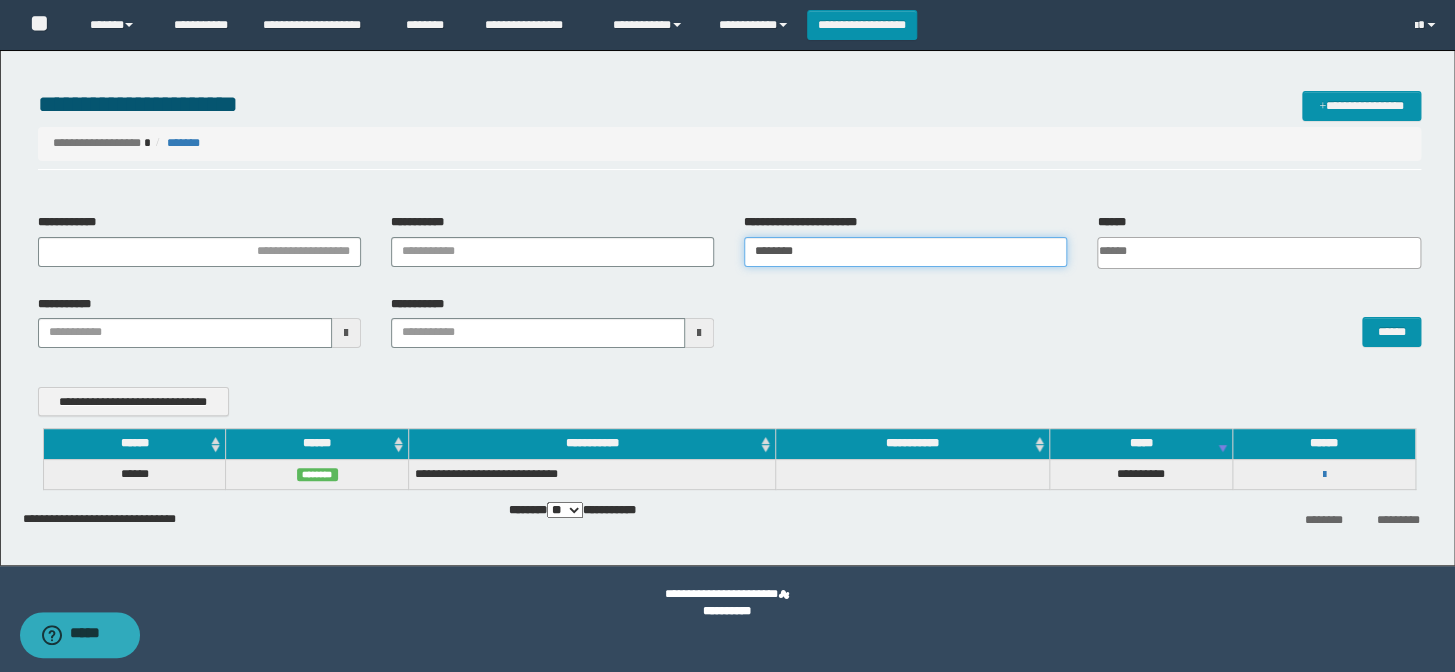 click on "********" at bounding box center (905, 252) 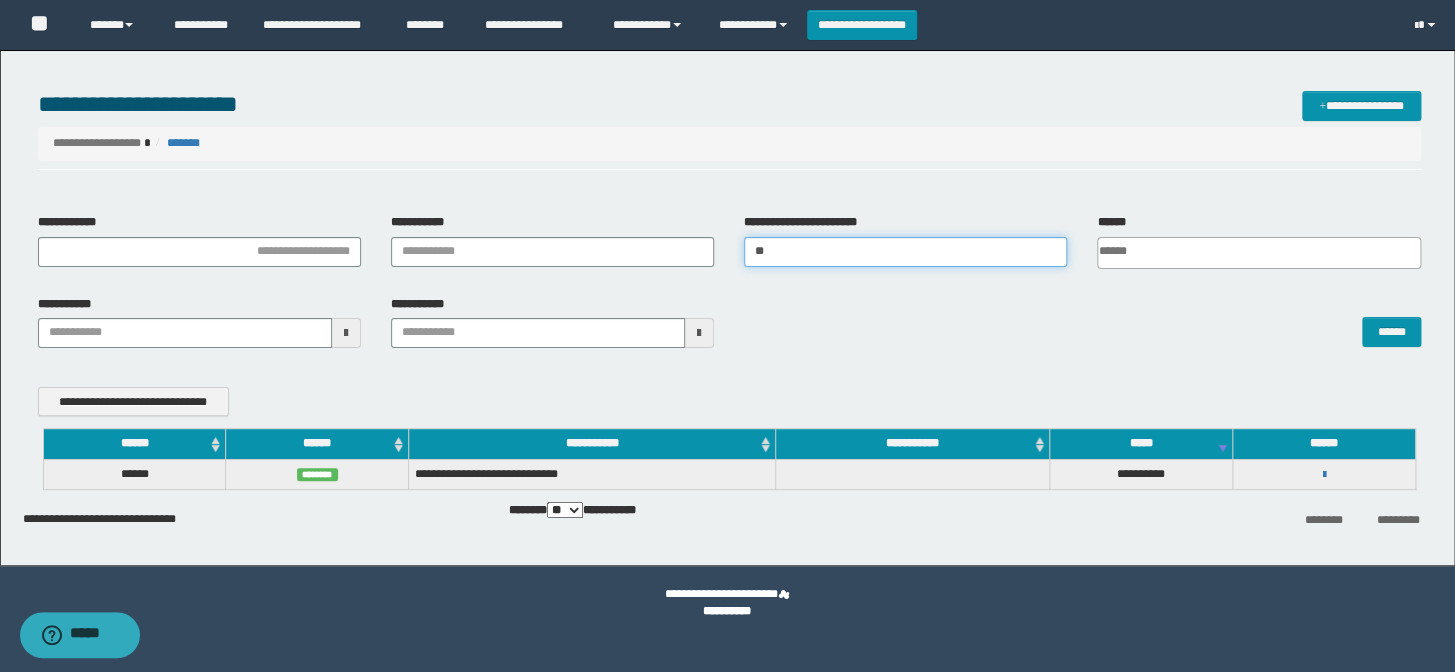 type on "*" 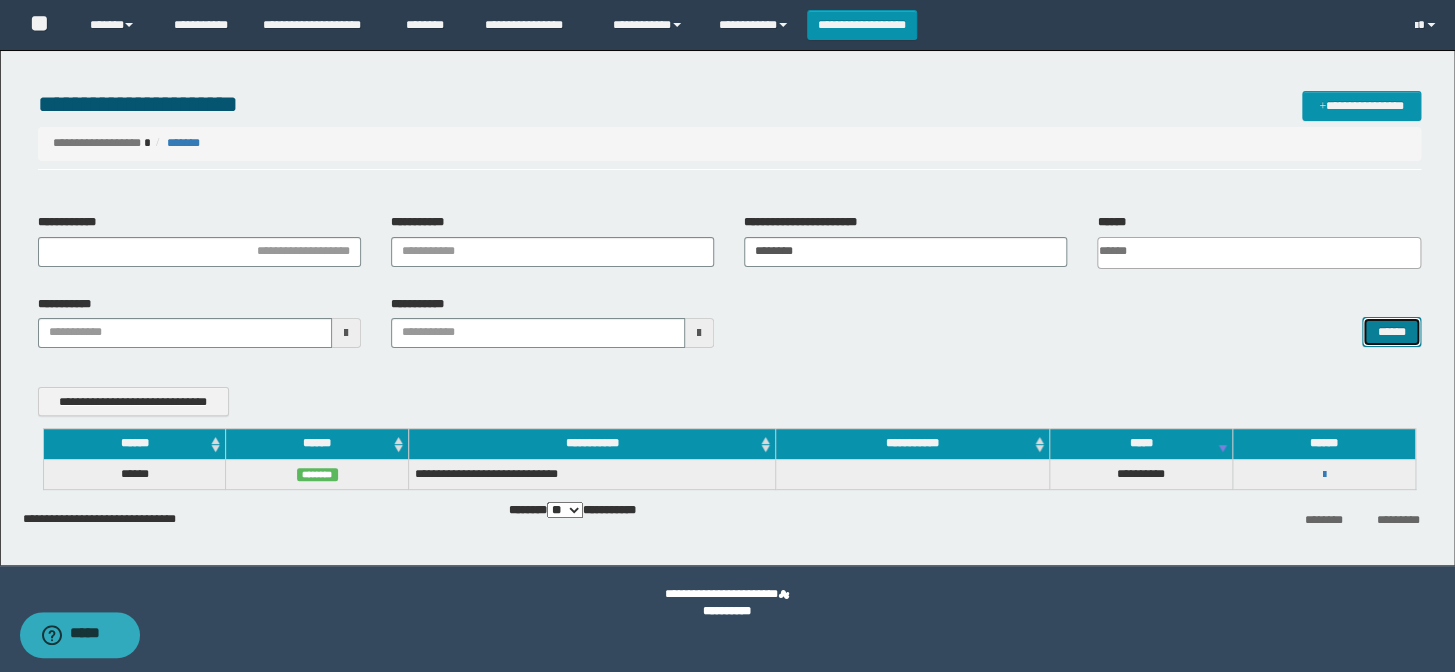 click on "******" at bounding box center (1391, 332) 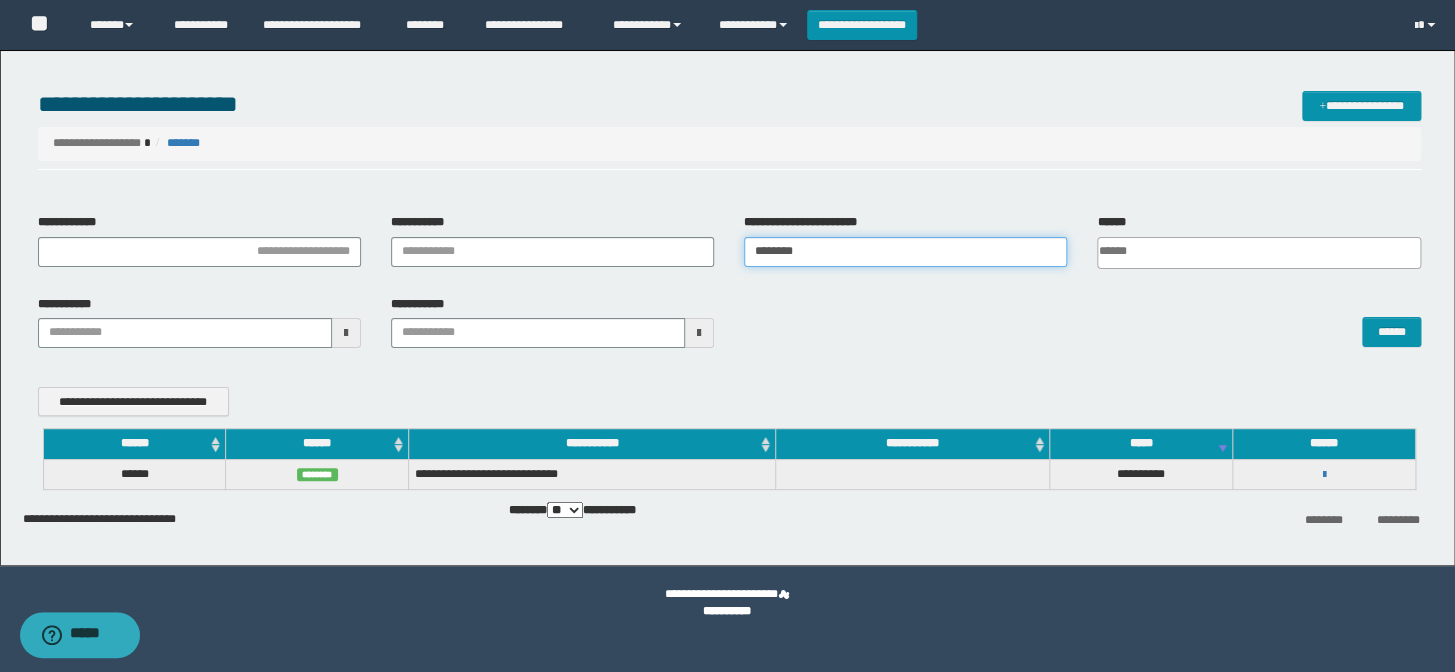 click on "********" at bounding box center (905, 252) 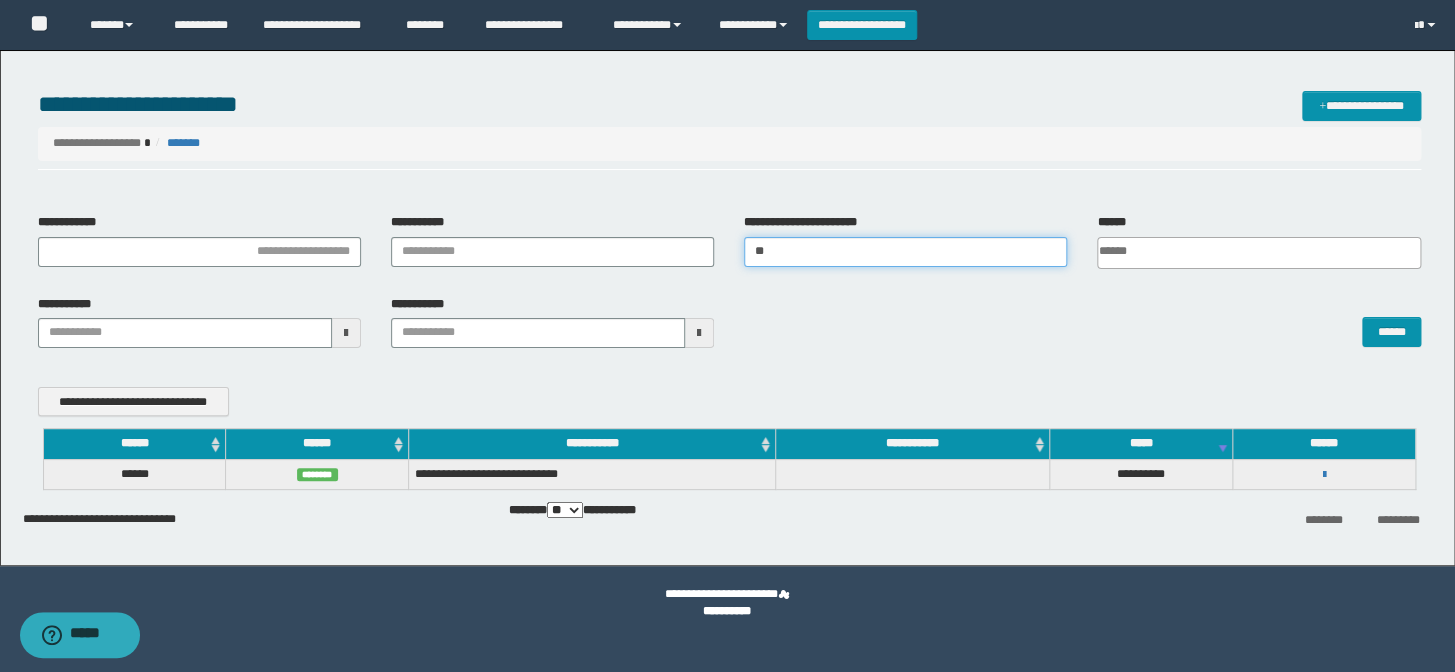 type on "*" 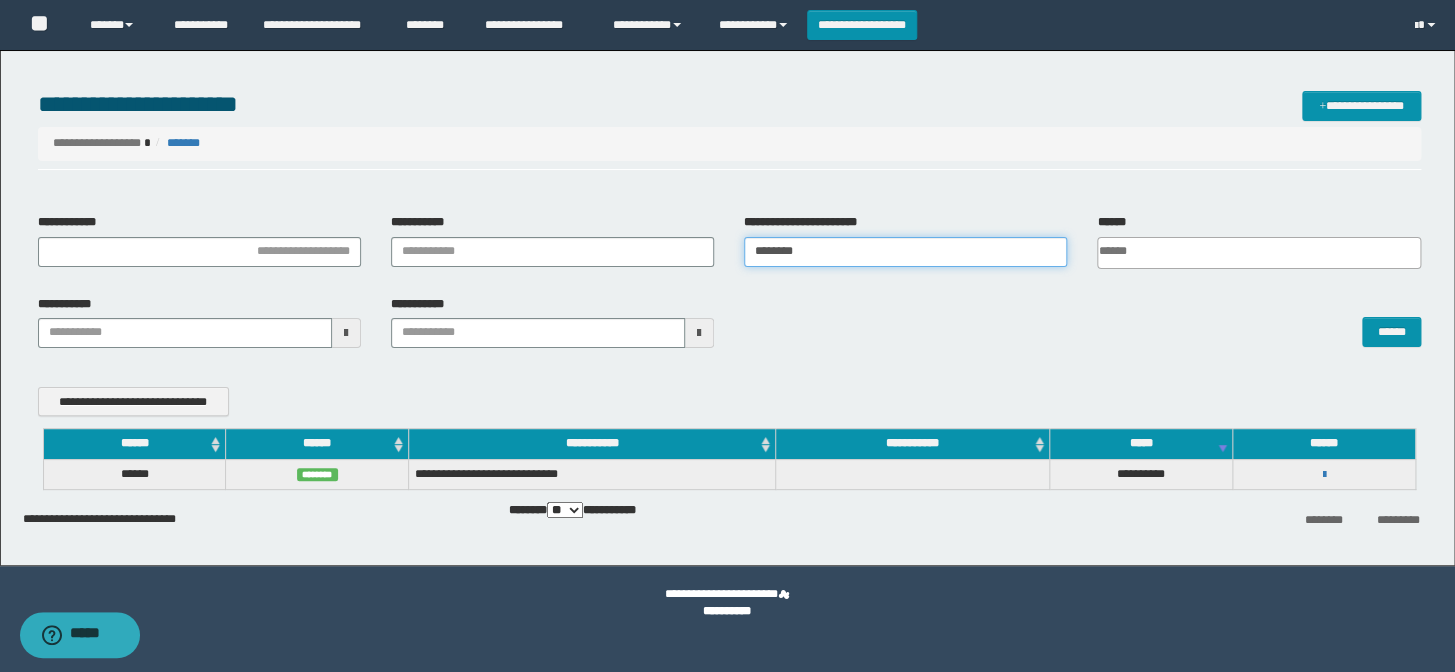 type on "********" 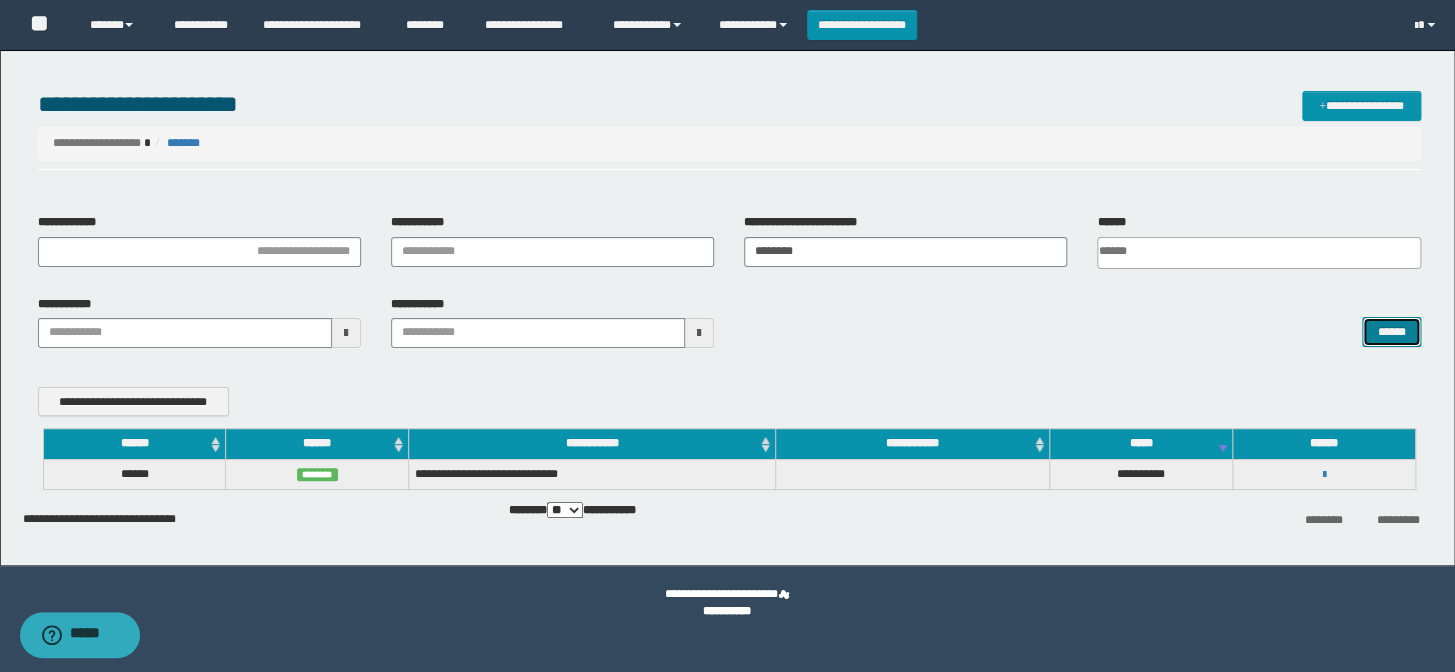 click on "******" at bounding box center (1391, 332) 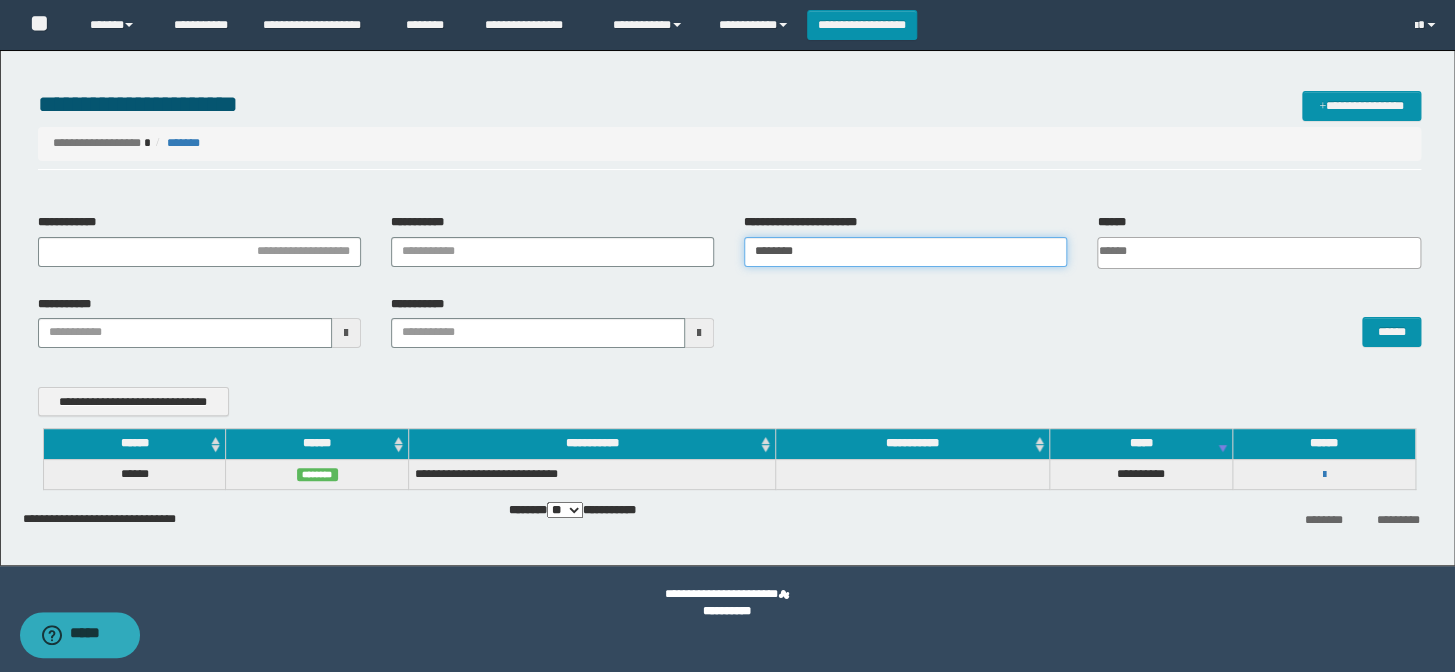 drag, startPoint x: 860, startPoint y: 246, endPoint x: 561, endPoint y: 287, distance: 301.79794 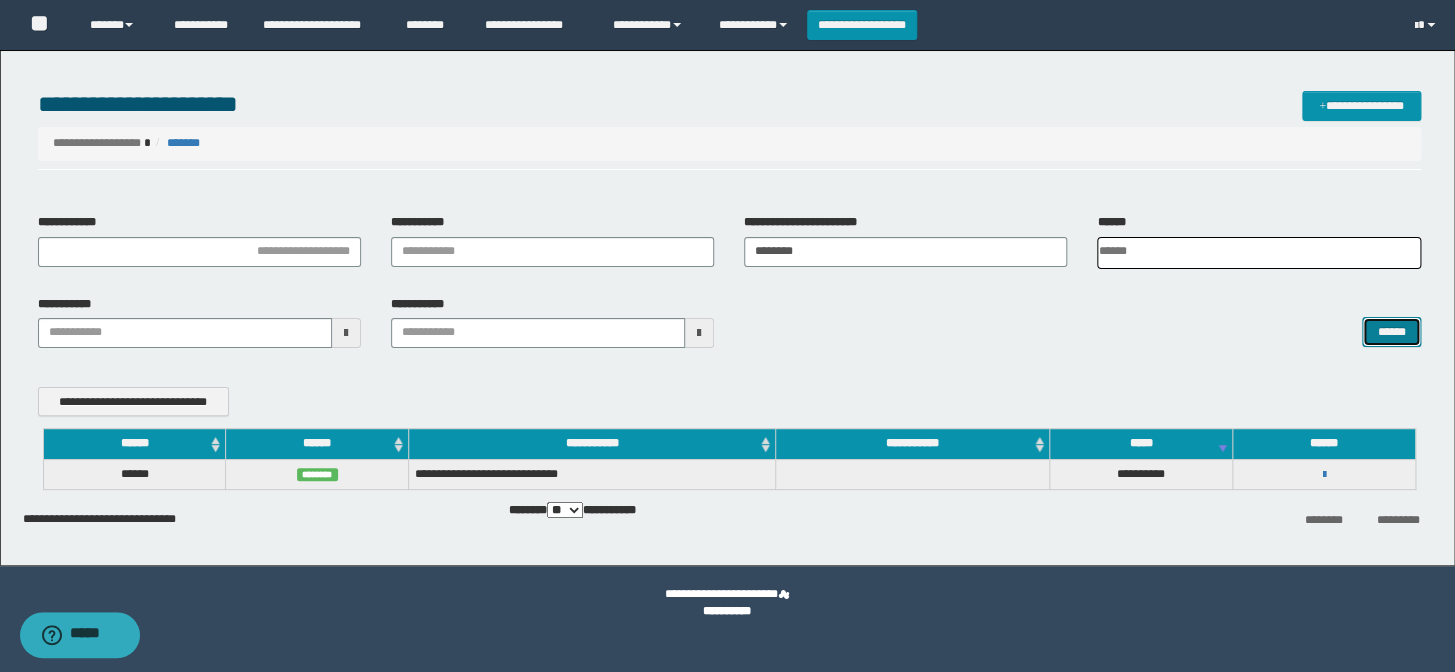 drag, startPoint x: 1386, startPoint y: 337, endPoint x: 1370, endPoint y: 335, distance: 16.124516 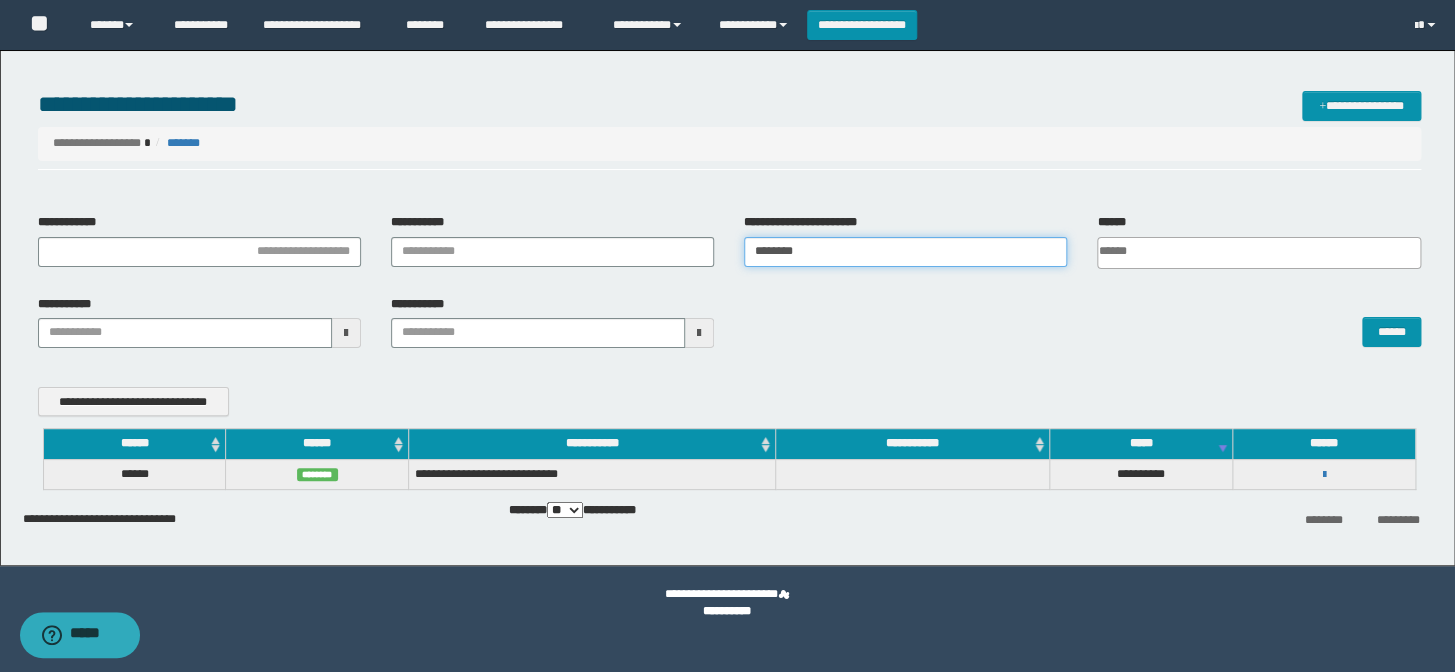 drag, startPoint x: 834, startPoint y: 249, endPoint x: 571, endPoint y: 304, distance: 268.68942 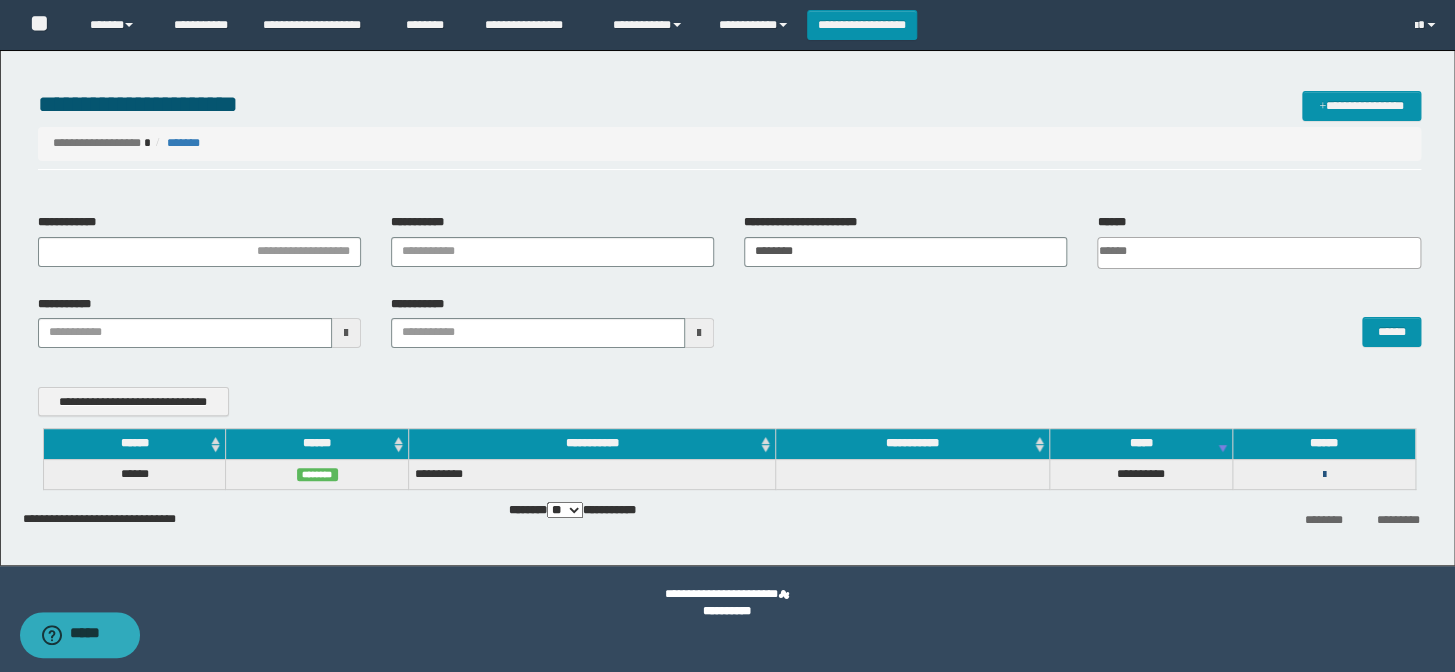 click at bounding box center (1323, 475) 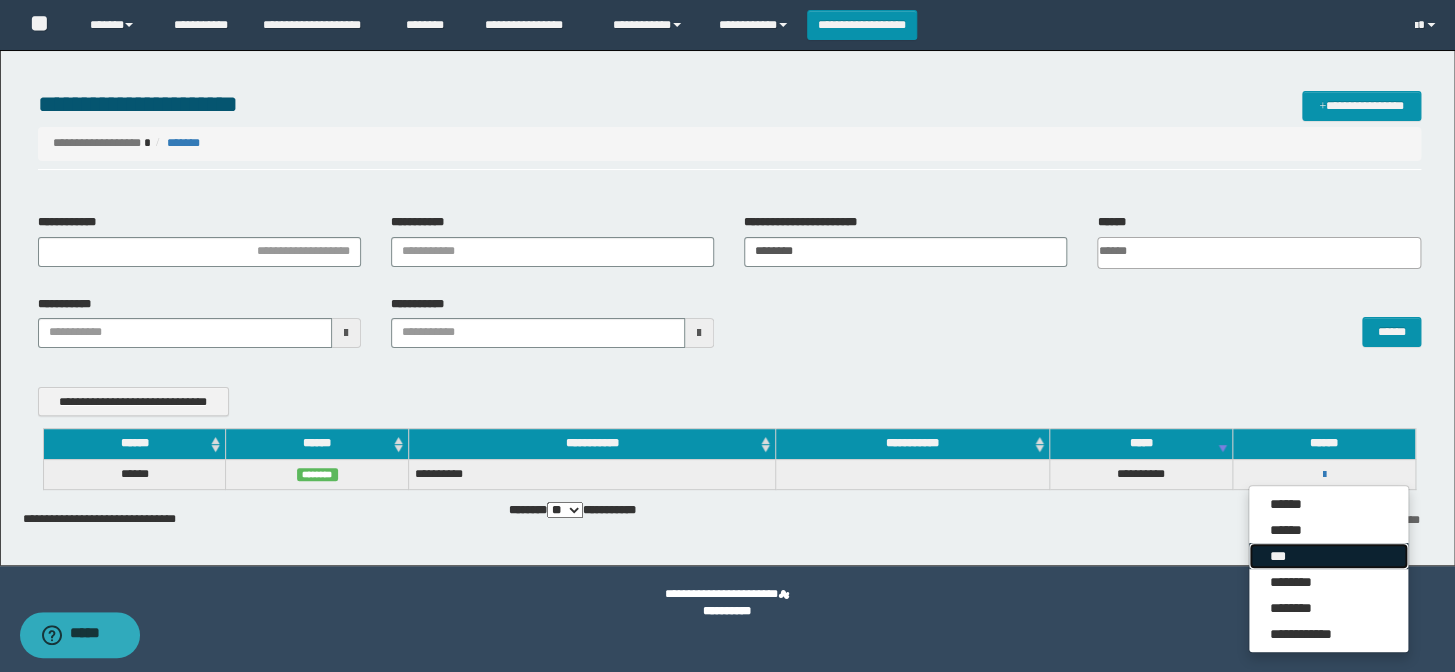 click on "***" at bounding box center [1328, 556] 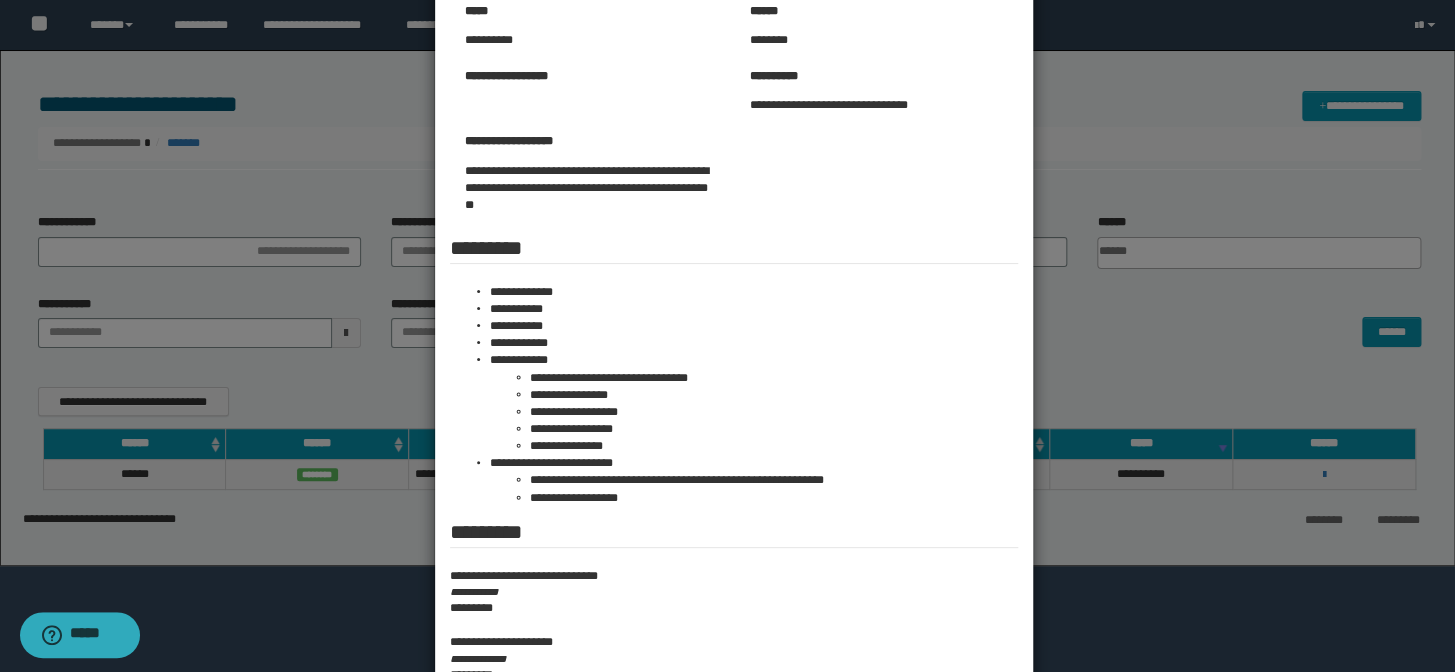 scroll, scrollTop: 181, scrollLeft: 0, axis: vertical 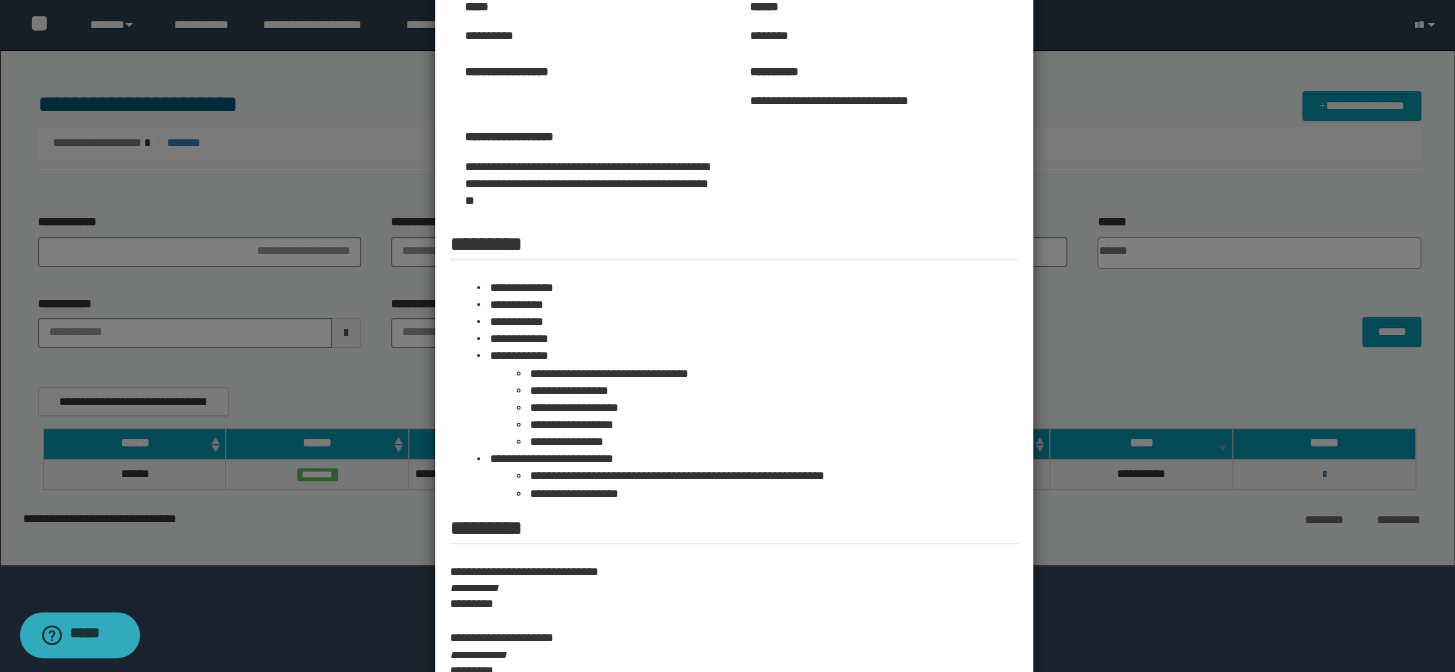 click at bounding box center (727, 321) 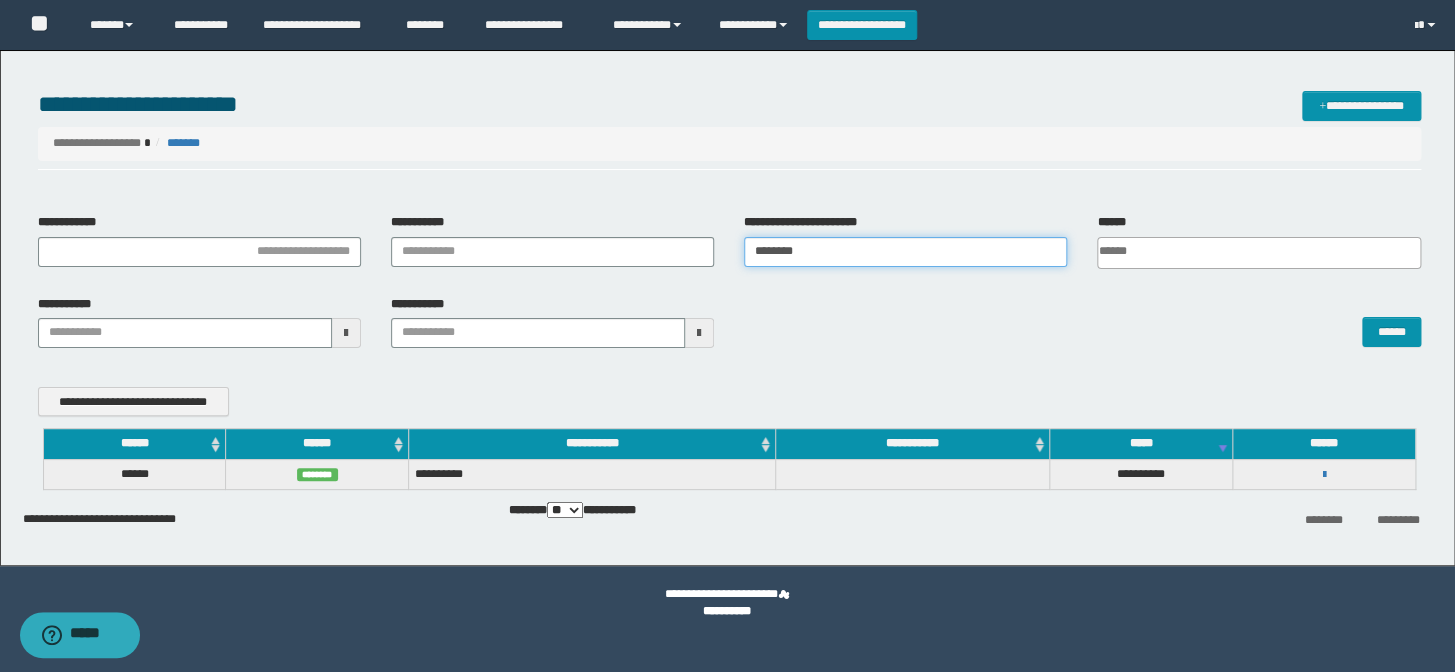 drag, startPoint x: 830, startPoint y: 247, endPoint x: 616, endPoint y: 265, distance: 214.75568 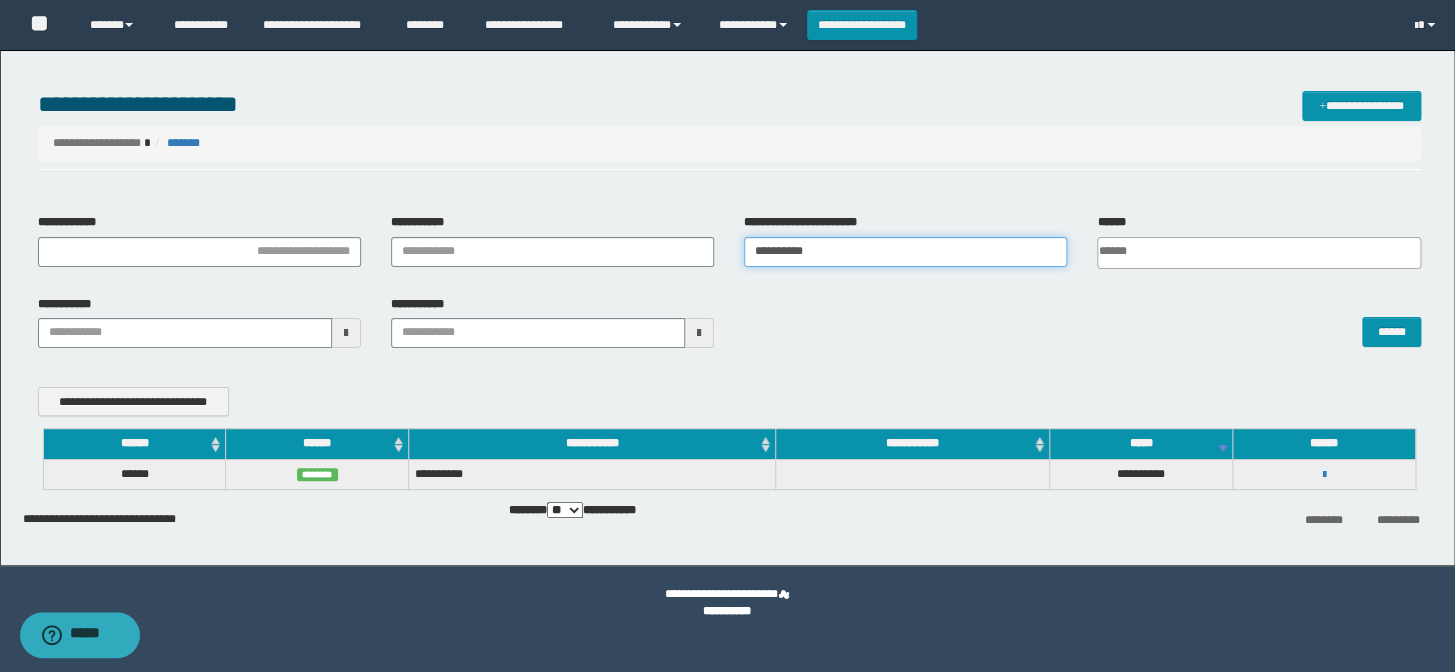 type on "**********" 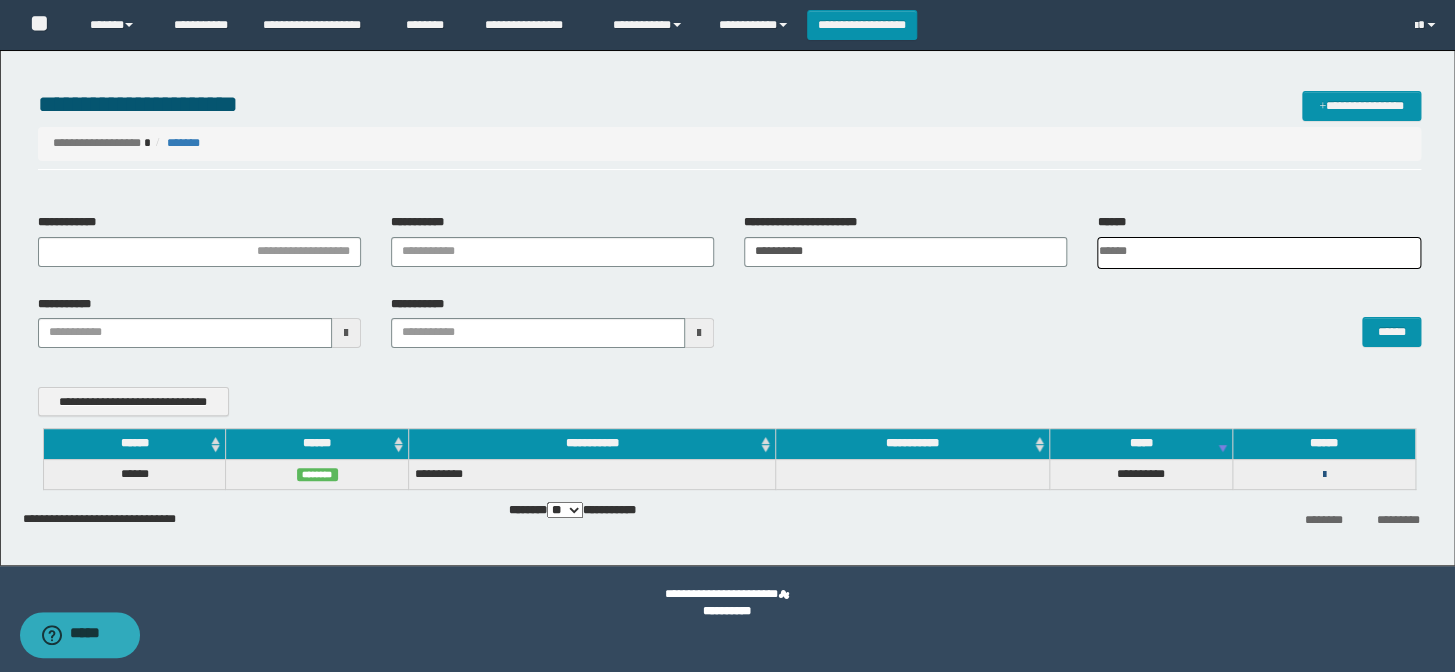 drag, startPoint x: 1328, startPoint y: 469, endPoint x: 1300, endPoint y: 541, distance: 77.25283 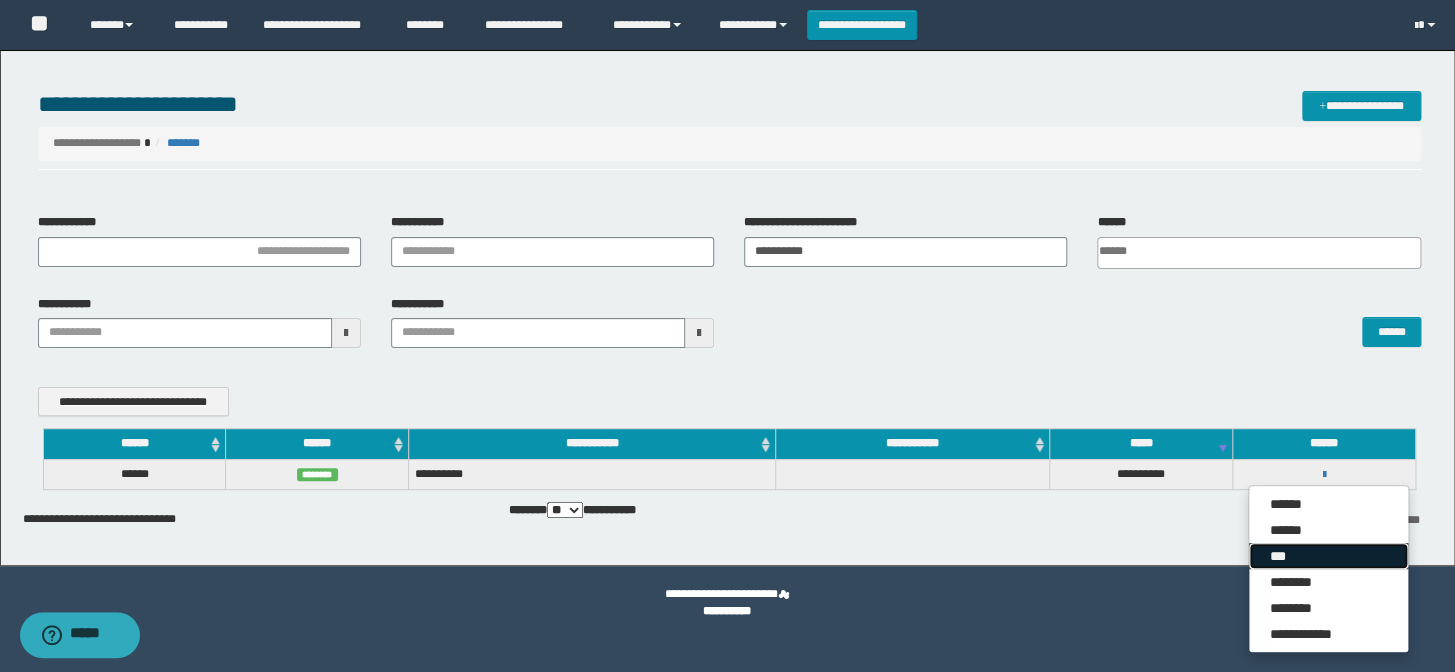 click on "***" at bounding box center [1328, 556] 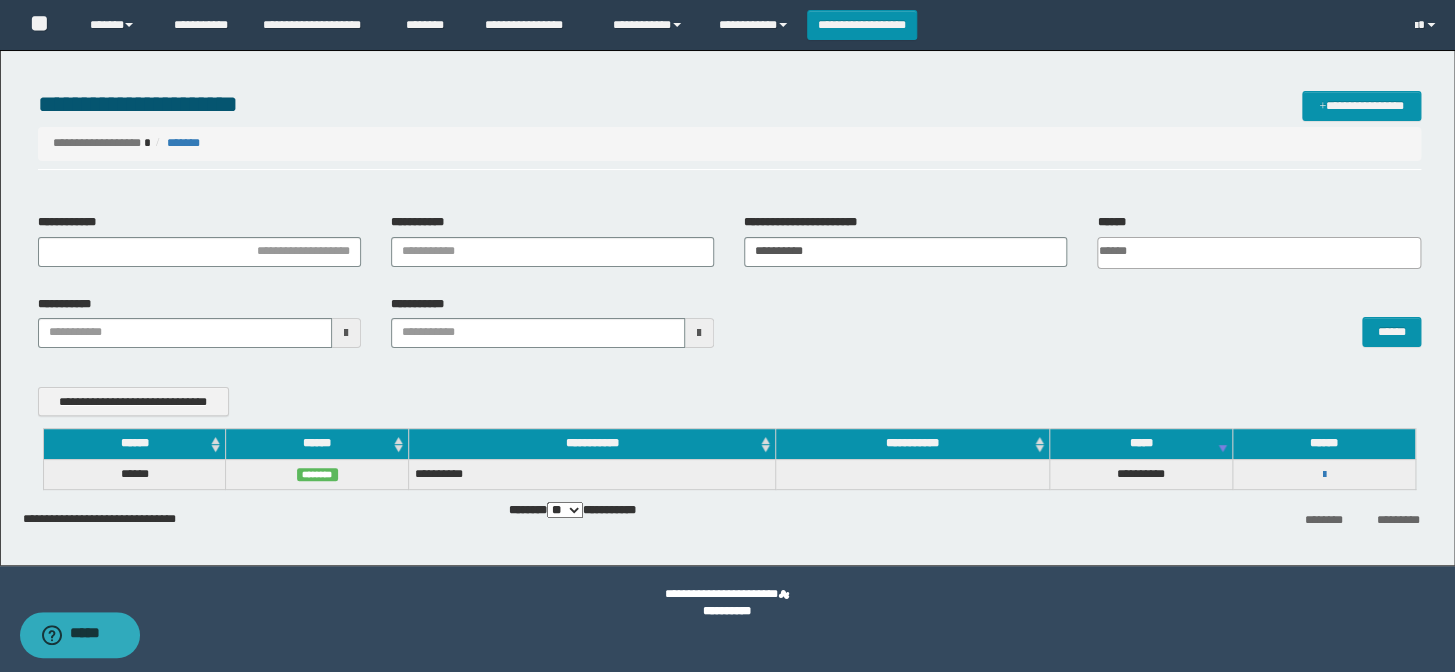 scroll, scrollTop: 0, scrollLeft: 0, axis: both 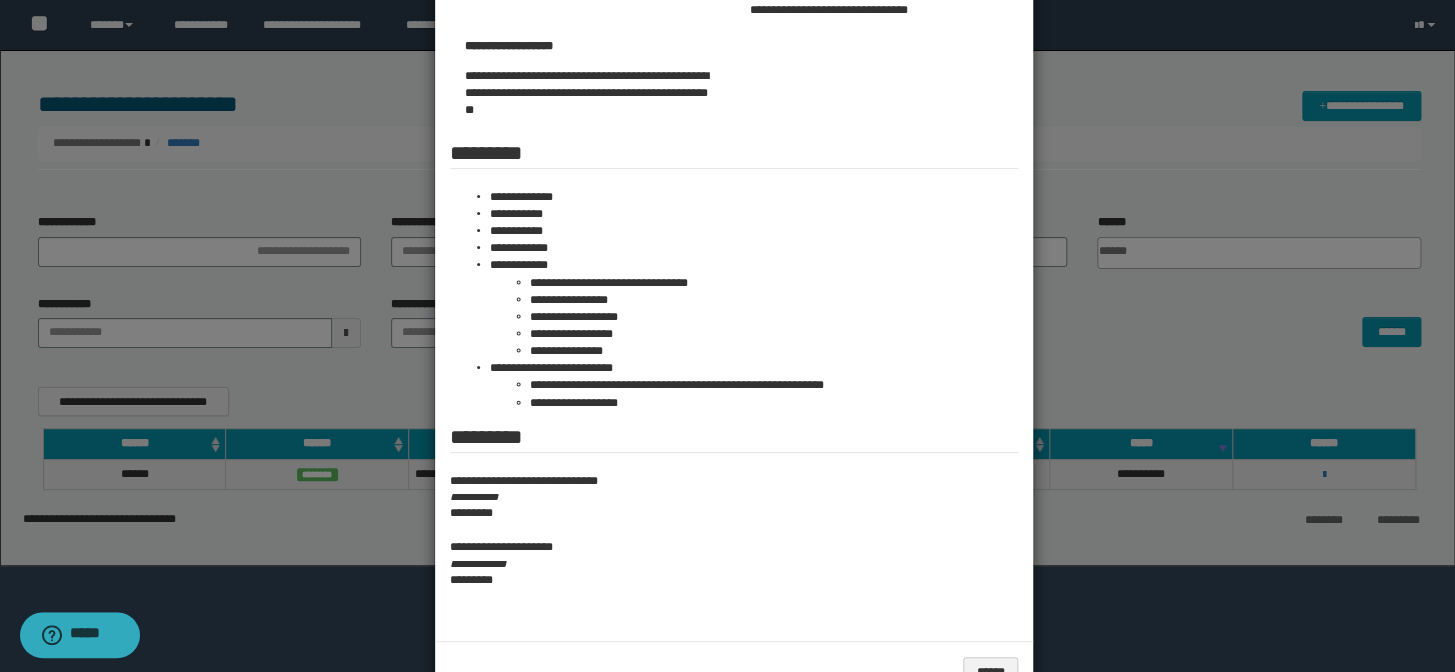 click at bounding box center [727, 230] 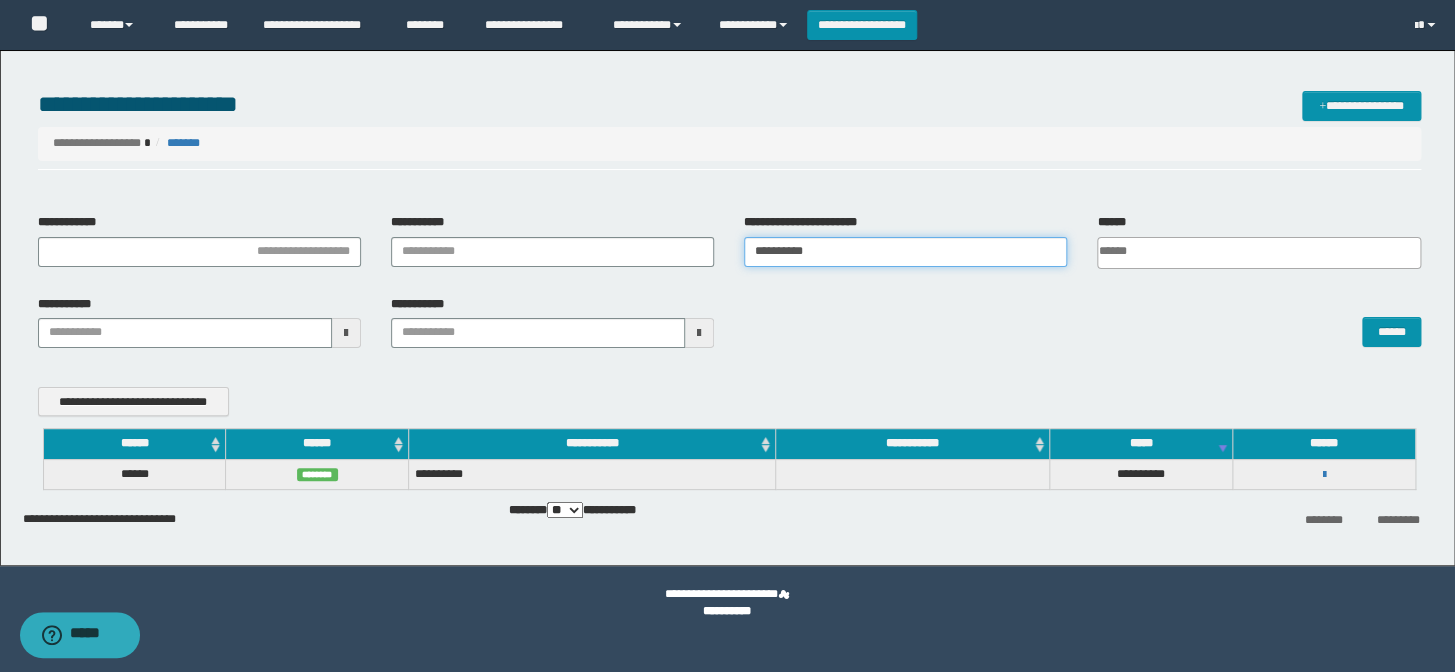 drag, startPoint x: 860, startPoint y: 254, endPoint x: 671, endPoint y: 277, distance: 190.39433 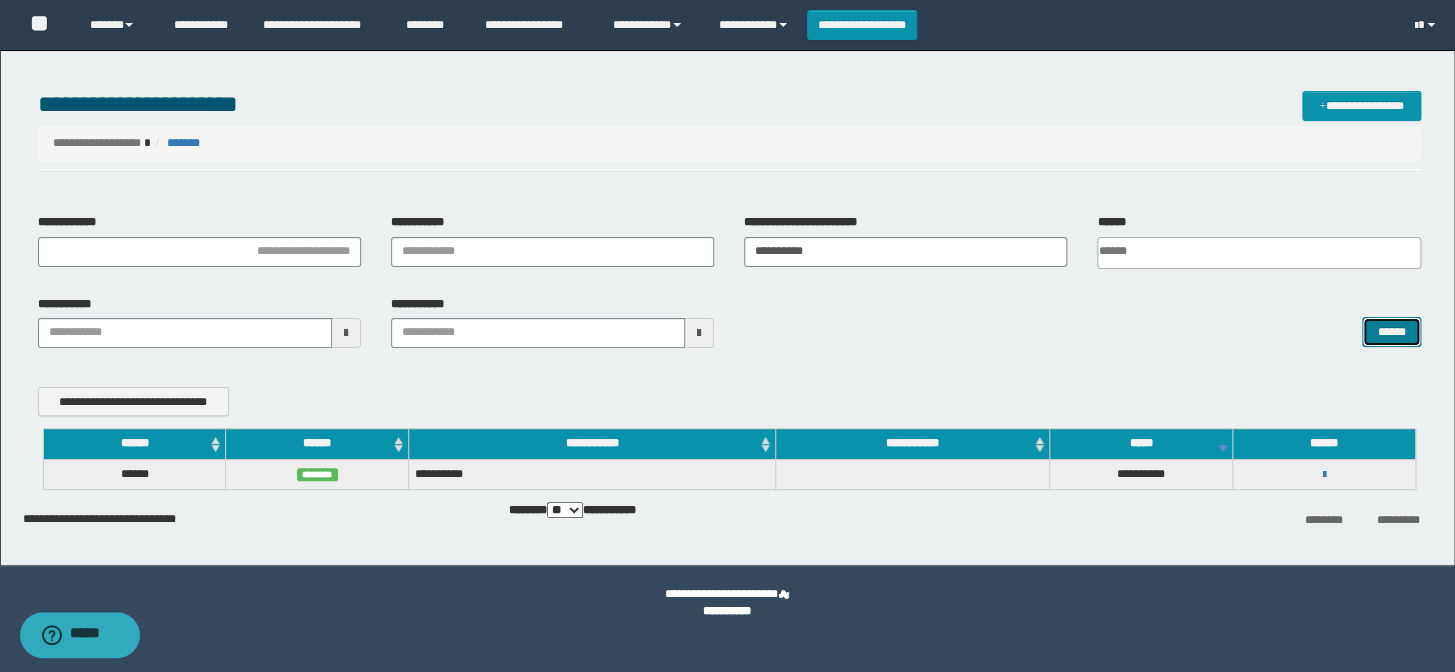 click on "******" at bounding box center (1391, 332) 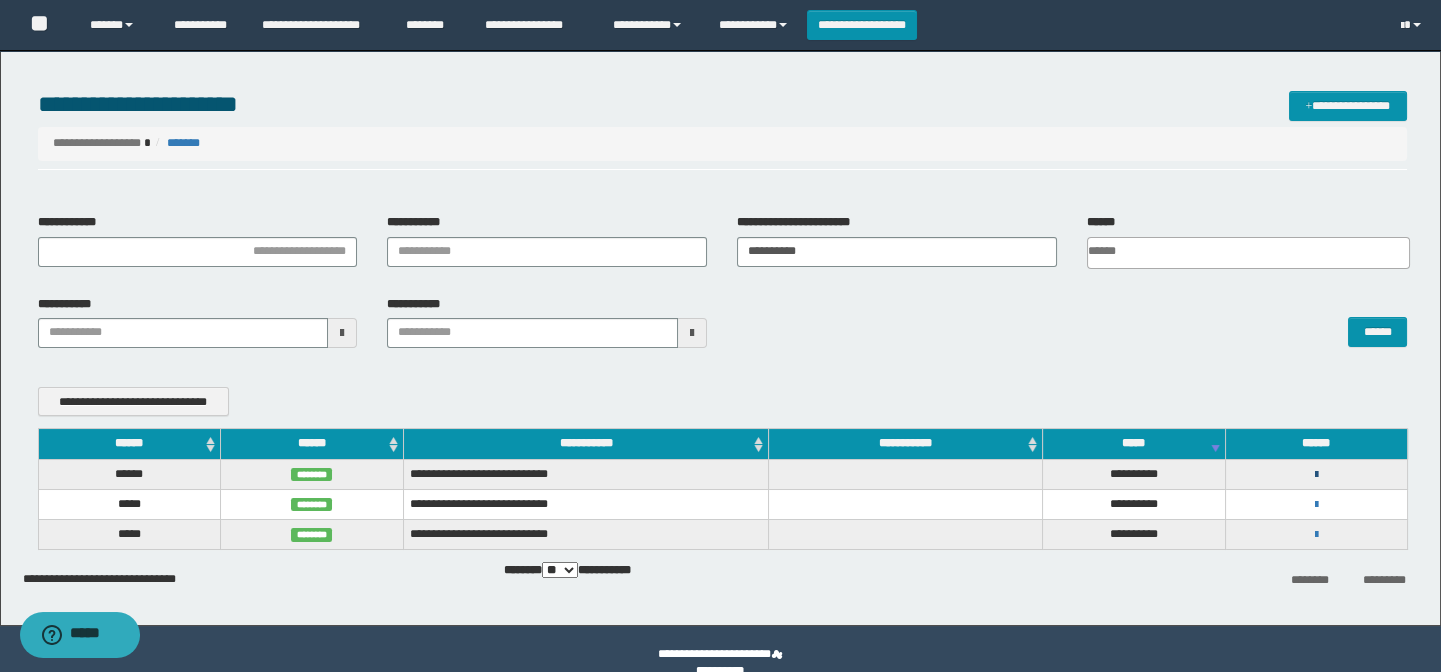 click at bounding box center (1316, 475) 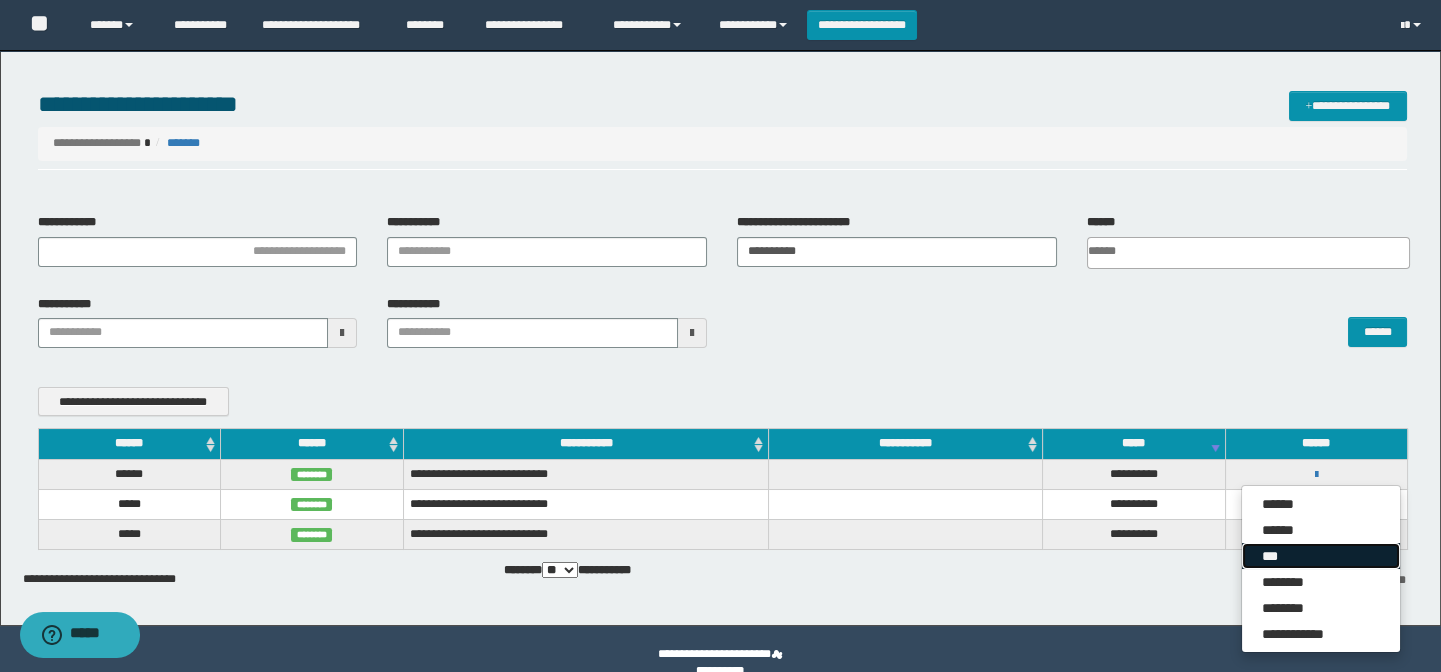 click on "***" at bounding box center (1321, 556) 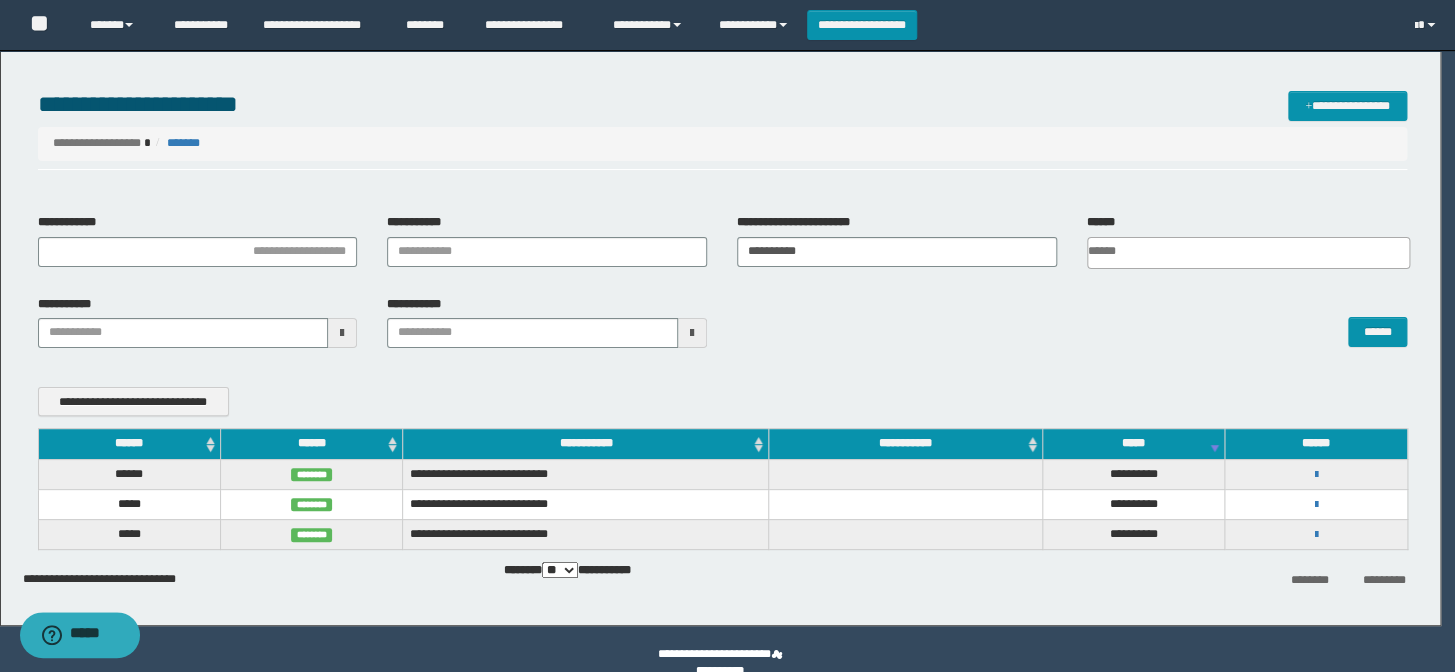 scroll, scrollTop: 0, scrollLeft: 0, axis: both 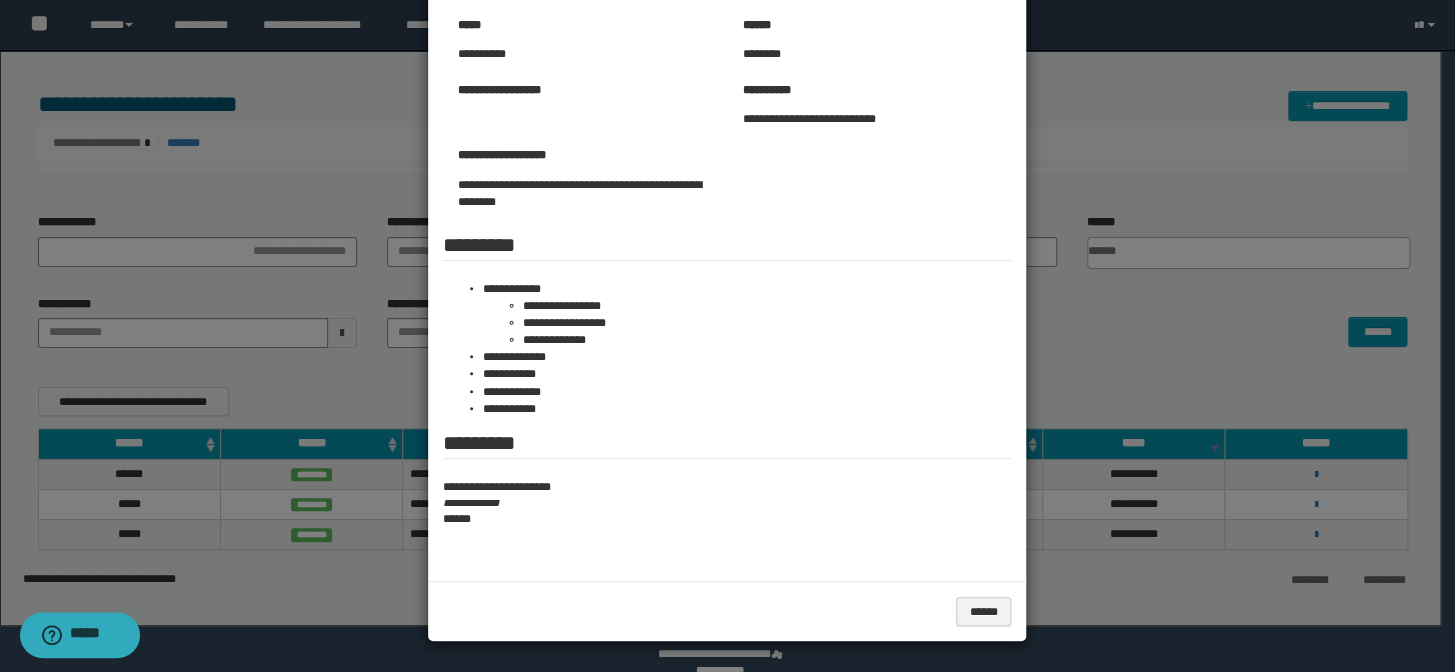 click on "**********" at bounding box center (727, 503) 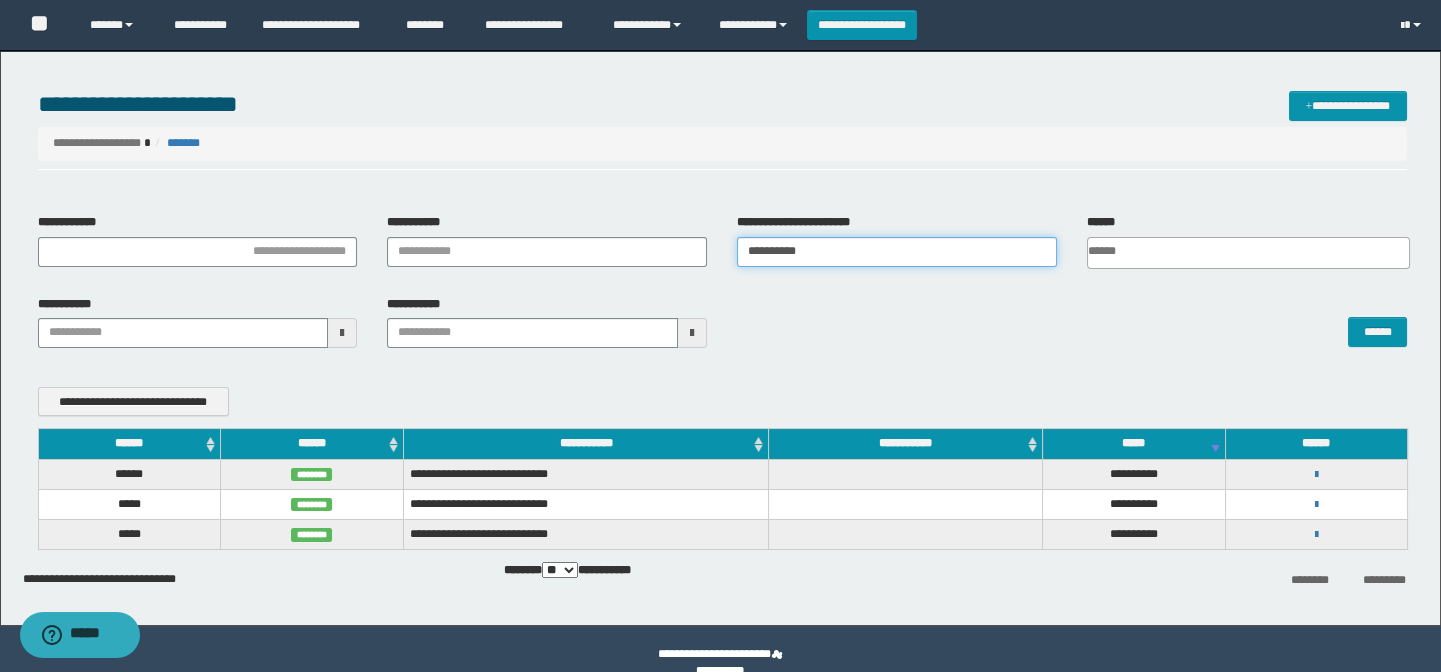 drag, startPoint x: 844, startPoint y: 260, endPoint x: 665, endPoint y: 291, distance: 181.66452 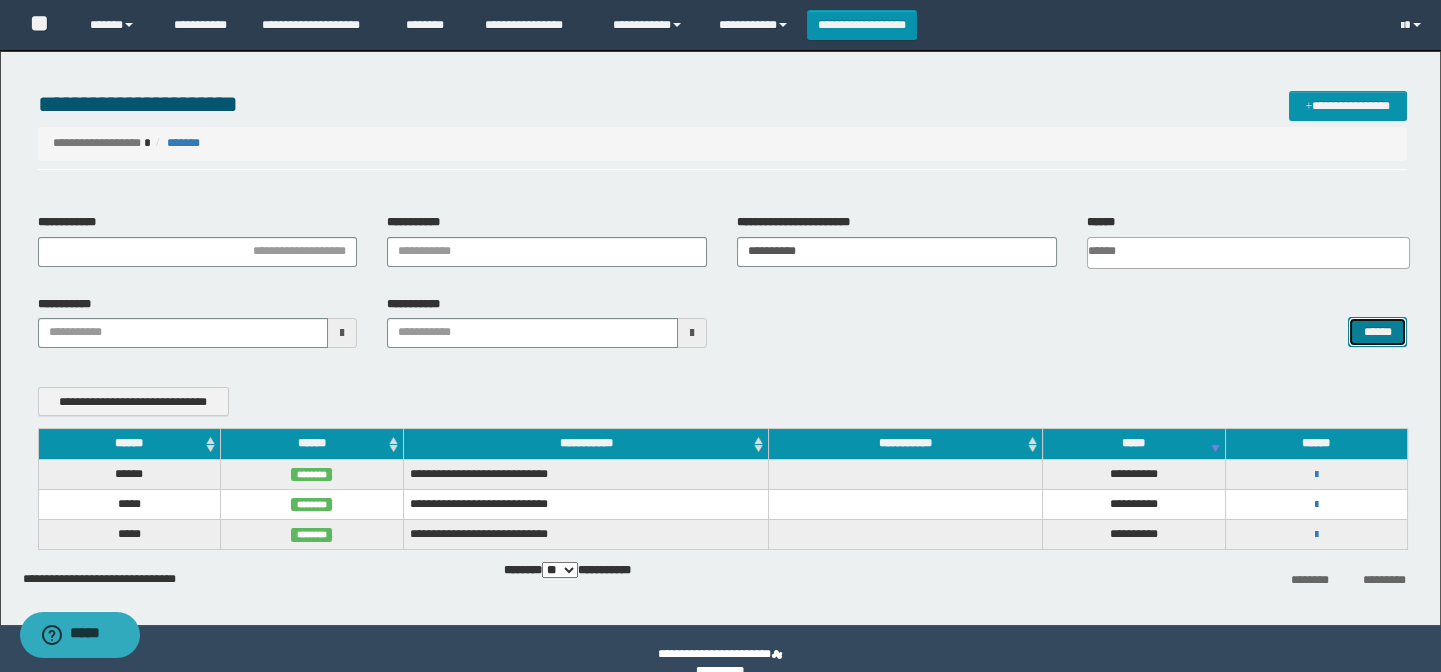 click on "******" at bounding box center (1377, 332) 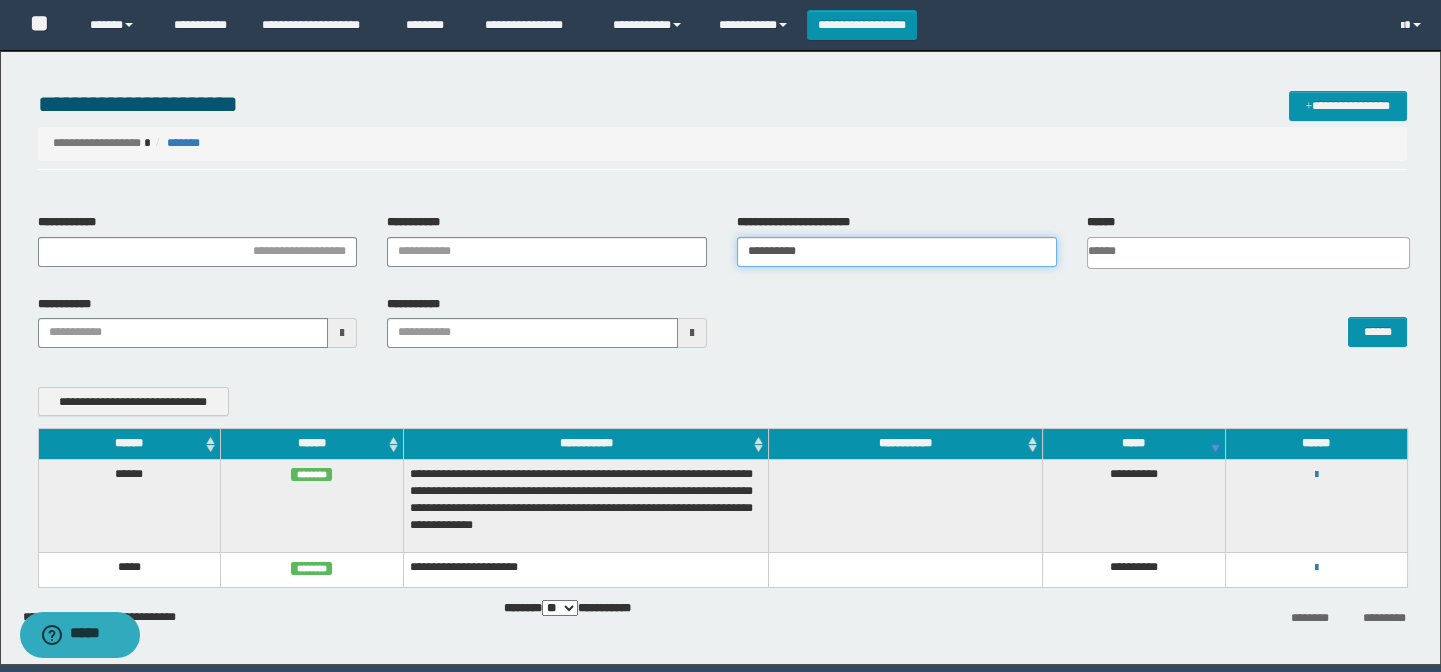drag, startPoint x: 850, startPoint y: 252, endPoint x: 725, endPoint y: 283, distance: 128.78665 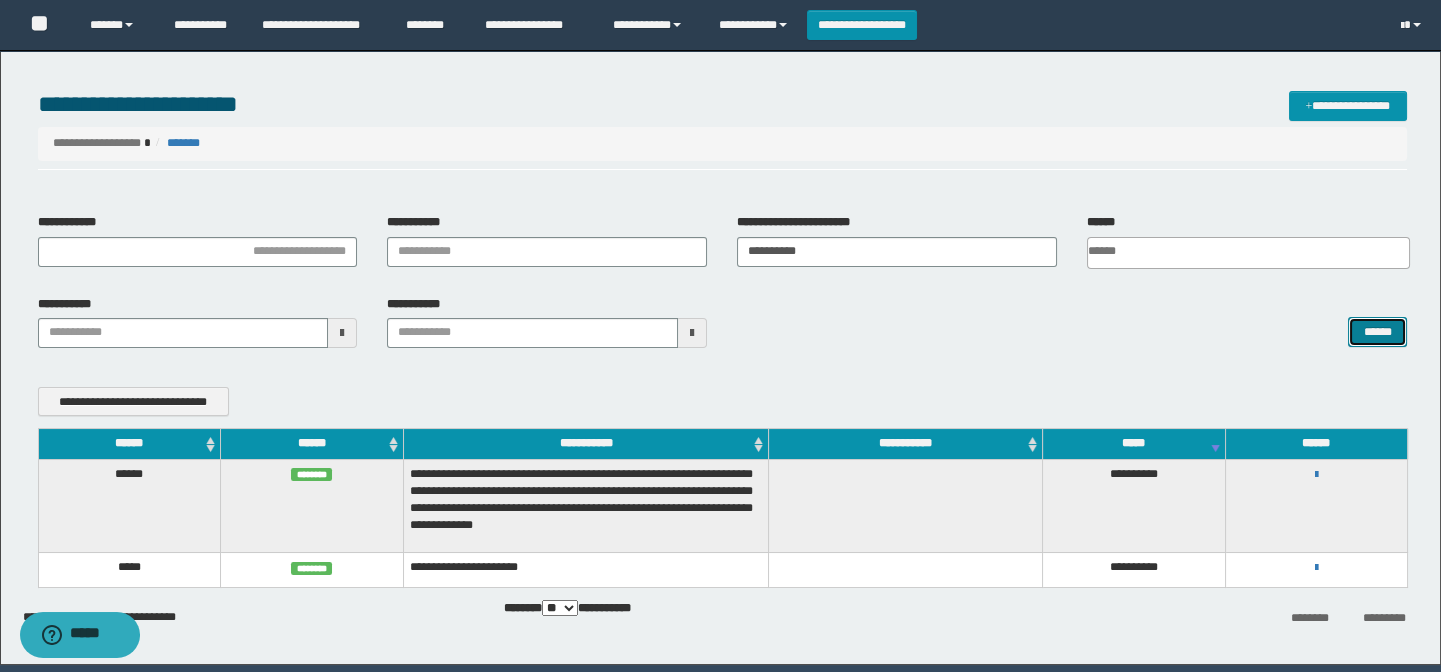 drag, startPoint x: 1371, startPoint y: 340, endPoint x: 1110, endPoint y: 317, distance: 262.01144 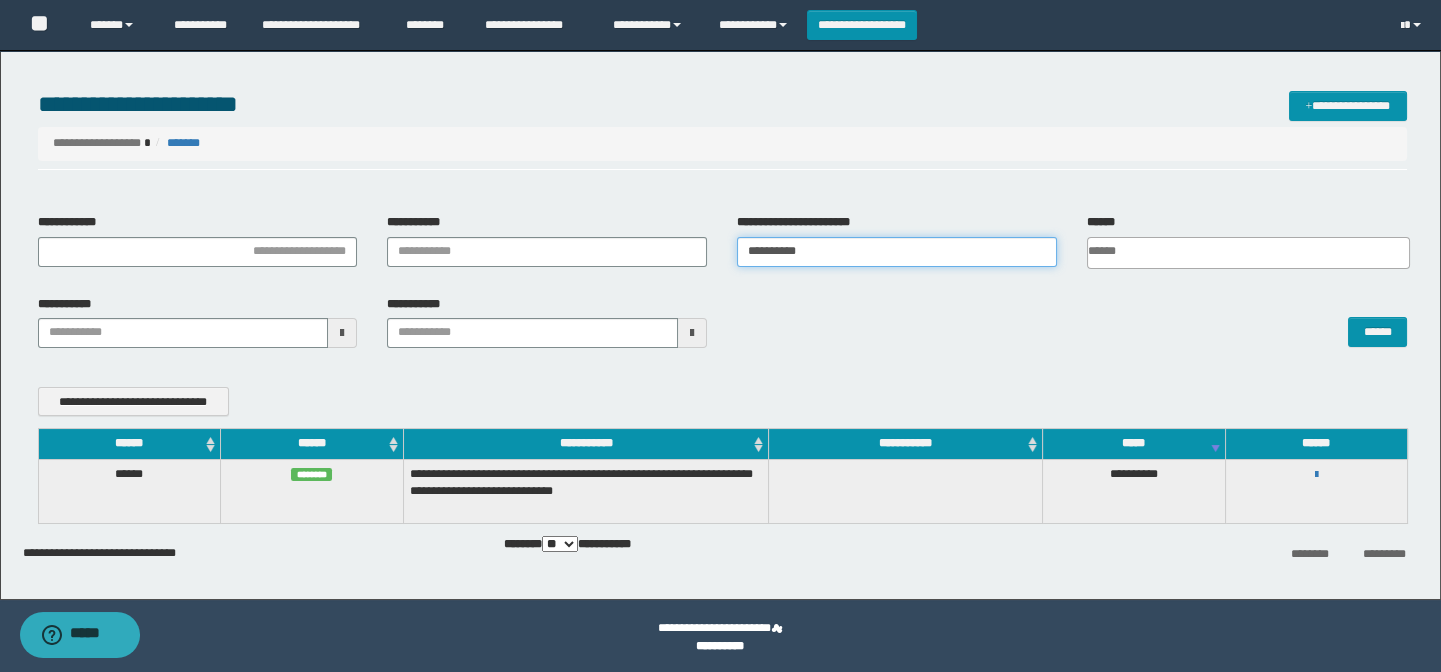 drag, startPoint x: 852, startPoint y: 252, endPoint x: 716, endPoint y: 257, distance: 136.09187 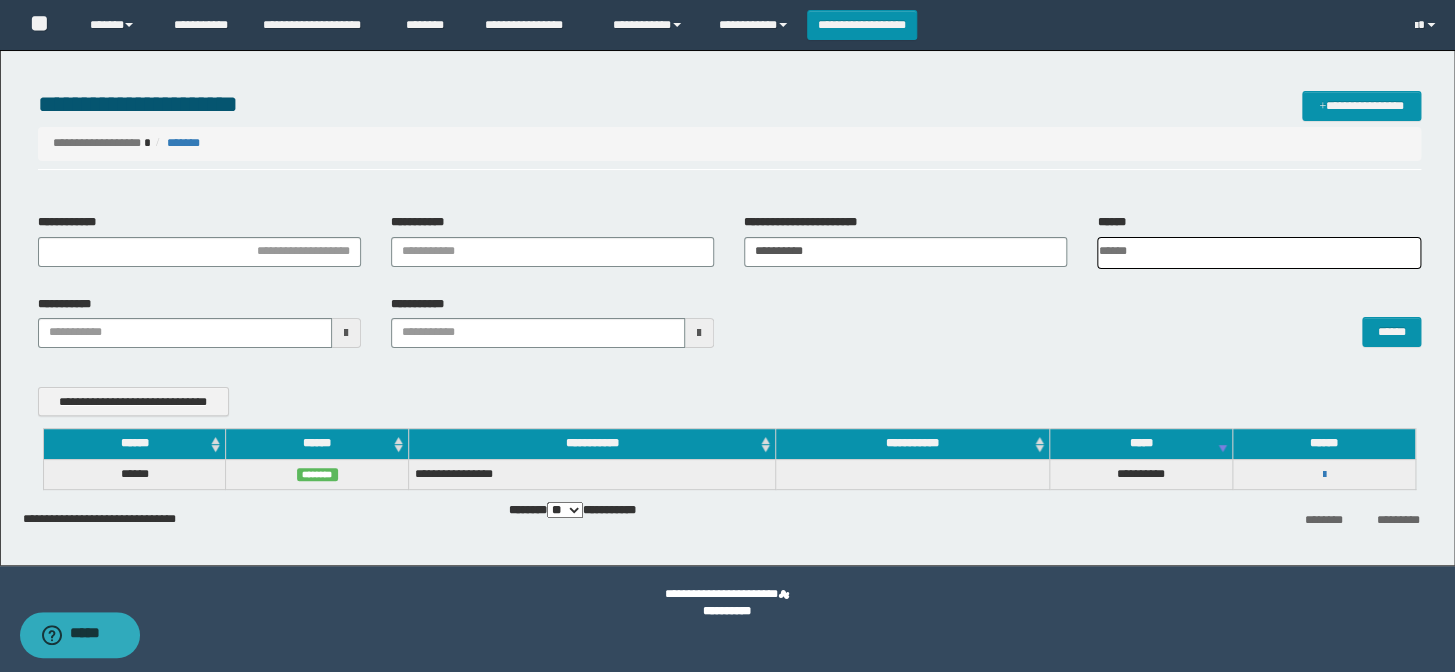 click on "**********" at bounding box center [1324, 474] 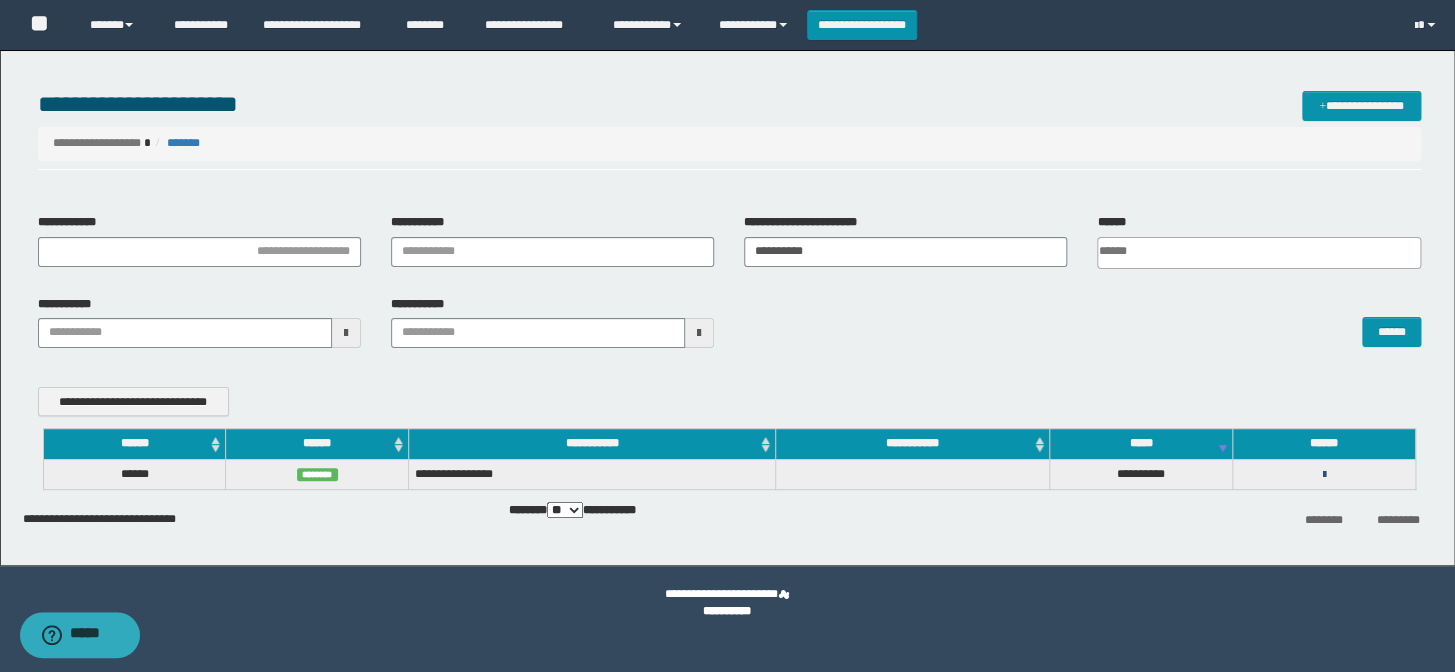 click at bounding box center (1323, 475) 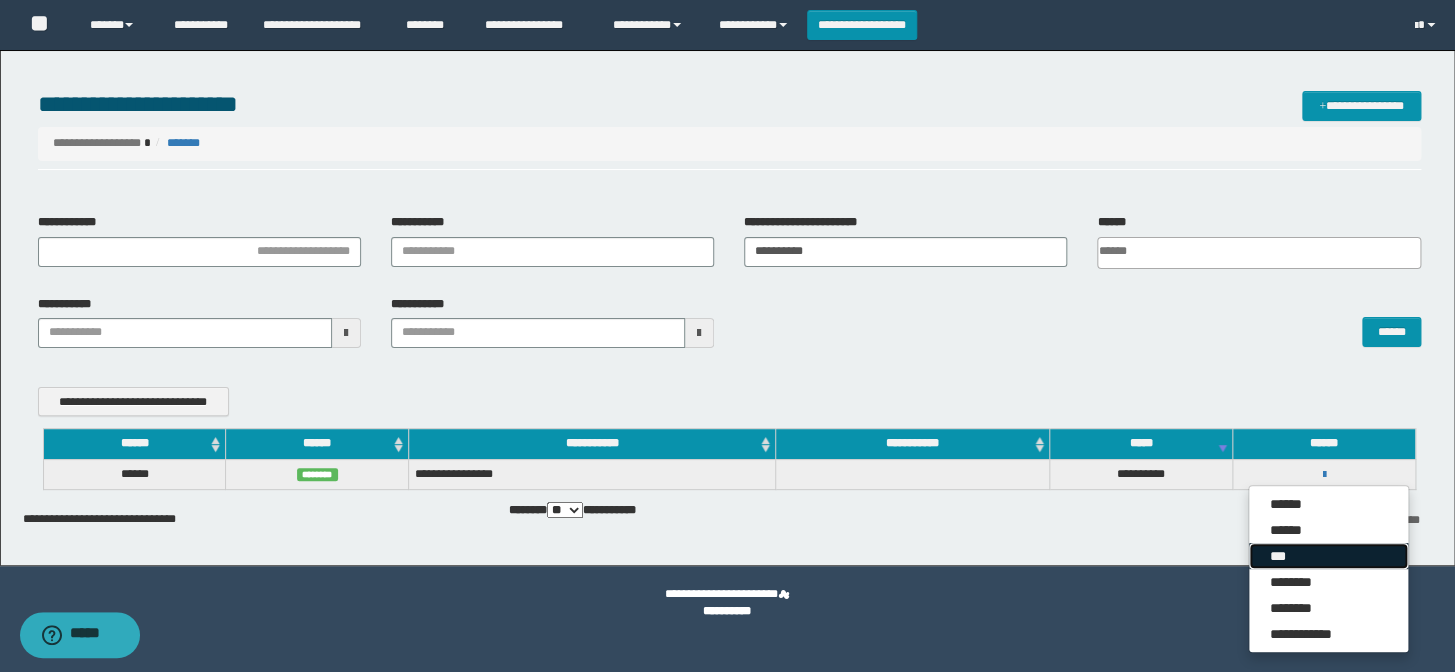 click on "***" at bounding box center (1328, 556) 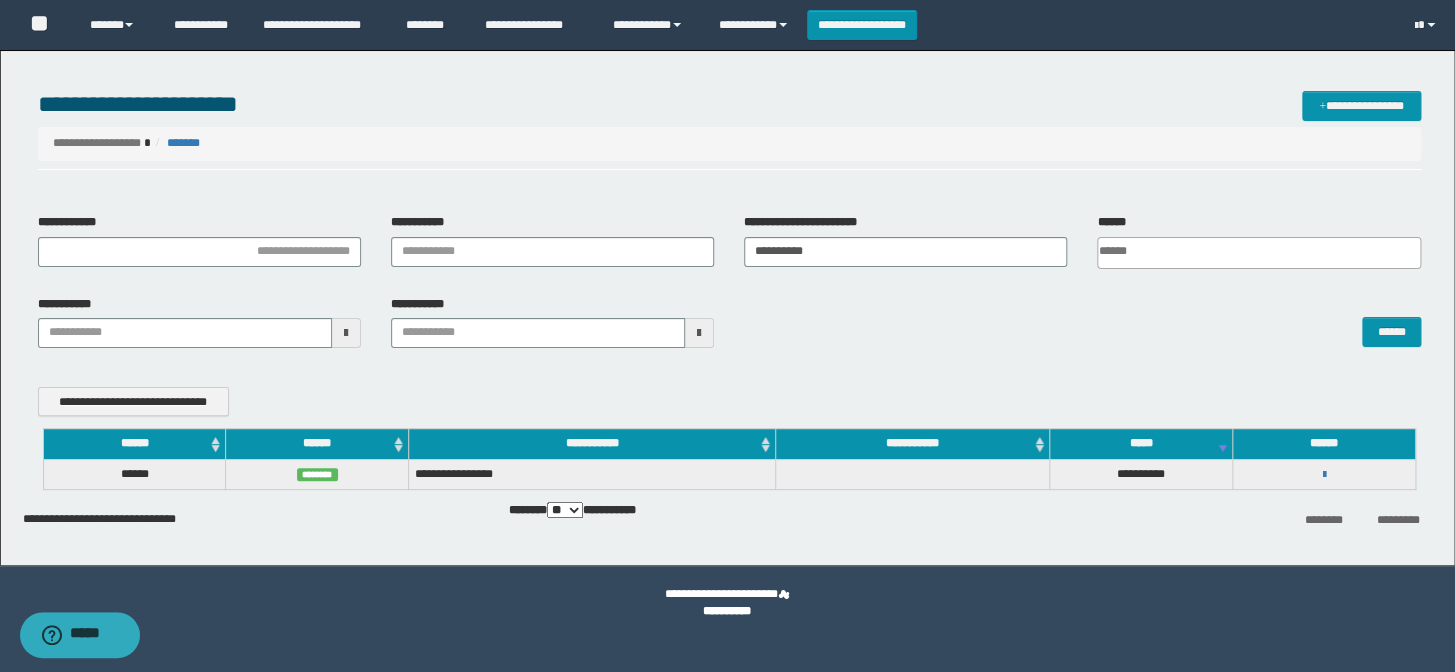 scroll, scrollTop: 0, scrollLeft: 0, axis: both 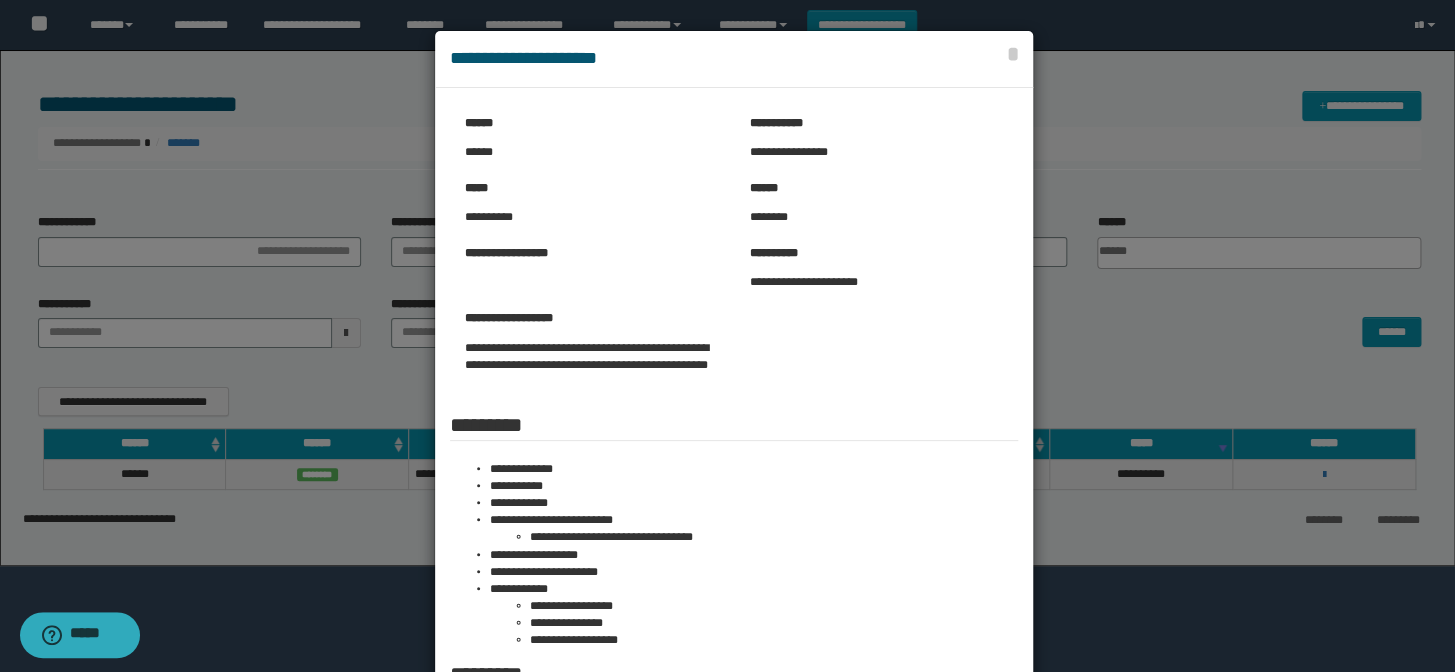 click at bounding box center (727, 452) 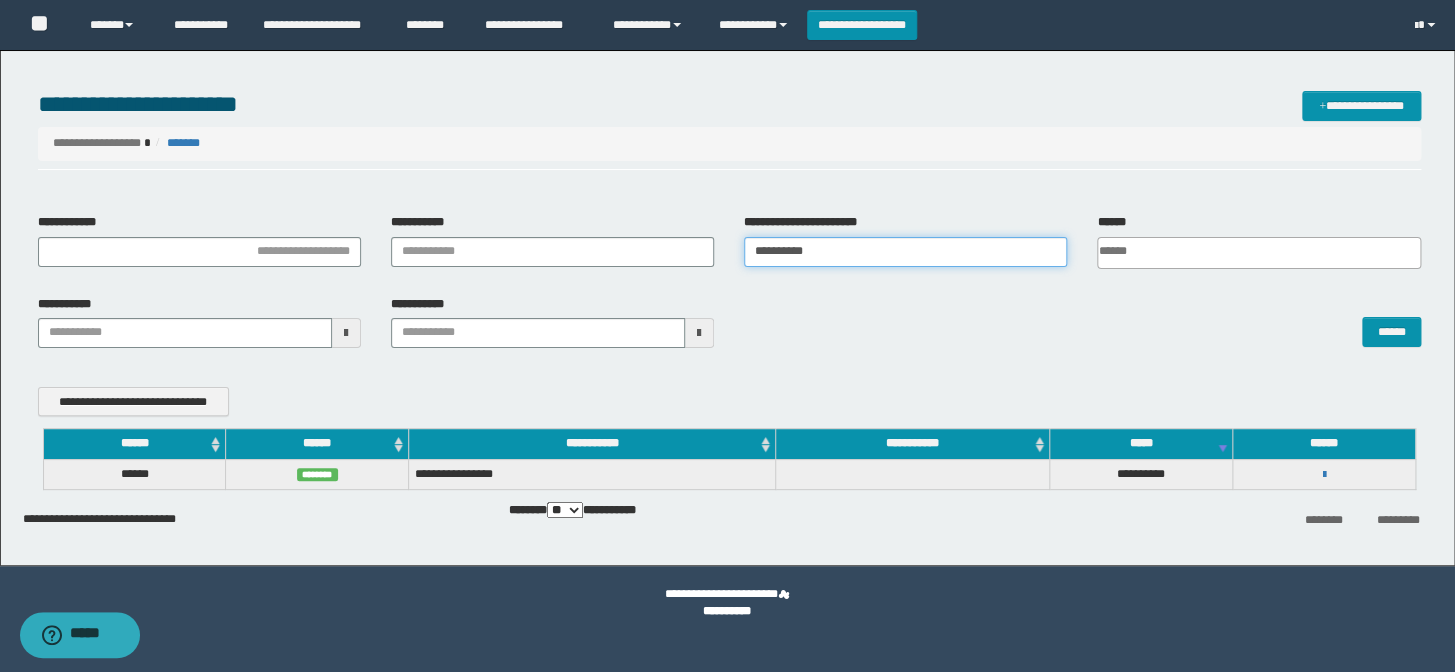 click on "**********" at bounding box center [905, 252] 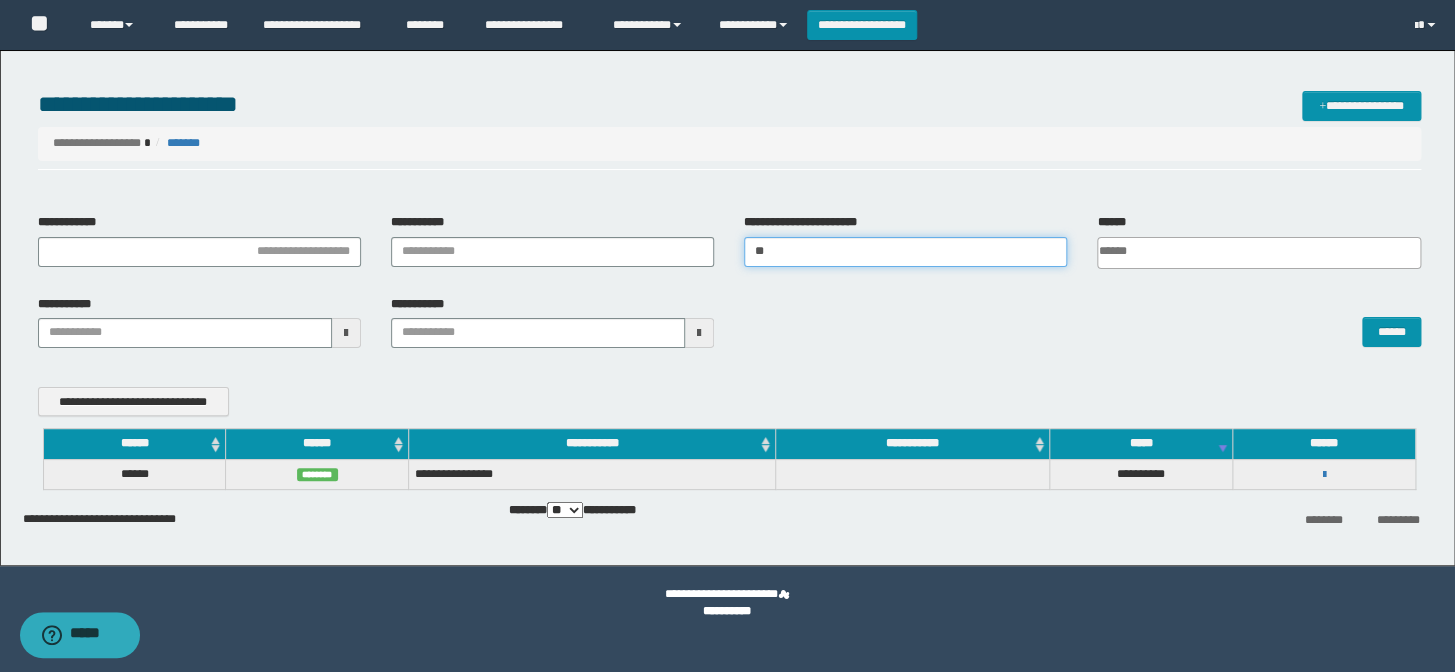 type on "*" 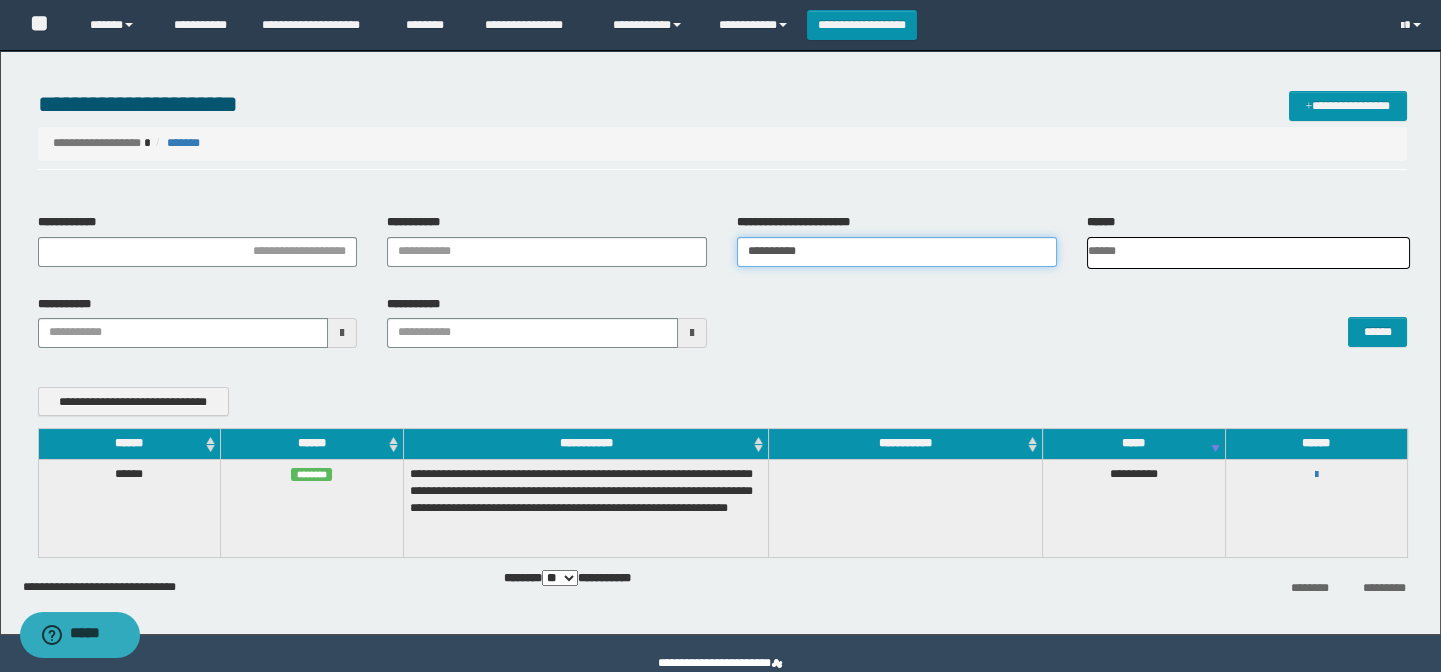 click on "**********" at bounding box center (897, 252) 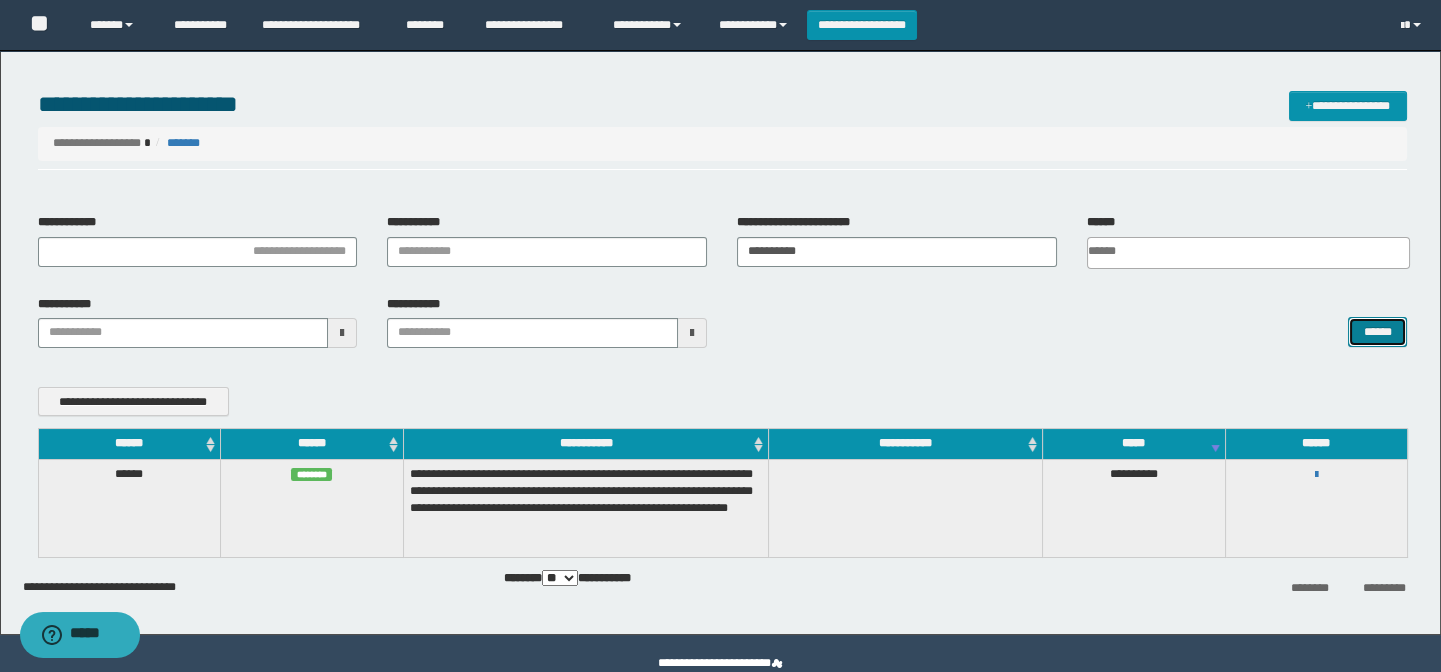 click on "******" at bounding box center (1377, 332) 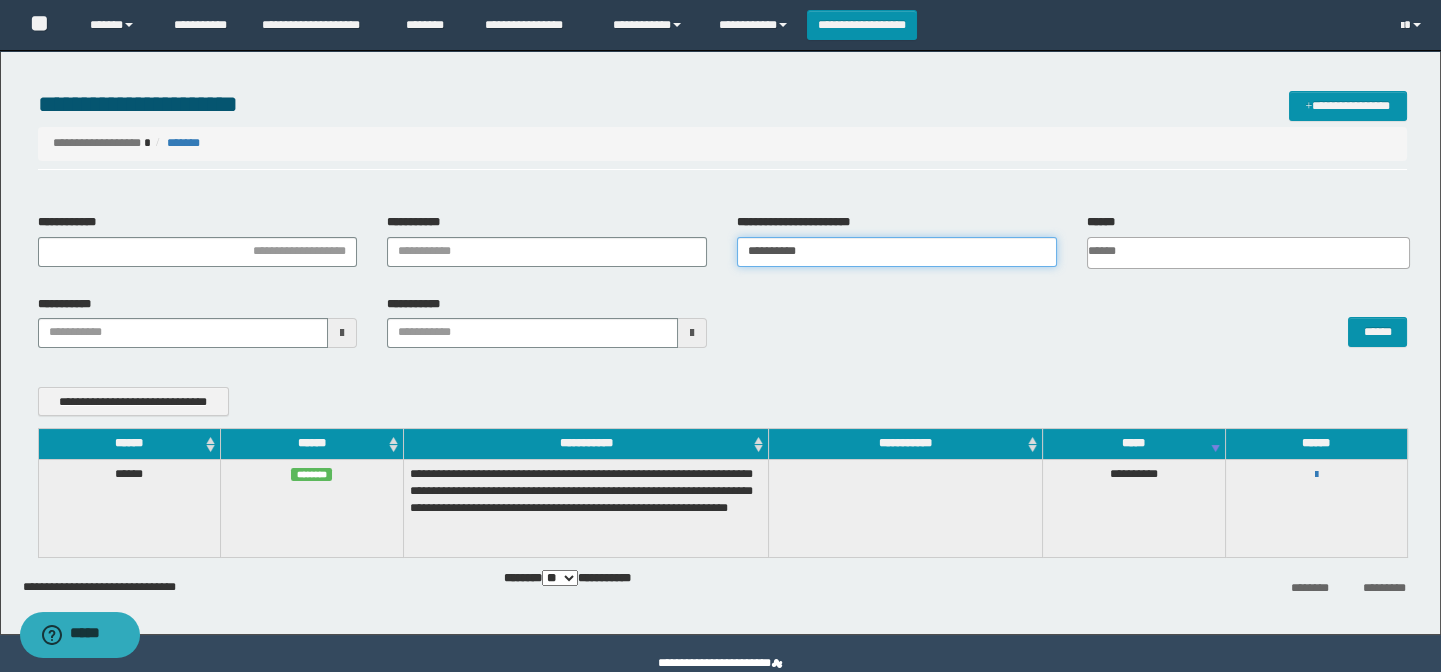 click on "**********" at bounding box center [897, 252] 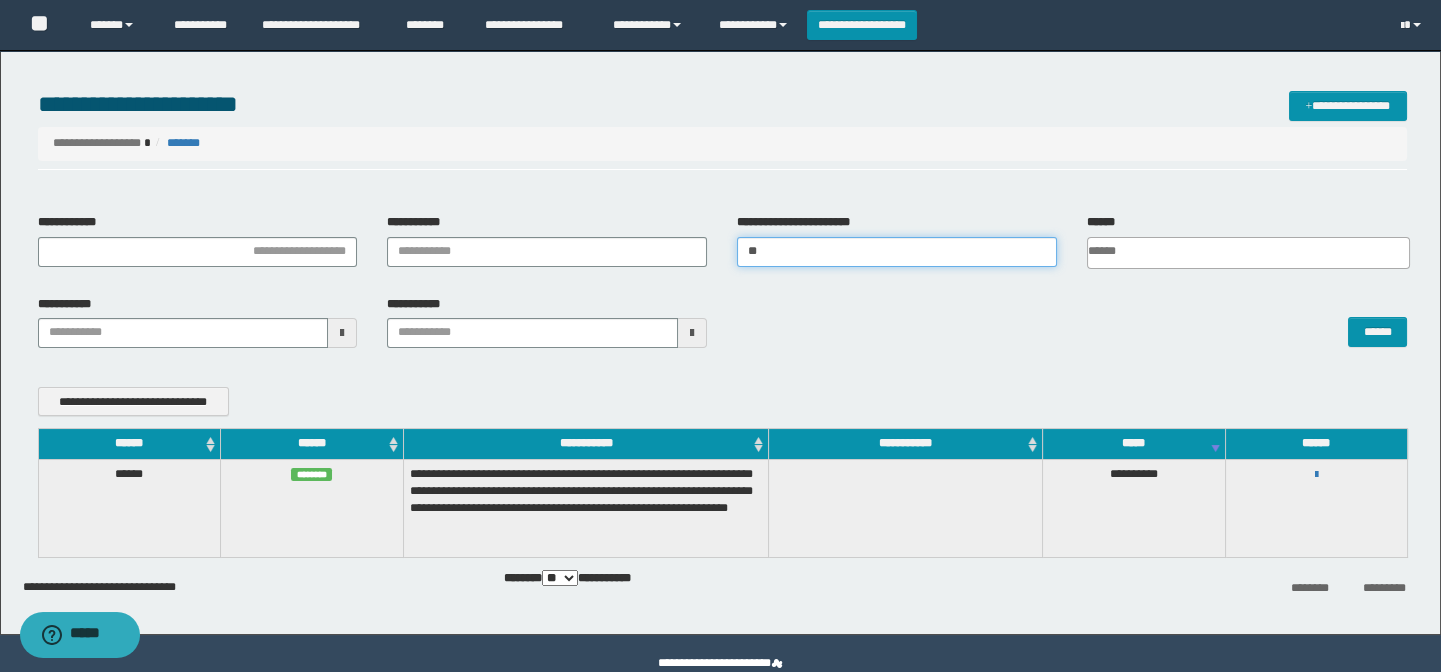 type on "*" 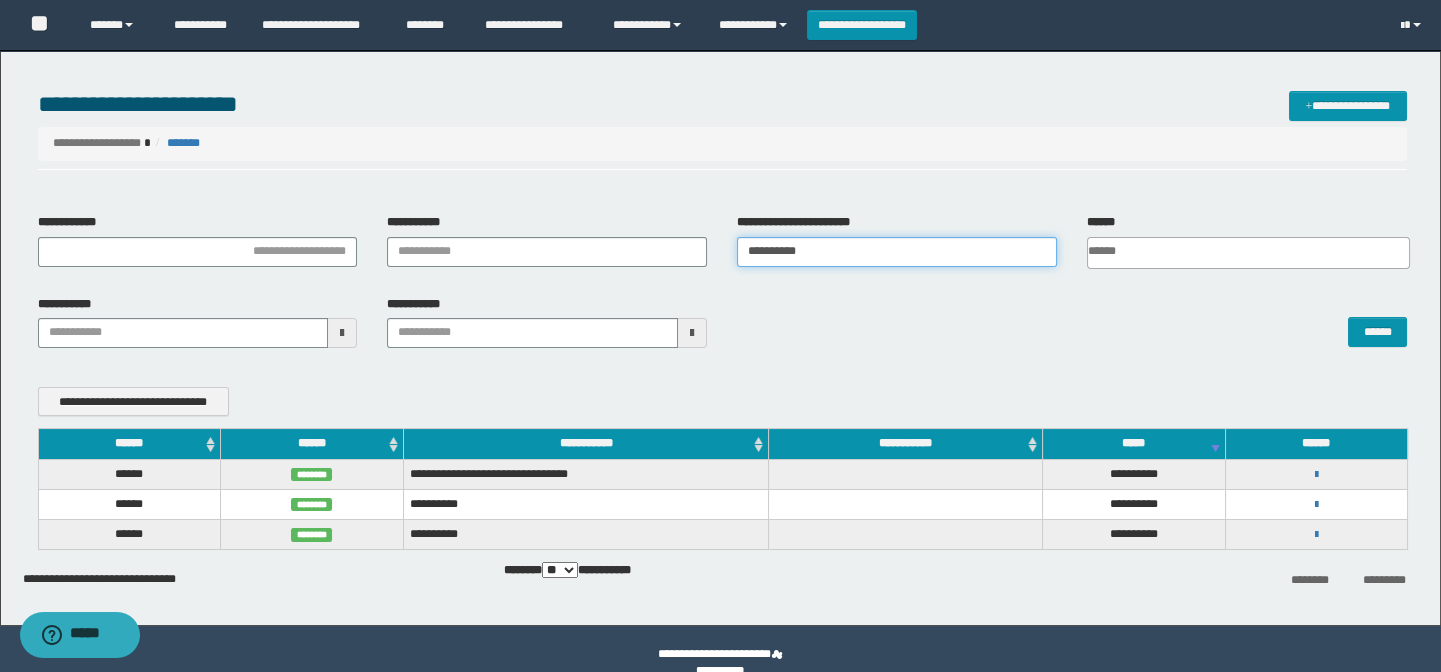 click on "**********" at bounding box center (897, 252) 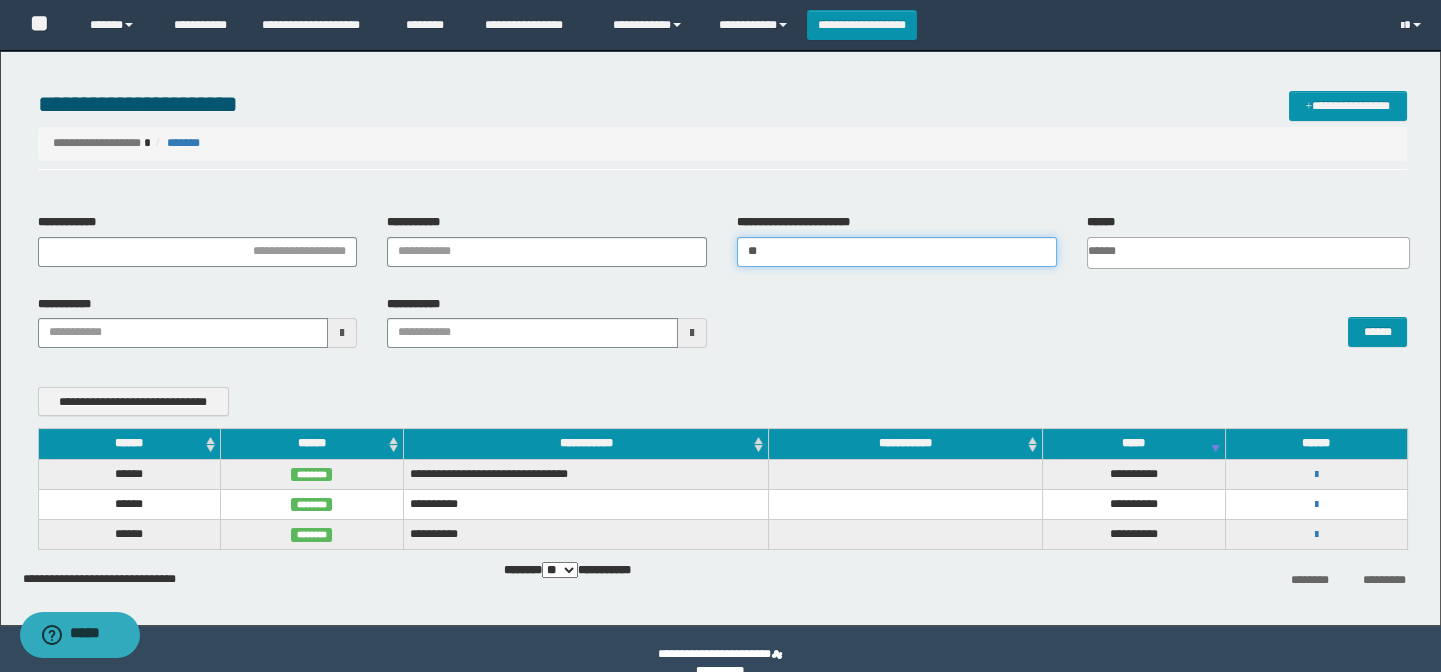 type on "*" 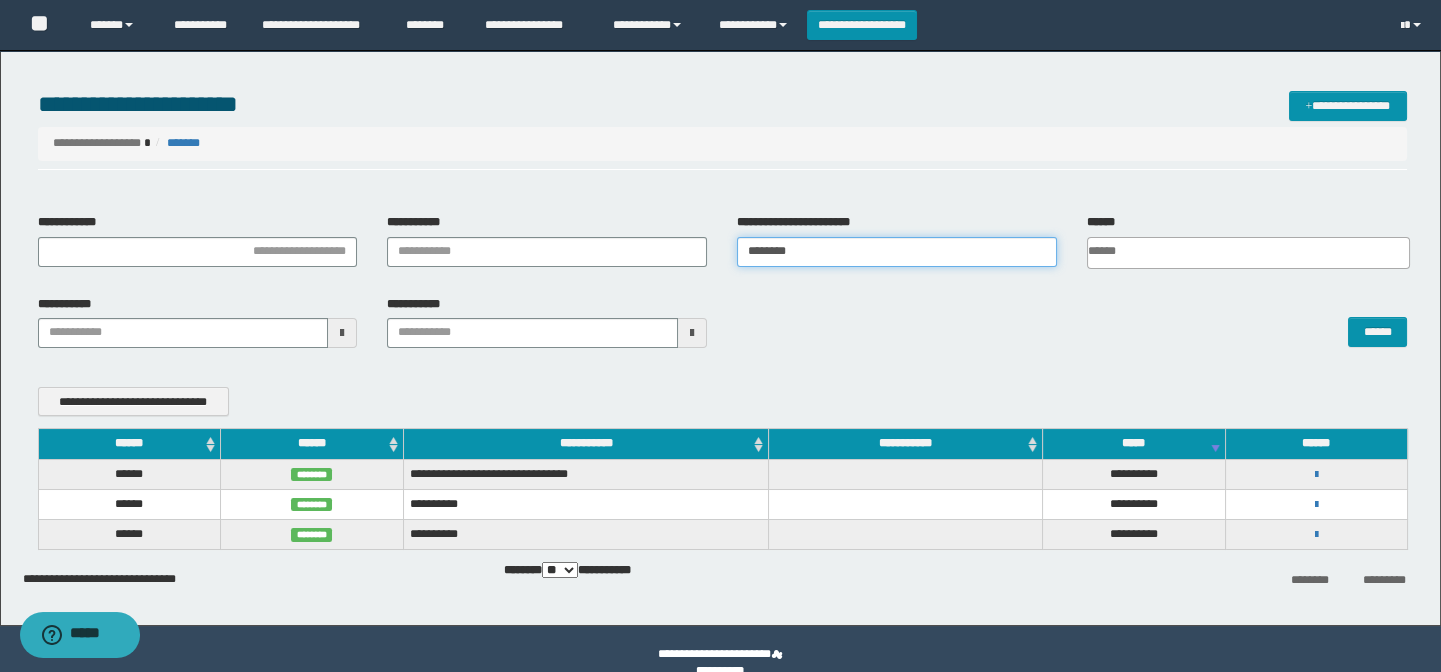 type on "********" 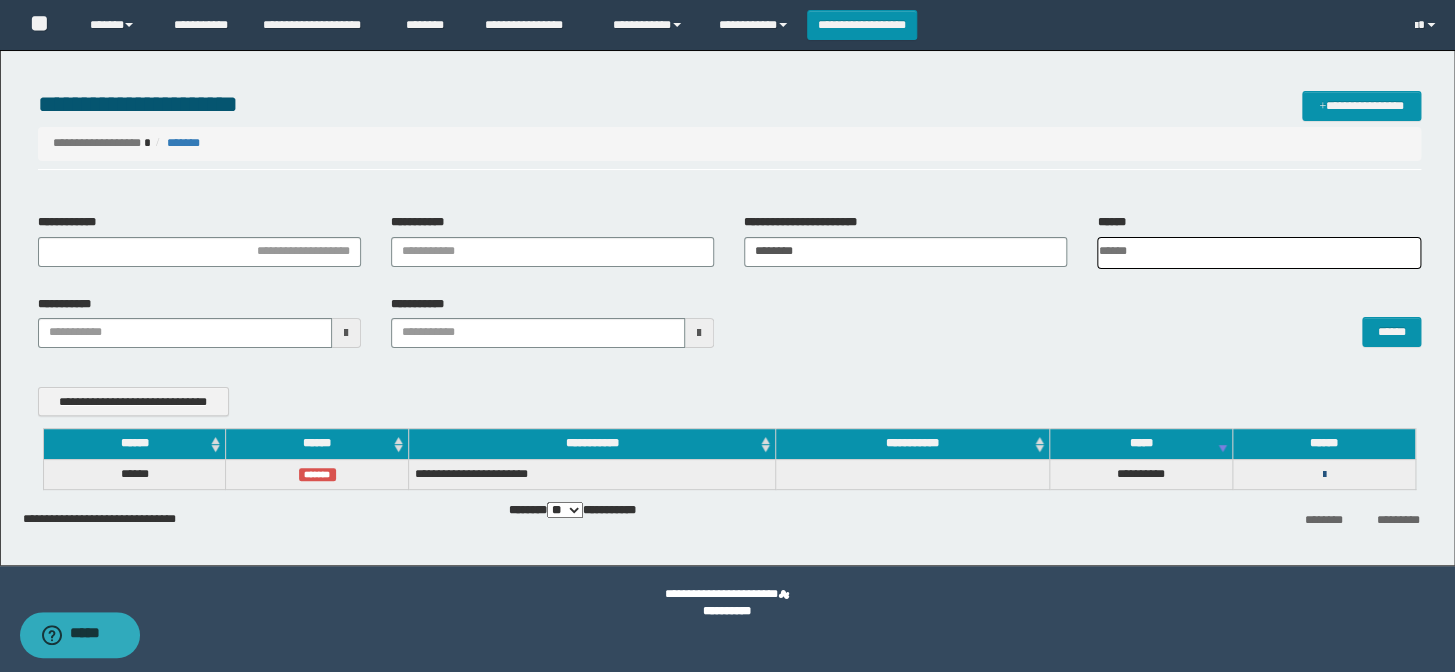 click at bounding box center [1323, 475] 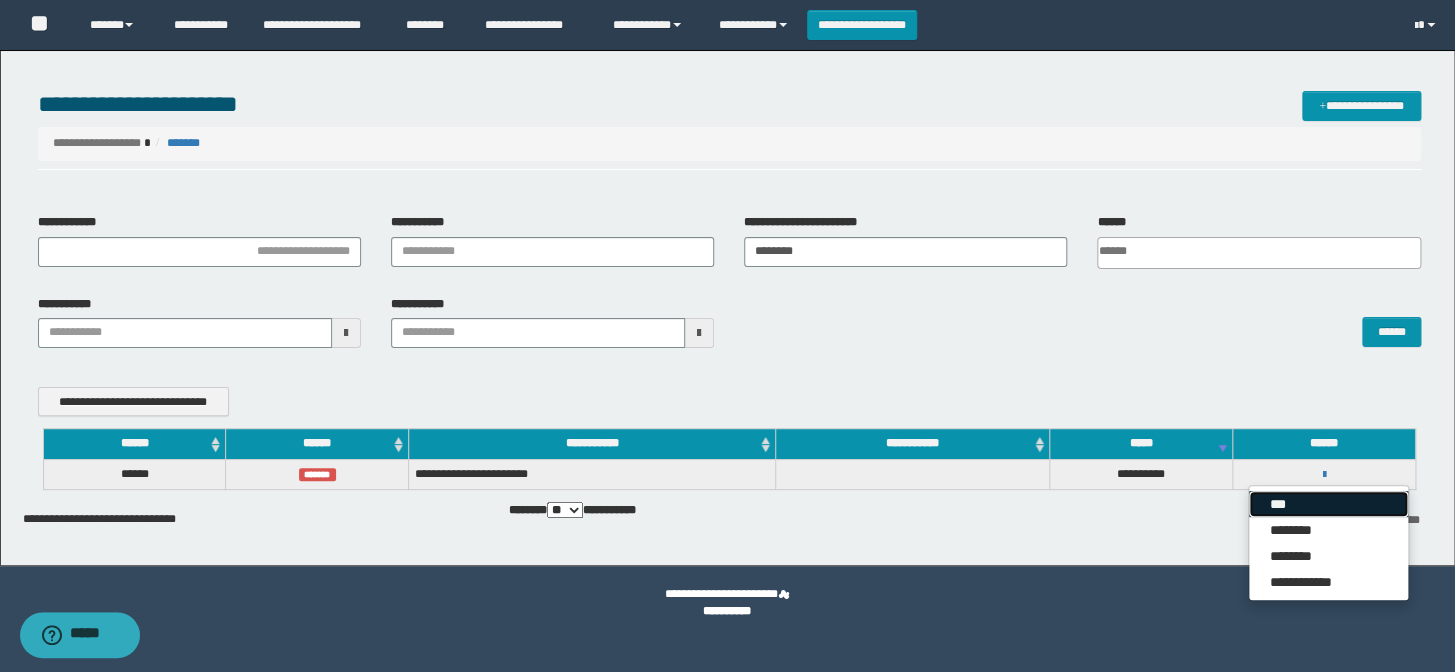 click on "***" at bounding box center [1328, 504] 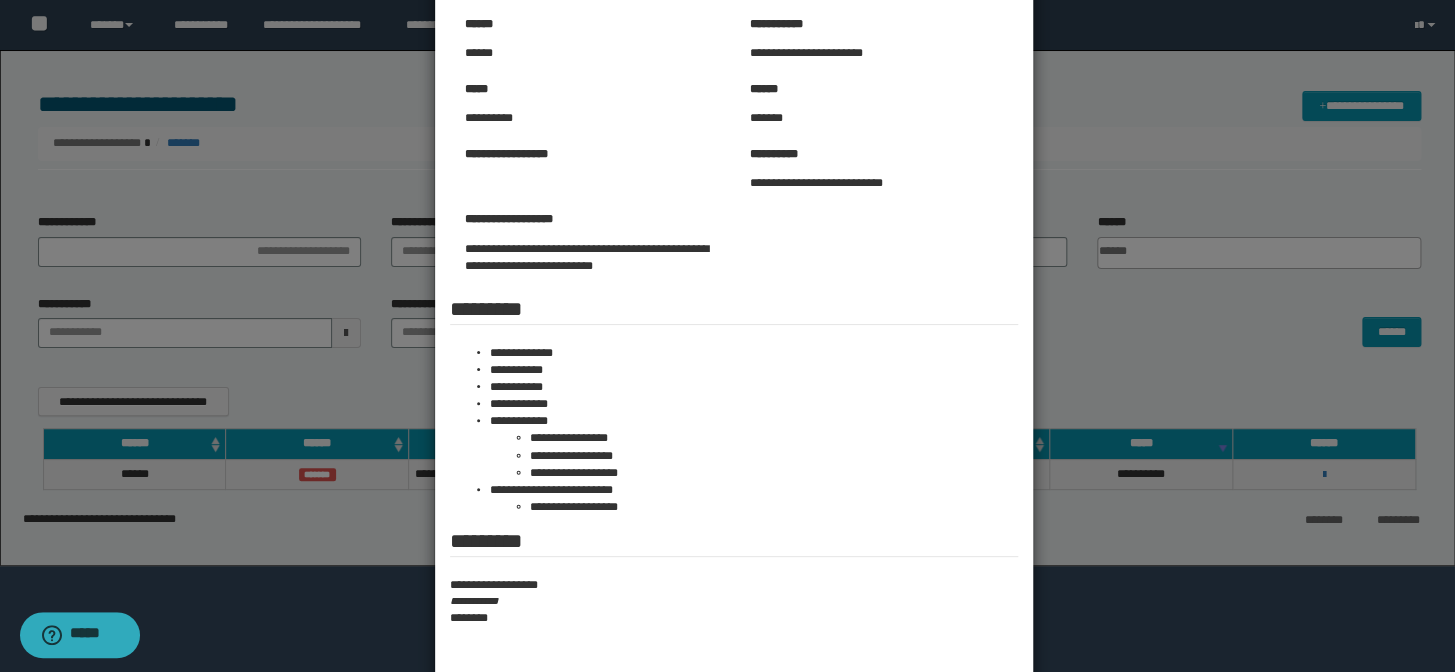 scroll, scrollTop: 181, scrollLeft: 0, axis: vertical 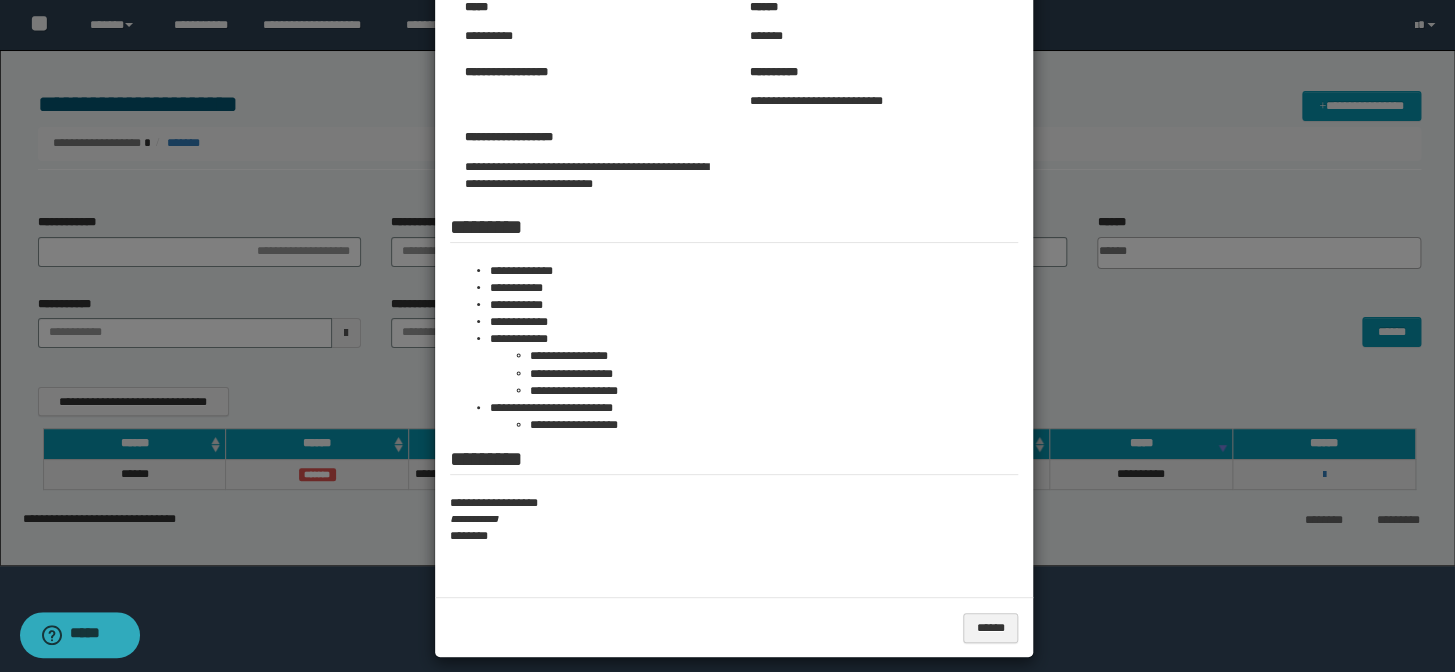 click at bounding box center [727, 253] 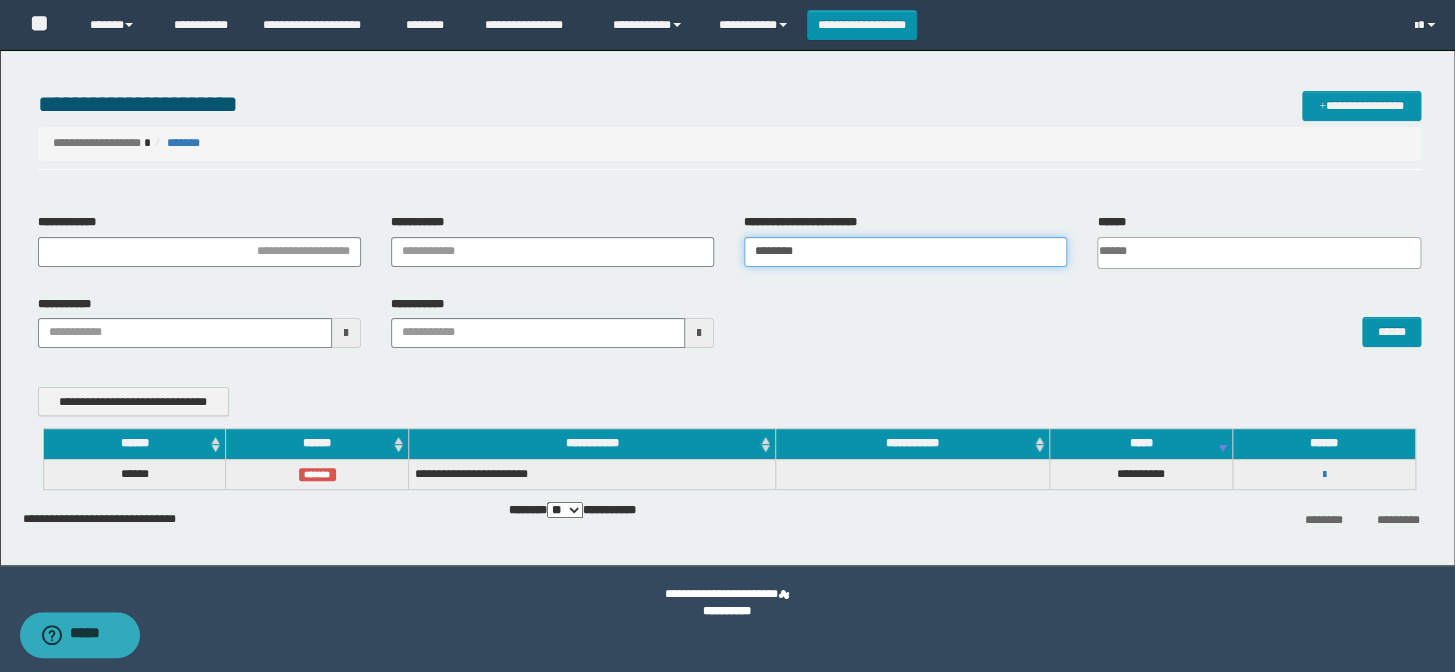 drag, startPoint x: 843, startPoint y: 247, endPoint x: 717, endPoint y: 266, distance: 127.424484 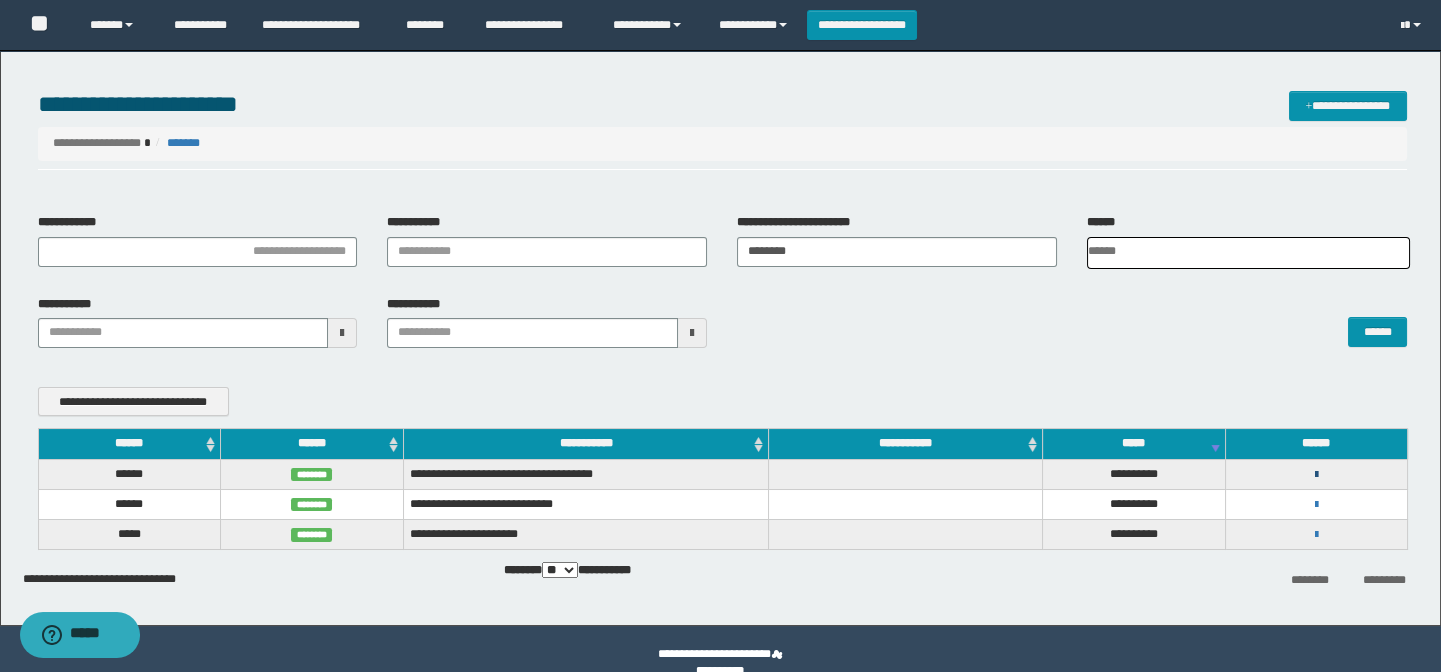 click at bounding box center (1316, 475) 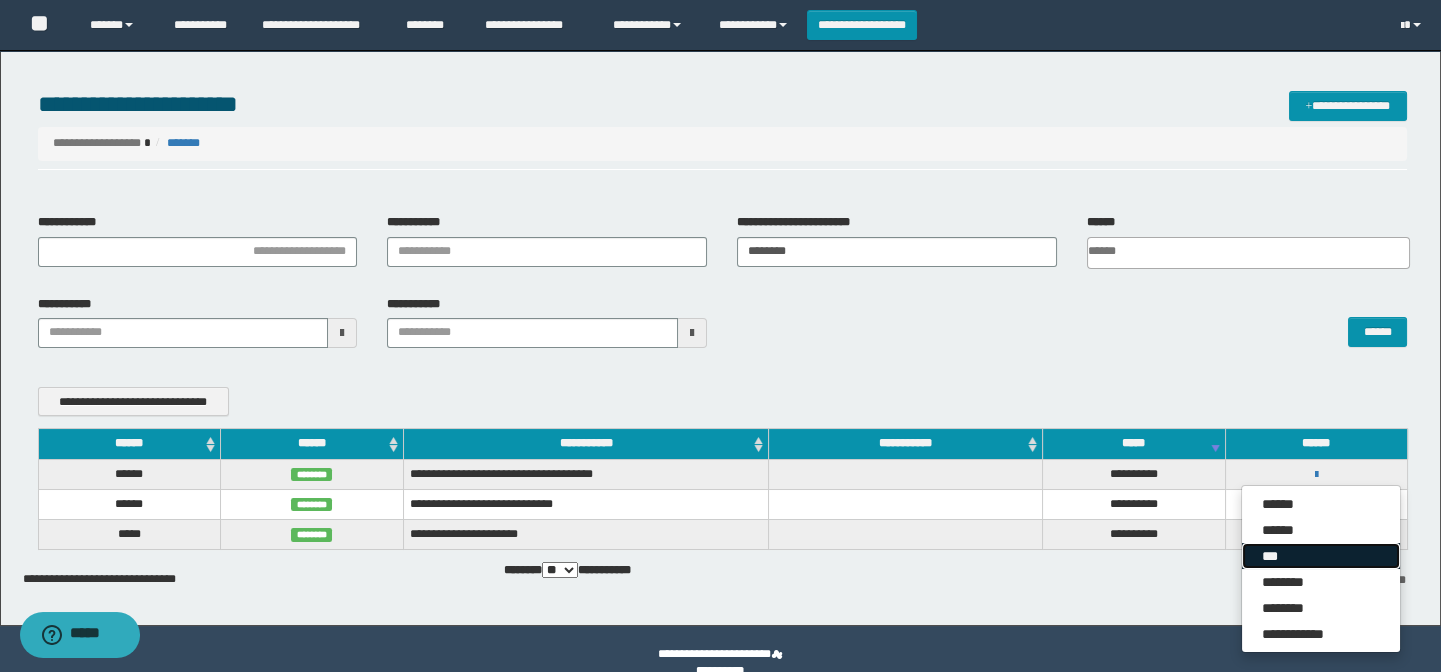 click on "***" at bounding box center [1321, 556] 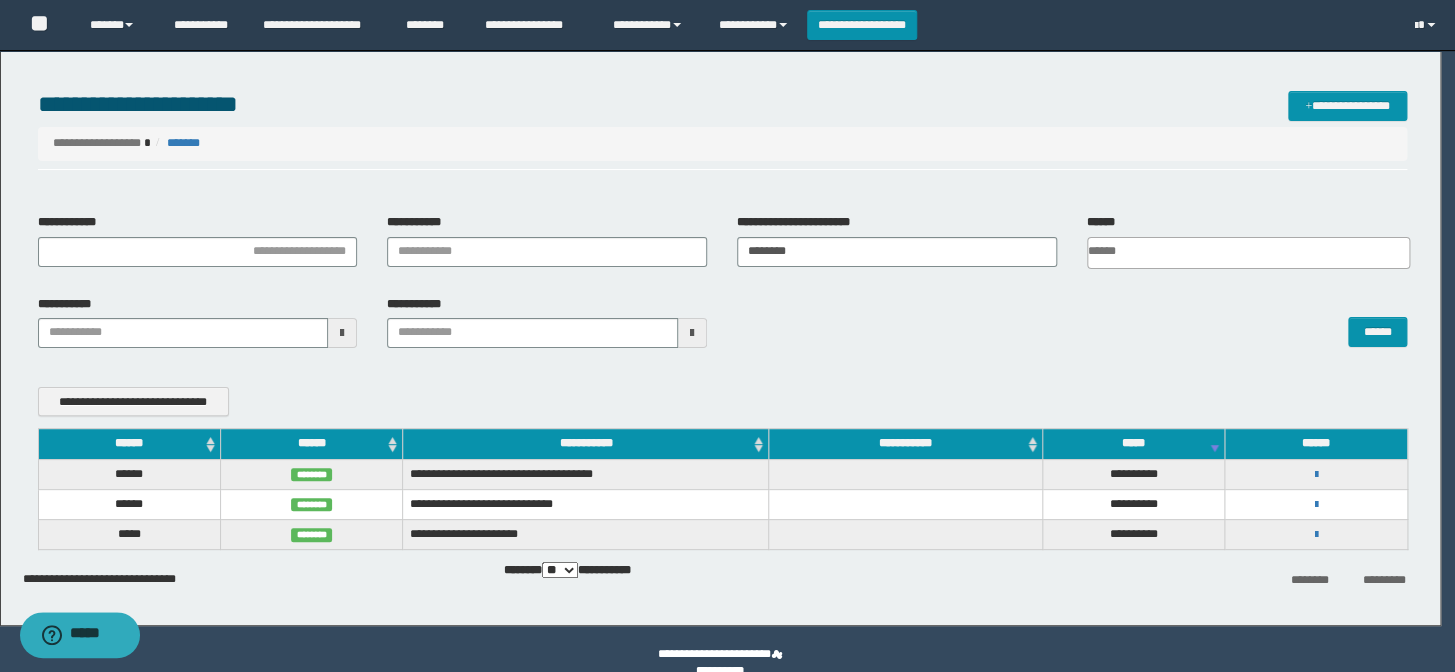 scroll, scrollTop: 0, scrollLeft: 0, axis: both 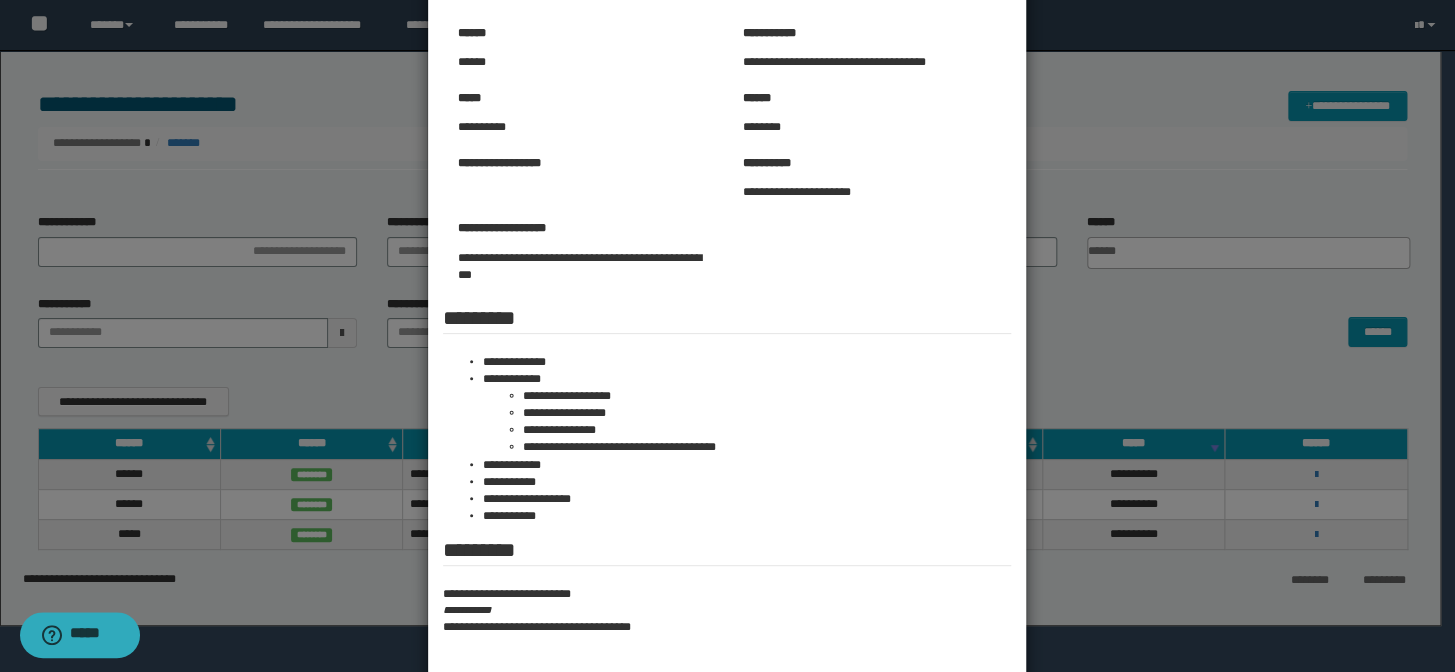 click at bounding box center (727, 344) 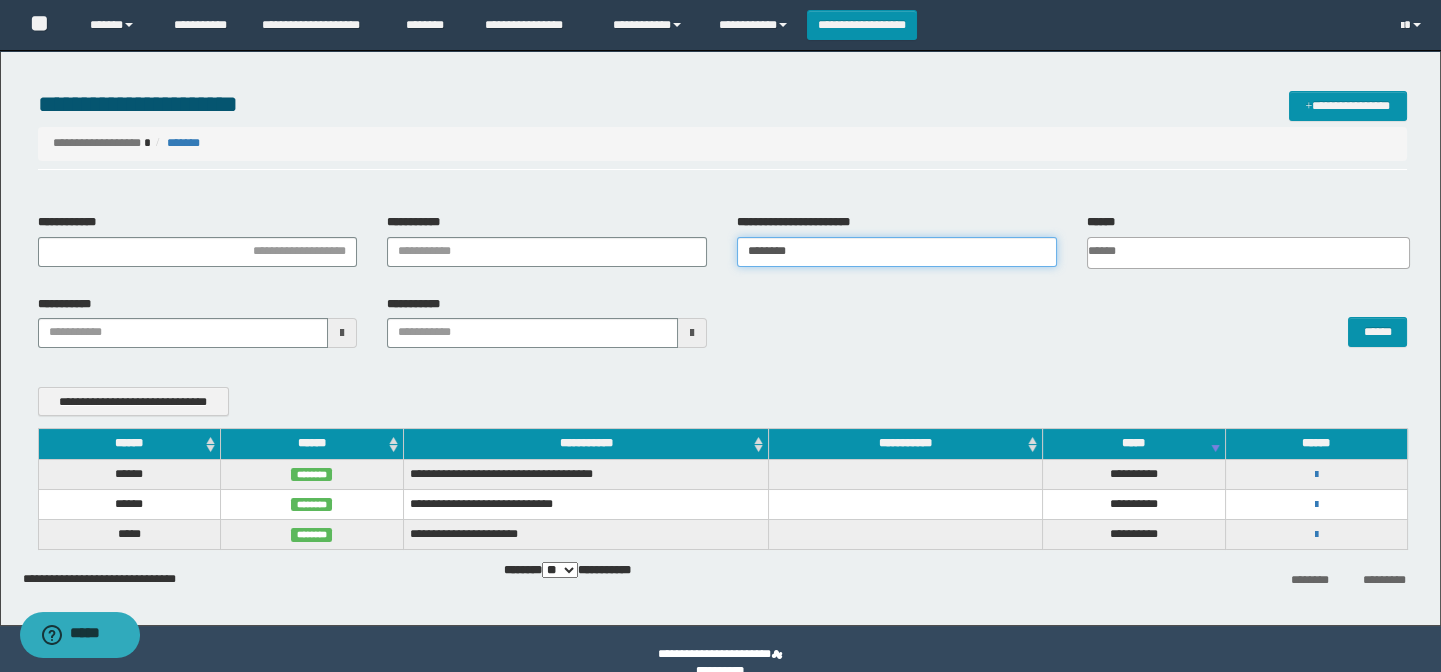 drag, startPoint x: 824, startPoint y: 254, endPoint x: 838, endPoint y: 253, distance: 14.035668 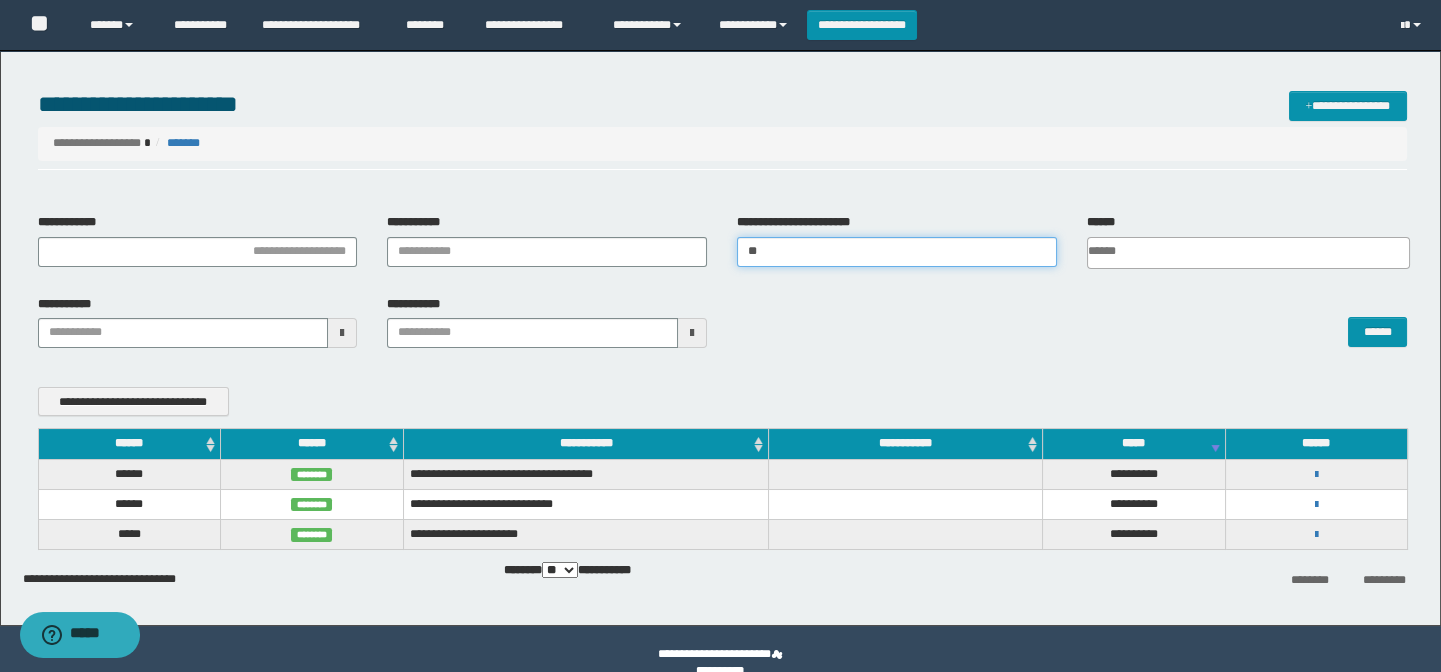 type on "*" 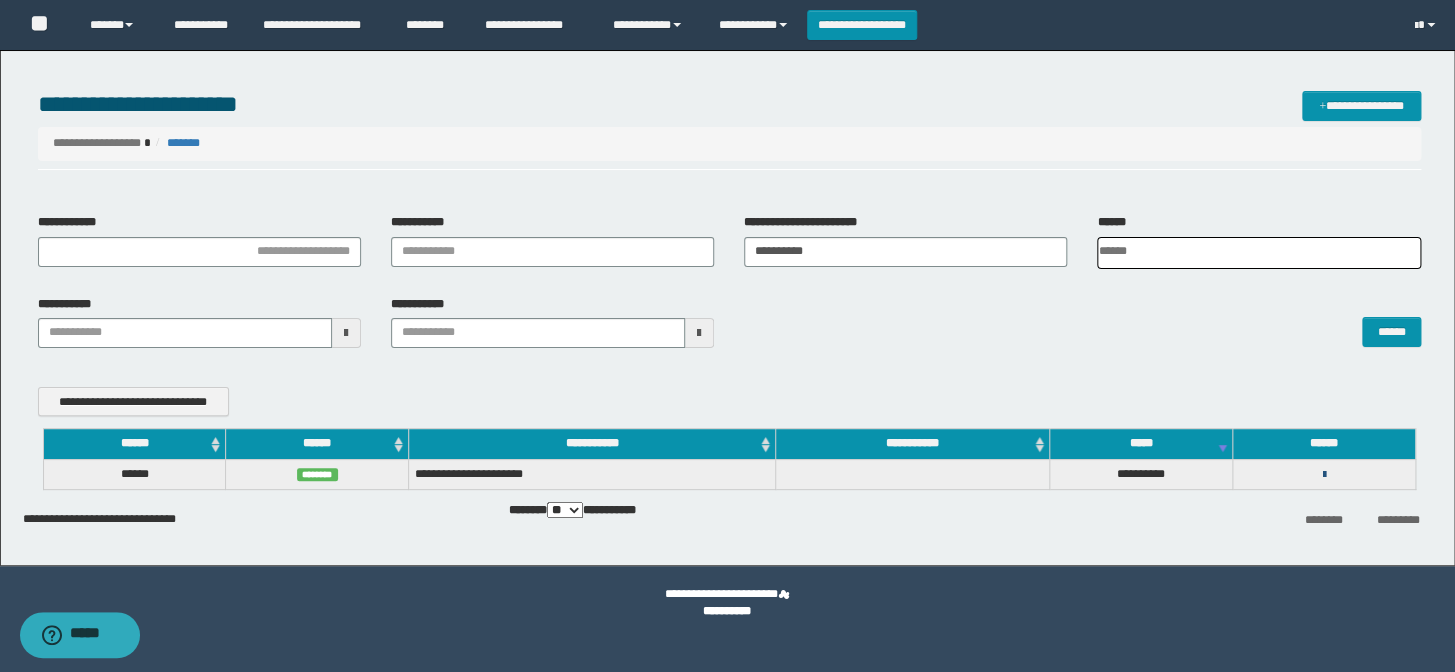 click at bounding box center [1323, 475] 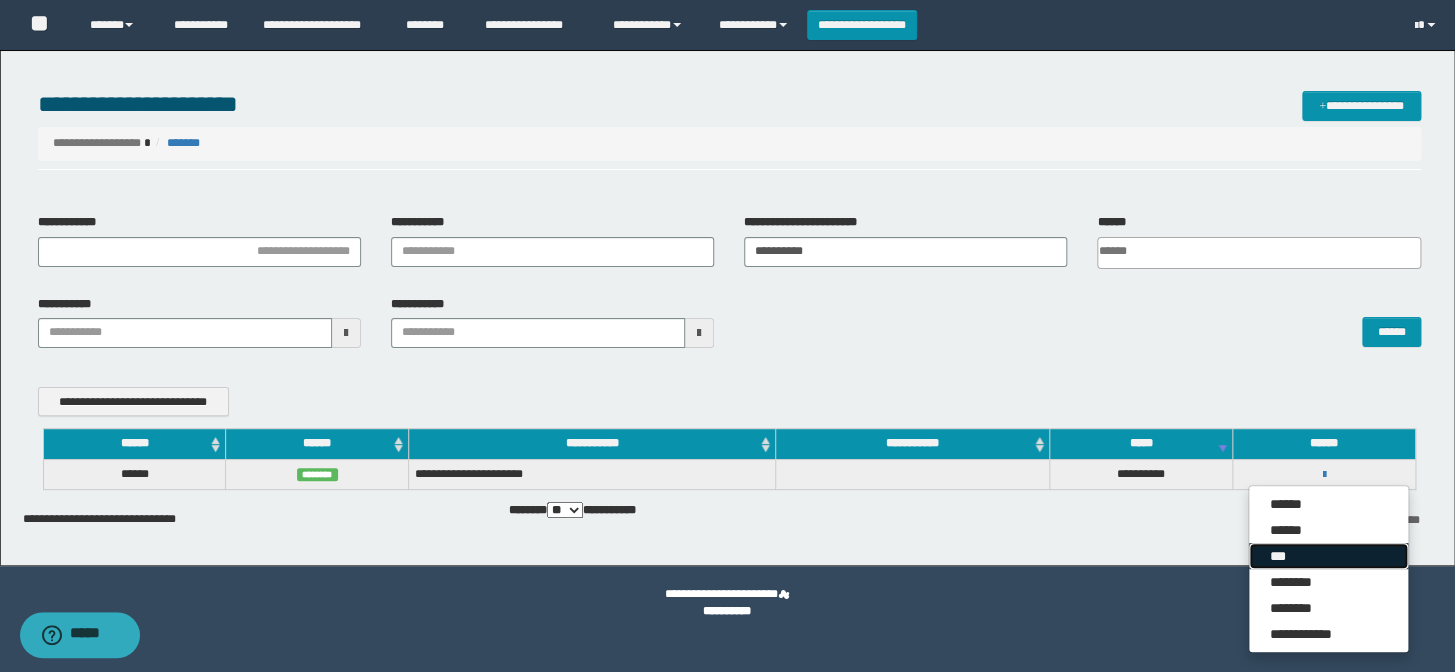 click on "***" at bounding box center [1328, 556] 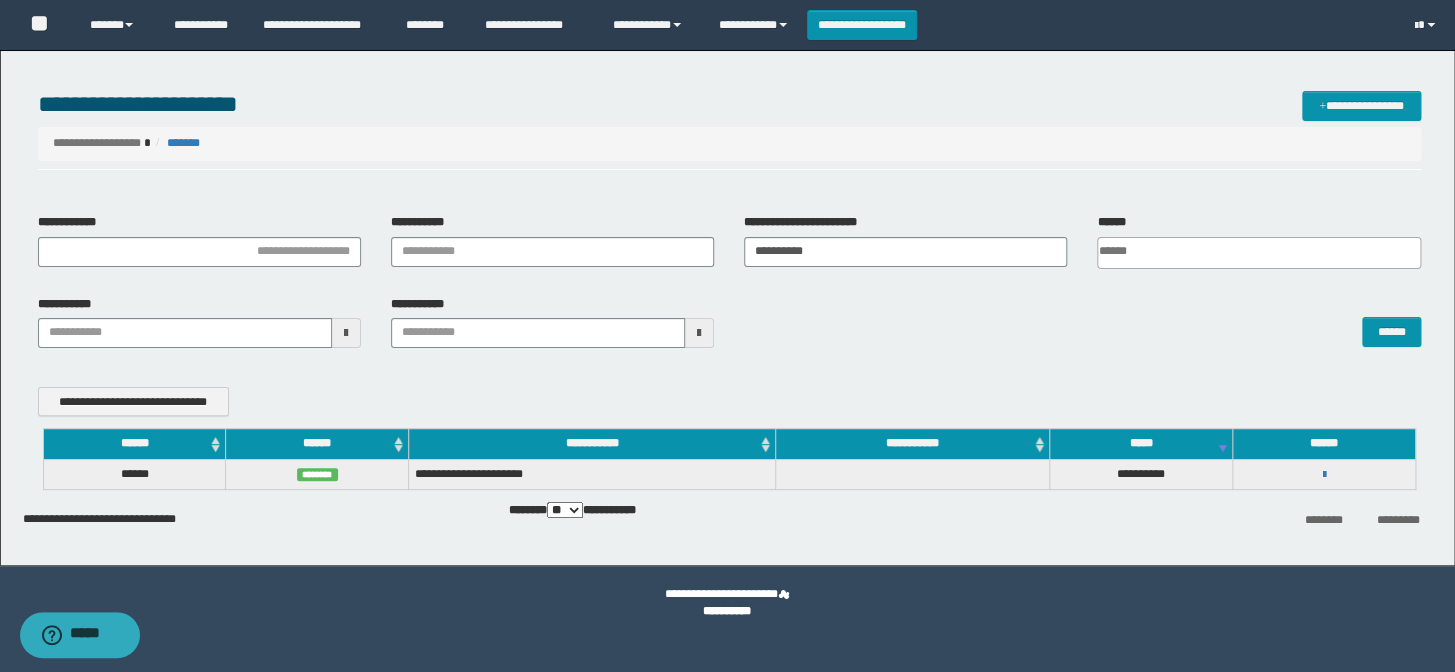 scroll, scrollTop: 0, scrollLeft: 0, axis: both 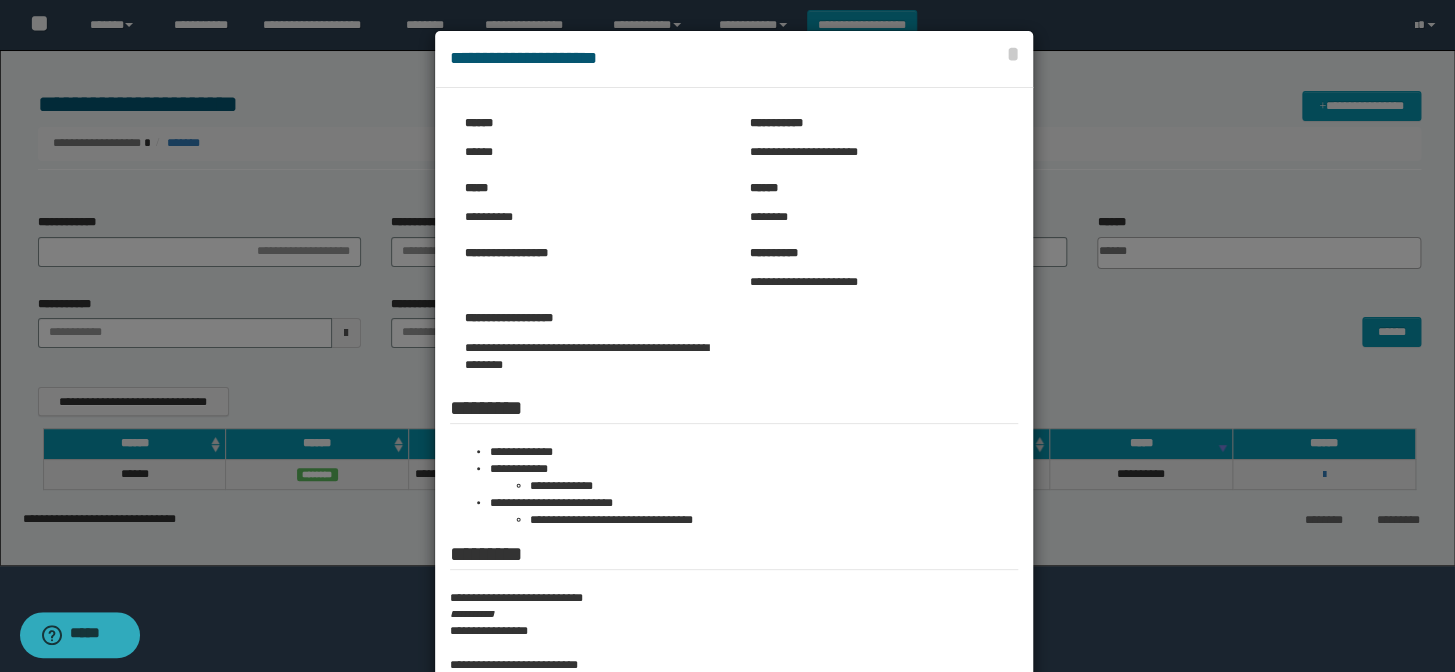 click at bounding box center [727, 458] 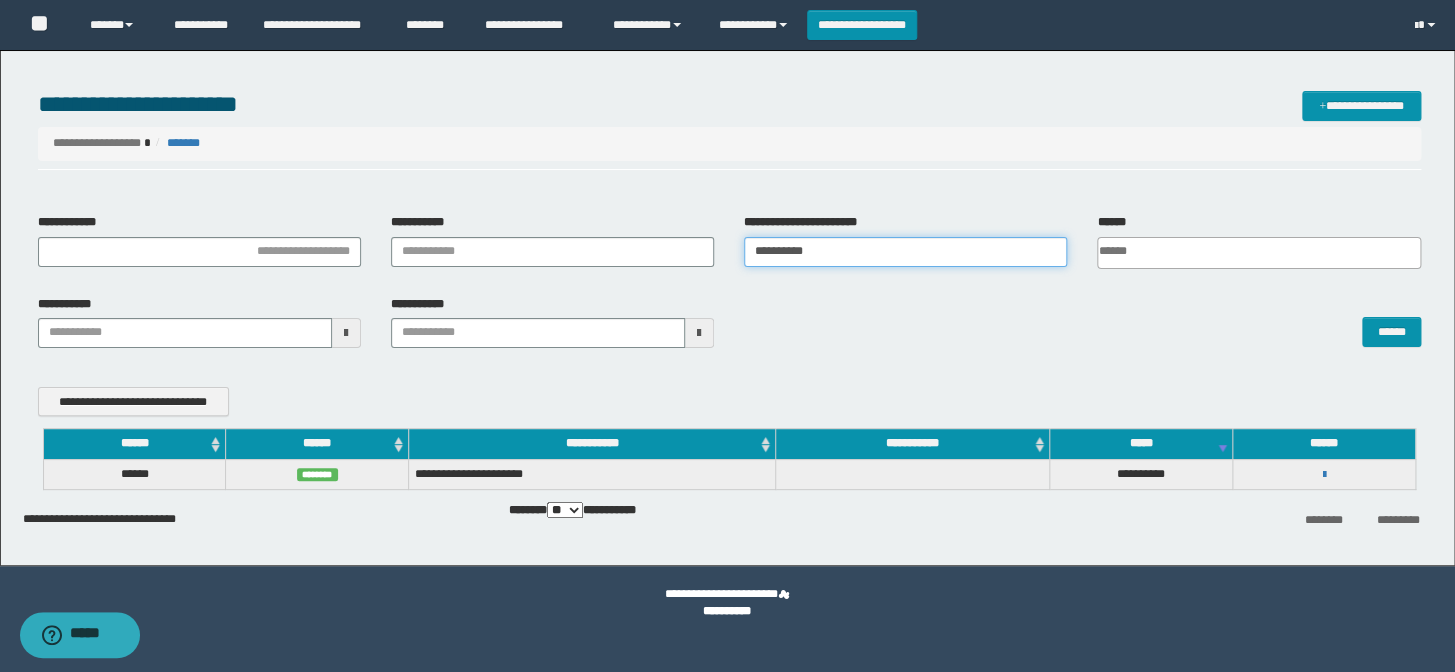 click on "**********" at bounding box center [905, 252] 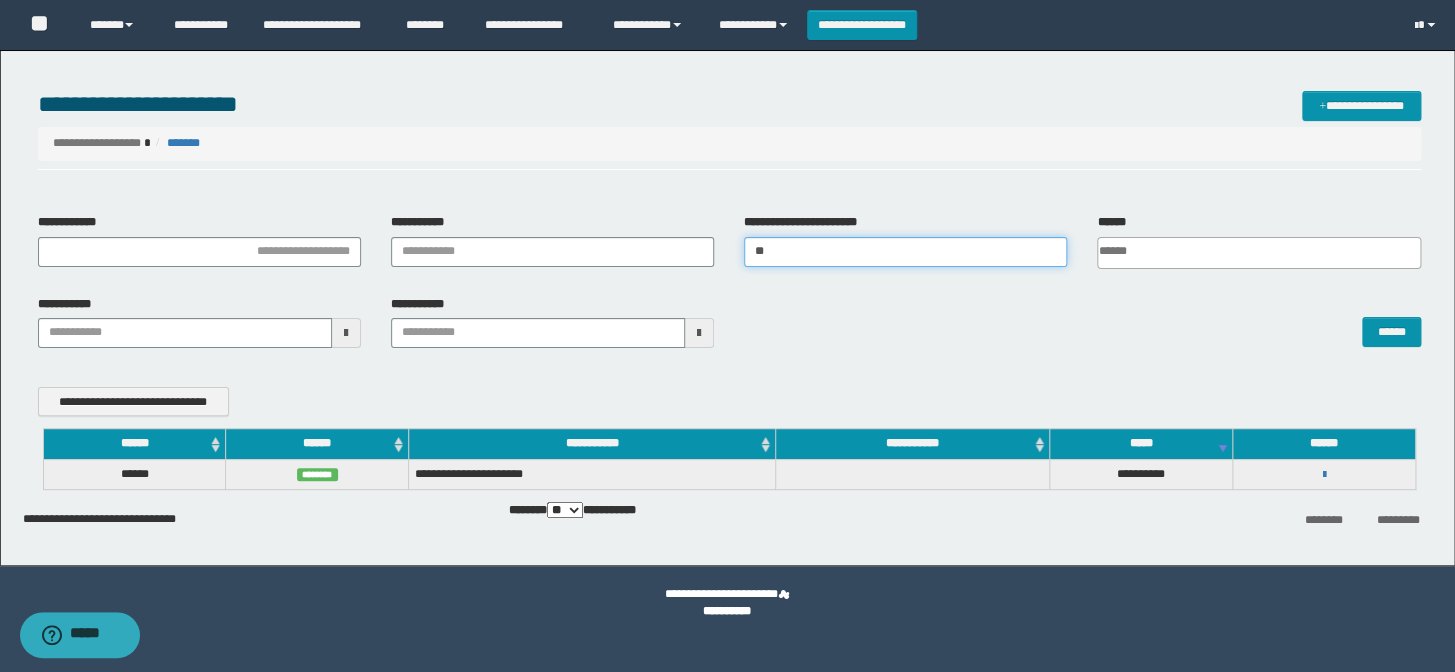 type on "*" 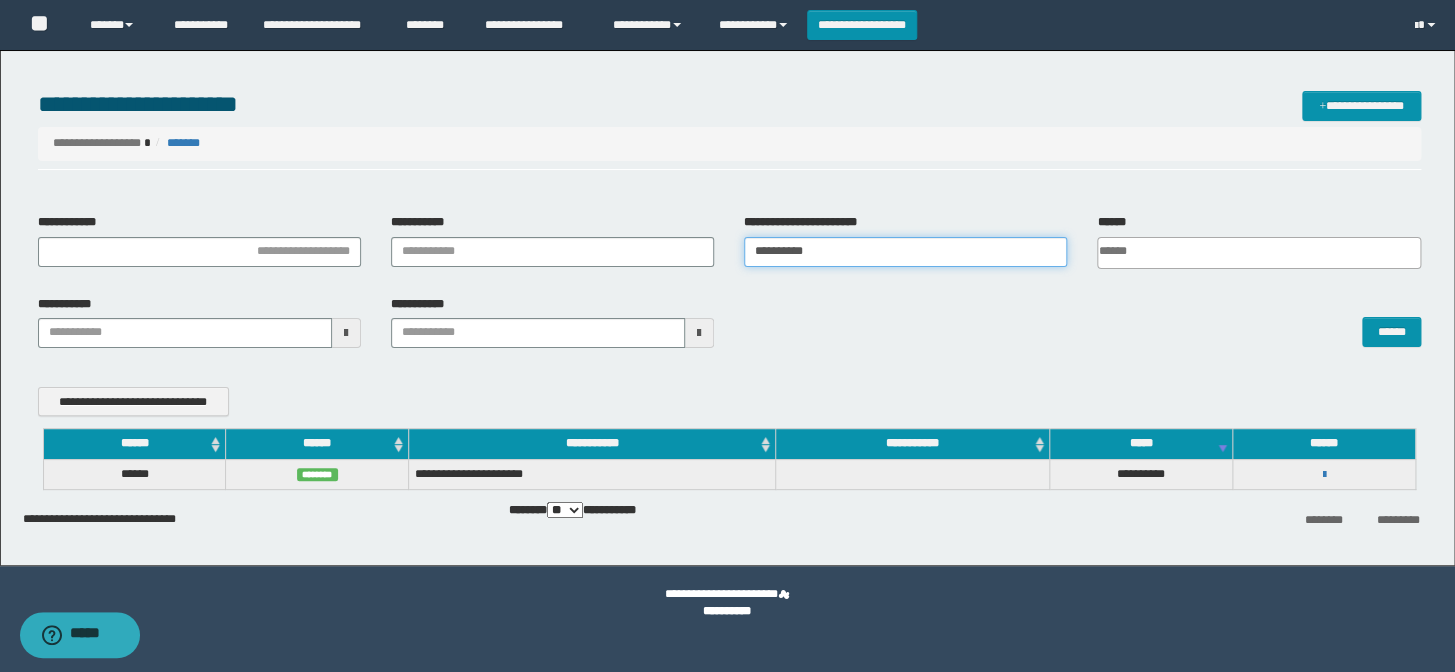 type on "**********" 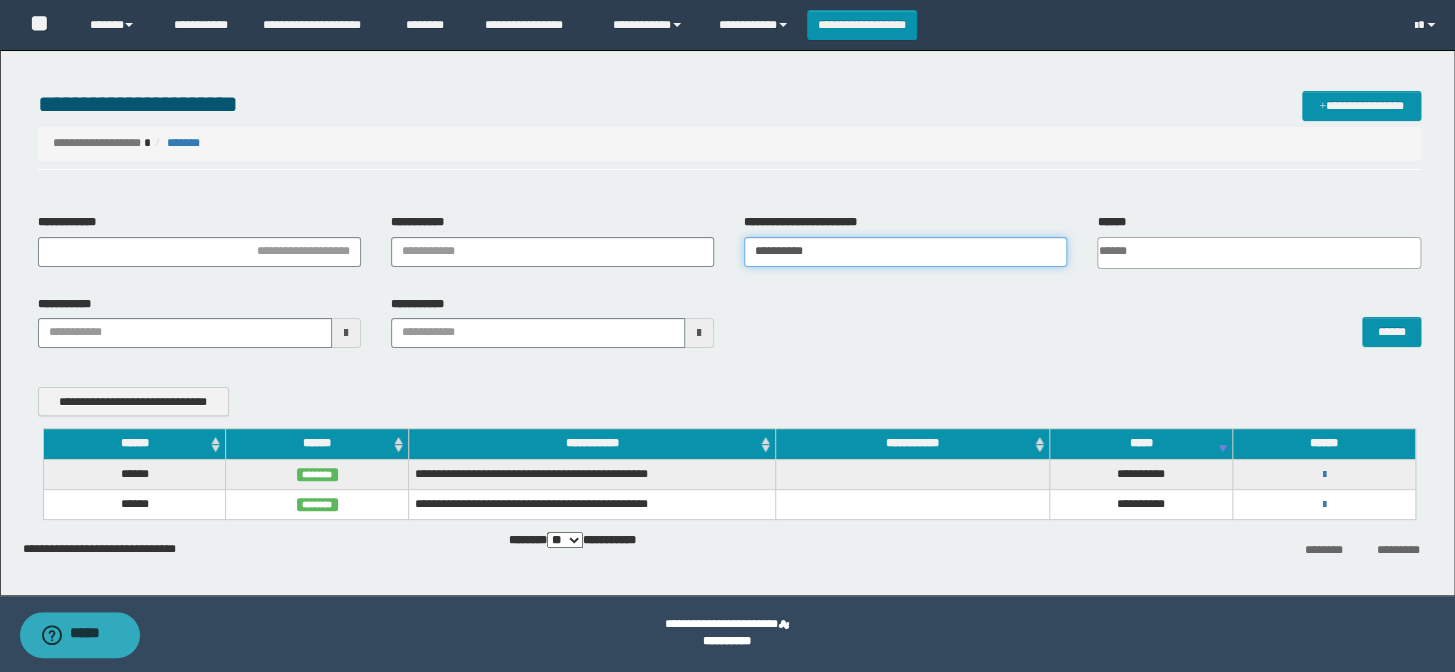 drag, startPoint x: 887, startPoint y: 249, endPoint x: 531, endPoint y: 321, distance: 363.20792 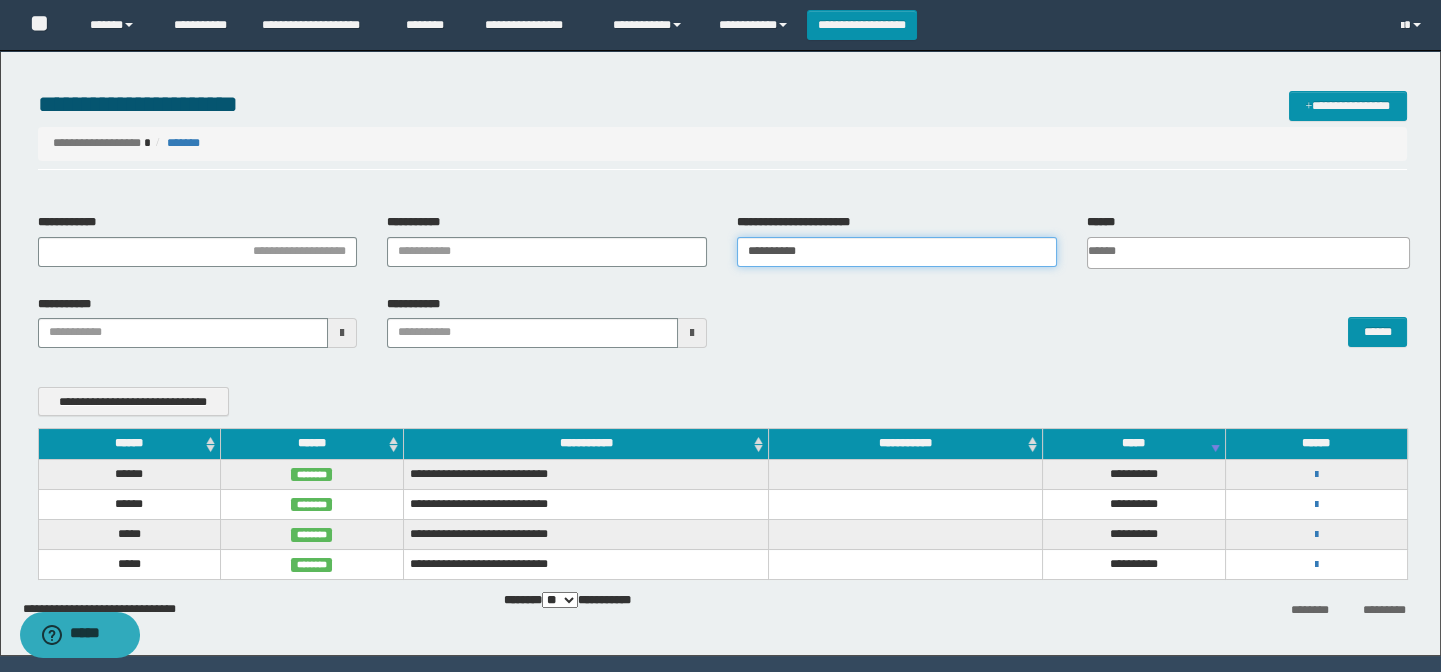 drag, startPoint x: 820, startPoint y: 253, endPoint x: 695, endPoint y: 270, distance: 126.1507 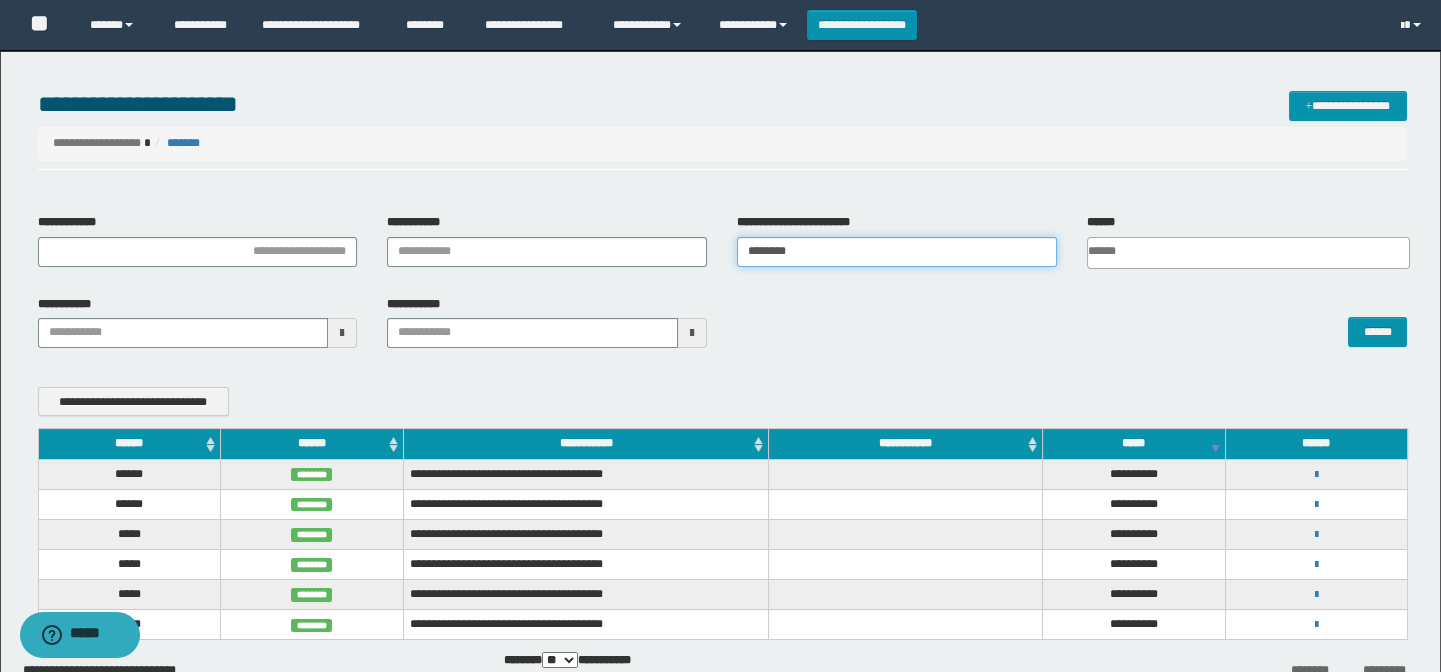 click on "********" at bounding box center (897, 252) 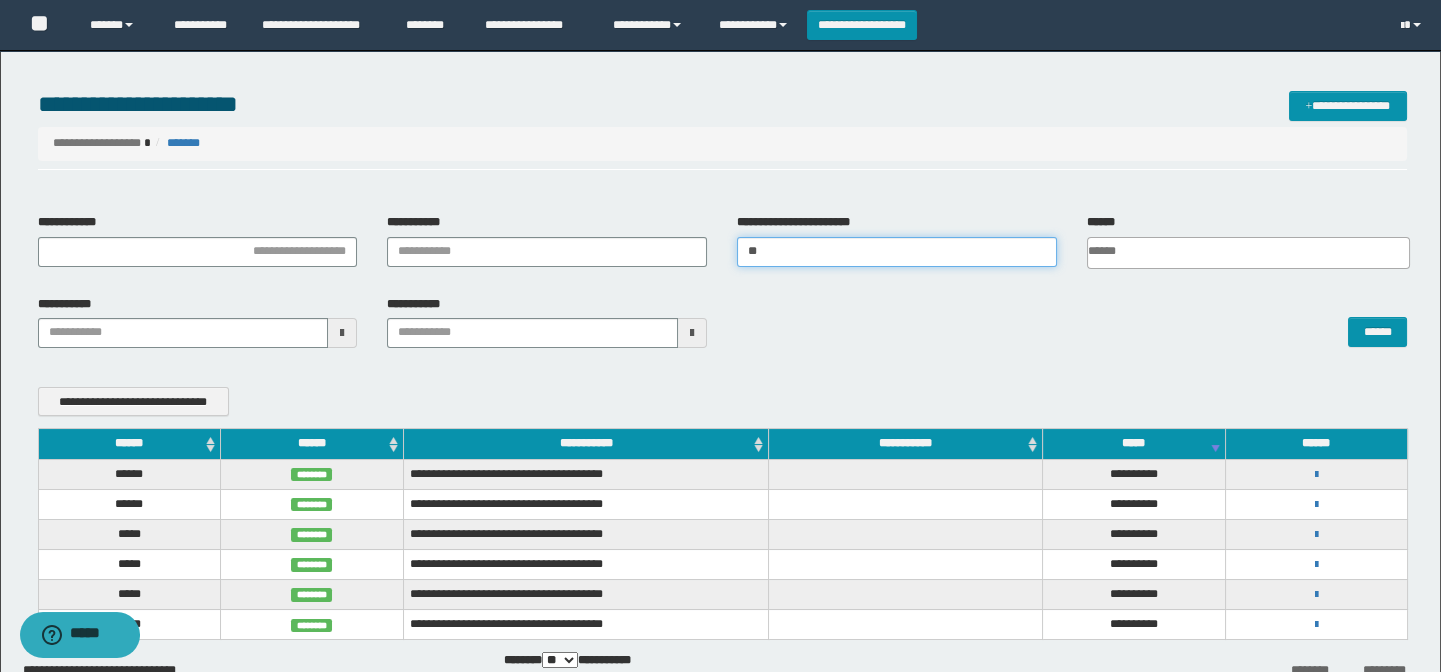 type on "*" 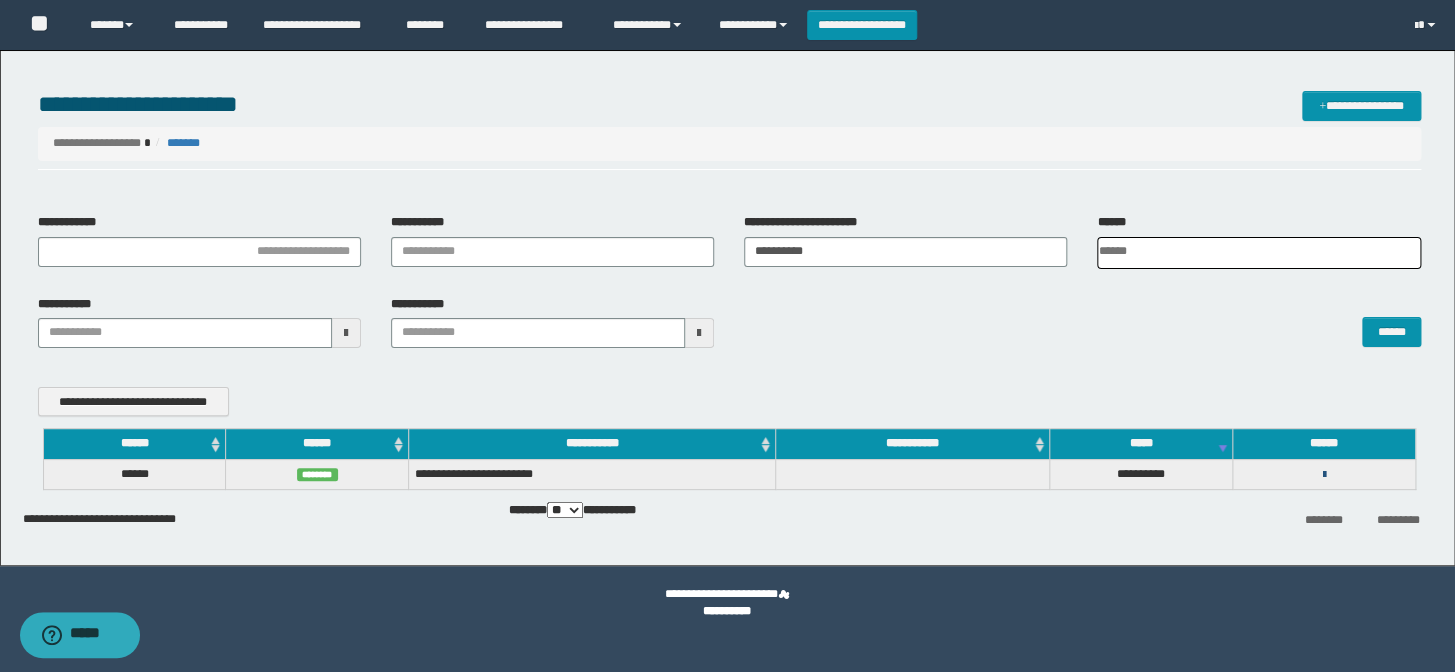 click at bounding box center (1323, 475) 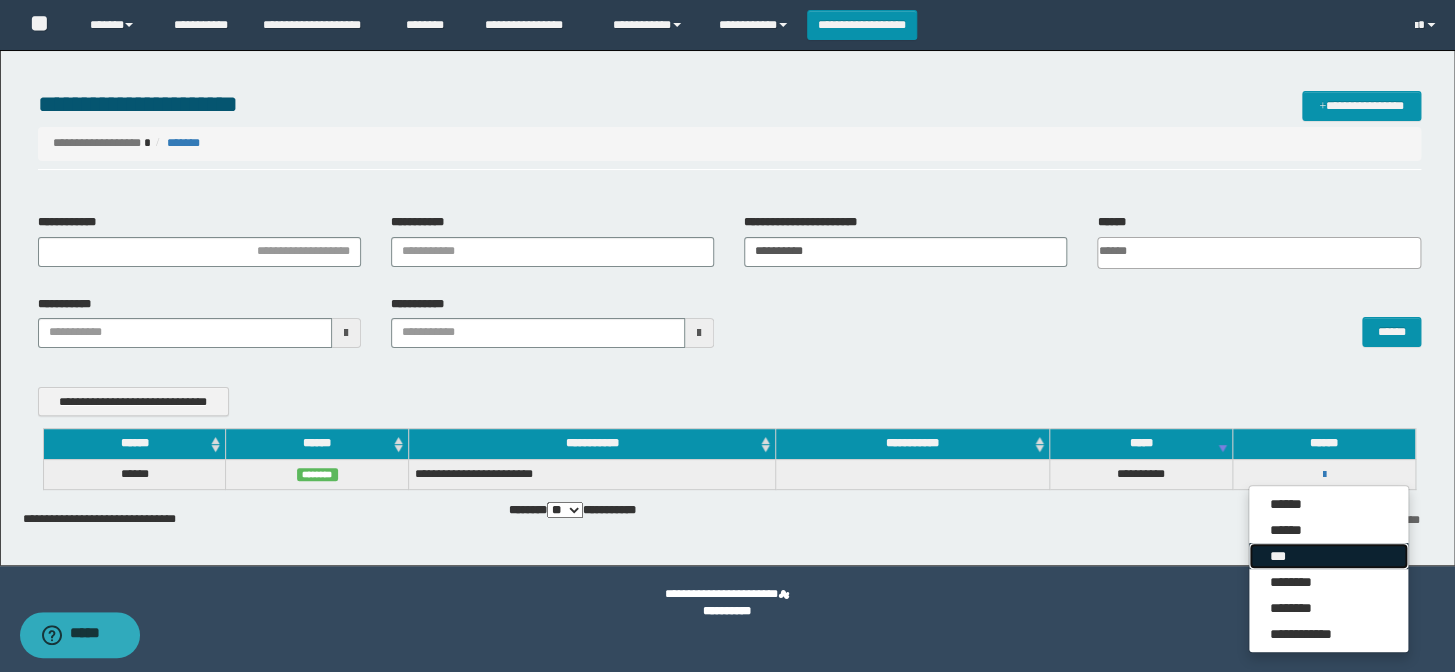 click on "***" at bounding box center (1328, 556) 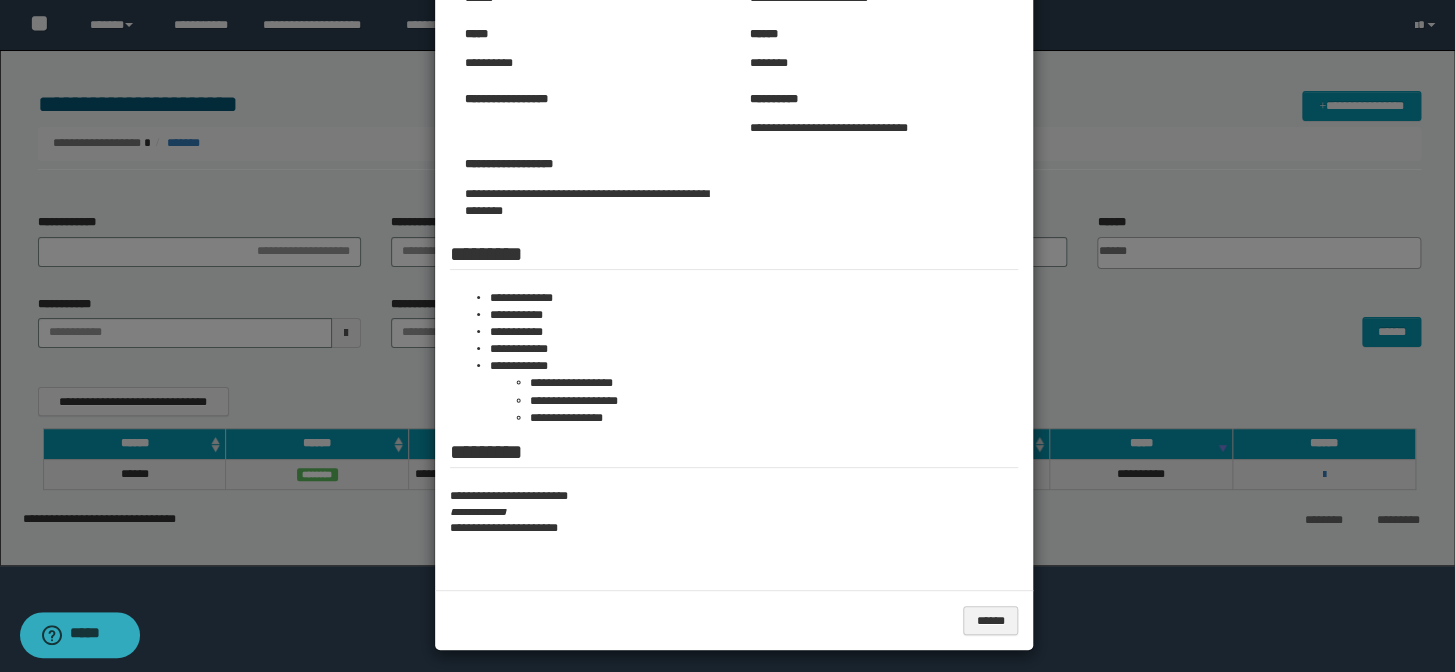 scroll, scrollTop: 163, scrollLeft: 0, axis: vertical 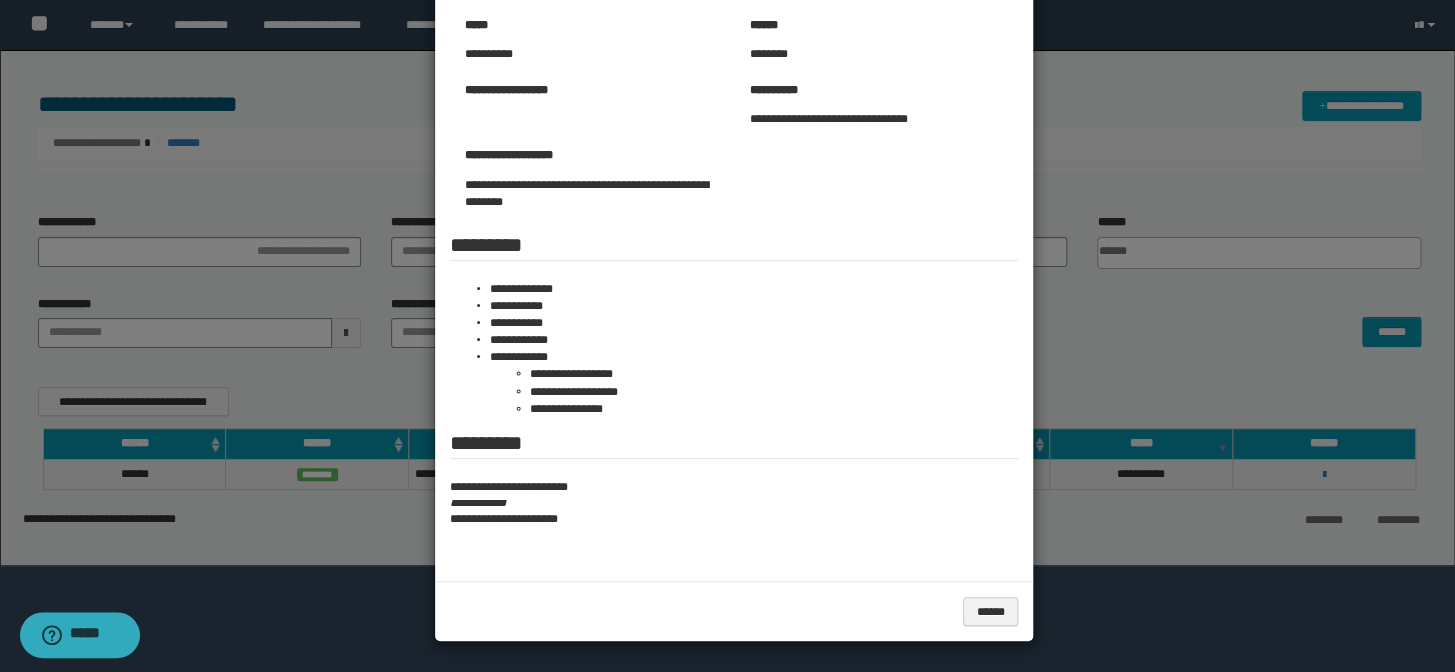 click at bounding box center (727, 254) 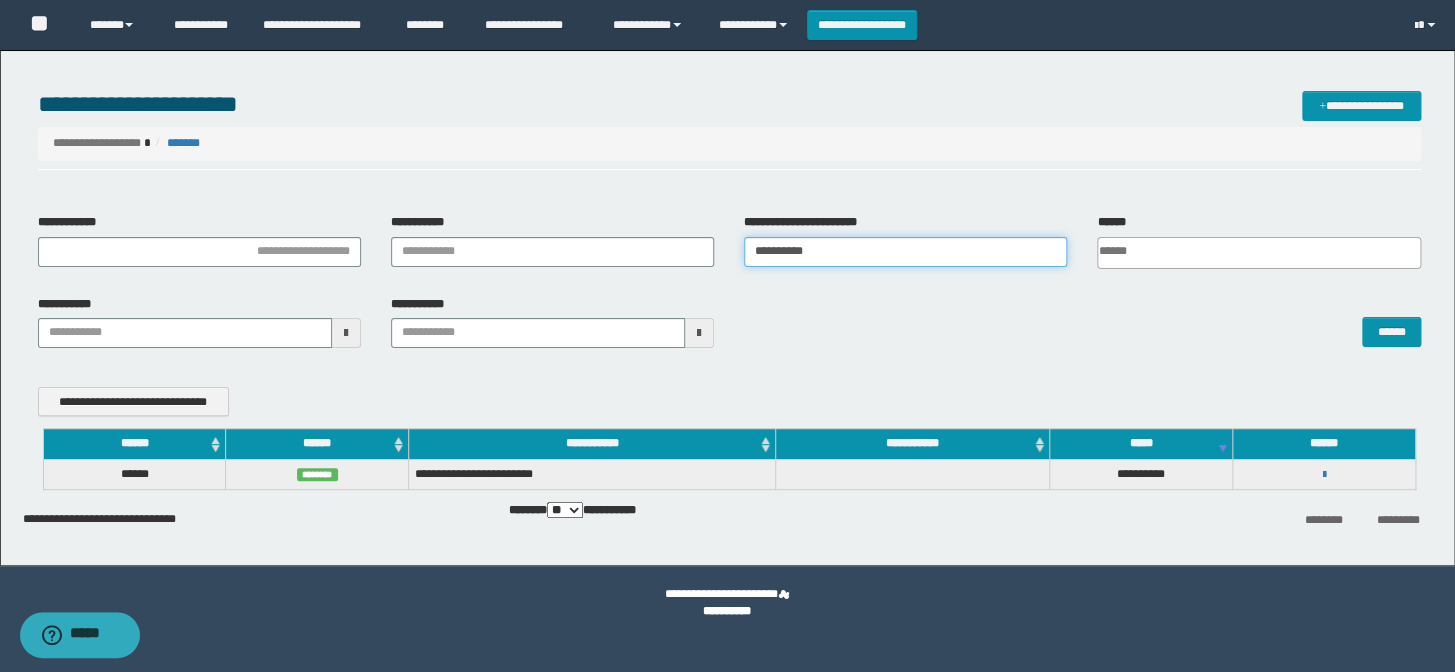 click on "**********" at bounding box center (905, 252) 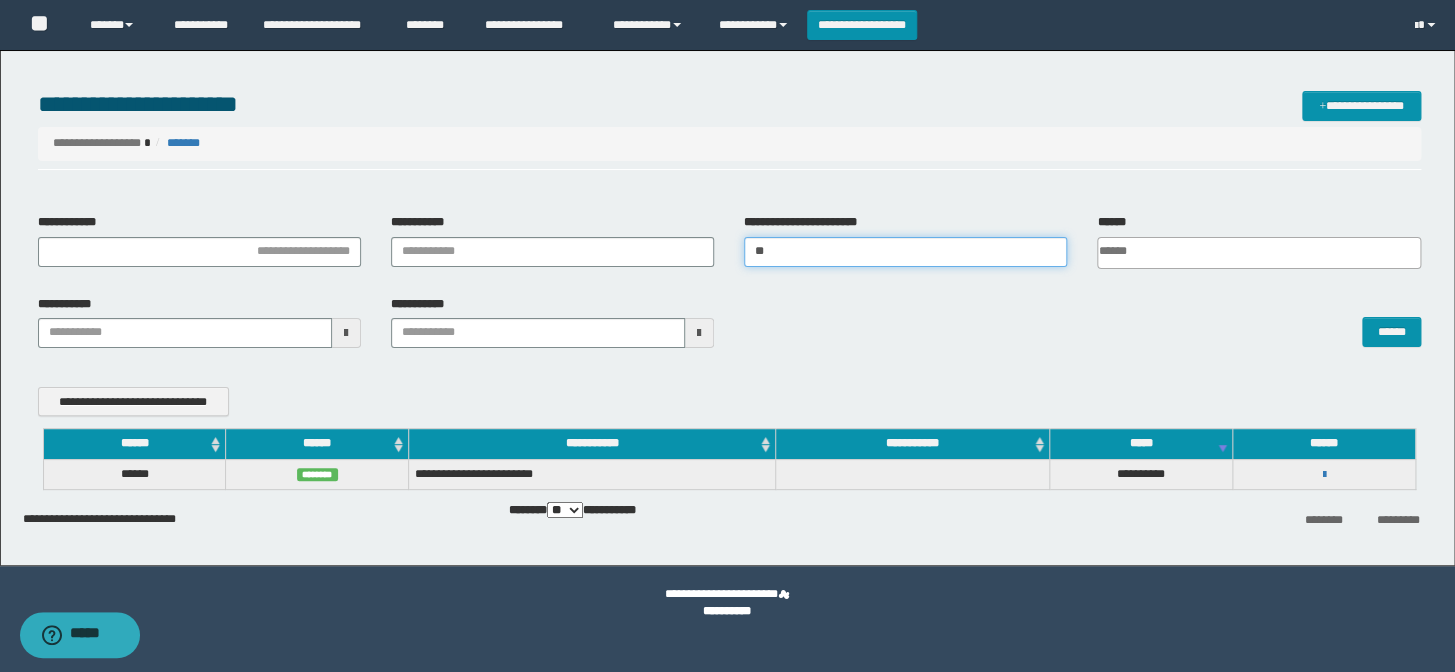 type on "*" 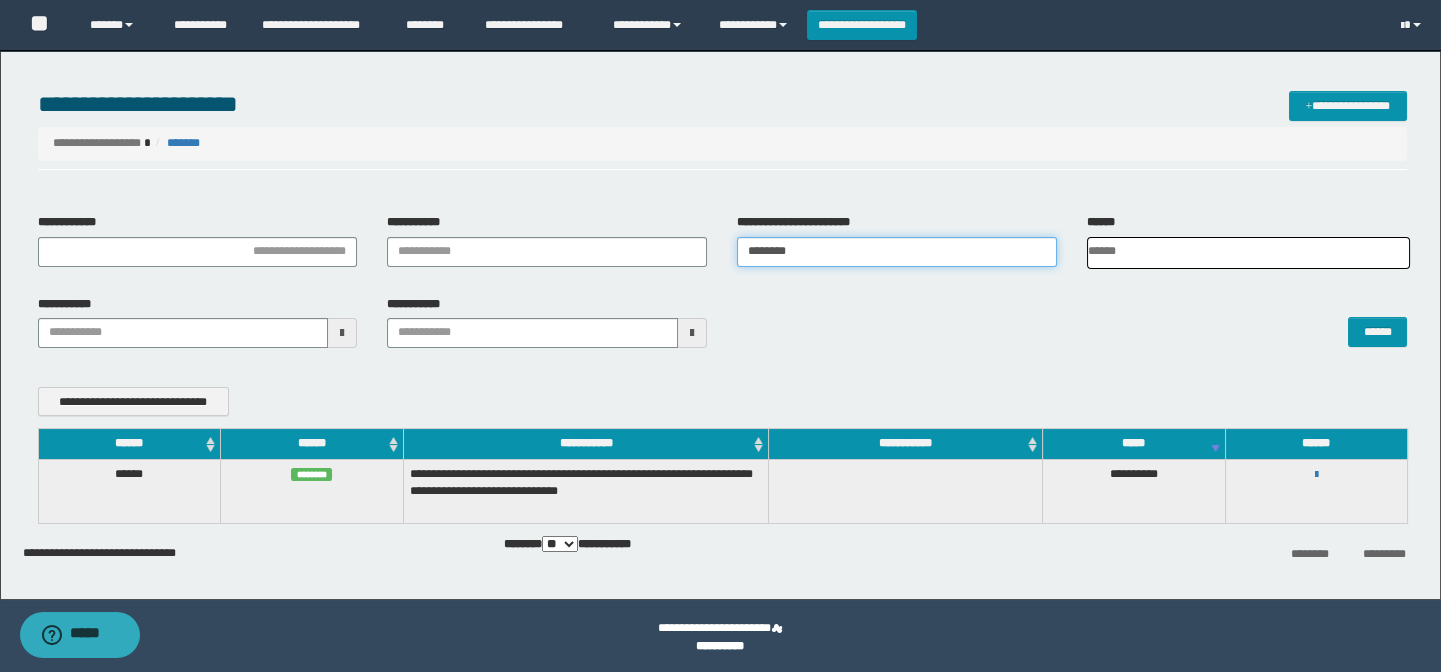 click on "********" at bounding box center [897, 252] 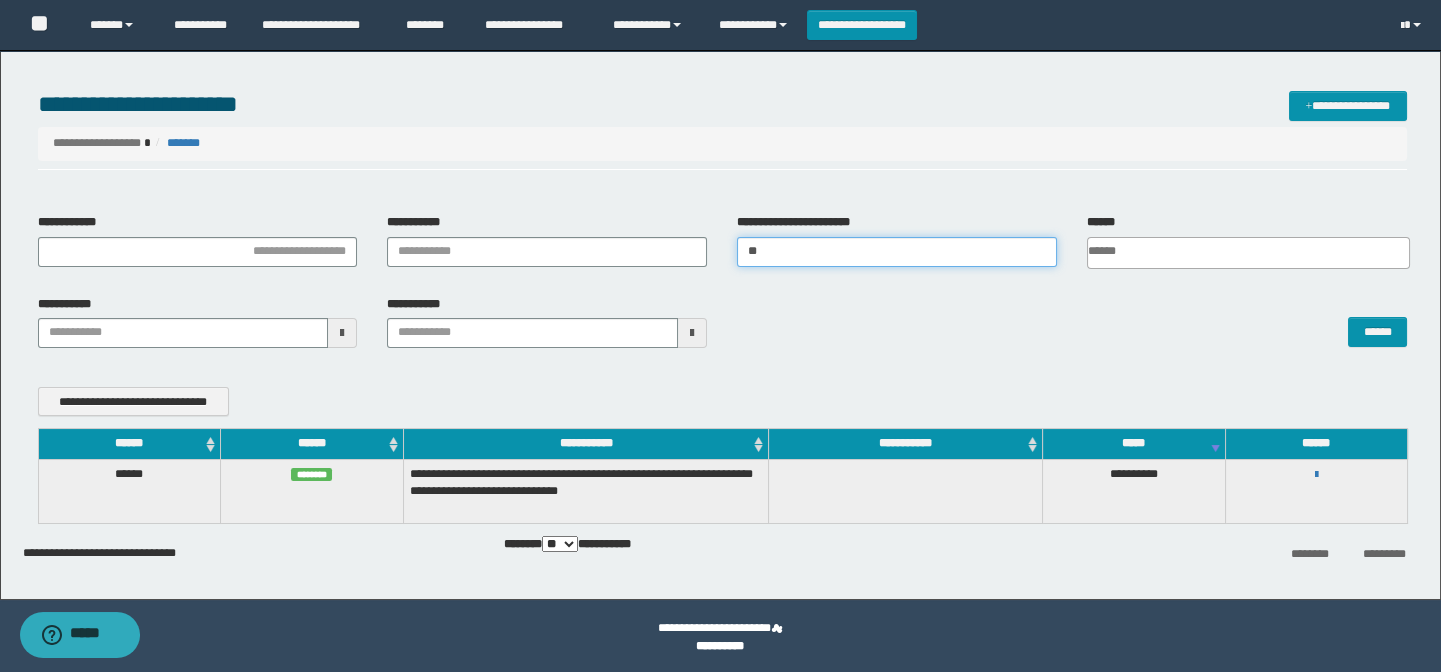 type on "*" 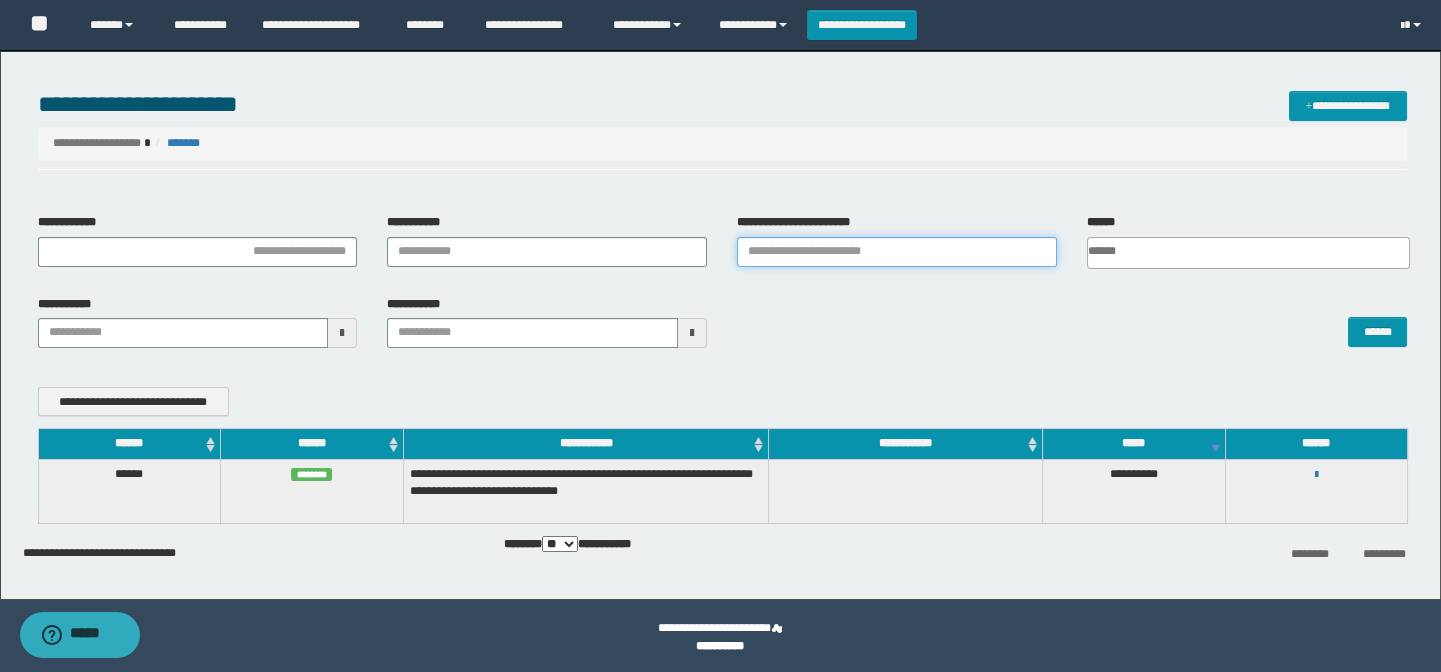 click on "**********" at bounding box center (897, 252) 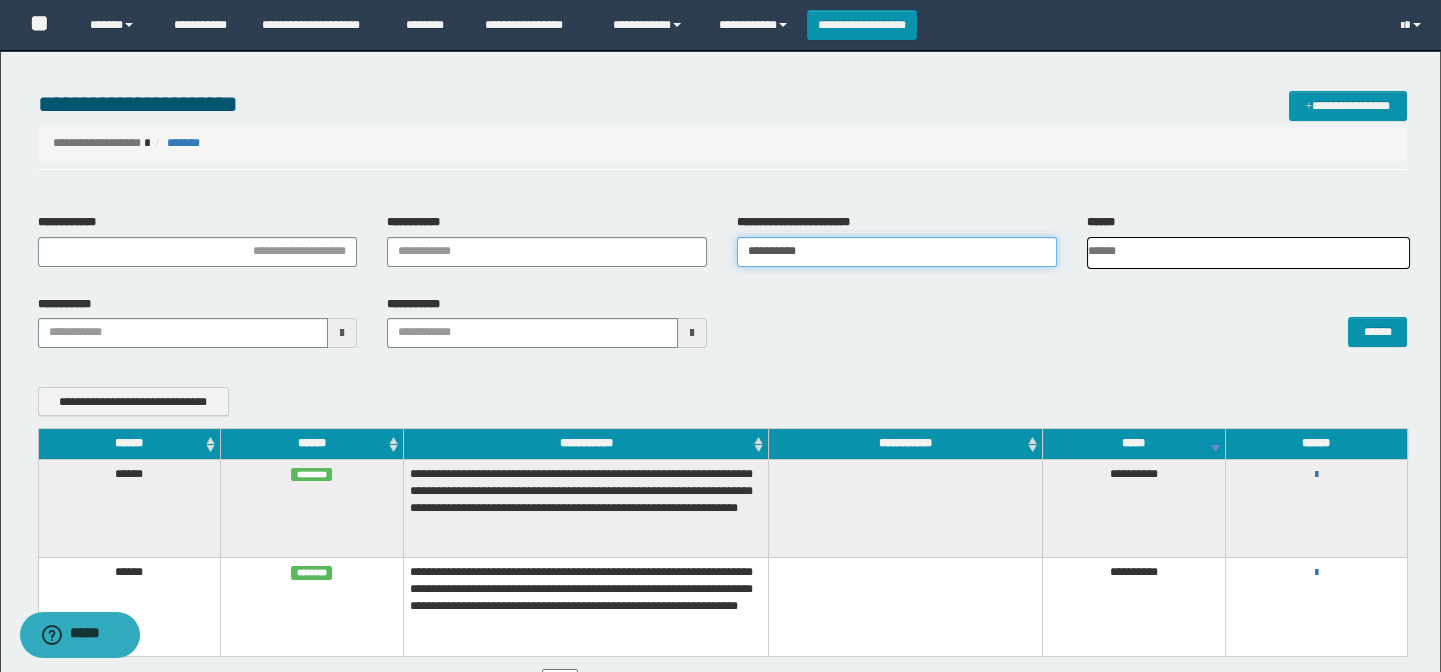 click on "**********" at bounding box center (897, 252) 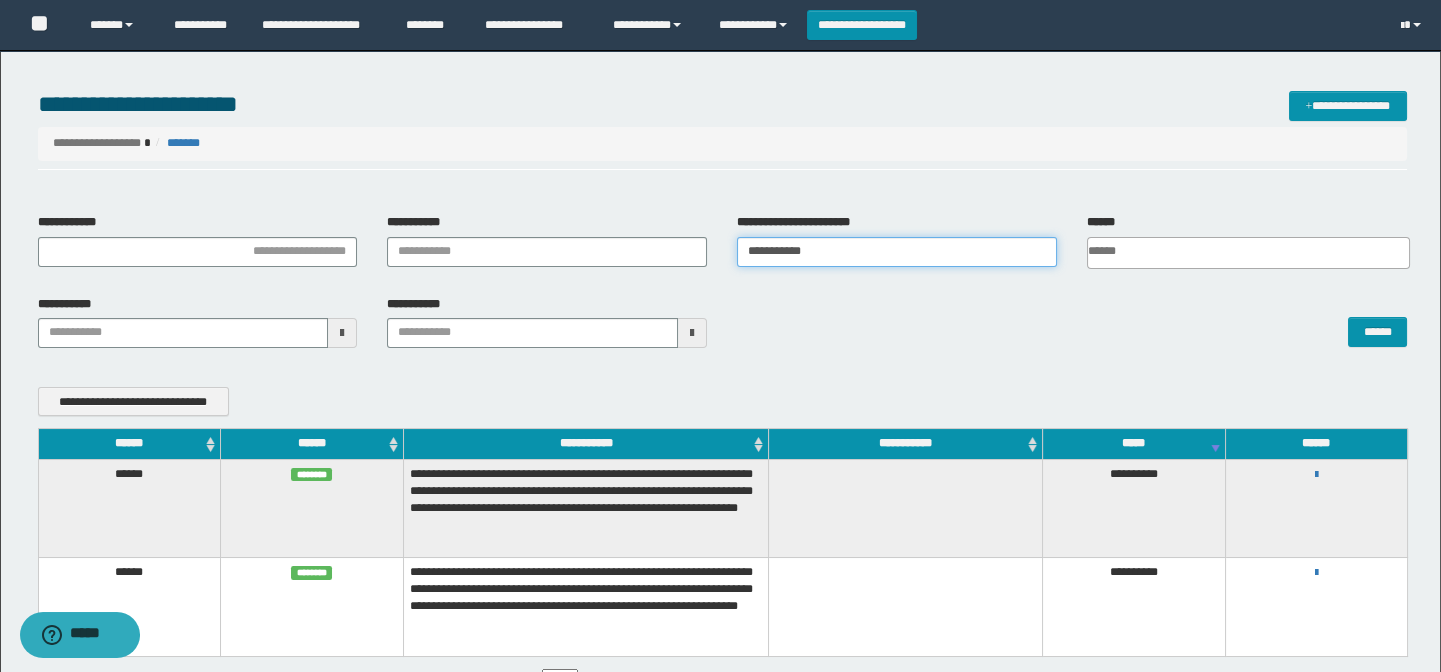 click on "**********" at bounding box center (897, 252) 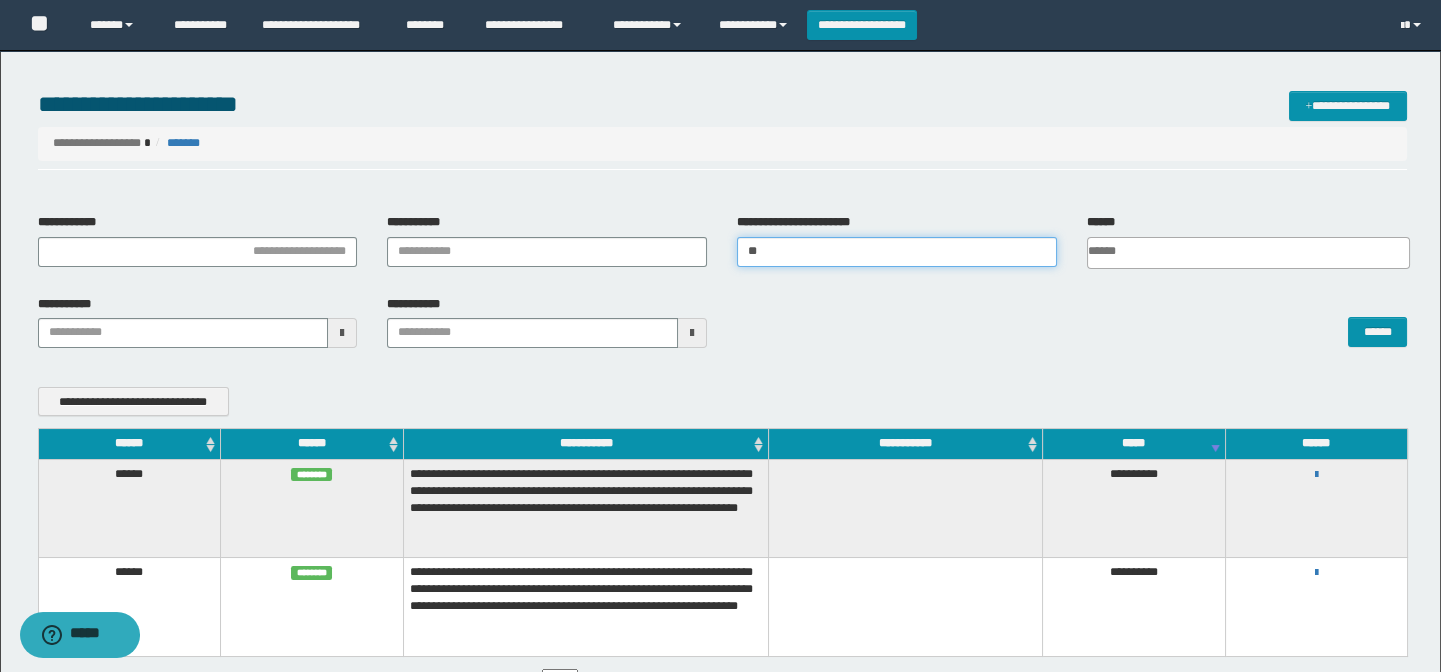 type on "*" 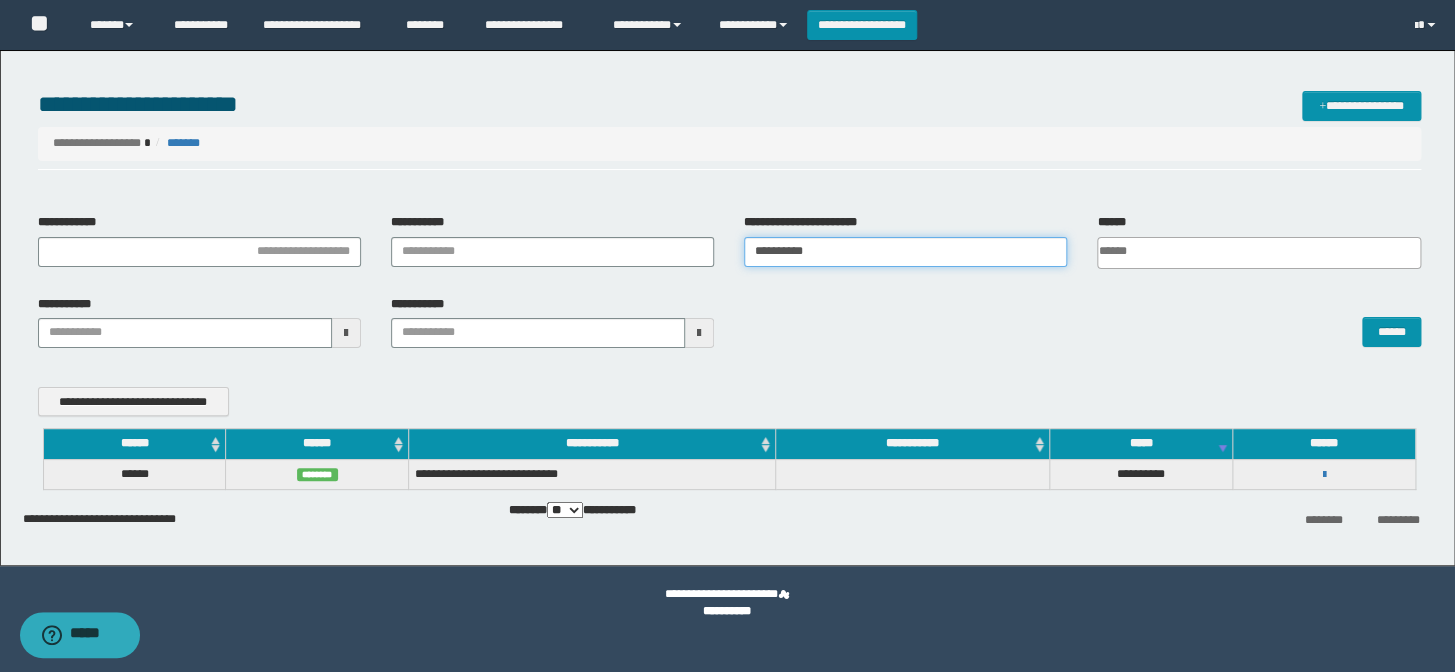 click on "**********" at bounding box center [905, 252] 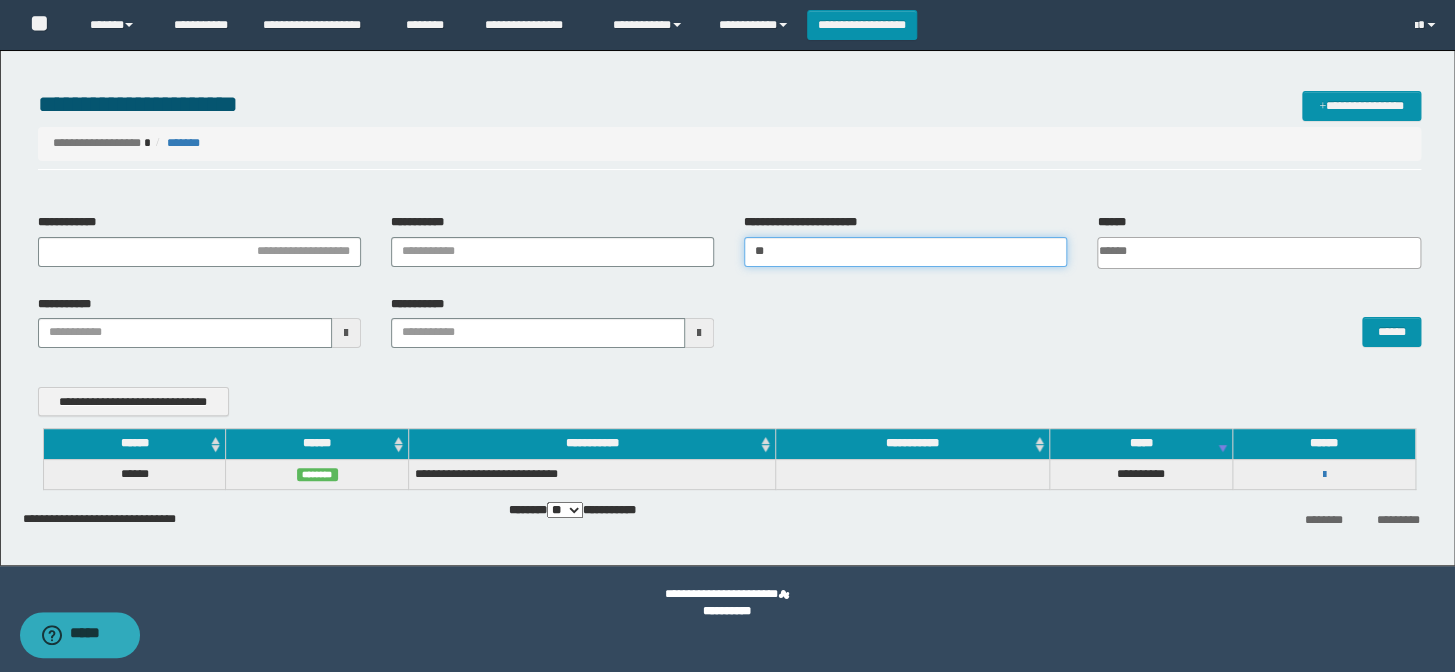 type on "*" 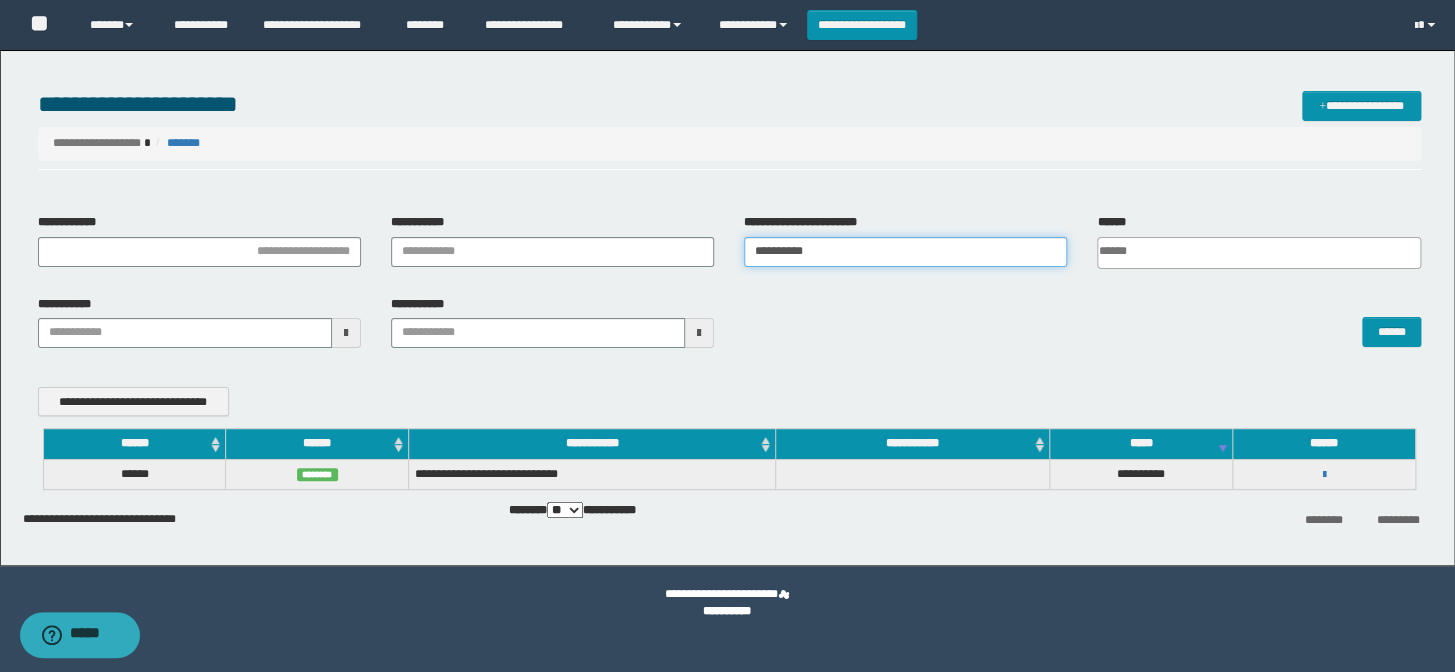 type on "**********" 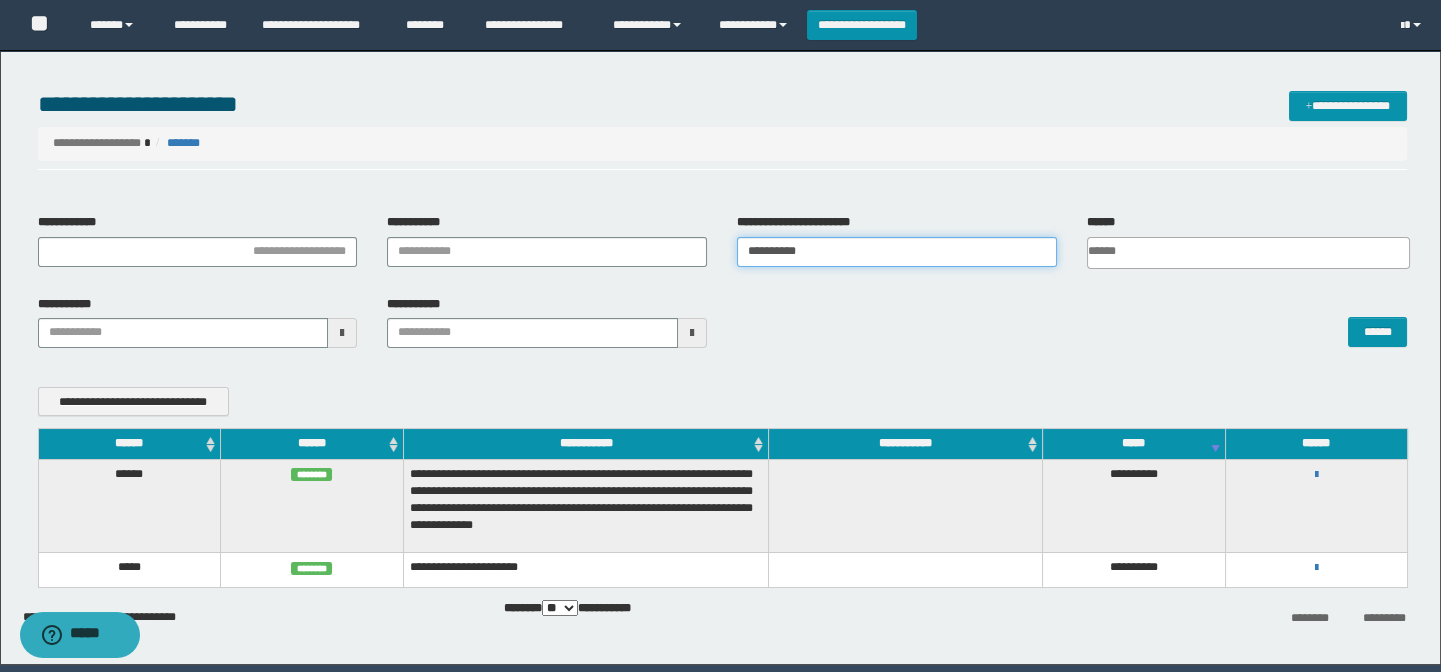 drag, startPoint x: 776, startPoint y: 263, endPoint x: 740, endPoint y: 268, distance: 36.345562 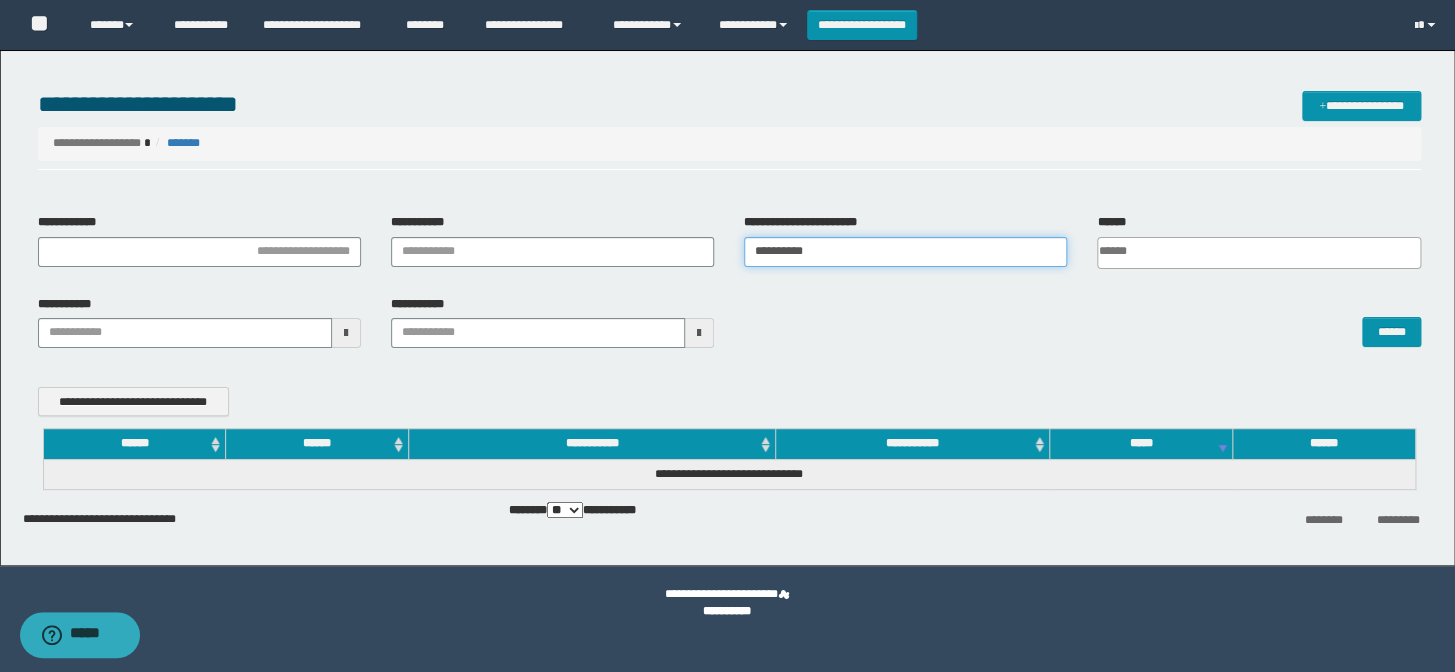 click on "**********" at bounding box center (905, 252) 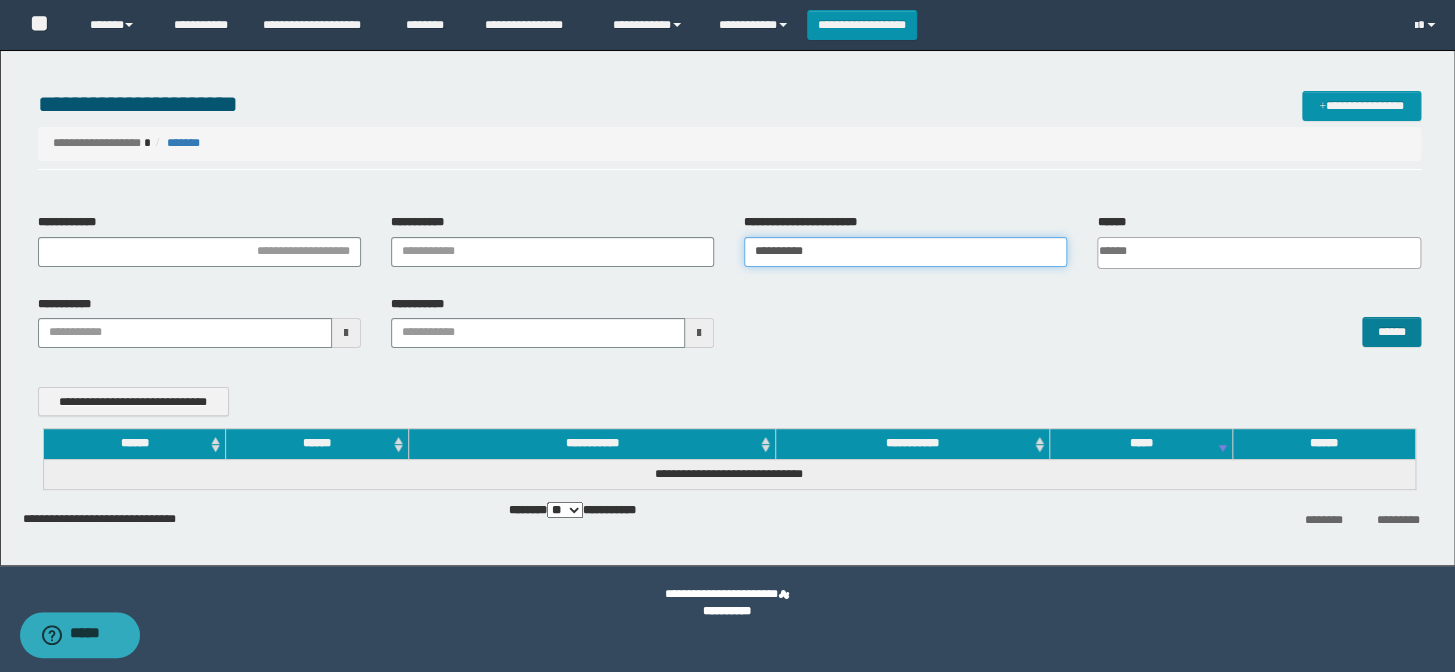 type on "**********" 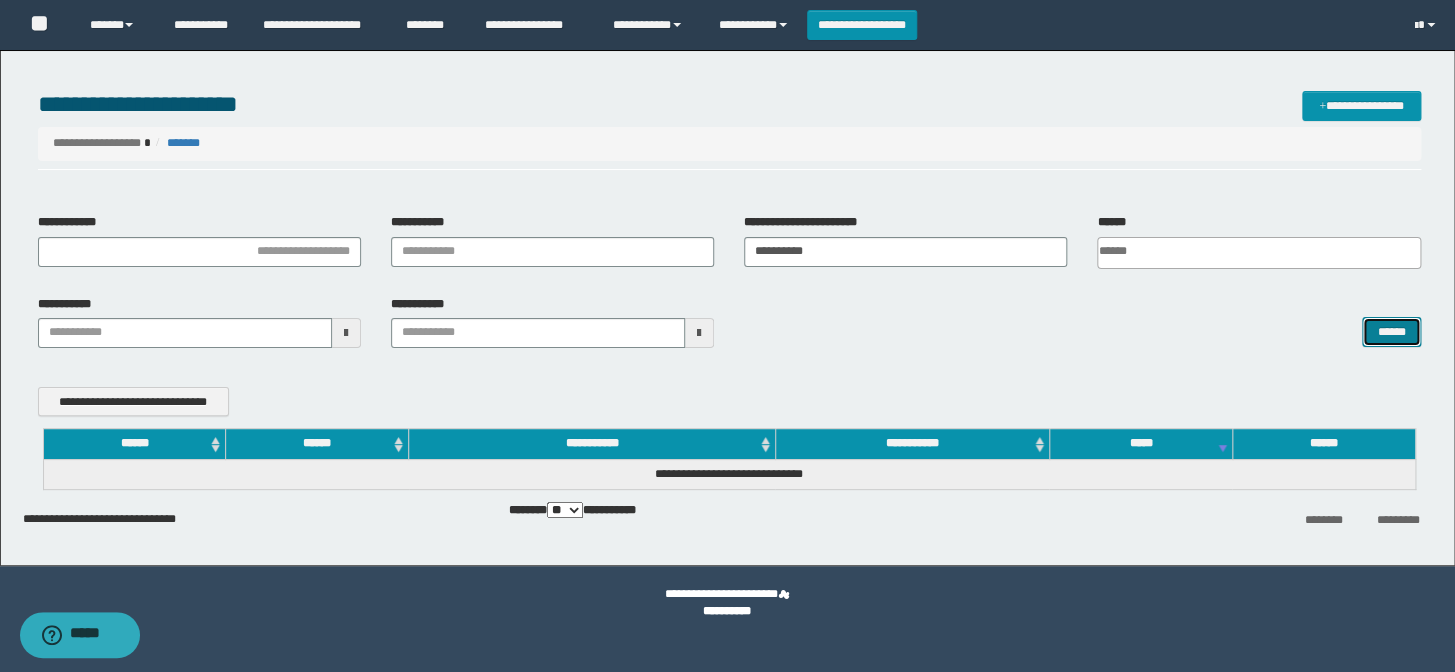 click on "******" at bounding box center [1391, 332] 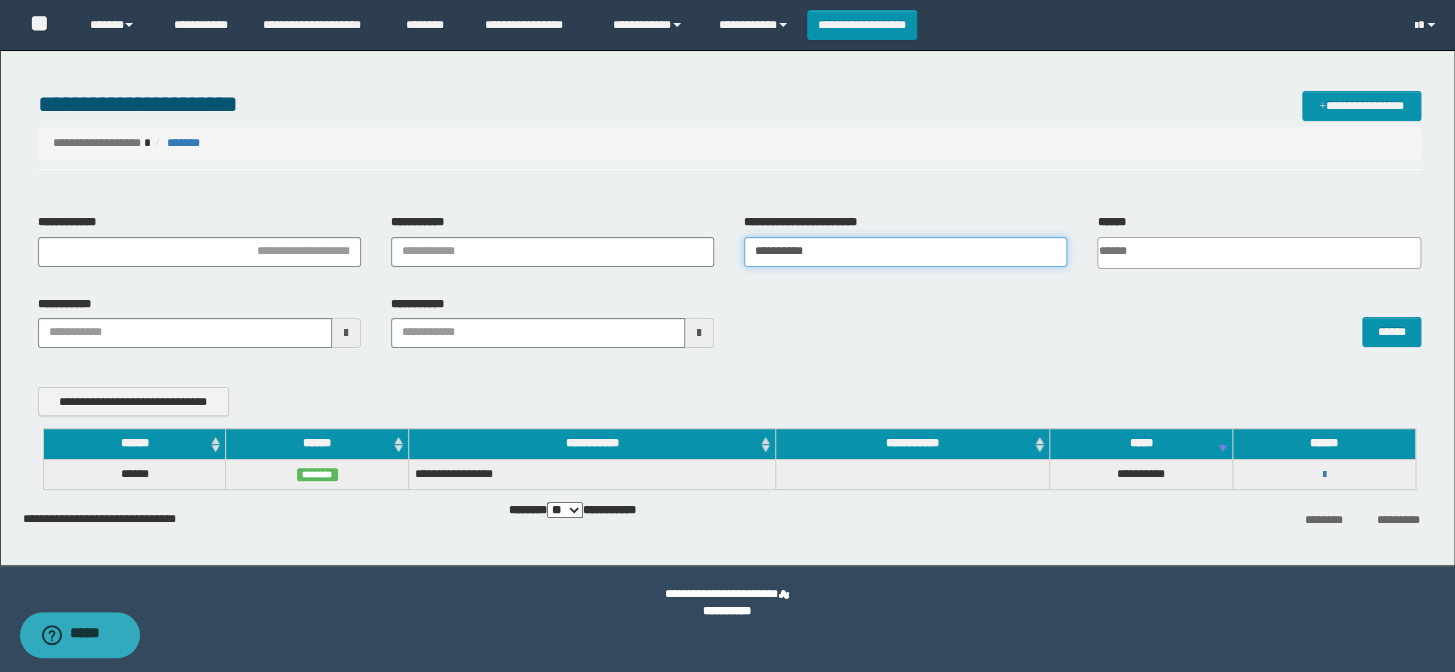 drag, startPoint x: 855, startPoint y: 258, endPoint x: 553, endPoint y: 326, distance: 309.56097 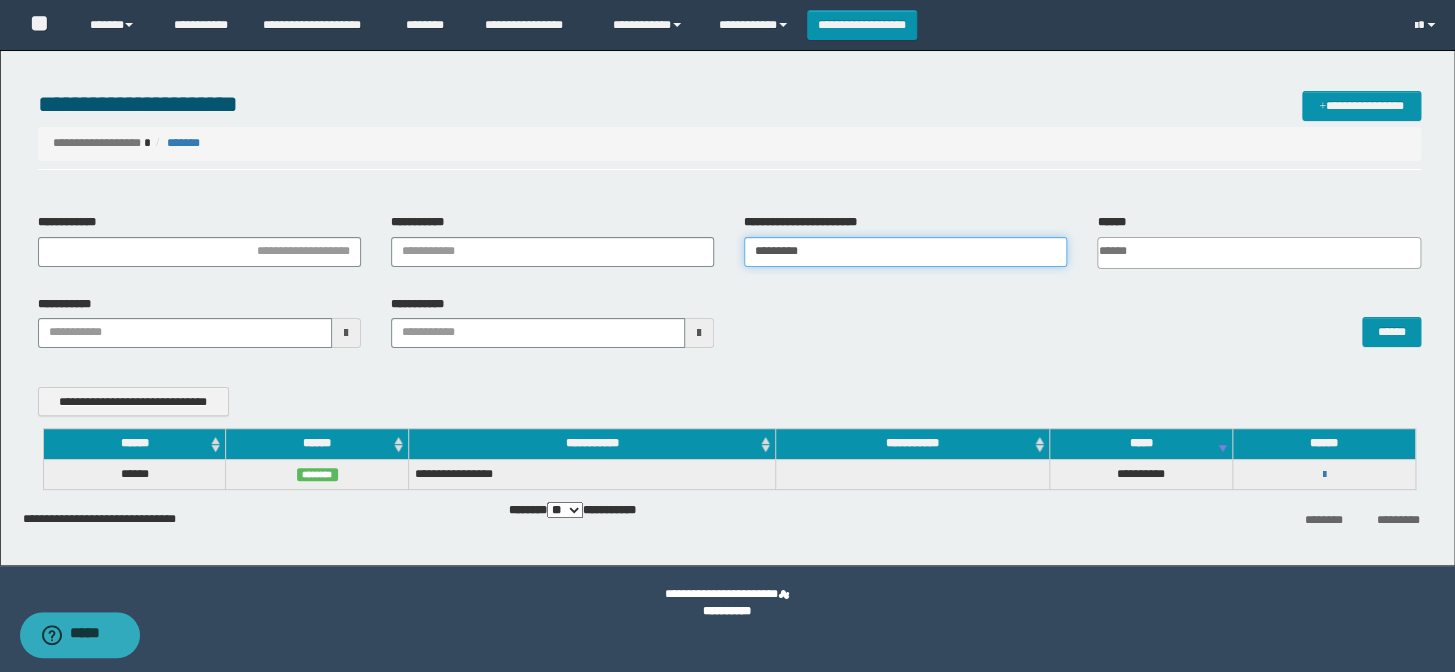 type on "**********" 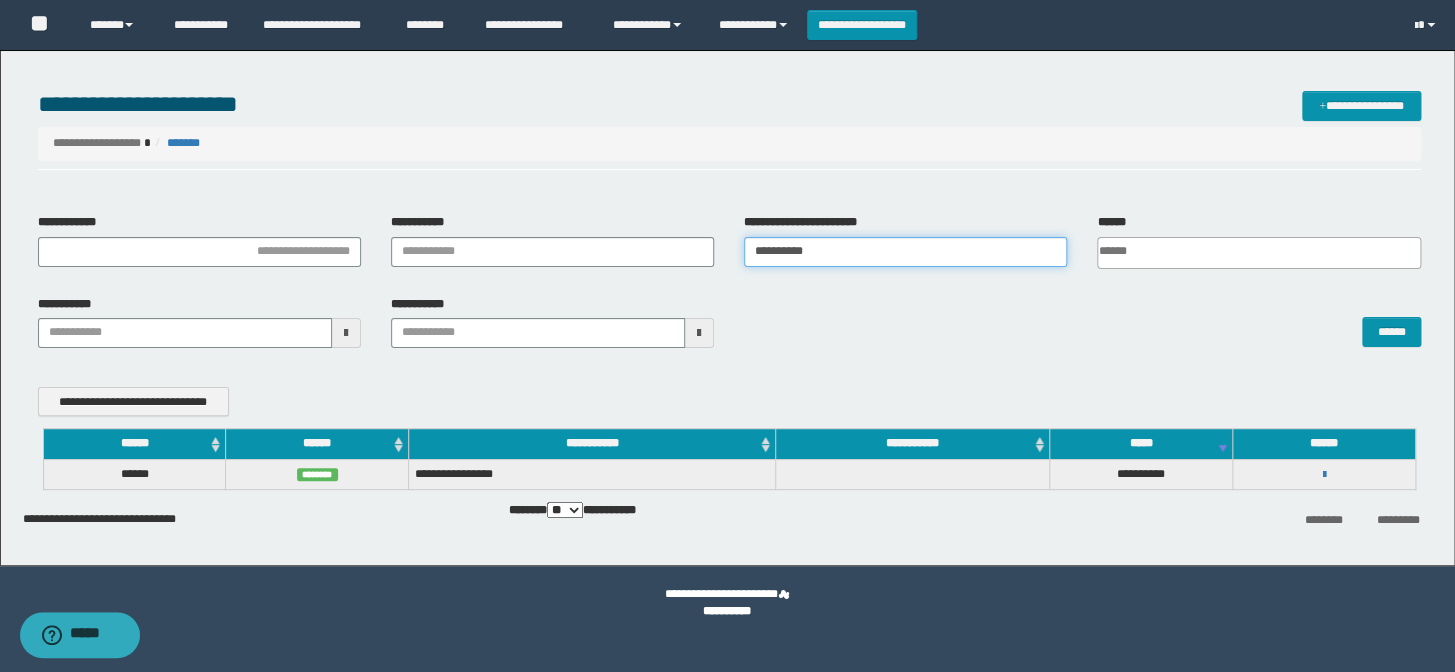 drag, startPoint x: 858, startPoint y: 247, endPoint x: 587, endPoint y: 293, distance: 274.87634 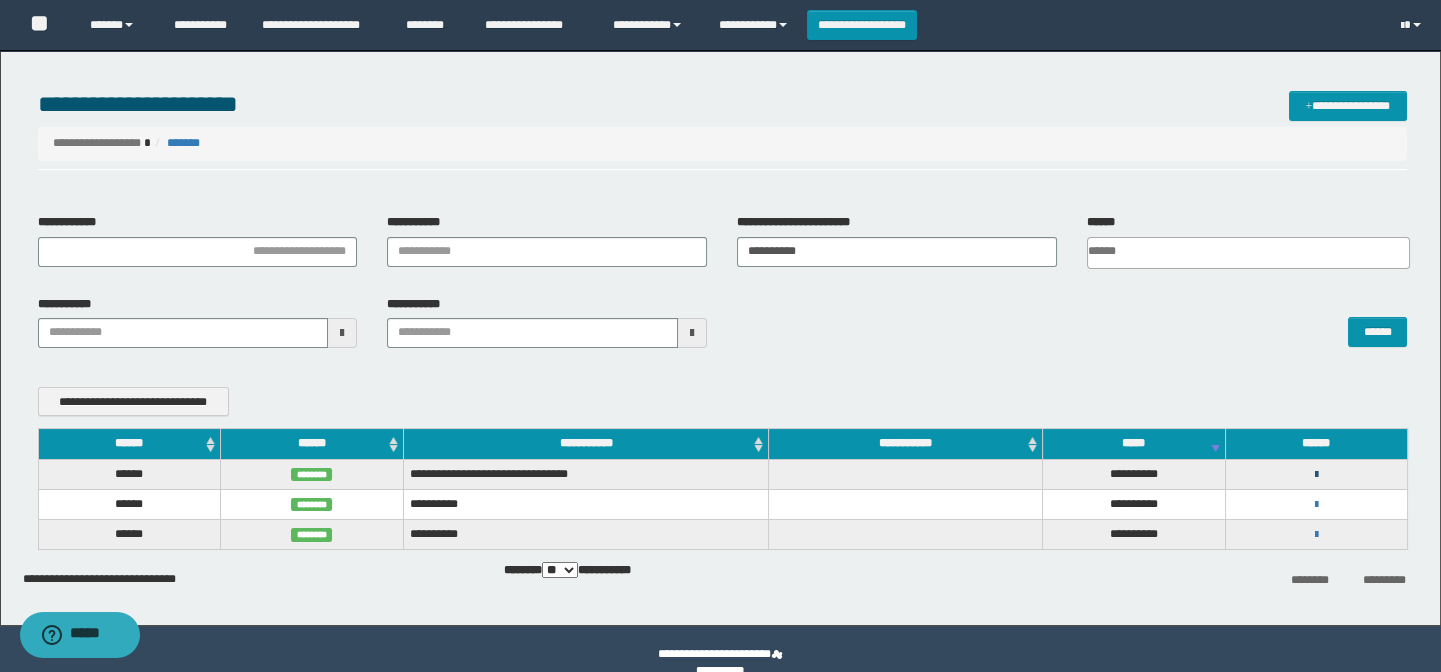 click at bounding box center [1316, 475] 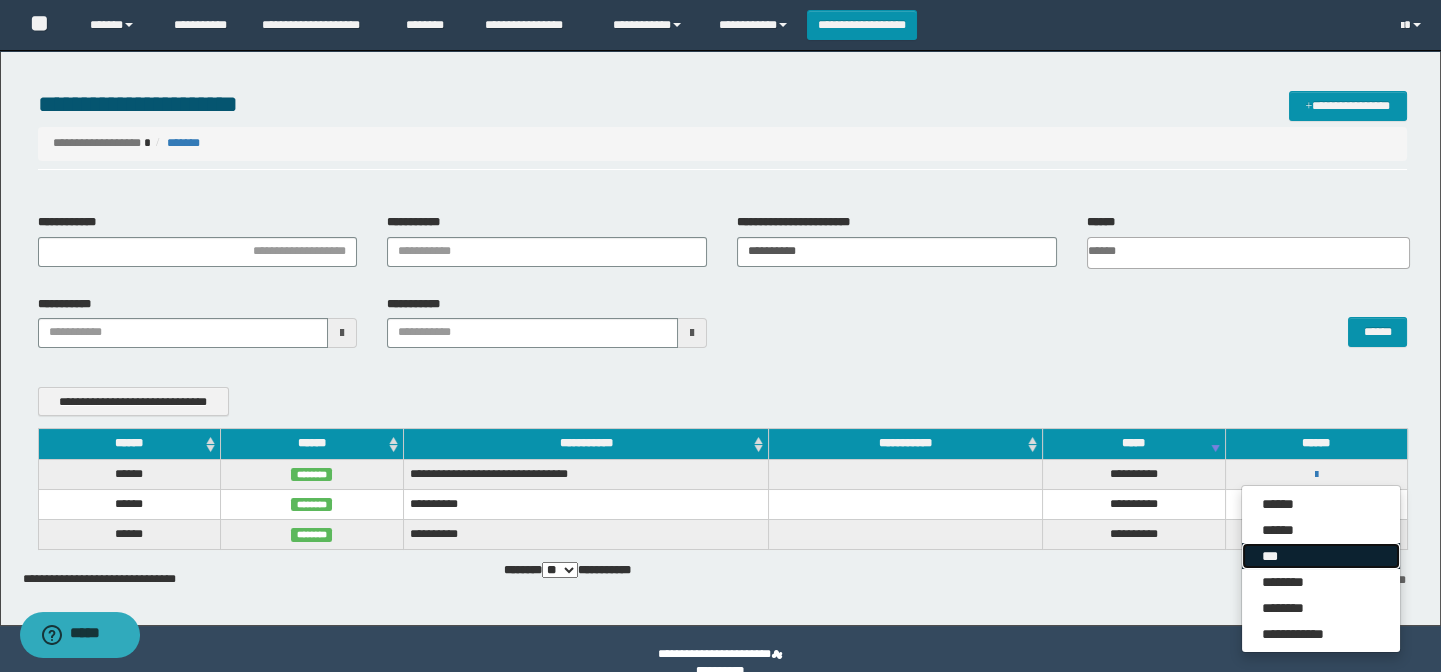 click on "***" at bounding box center [1321, 556] 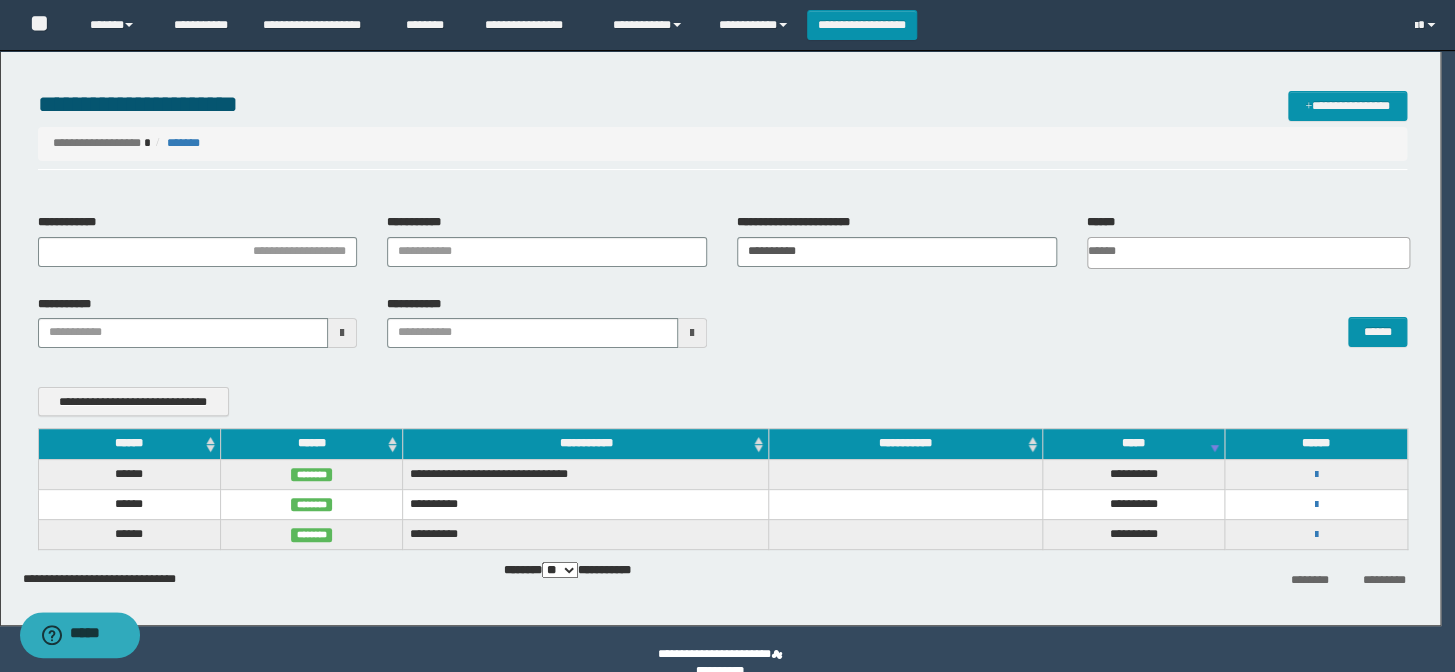 scroll, scrollTop: 0, scrollLeft: 0, axis: both 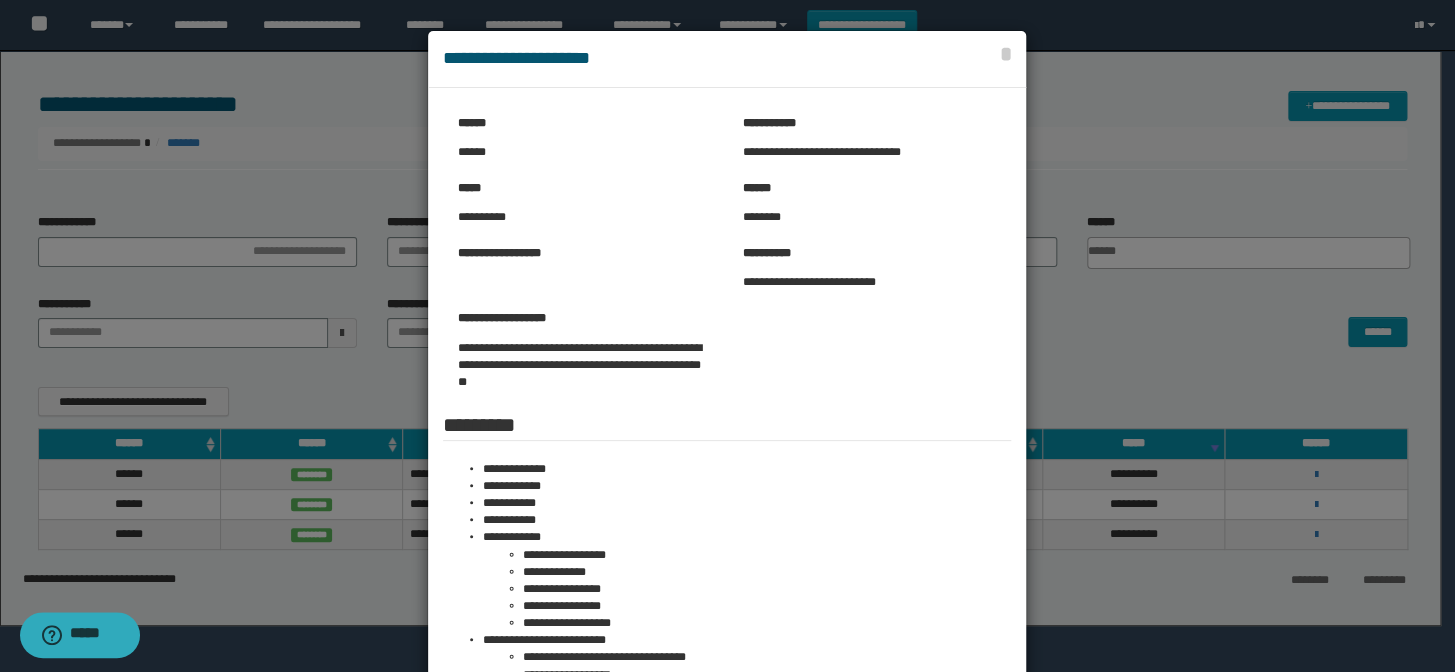 click at bounding box center [727, 477] 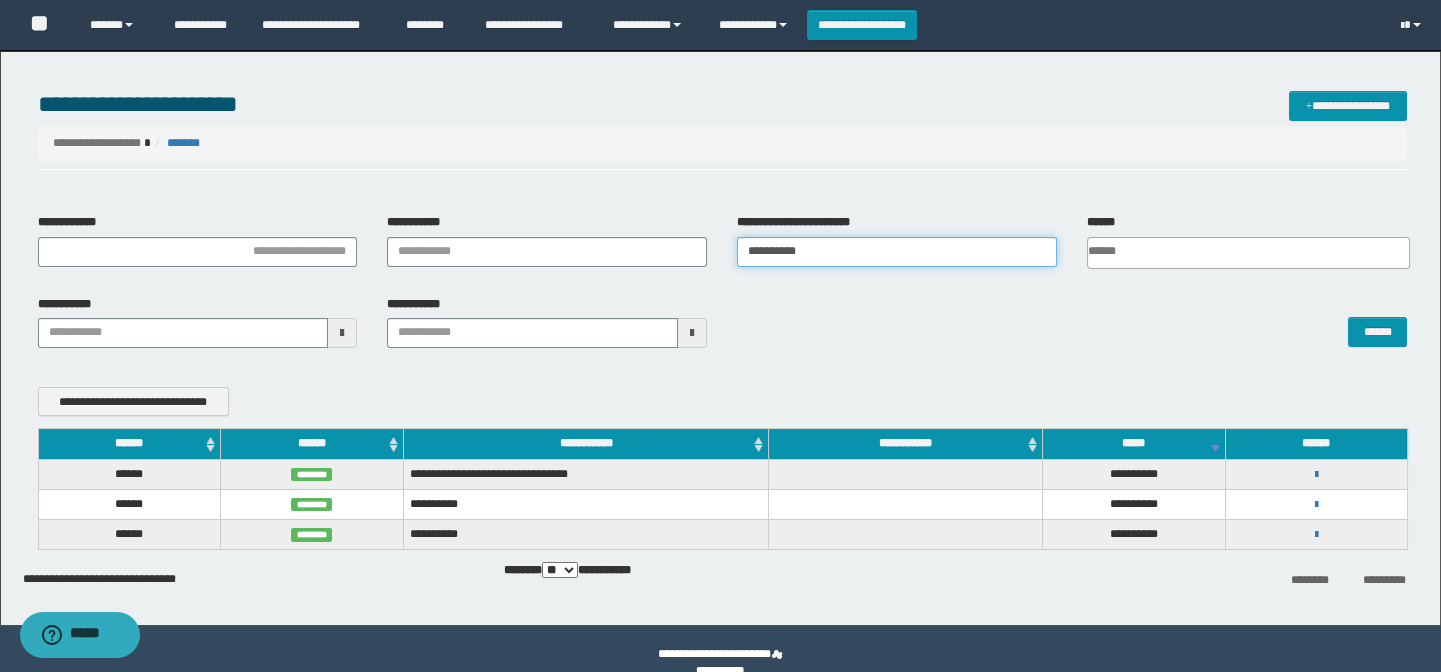 click on "**********" at bounding box center (897, 252) 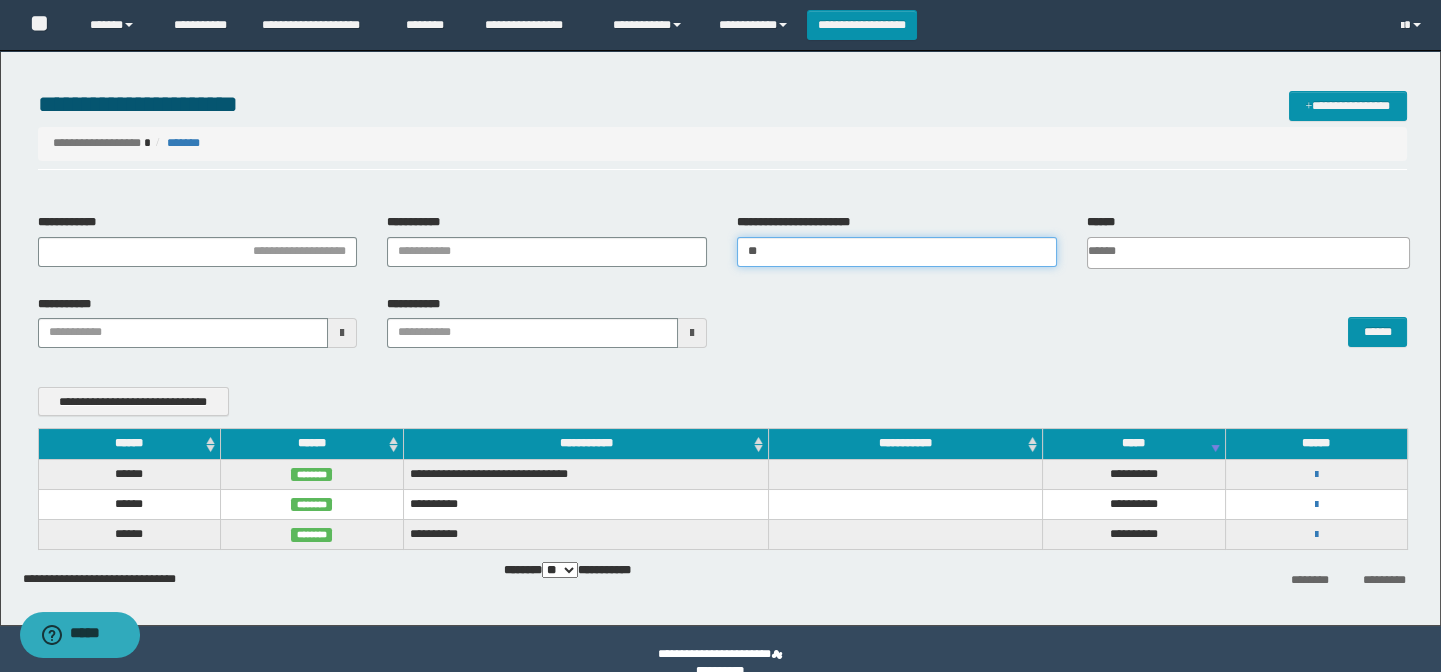 type on "*" 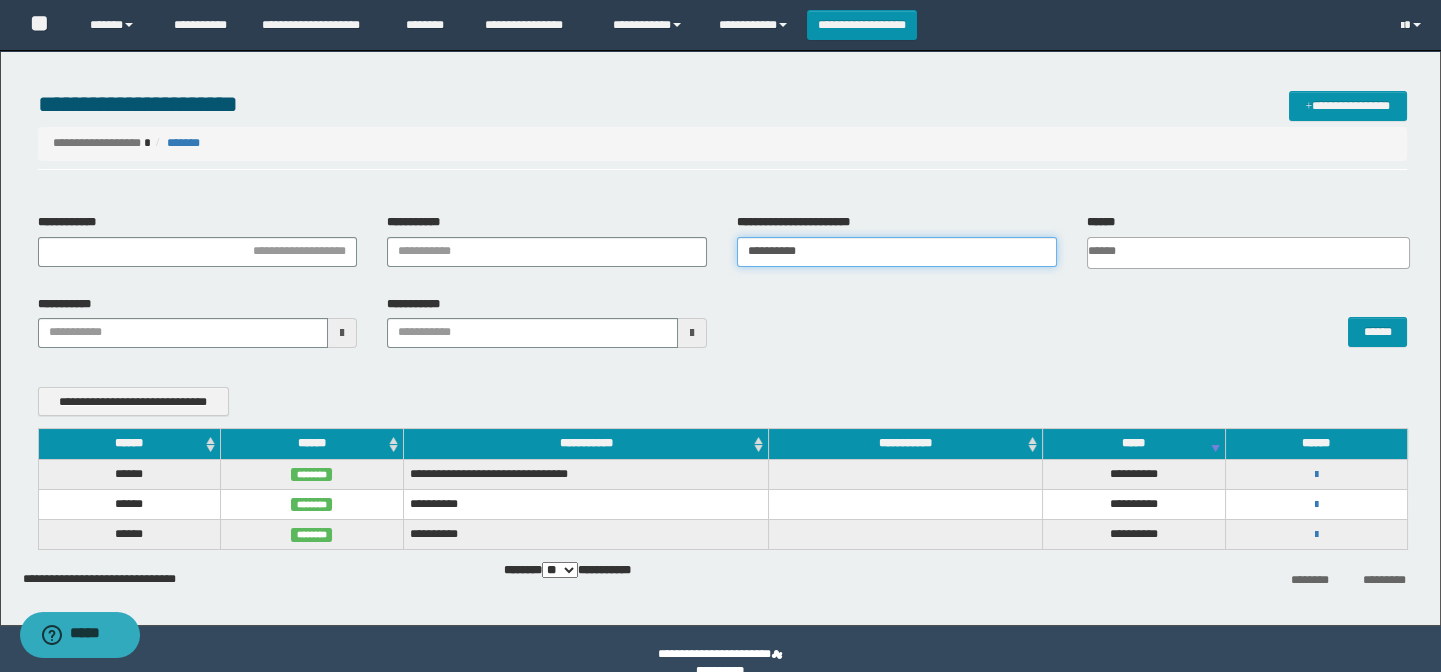 type on "**********" 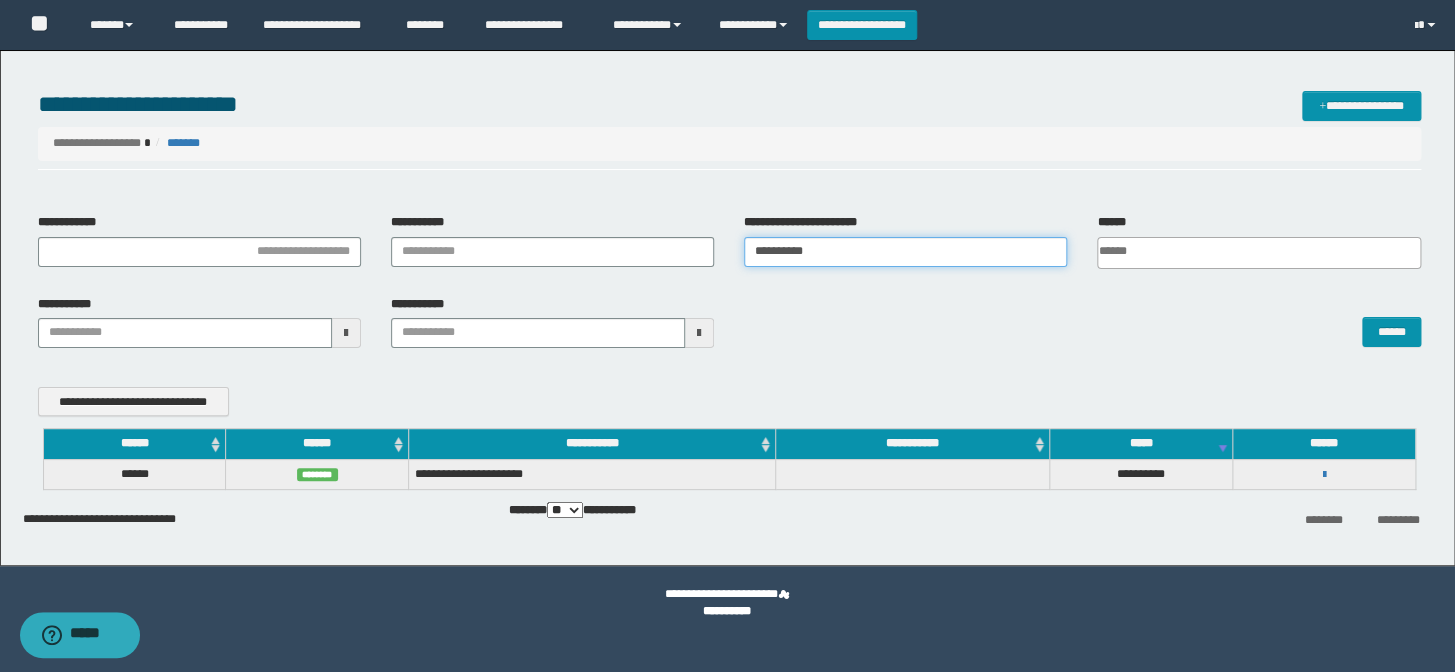 drag, startPoint x: 866, startPoint y: 254, endPoint x: 662, endPoint y: 255, distance: 204.00246 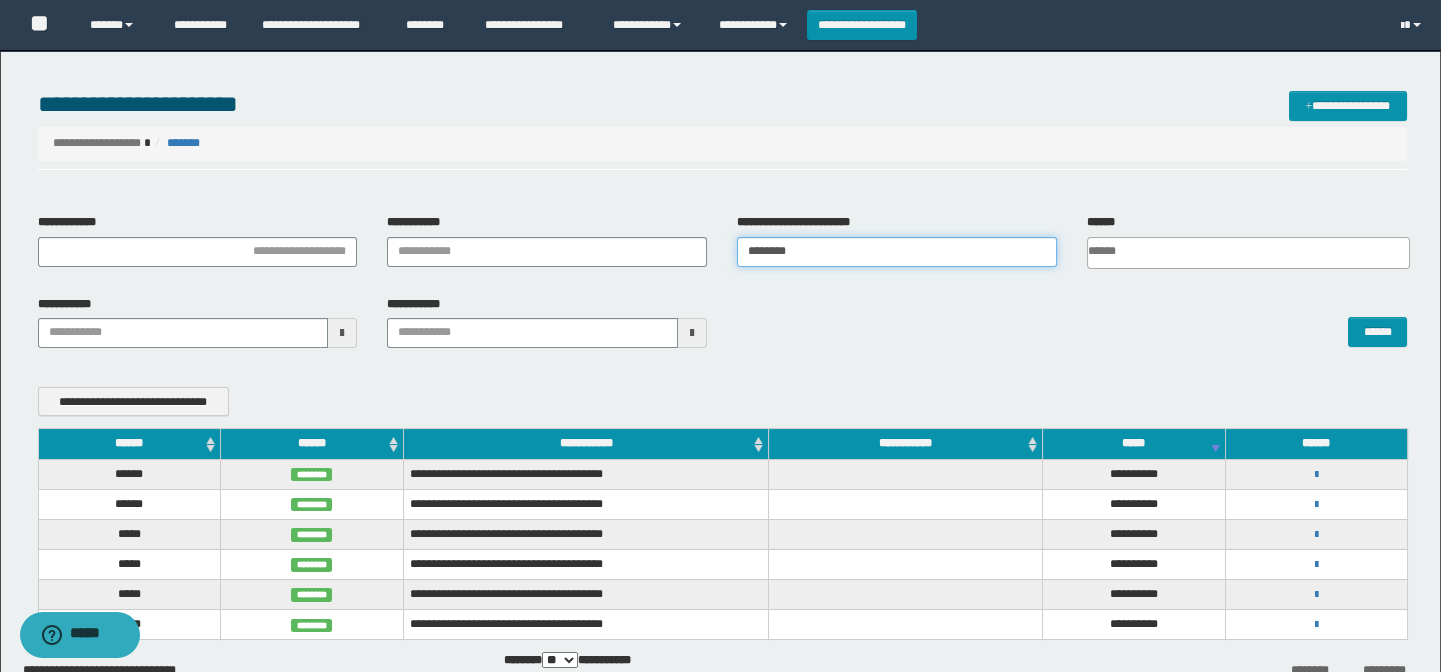 drag, startPoint x: 828, startPoint y: 261, endPoint x: 632, endPoint y: 245, distance: 196.65198 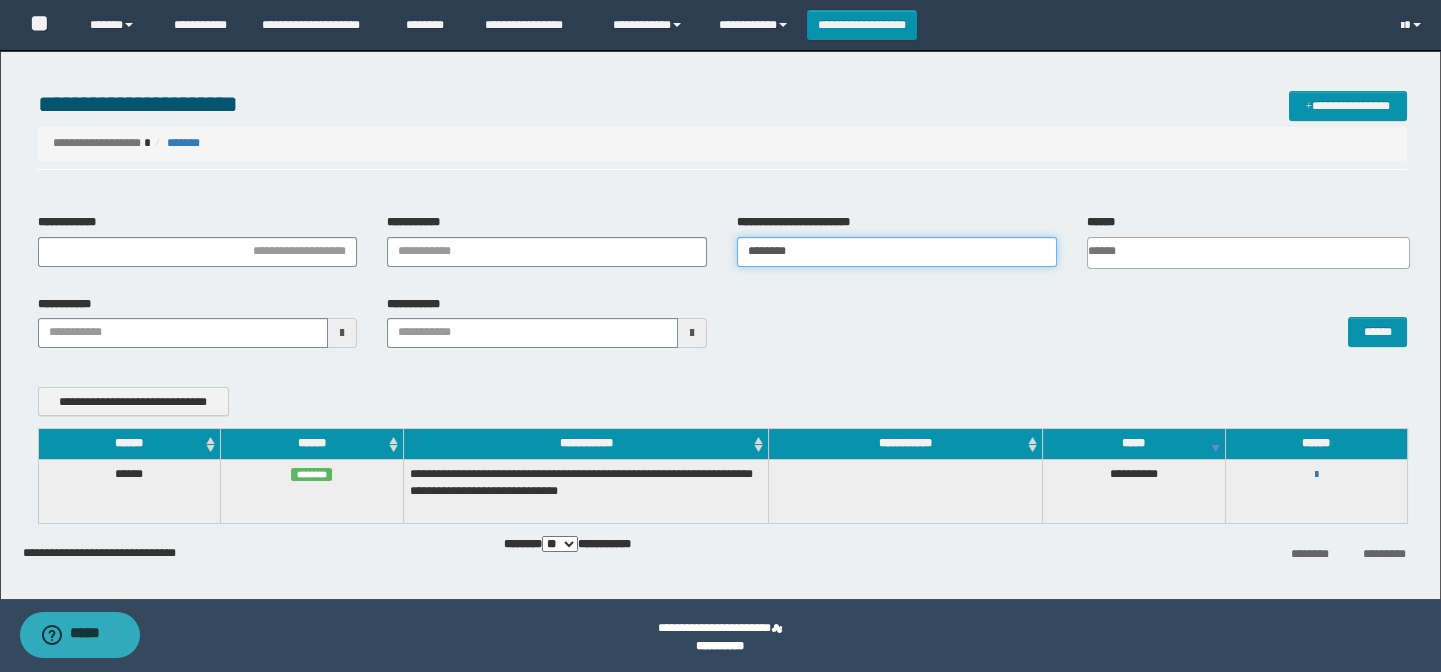 drag, startPoint x: 755, startPoint y: 253, endPoint x: 663, endPoint y: 277, distance: 95.07891 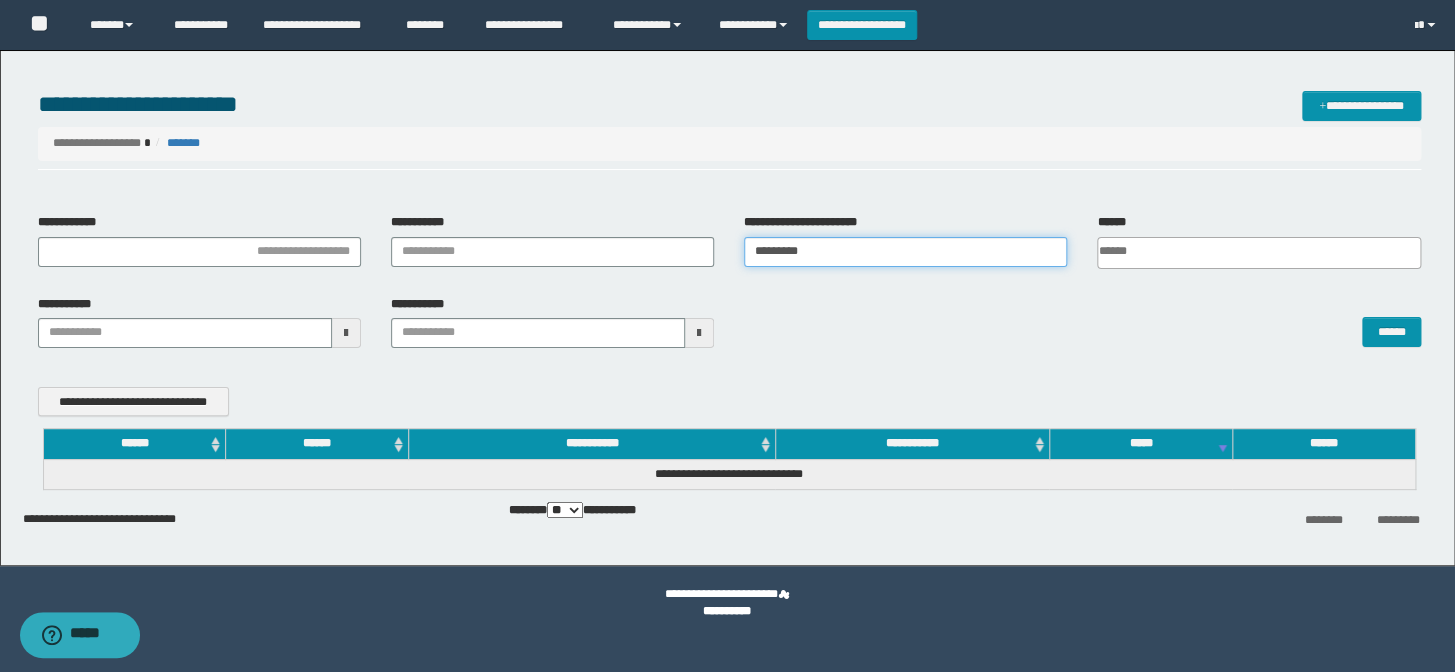 click on "*********" at bounding box center [905, 252] 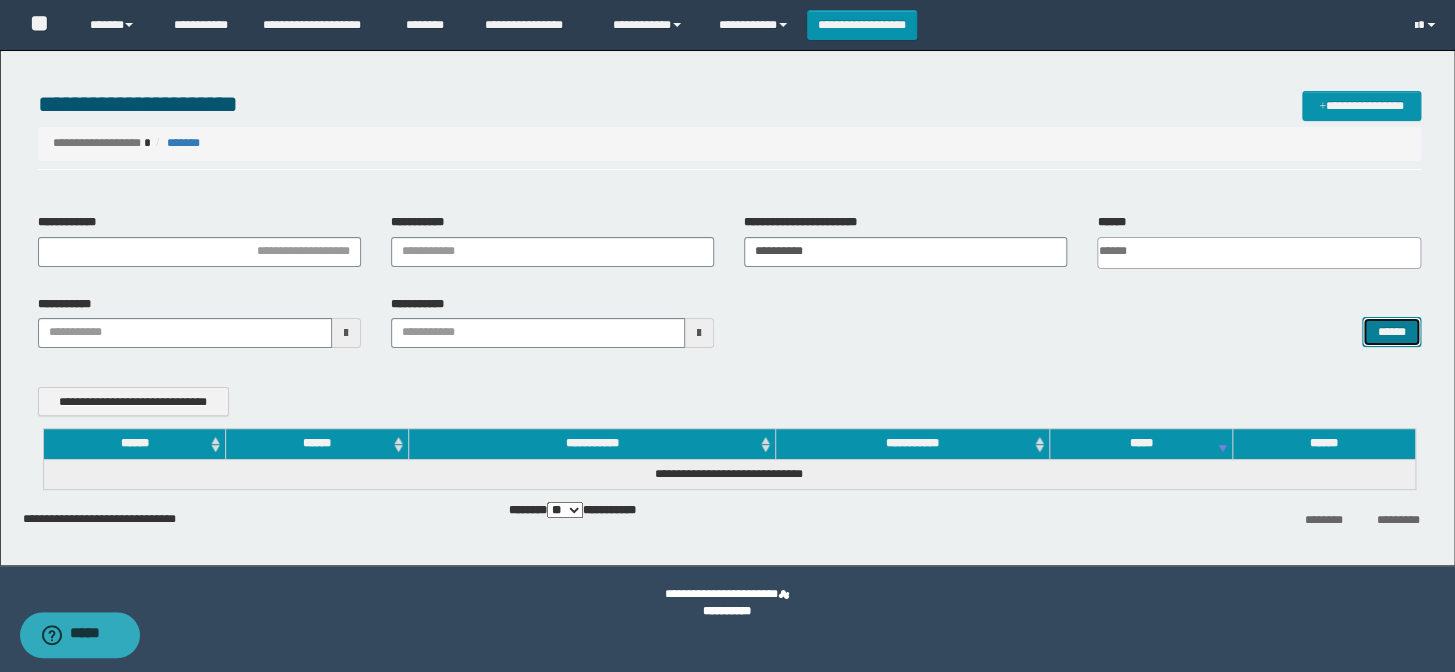 drag, startPoint x: 1404, startPoint y: 336, endPoint x: 1293, endPoint y: 315, distance: 112.969025 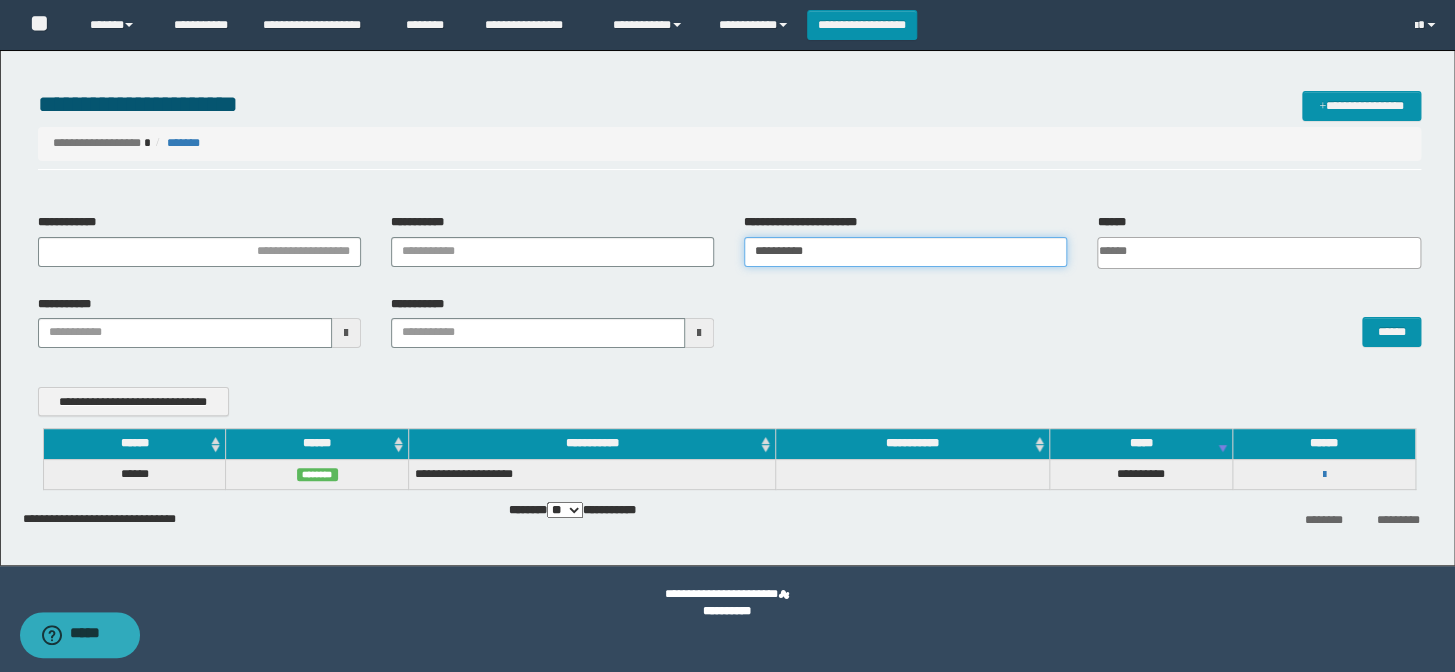 drag, startPoint x: 865, startPoint y: 263, endPoint x: 576, endPoint y: 280, distance: 289.49957 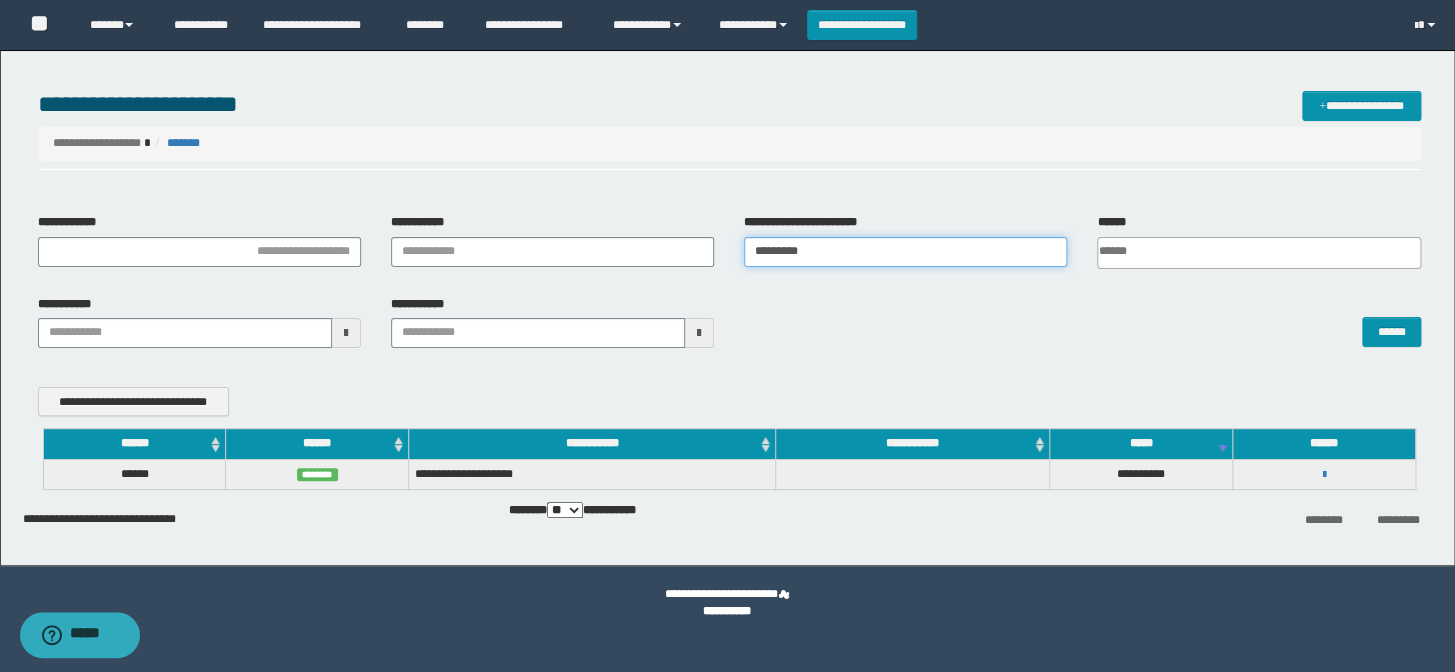 type on "********" 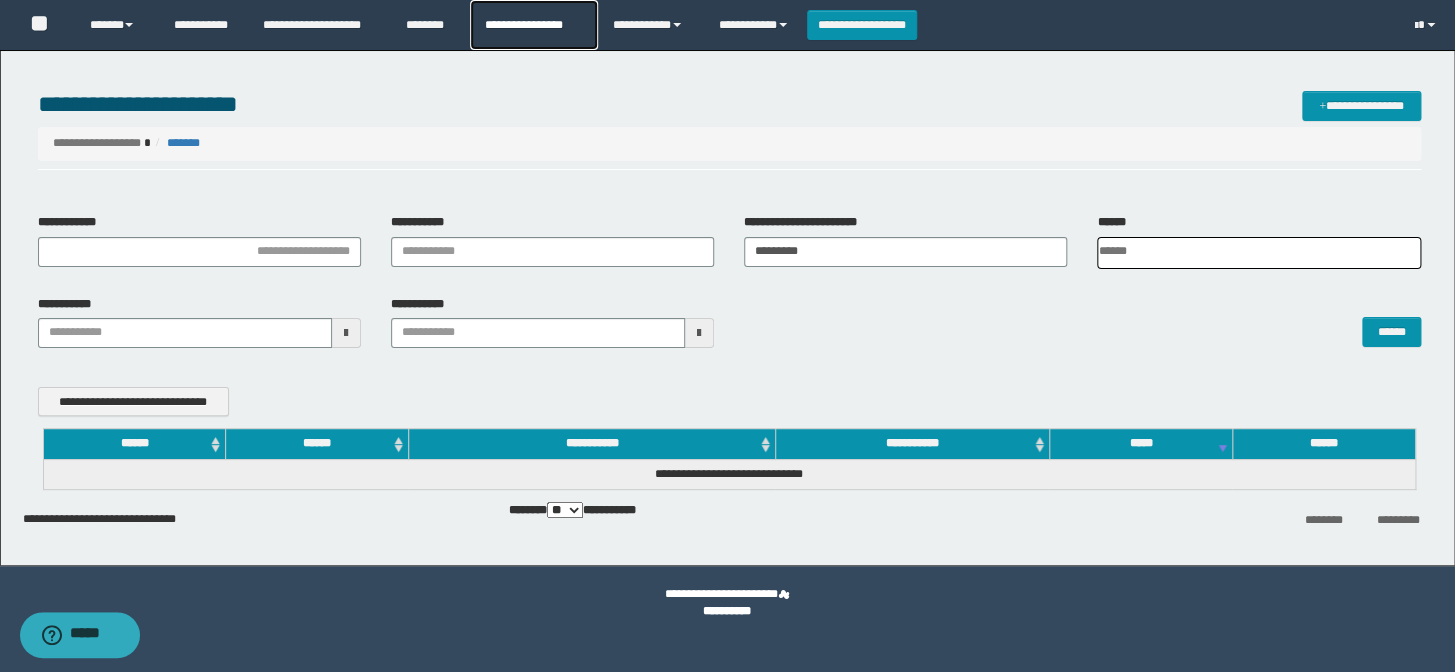 click on "**********" at bounding box center (534, 25) 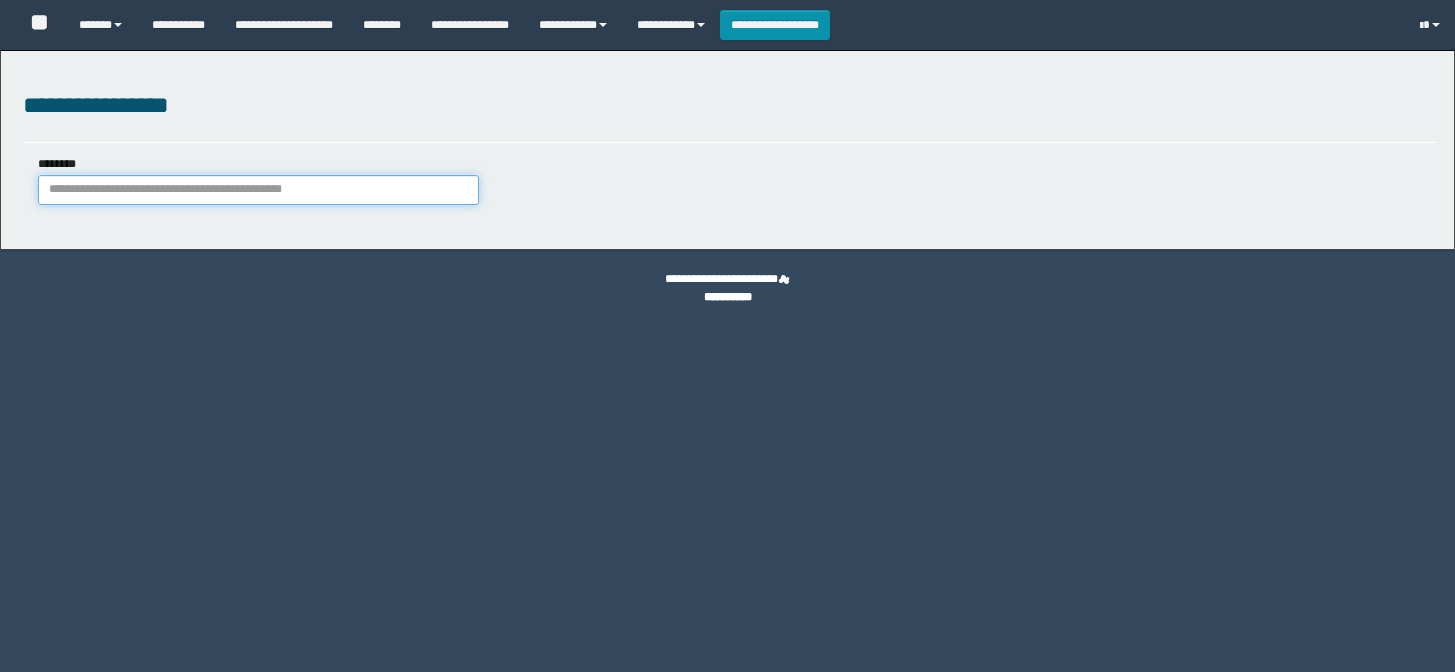 drag, startPoint x: 0, startPoint y: 0, endPoint x: 216, endPoint y: 193, distance: 289.6636 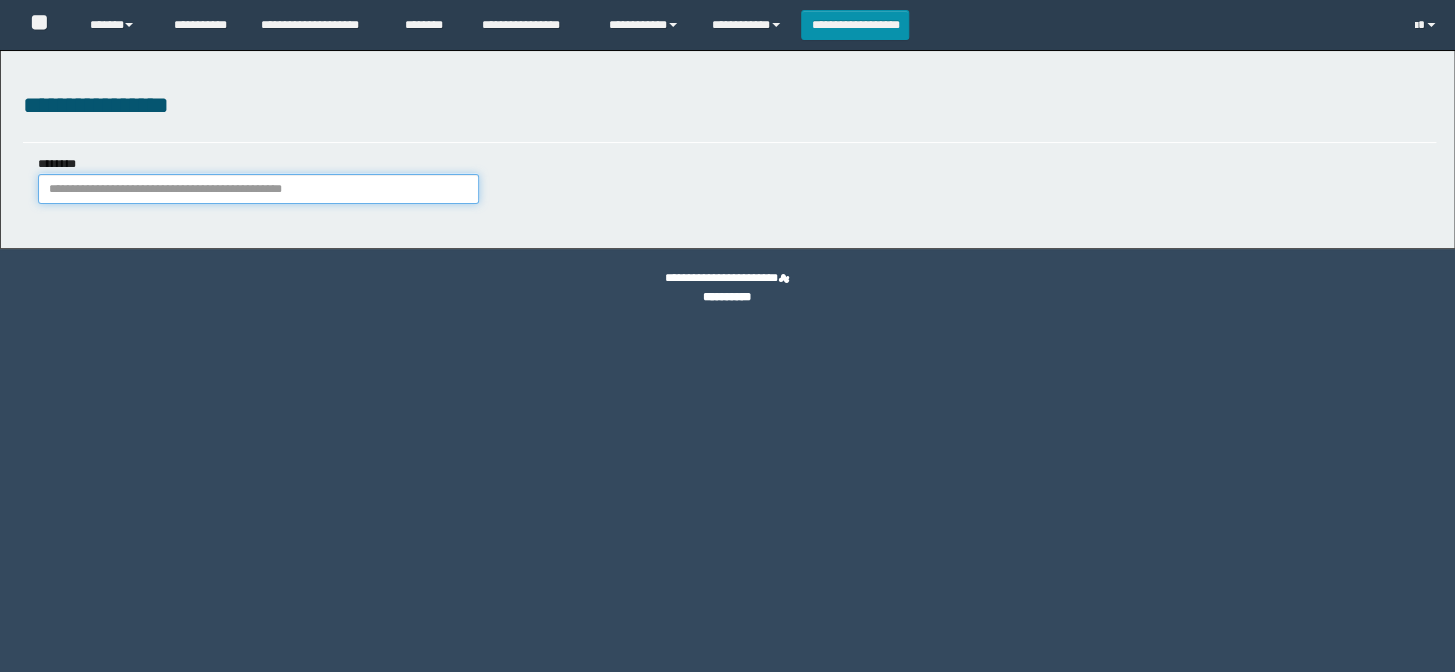 drag, startPoint x: 216, startPoint y: 193, endPoint x: 121, endPoint y: 190, distance: 95.047356 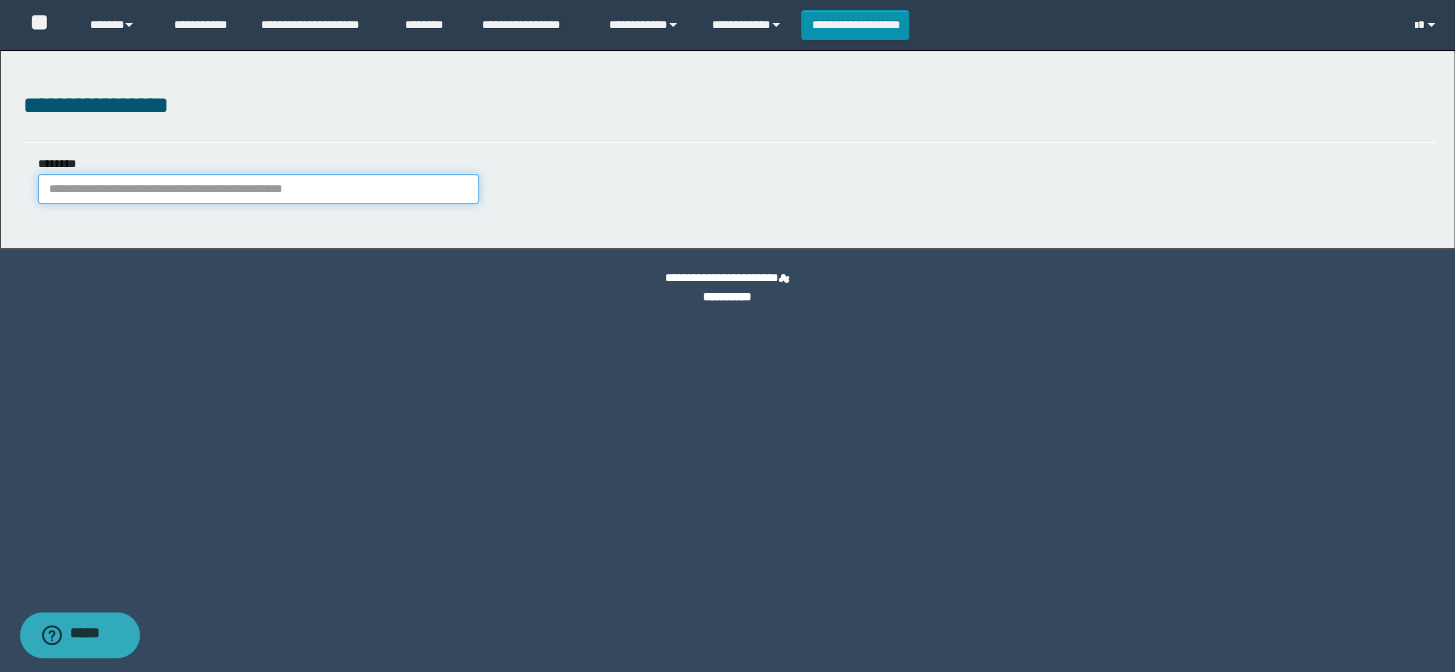 paste on "**********" 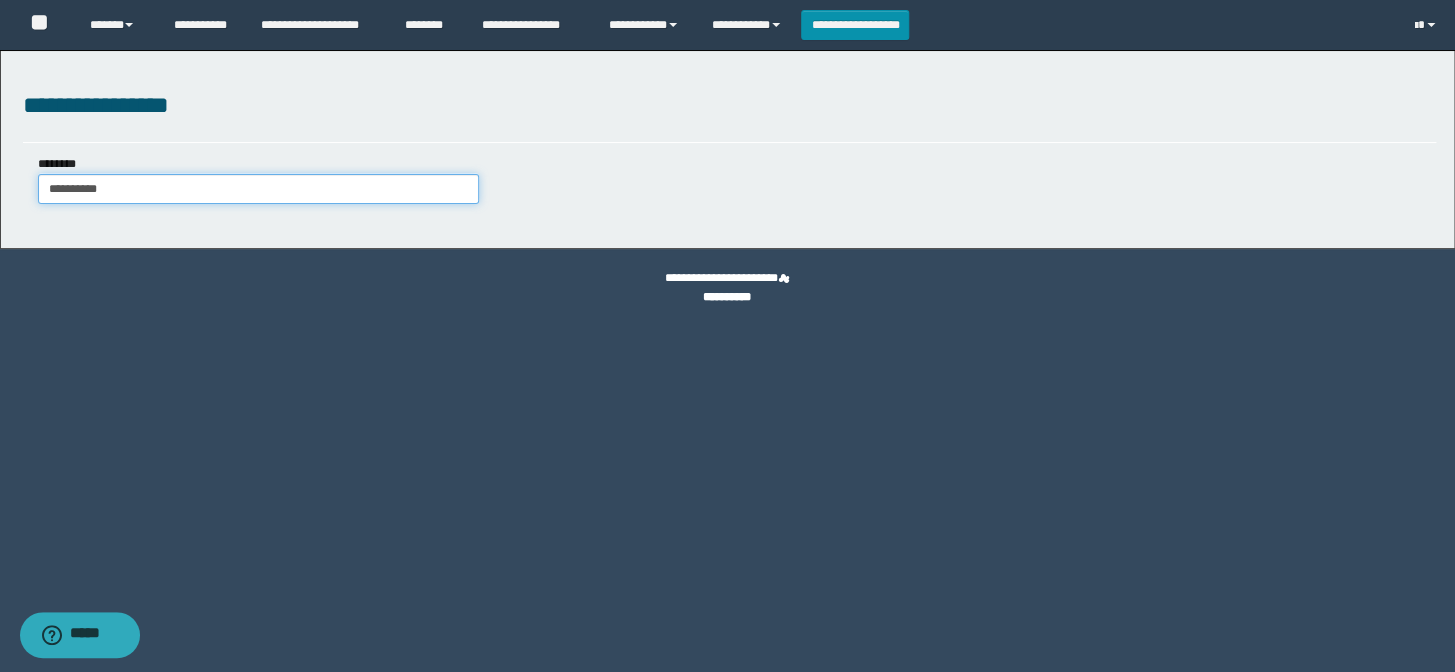 type on "**********" 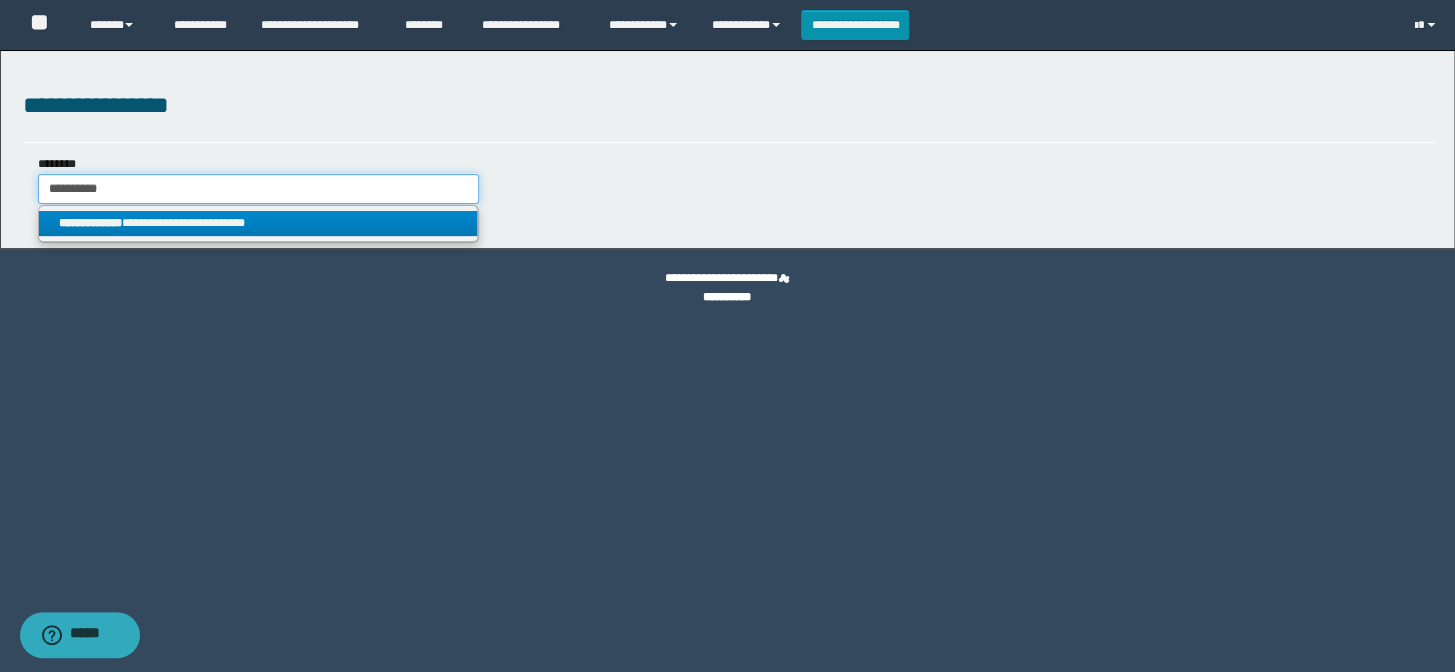 type on "**********" 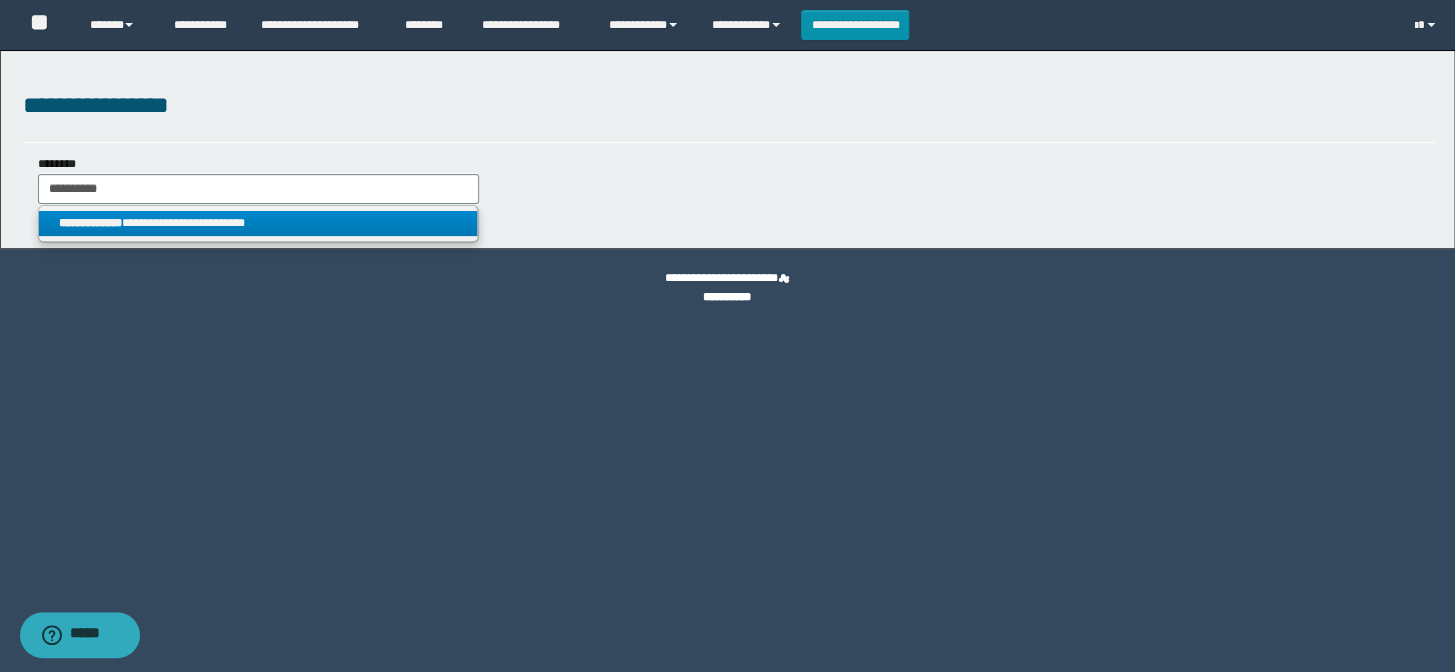 click on "**********" at bounding box center (90, 223) 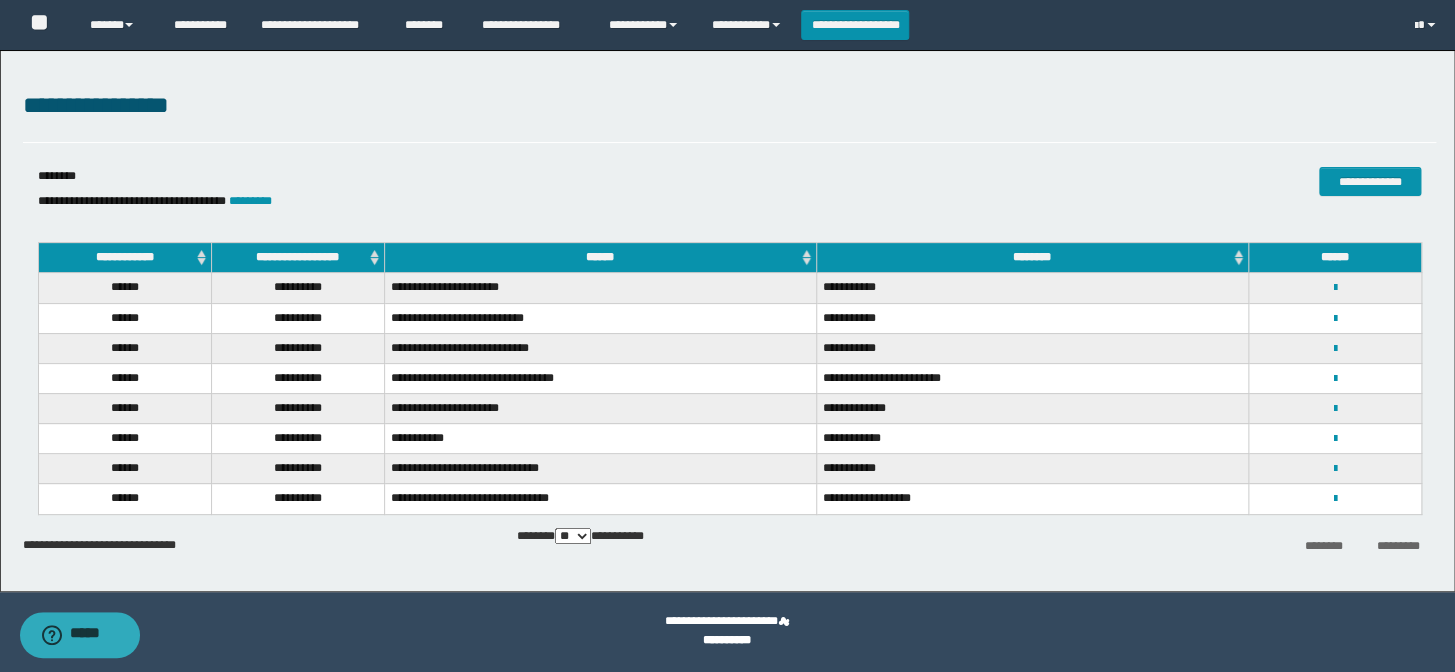 click on "**********" at bounding box center [1335, 408] 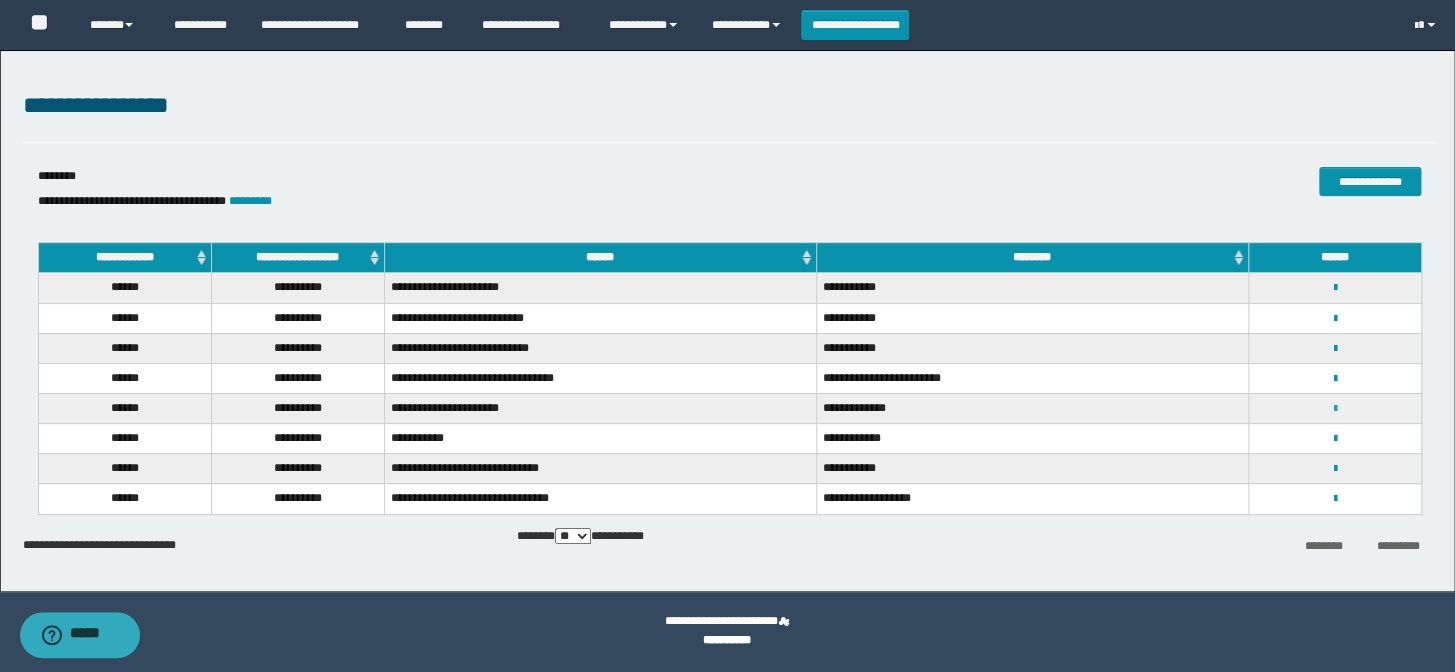 click at bounding box center [1334, 409] 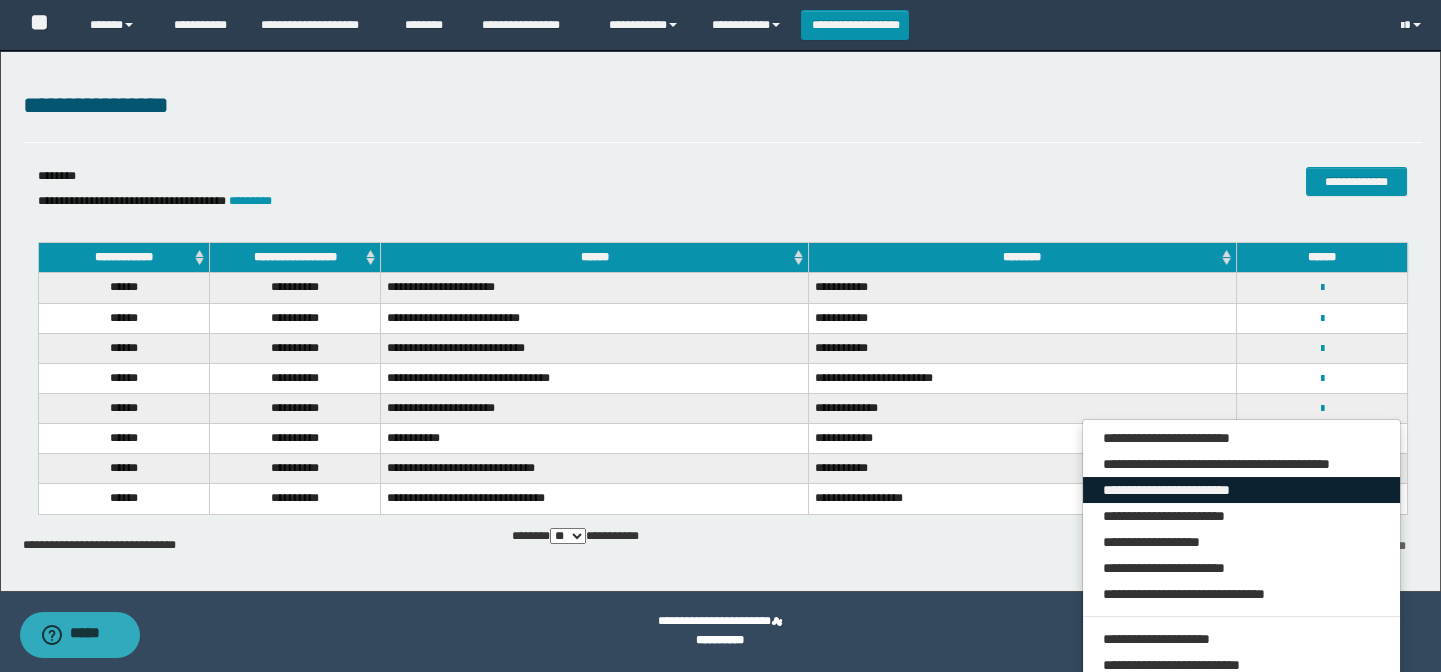 click on "**********" at bounding box center [1242, 490] 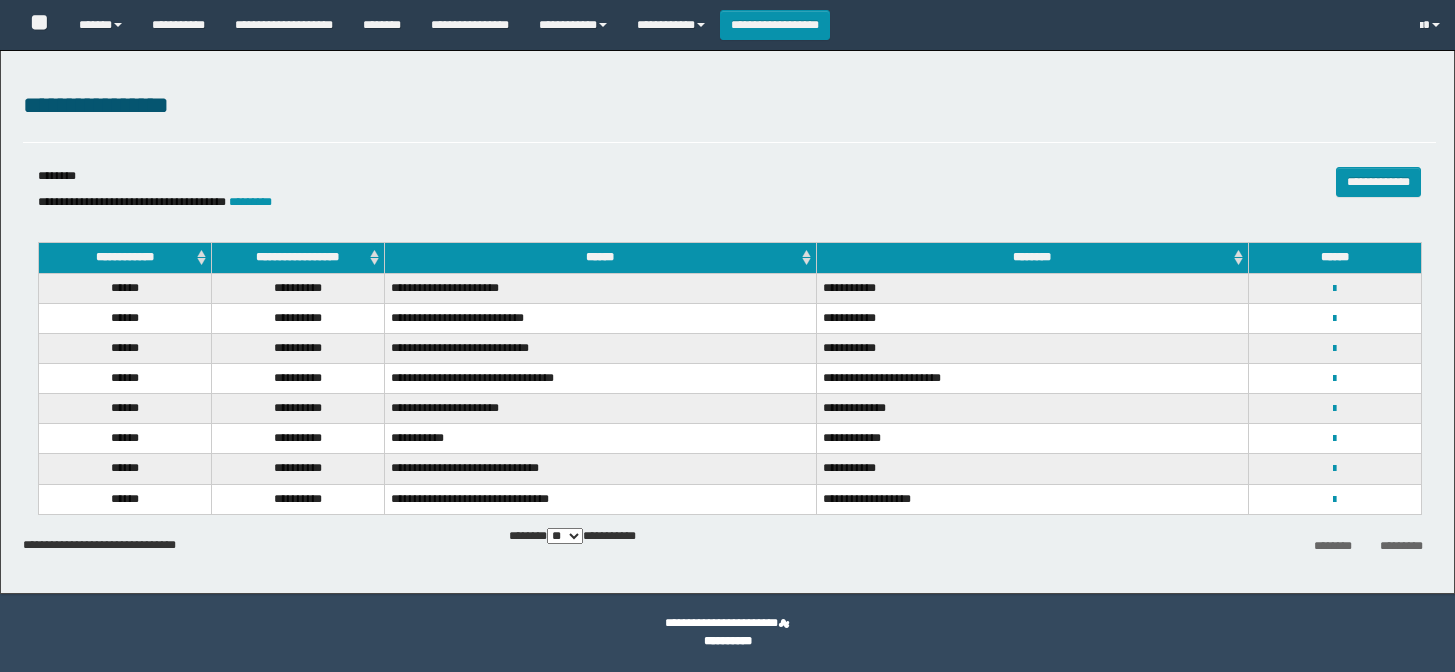 click on "******" at bounding box center [100, 25] 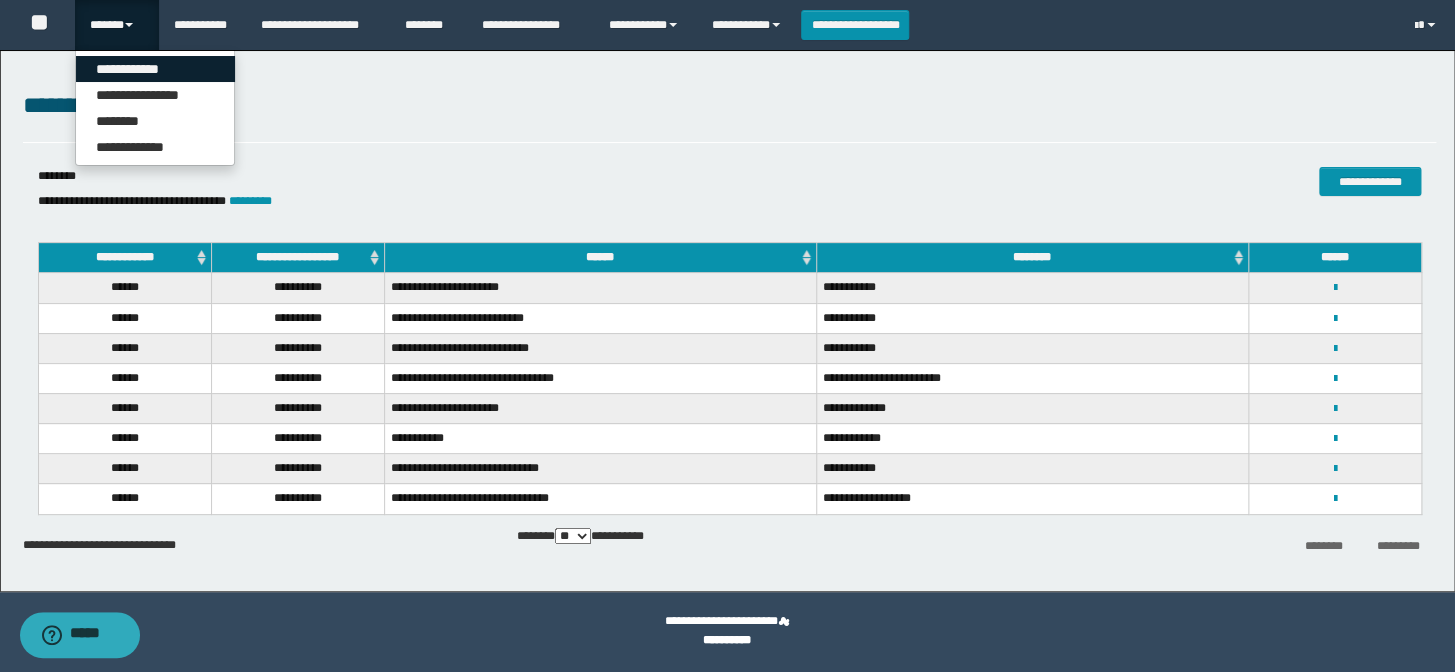 scroll, scrollTop: 0, scrollLeft: 0, axis: both 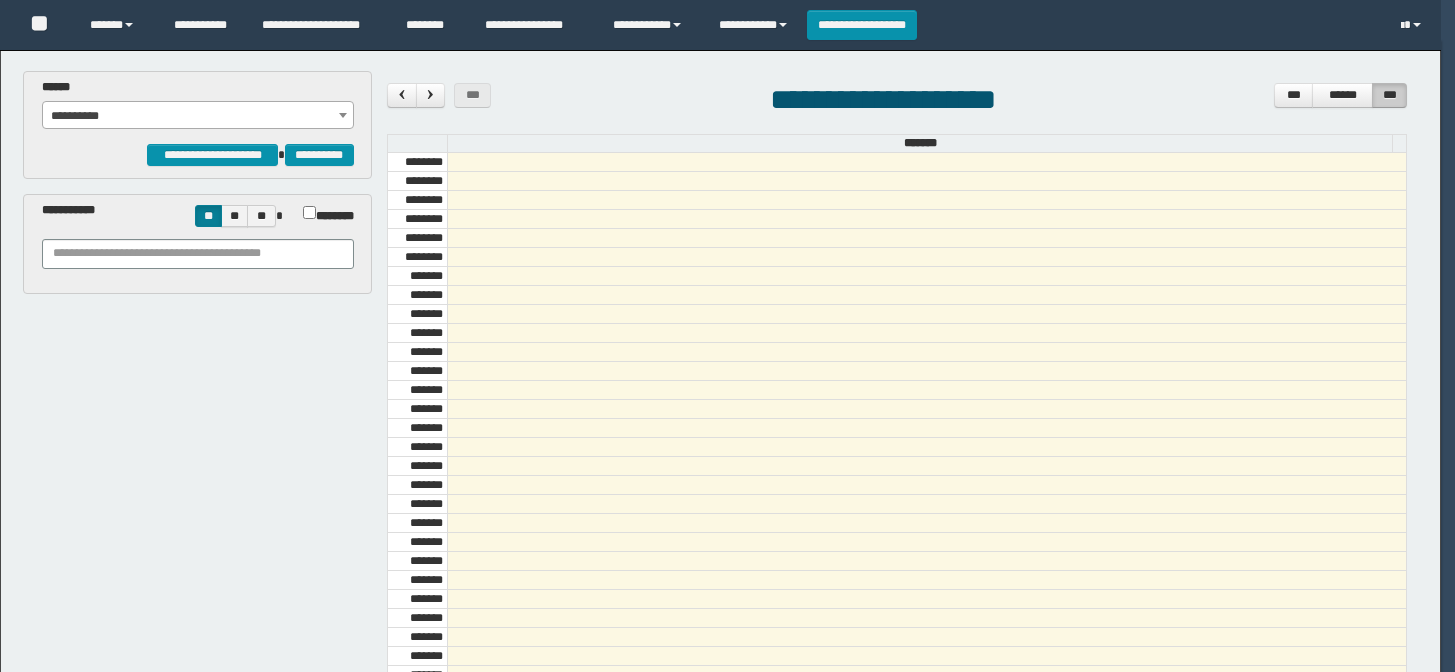 drag, startPoint x: 0, startPoint y: 0, endPoint x: 280, endPoint y: 109, distance: 300.46796 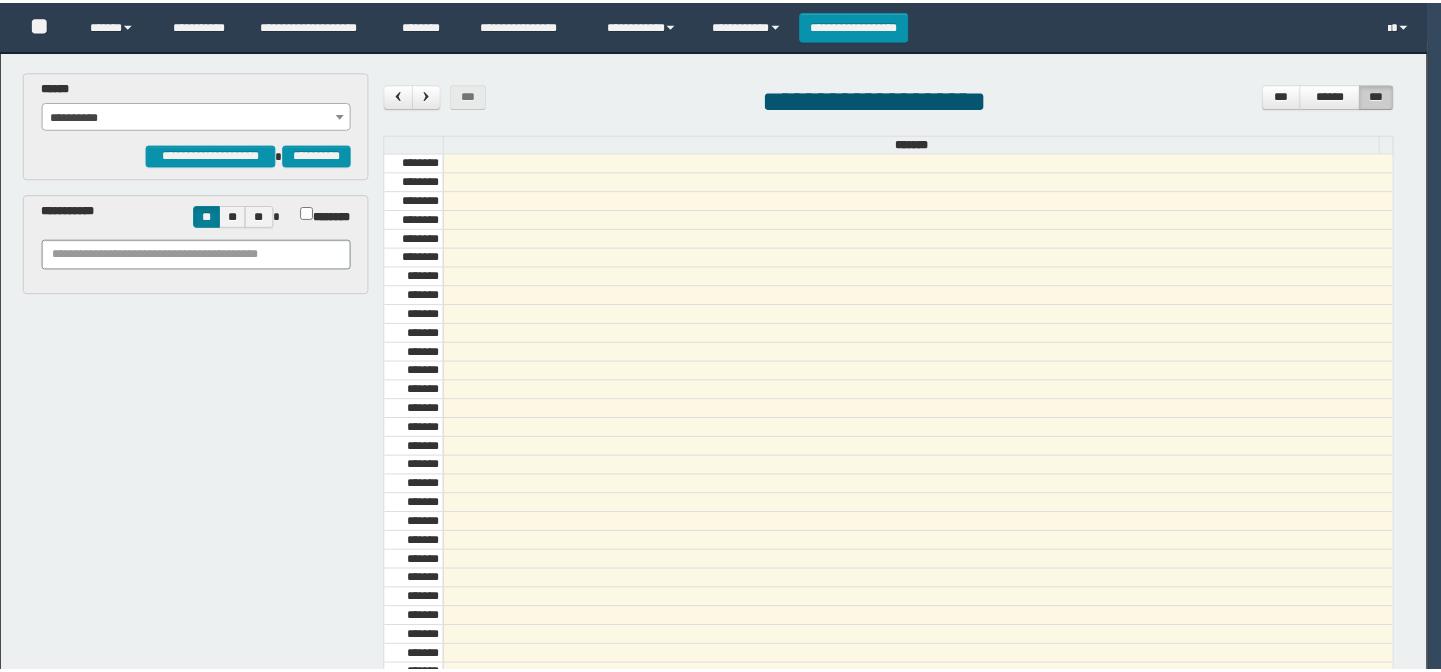 scroll, scrollTop: 0, scrollLeft: 0, axis: both 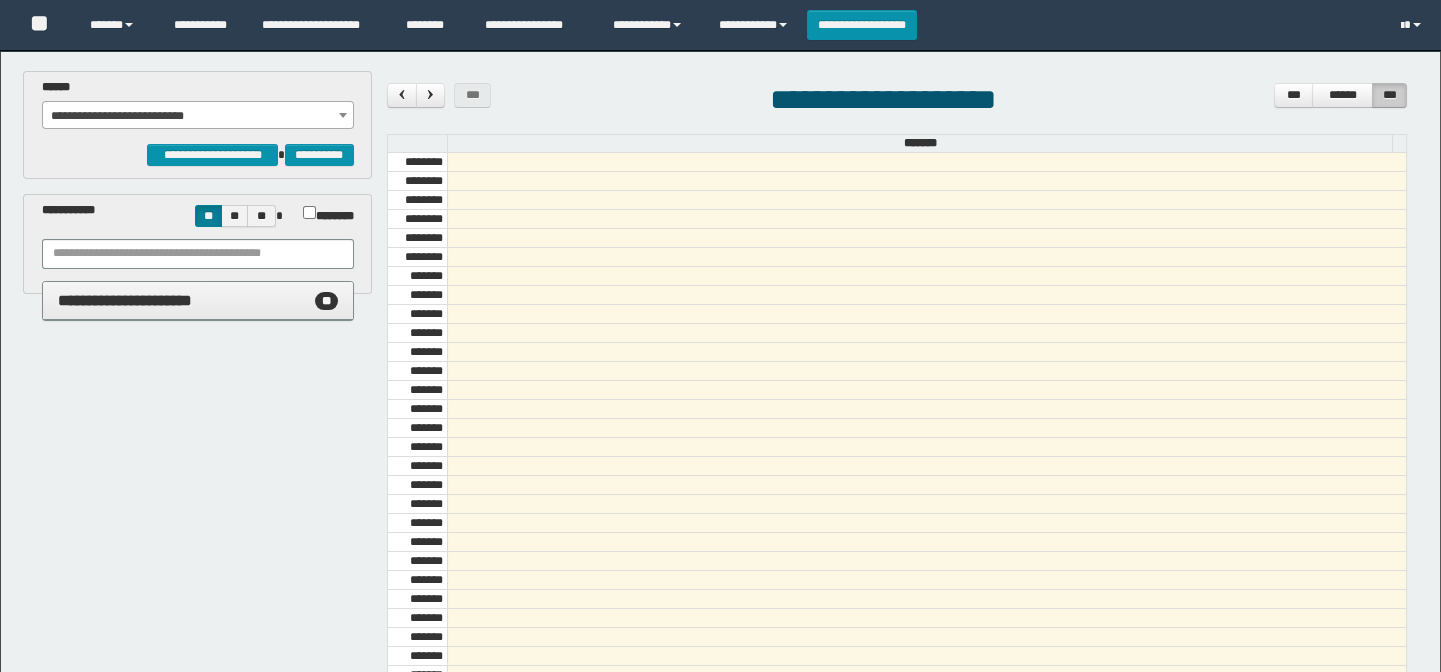 select on "******" 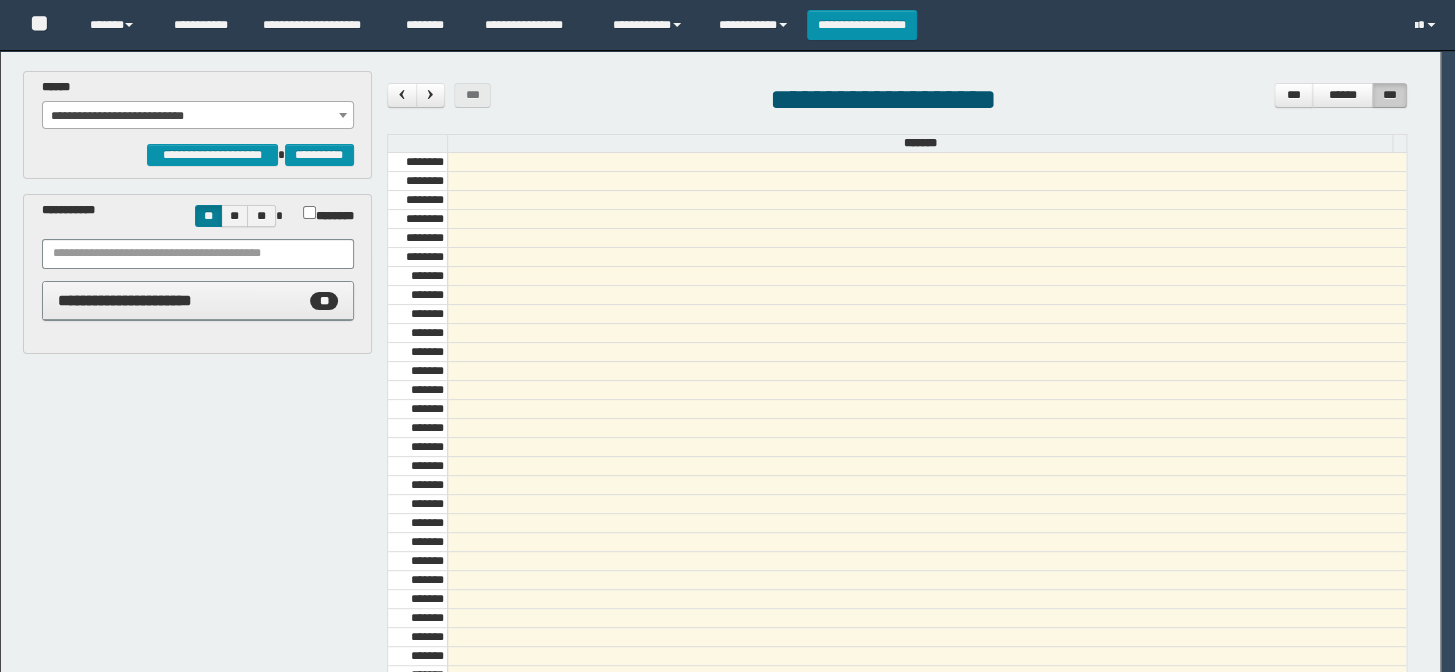 click at bounding box center (402, 94) 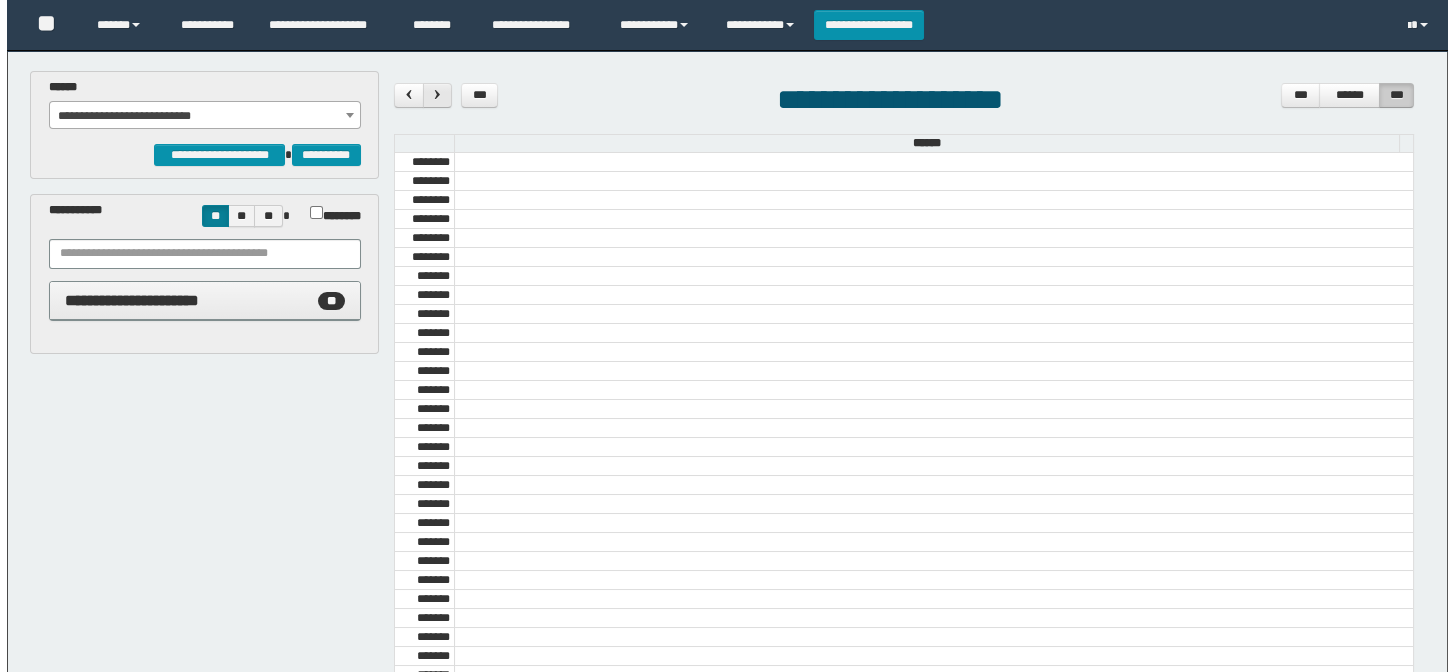 scroll, scrollTop: 681, scrollLeft: 0, axis: vertical 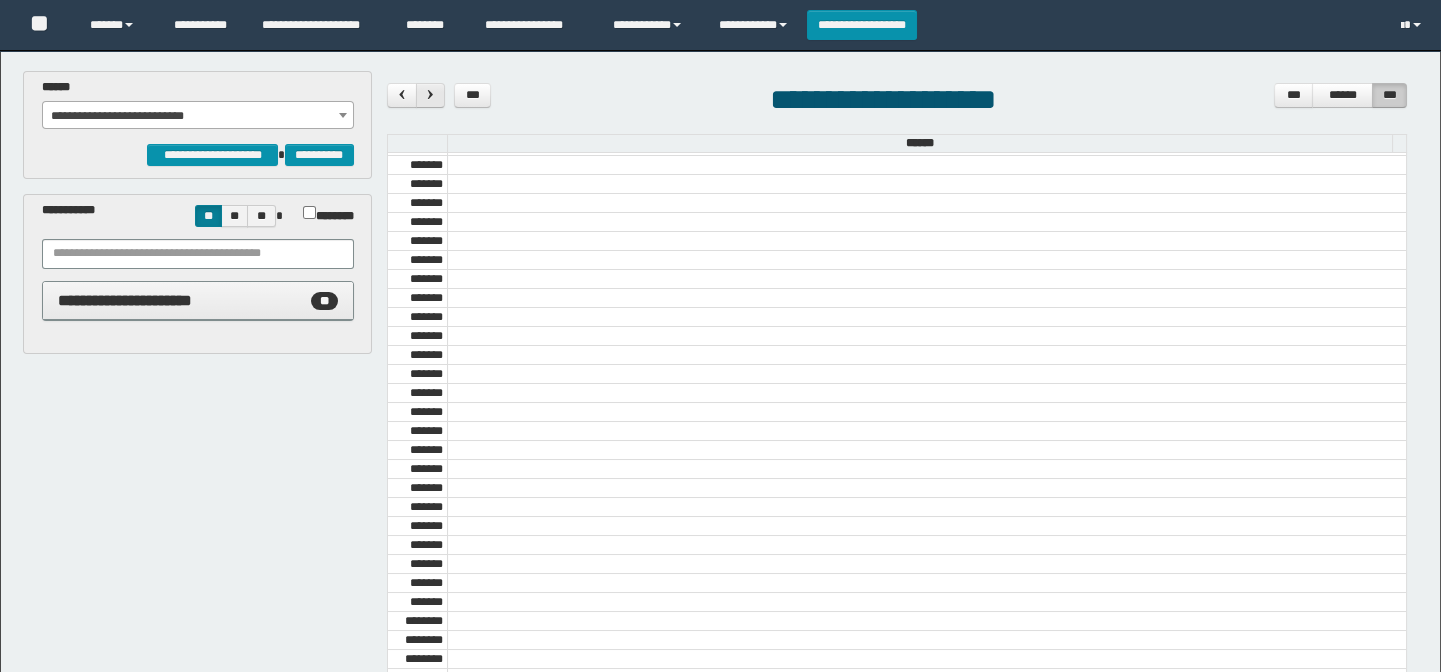 click on "***" at bounding box center [473, 95] 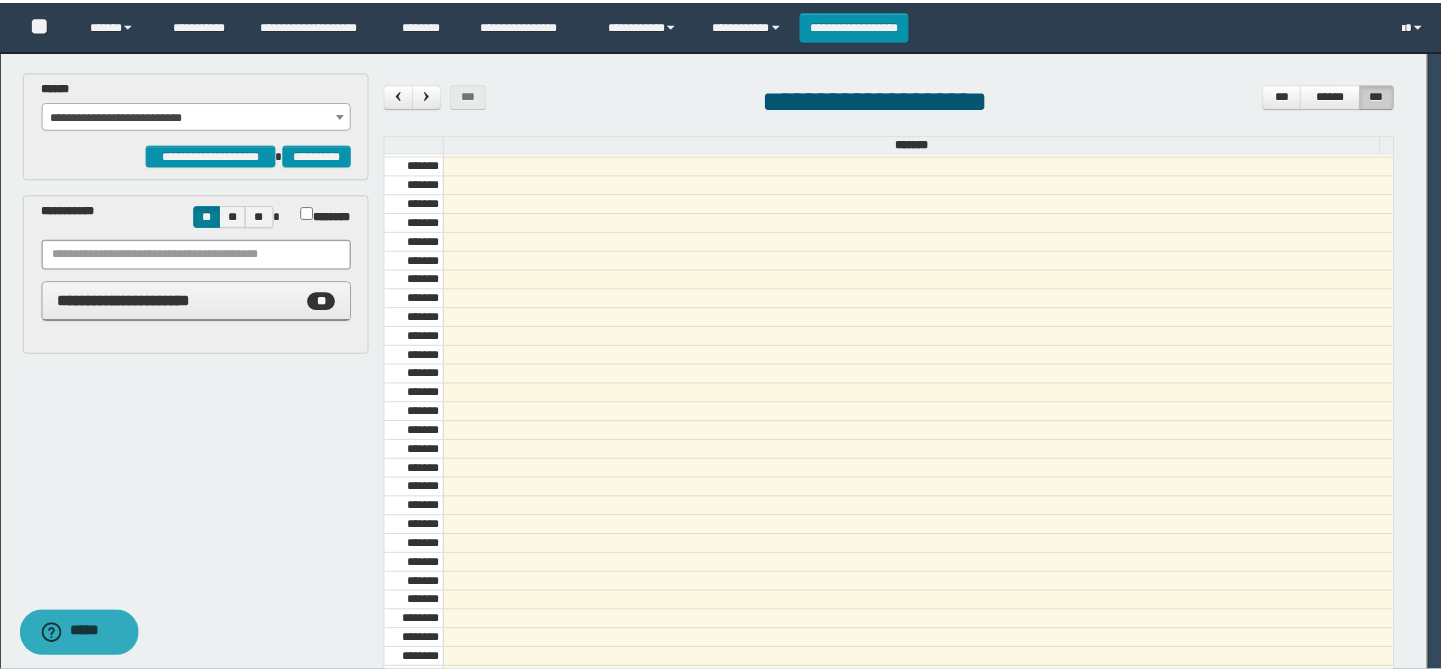 scroll, scrollTop: 0, scrollLeft: 0, axis: both 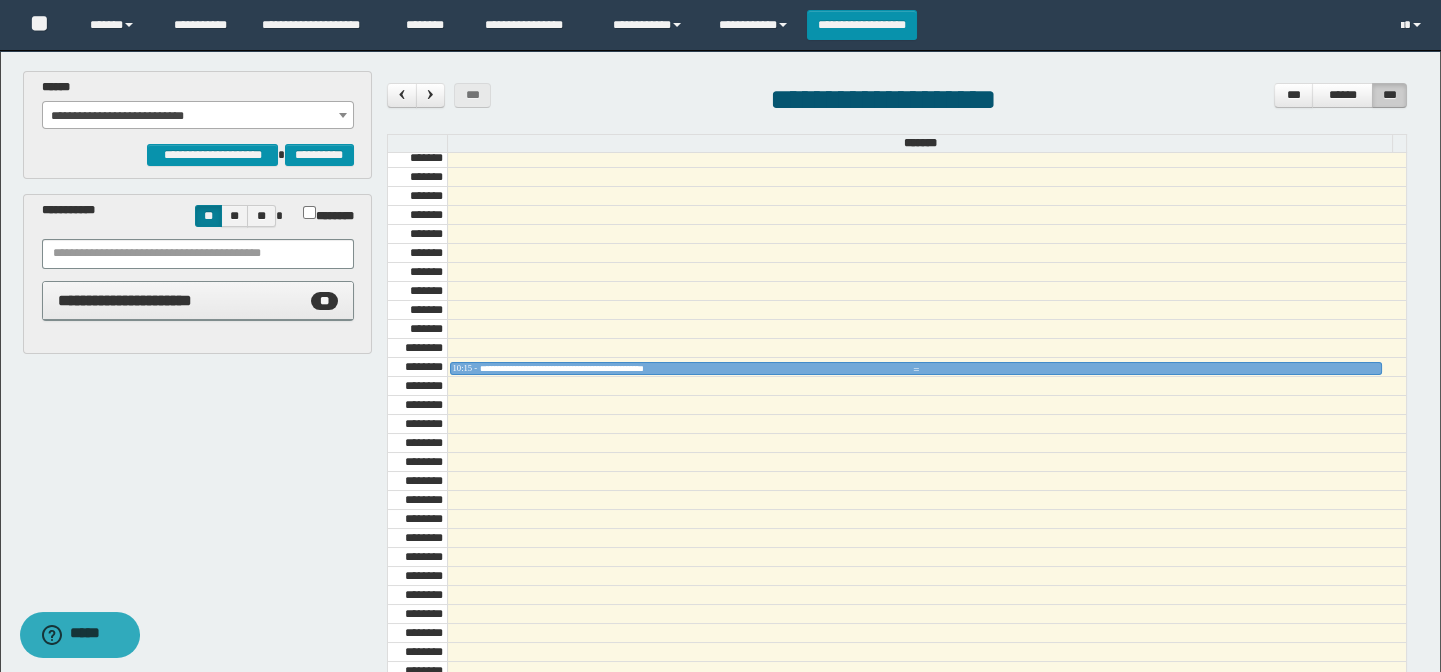 click on "**********" at bounding box center [601, 368] 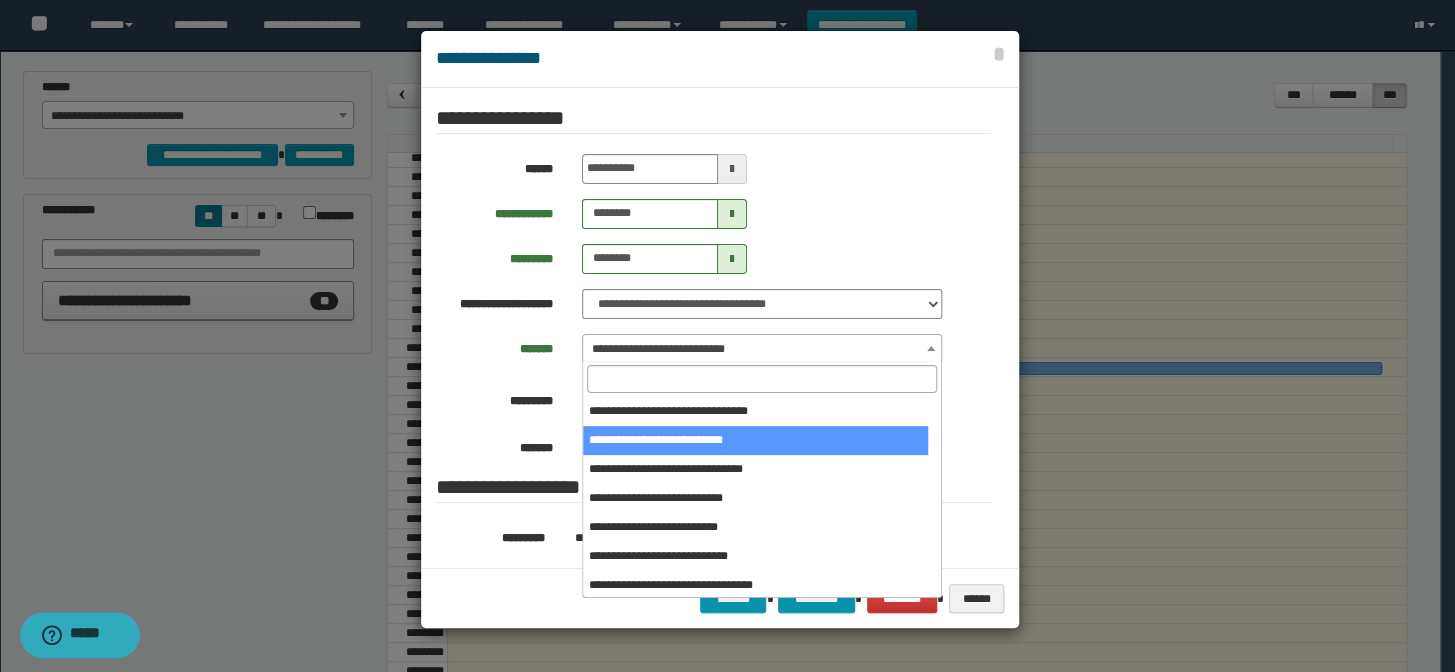 click on "**********" at bounding box center (762, 349) 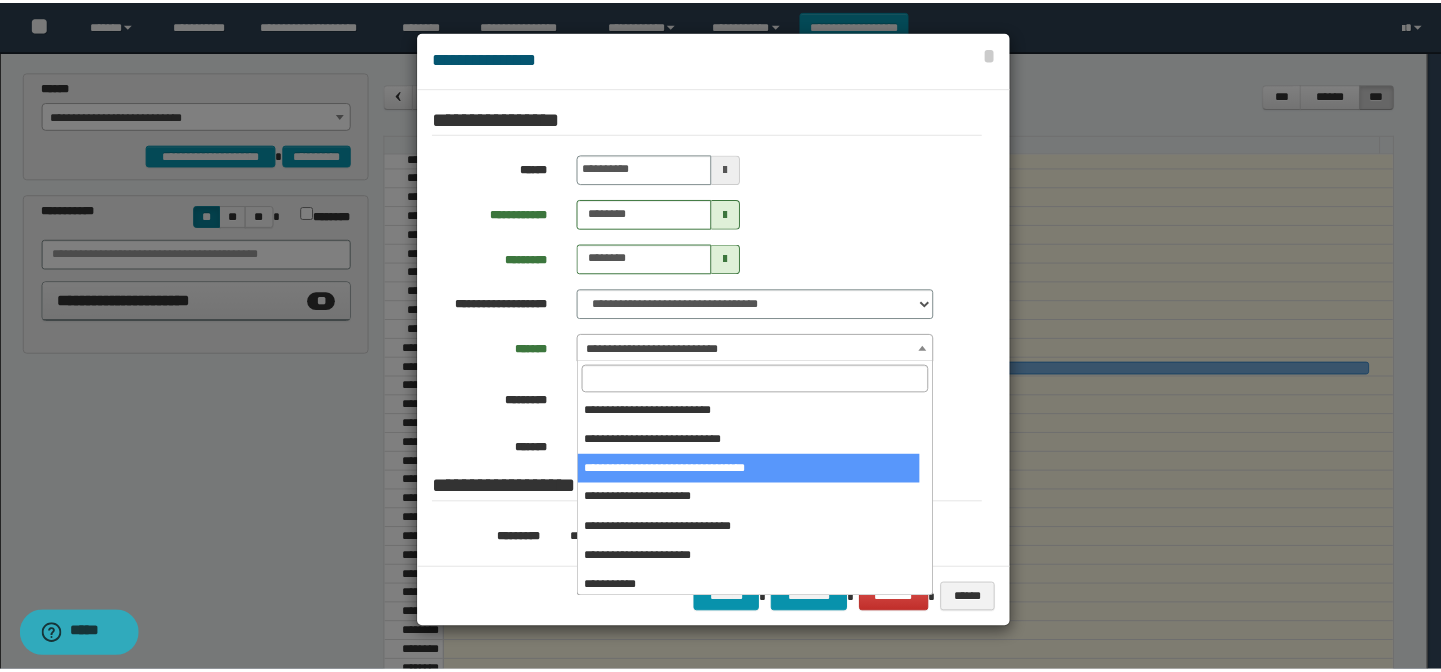 scroll, scrollTop: 120, scrollLeft: 0, axis: vertical 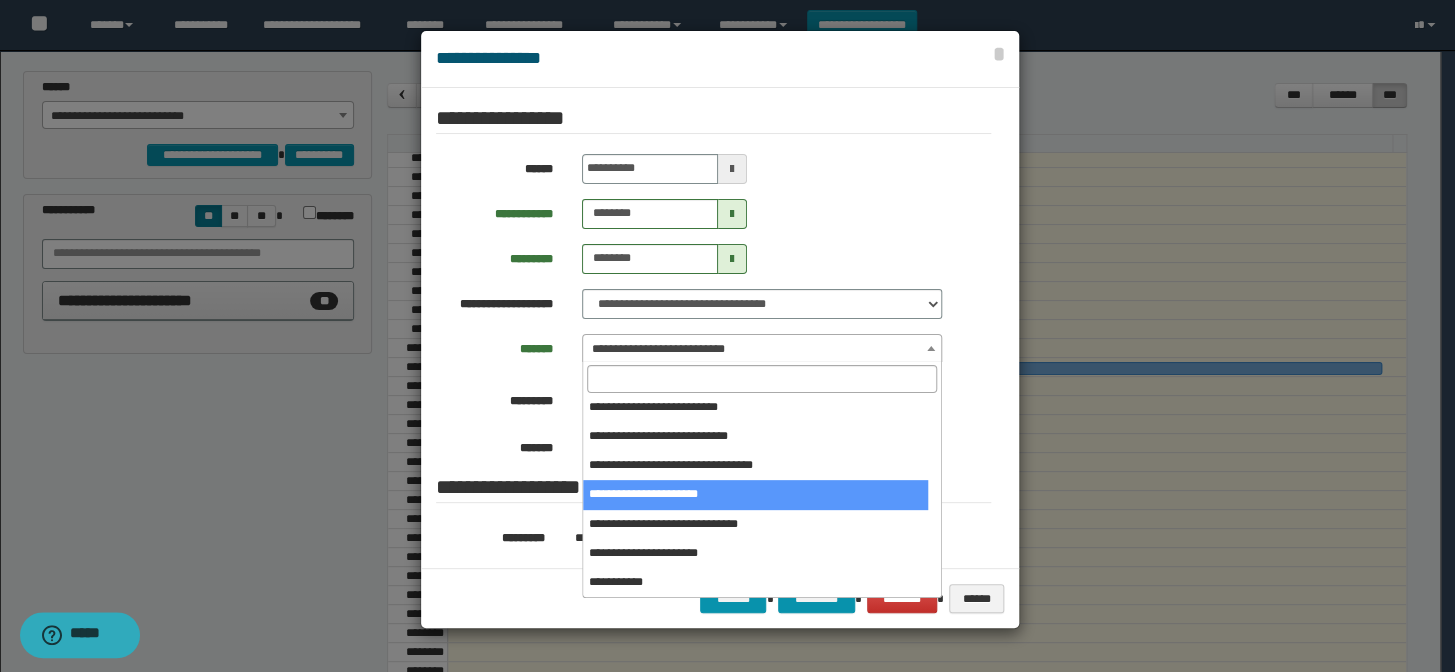 select on "******" 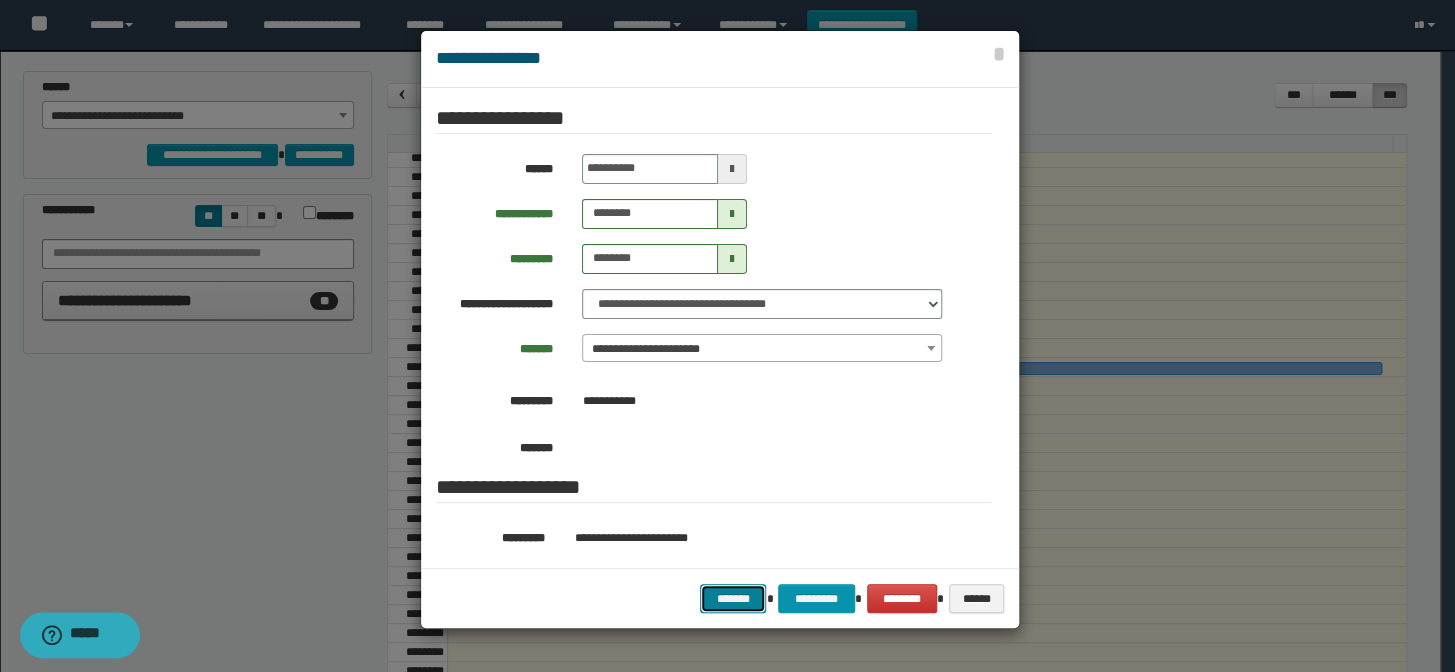 click on "*******" at bounding box center [733, 599] 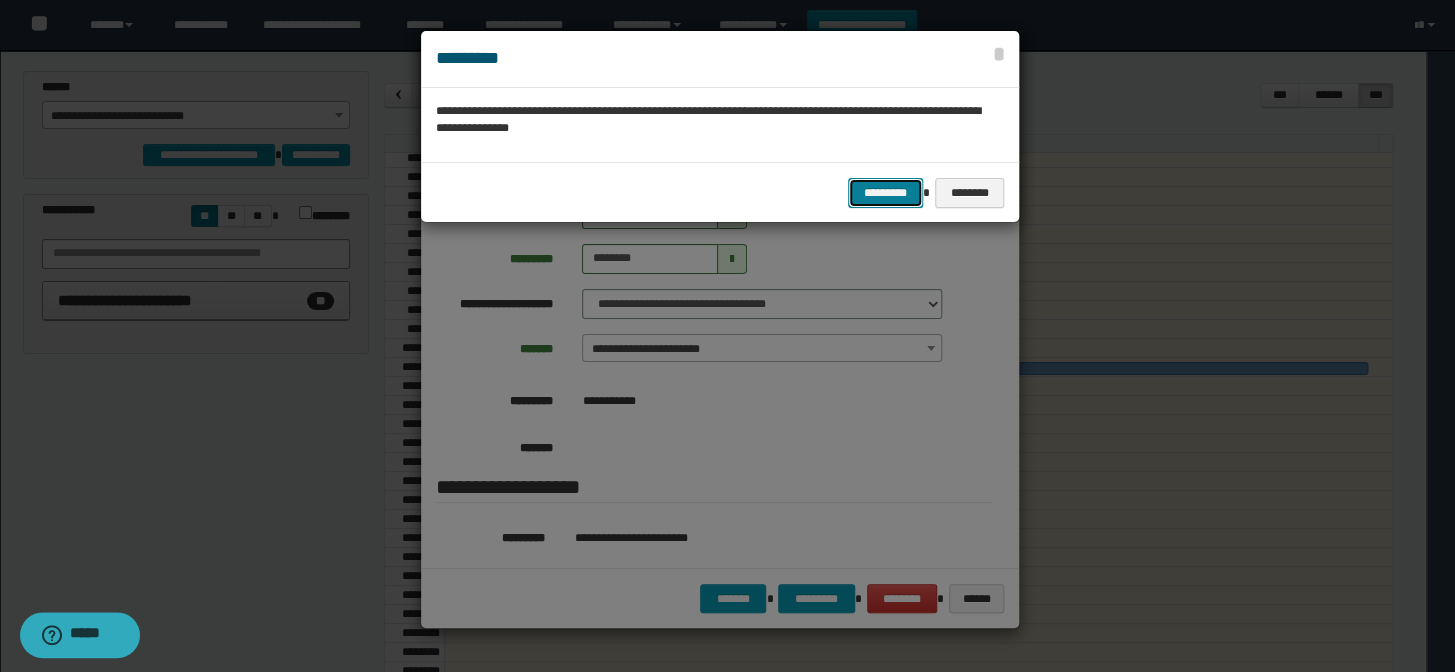 drag, startPoint x: 908, startPoint y: 190, endPoint x: 897, endPoint y: 190, distance: 11 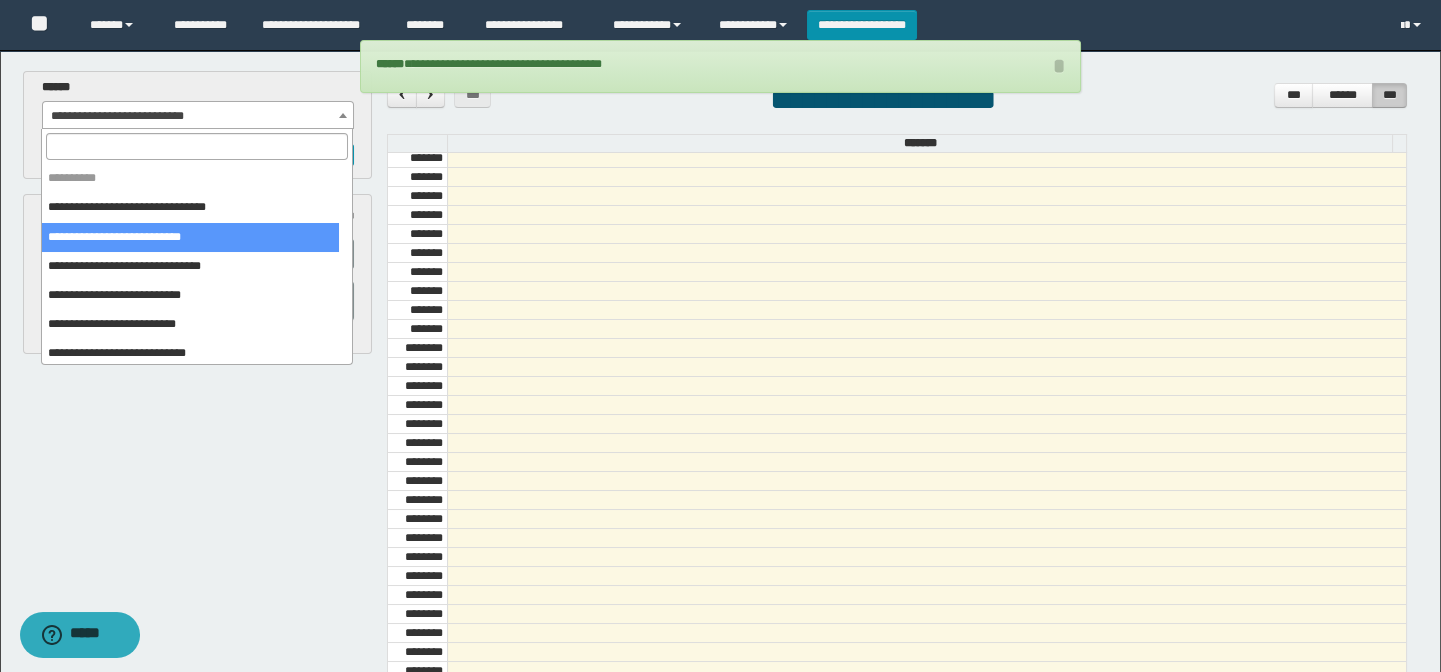click on "**********" at bounding box center [198, 116] 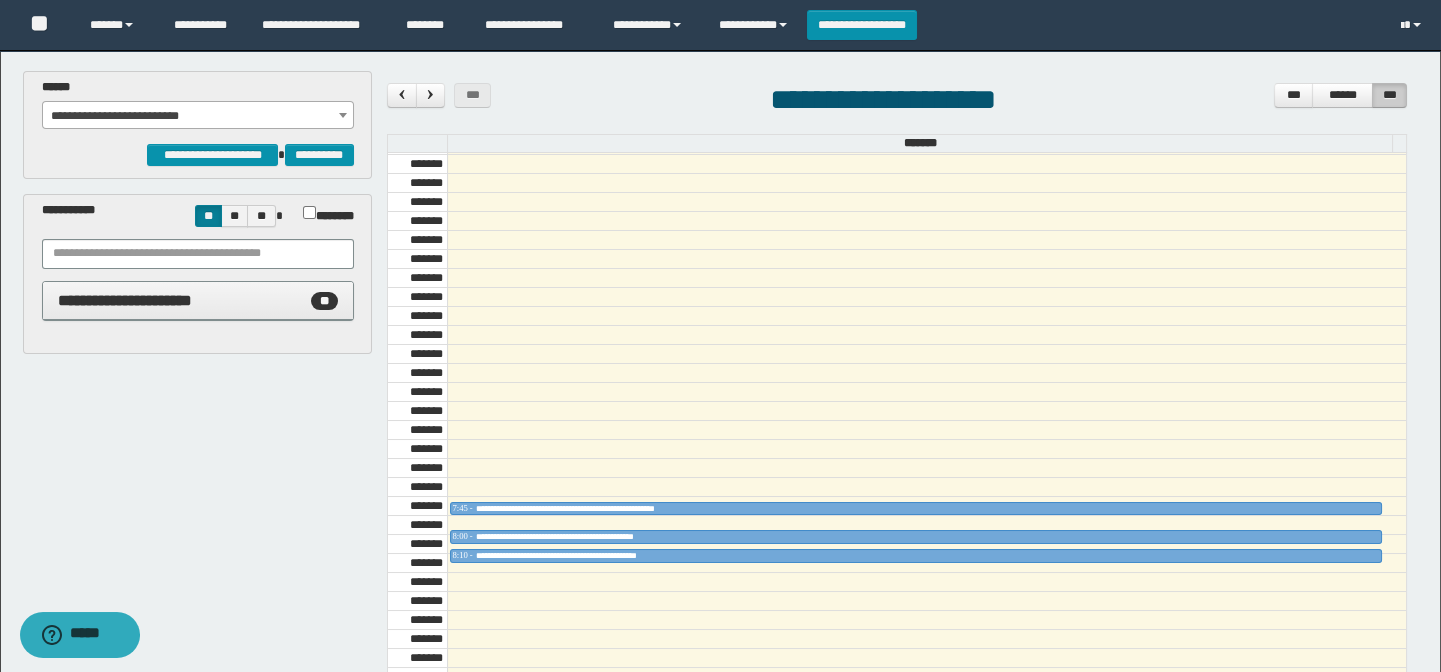 scroll, scrollTop: 500, scrollLeft: 0, axis: vertical 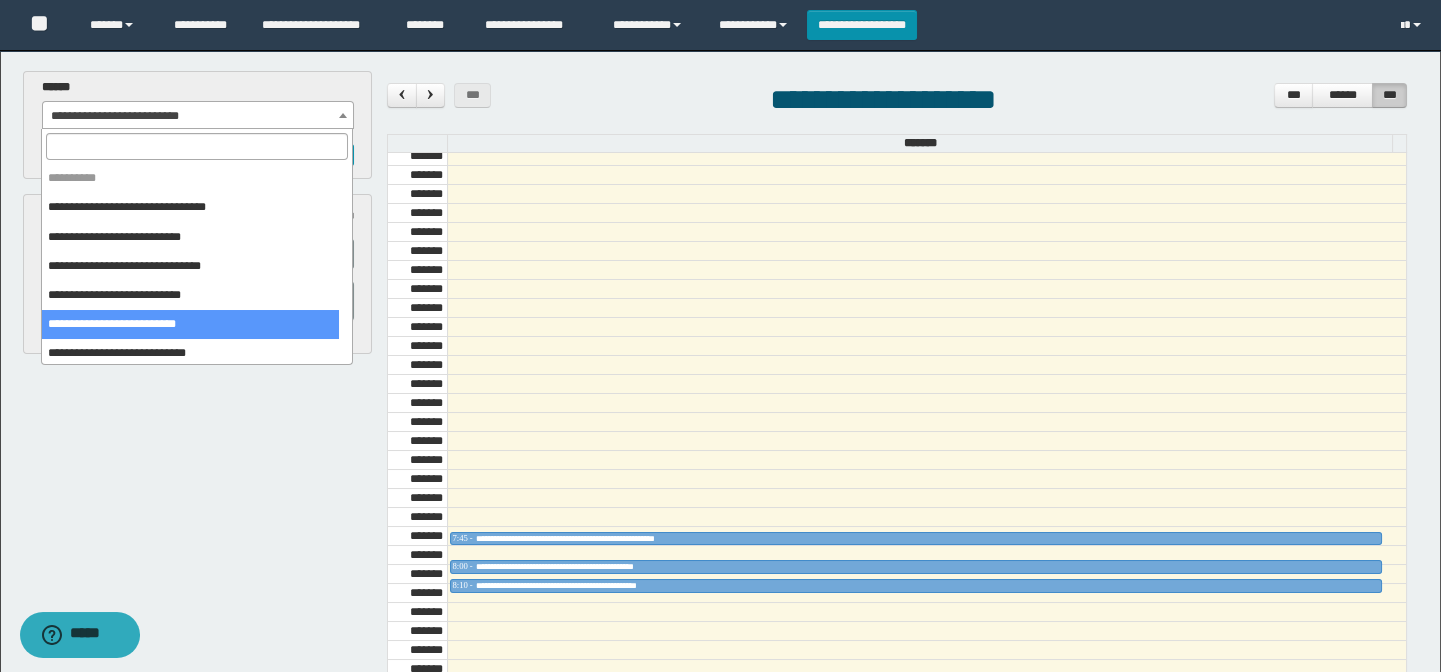 click on "**********" at bounding box center [198, 116] 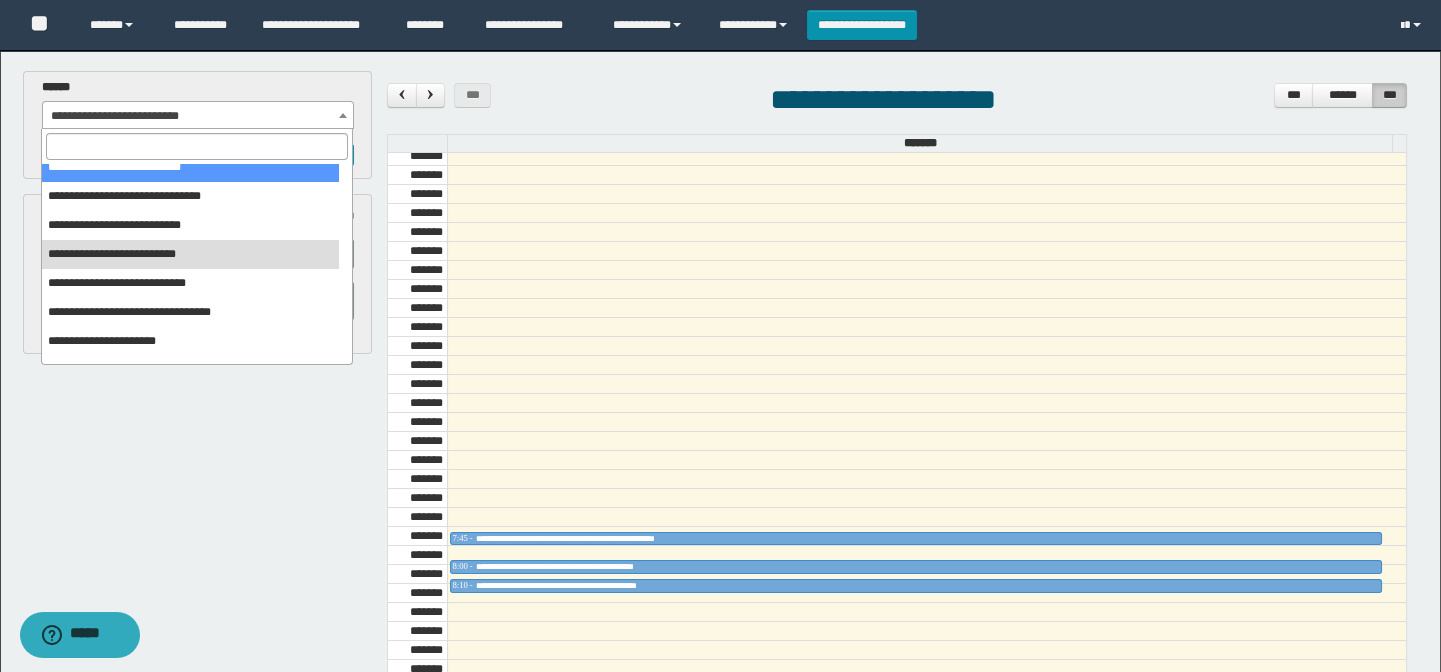 scroll, scrollTop: 150, scrollLeft: 0, axis: vertical 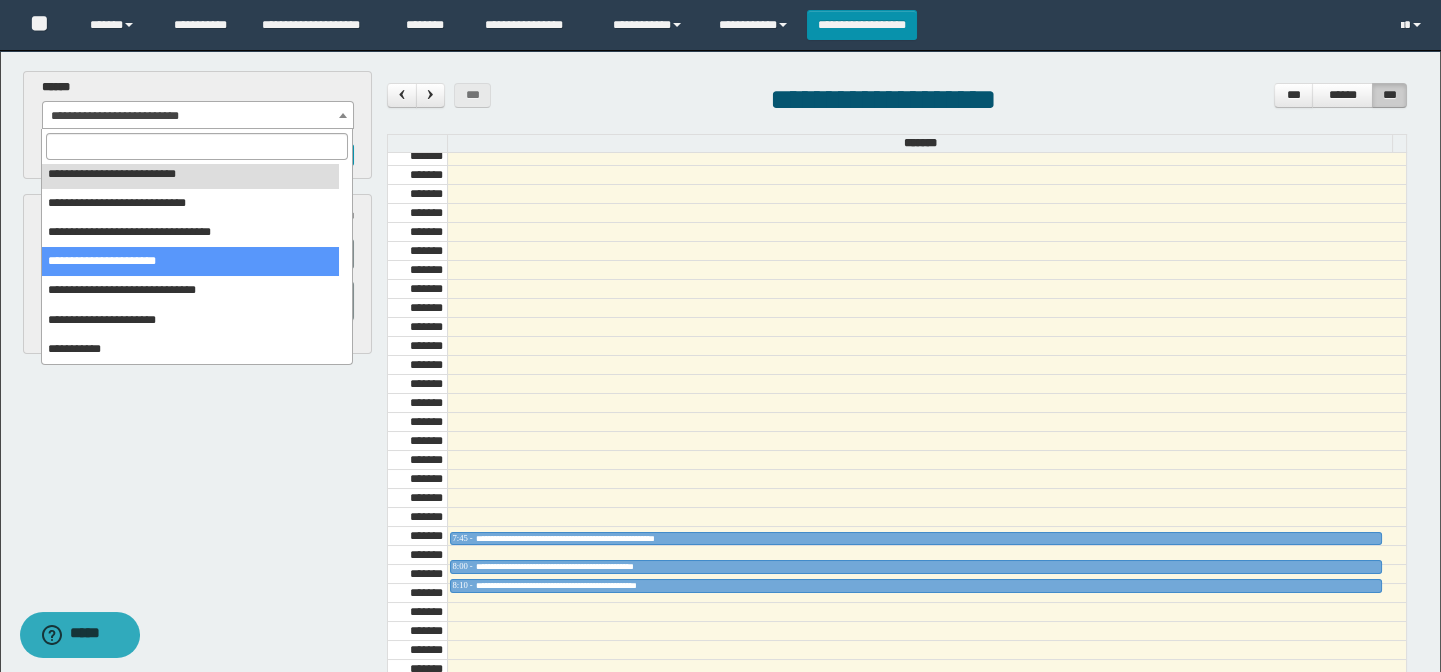 select on "******" 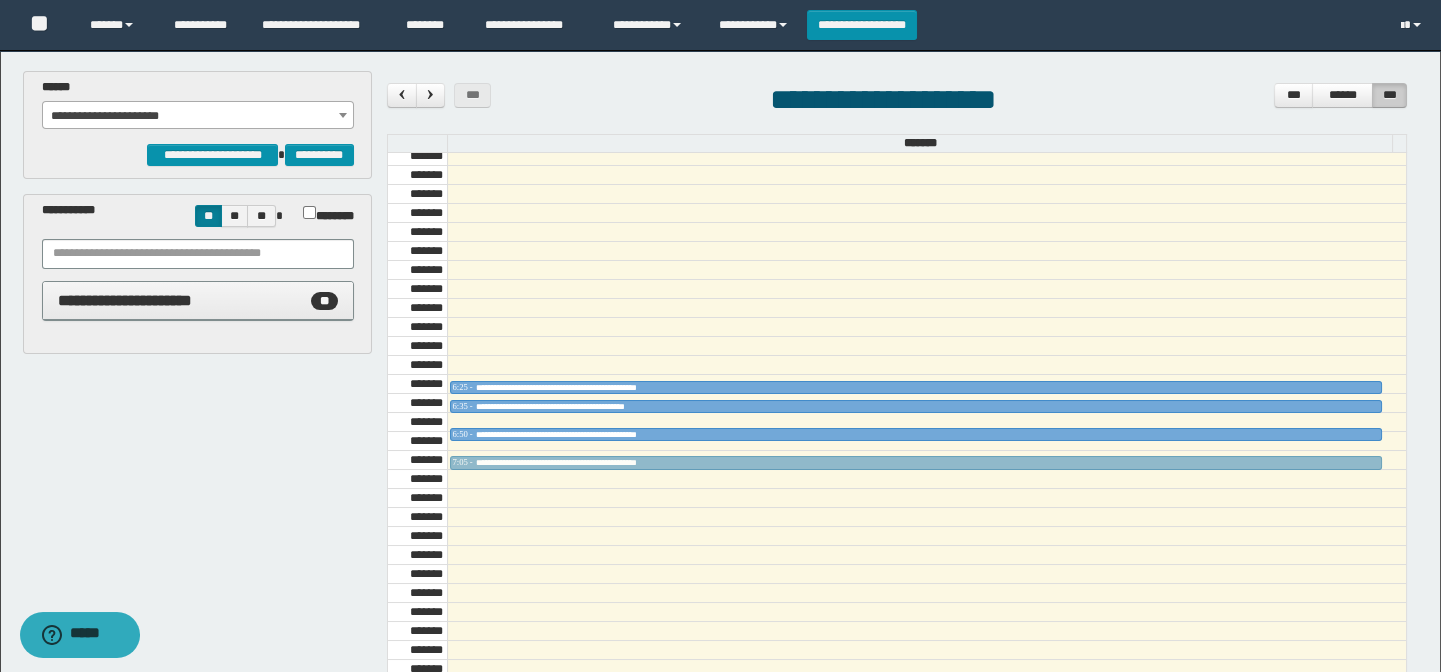 drag, startPoint x: 571, startPoint y: 511, endPoint x: 587, endPoint y: 444, distance: 68.88396 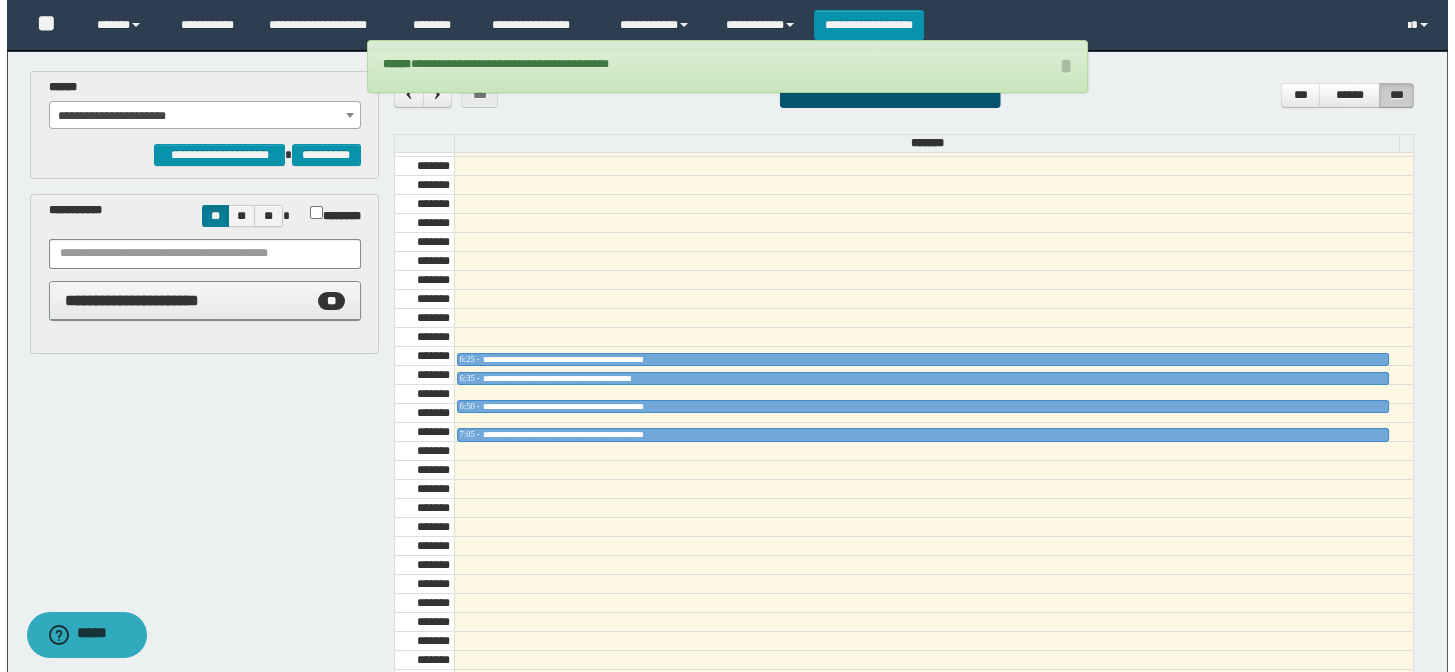scroll, scrollTop: 863, scrollLeft: 0, axis: vertical 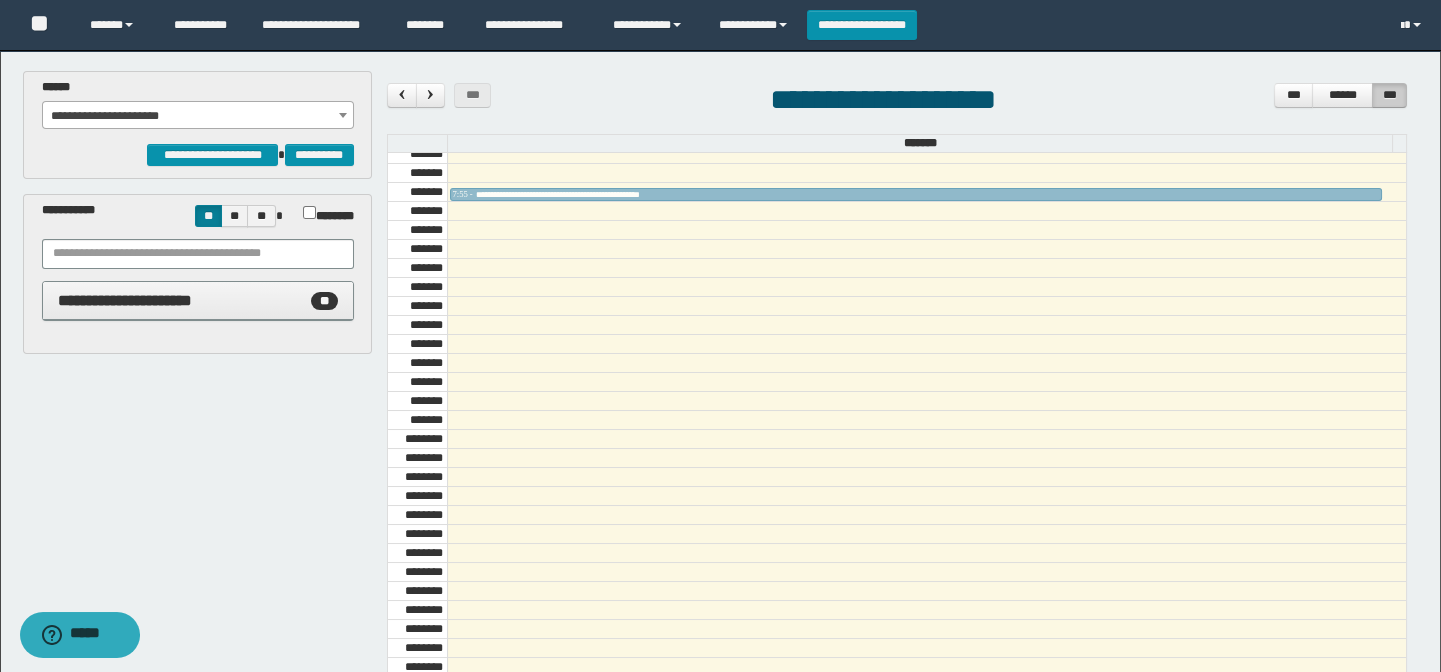 drag, startPoint x: 575, startPoint y: 453, endPoint x: 582, endPoint y: 371, distance: 82.29824 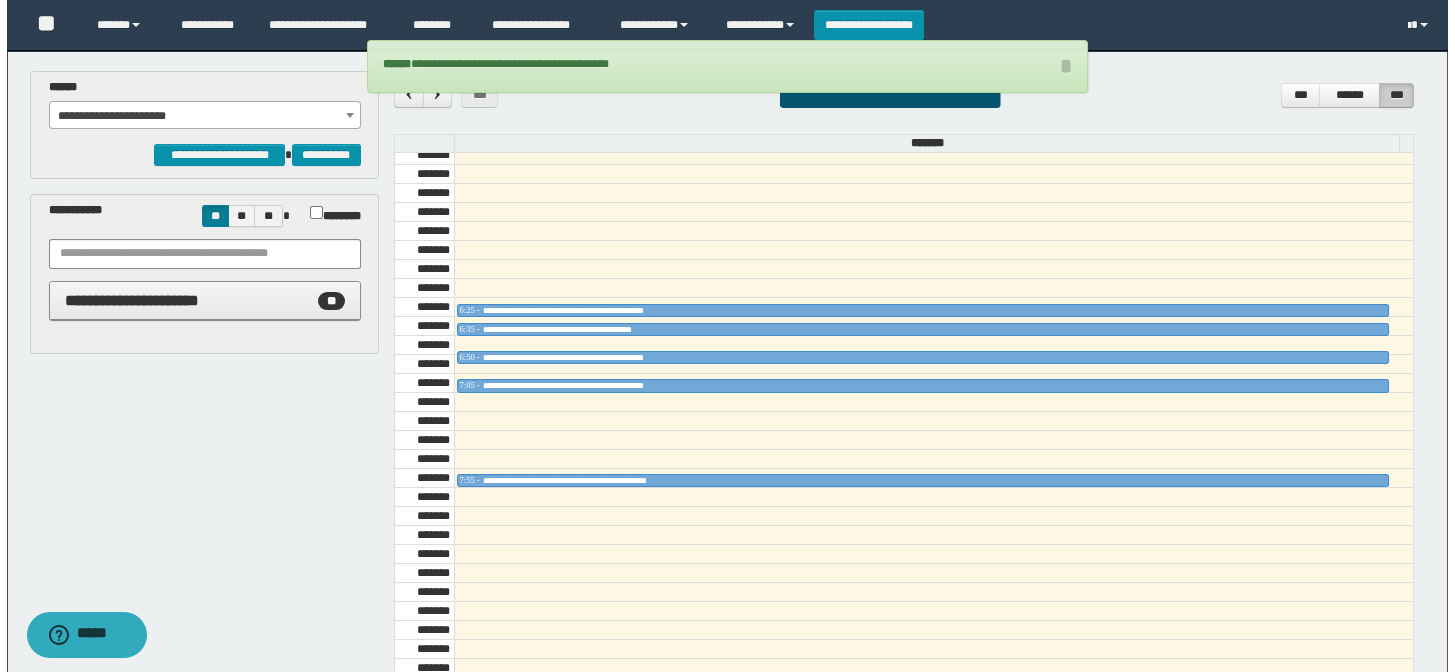 scroll, scrollTop: 500, scrollLeft: 0, axis: vertical 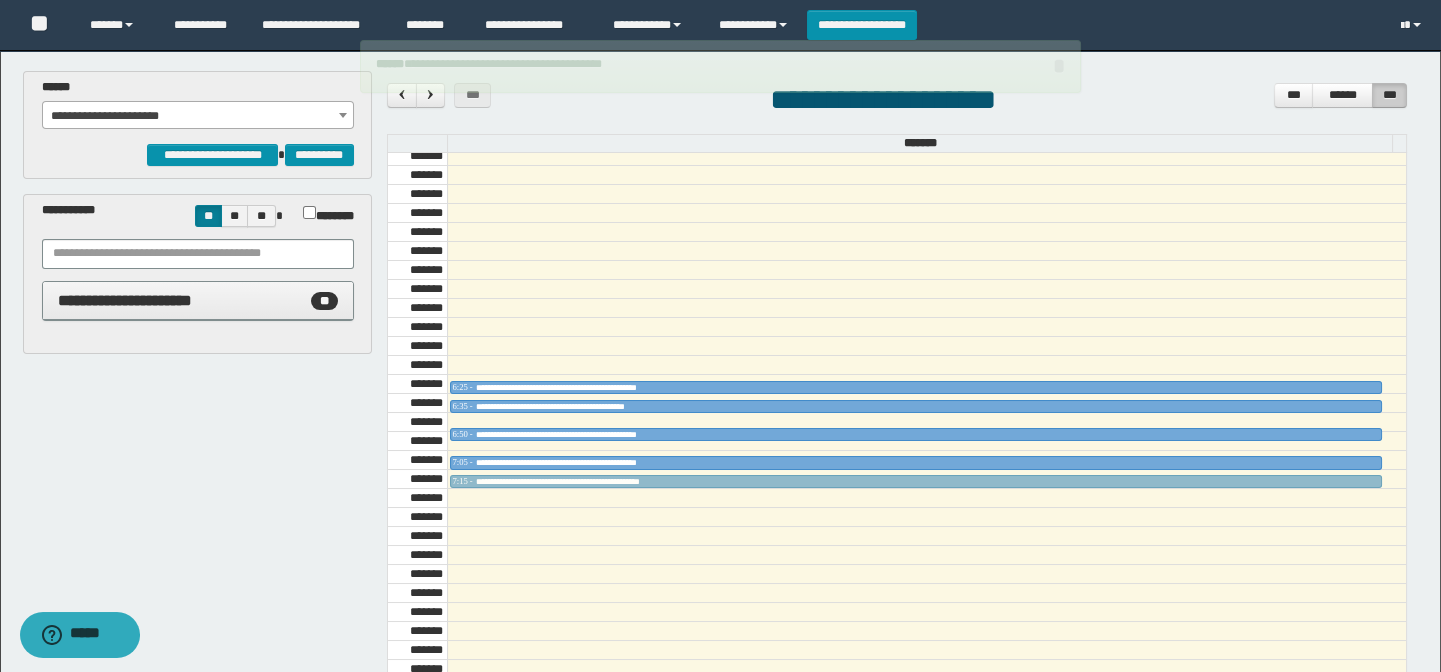 drag, startPoint x: 558, startPoint y: 552, endPoint x: 580, endPoint y: 473, distance: 82.006096 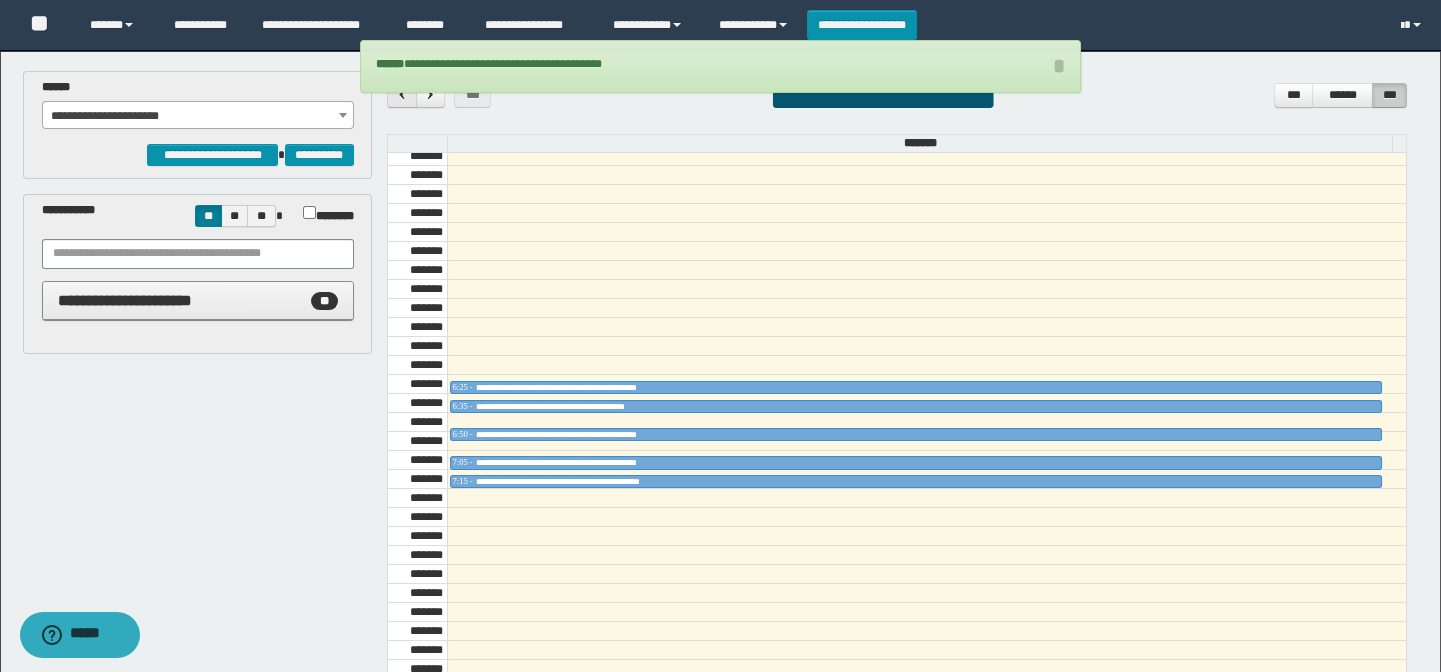click at bounding box center (402, 94) 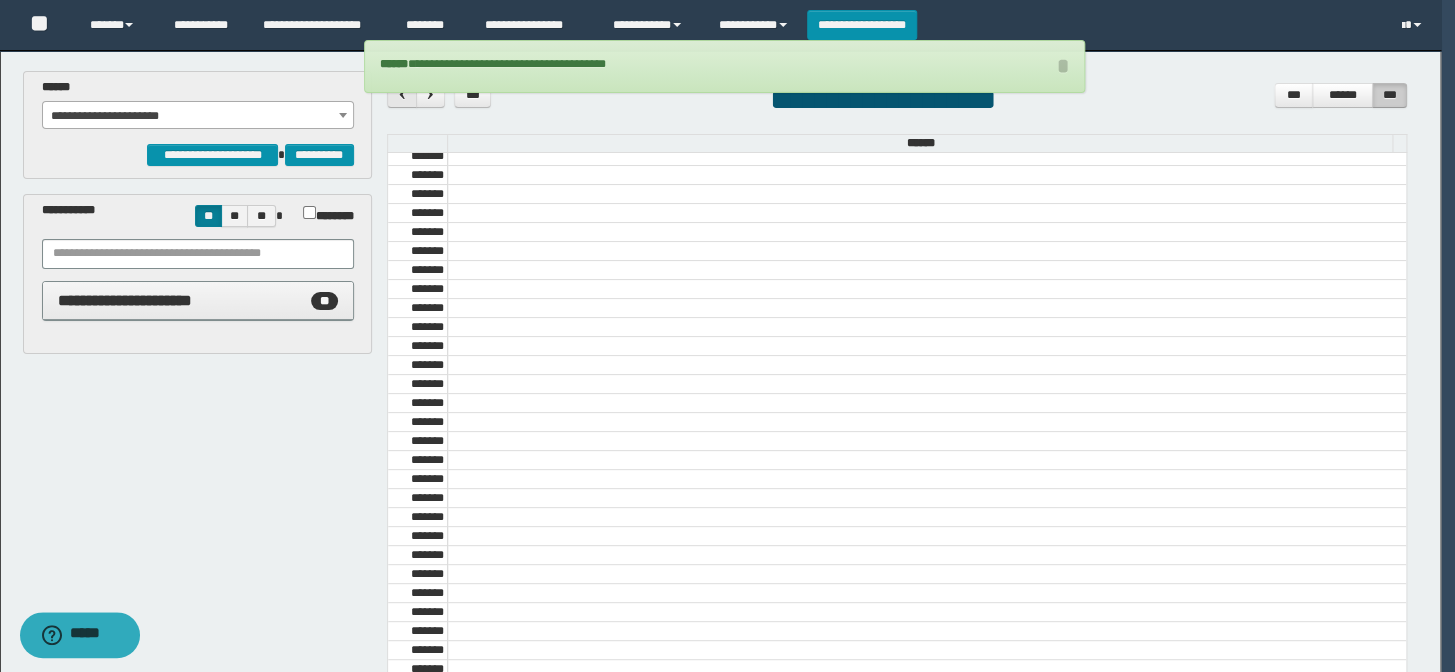 scroll, scrollTop: 681, scrollLeft: 0, axis: vertical 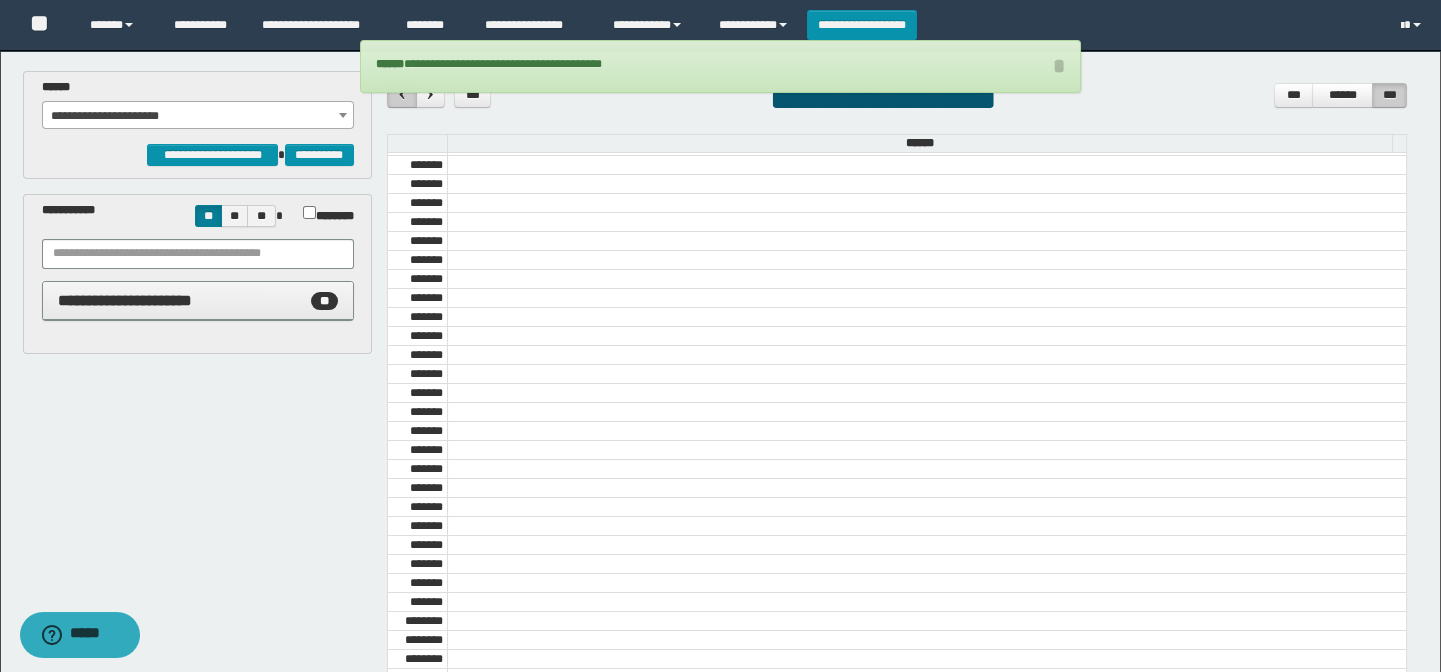 click at bounding box center [402, 94] 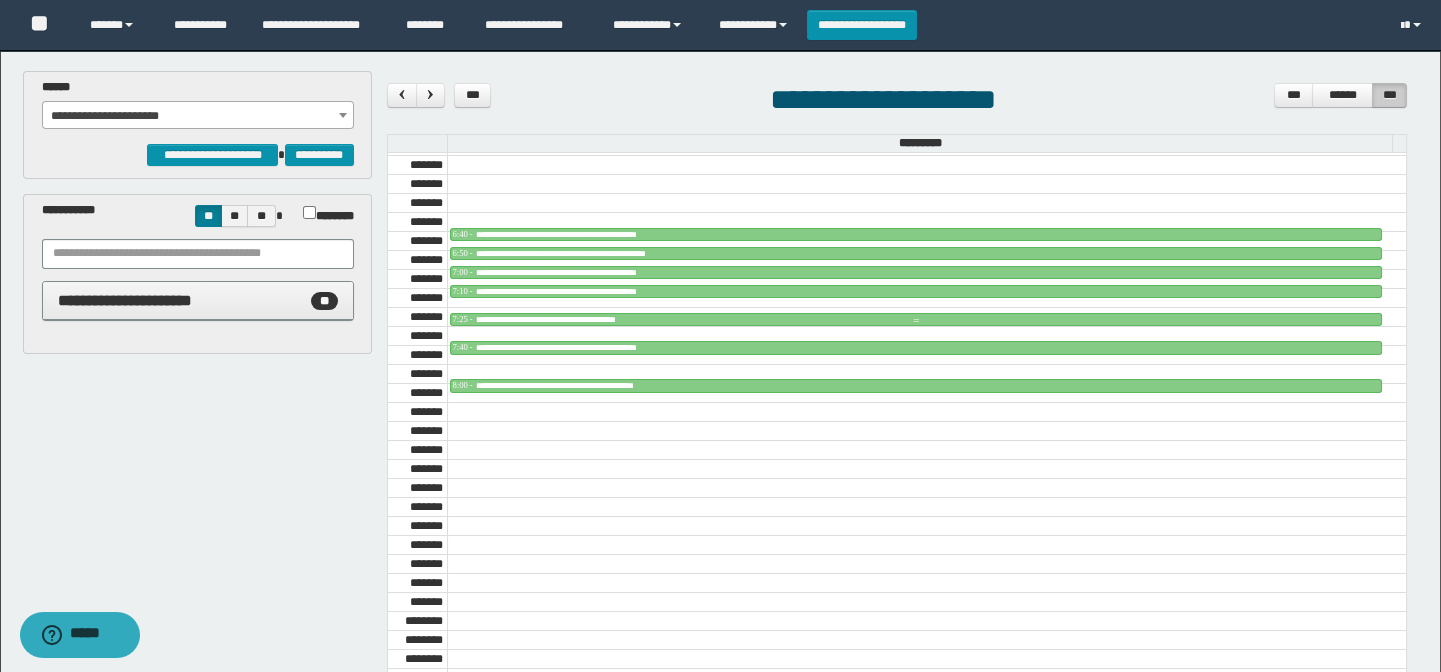 click on "**********" at bounding box center [569, 319] 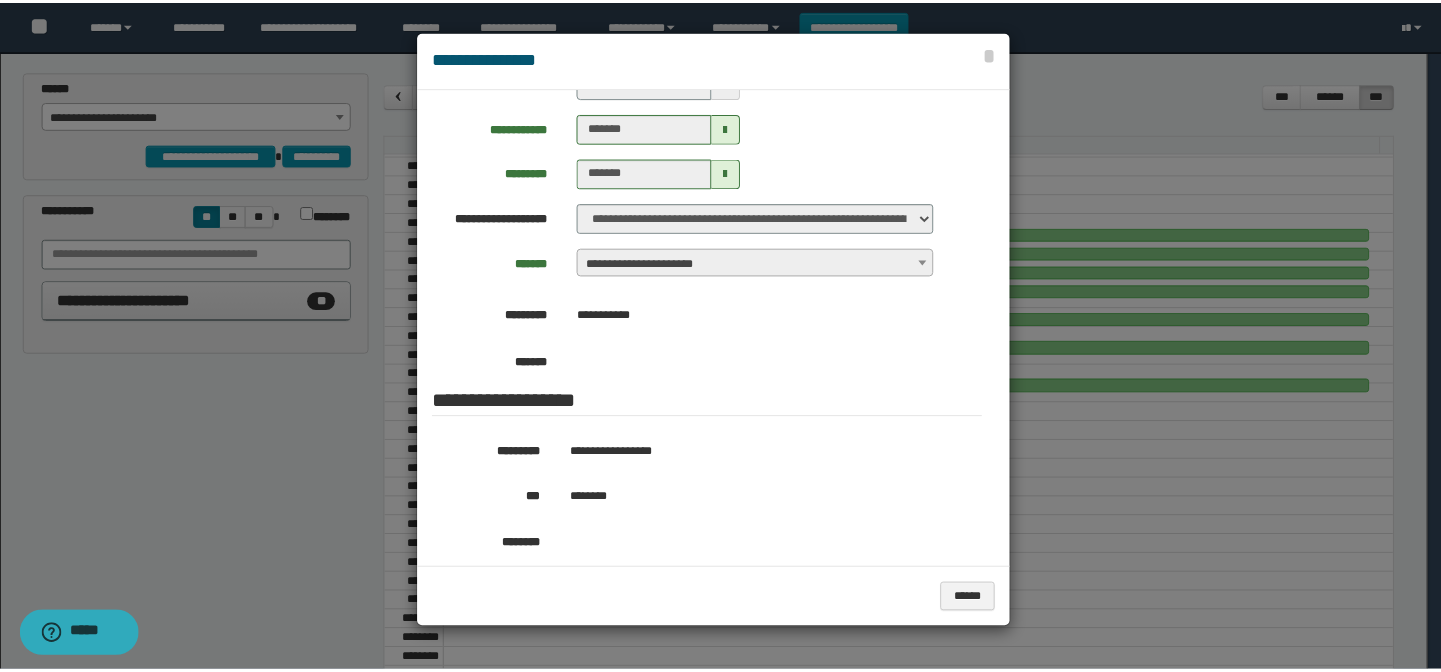 scroll, scrollTop: 272, scrollLeft: 0, axis: vertical 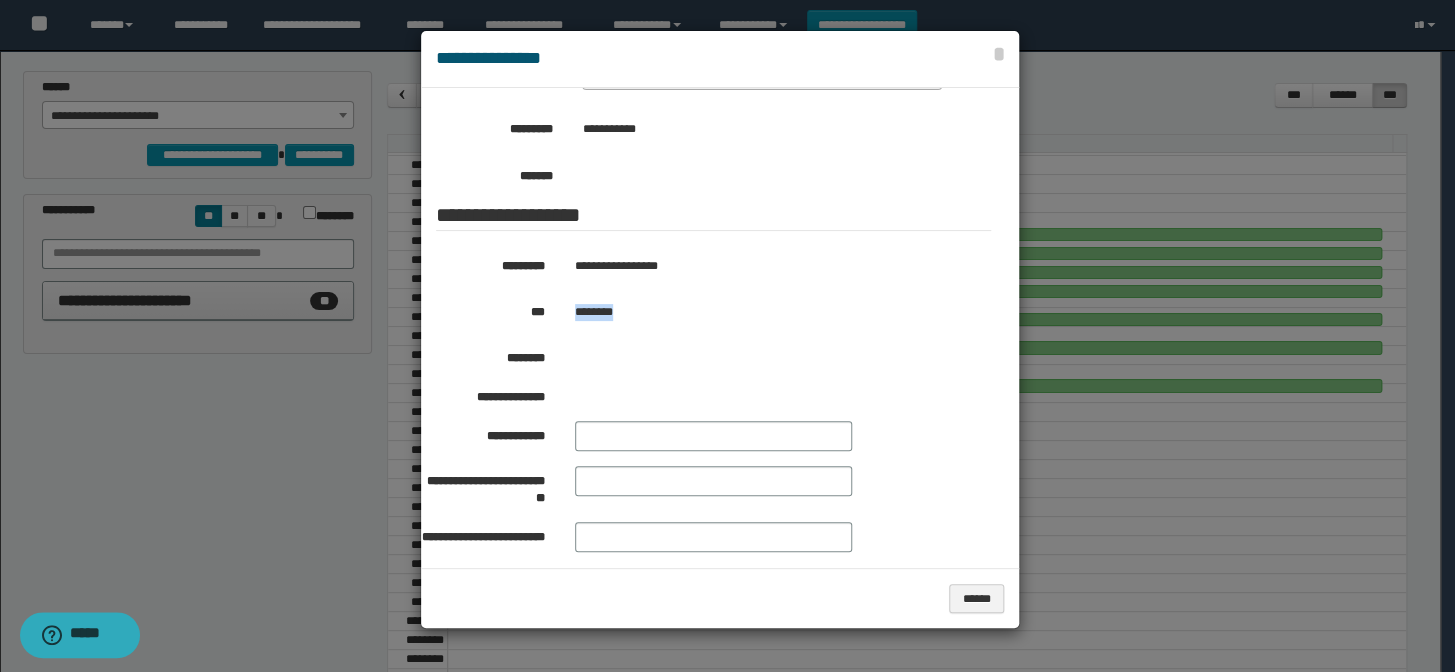 drag, startPoint x: 628, startPoint y: 308, endPoint x: 555, endPoint y: 306, distance: 73.02739 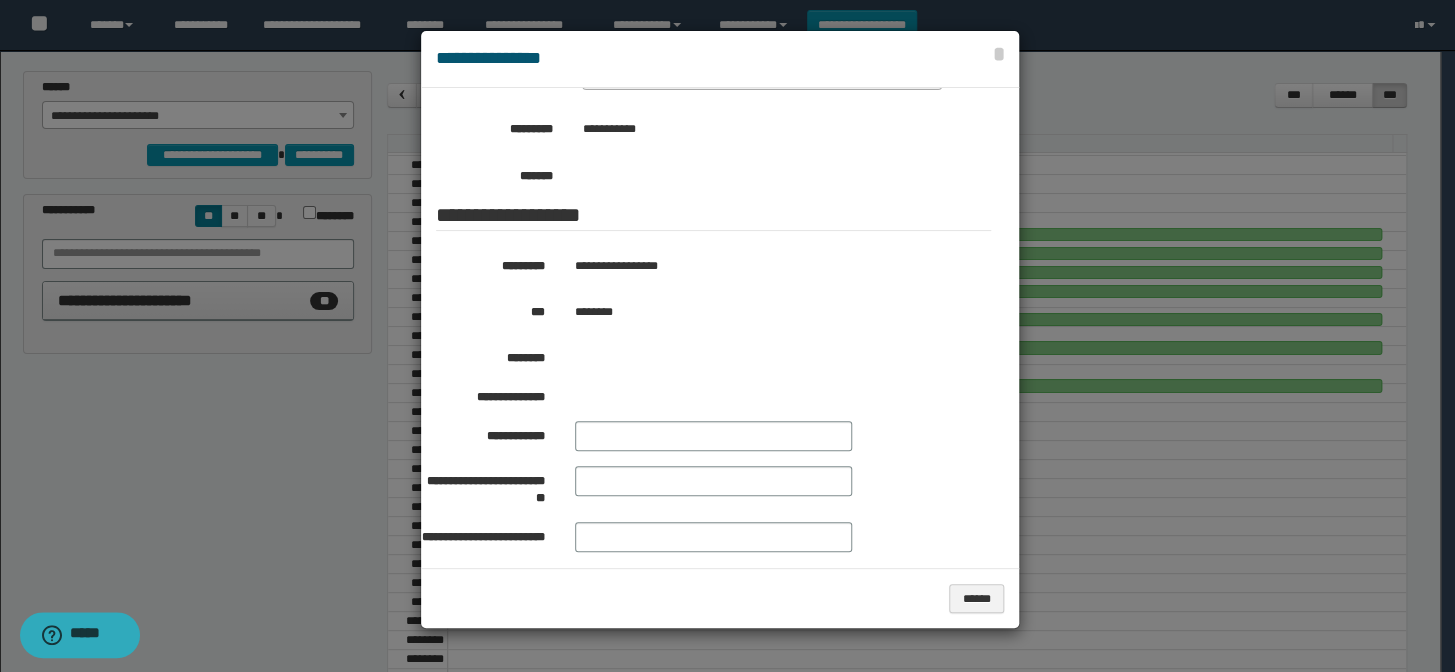click at bounding box center [727, 336] 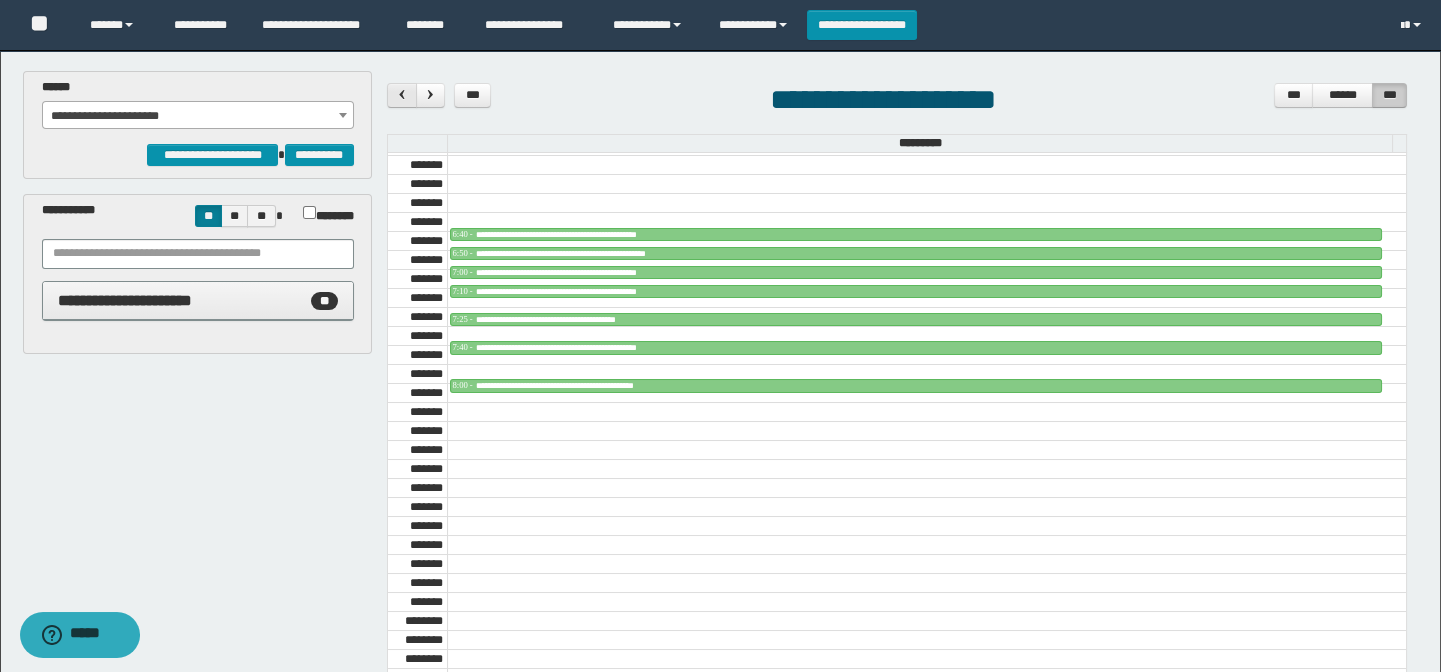 click at bounding box center (402, 94) 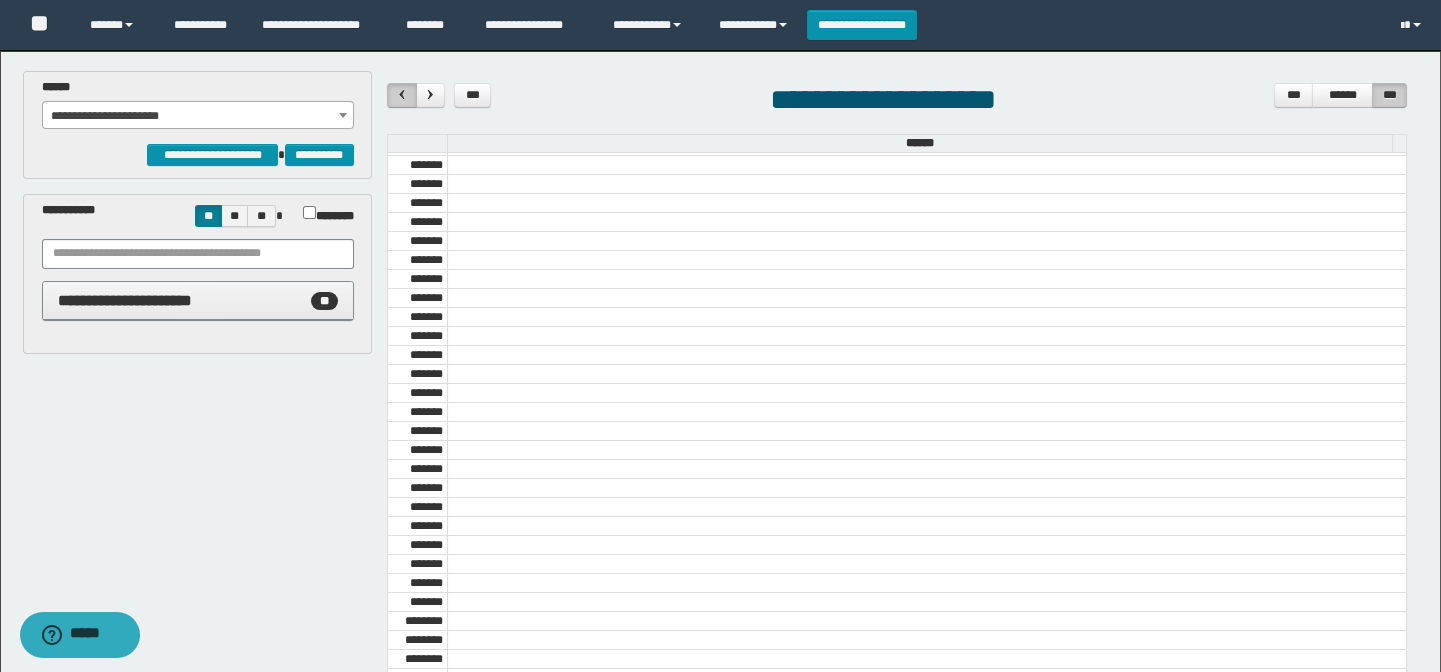 click at bounding box center [402, 94] 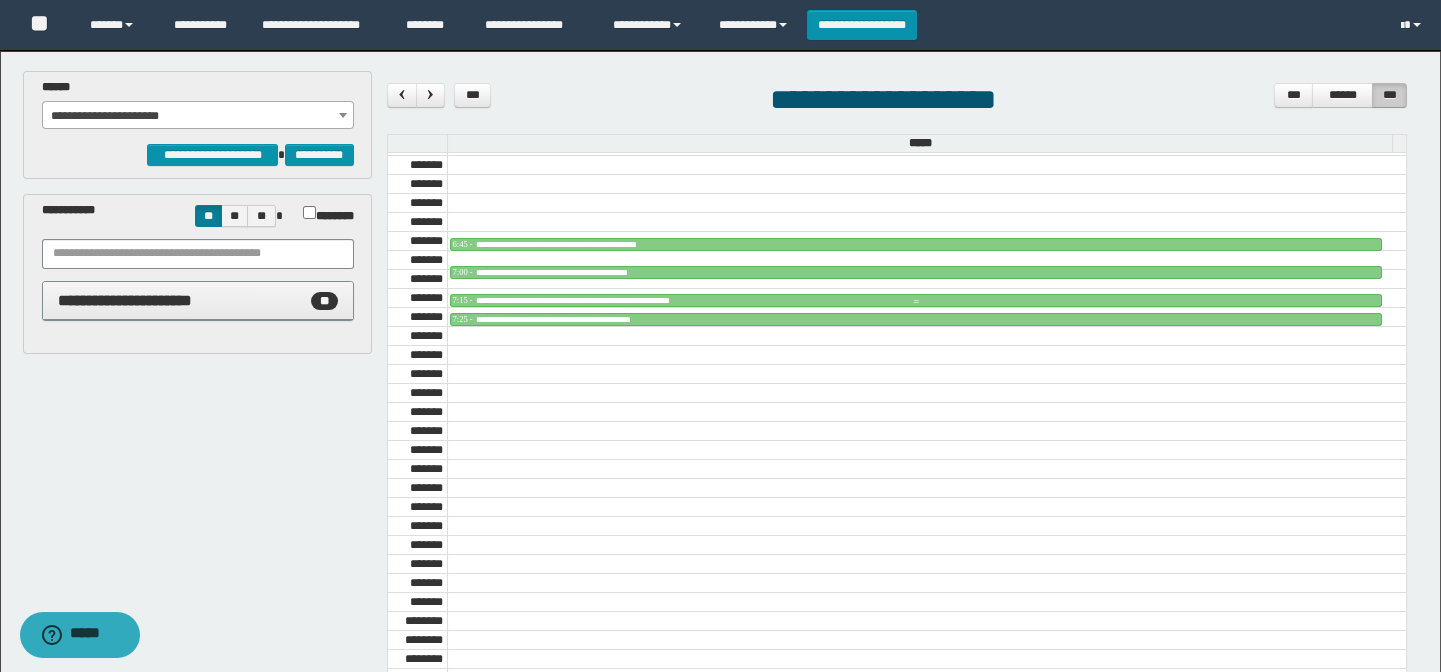 click at bounding box center [916, 302] 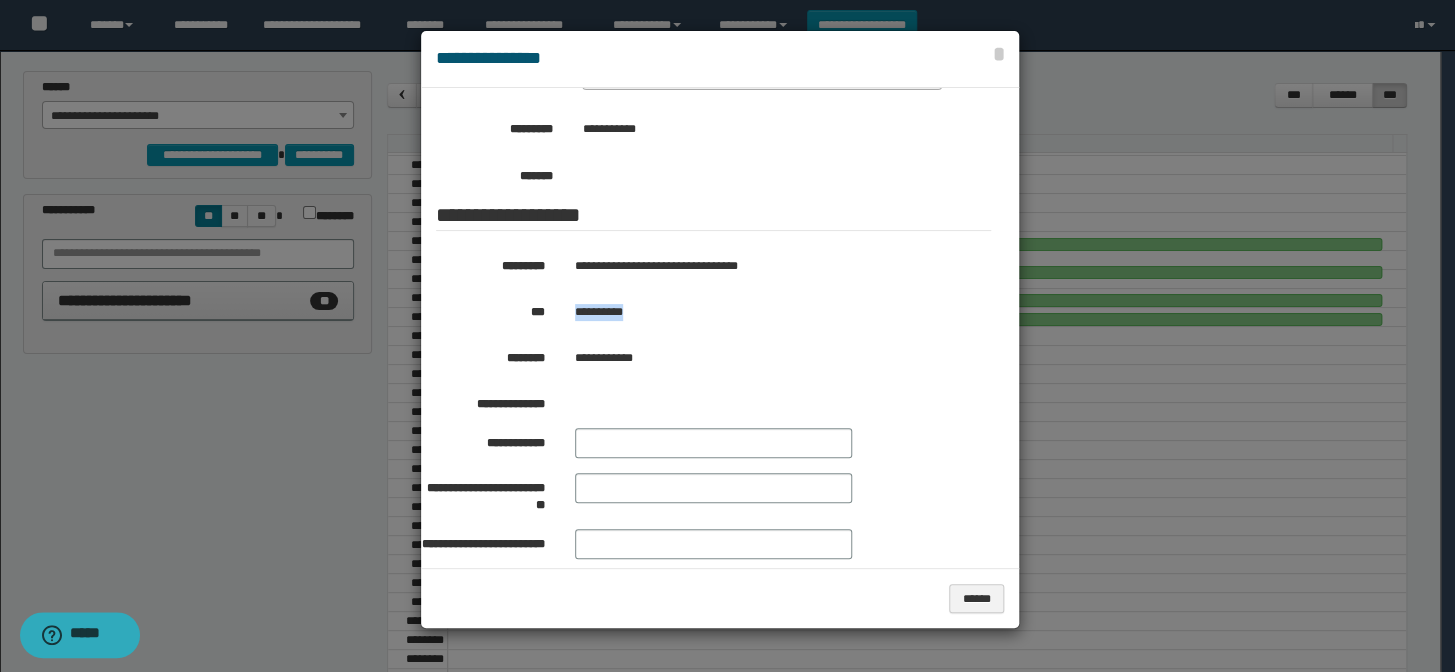 drag, startPoint x: 639, startPoint y: 311, endPoint x: 574, endPoint y: 314, distance: 65.06919 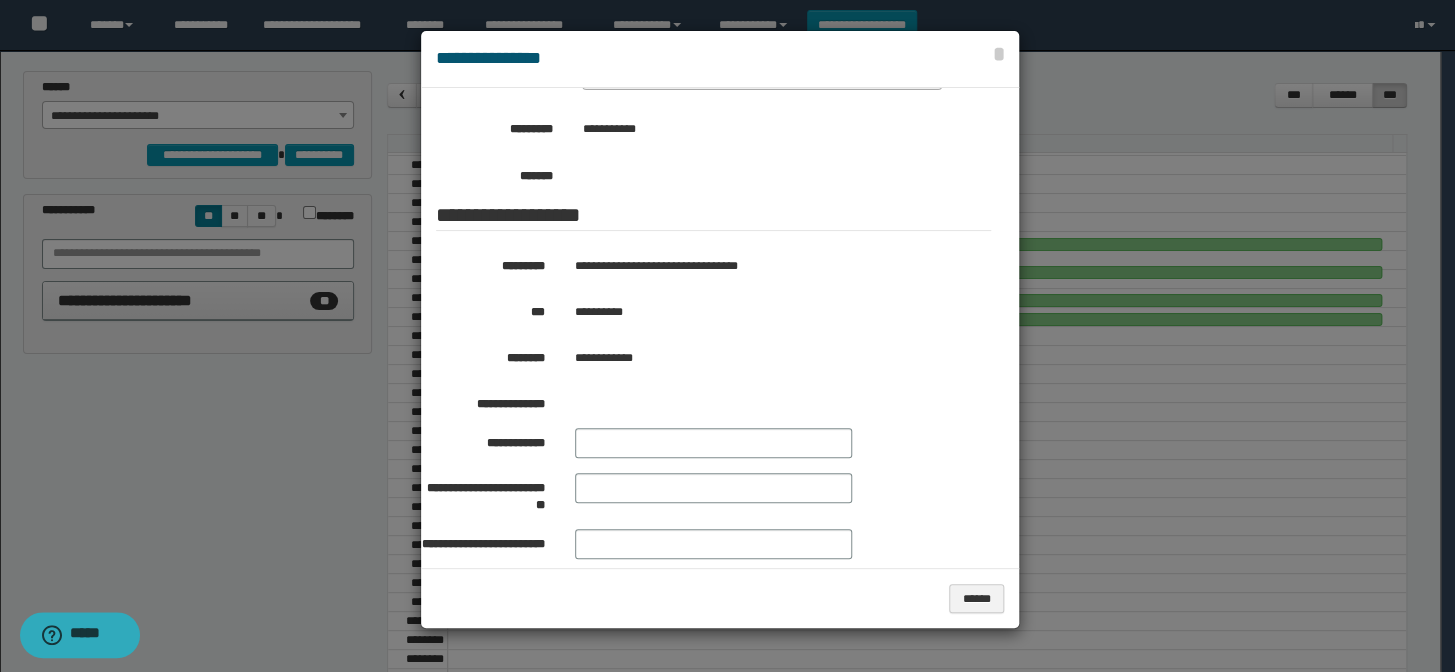 click at bounding box center [727, 336] 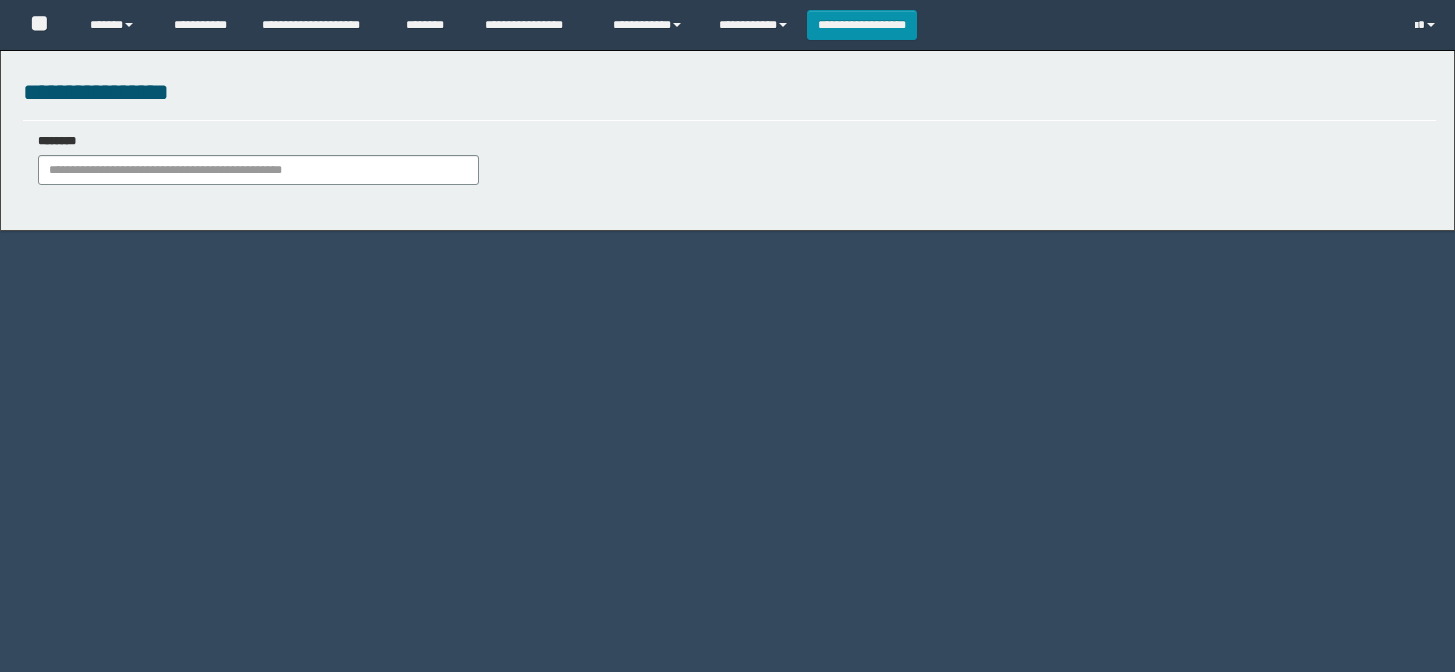 scroll, scrollTop: 0, scrollLeft: 0, axis: both 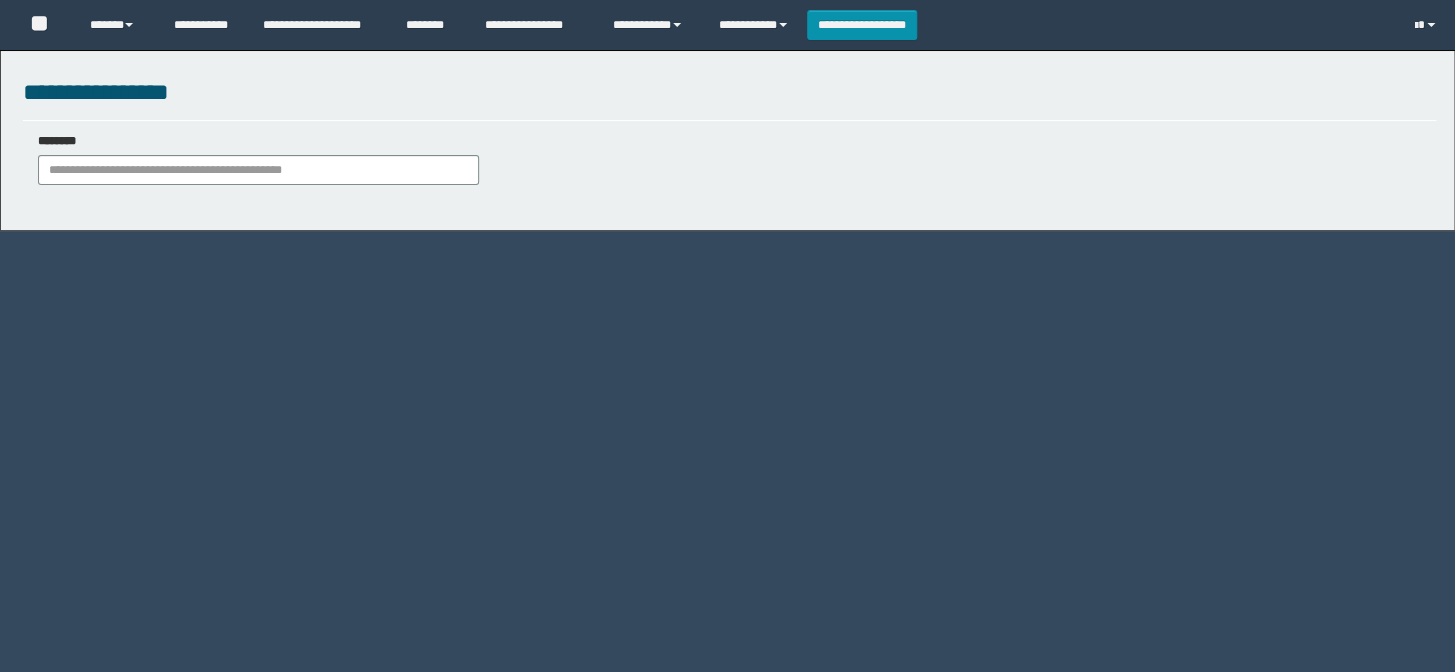 click on "********" at bounding box center (258, 159) 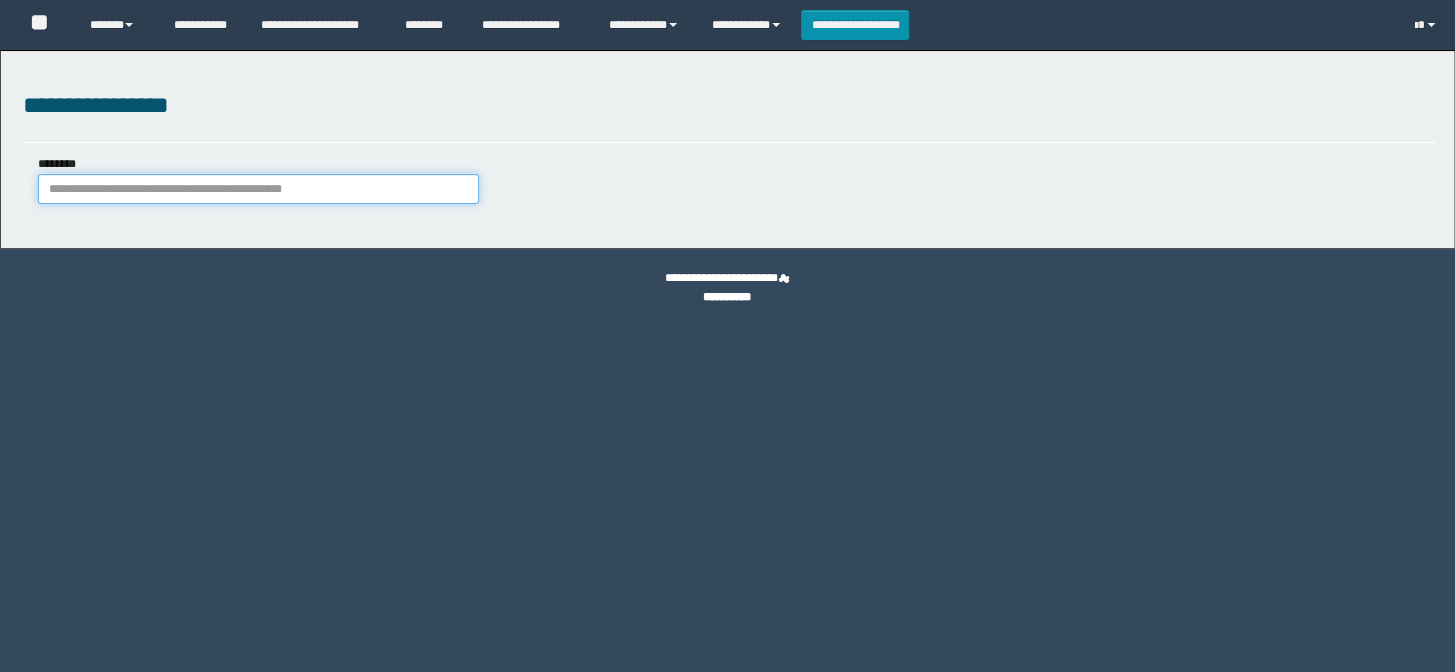 click on "********" at bounding box center [258, 189] 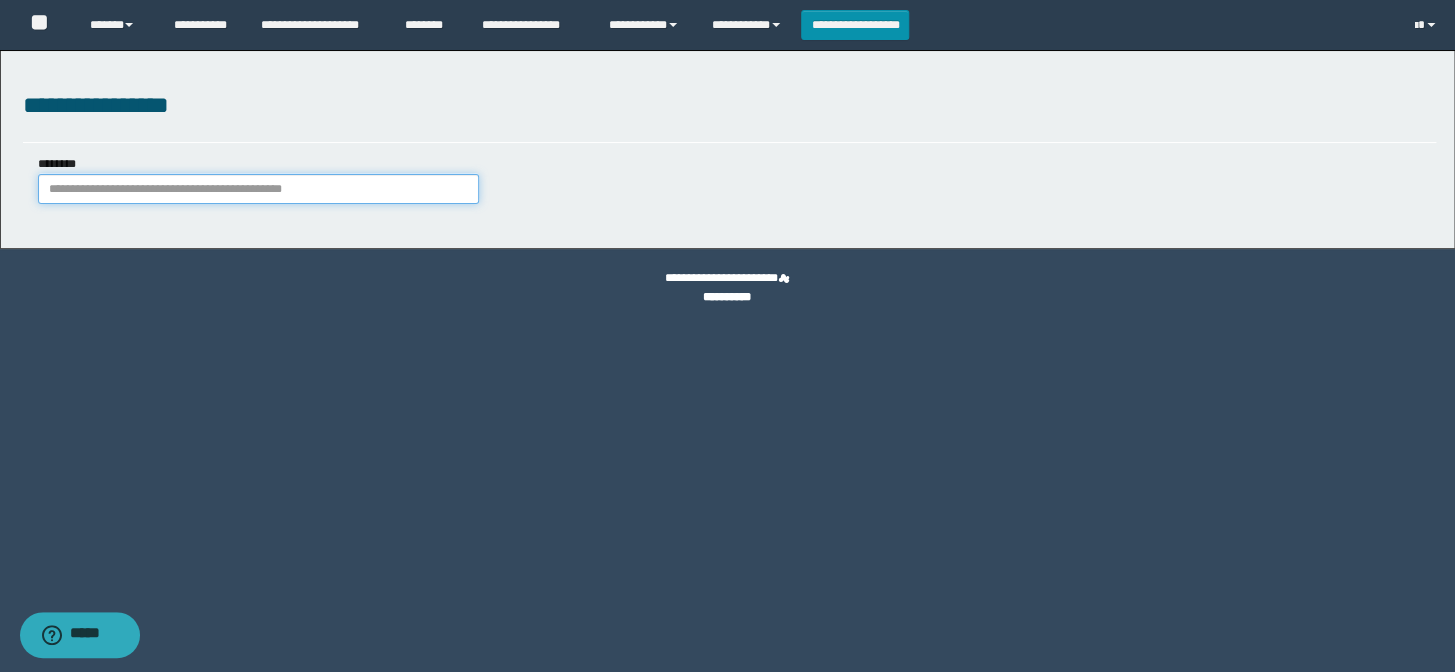 scroll, scrollTop: 0, scrollLeft: 0, axis: both 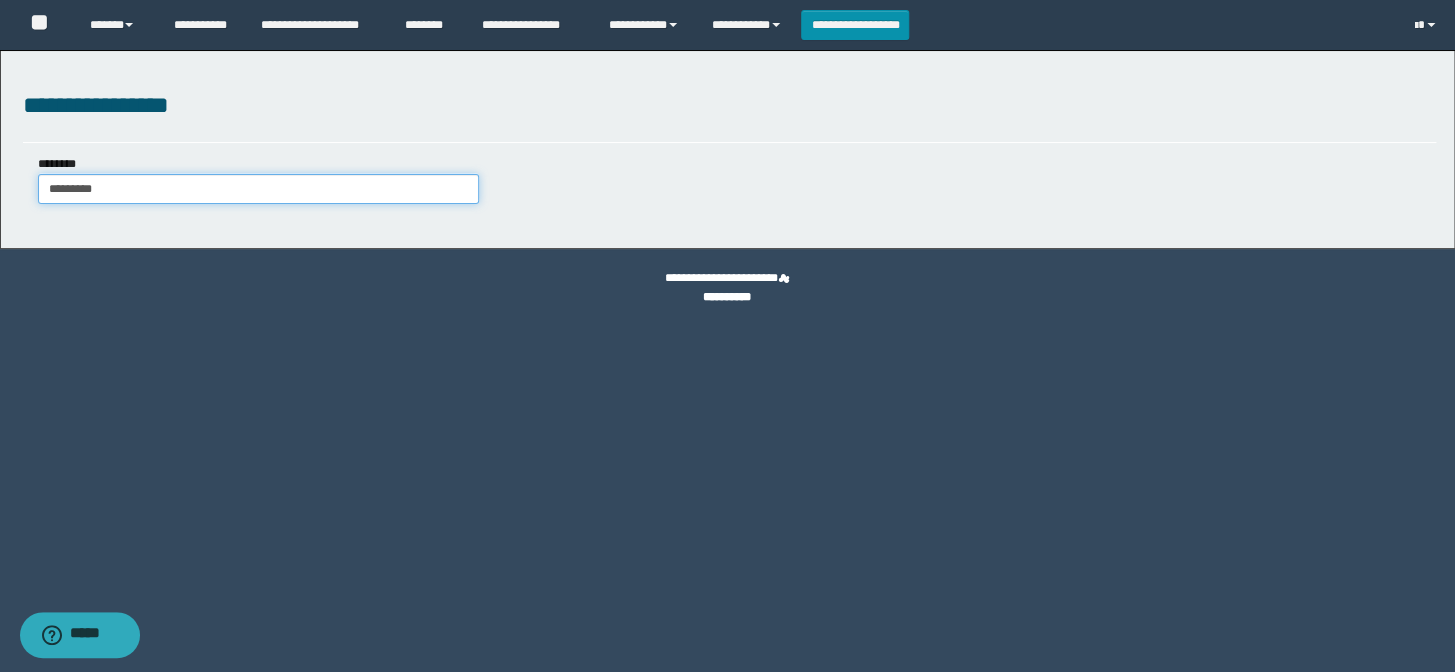 click on "********" at bounding box center [258, 189] 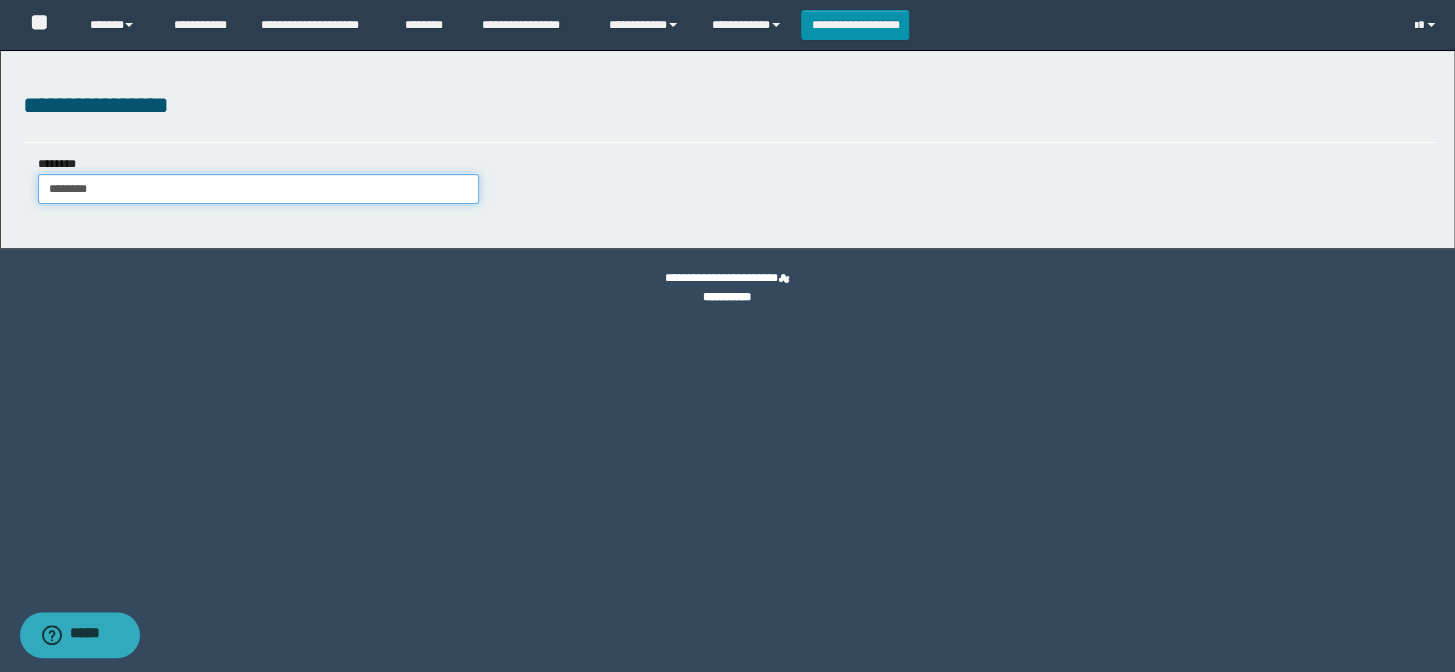 click on "********" at bounding box center (258, 189) 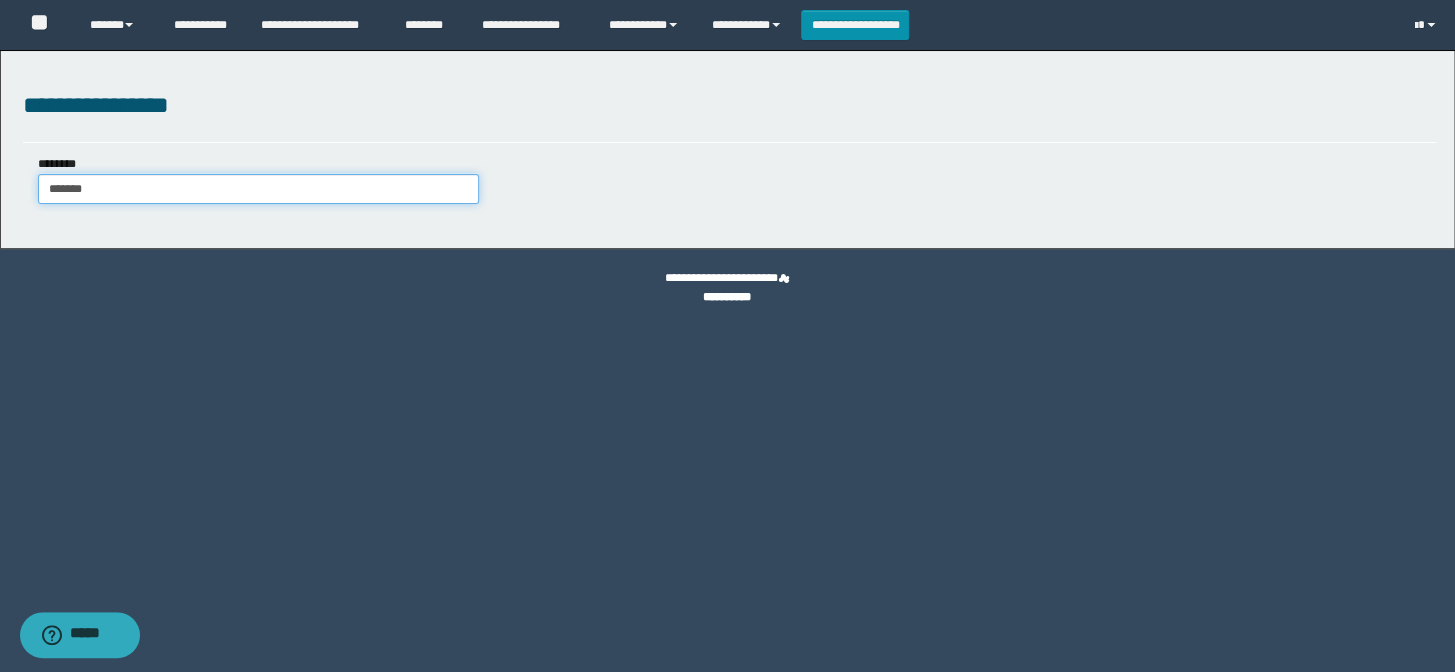 type on "*******" 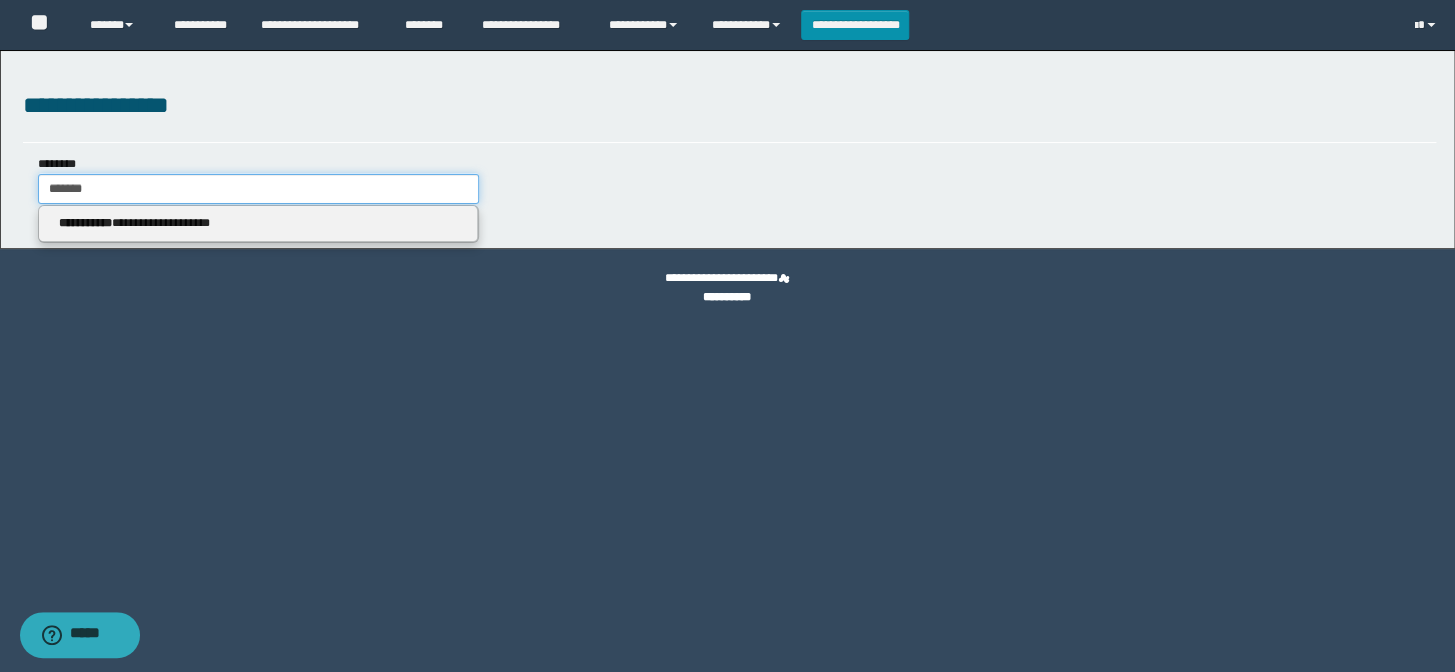type on "*******" 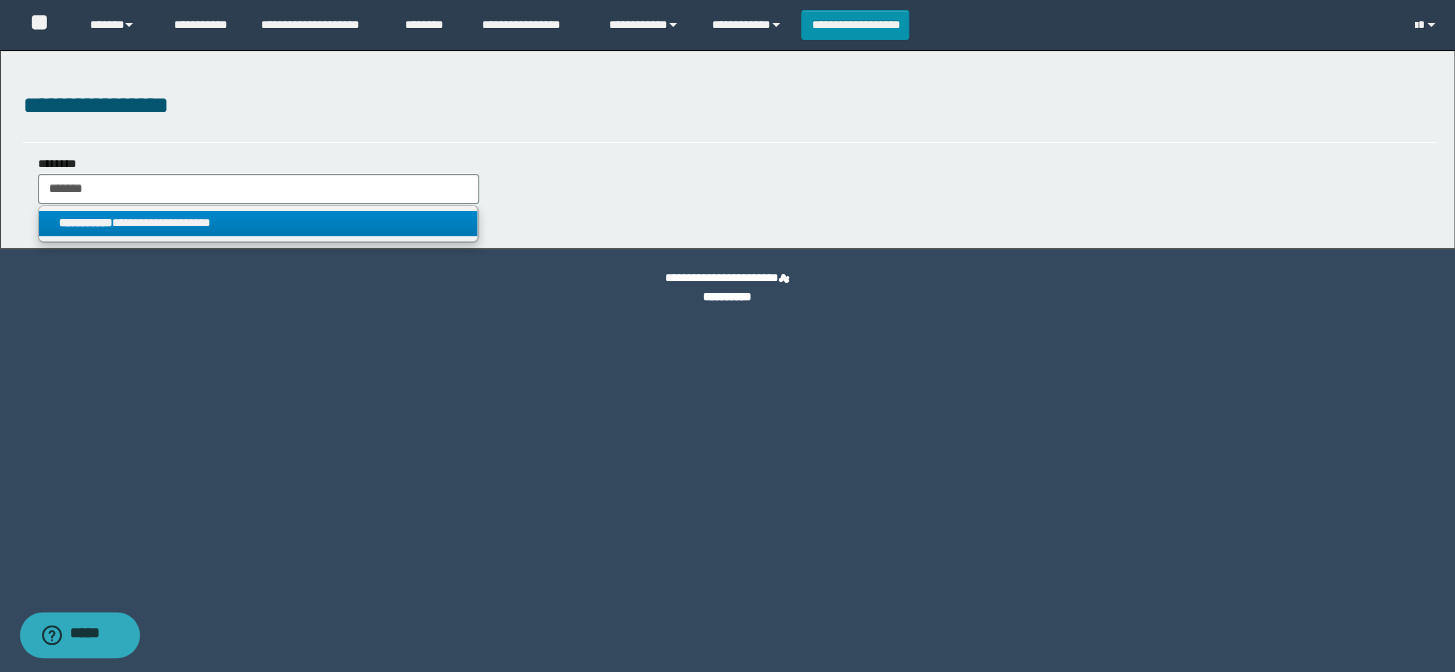 click on "**********" at bounding box center [258, 223] 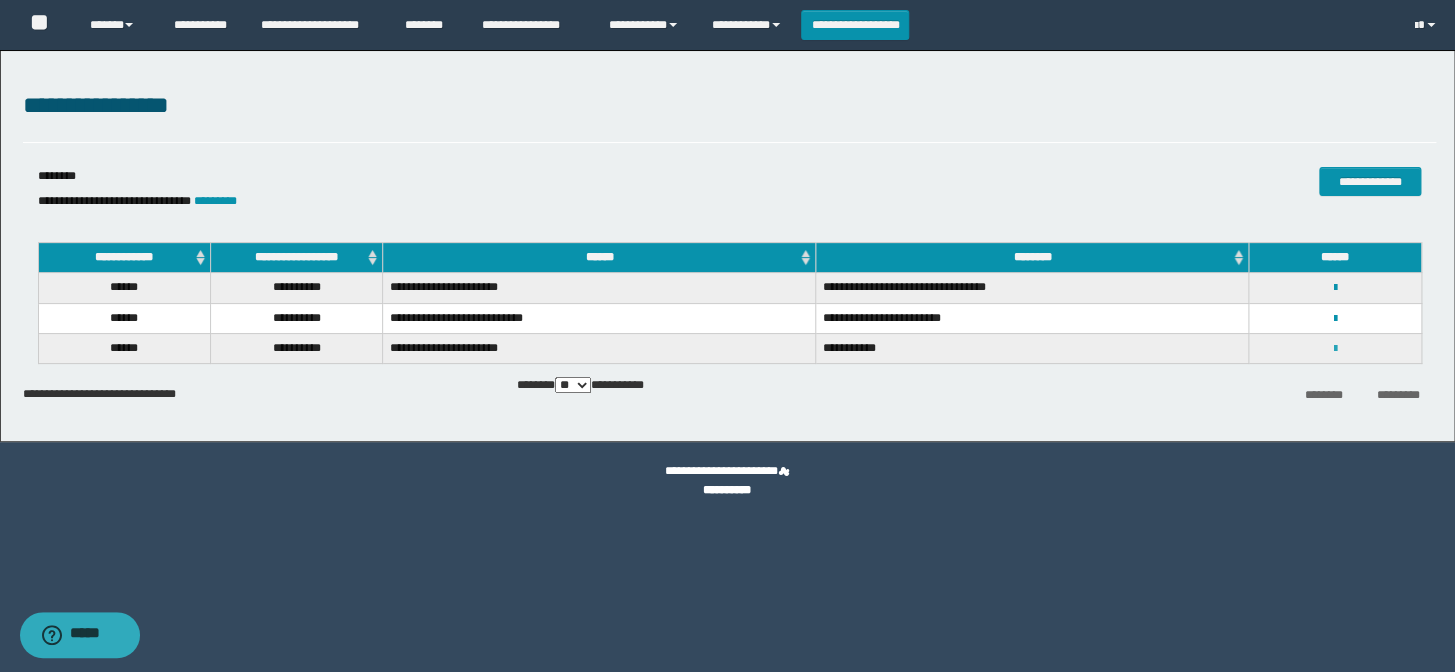 click at bounding box center [1335, 349] 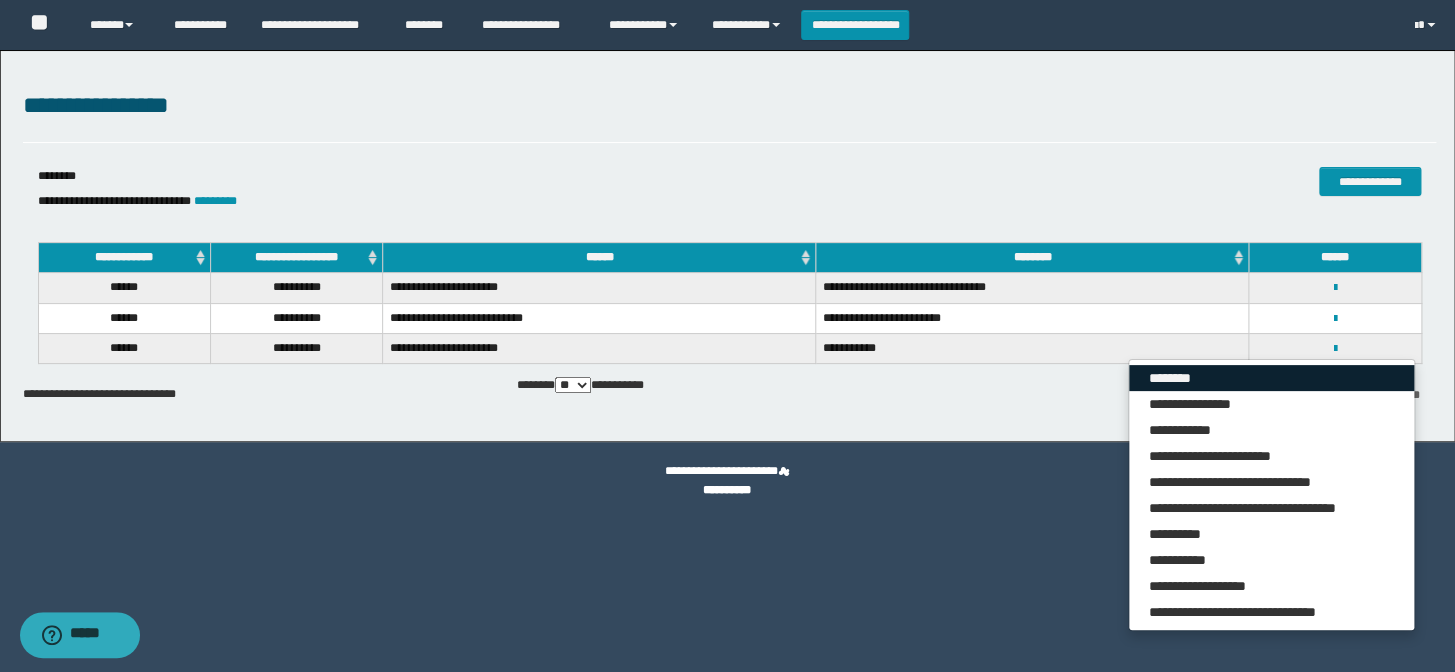 click on "********" at bounding box center [1271, 378] 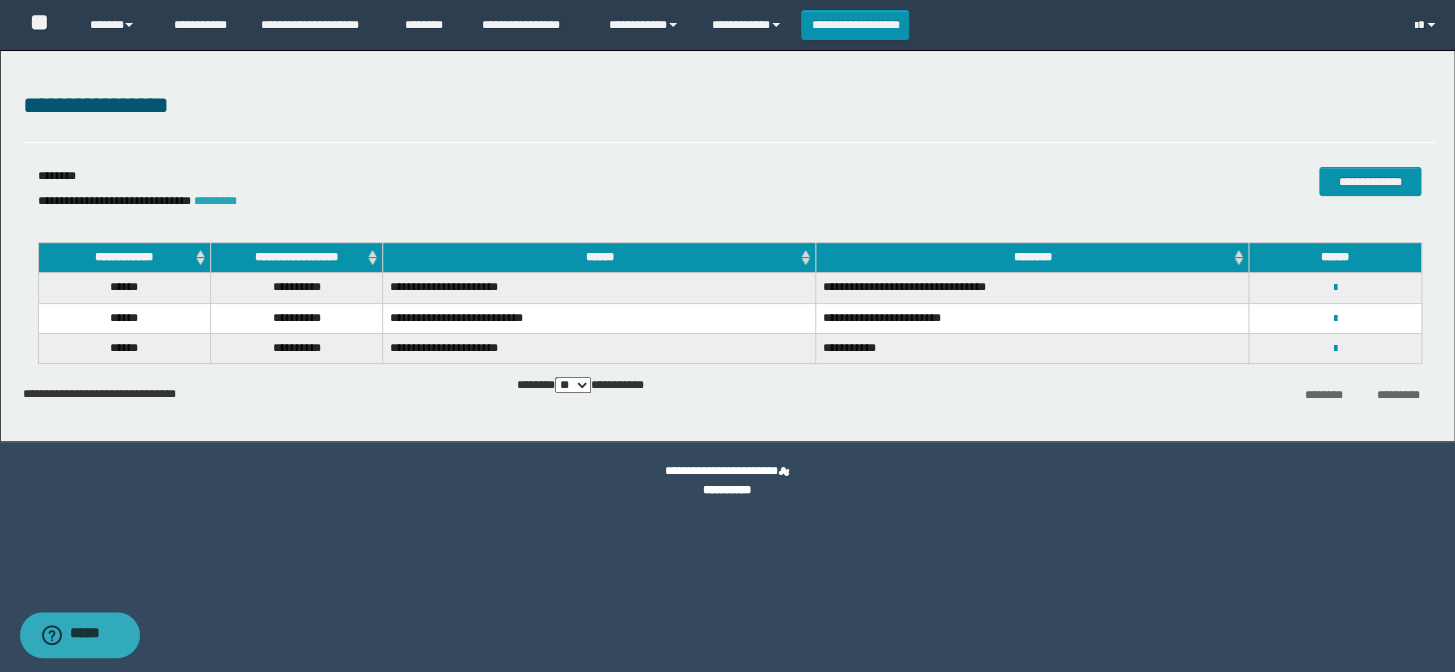 click on "*********" at bounding box center [215, 201] 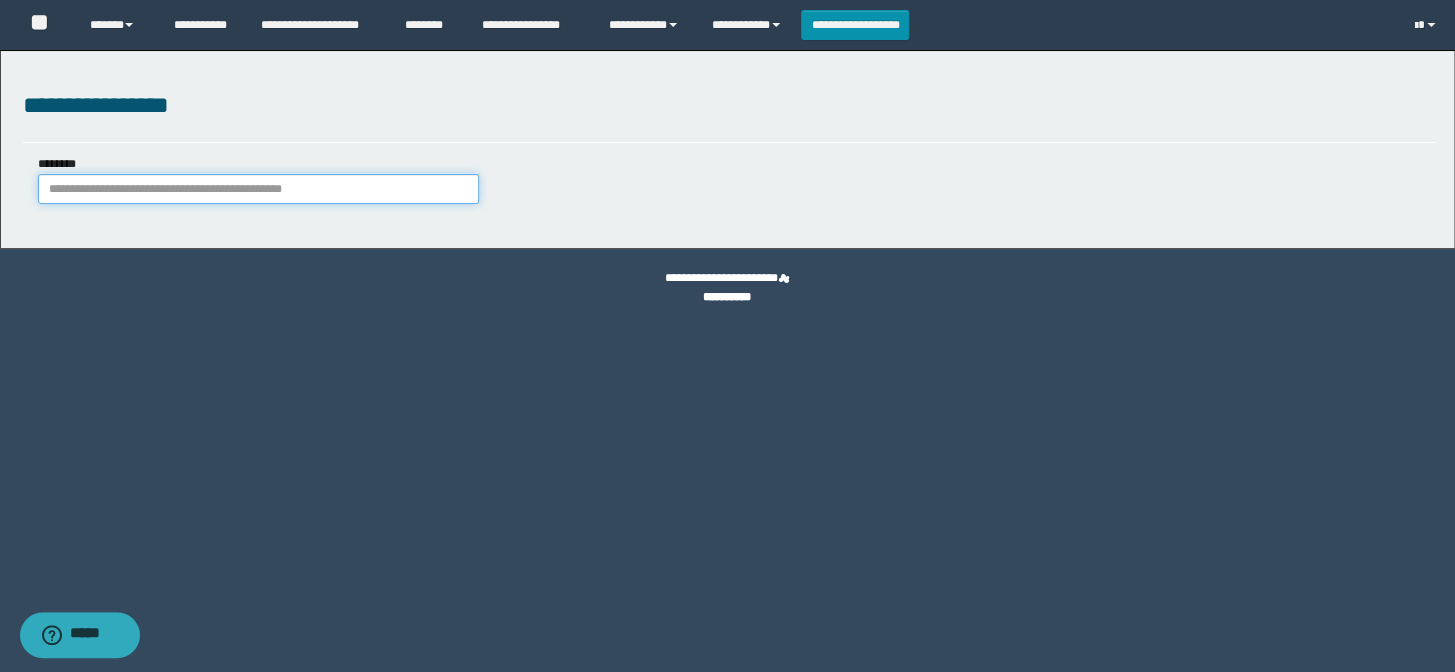 click on "********" at bounding box center (258, 189) 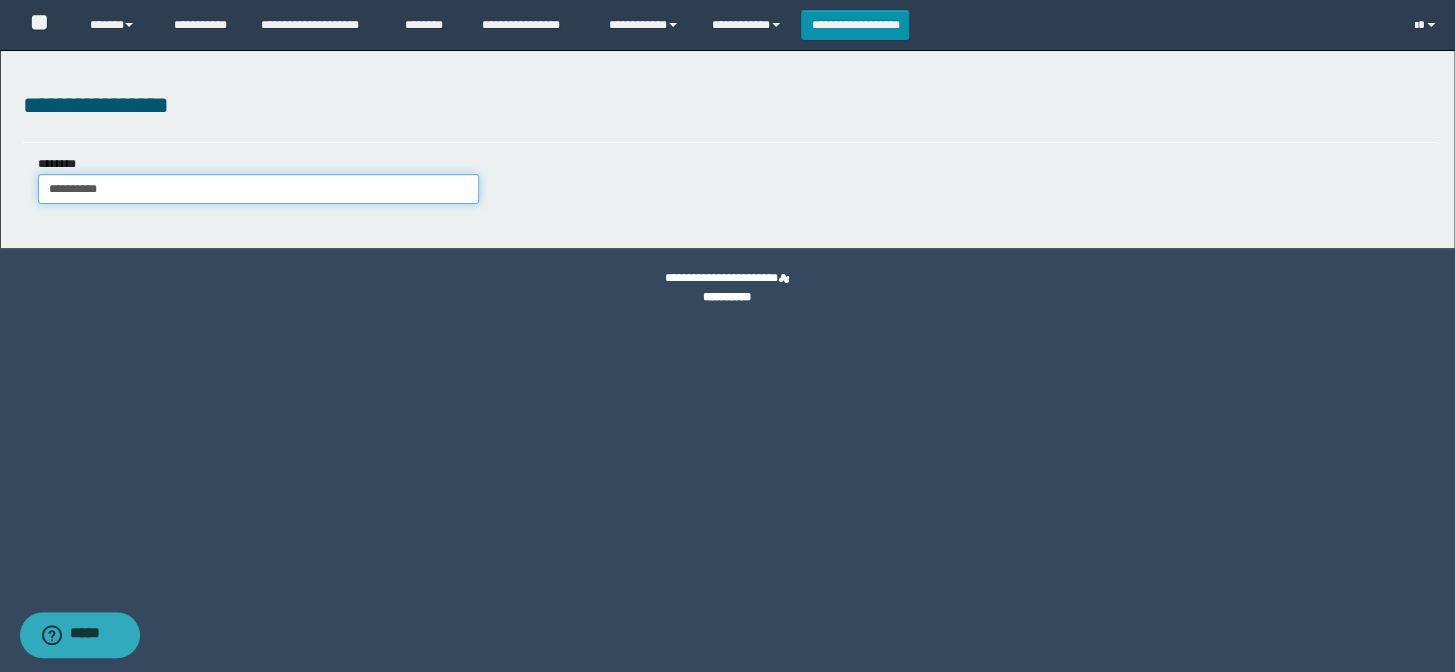 type on "**********" 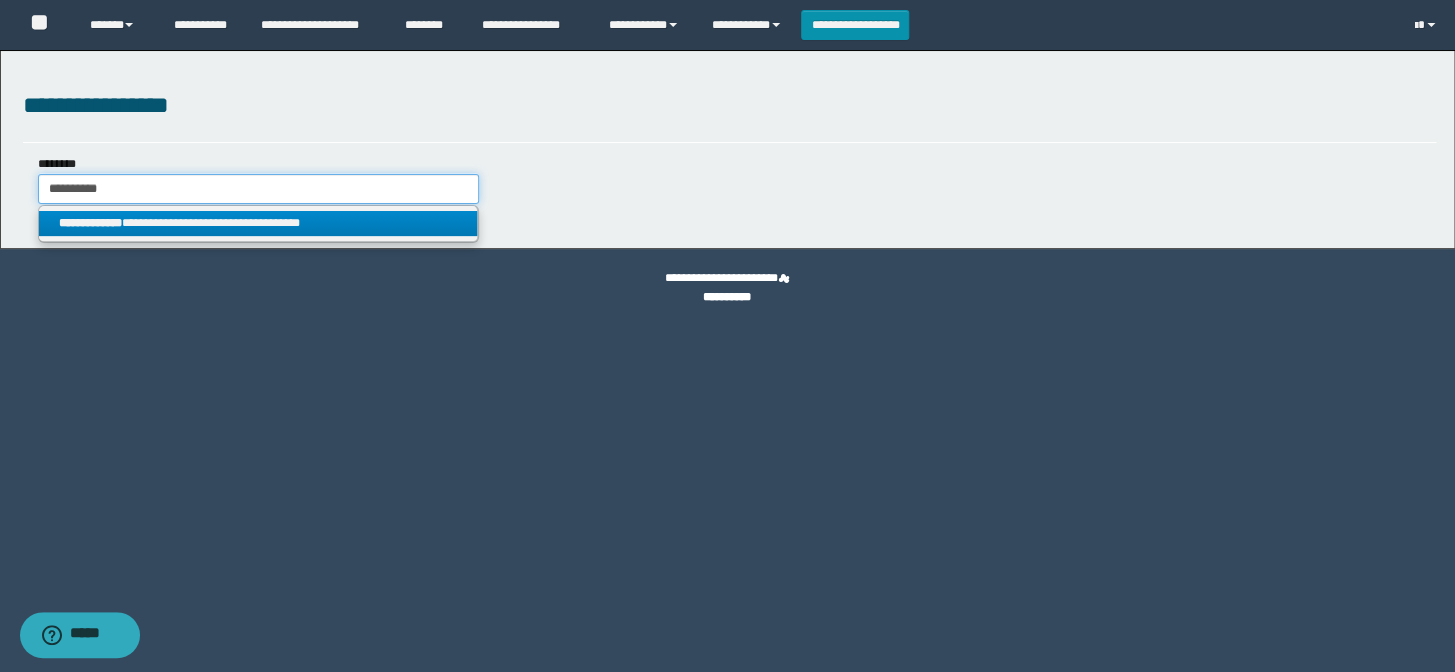 type on "**********" 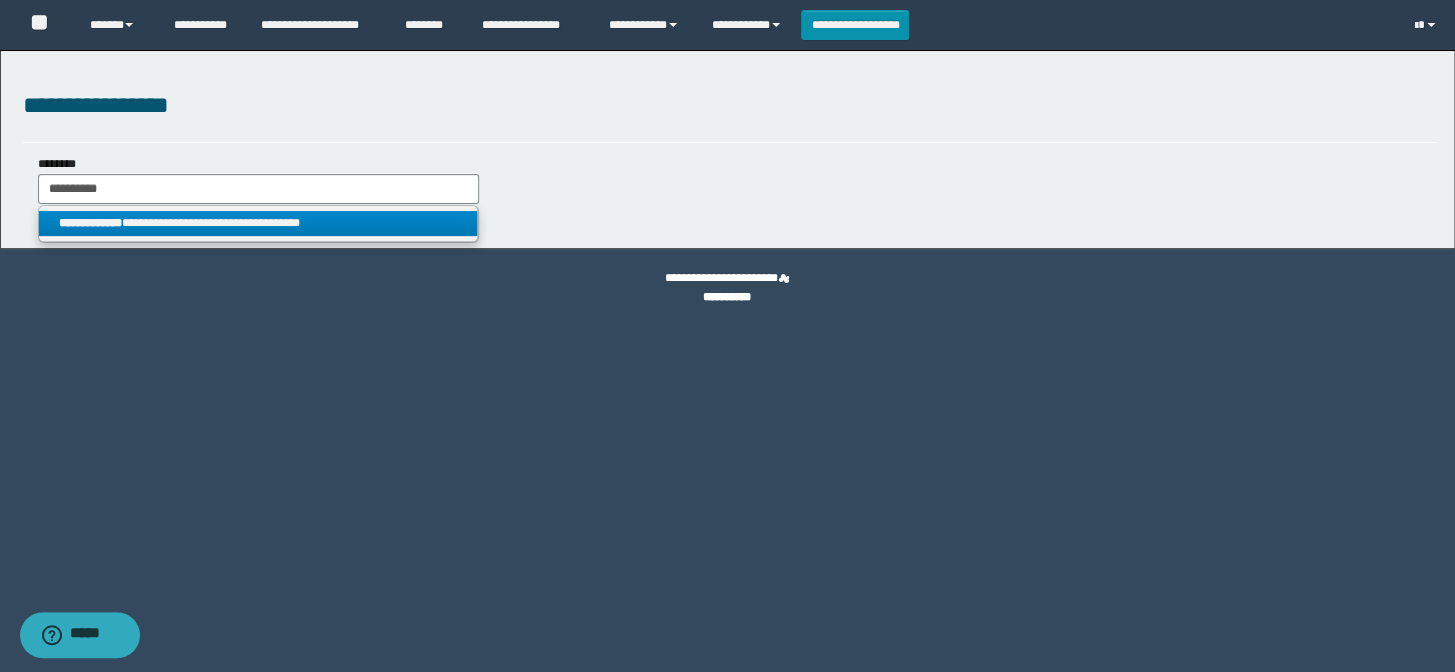 click on "**********" at bounding box center [258, 223] 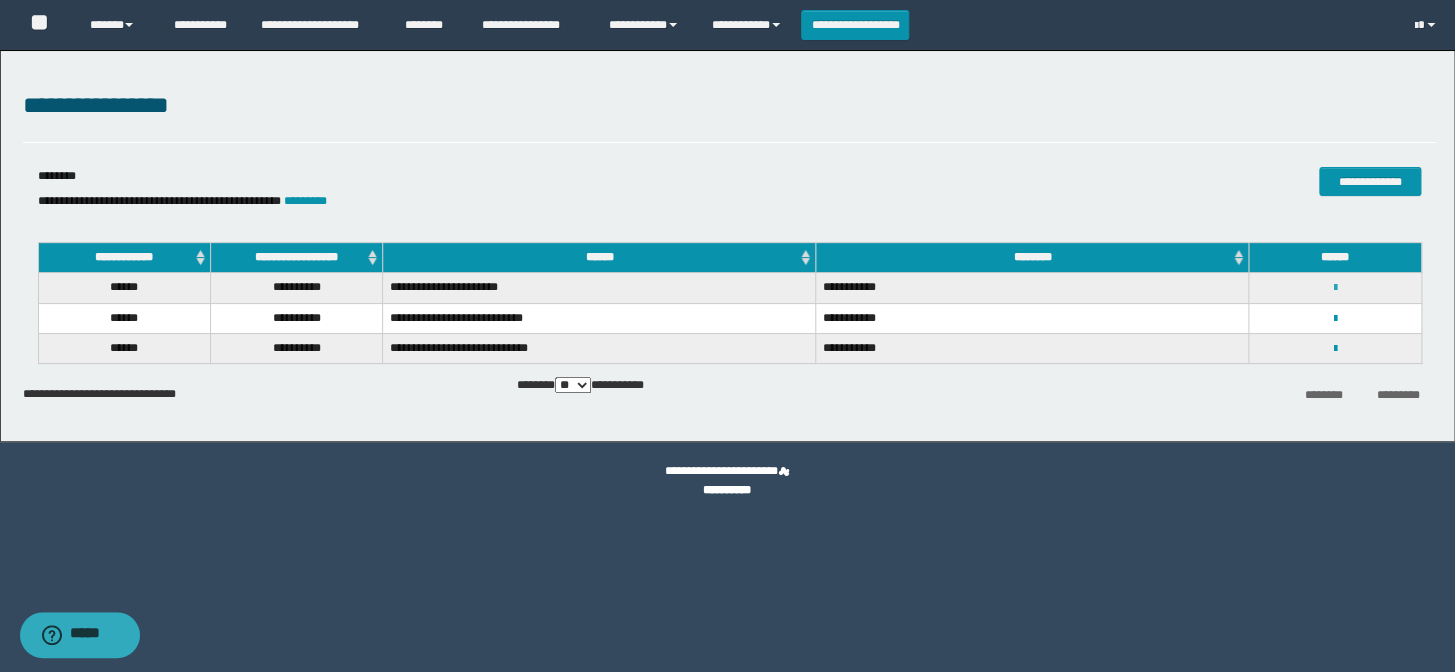 click at bounding box center (1335, 288) 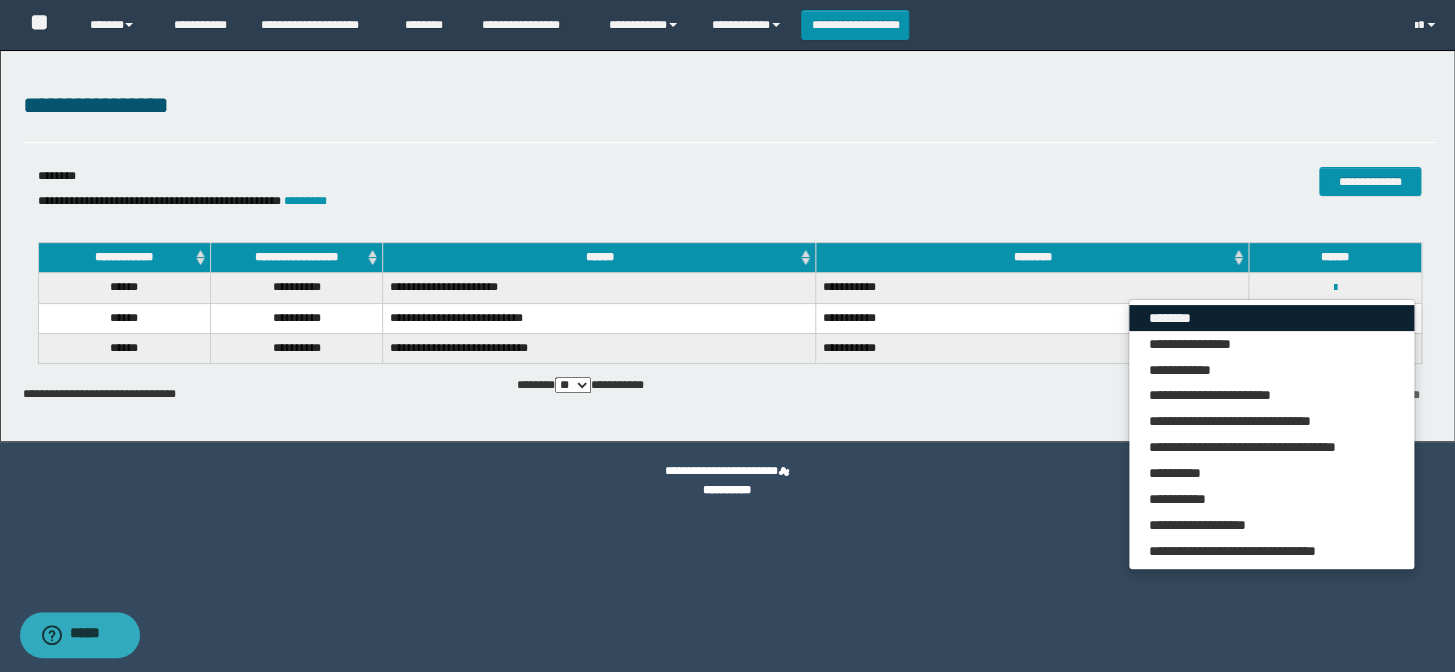 click on "********" at bounding box center (1271, 318) 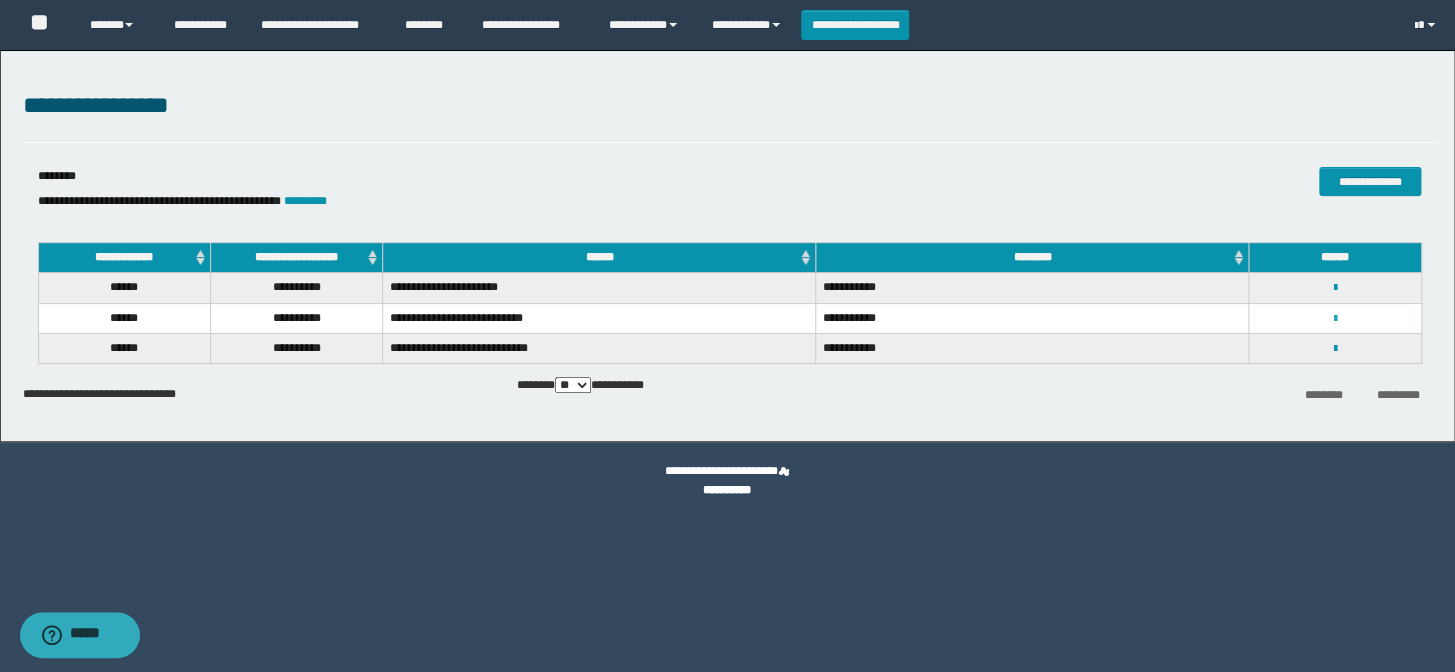 click at bounding box center [1335, 319] 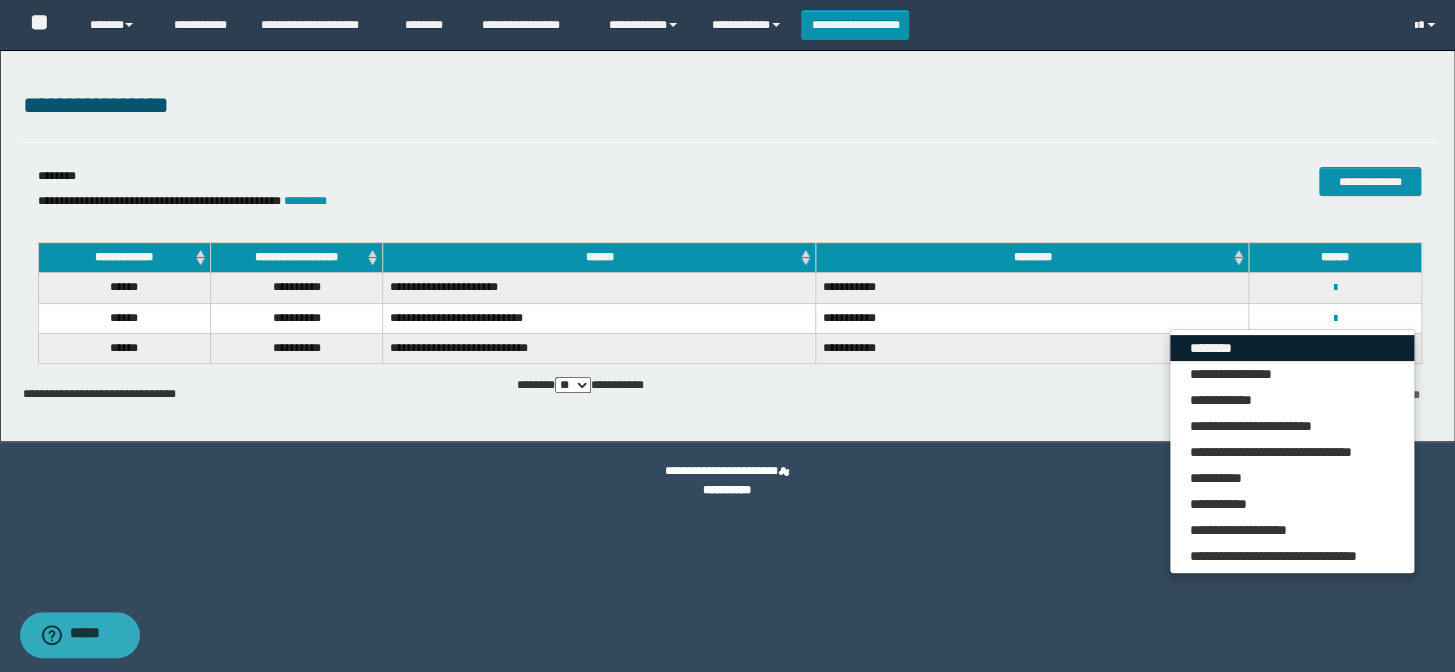 click on "********" at bounding box center [1292, 348] 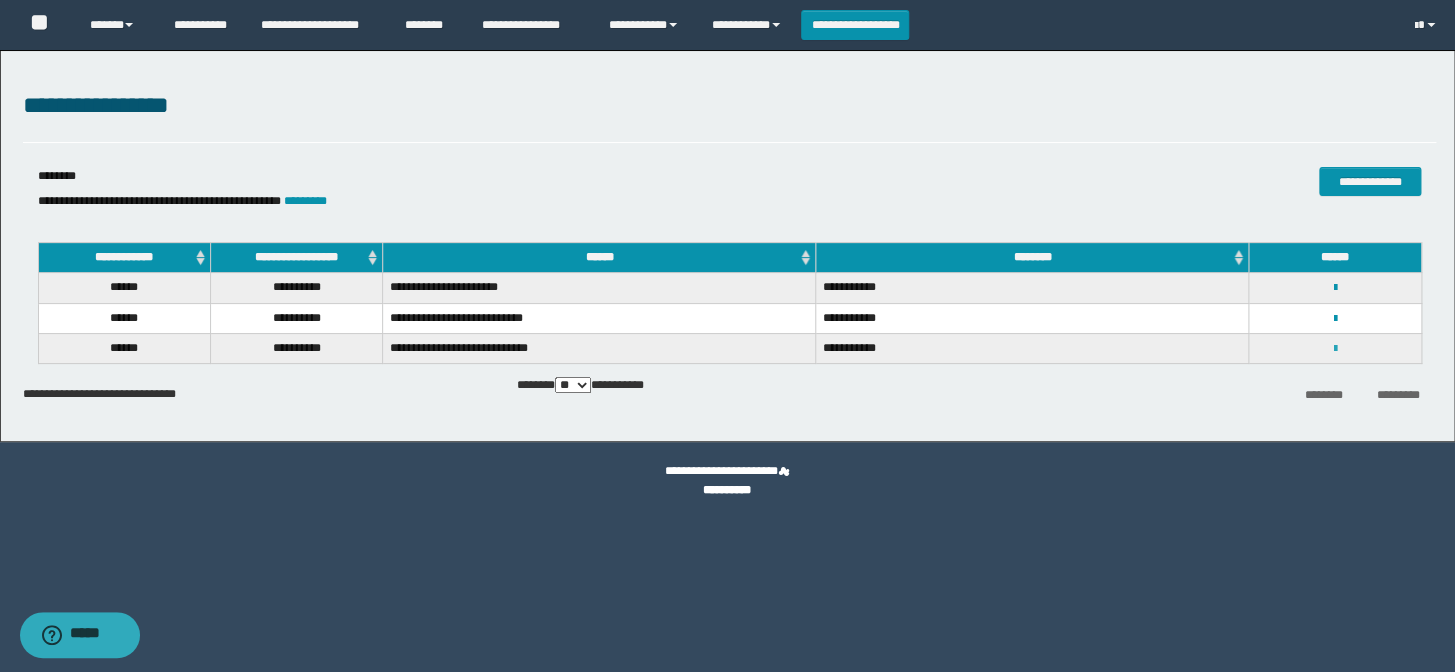 click at bounding box center [1335, 349] 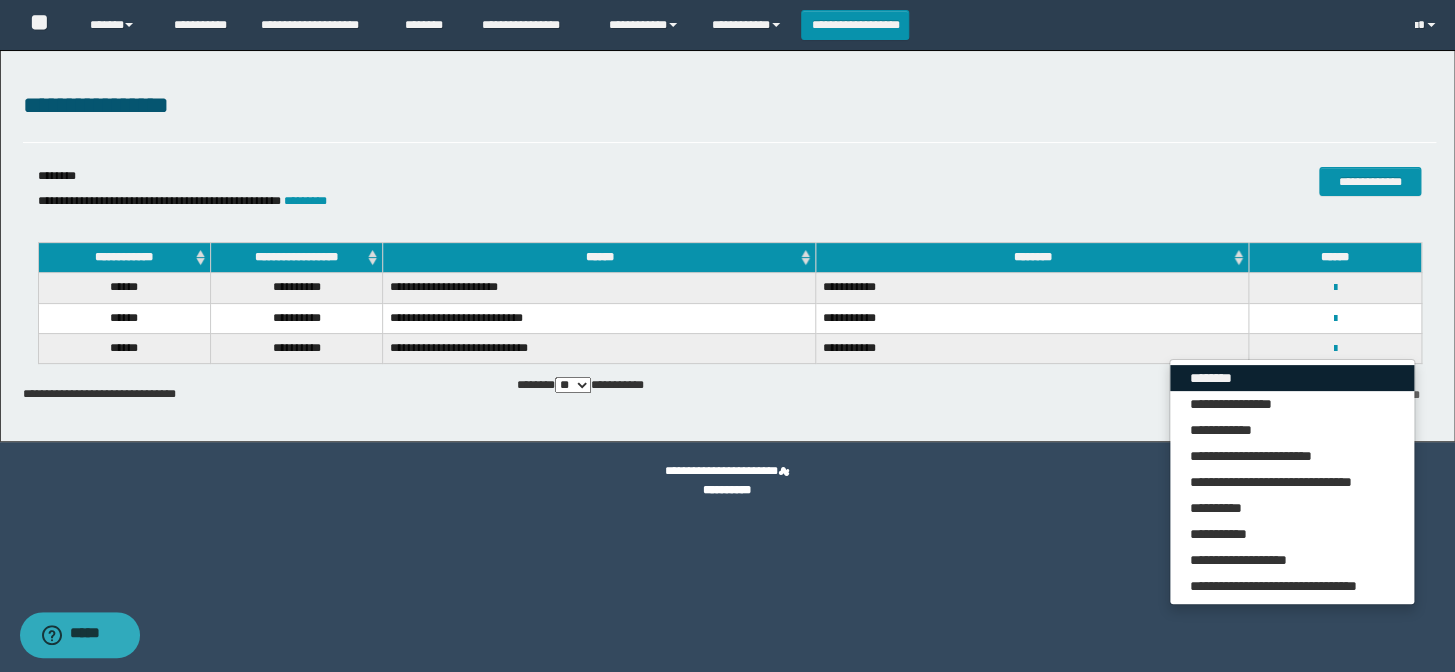 click on "********" at bounding box center (1292, 378) 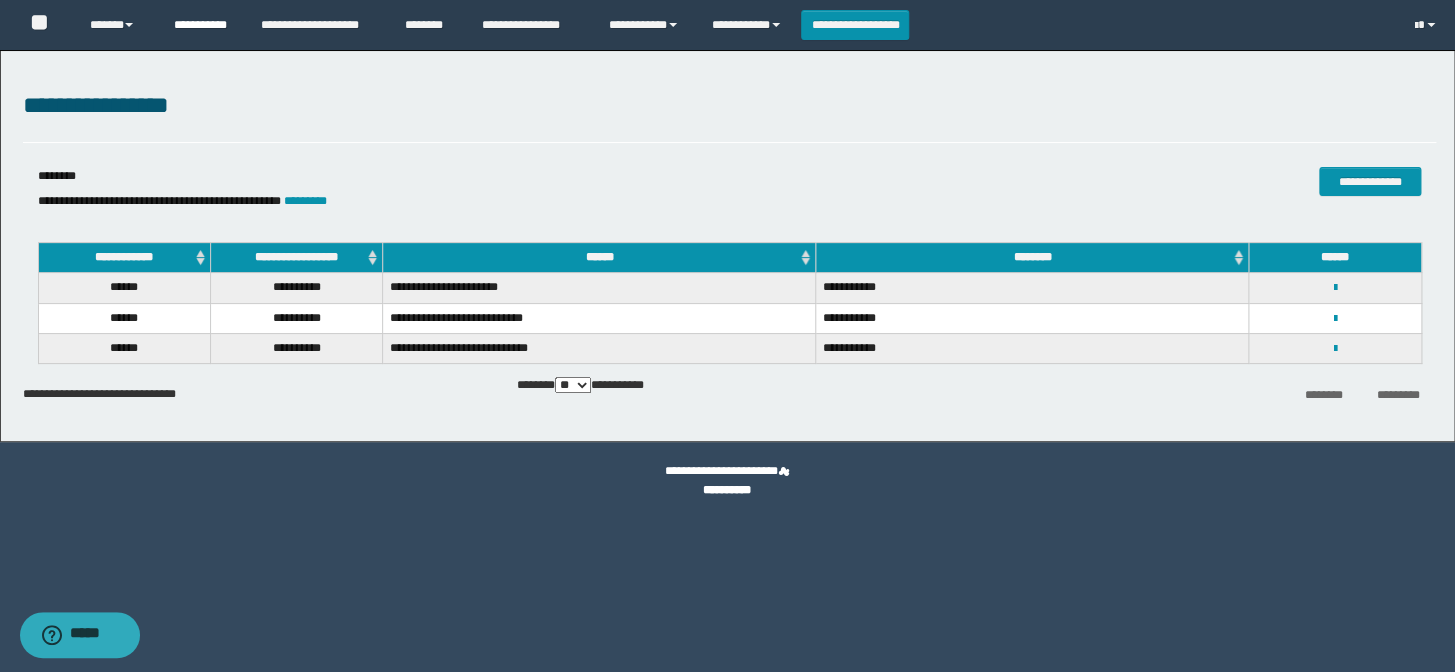 click on "**********" at bounding box center (202, 25) 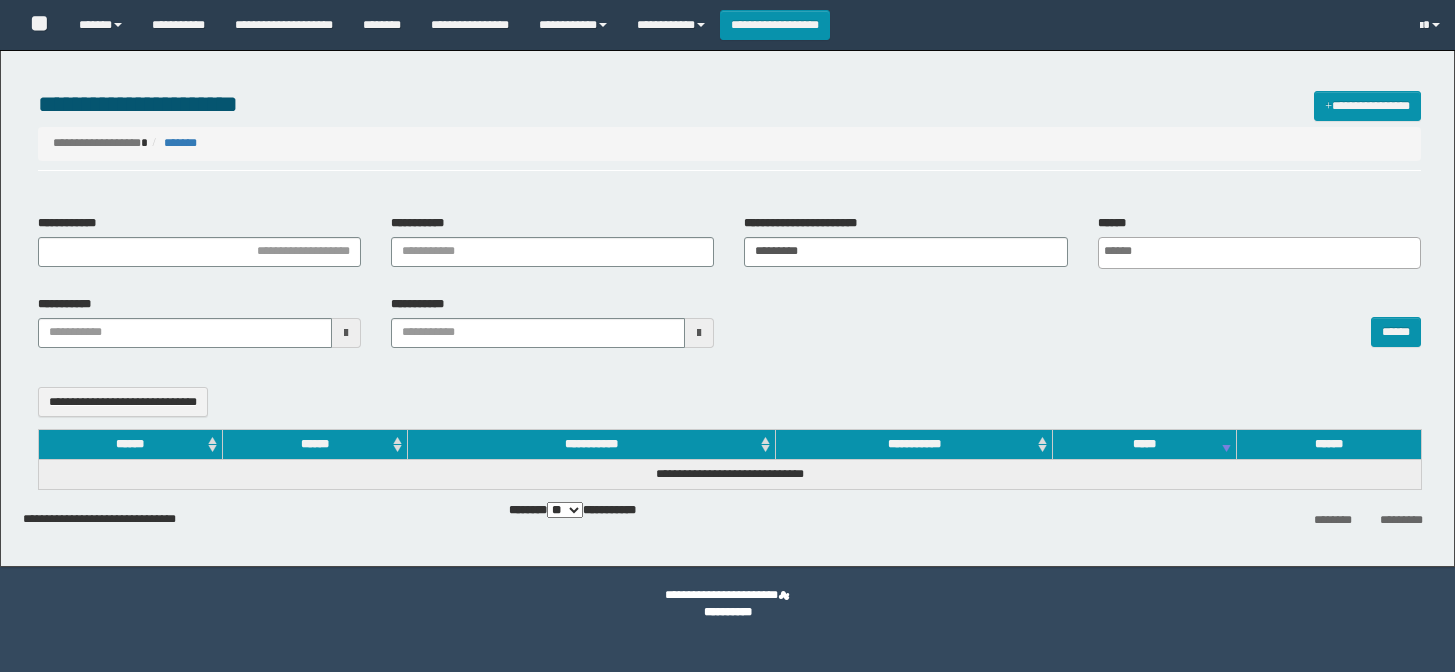 select 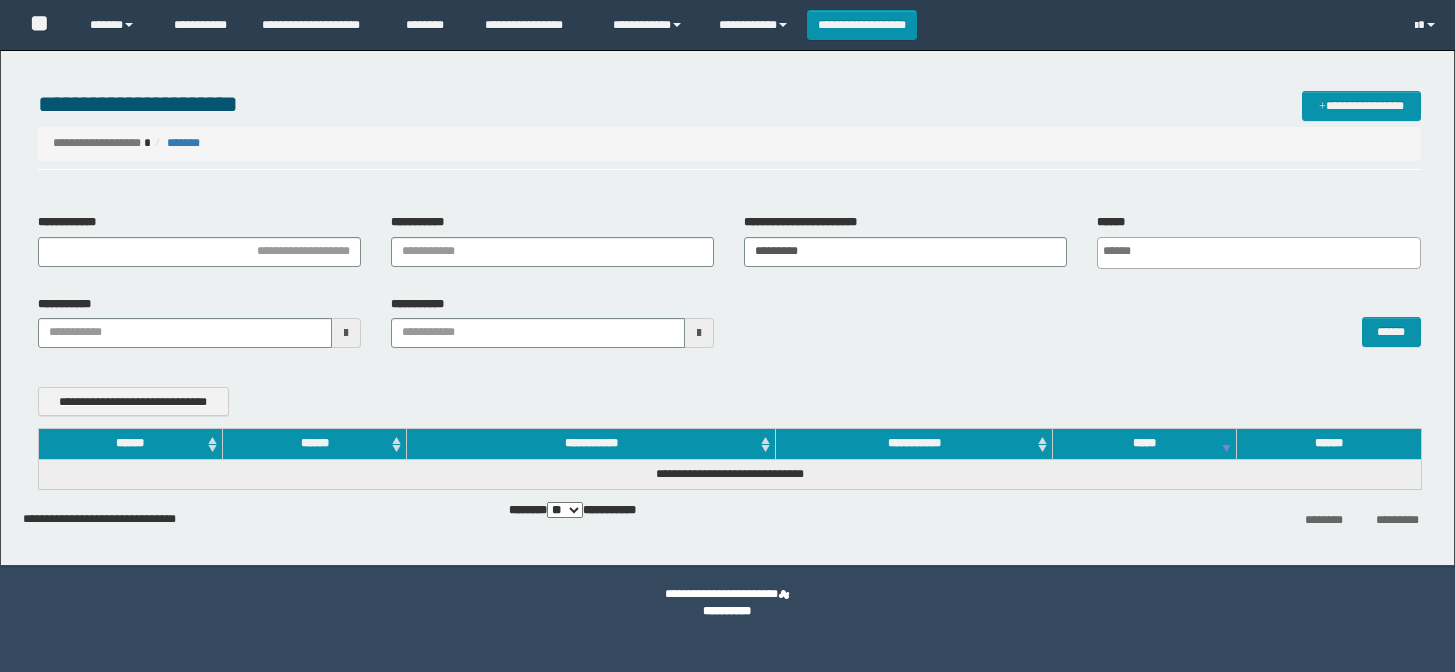 scroll, scrollTop: 0, scrollLeft: 0, axis: both 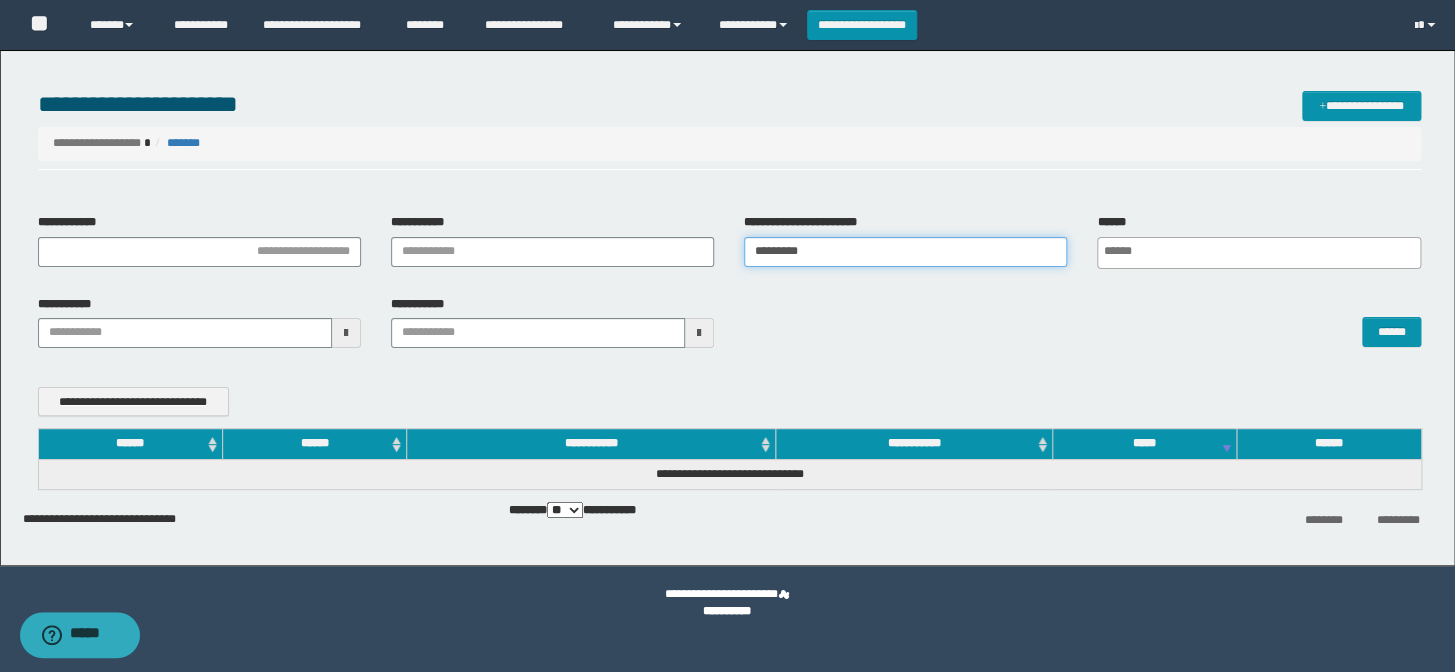 drag, startPoint x: 832, startPoint y: 249, endPoint x: 611, endPoint y: 280, distance: 223.16362 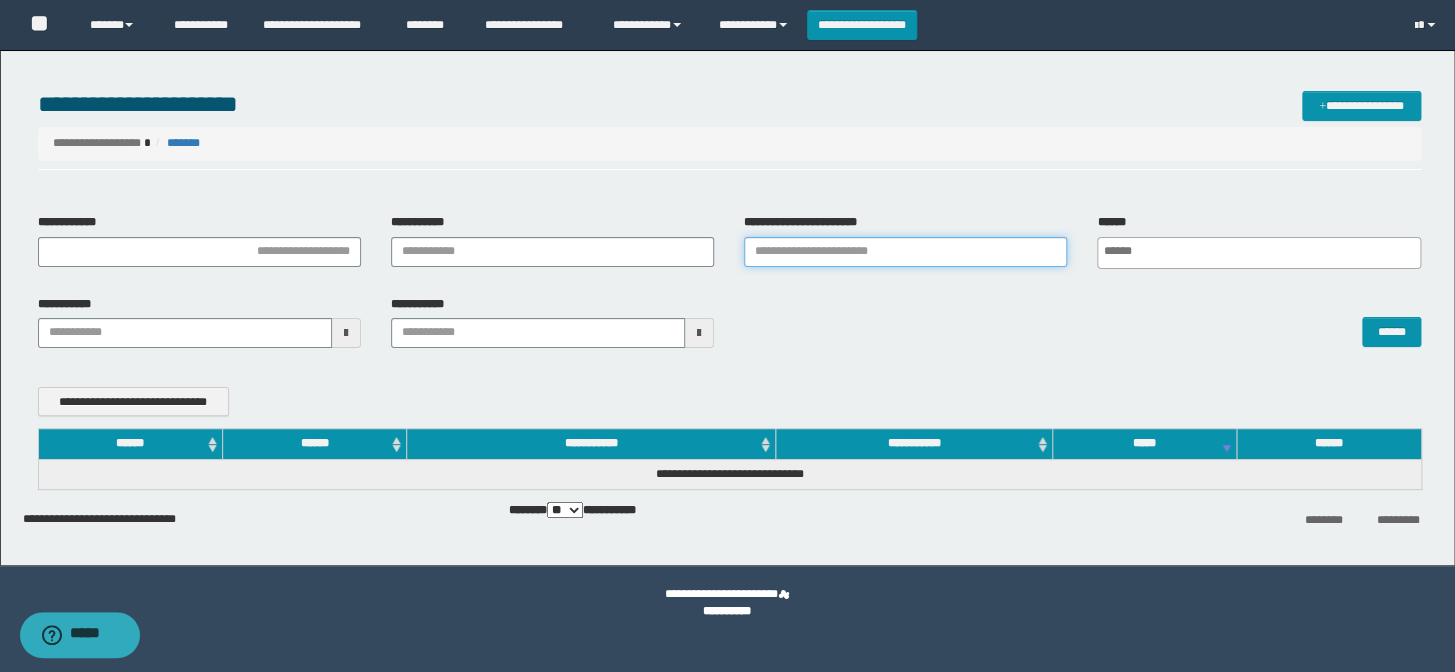 type 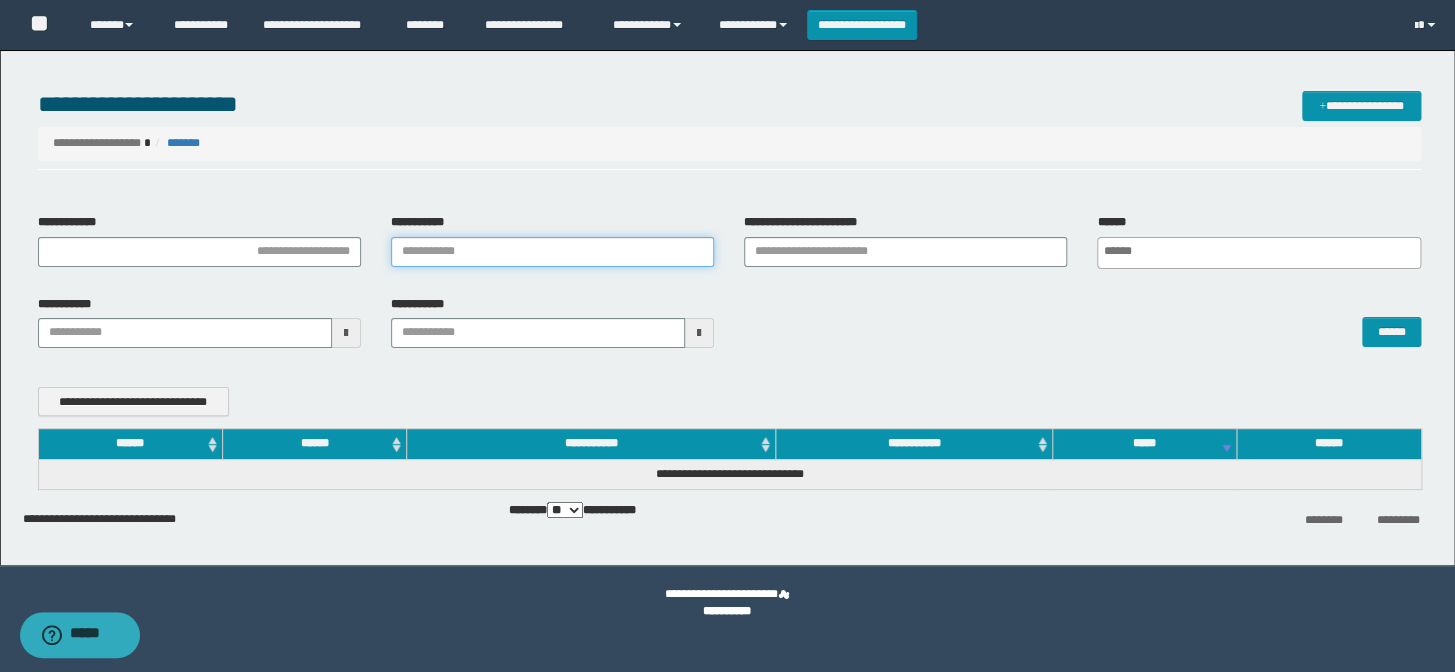 click on "**********" at bounding box center [552, 252] 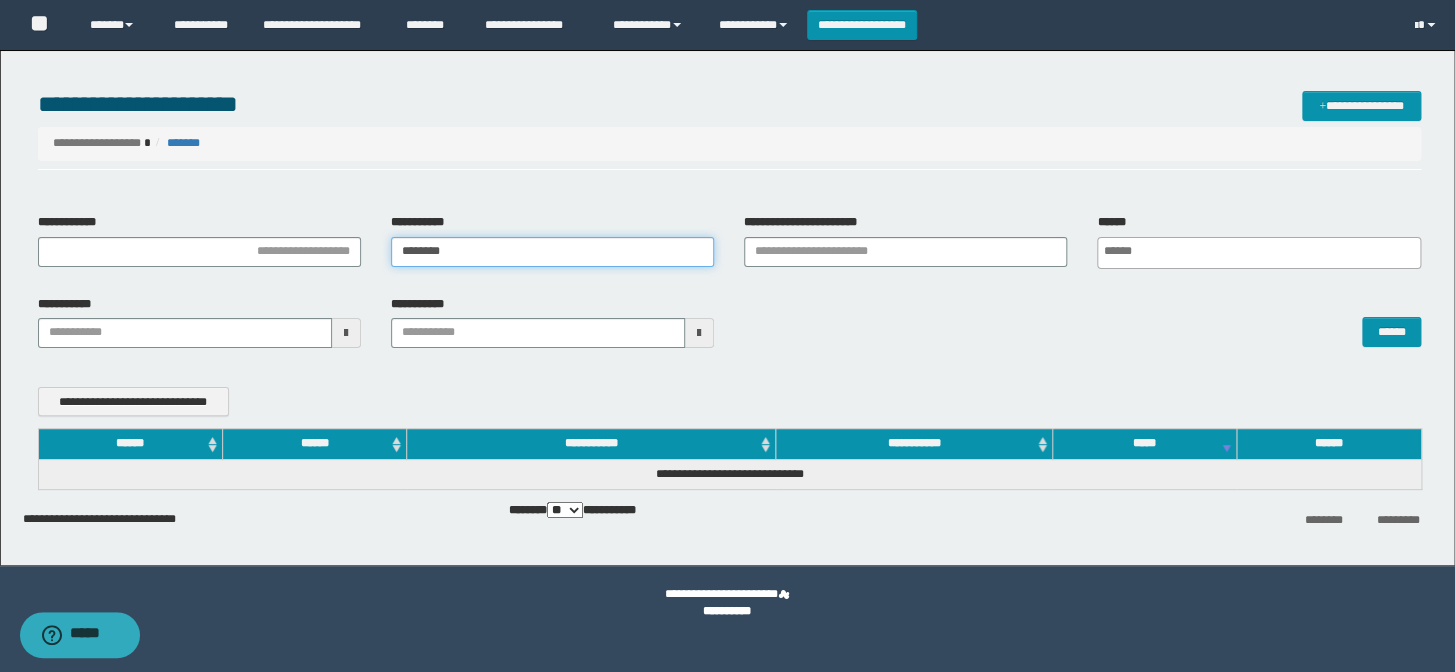 type on "********" 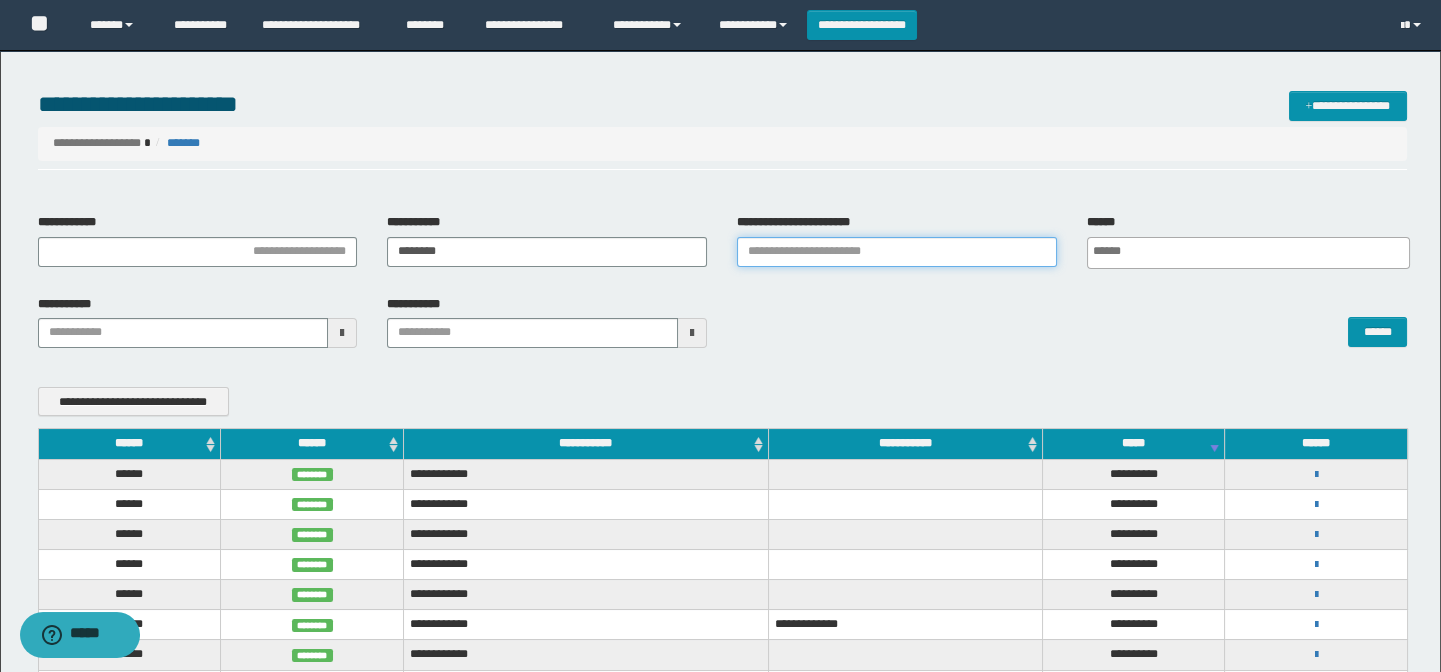 scroll, scrollTop: 181, scrollLeft: 0, axis: vertical 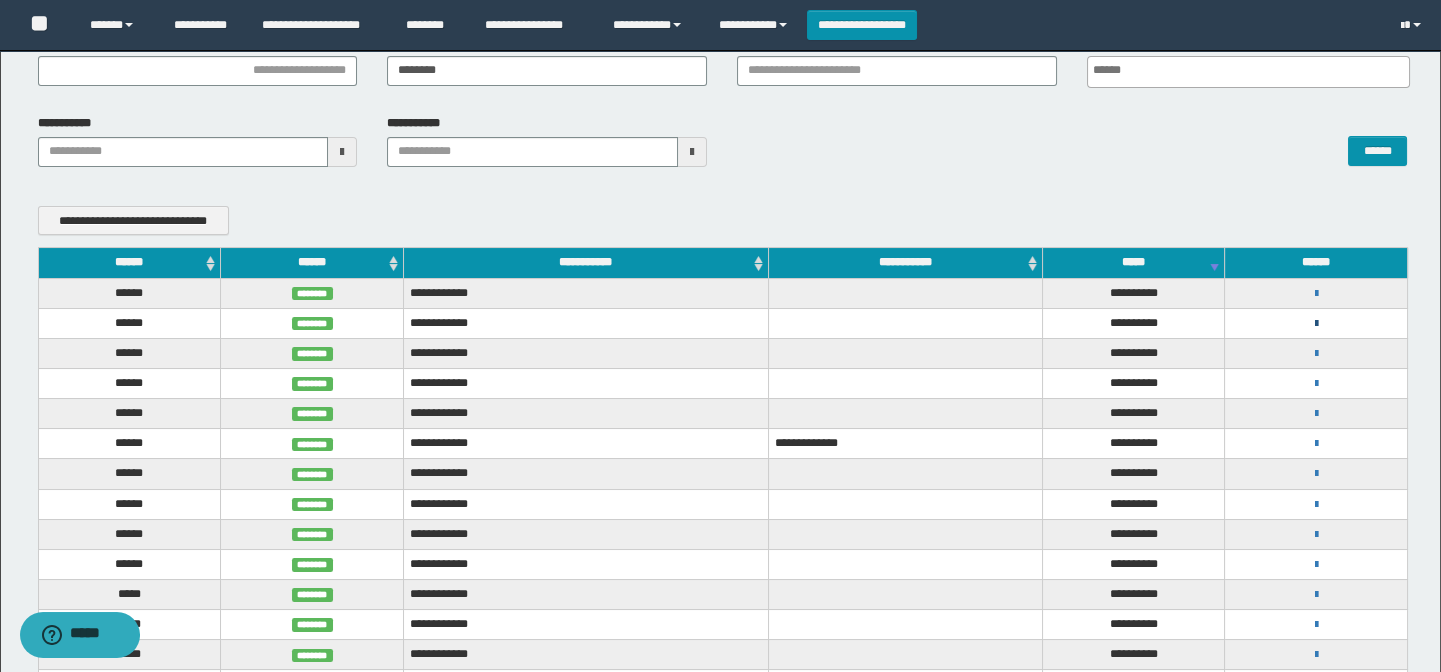 click at bounding box center (1316, 324) 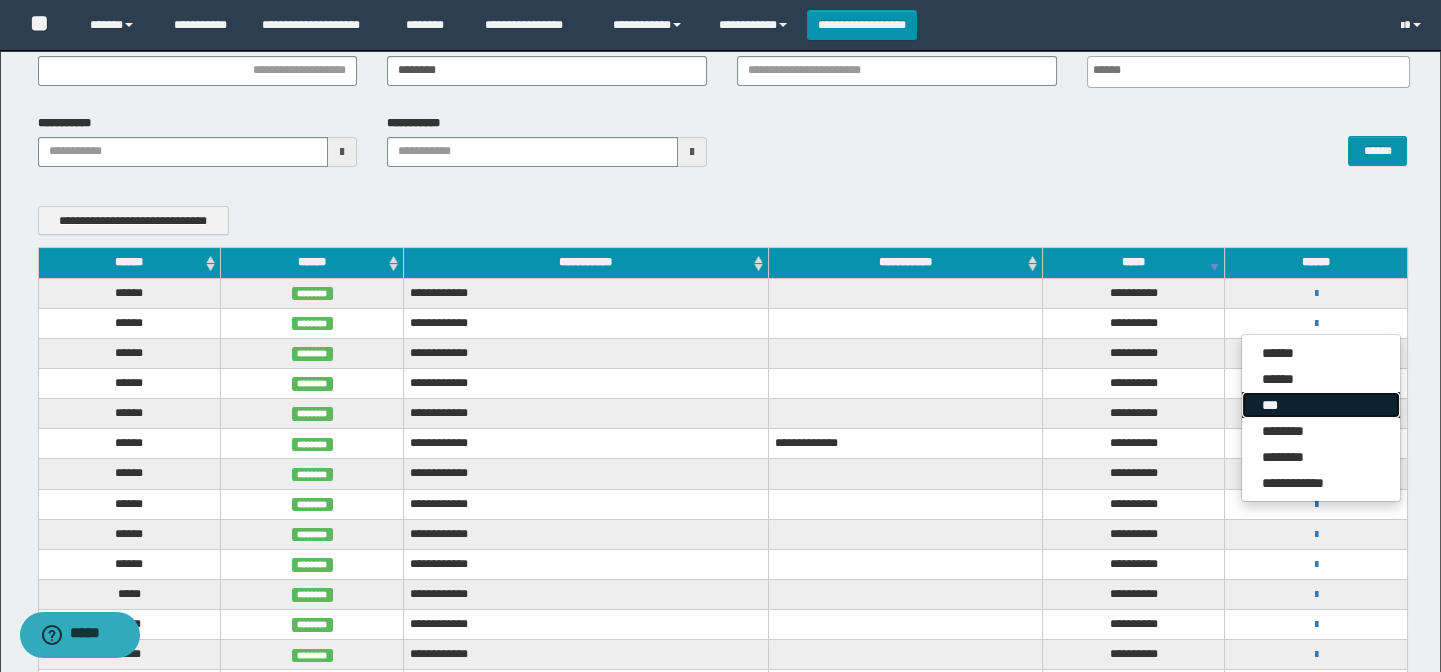 click on "***" at bounding box center (1321, 405) 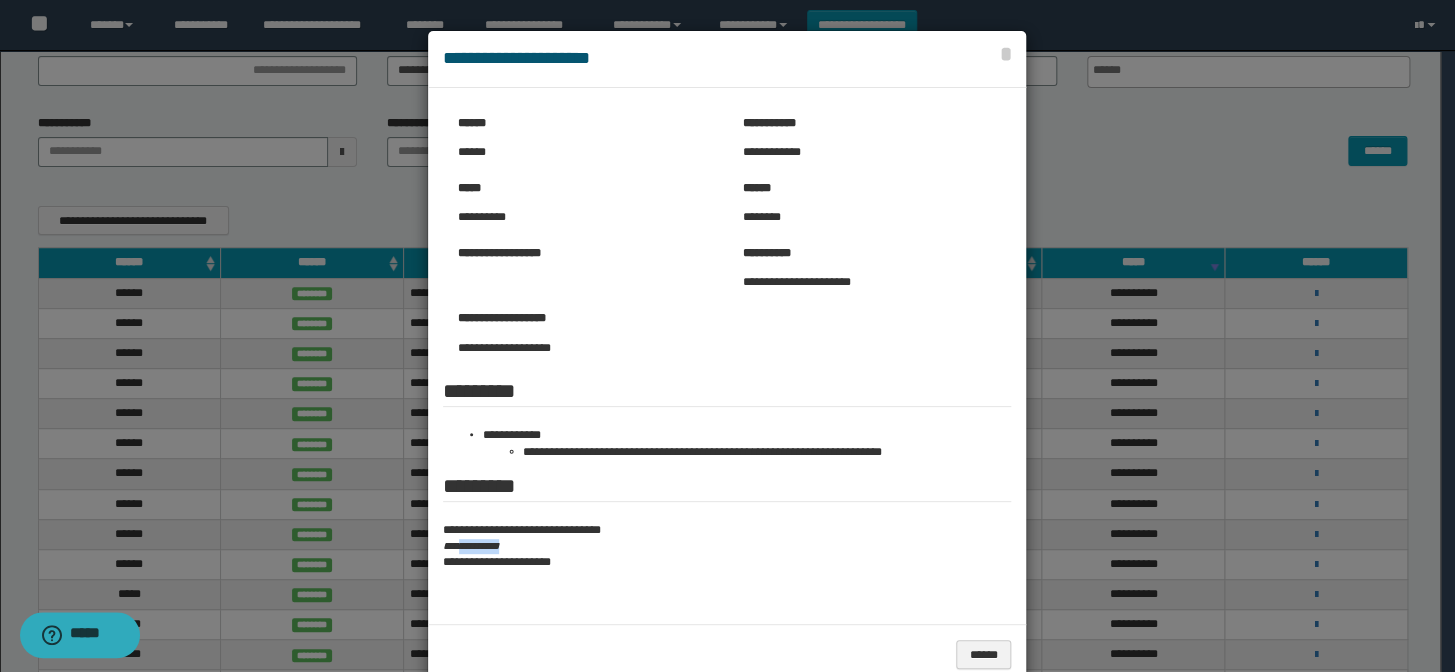 drag, startPoint x: 512, startPoint y: 546, endPoint x: 460, endPoint y: 542, distance: 52.153618 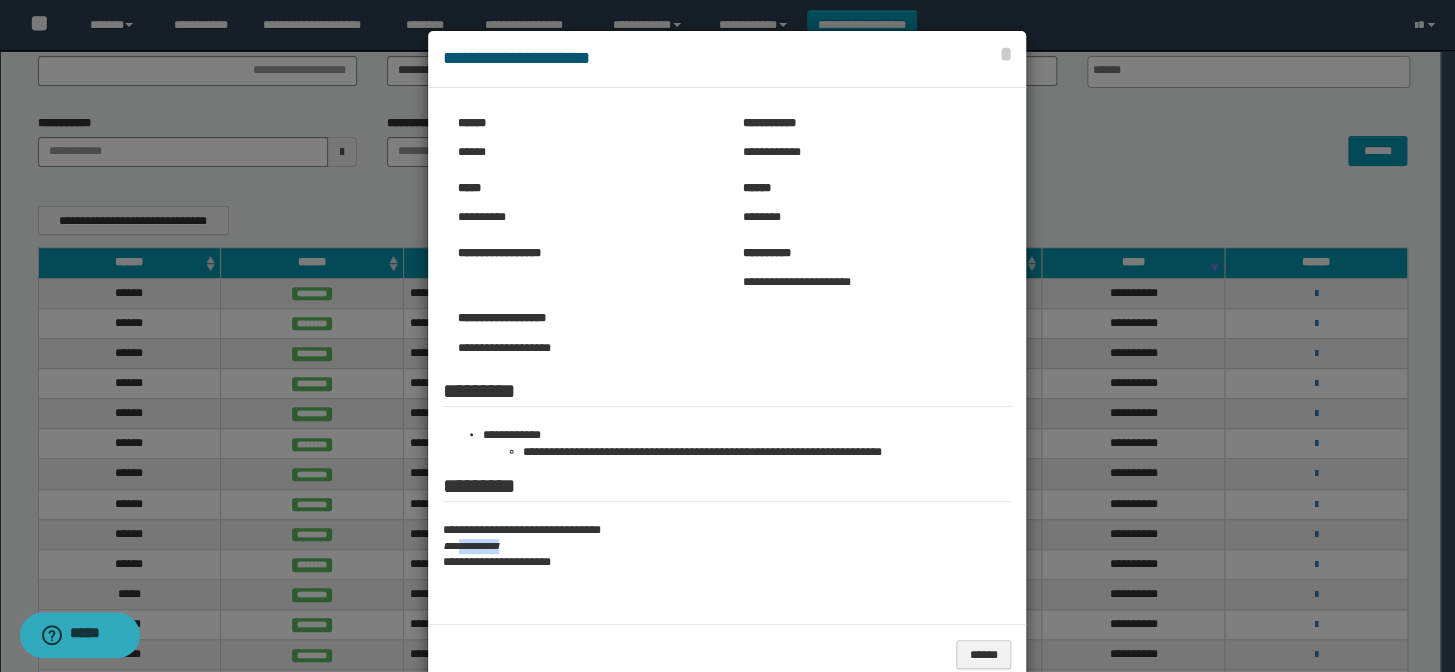 click on "**********" at bounding box center (727, 546) 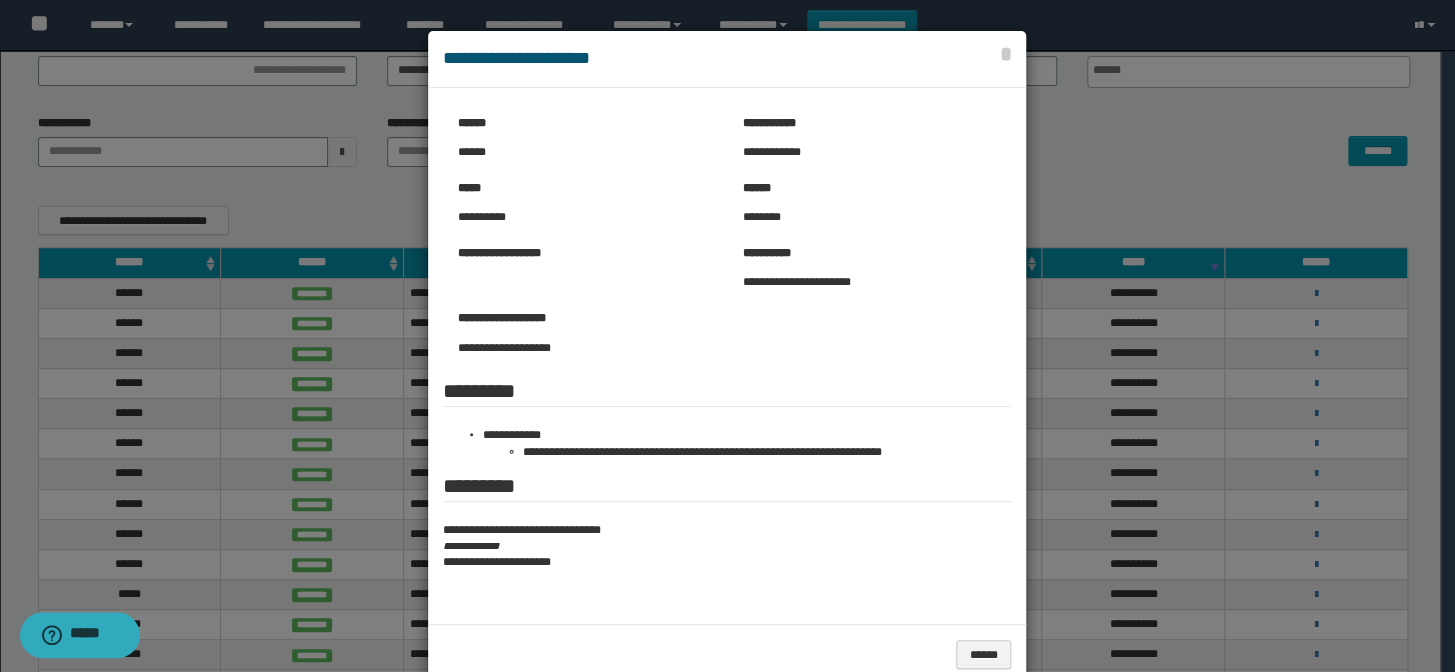 click at bounding box center (727, 357) 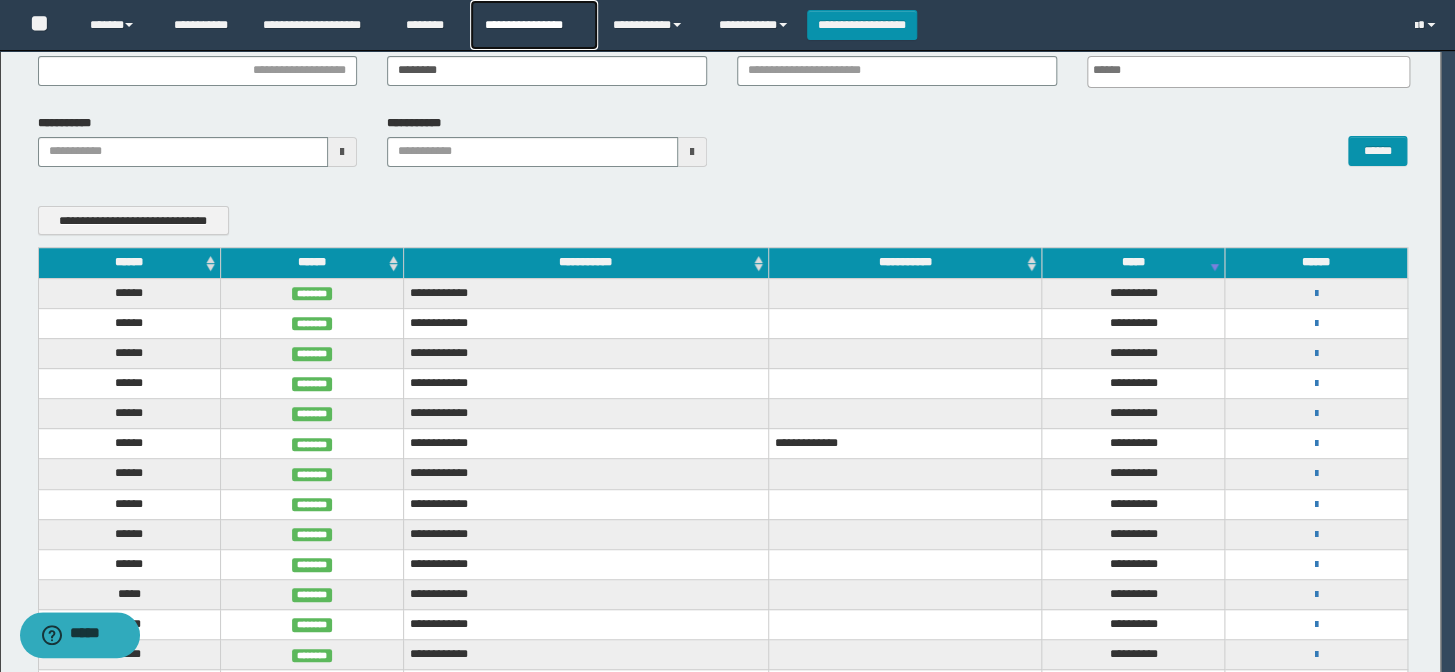 click on "**********" at bounding box center [534, 25] 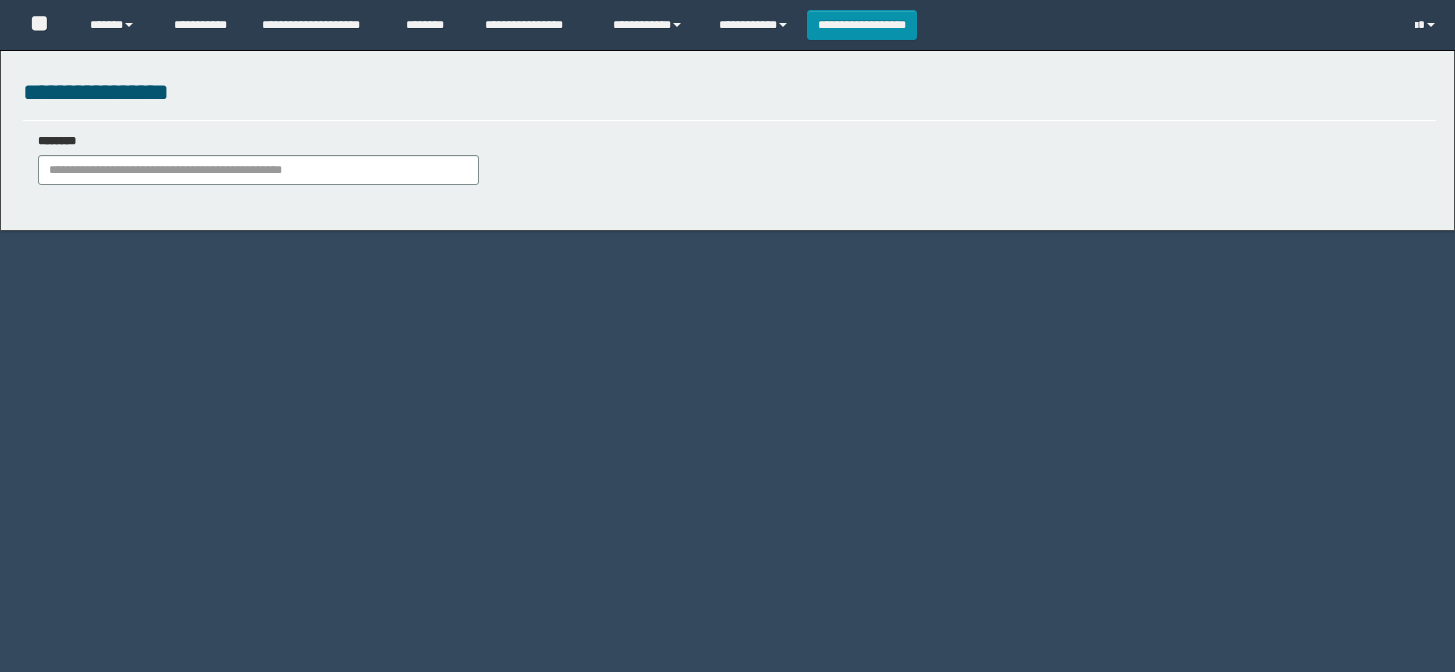 scroll, scrollTop: 0, scrollLeft: 0, axis: both 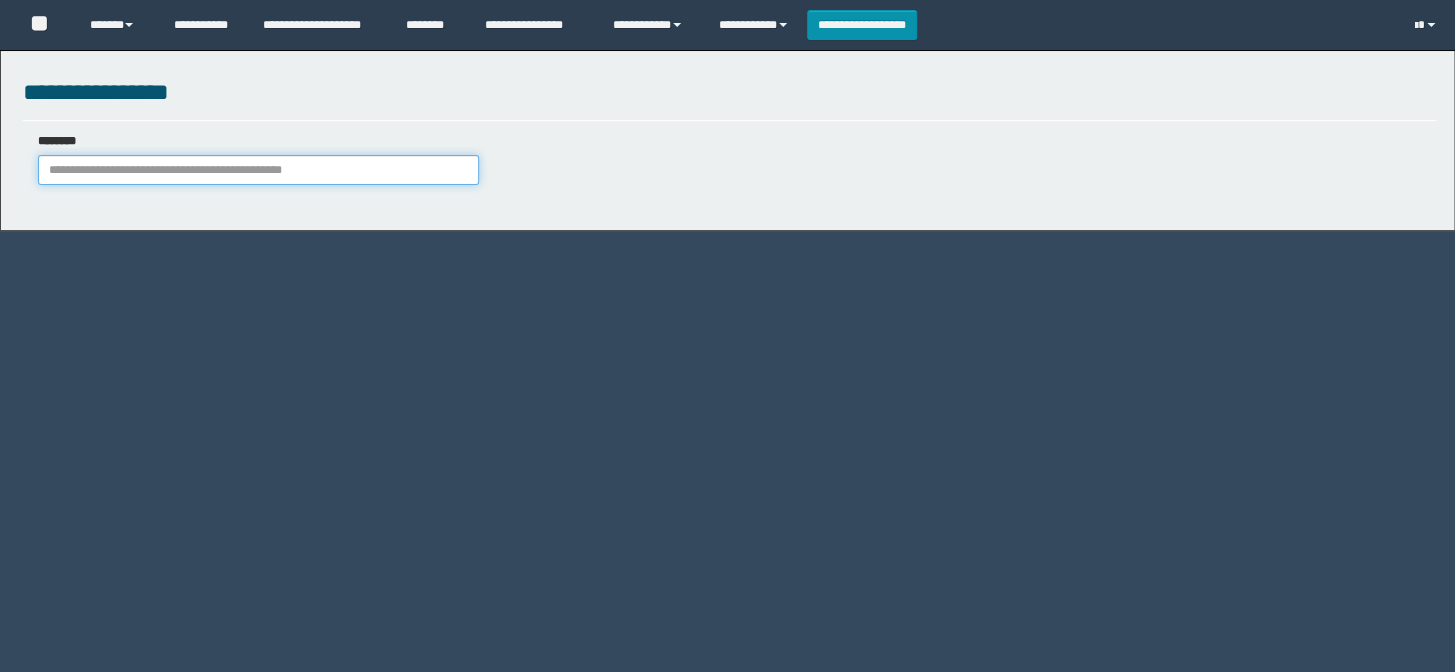 click on "********" at bounding box center (258, 170) 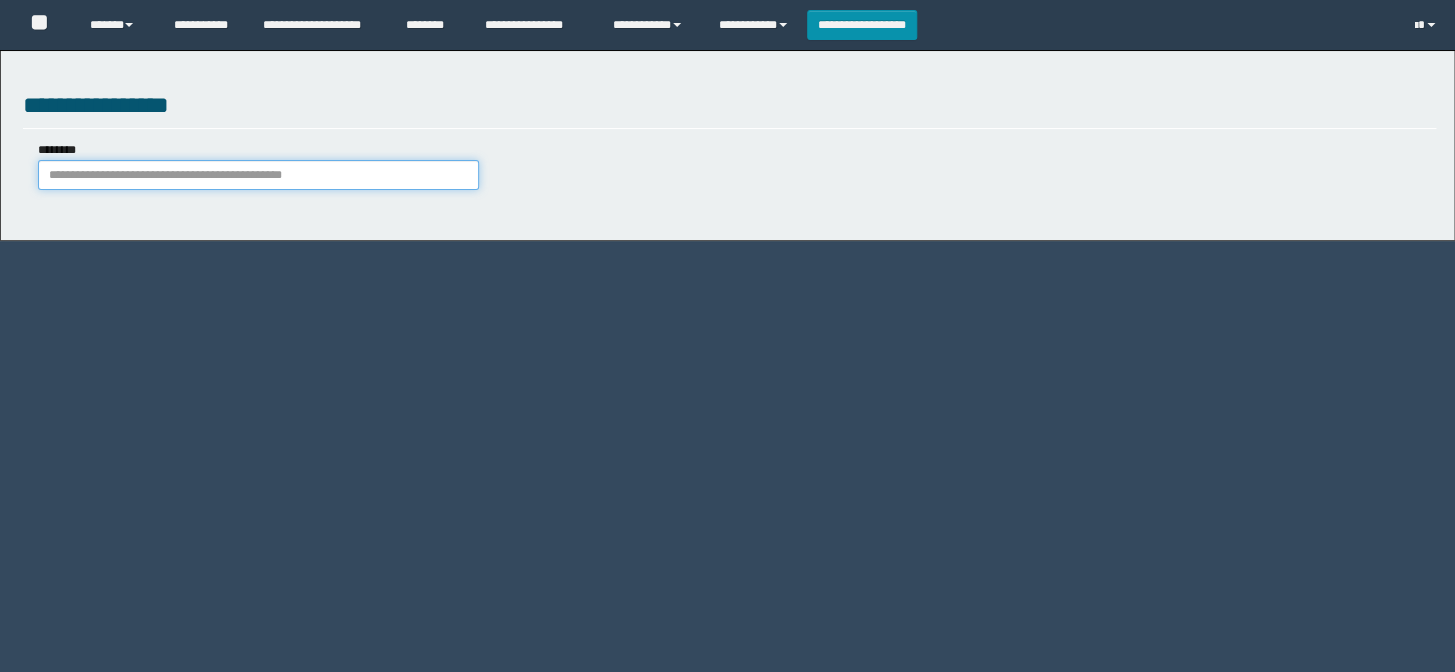 paste on "**********" 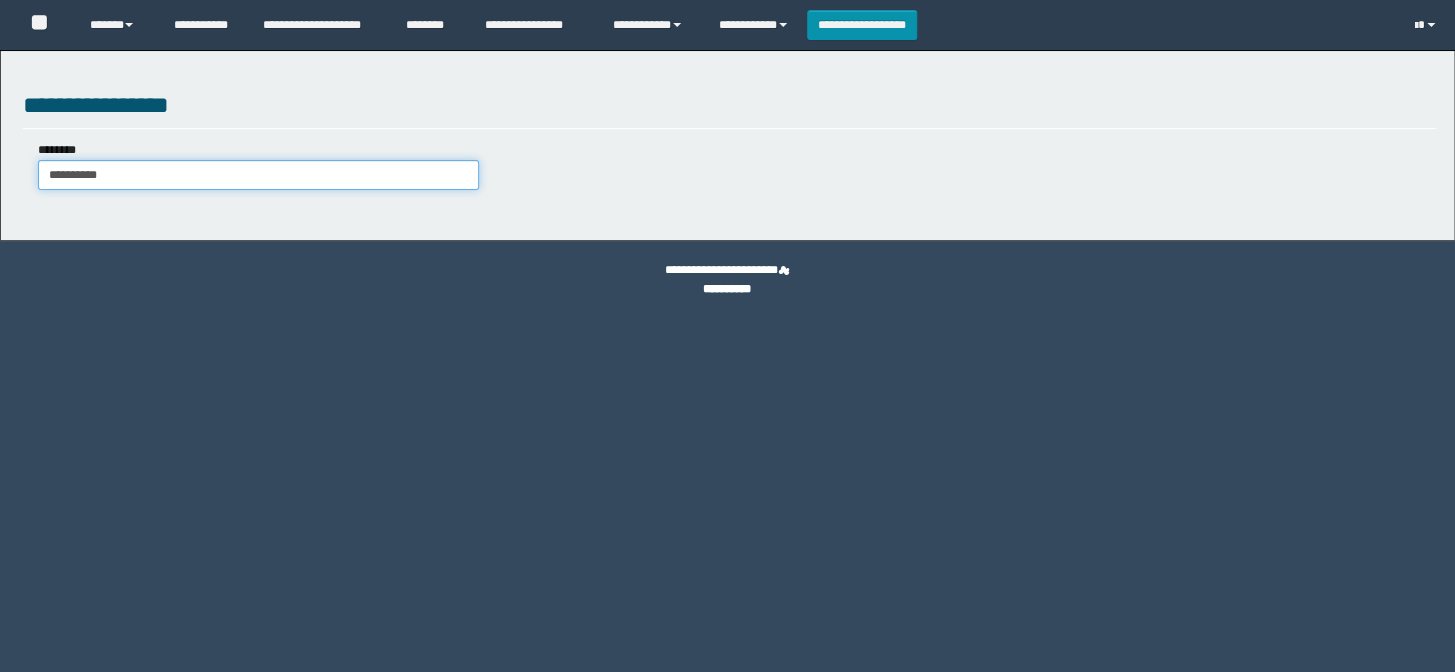 type on "**********" 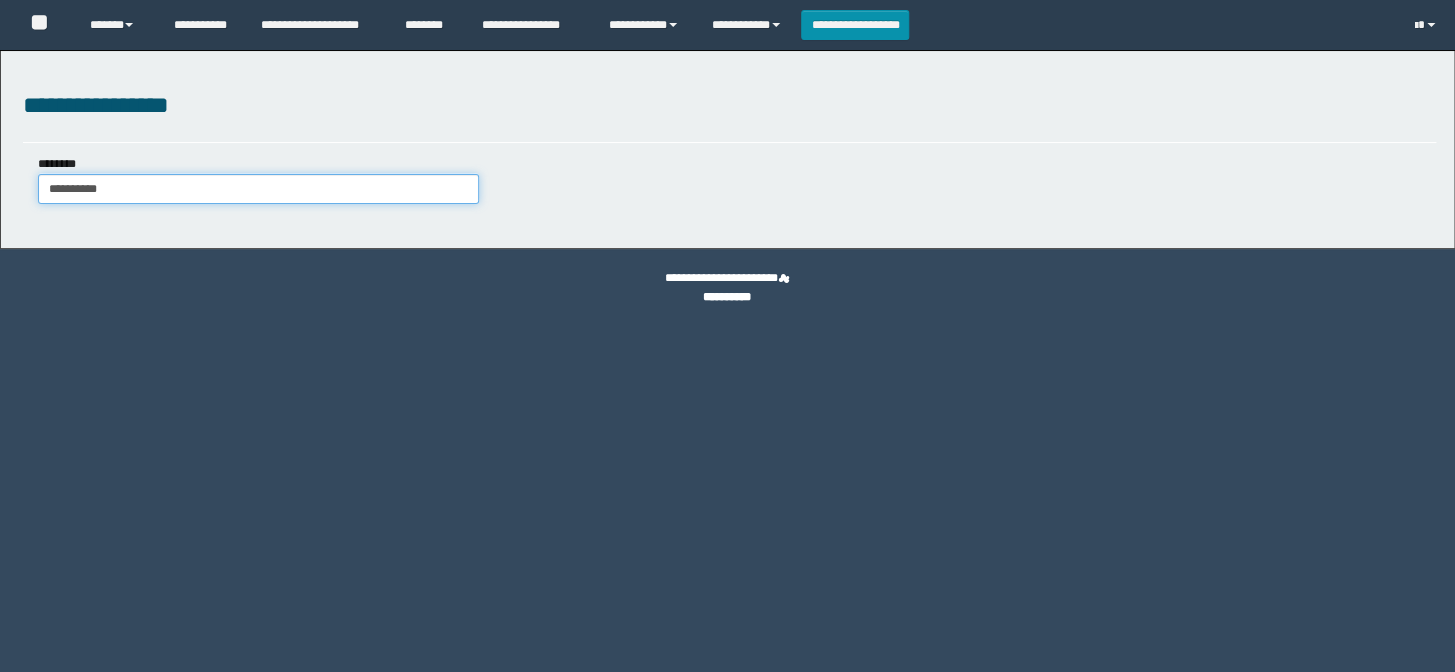 click on "**********" at bounding box center [258, 189] 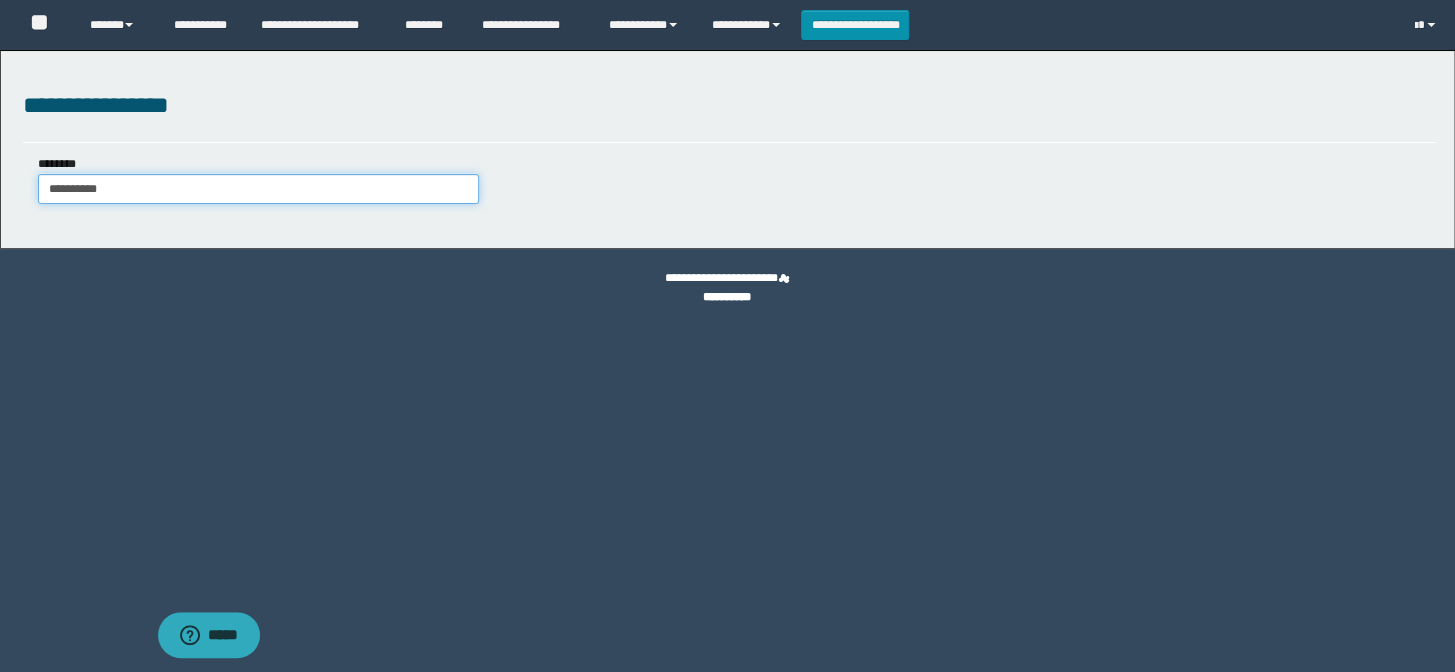 scroll, scrollTop: 0, scrollLeft: 0, axis: both 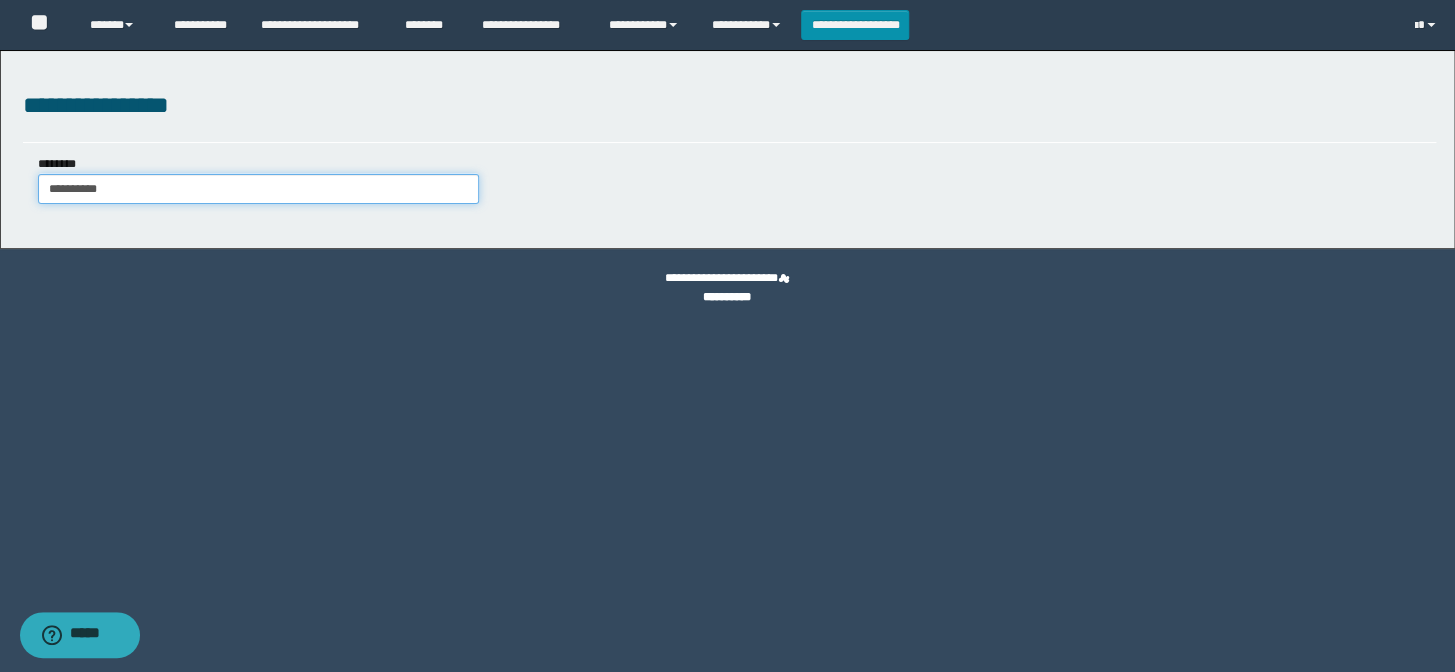 drag, startPoint x: 54, startPoint y: 186, endPoint x: 79, endPoint y: 186, distance: 25 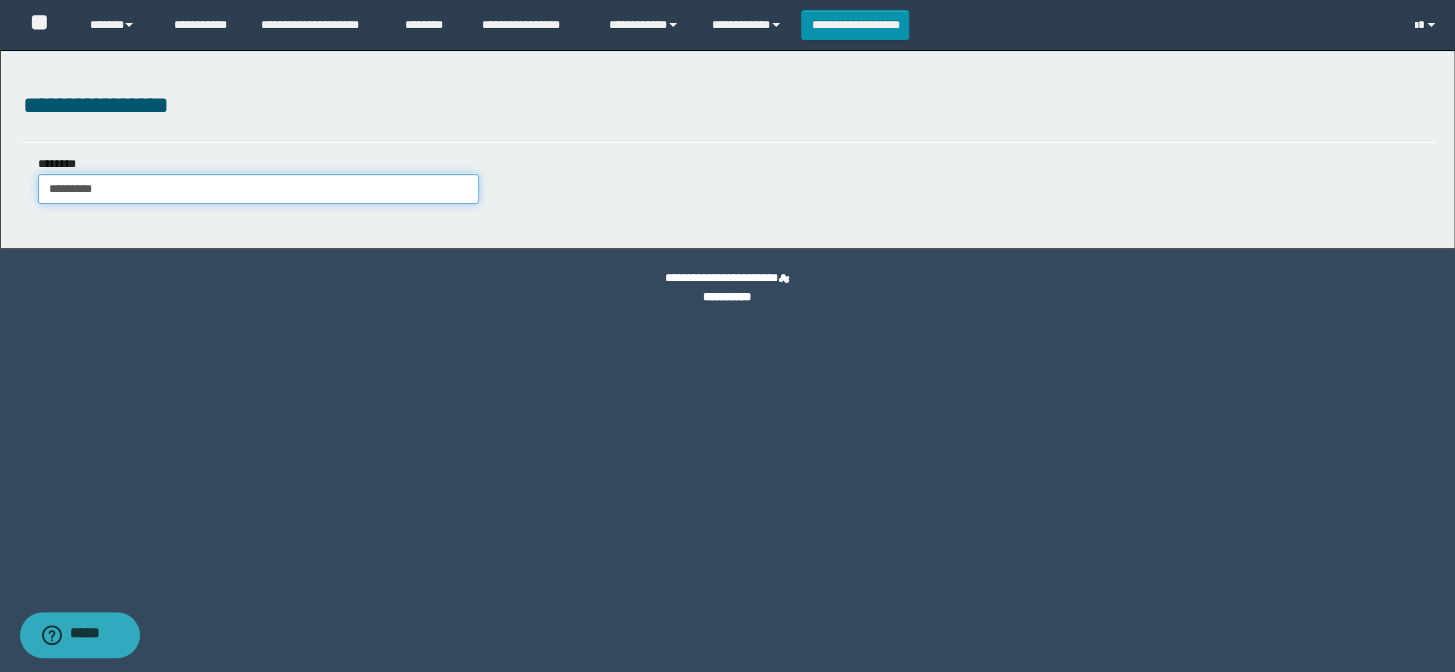 type on "*********" 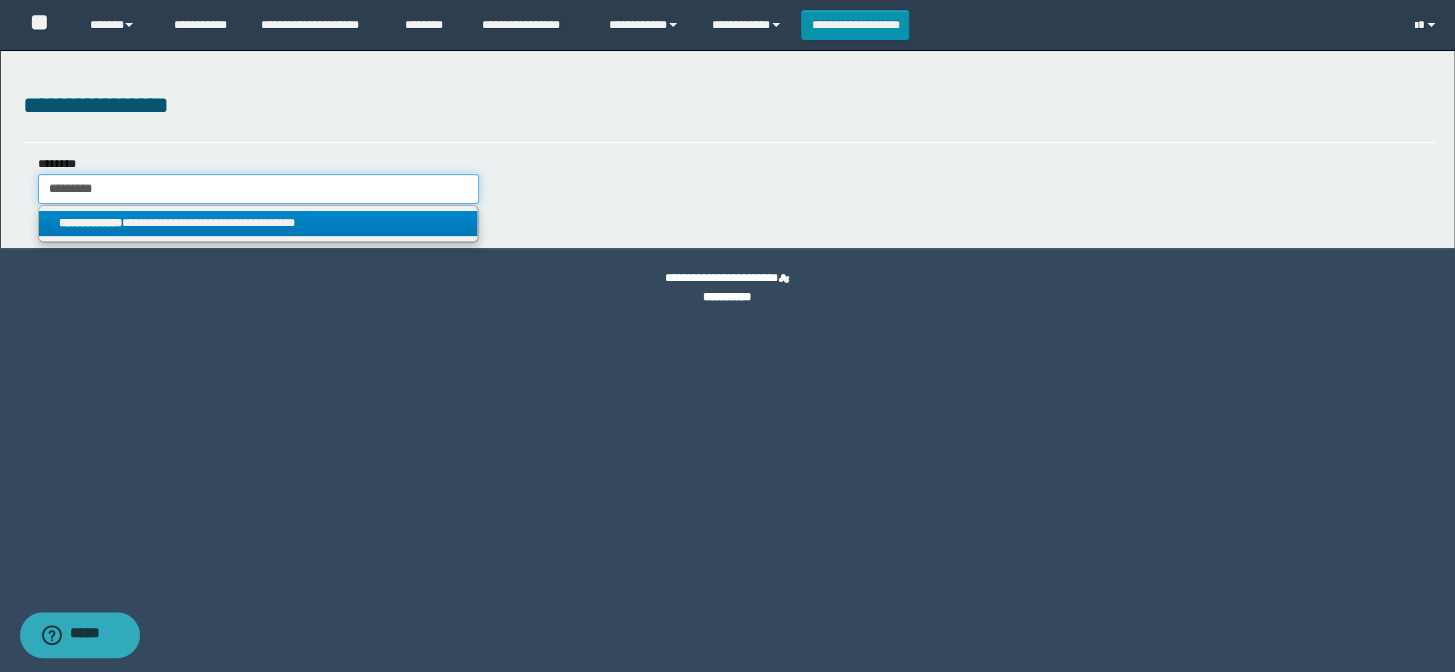 type on "*********" 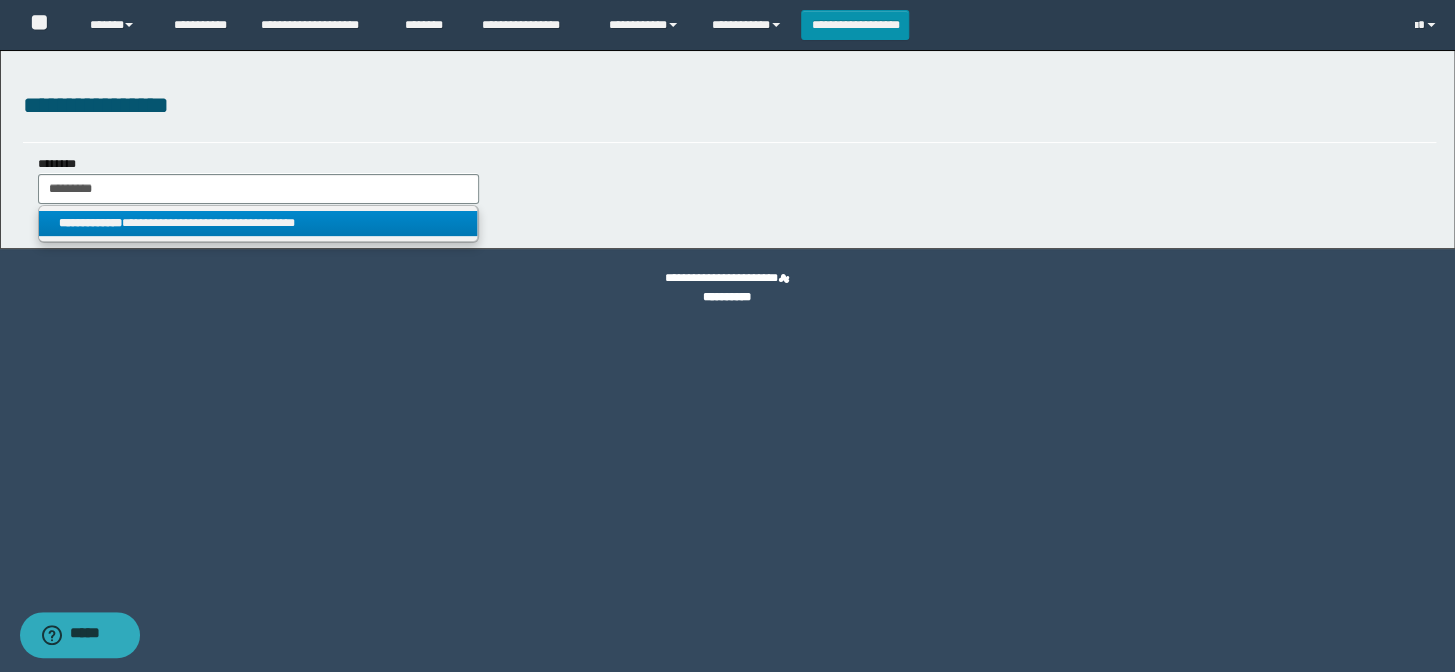 drag, startPoint x: 182, startPoint y: 220, endPoint x: 669, endPoint y: 229, distance: 487.08316 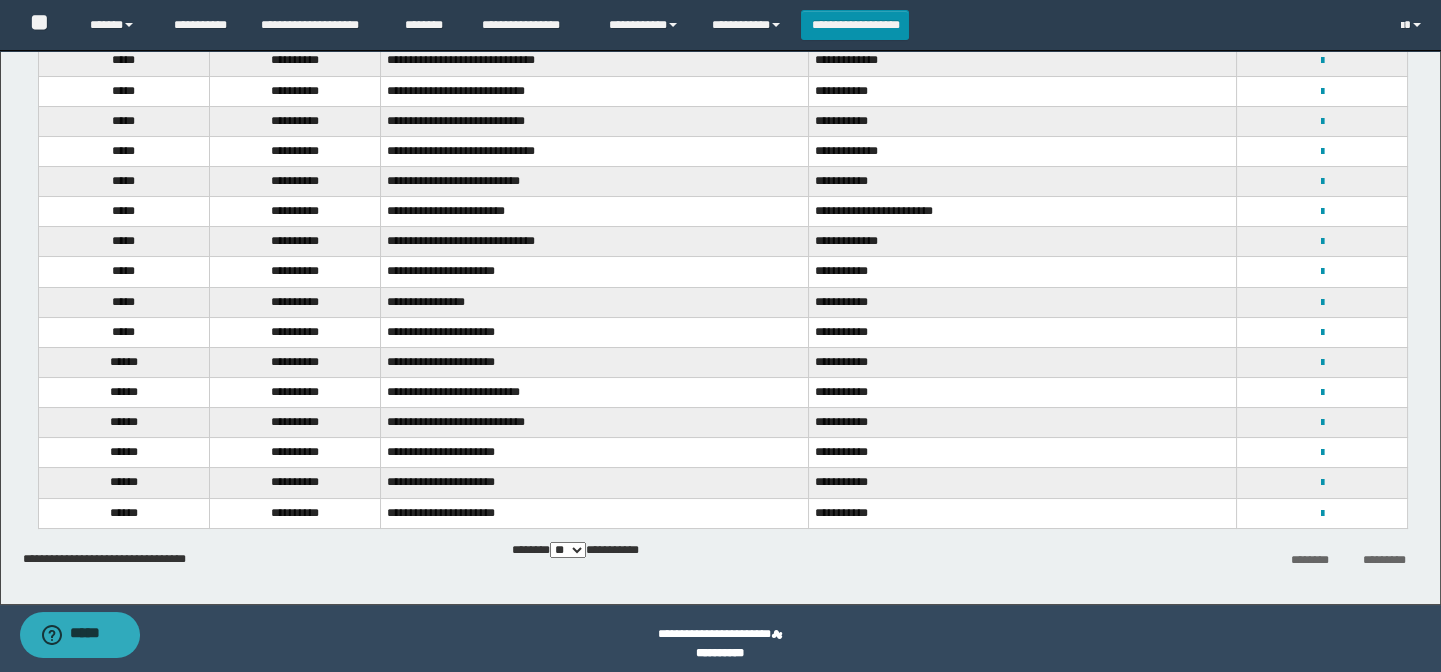 scroll, scrollTop: 238, scrollLeft: 0, axis: vertical 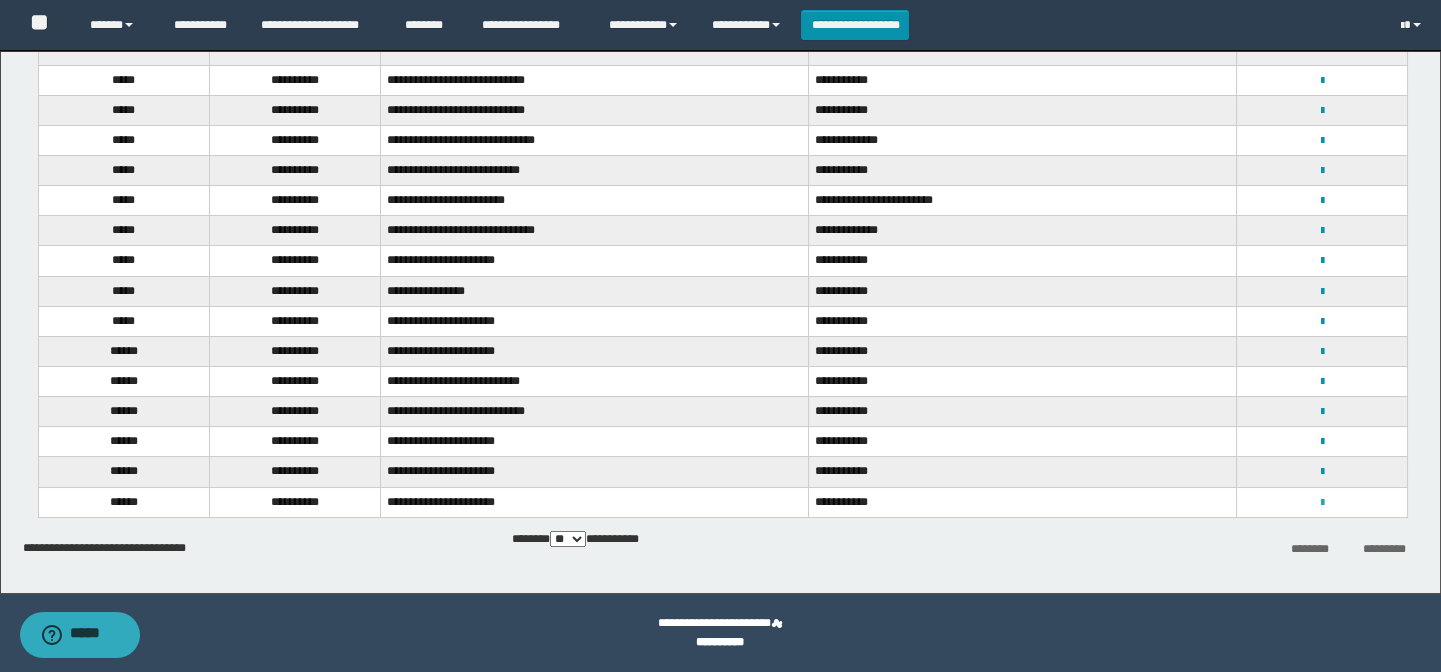 click at bounding box center (1321, 503) 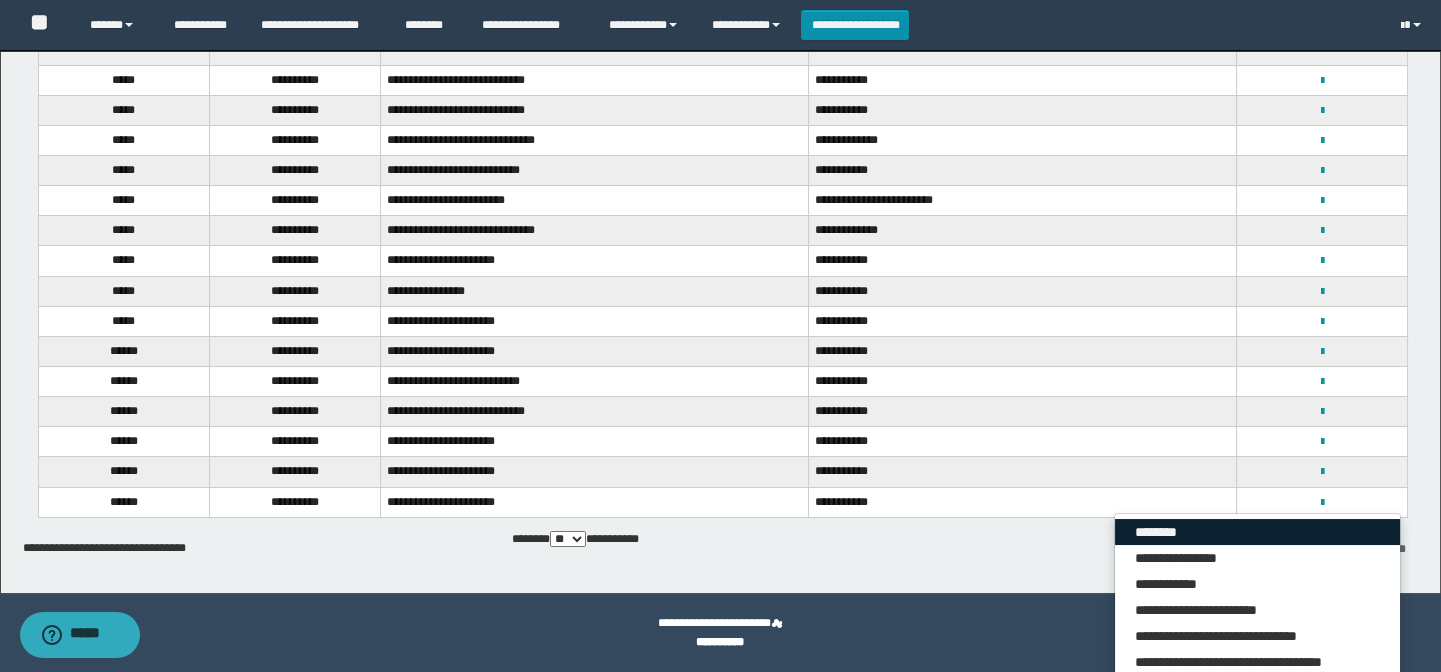 click on "********" at bounding box center (1257, 532) 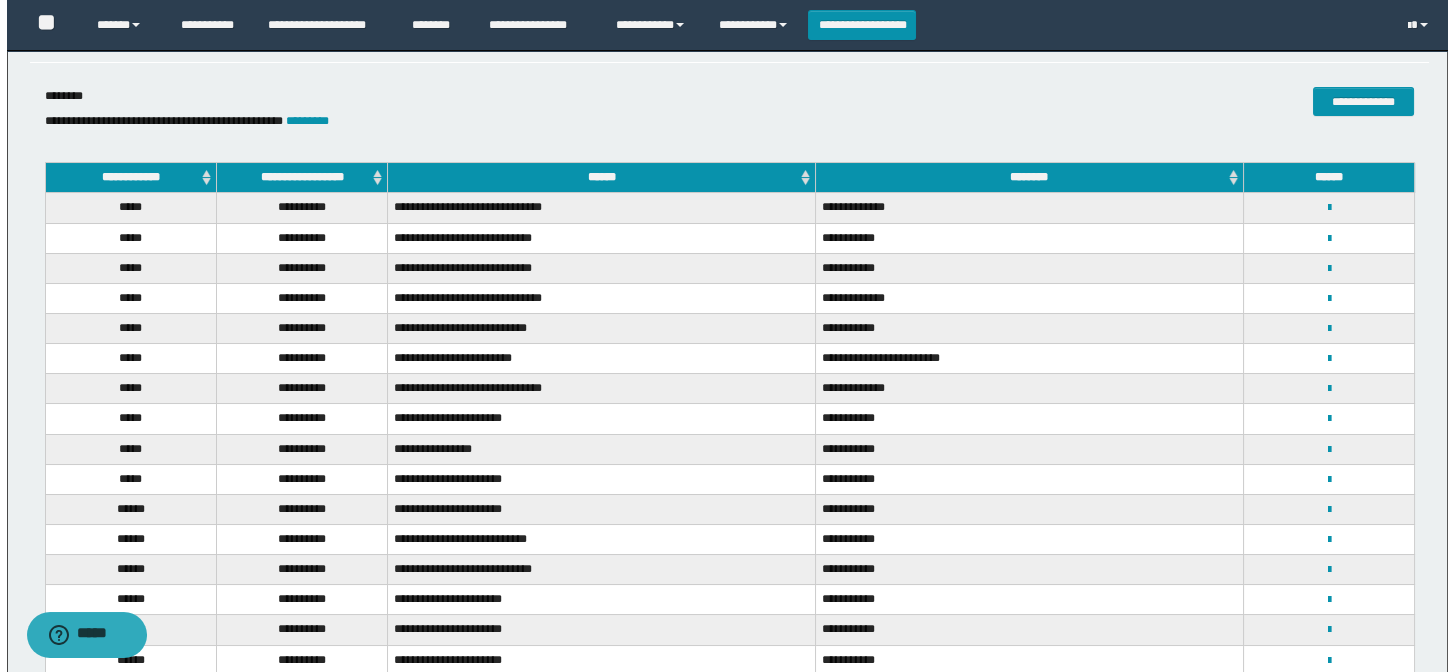 scroll, scrollTop: 0, scrollLeft: 0, axis: both 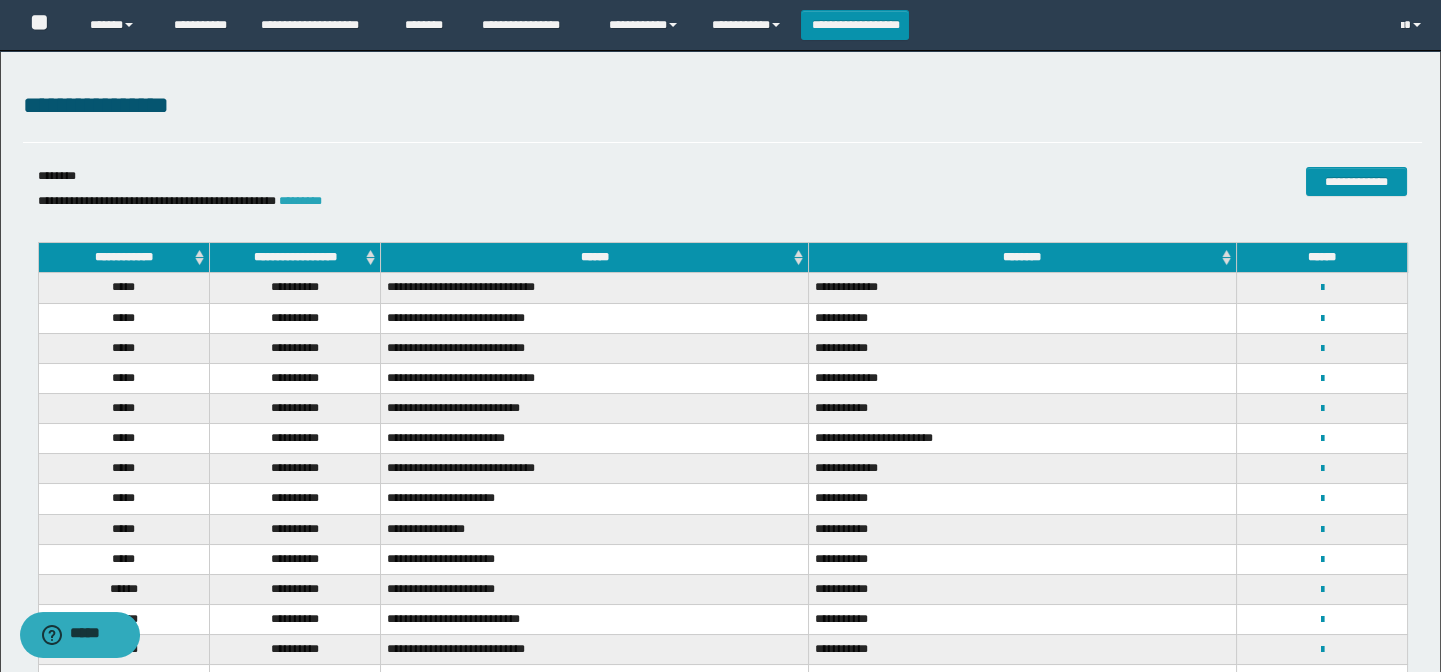 click on "*********" at bounding box center [300, 201] 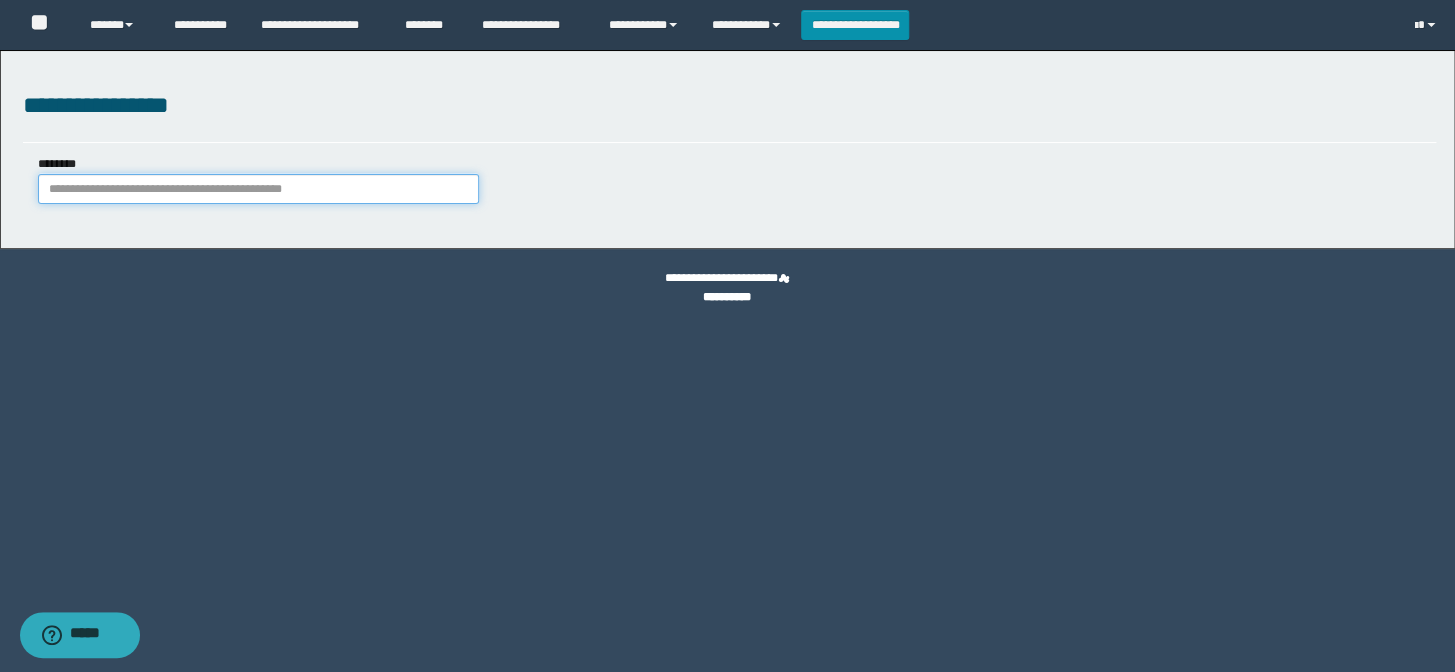 click on "********" at bounding box center (258, 189) 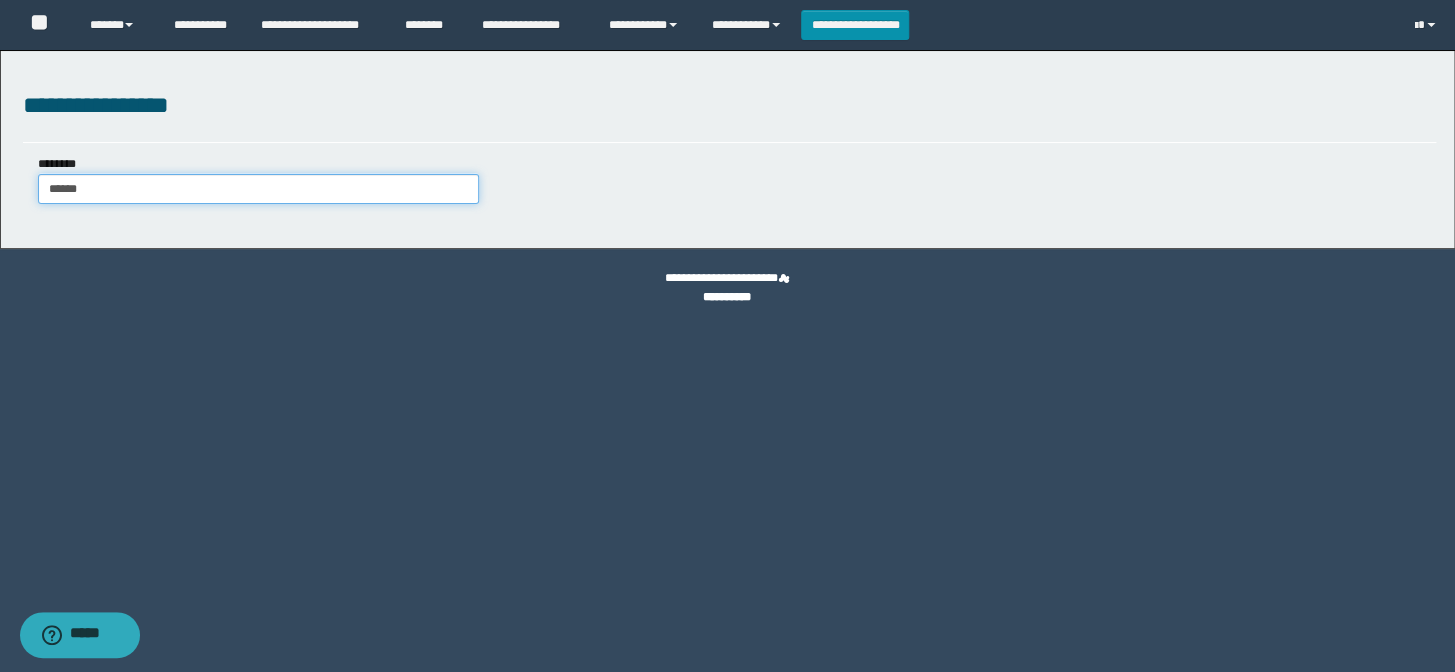 type on "*******" 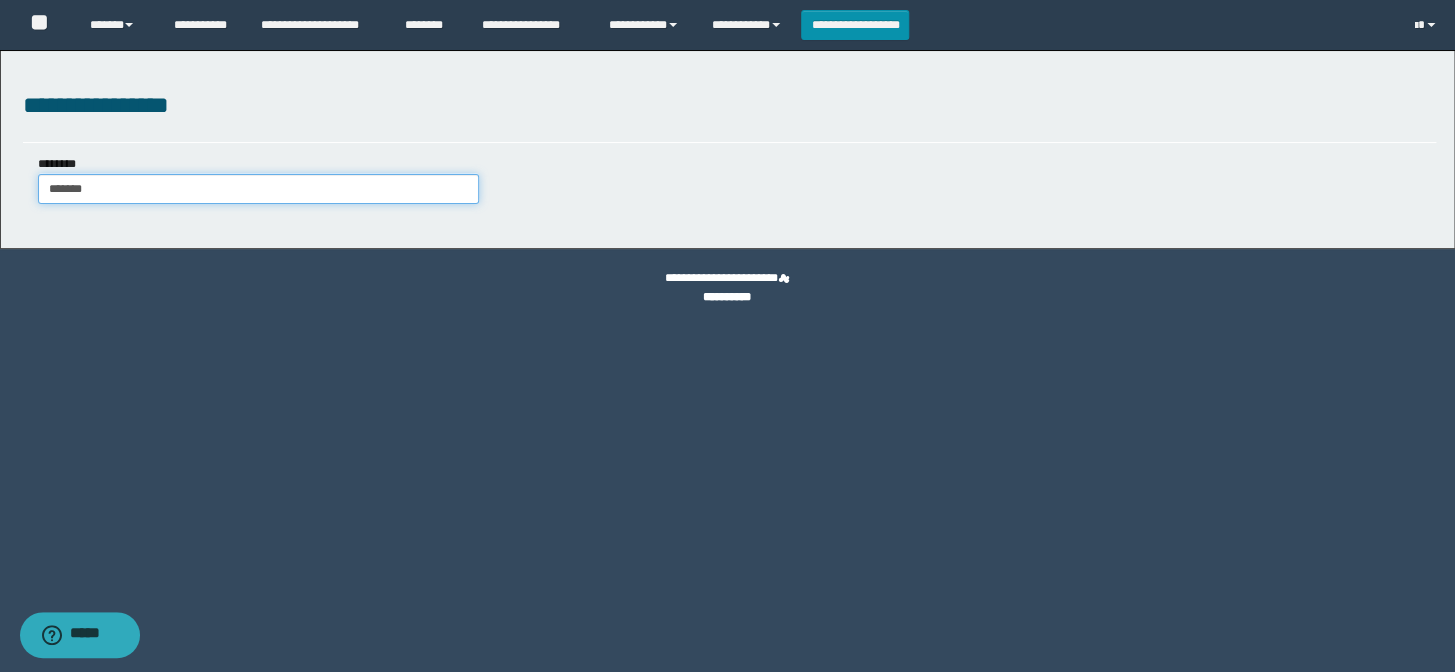 type on "*******" 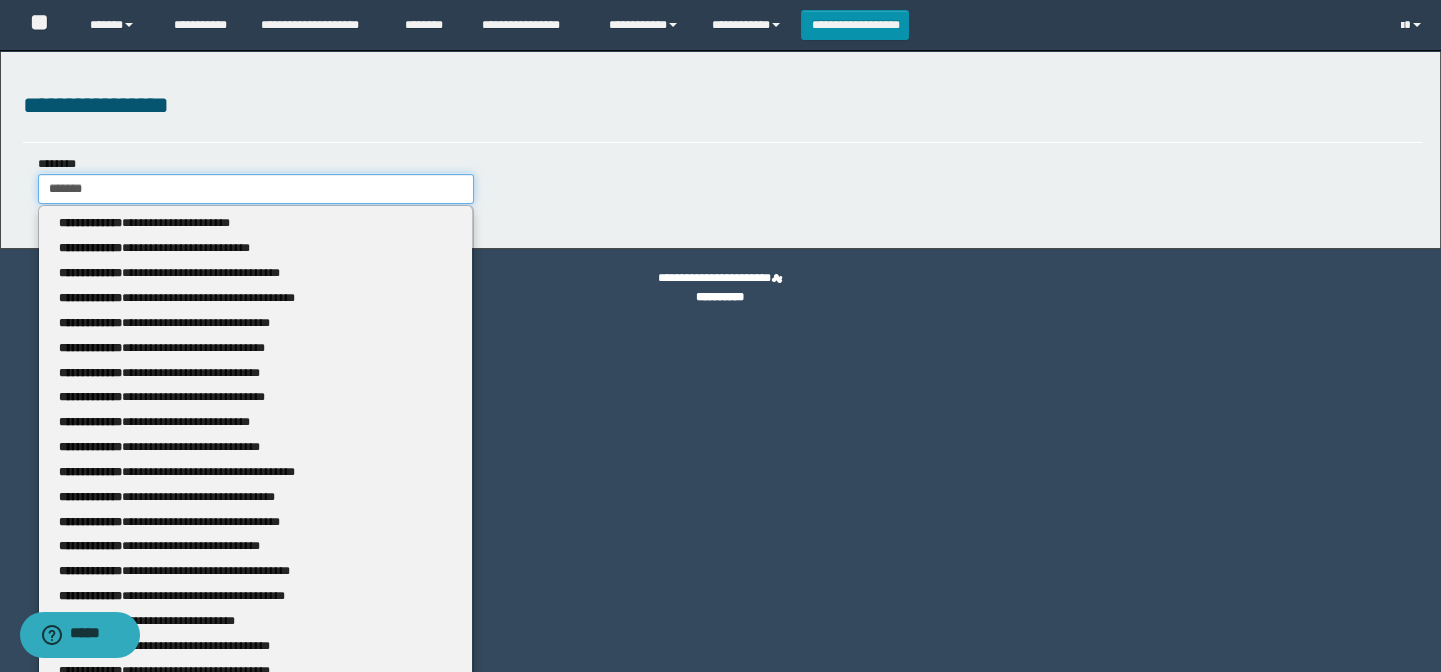 type 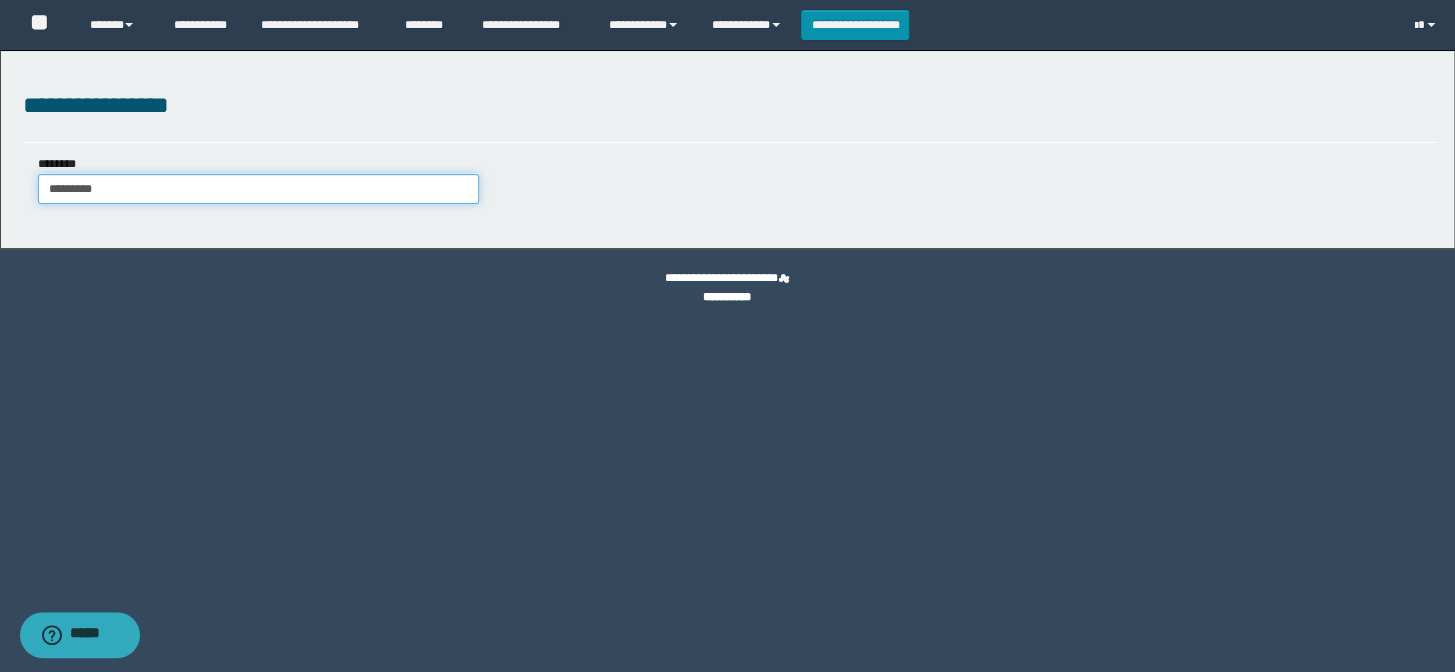 type on "**********" 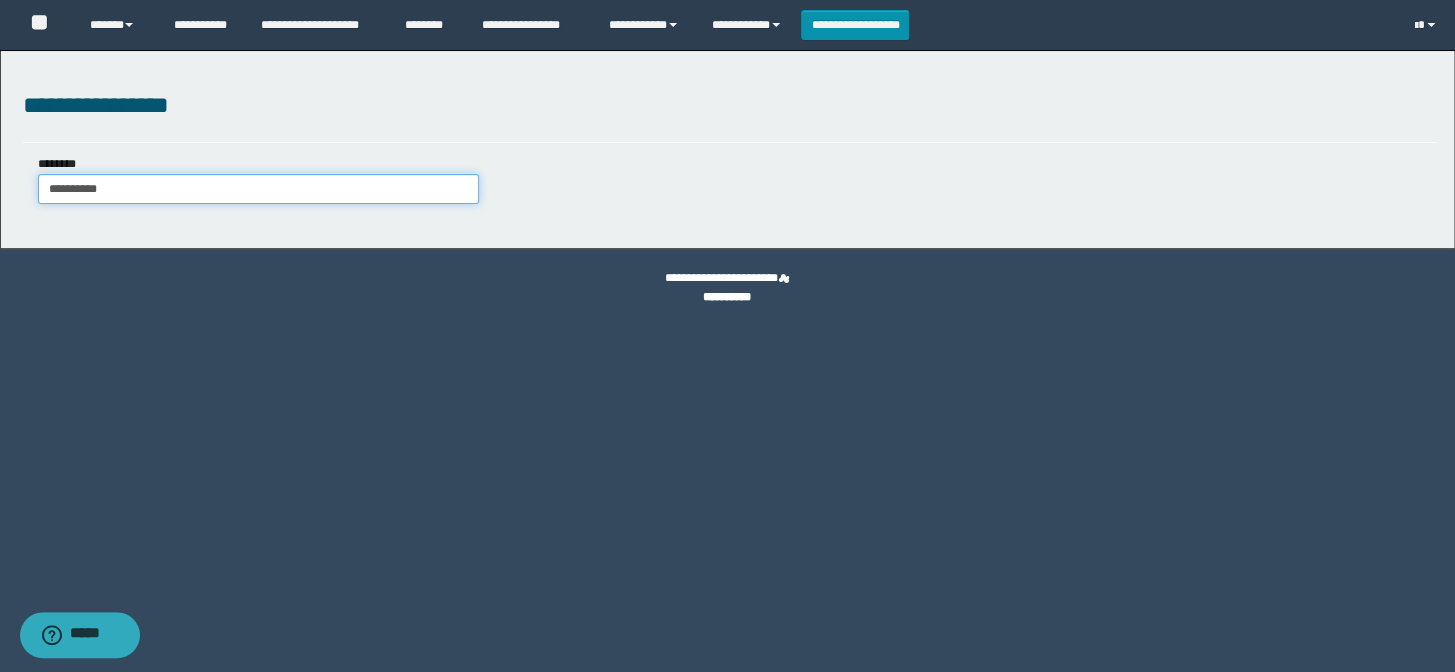 type on "**********" 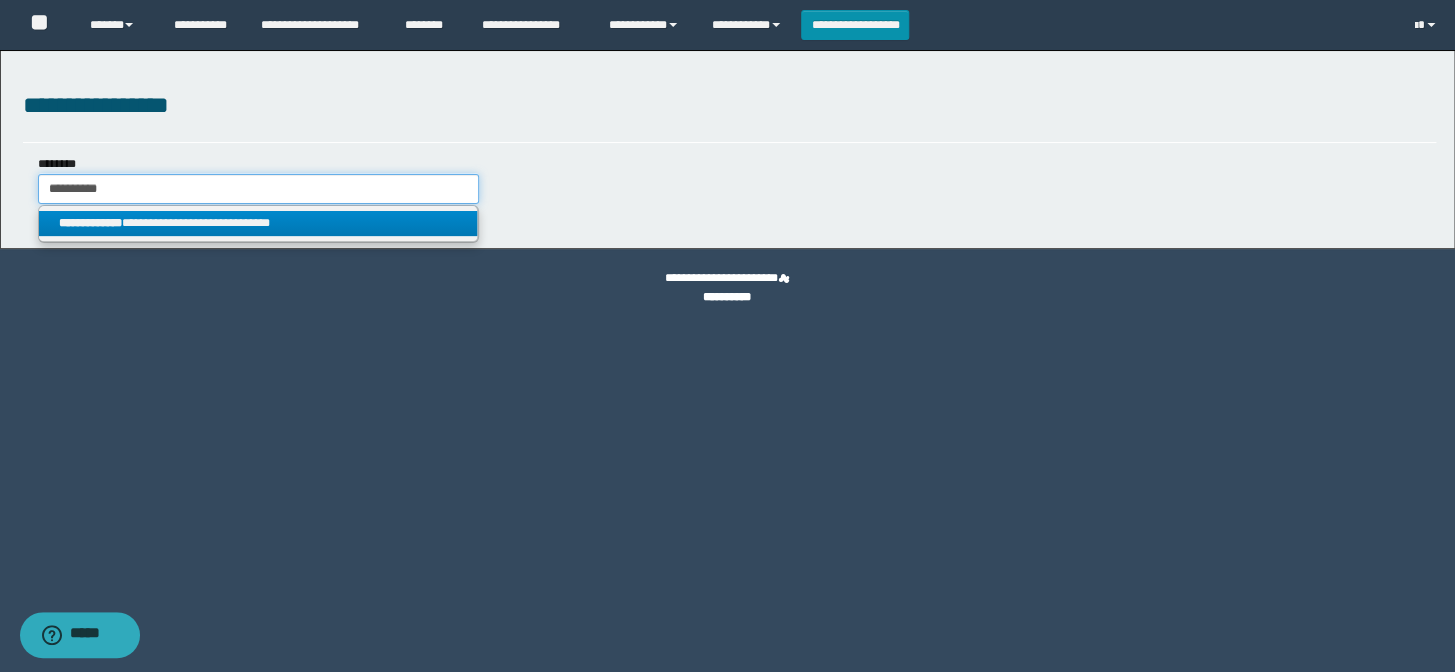 type on "**********" 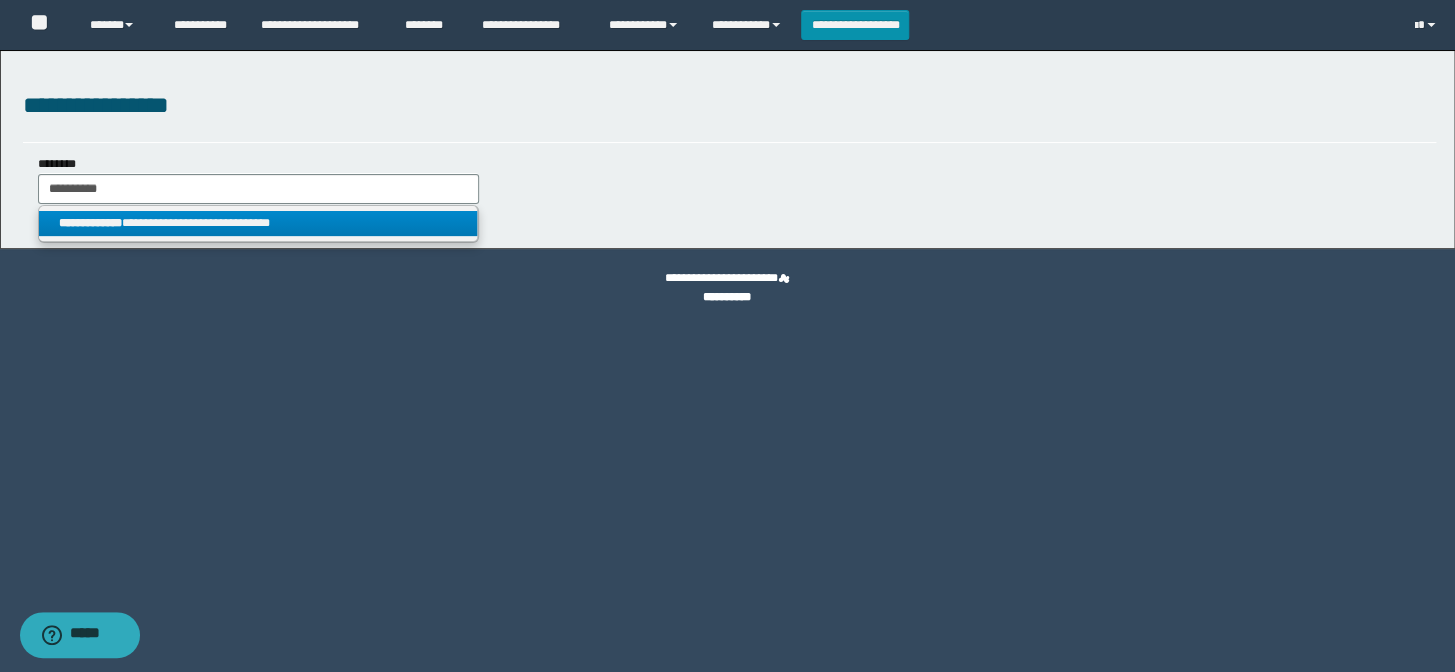 click on "**********" at bounding box center (258, 223) 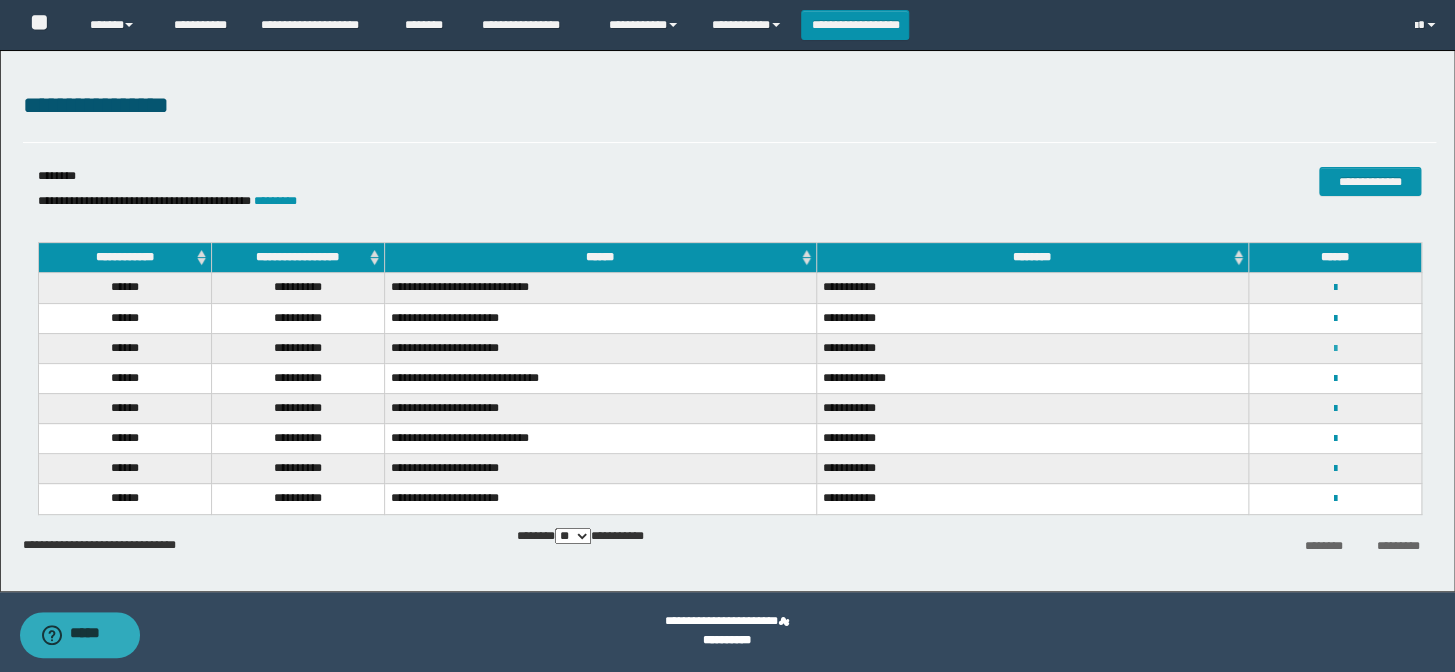 click at bounding box center (1334, 349) 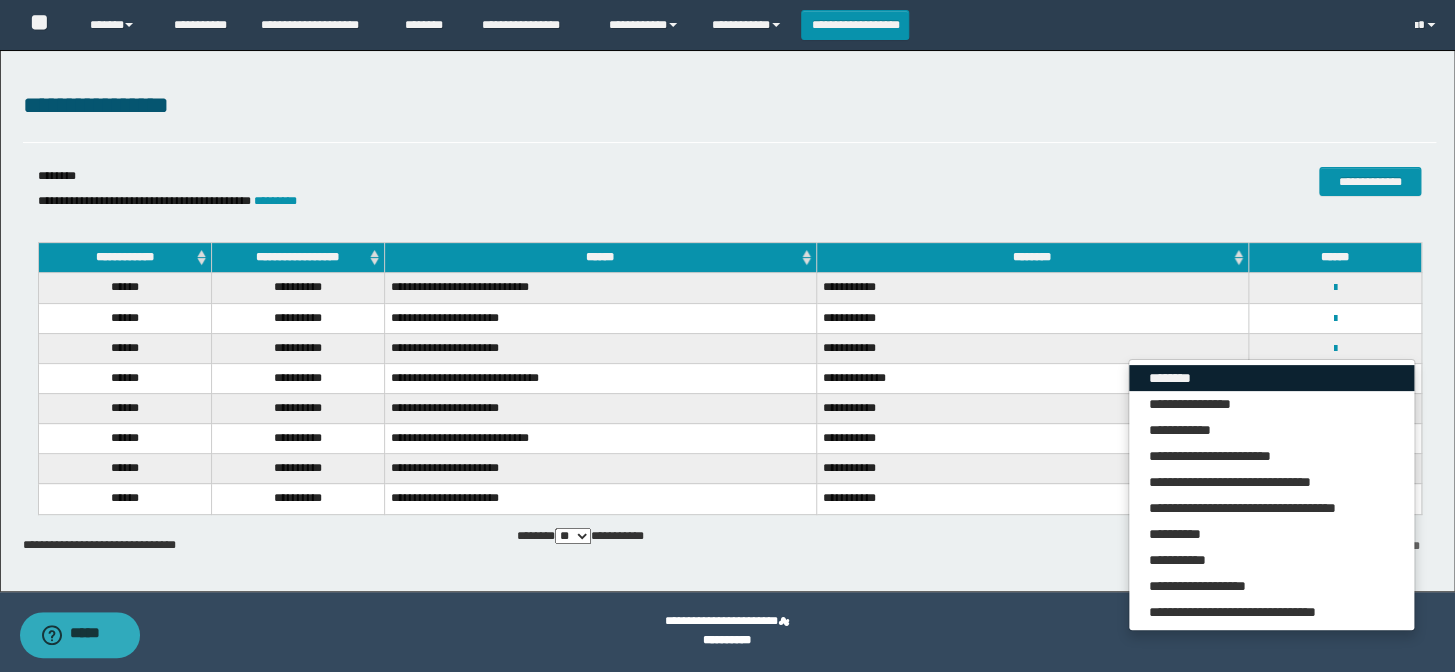 click on "********" at bounding box center (1271, 378) 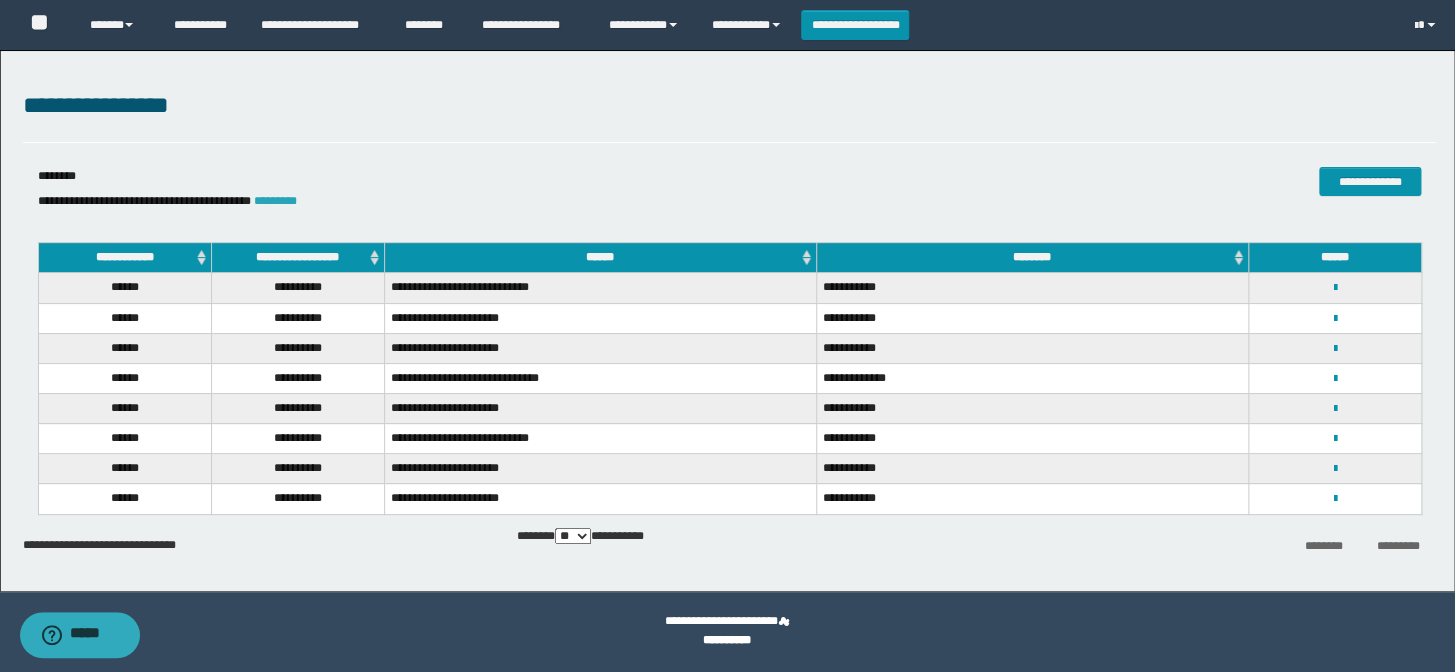 click on "*********" at bounding box center (275, 201) 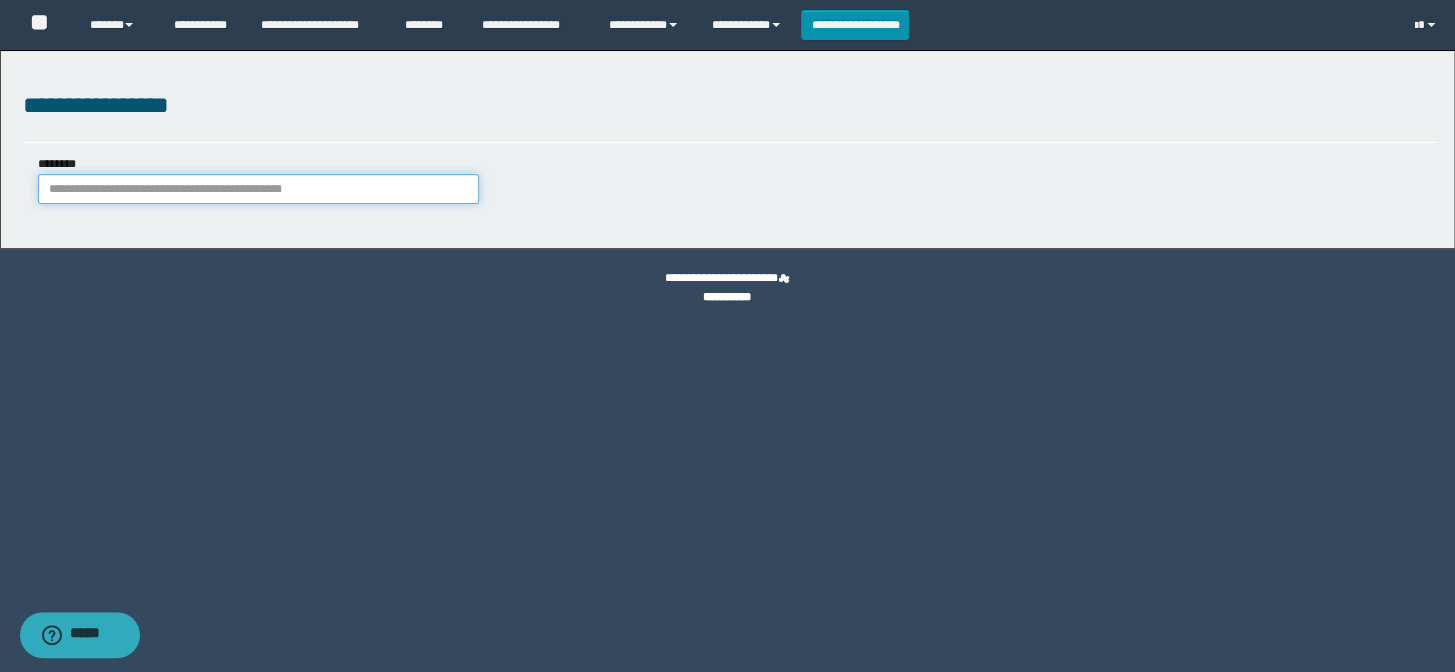 click on "********" at bounding box center [258, 189] 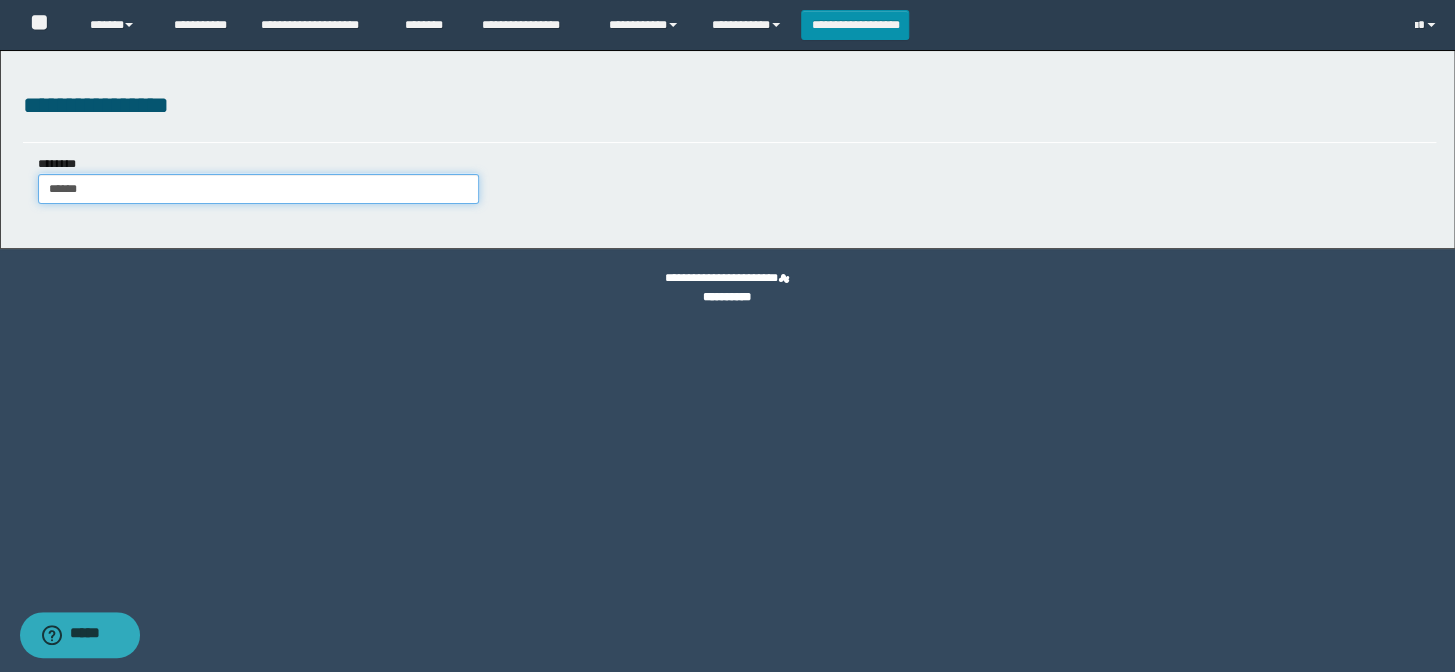 type on "*******" 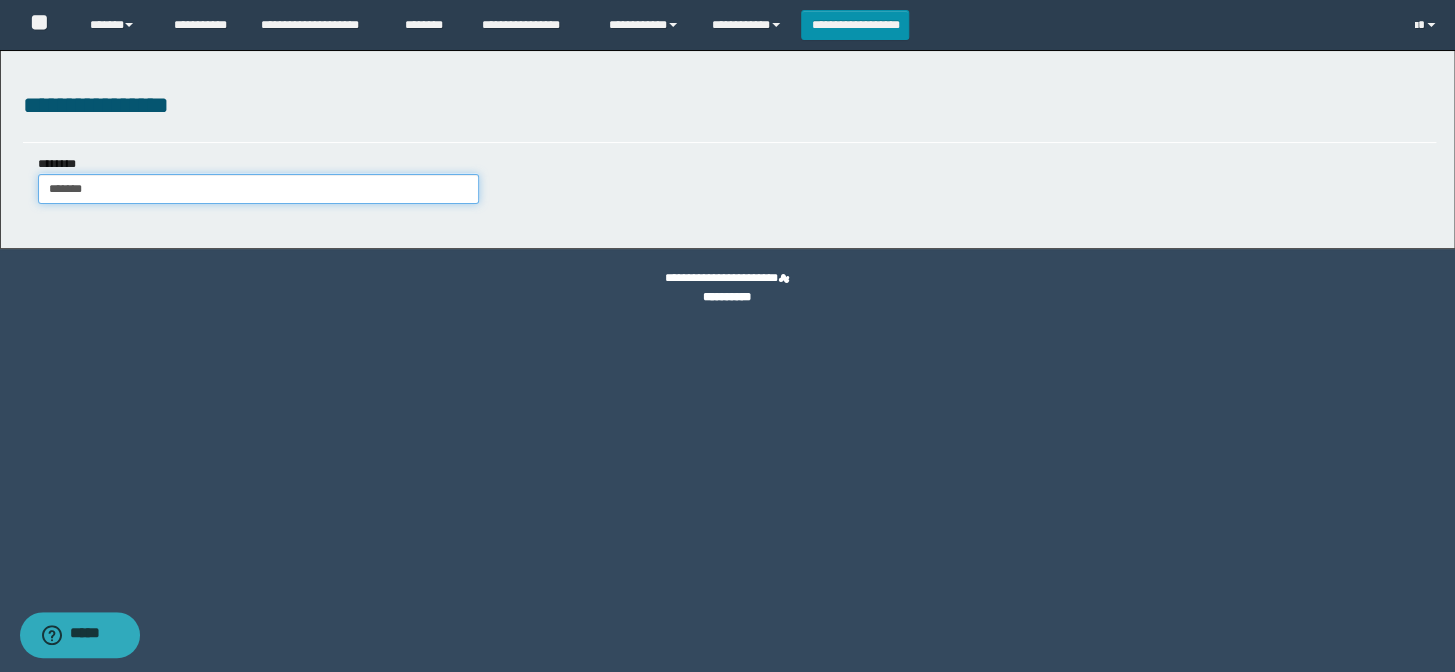 type on "*******" 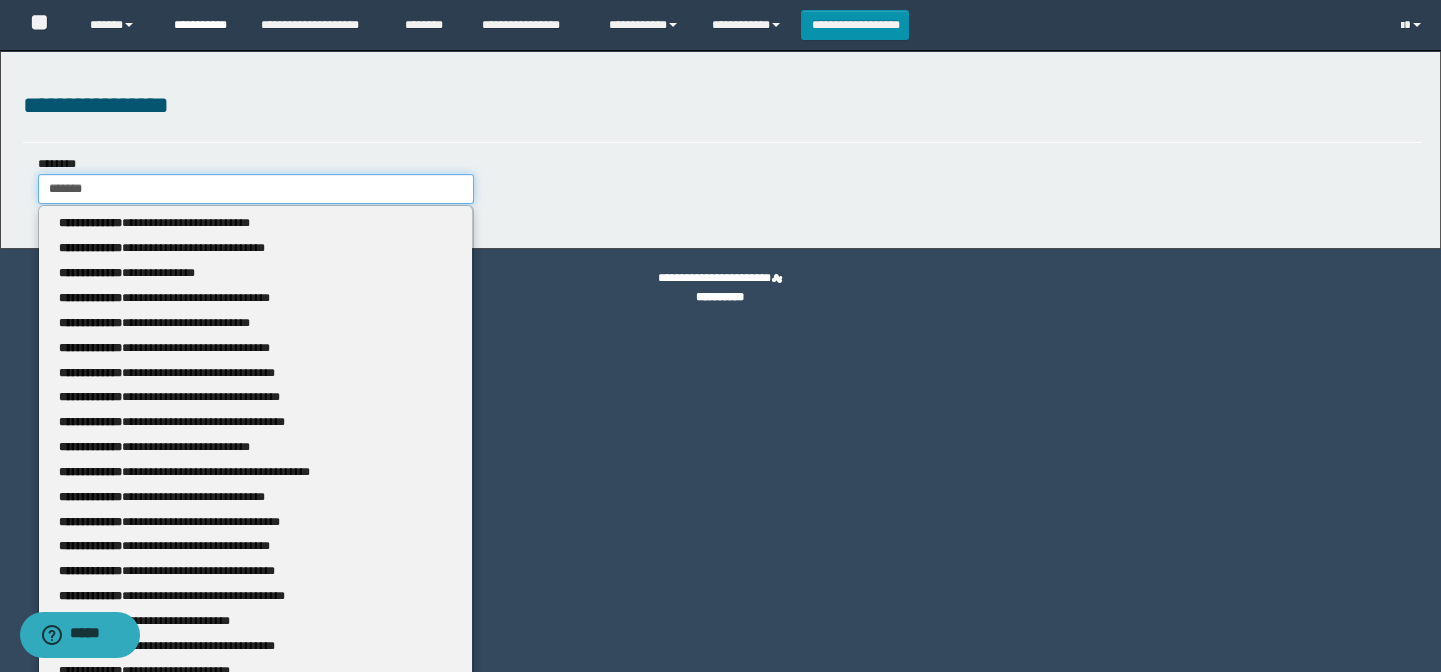 type on "*******" 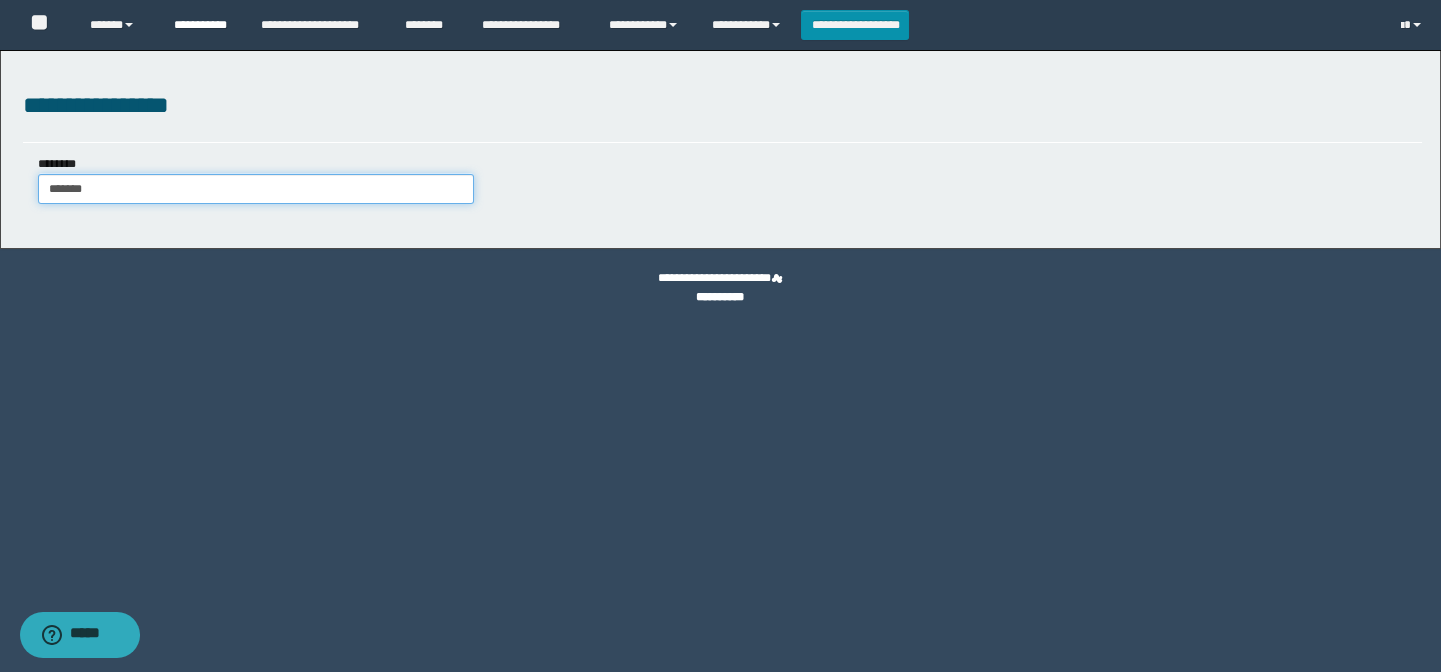 type on "*******" 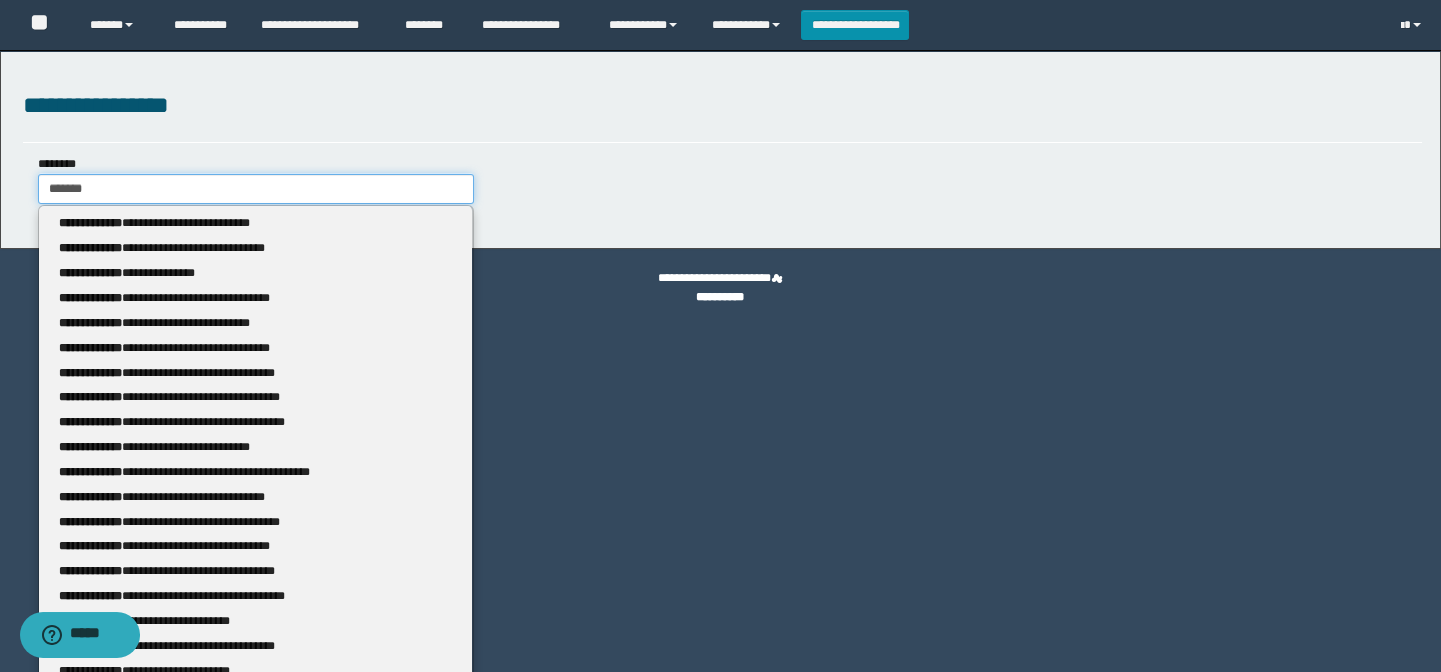 type 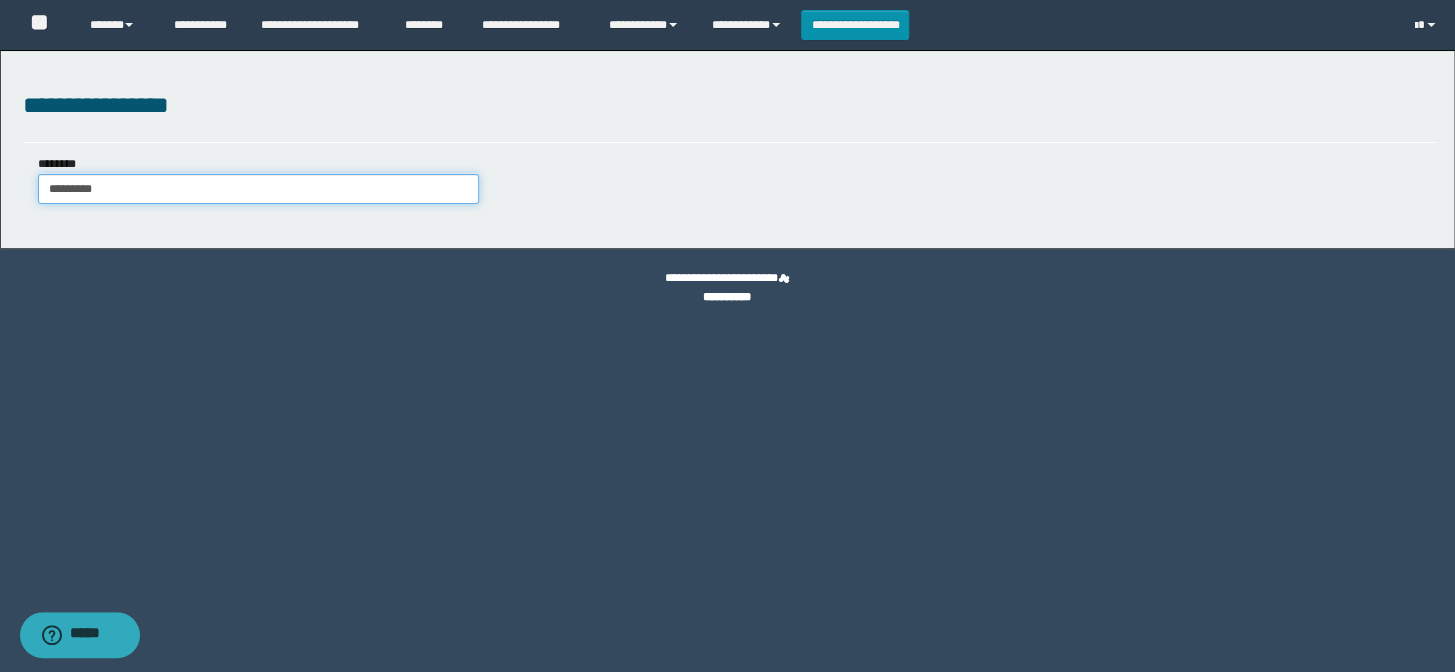 type on "**********" 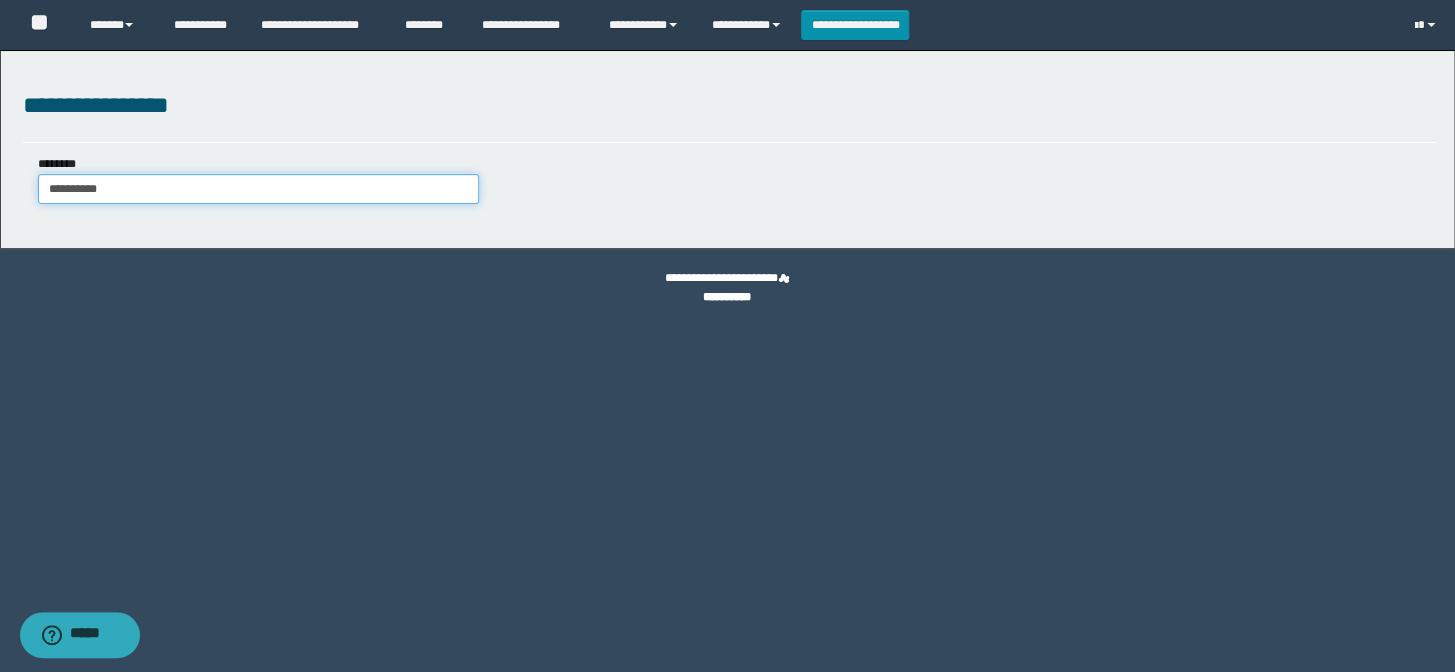 type on "**********" 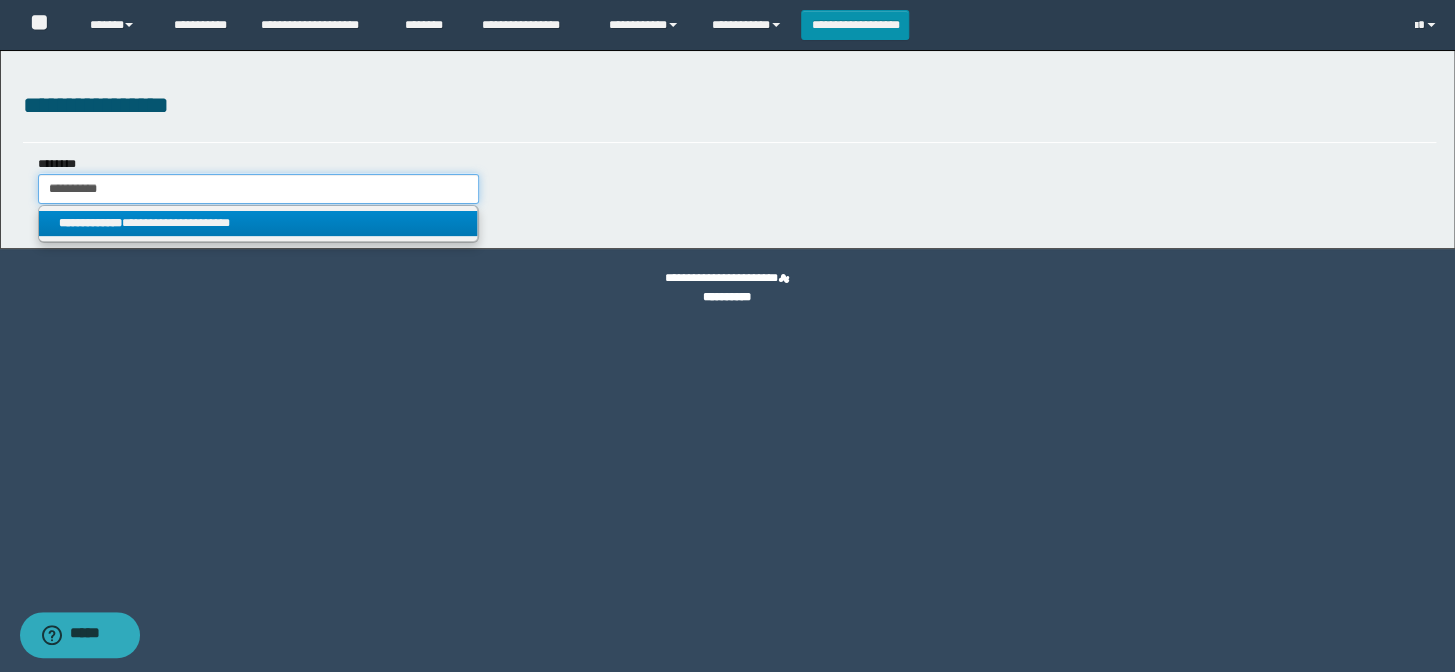 type on "**********" 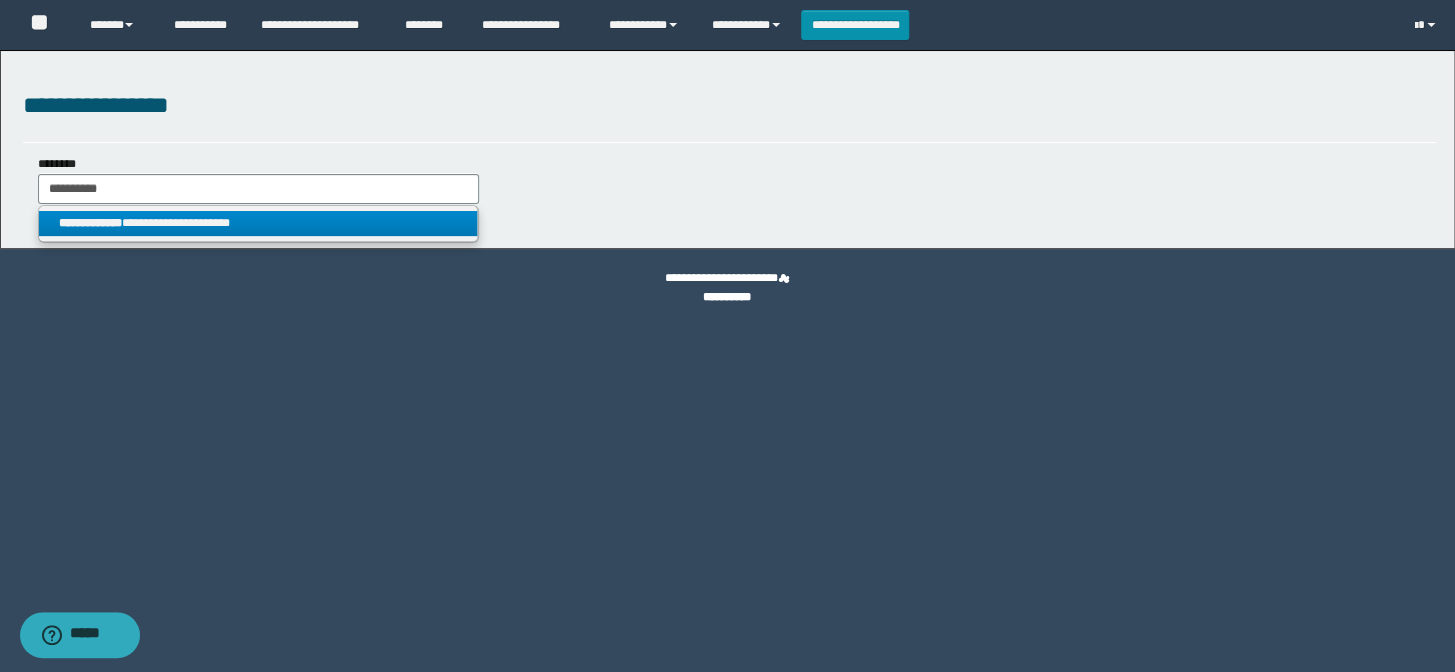 click on "**********" at bounding box center [258, 223] 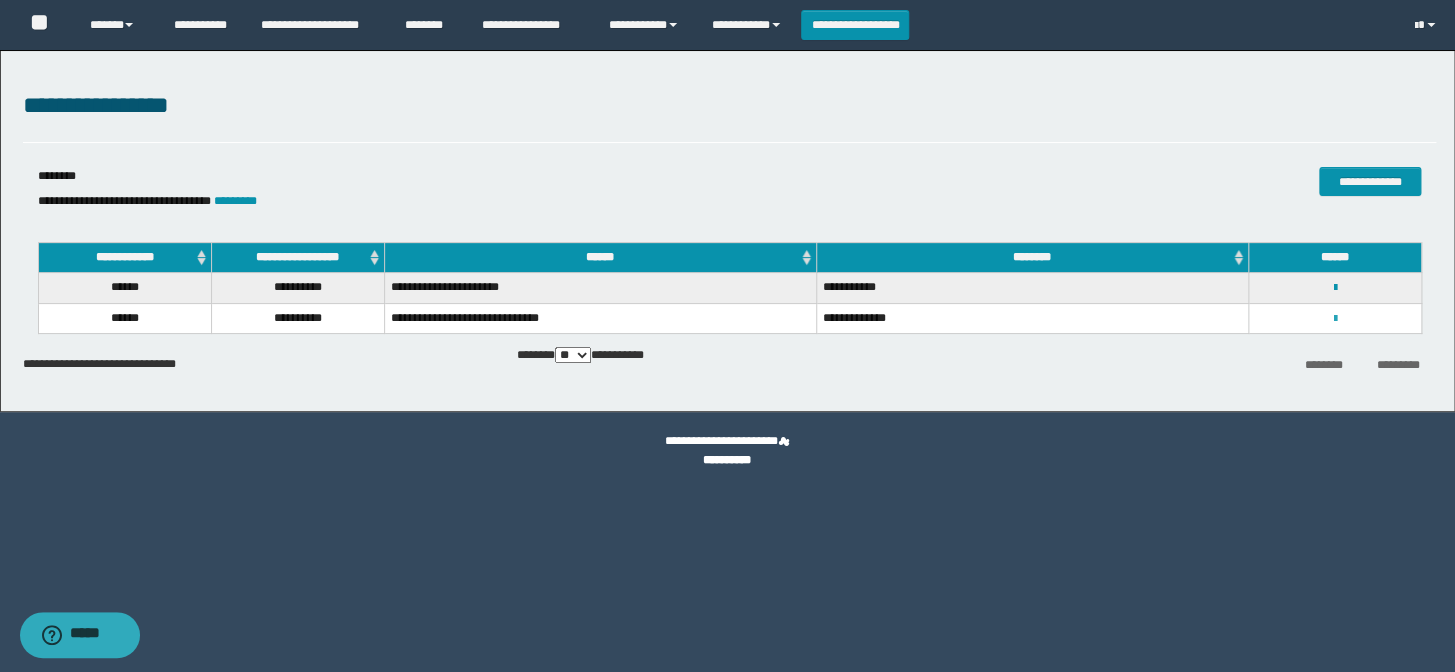 click at bounding box center (1334, 319) 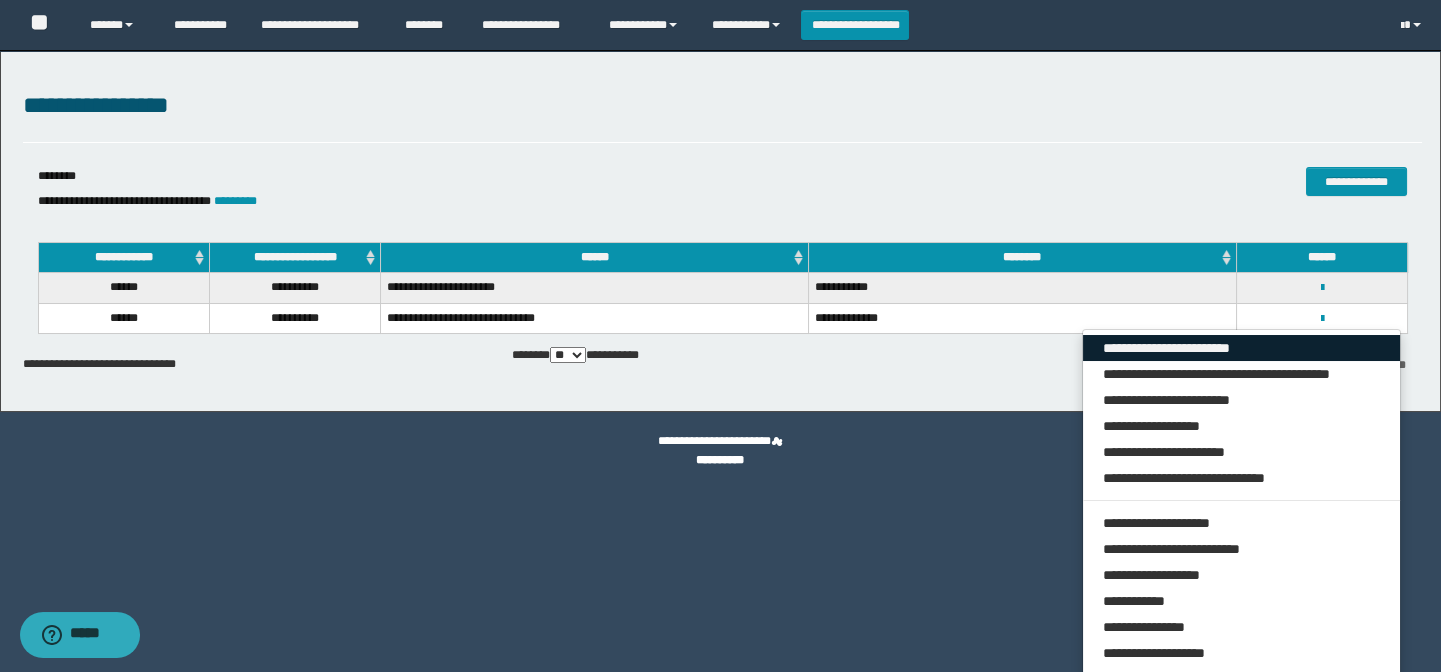click on "**********" at bounding box center (1242, 348) 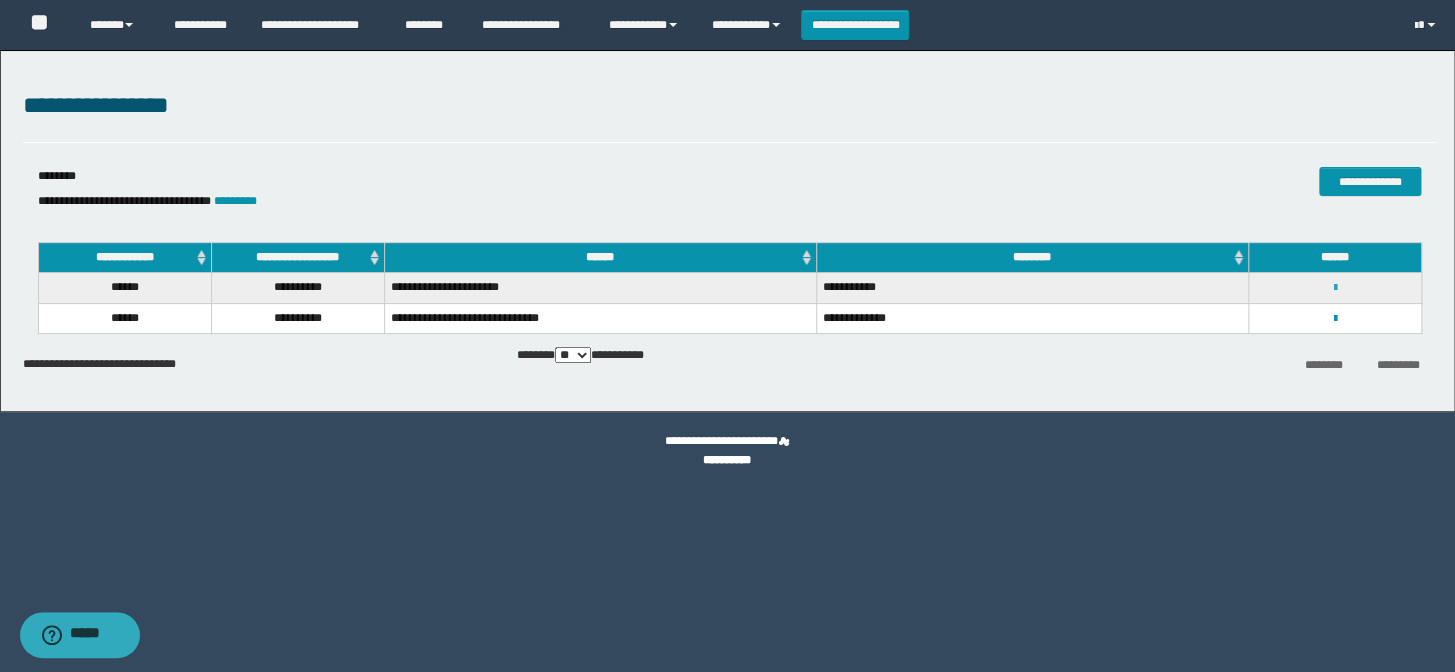 click at bounding box center [1334, 288] 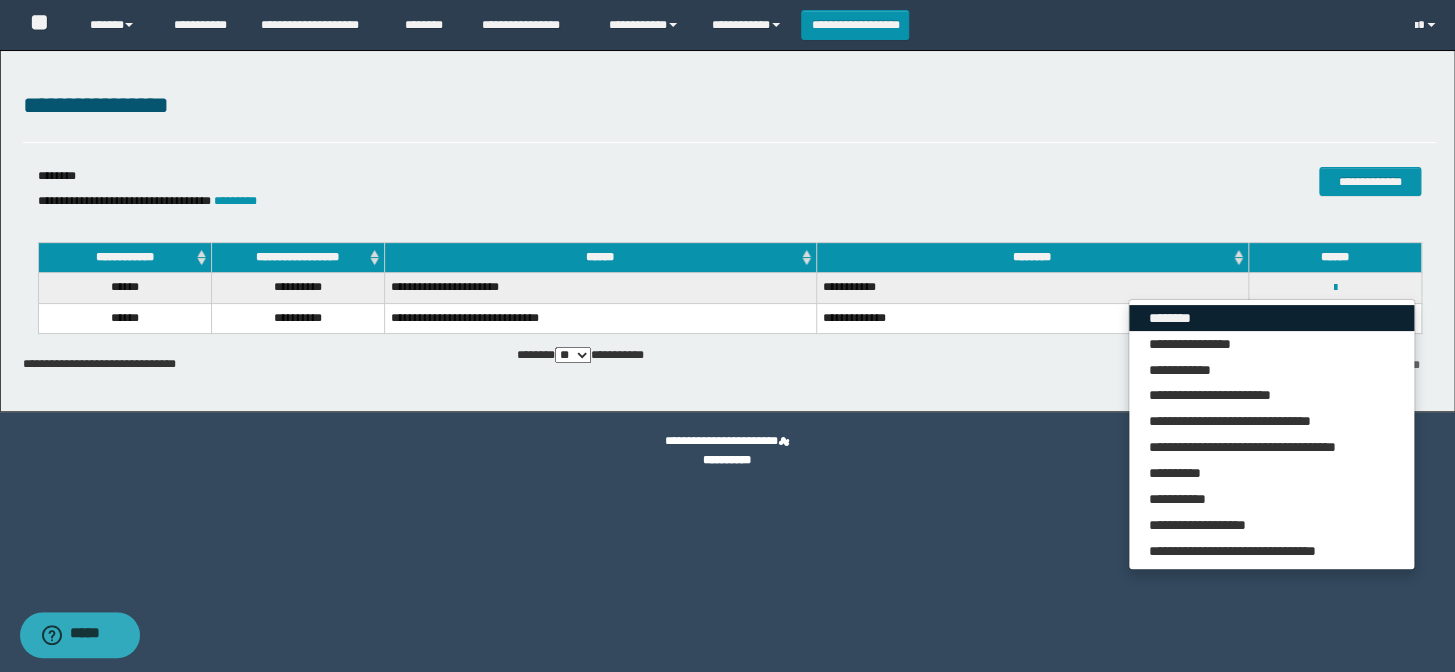 click on "********" at bounding box center [1271, 318] 